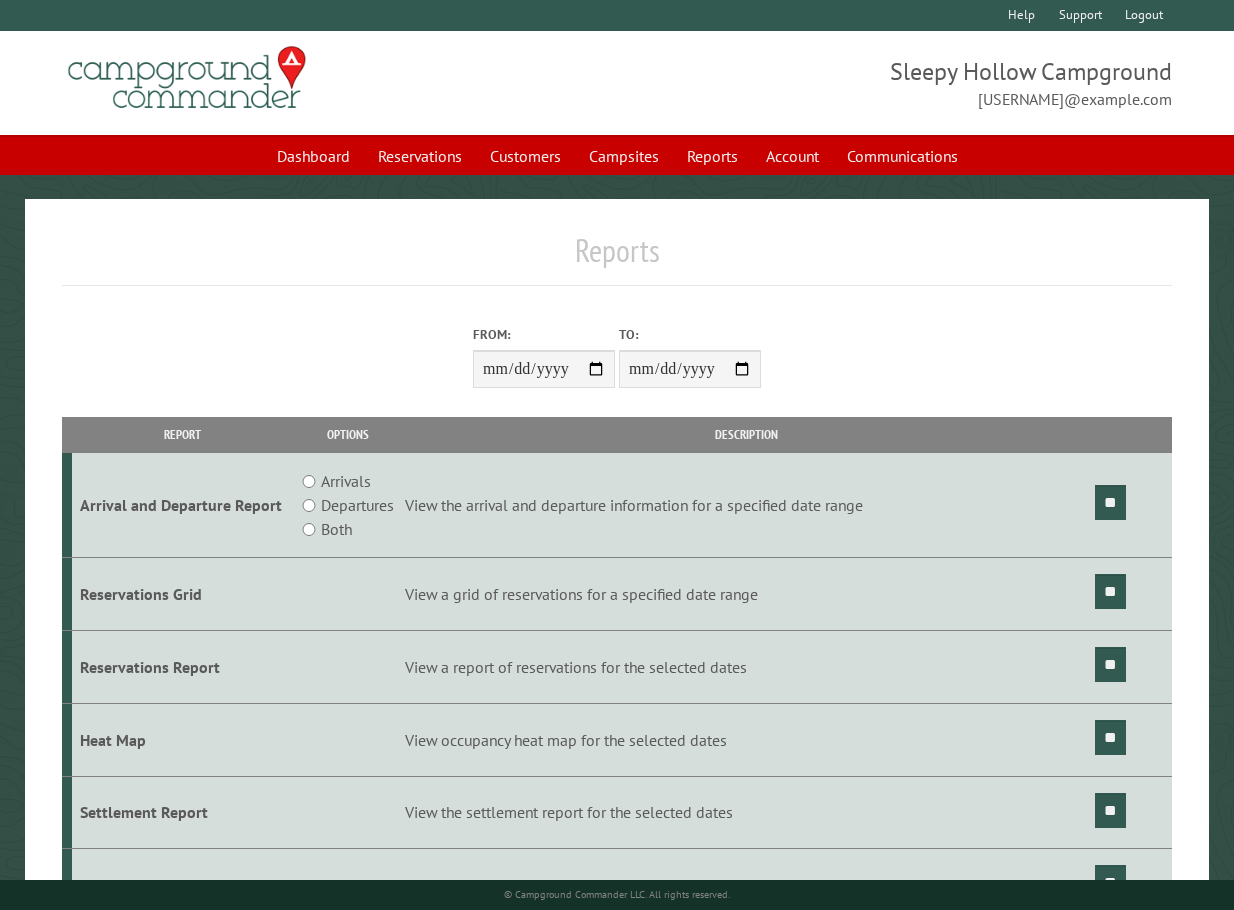 scroll, scrollTop: 0, scrollLeft: 0, axis: both 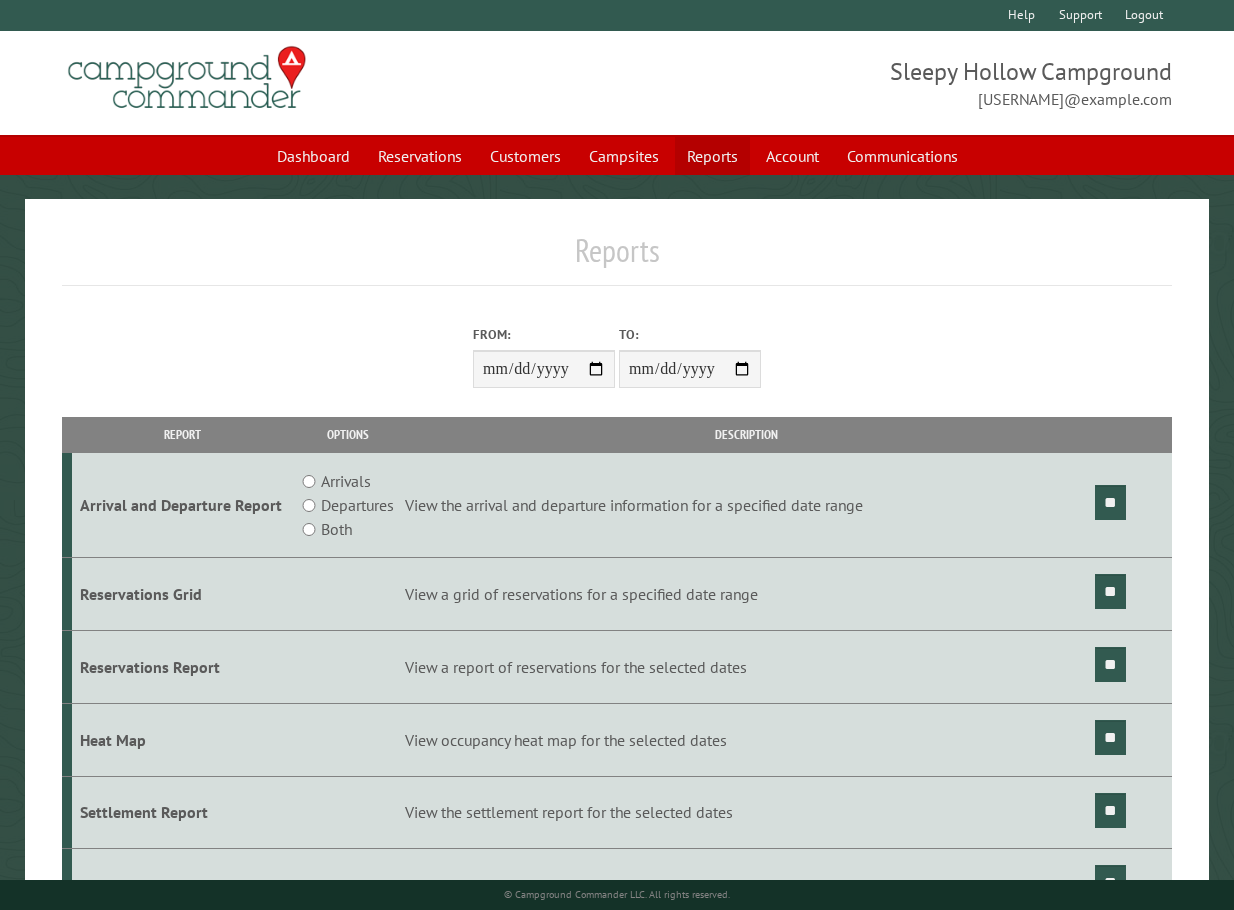 click on "Reports" at bounding box center (712, 156) 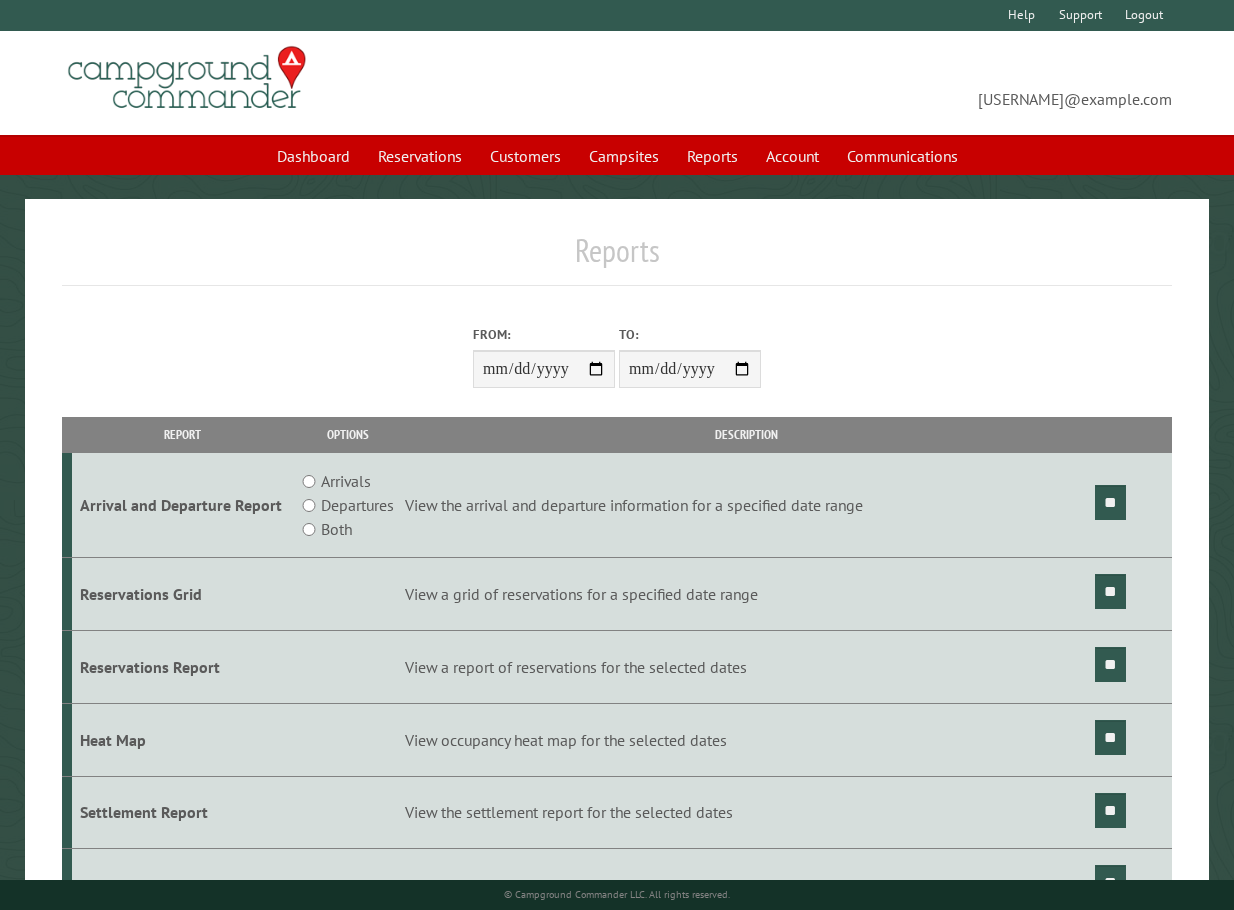 scroll, scrollTop: 0, scrollLeft: 0, axis: both 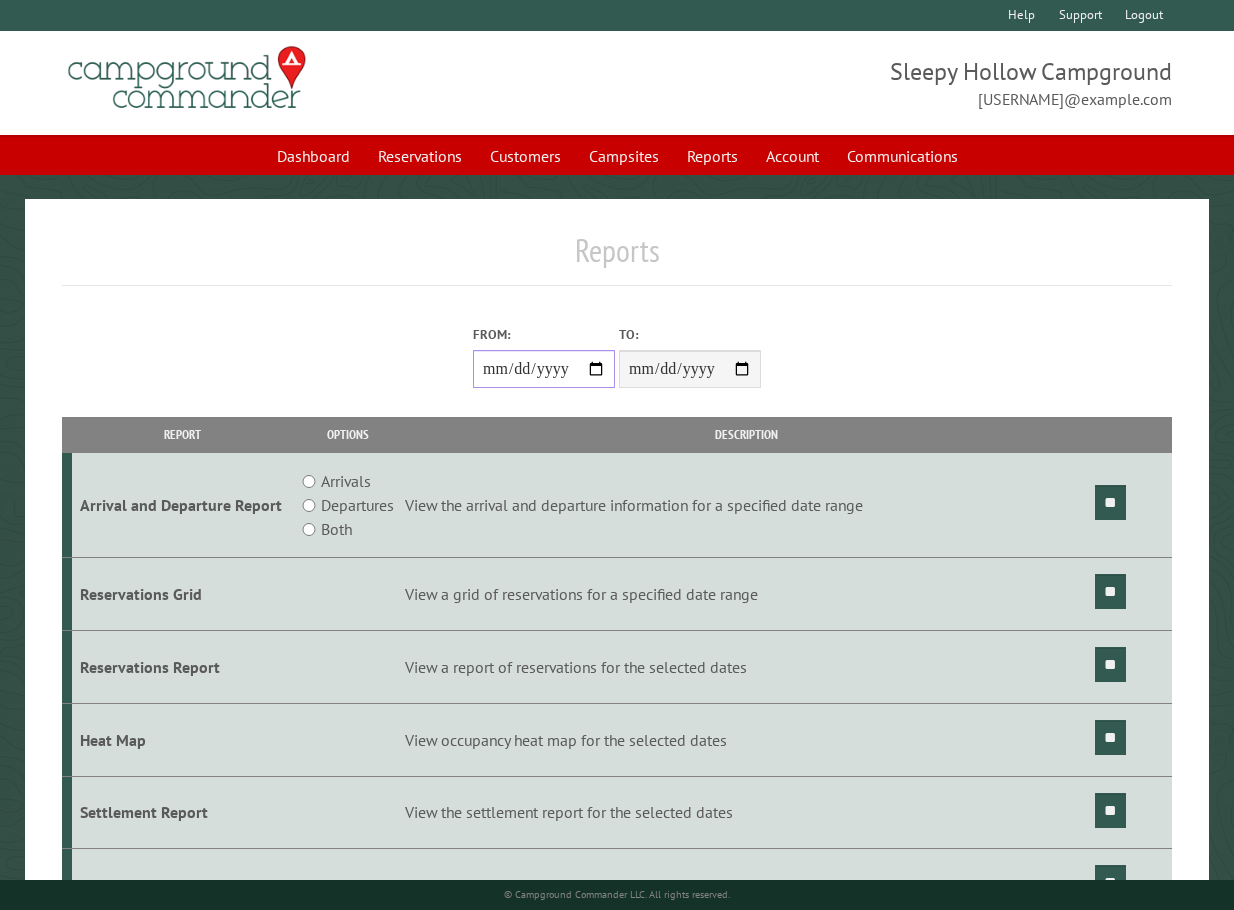 click on "From:" at bounding box center [544, 369] 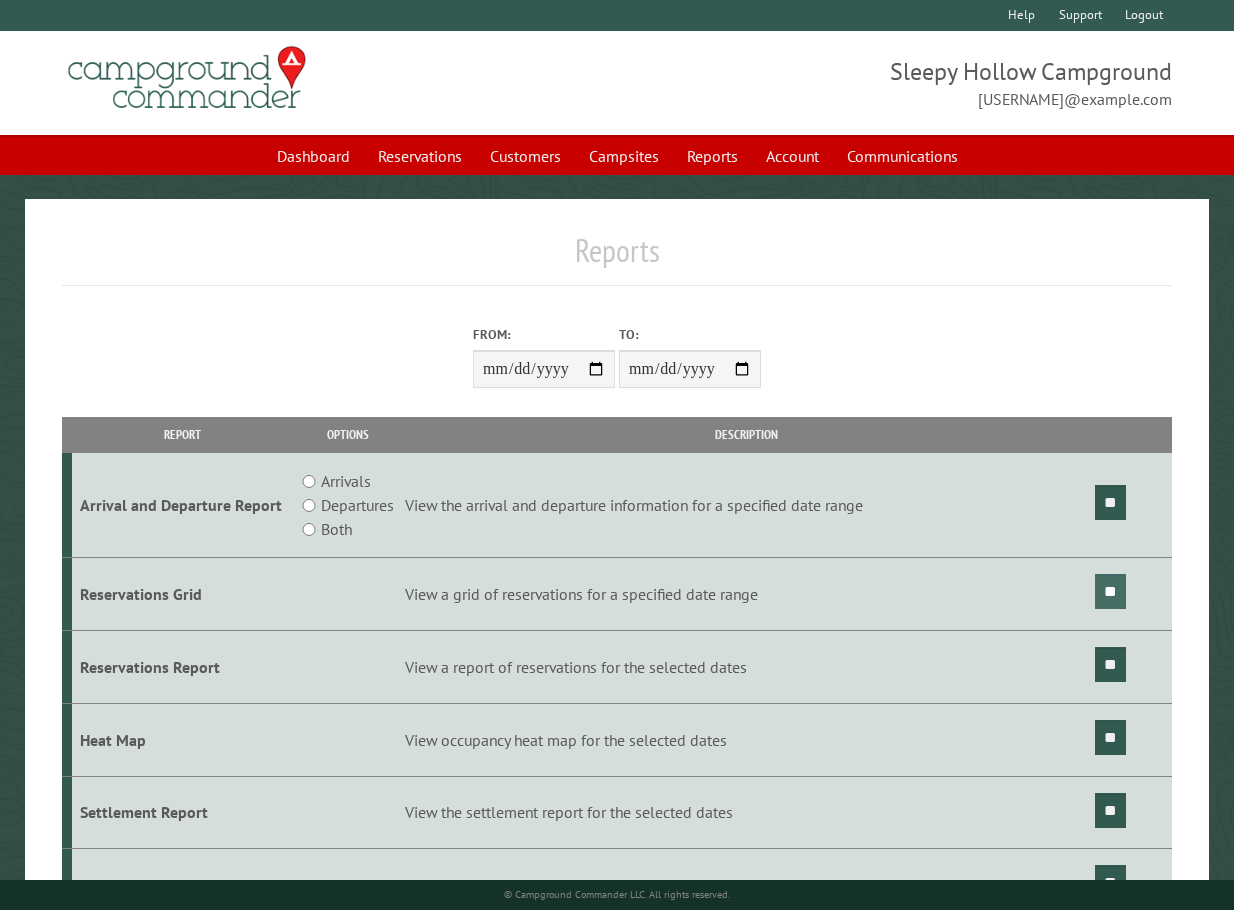 click on "**" at bounding box center [1110, 591] 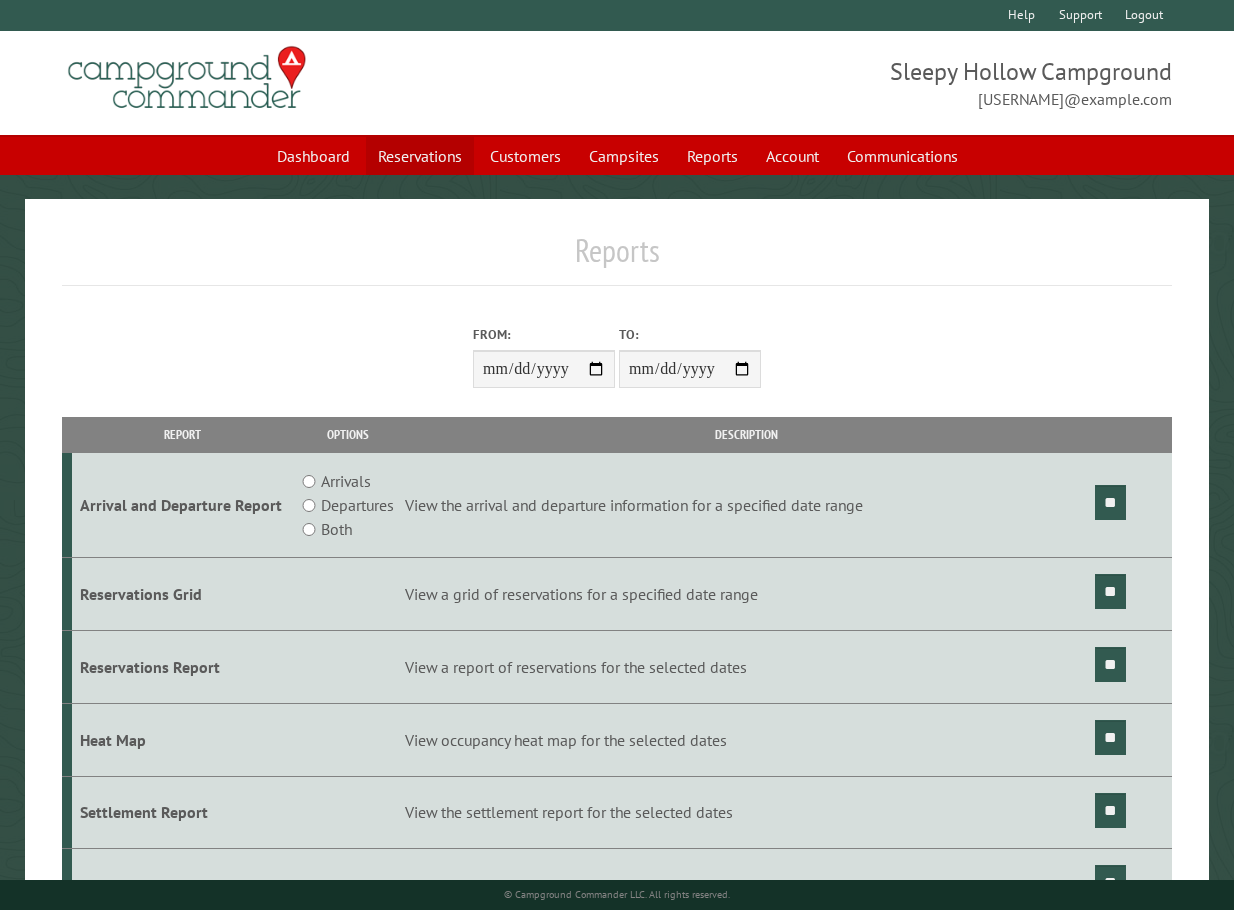 click on "Reservations" at bounding box center (420, 156) 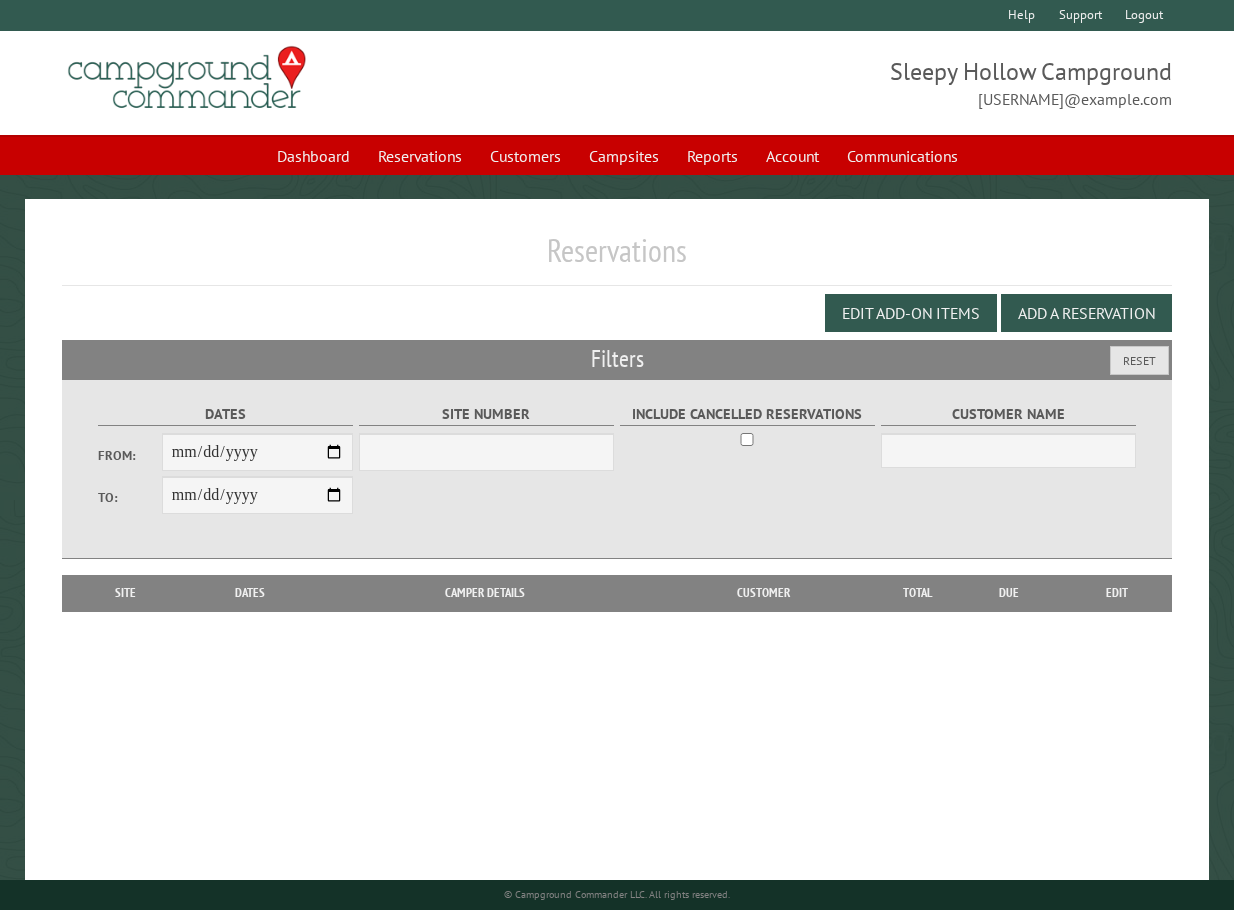 scroll, scrollTop: 0, scrollLeft: 0, axis: both 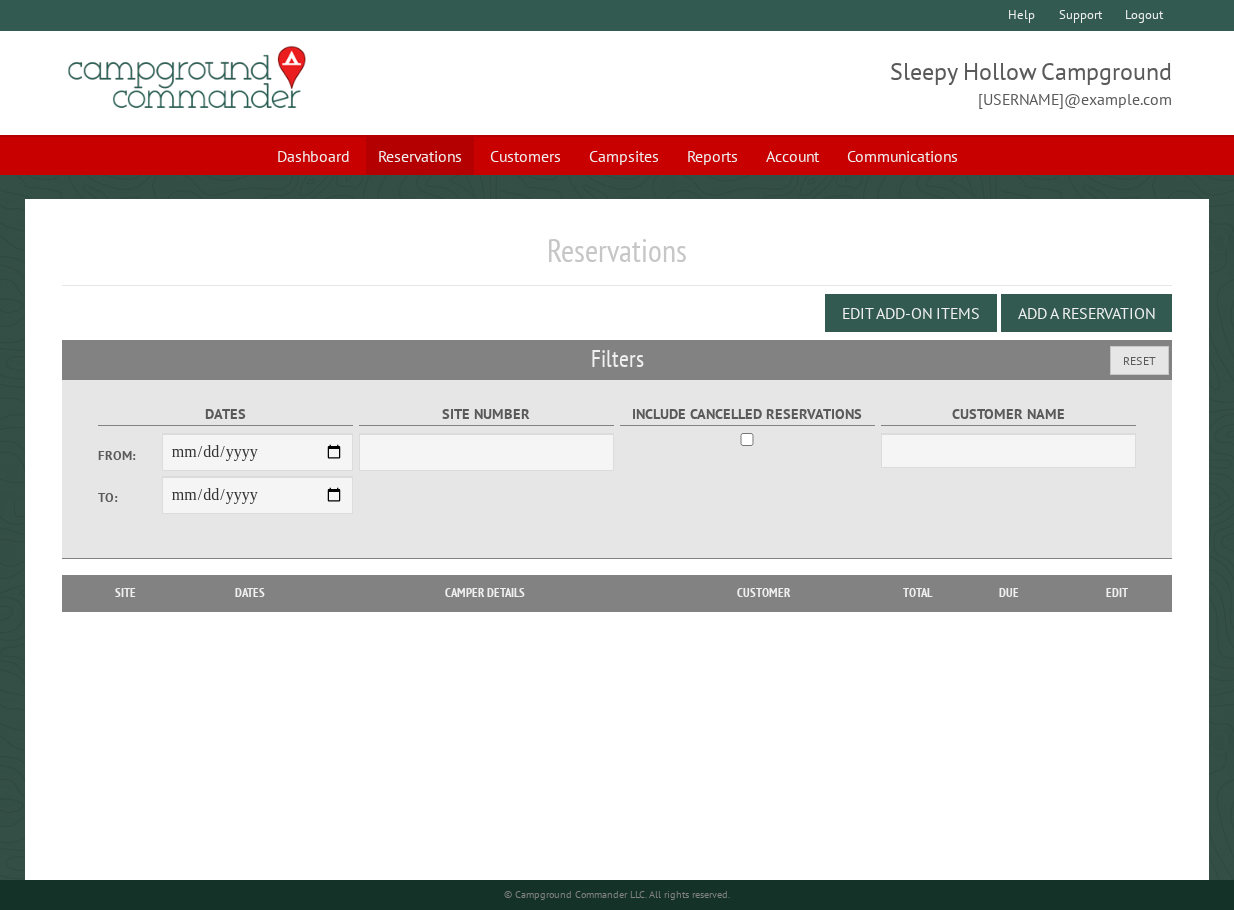 select on "***" 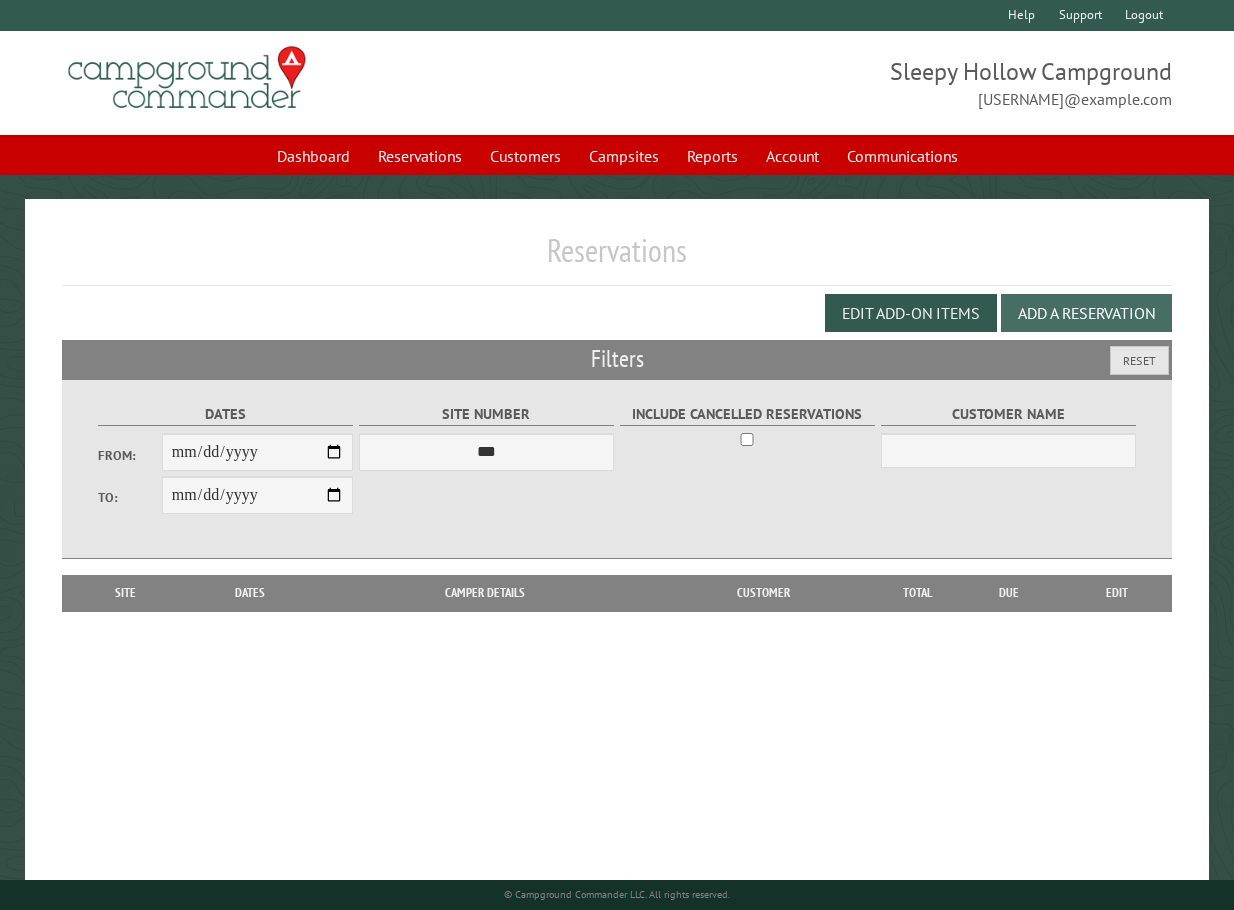 click on "Add a Reservation" at bounding box center (1086, 313) 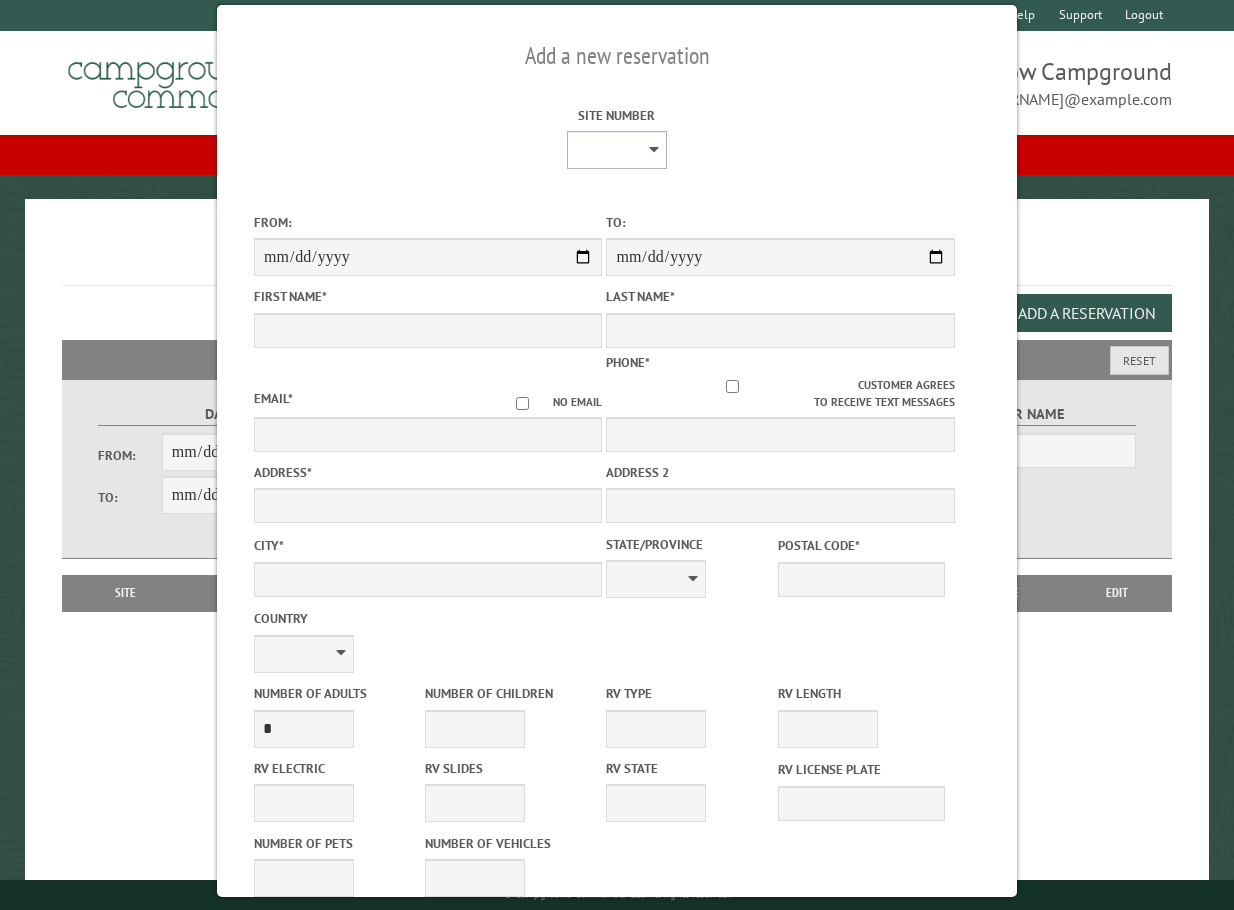 click on "* * * * * * * * * ** *** *** ** ** ** ** ** ** ** ** ** ** *** *** ** ** ** ** ** ** ** ** ** ** *** *** ** ** ** ** ** ** ** ** *** *** ** ** ** ** ** ** *** *** ** ** ** ** ** *** ** ** ** ** ** ** ** ** ** ** ** ** ** ** ** ** ** ** ** ** ** ** ** ** **" at bounding box center (617, 150) 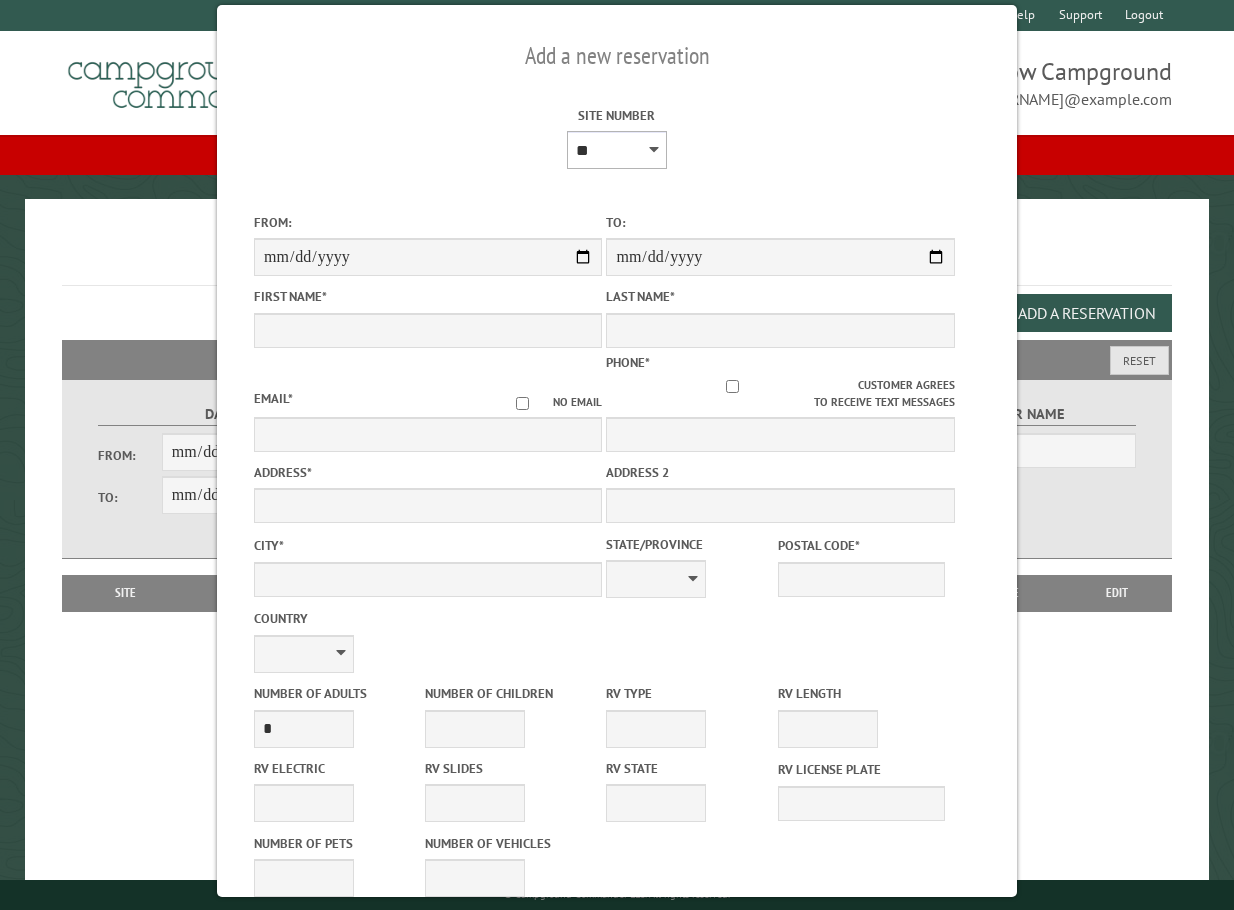 click on "* * * * * * * * * ** *** *** ** ** ** ** ** ** ** ** ** ** *** *** ** ** ** ** ** ** ** ** ** ** *** *** ** ** ** ** ** ** ** ** *** *** ** ** ** ** ** ** *** *** ** ** ** ** ** *** ** ** ** ** ** ** ** ** ** ** ** ** ** ** ** ** ** ** ** ** ** ** ** ** **" at bounding box center [617, 150] 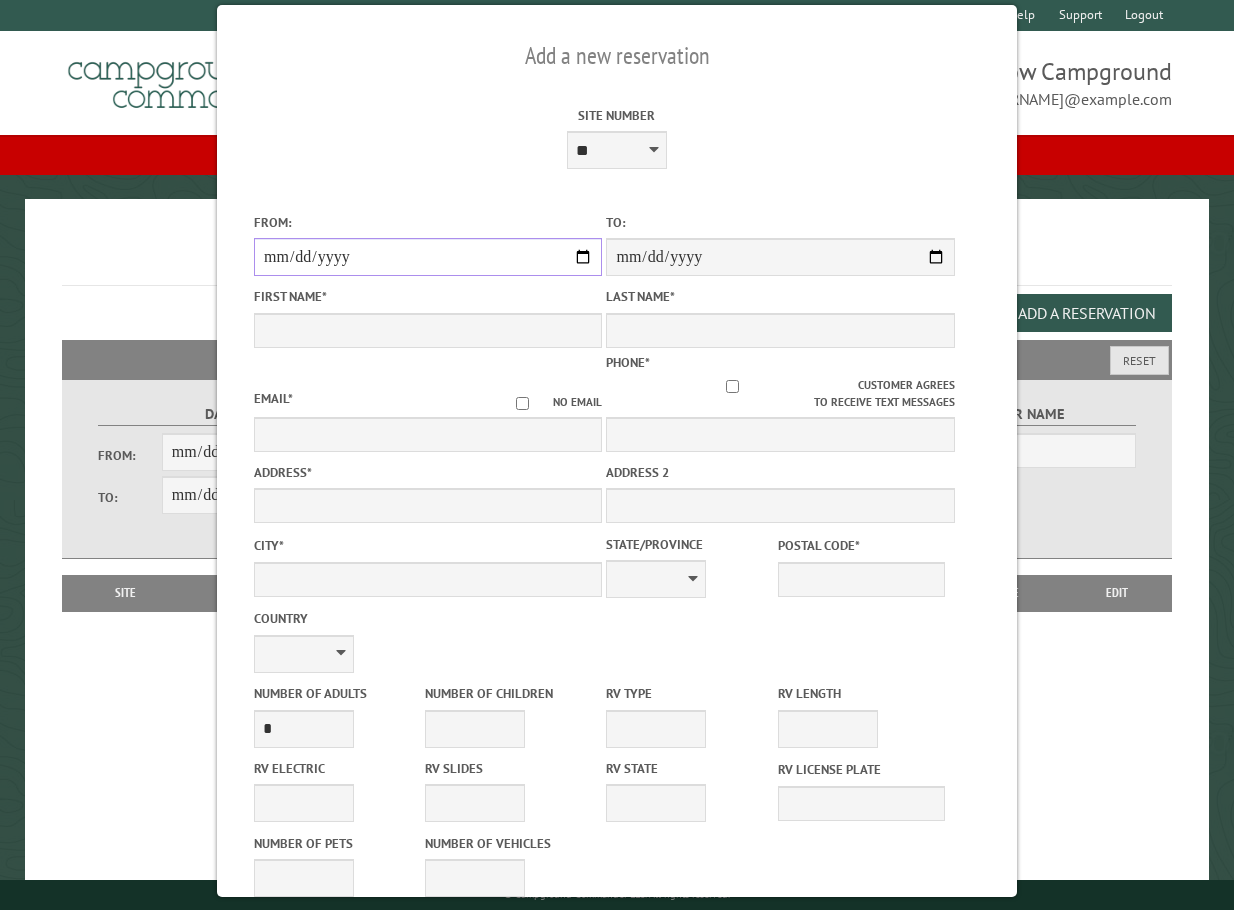 click on "From:" at bounding box center (428, 257) 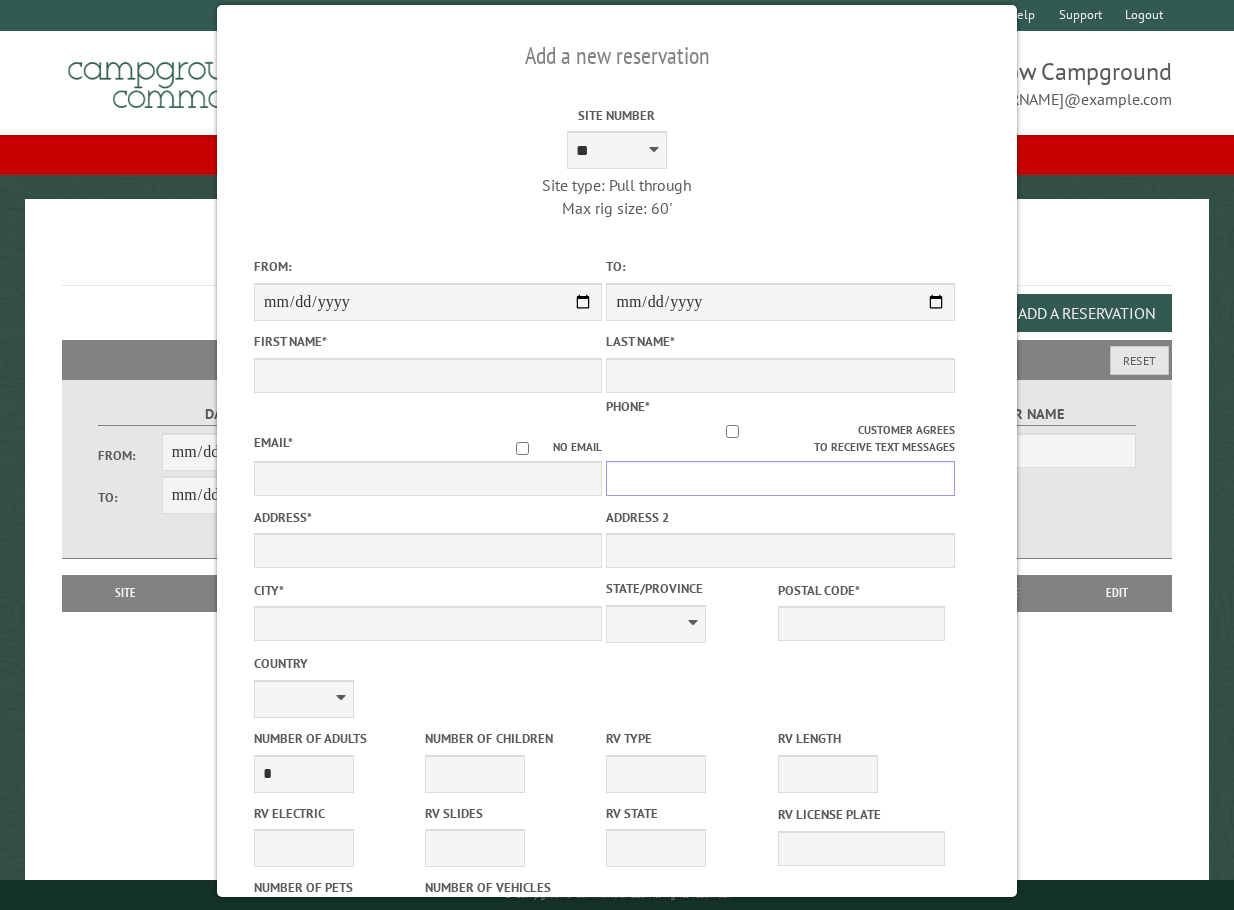 drag, startPoint x: 647, startPoint y: 464, endPoint x: 639, endPoint y: 471, distance: 10.630146 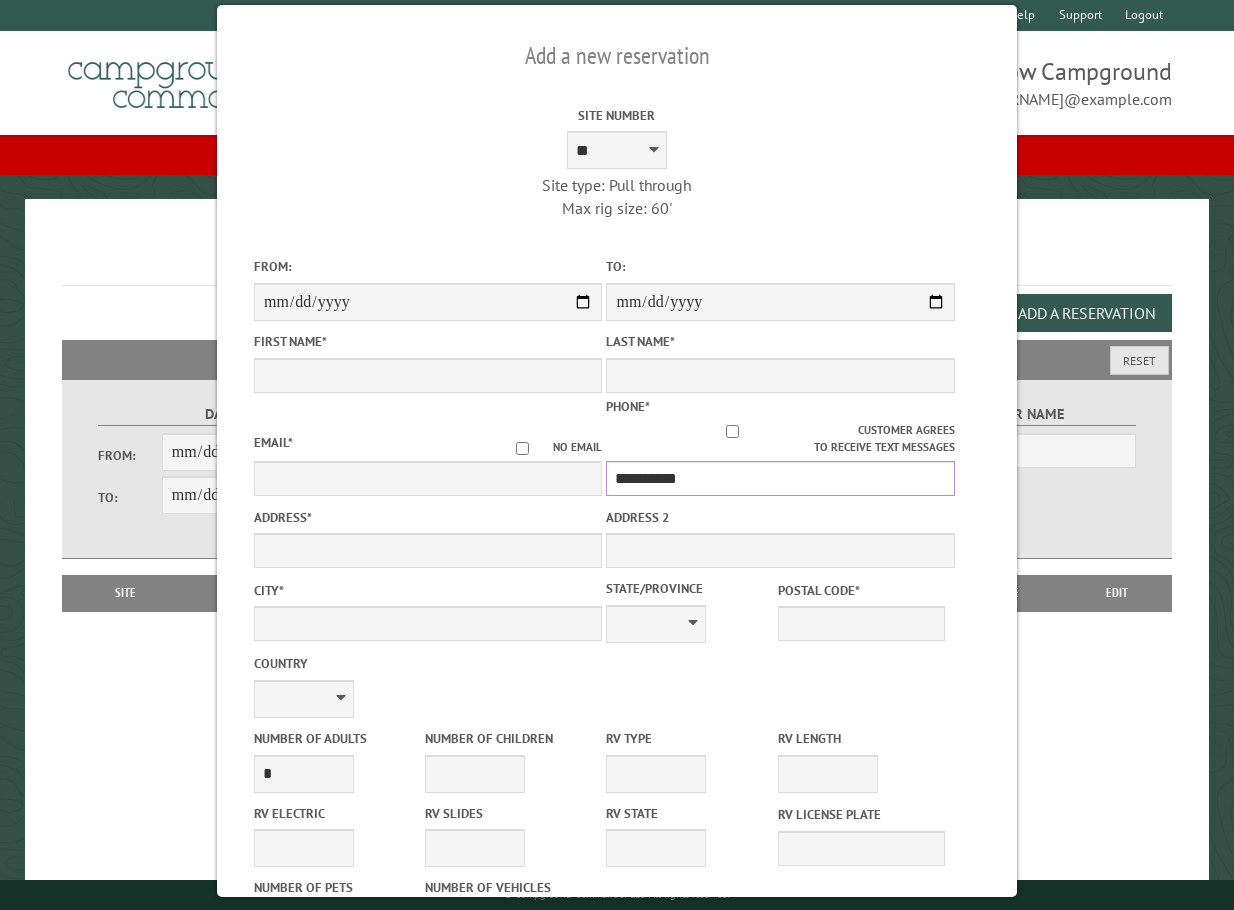 type on "**********" 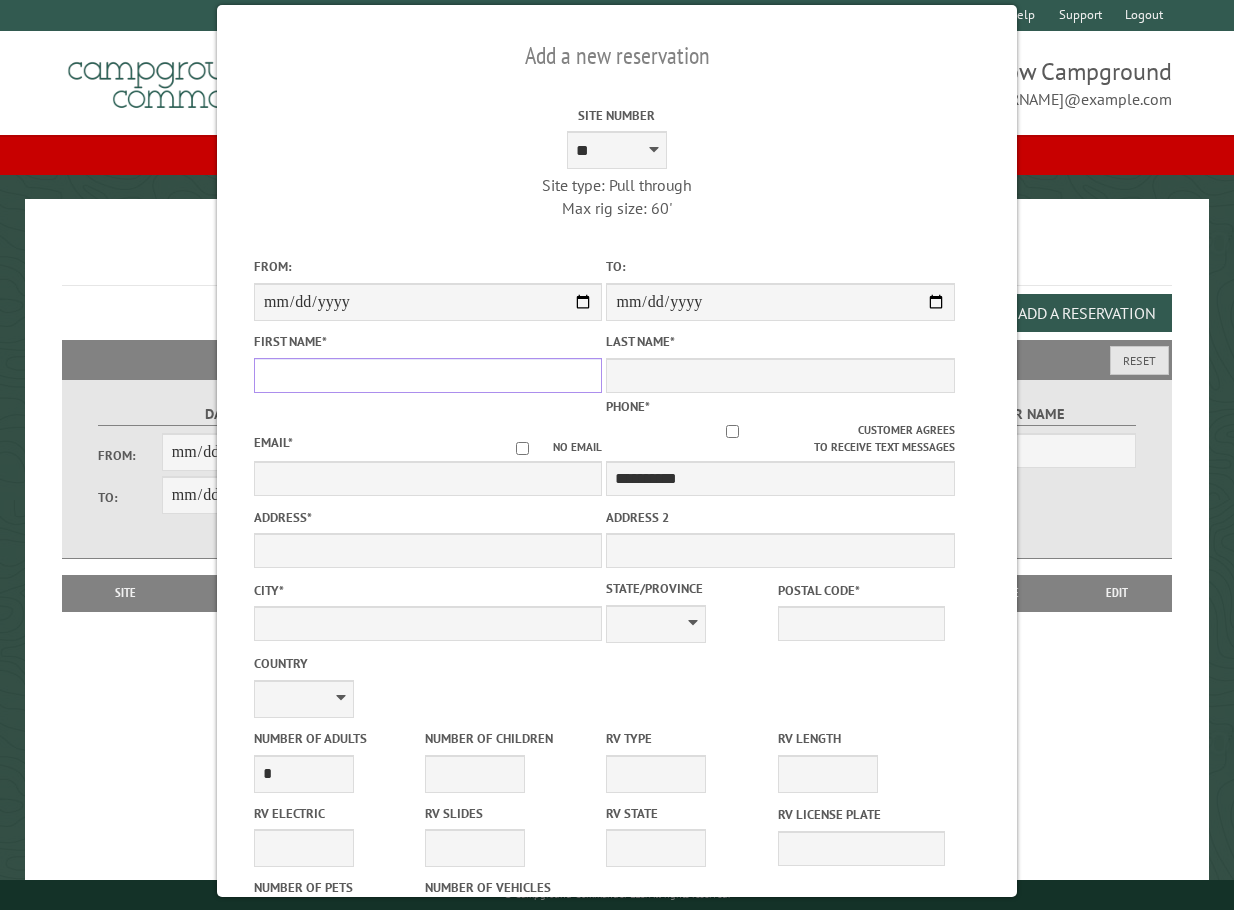 click on "First Name *" at bounding box center [428, 375] 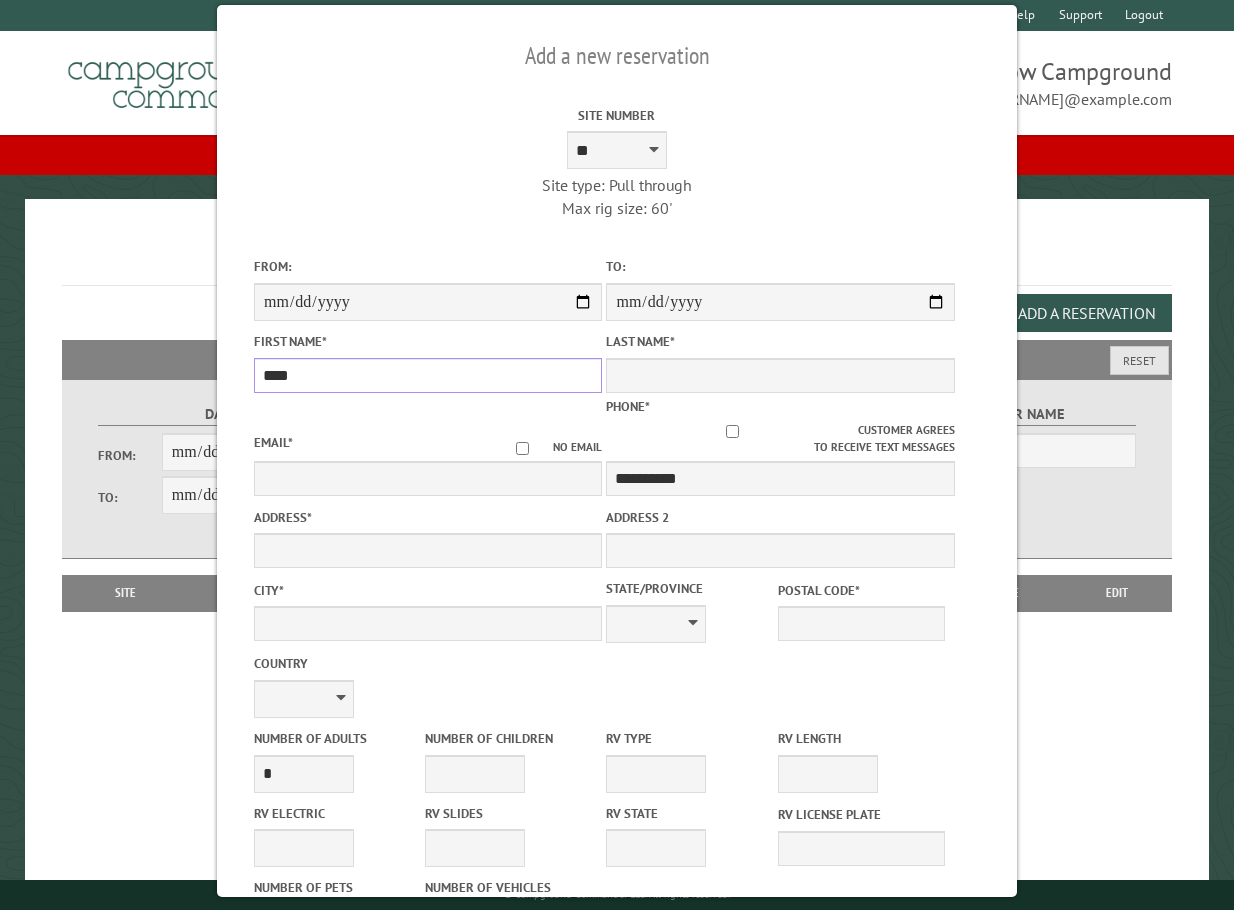 type on "****" 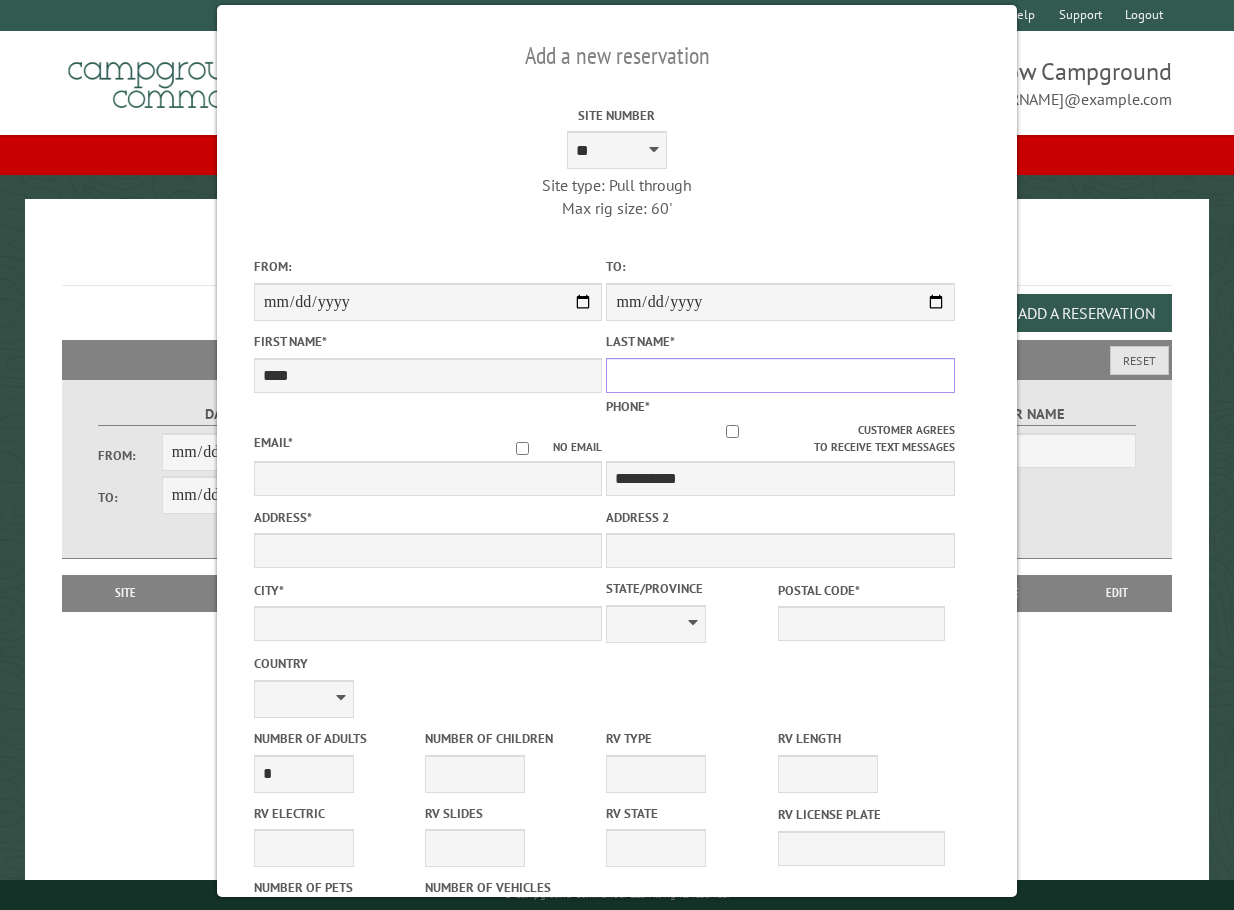 click on "Last Name *" at bounding box center [780, 375] 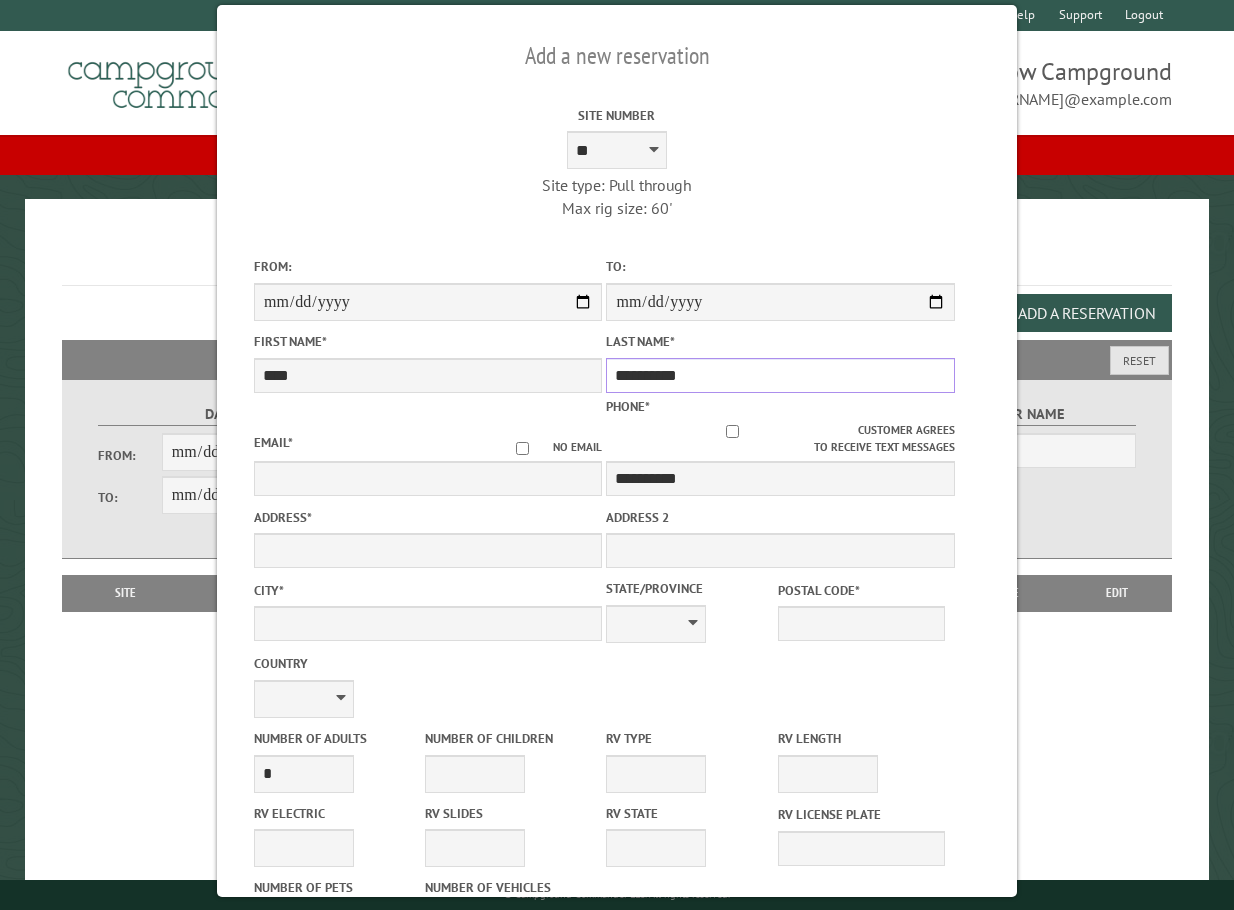 type on "**********" 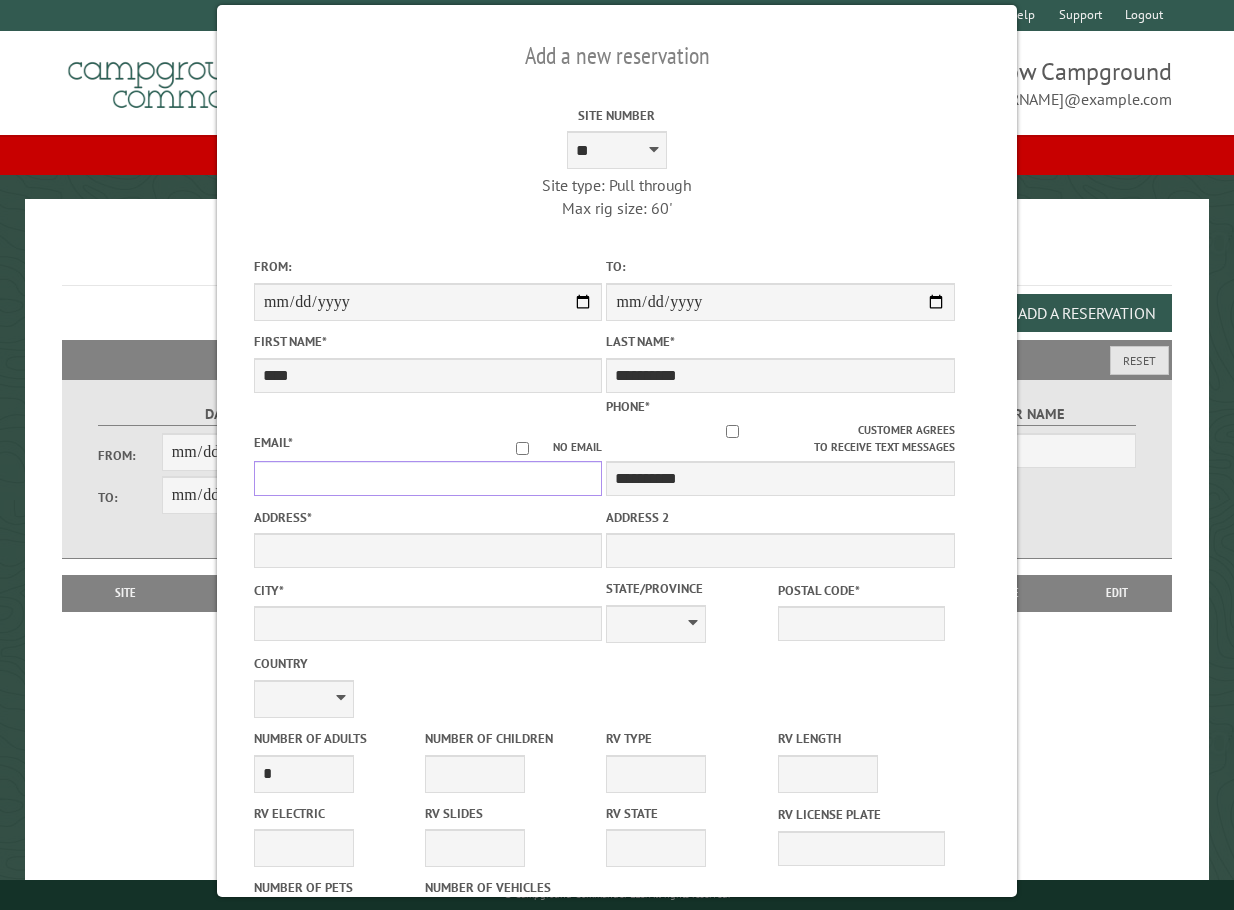 click on "Email *" at bounding box center (428, 478) 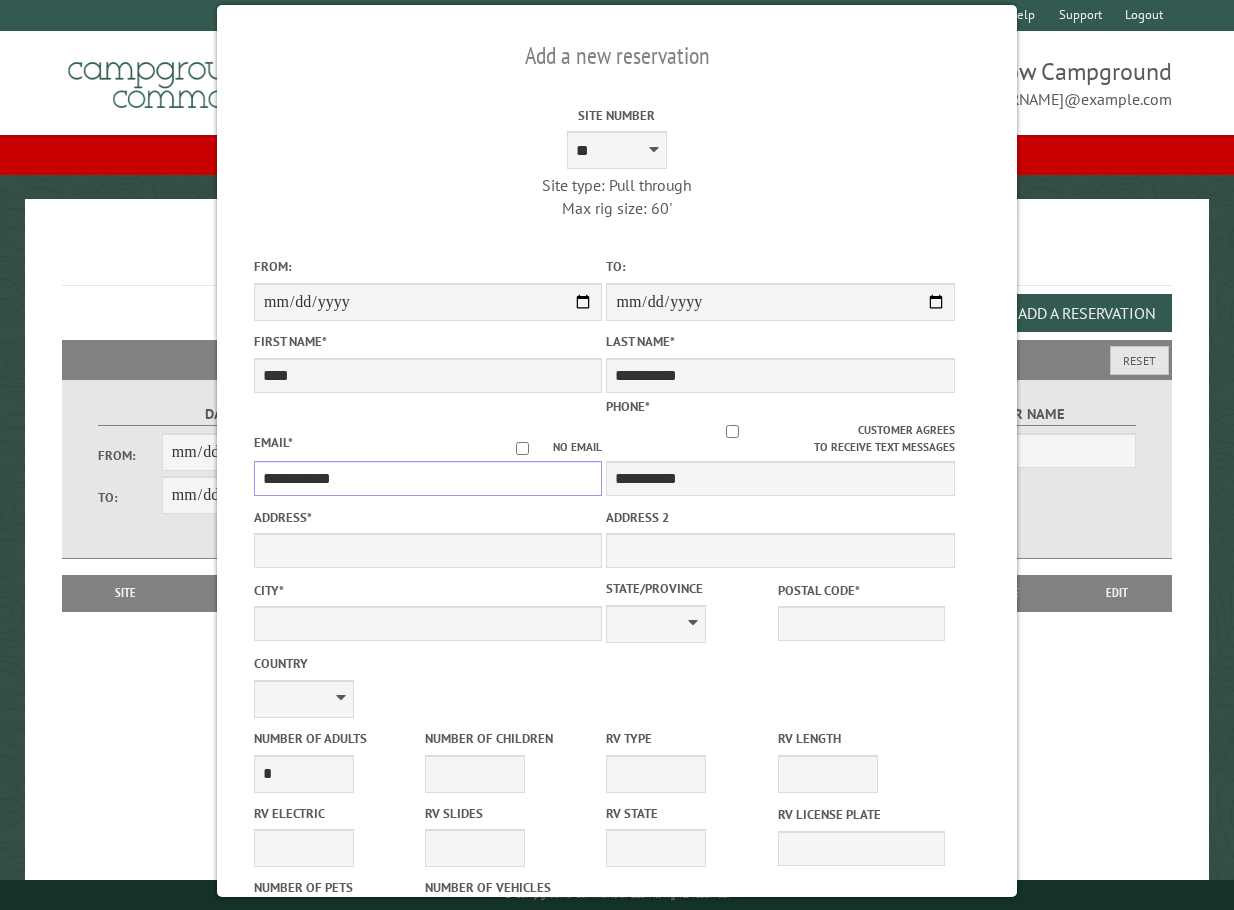 type on "**********" 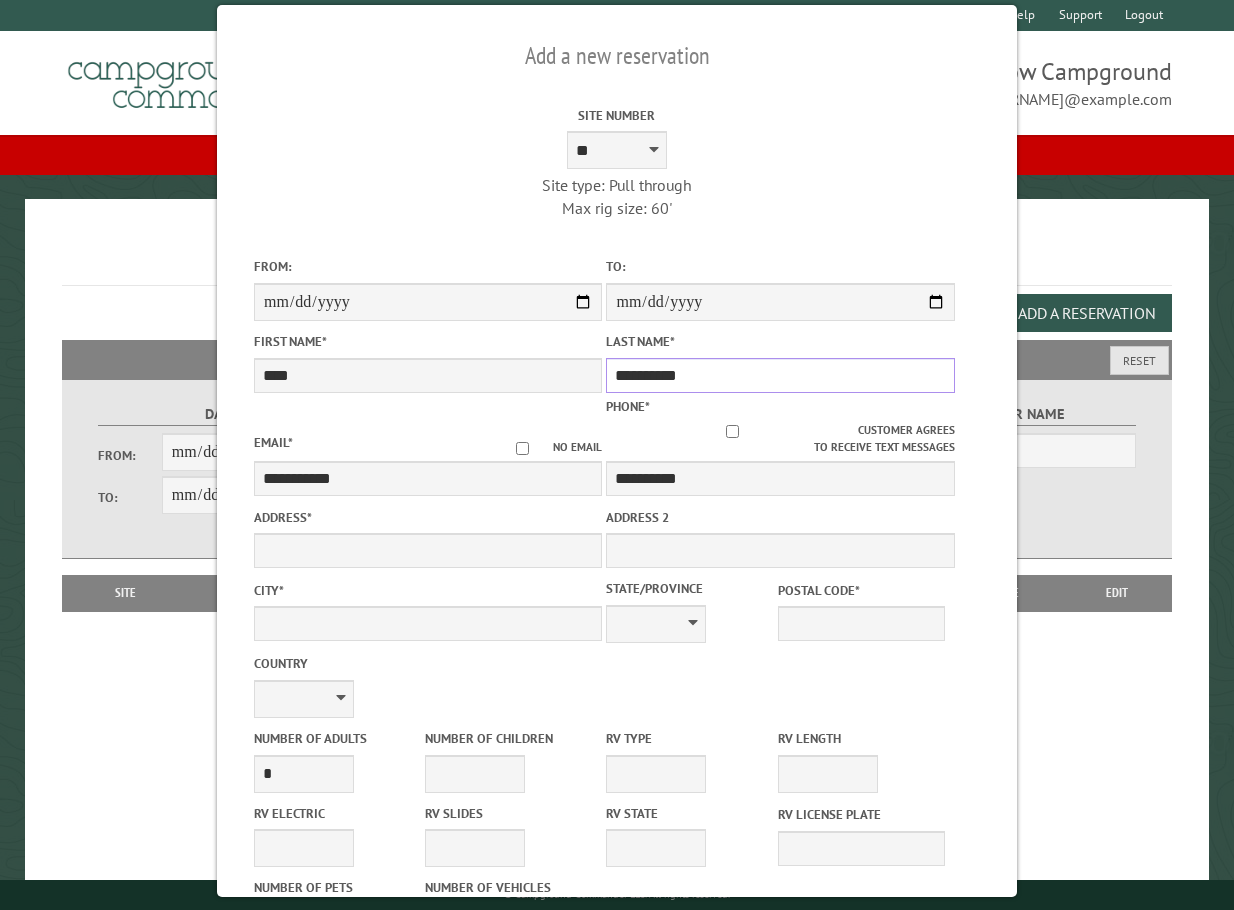 click on "**********" at bounding box center [780, 375] 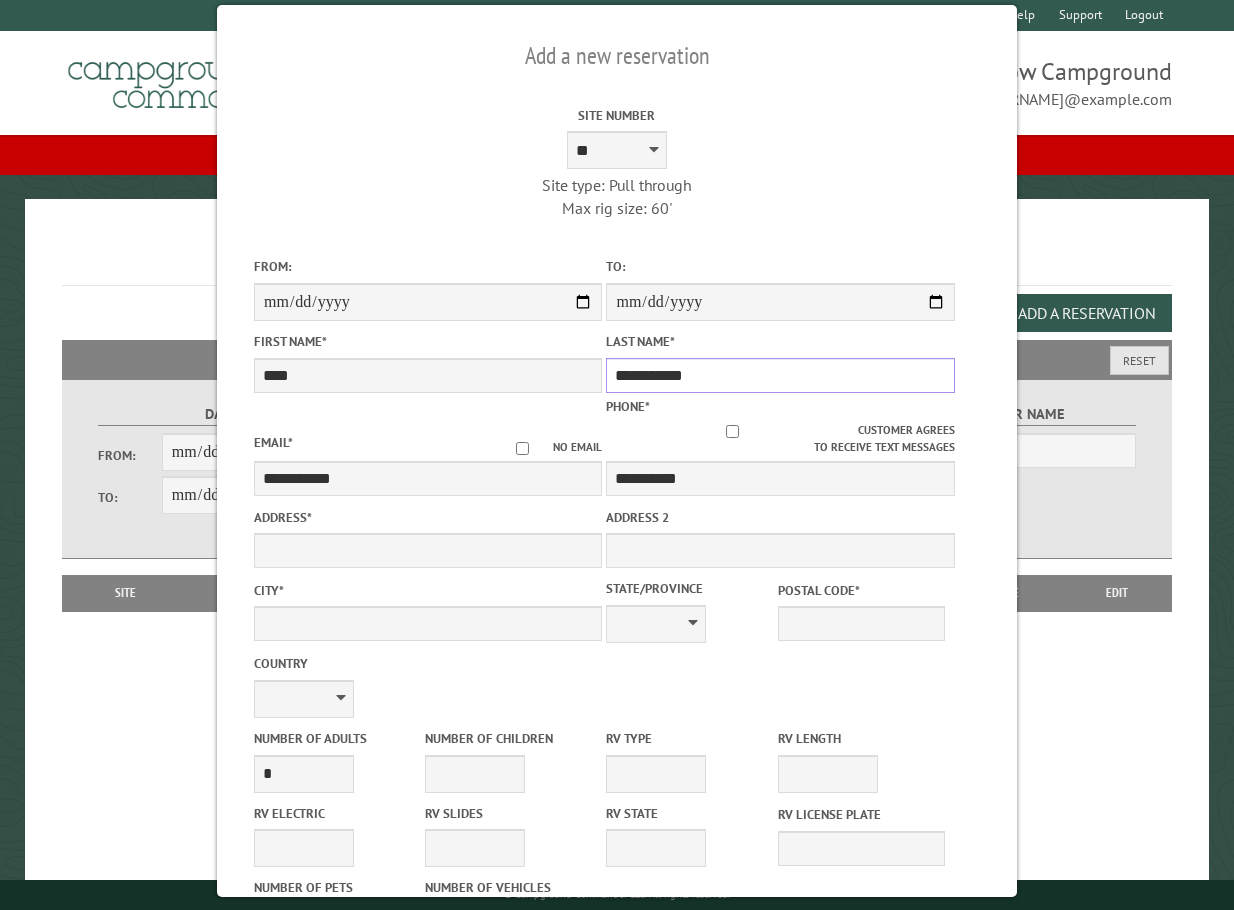 type on "**********" 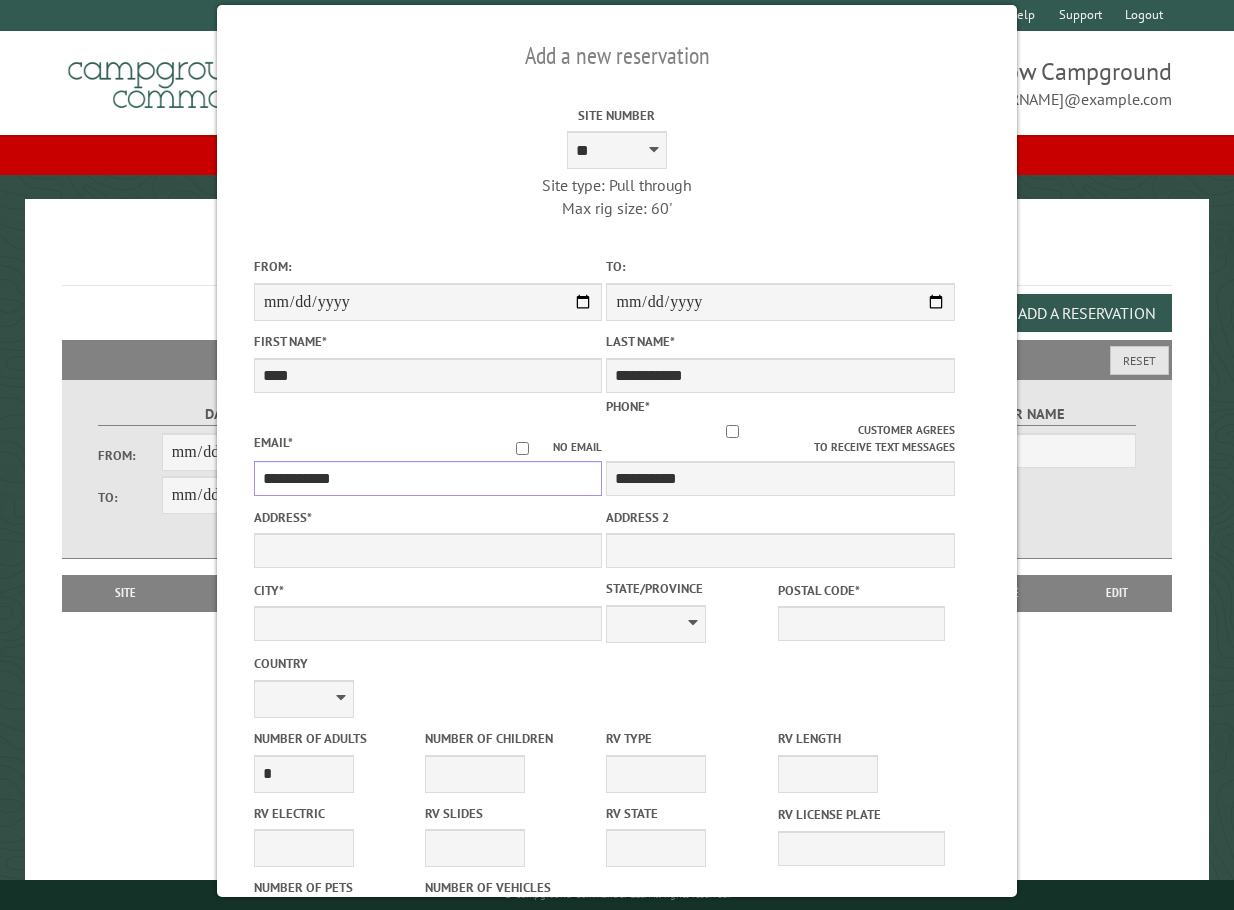 click on "**********" at bounding box center (428, 478) 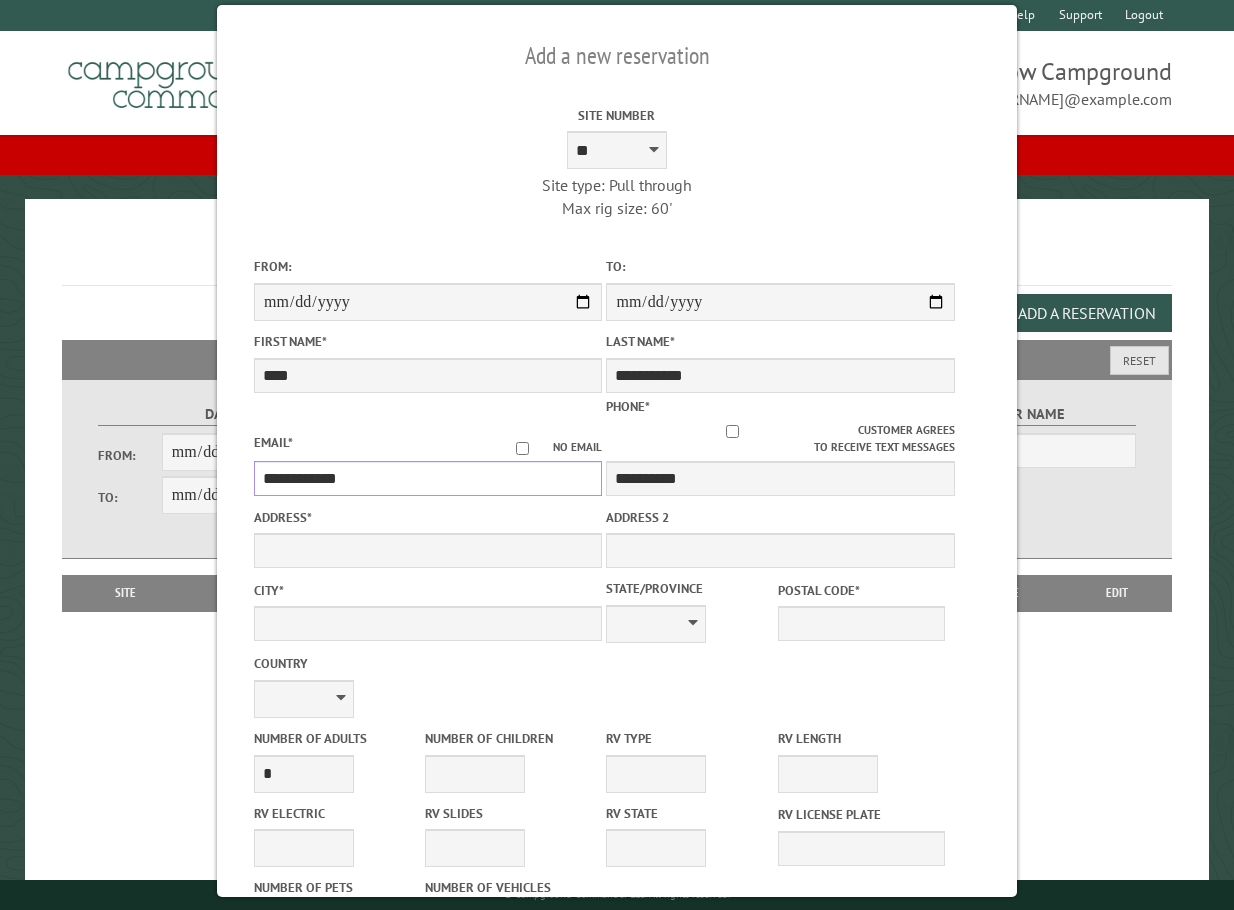 click on "**********" at bounding box center [428, 478] 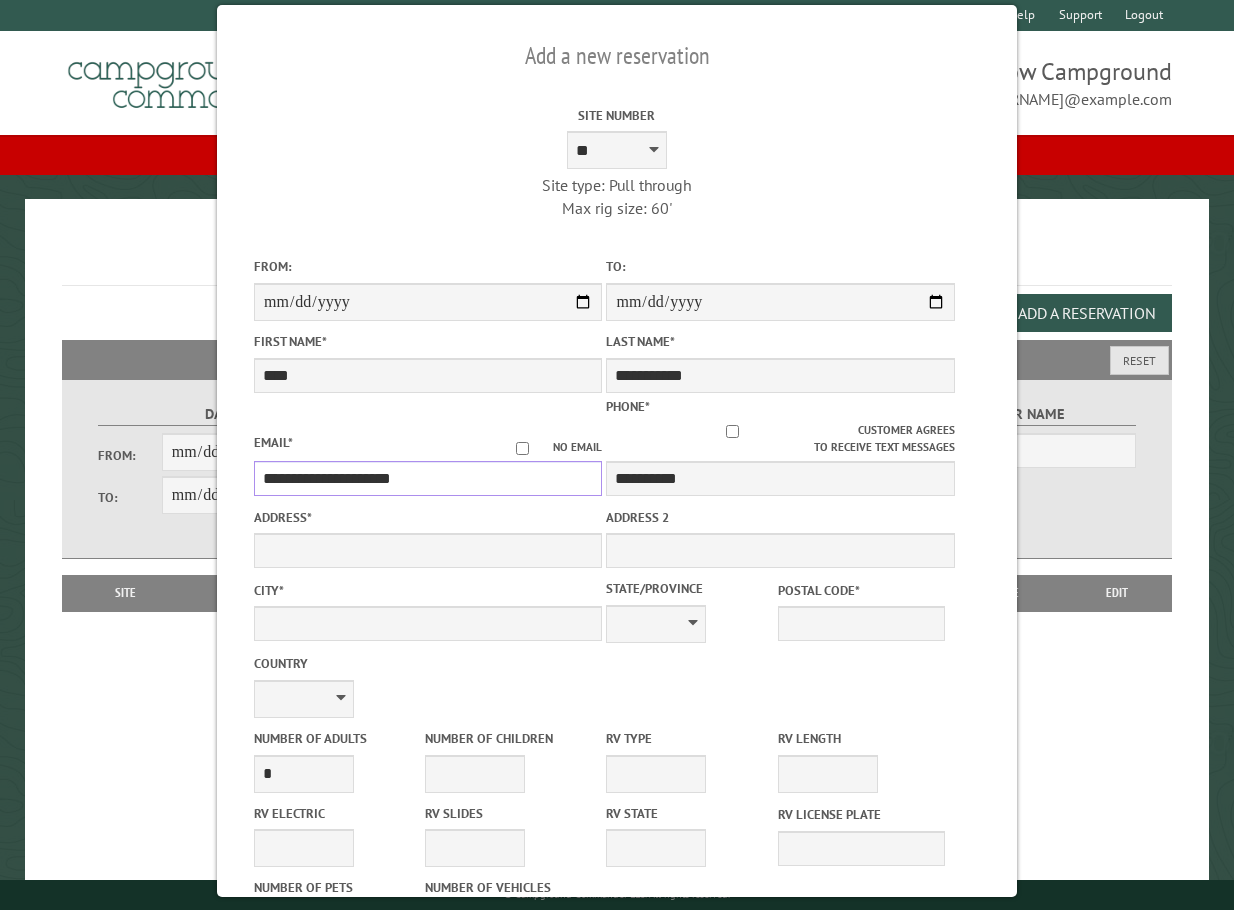type on "**********" 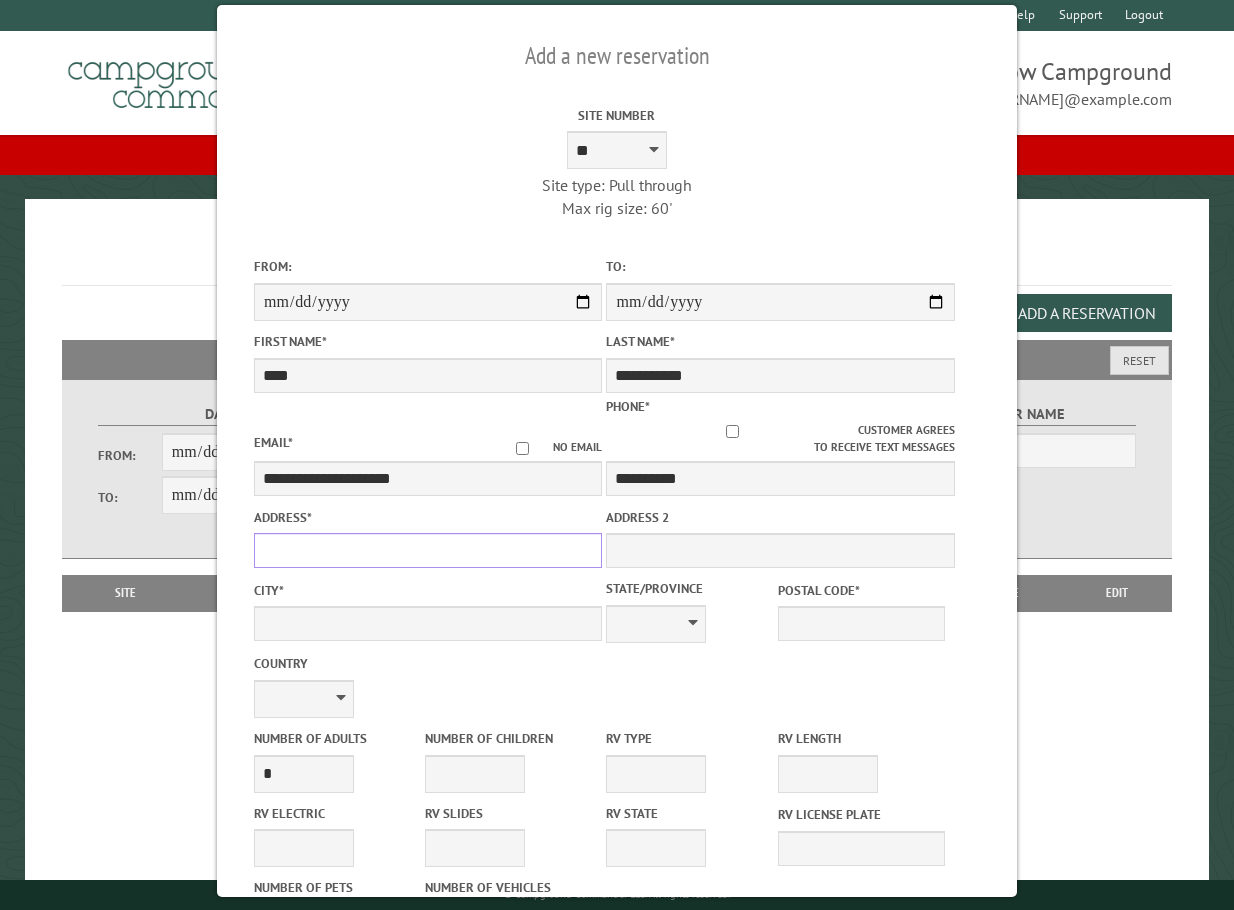click on "Address *" at bounding box center (428, 550) 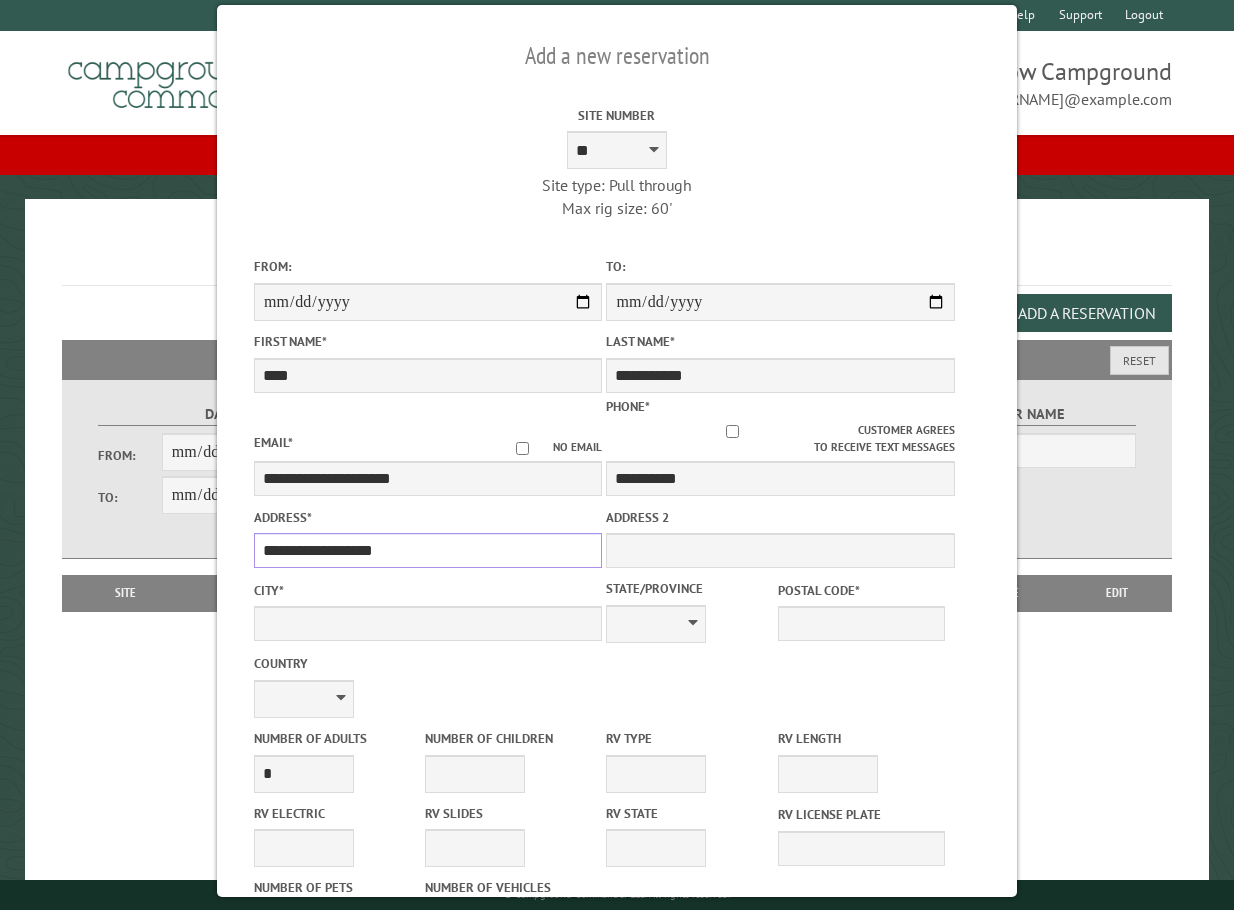type on "**********" 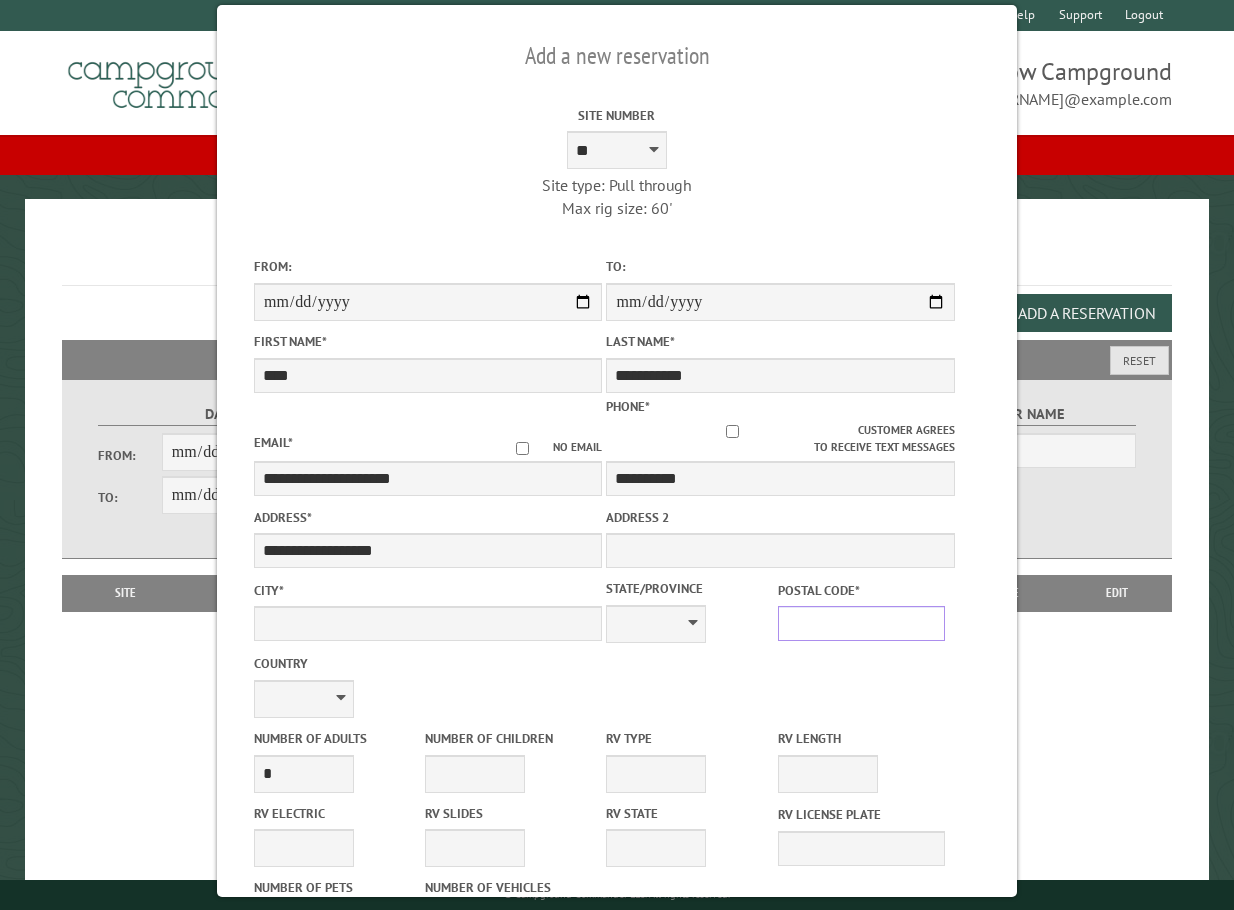 click on "Postal Code *" at bounding box center [861, 623] 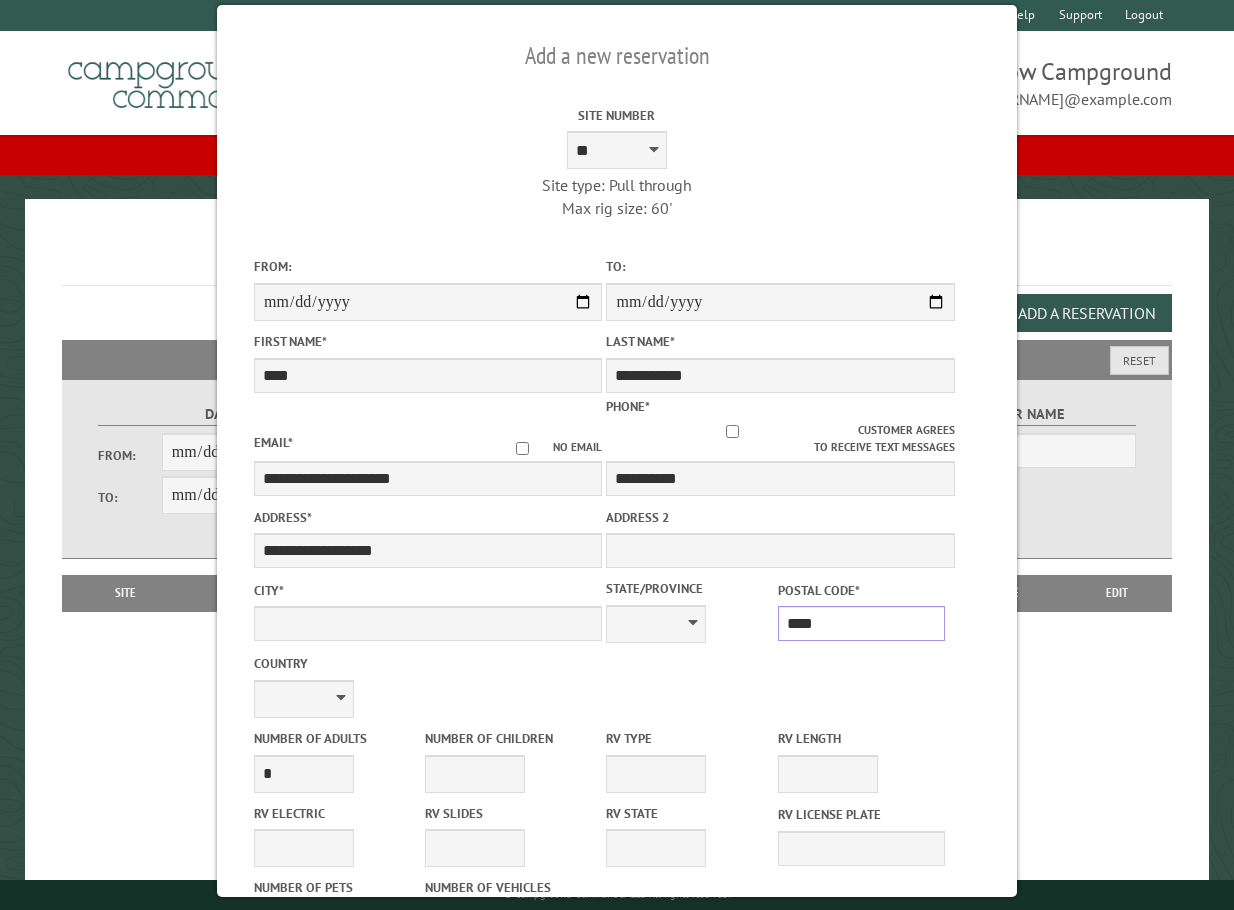 type on "*****" 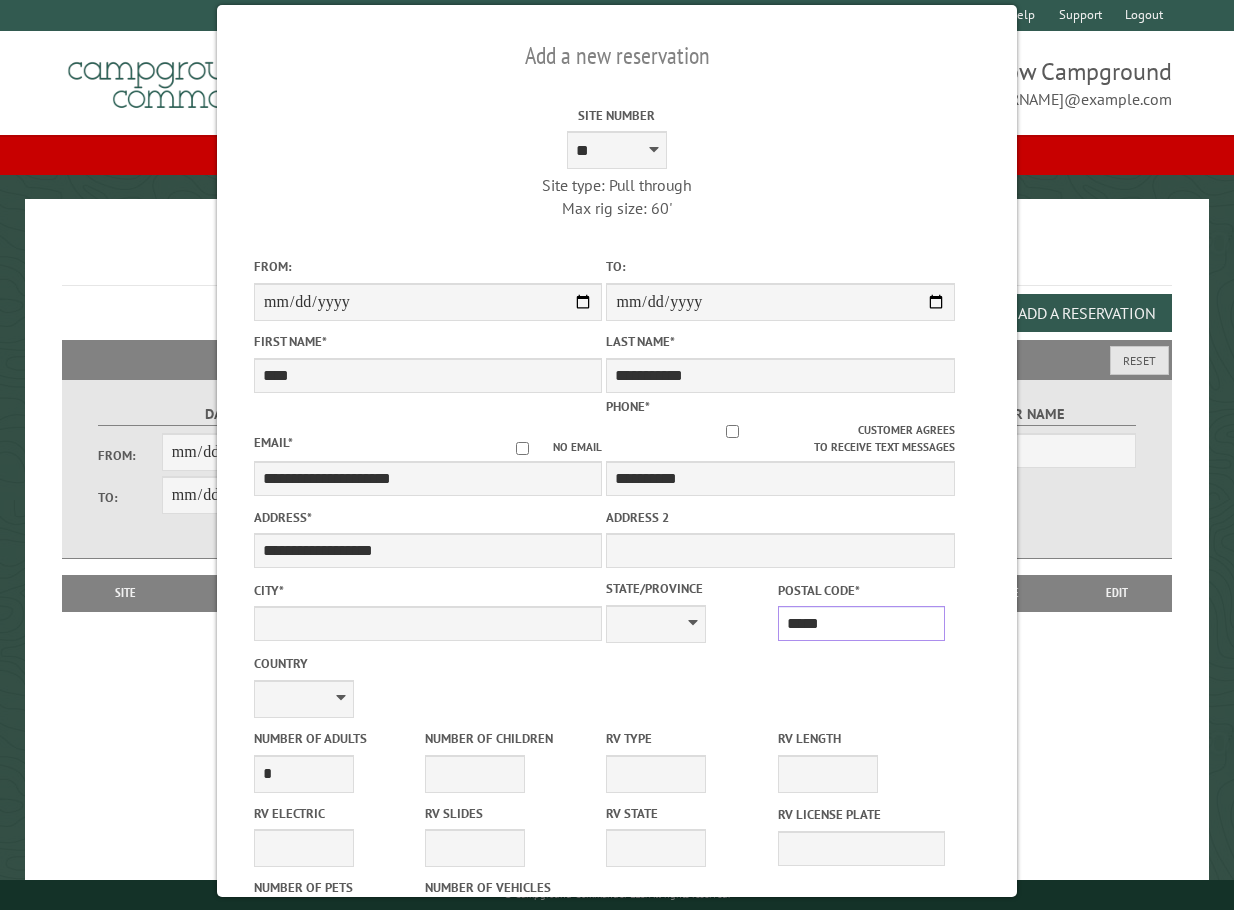 type on "*********" 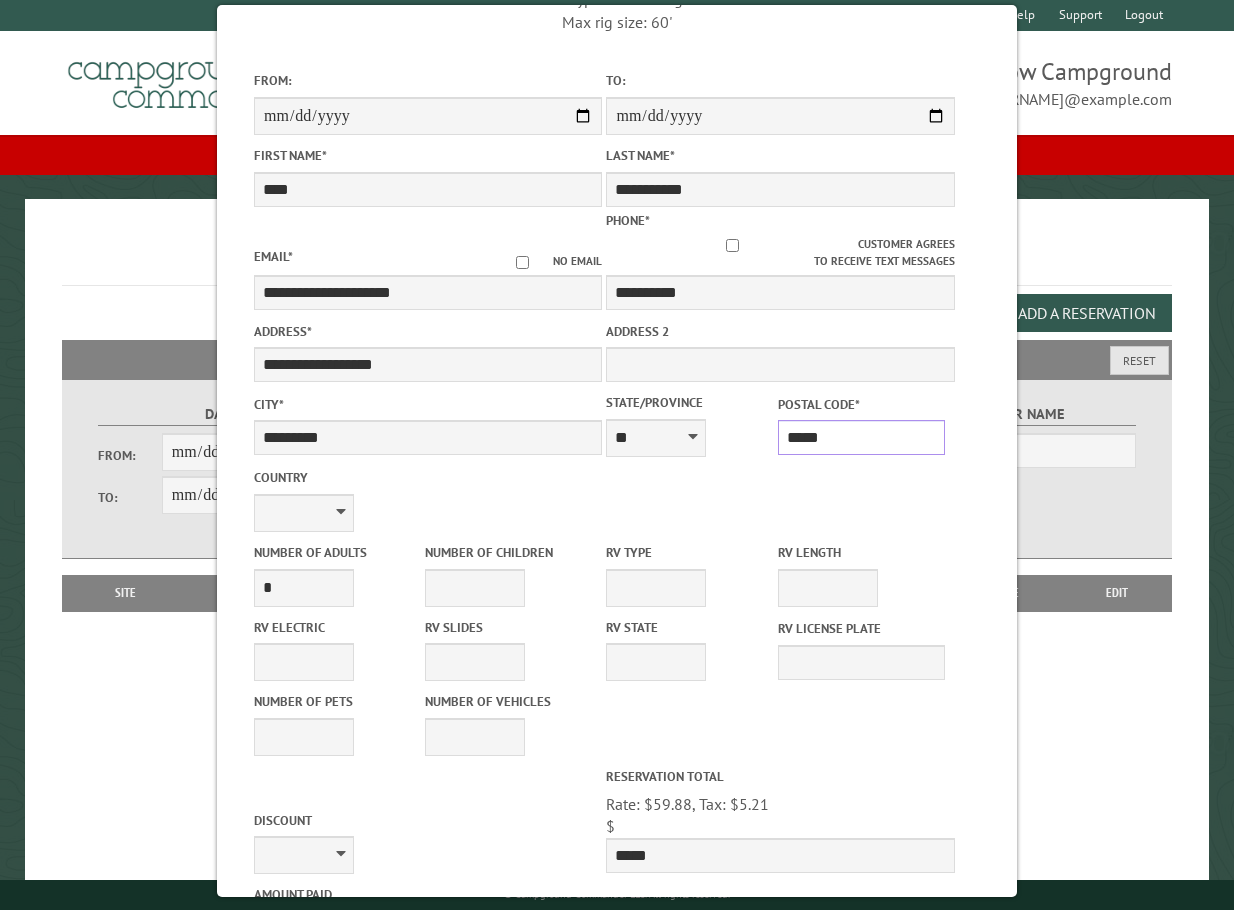 scroll, scrollTop: 200, scrollLeft: 0, axis: vertical 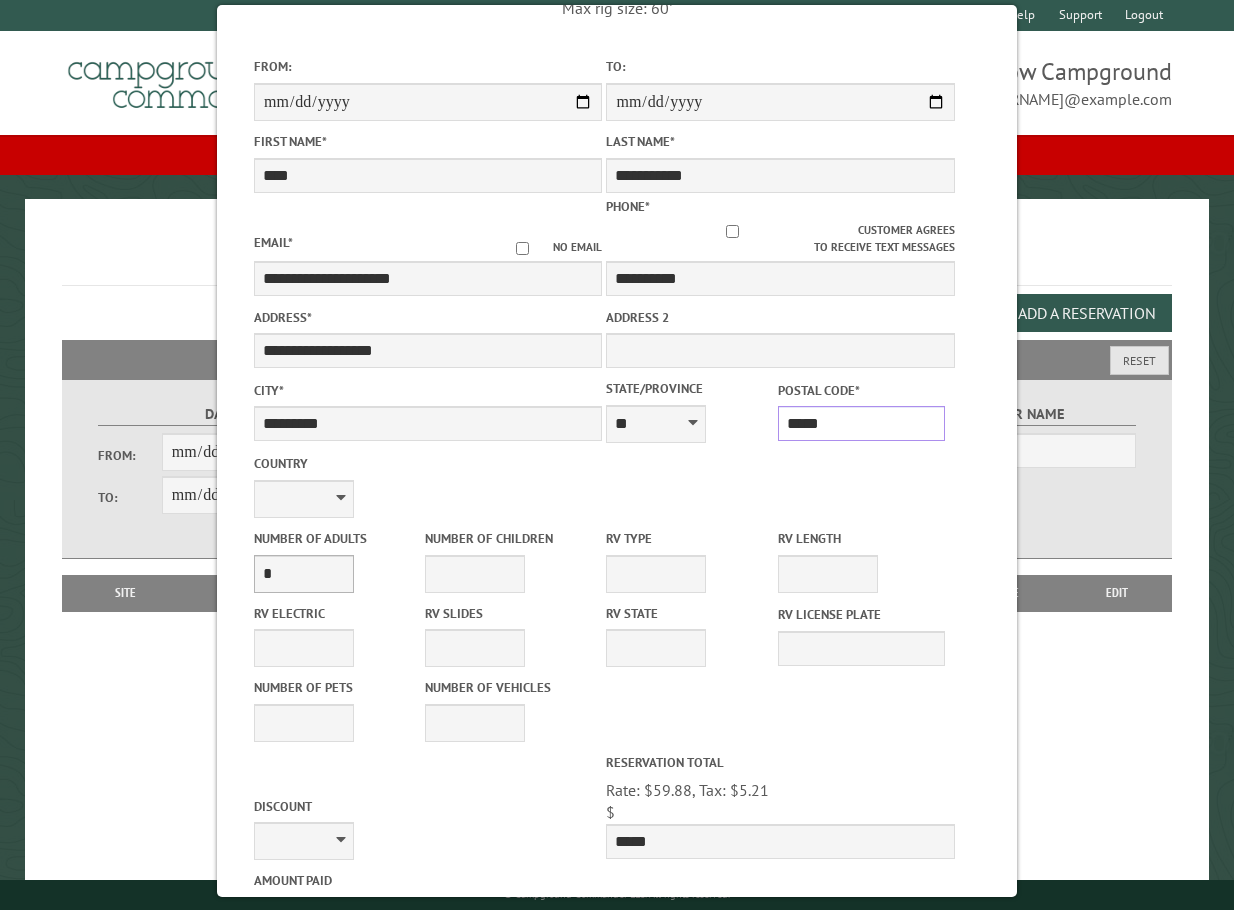 type on "*****" 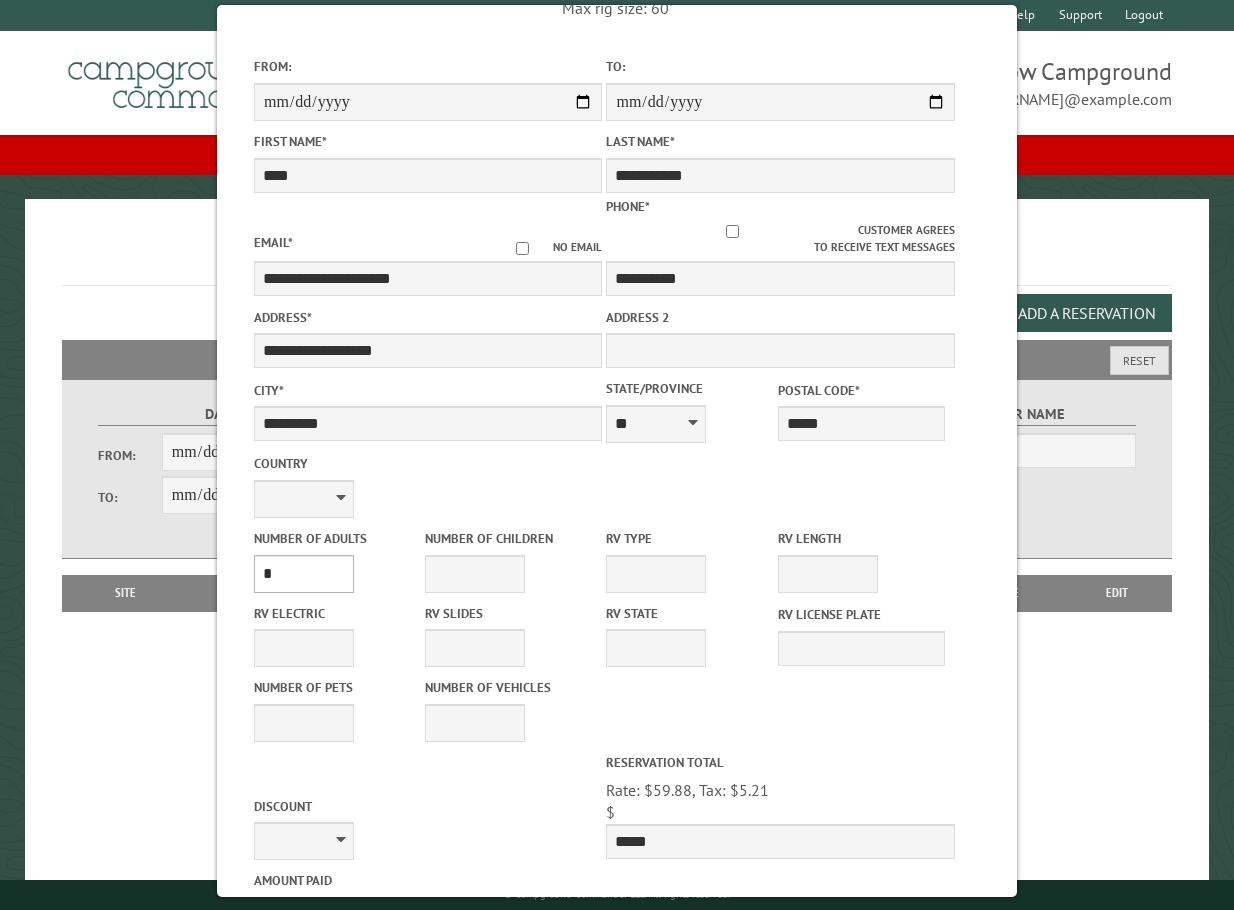 click on "* * * * * * * * * * **" at bounding box center [304, 574] 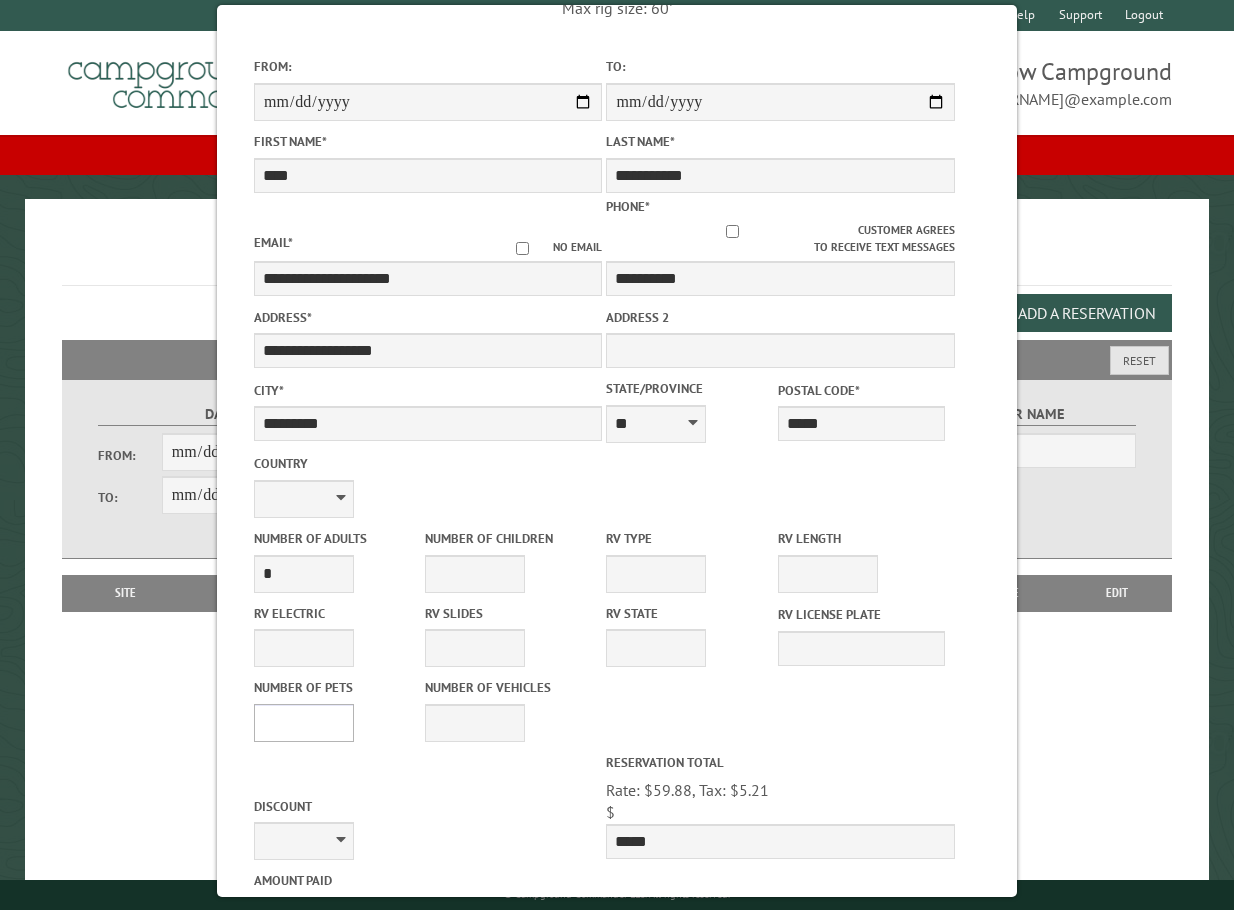 click on "* * * * * * * * * * **" at bounding box center (304, 723) 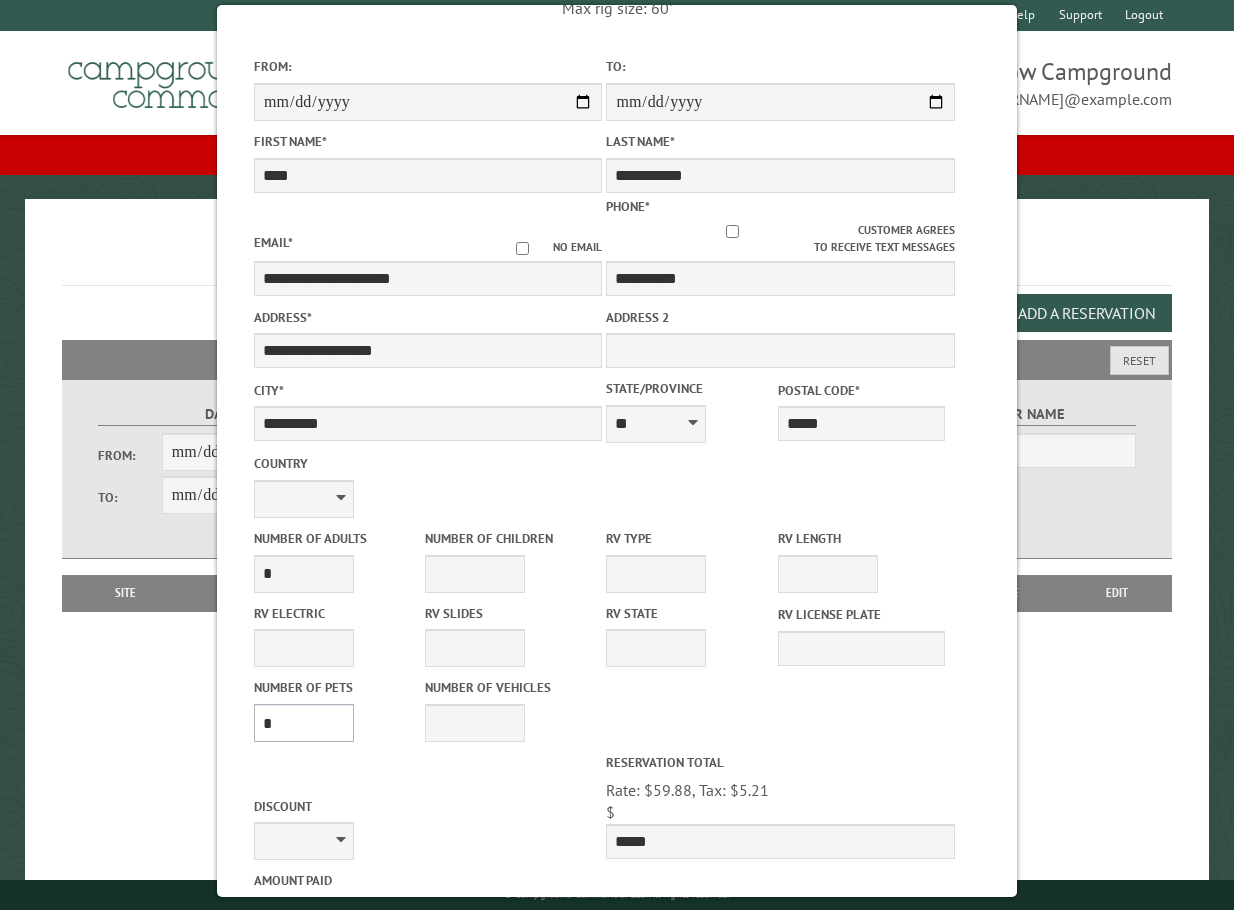 click on "* * * * * * * * * * **" at bounding box center (304, 723) 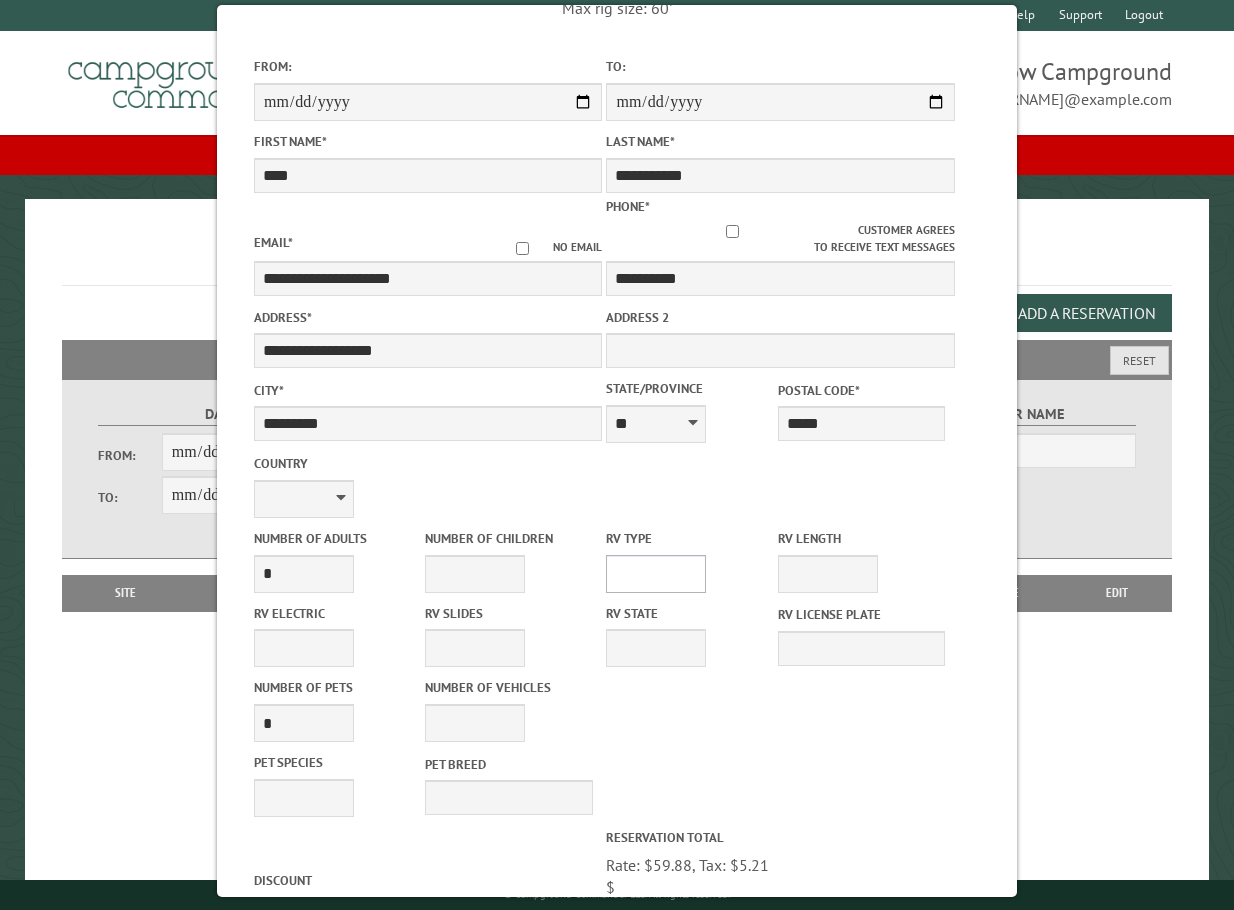 click on "**********" at bounding box center (656, 574) 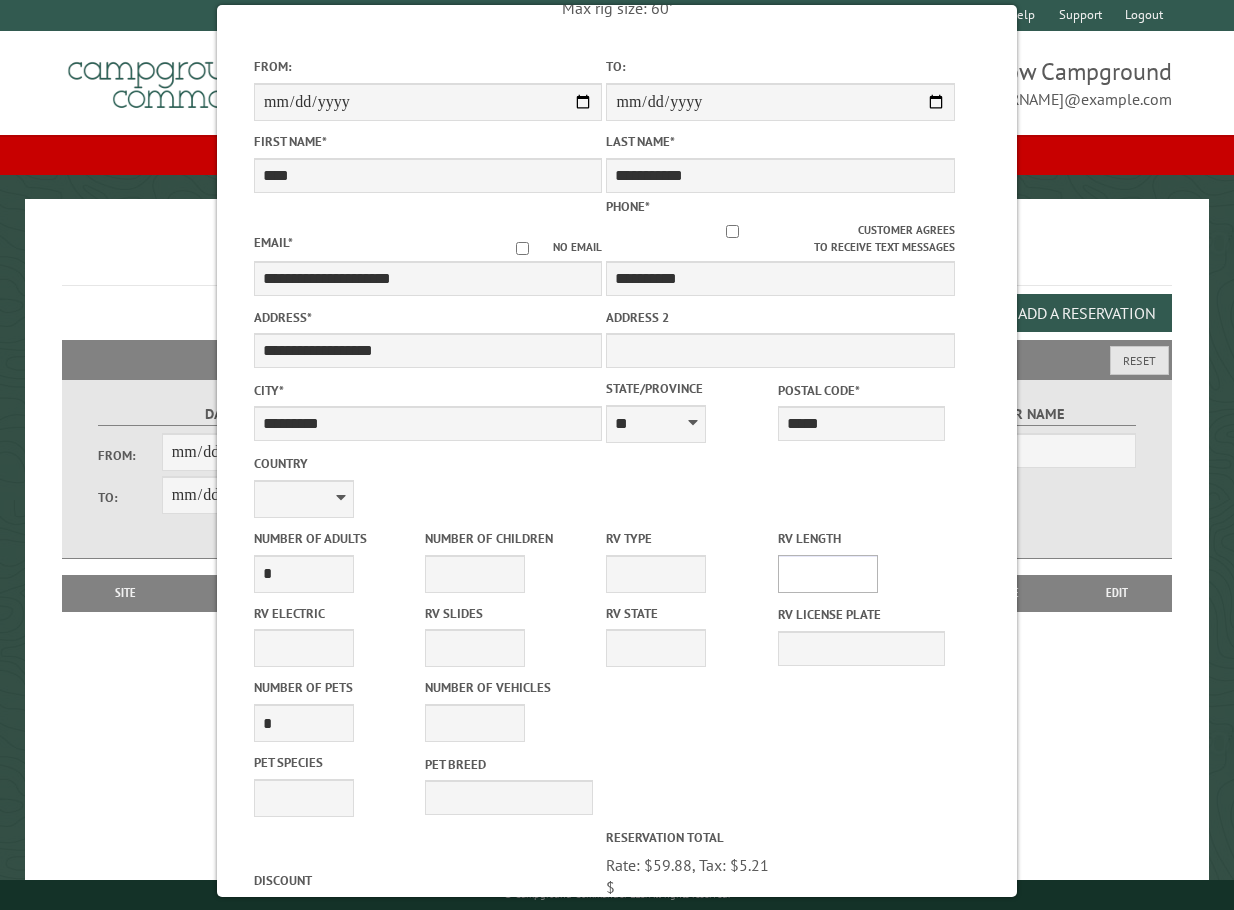 click on "* ** ** ** ** ** ** ** ** ** ** **" at bounding box center [828, 574] 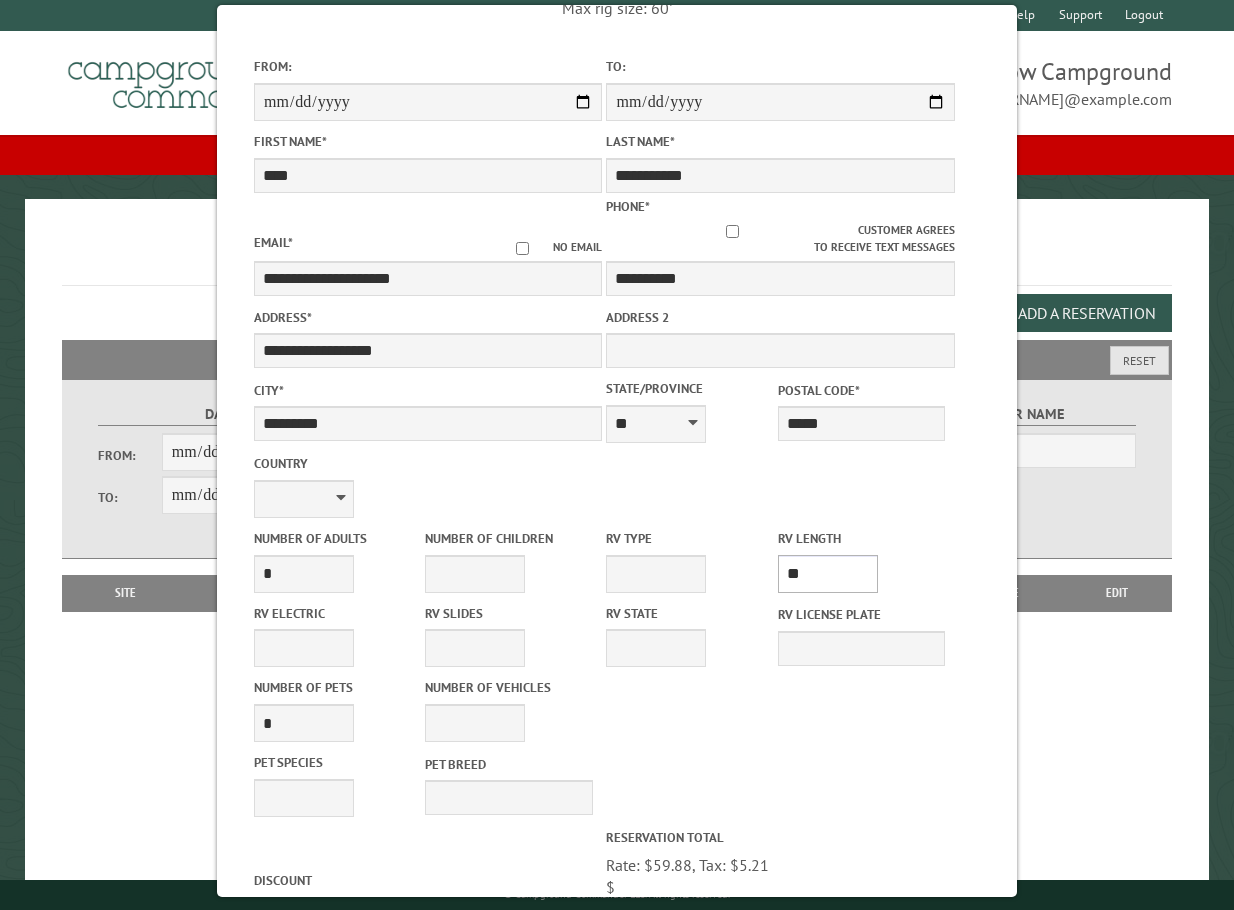 click on "* ** ** ** ** ** ** ** ** ** ** **" at bounding box center [828, 574] 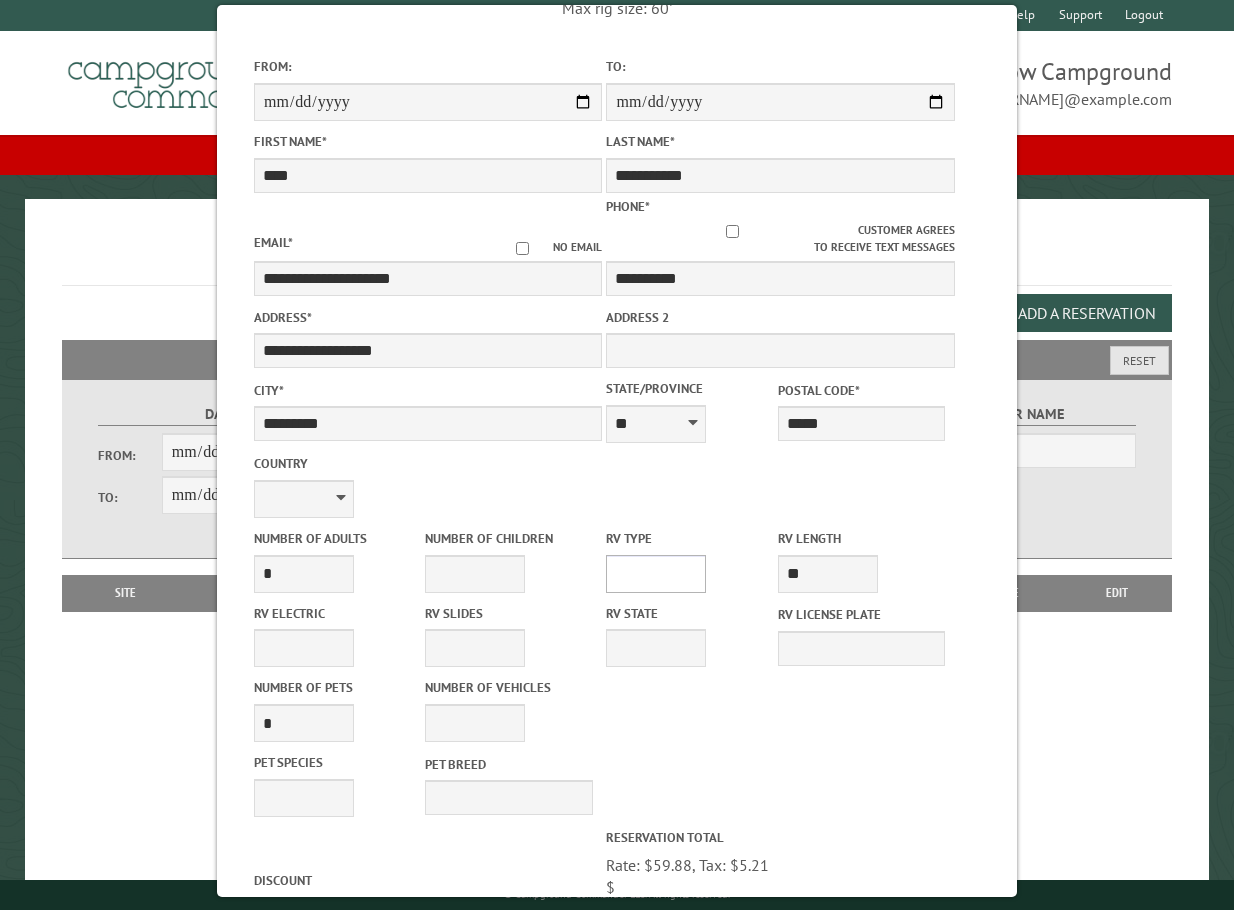 drag, startPoint x: 646, startPoint y: 570, endPoint x: 666, endPoint y: 560, distance: 22.36068 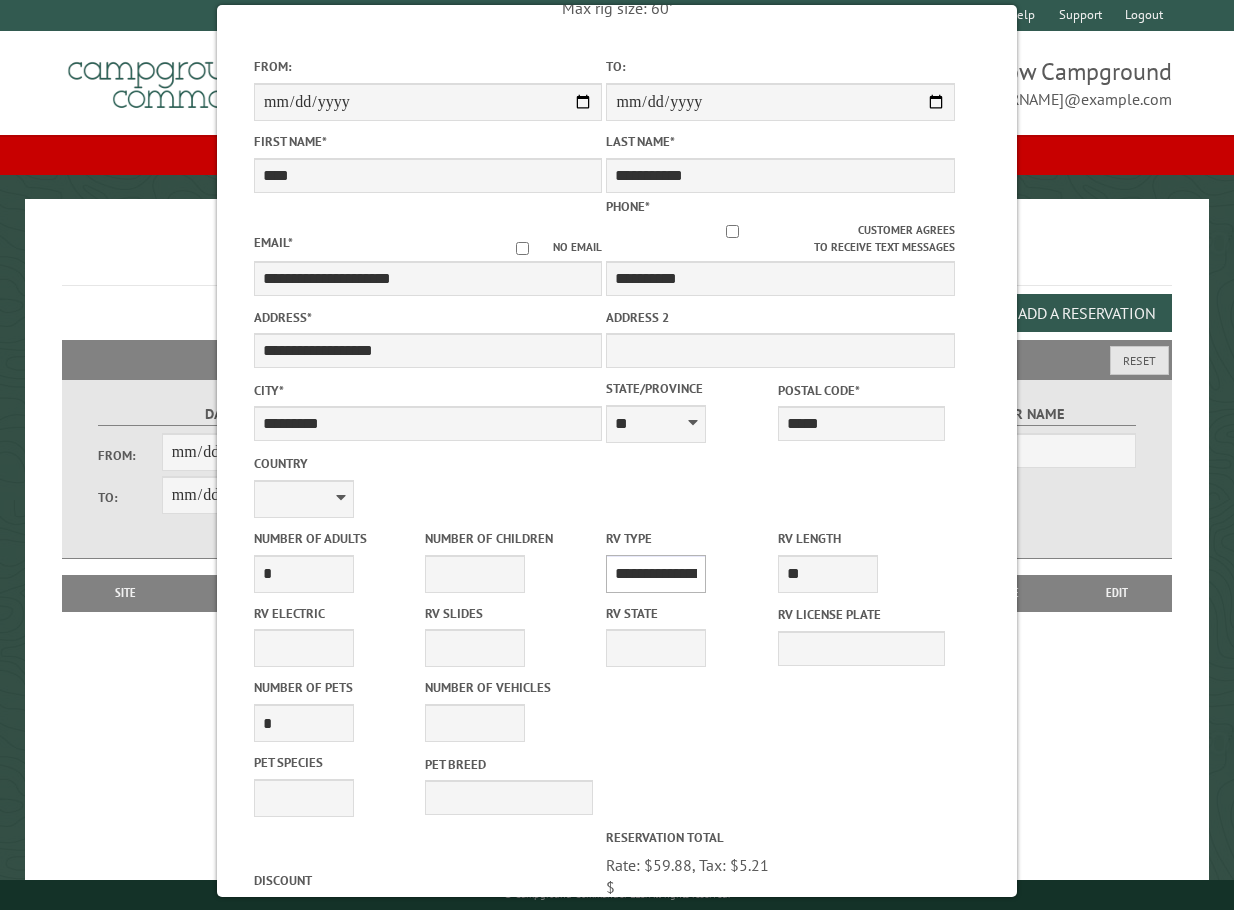 click on "**********" at bounding box center [656, 574] 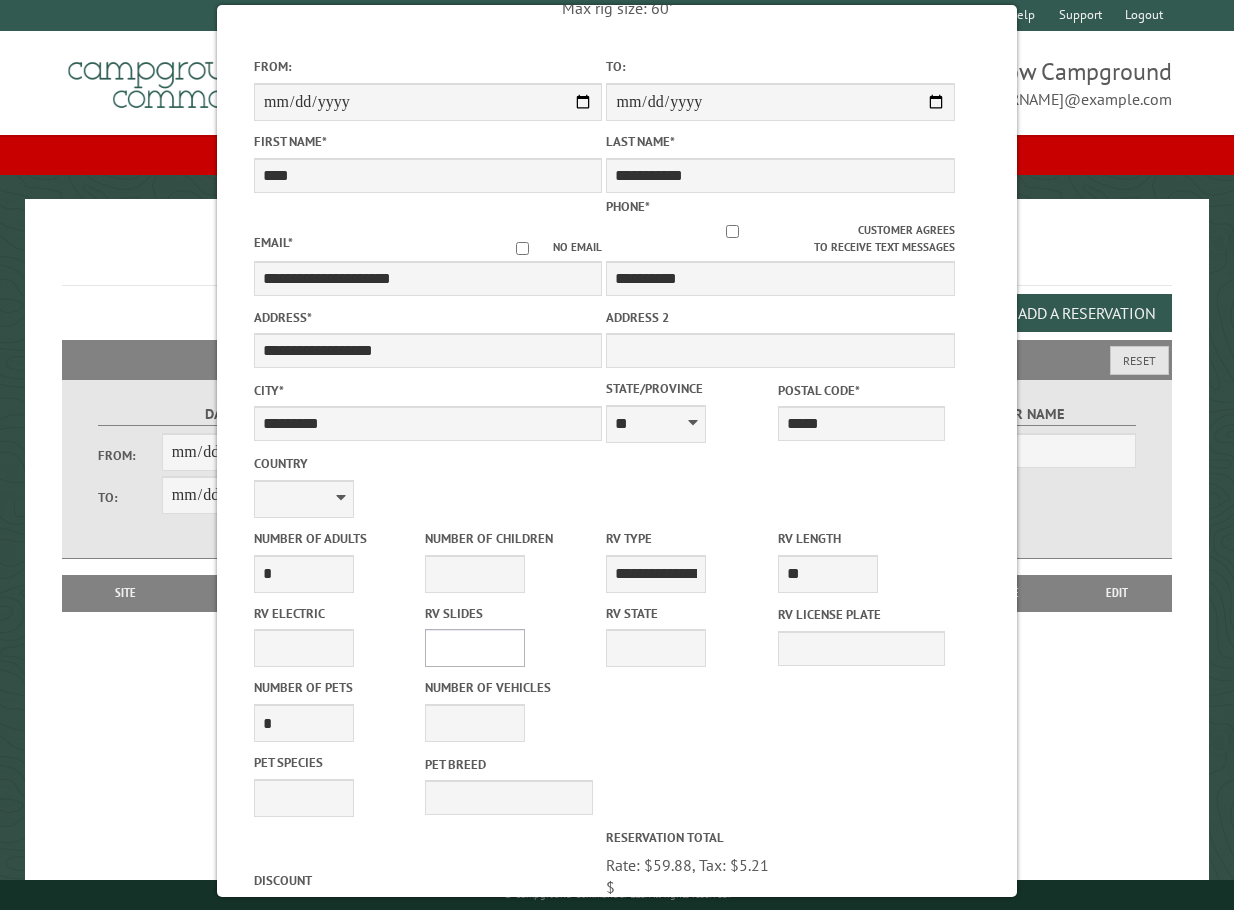 click on "* * * * * * * * * * **" at bounding box center (475, 648) 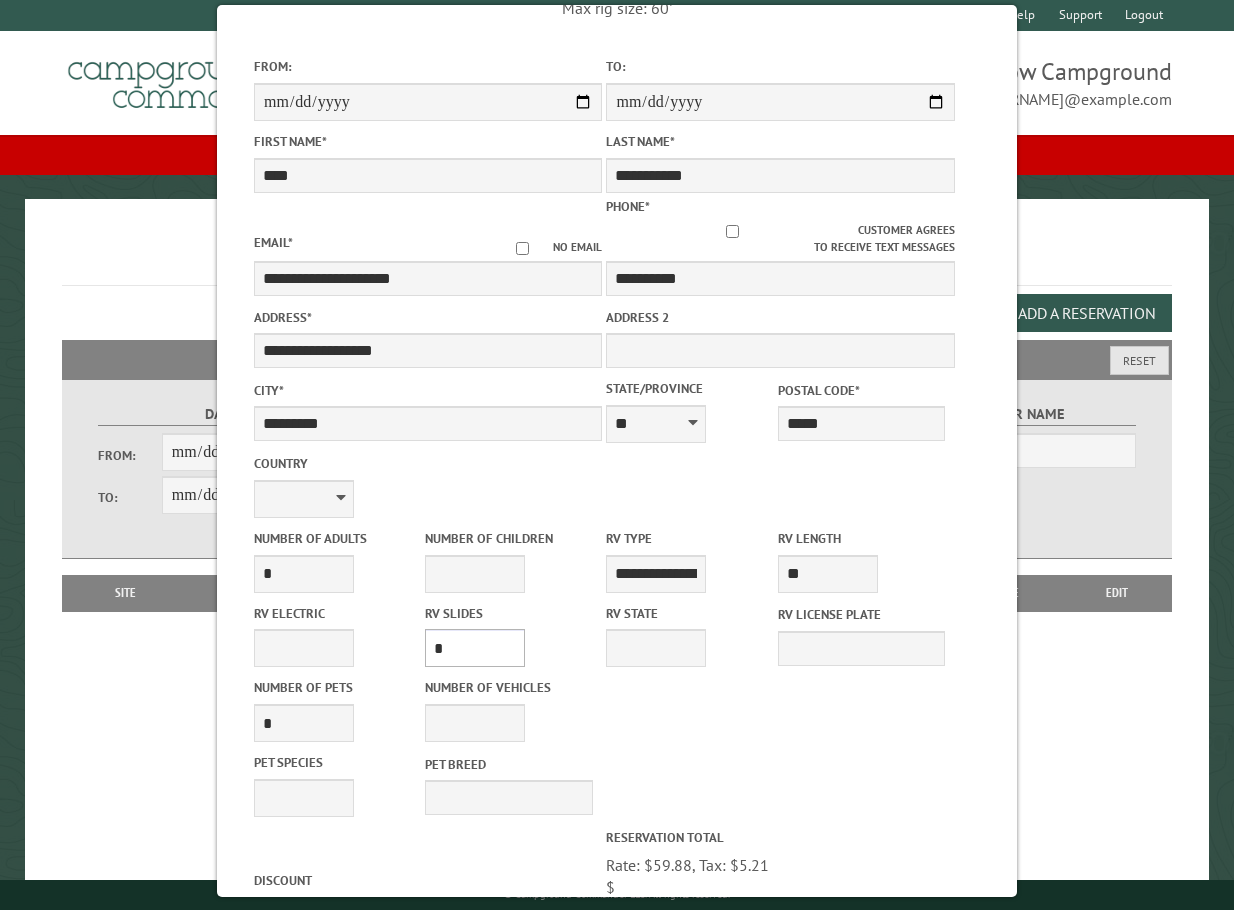 click on "* * * * * * * * * * **" at bounding box center [475, 648] 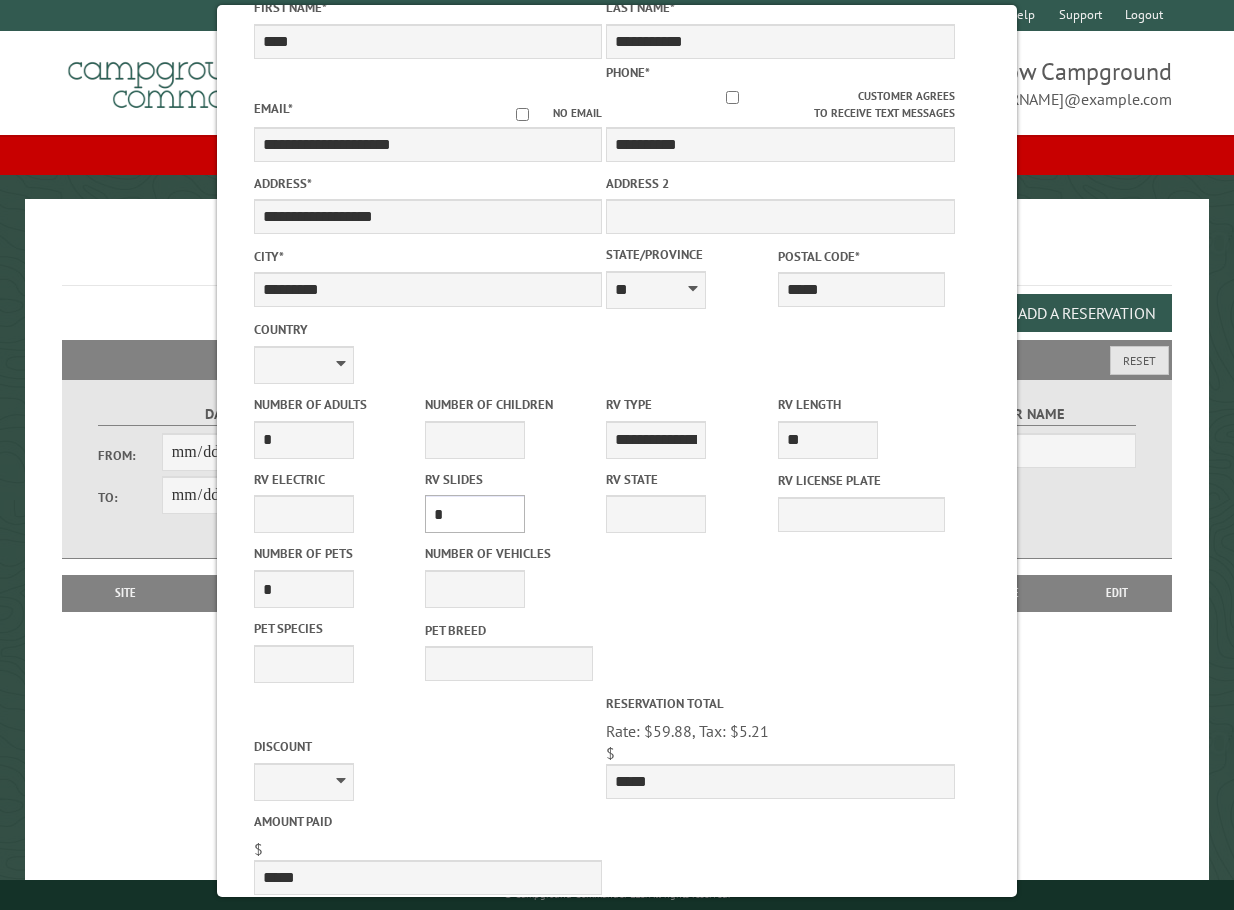 scroll, scrollTop: 300, scrollLeft: 0, axis: vertical 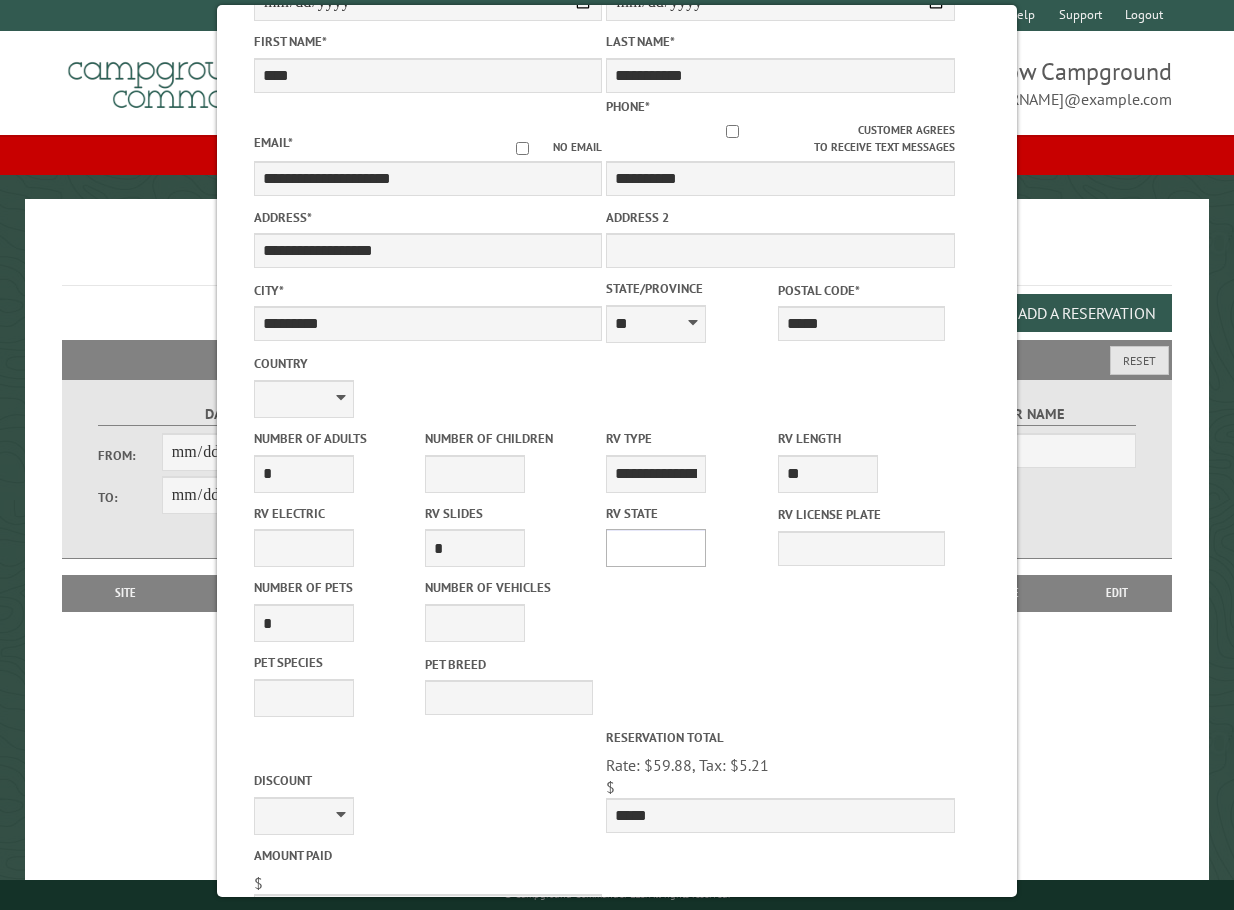 click on "** ** ** ** ** ** ** ** ** ** ** ** ** ** ** ** ** ** ** ** ** ** ** ** ** ** ** ** ** ** ** ** ** ** ** ** ** ** ** ** ** ** ** ** ** ** ** ** ** ** ** ** ** ** ** ** ** ** ** ** ** ** ** **" at bounding box center [656, 548] 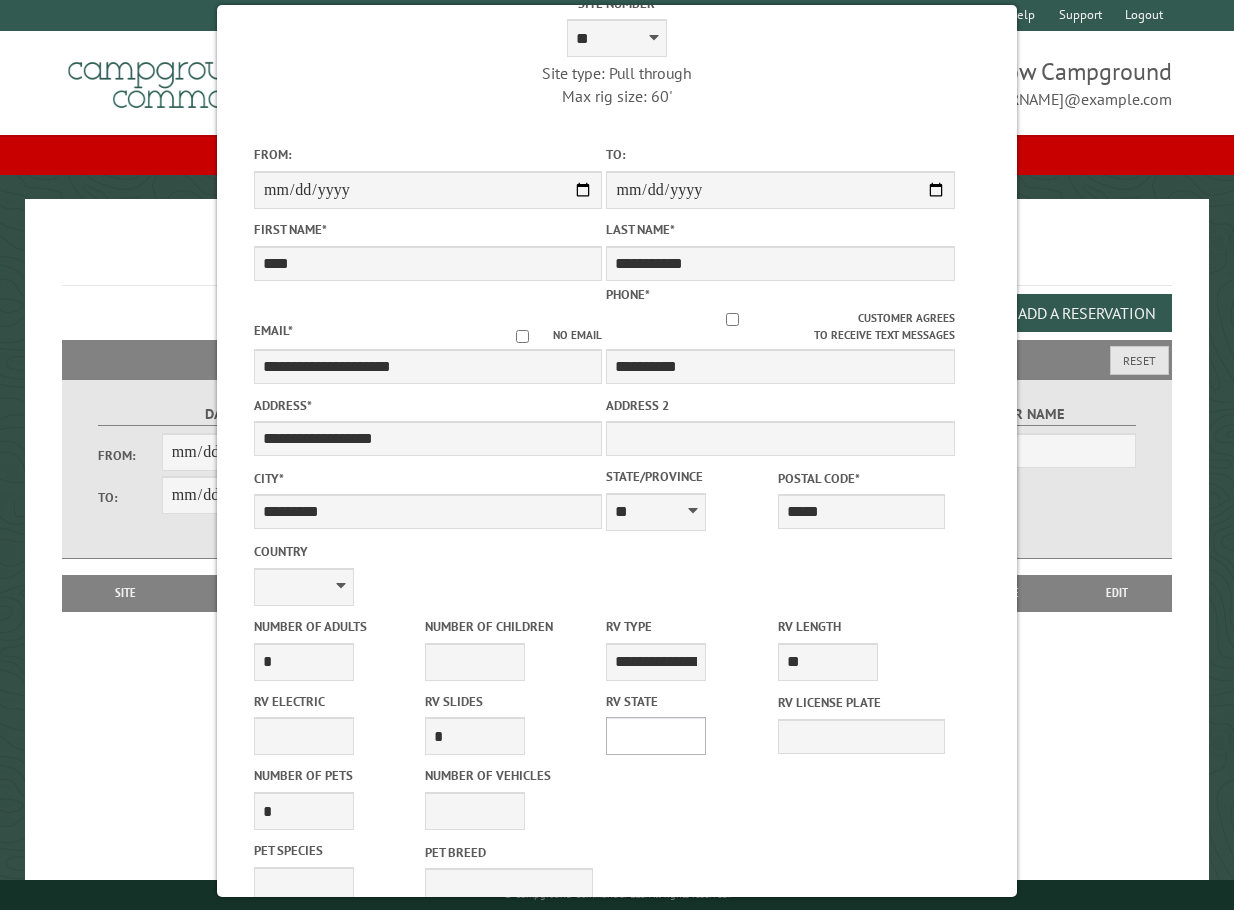 scroll, scrollTop: 0, scrollLeft: 0, axis: both 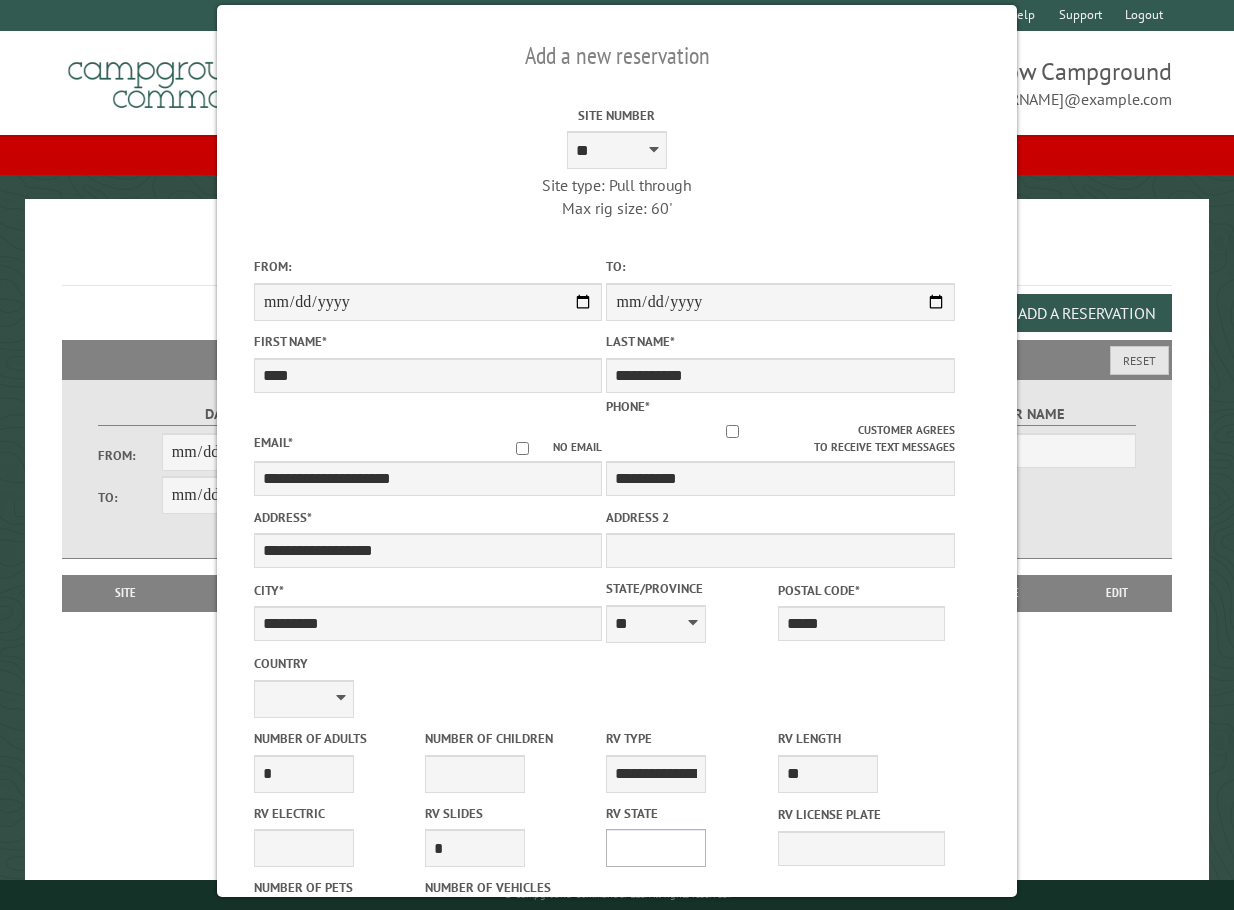 click on "** ** ** ** ** ** ** ** ** ** ** ** ** ** ** ** ** ** ** ** ** ** ** ** ** ** ** ** ** ** ** ** ** ** ** ** ** ** ** ** ** ** ** ** ** ** ** ** ** ** ** ** ** ** ** ** ** ** ** ** ** ** ** **" at bounding box center (656, 848) 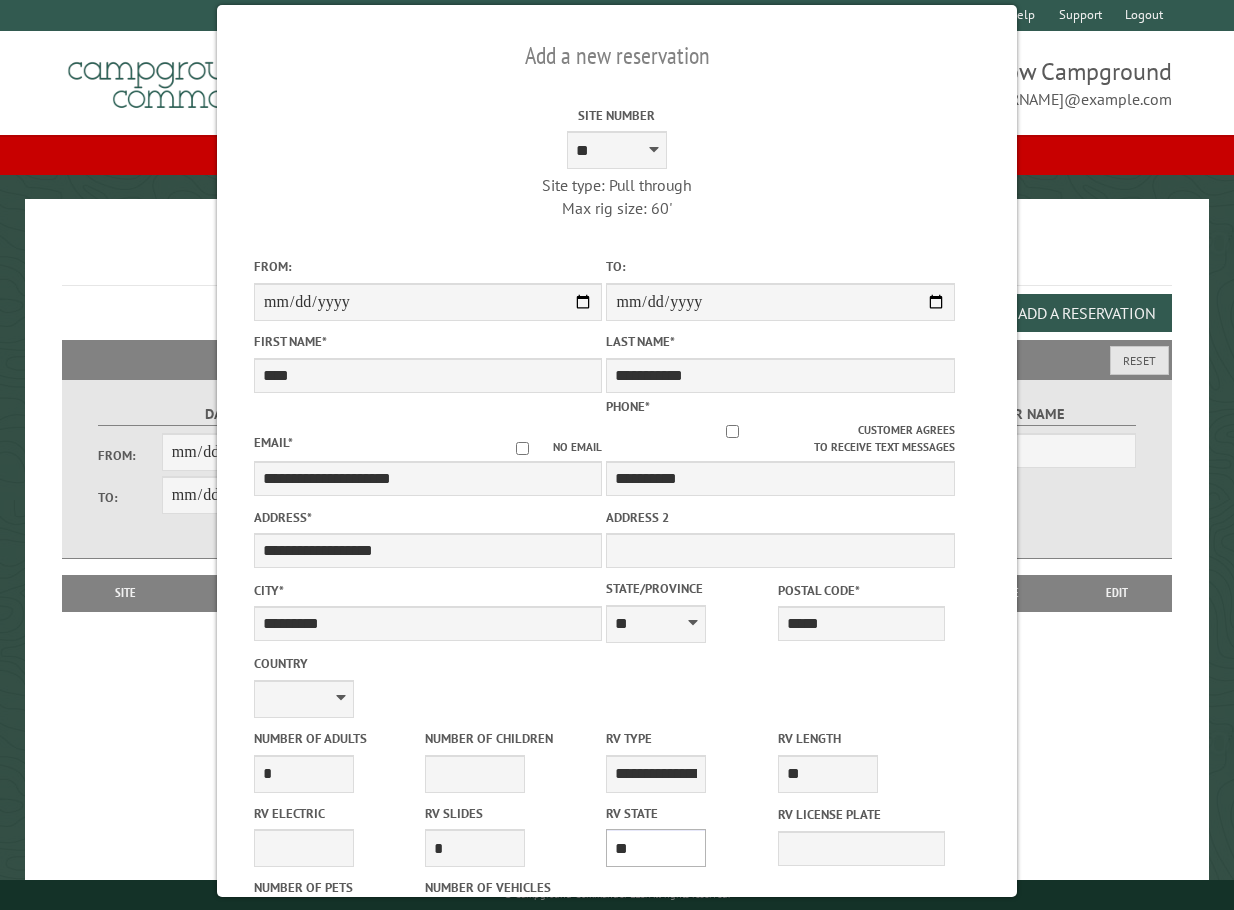 click on "** ** ** ** ** ** ** ** ** ** ** ** ** ** ** ** ** ** ** ** ** ** ** ** ** ** ** ** ** ** ** ** ** ** ** ** ** ** ** ** ** ** ** ** ** ** ** ** ** ** ** ** ** ** ** ** ** ** ** ** ** ** ** **" at bounding box center [656, 848] 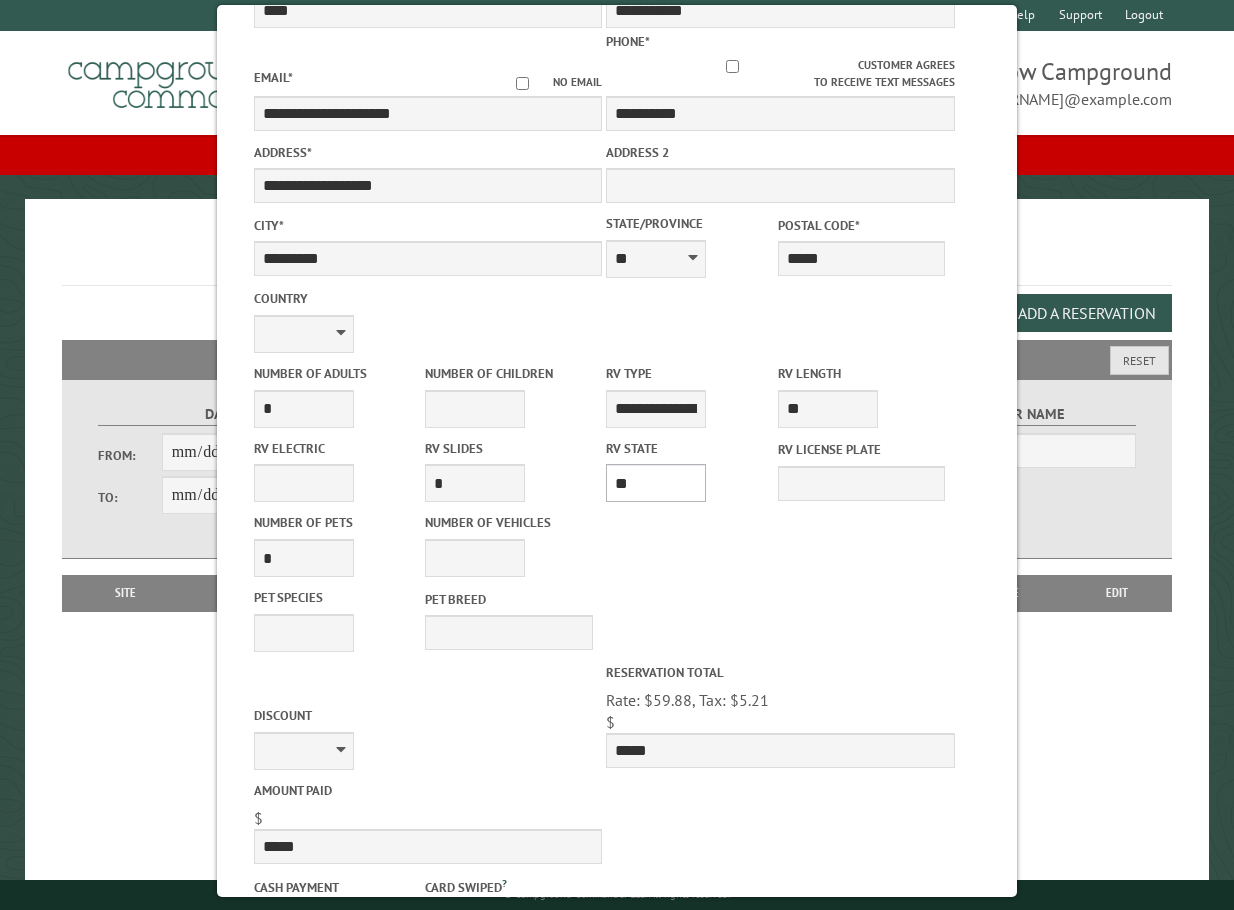 scroll, scrollTop: 400, scrollLeft: 0, axis: vertical 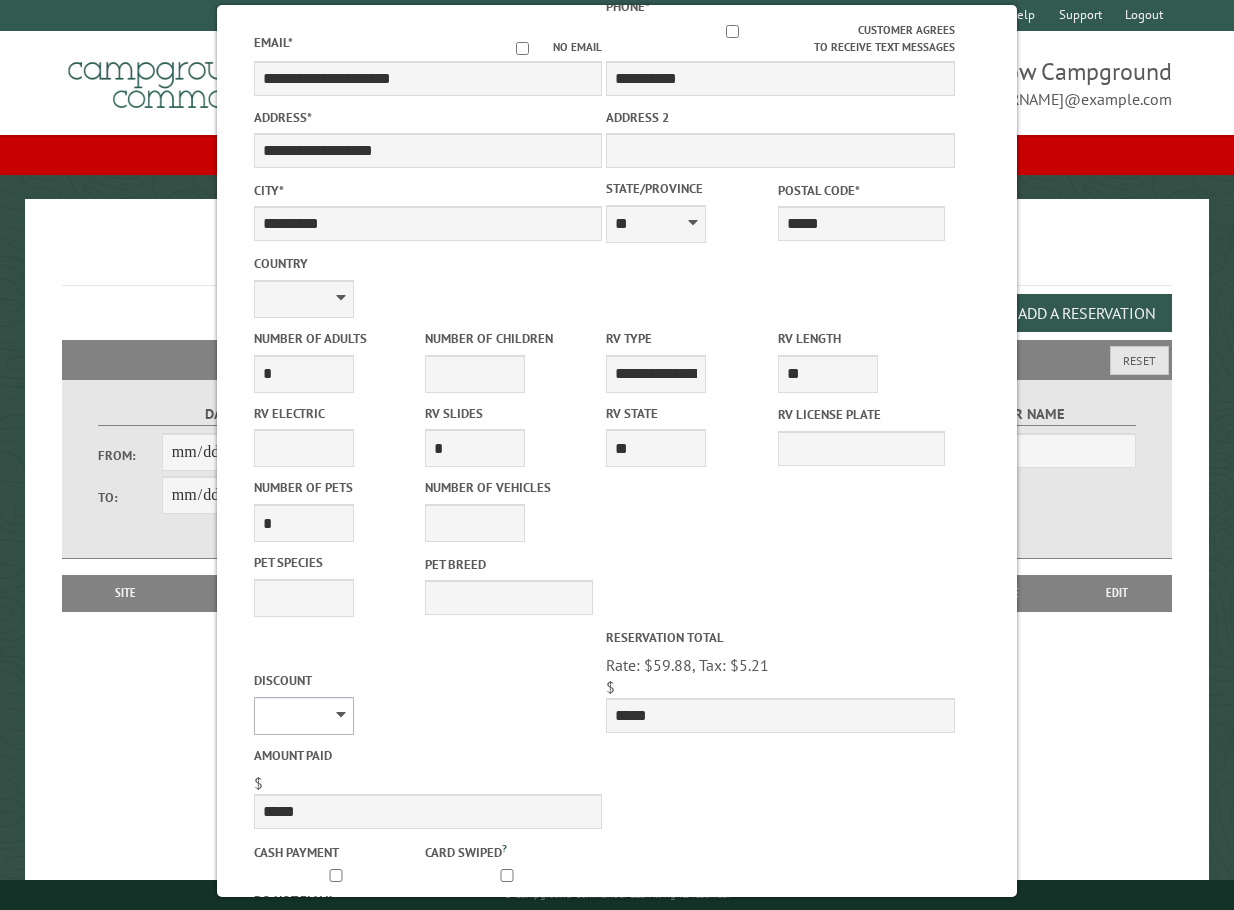 click on "********" at bounding box center (304, 716) 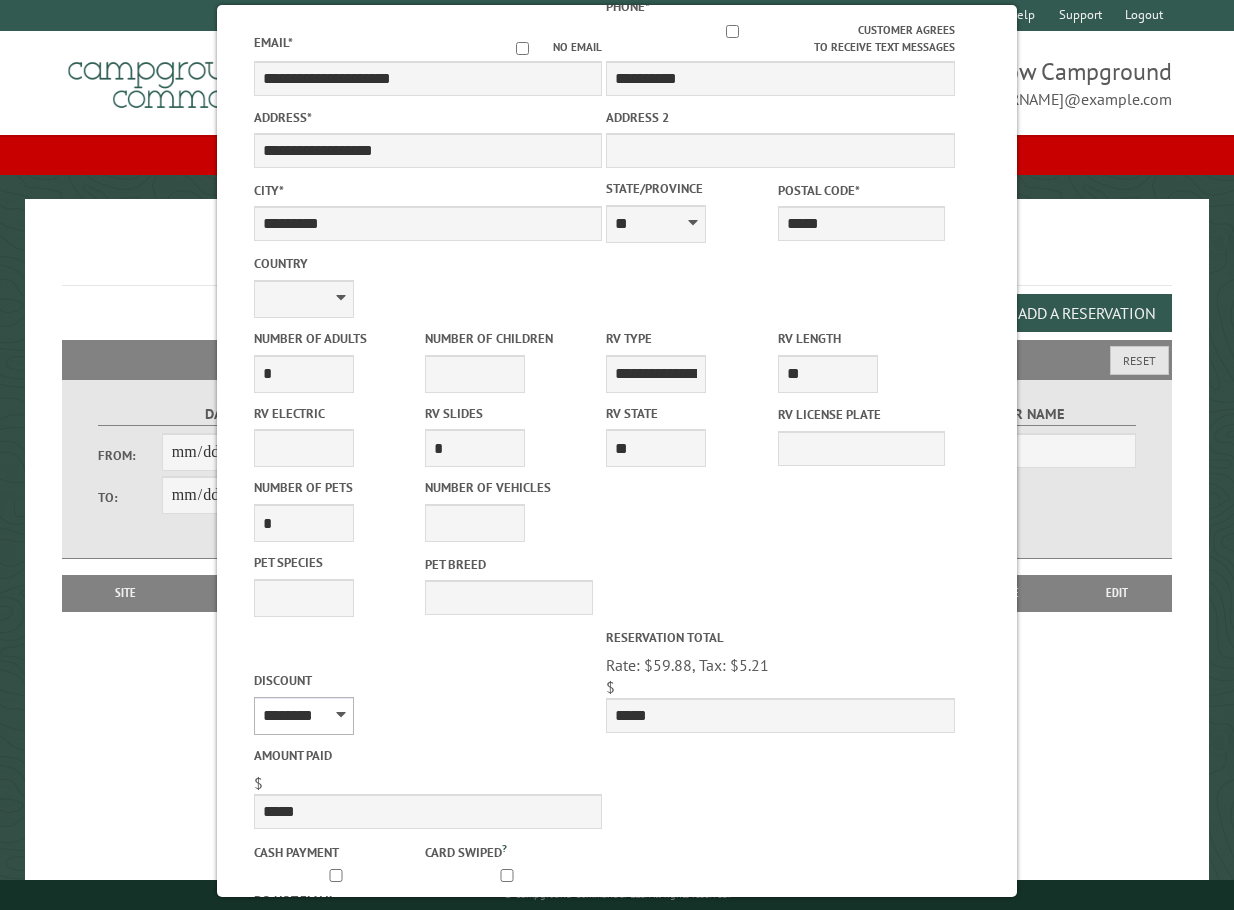 click on "********" at bounding box center [304, 716] 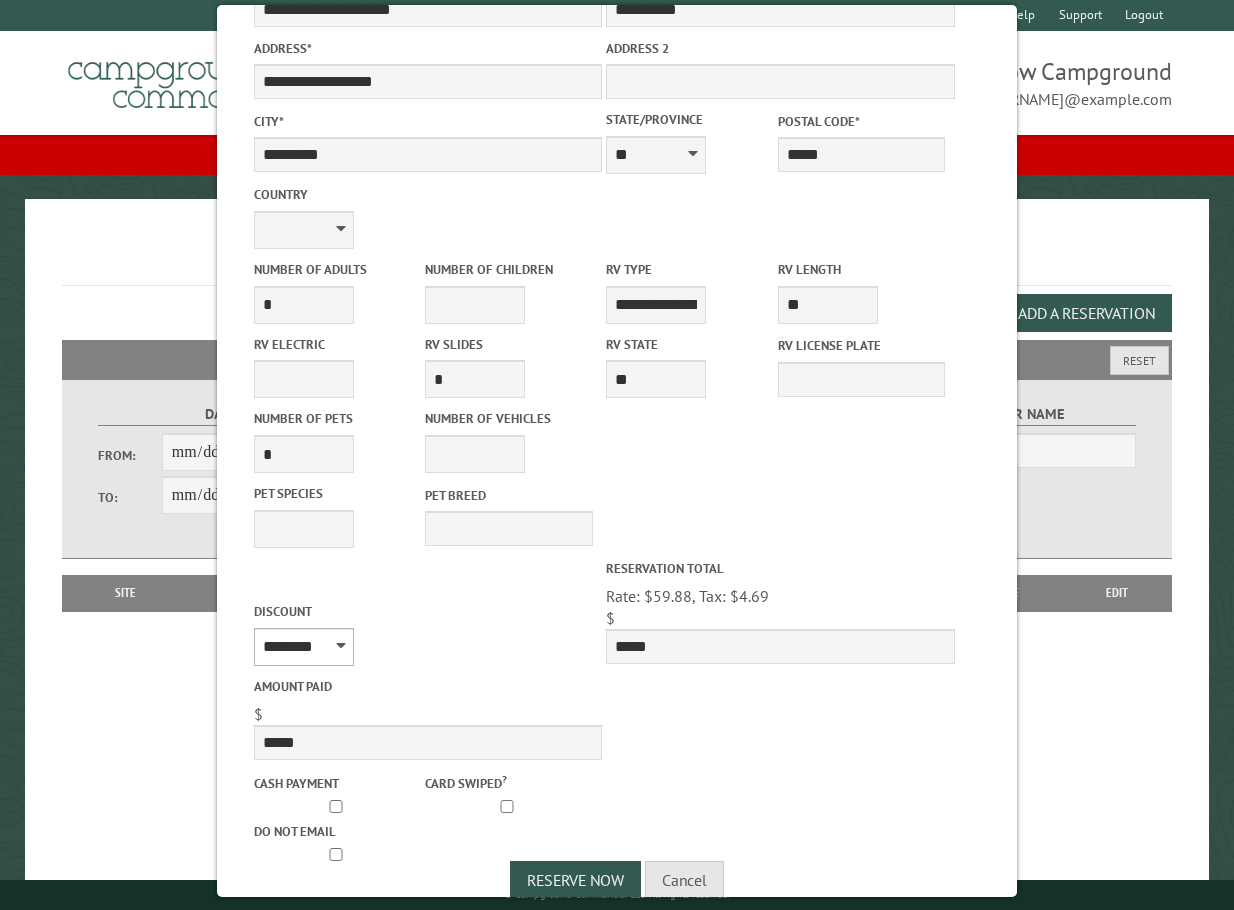 scroll, scrollTop: 495, scrollLeft: 0, axis: vertical 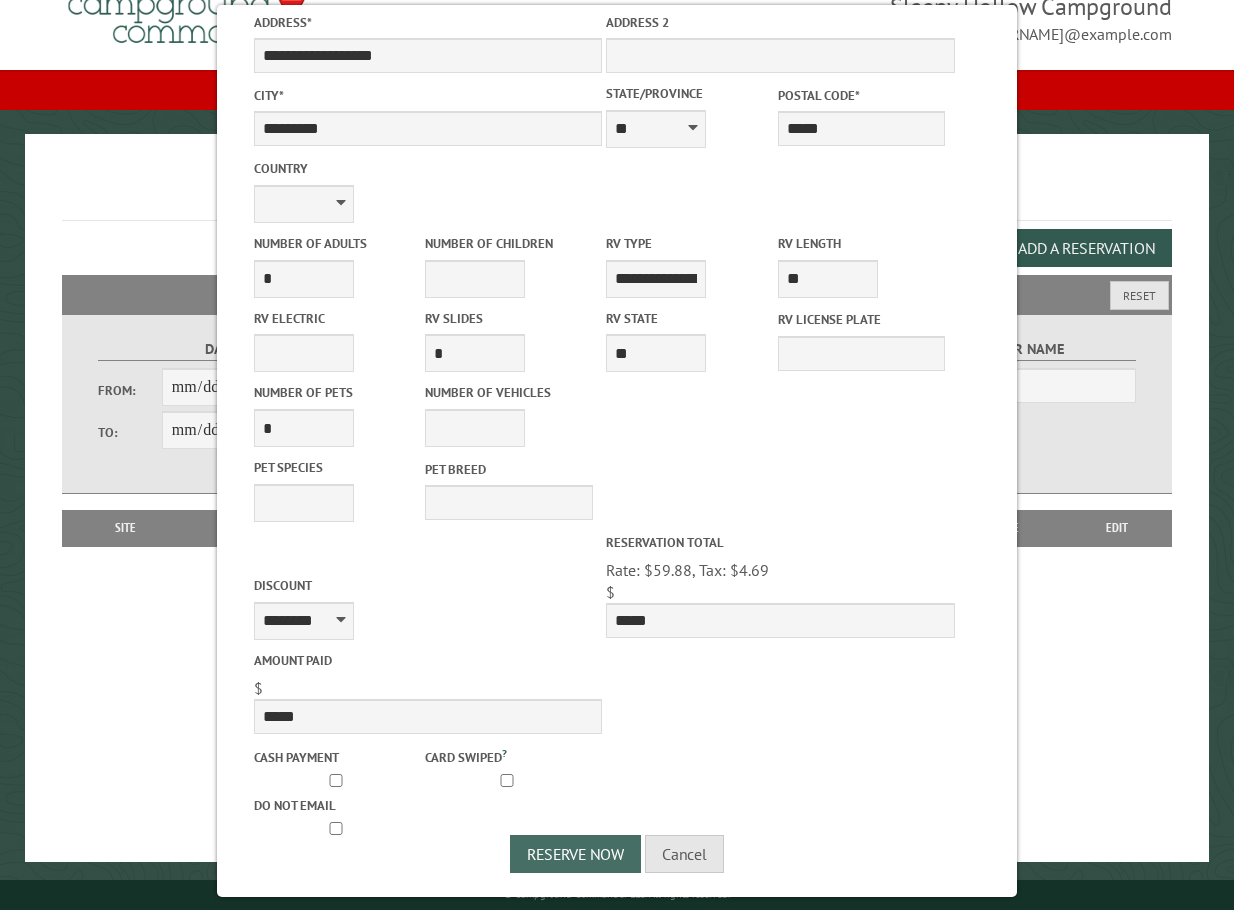 click on "Reserve Now" at bounding box center (575, 854) 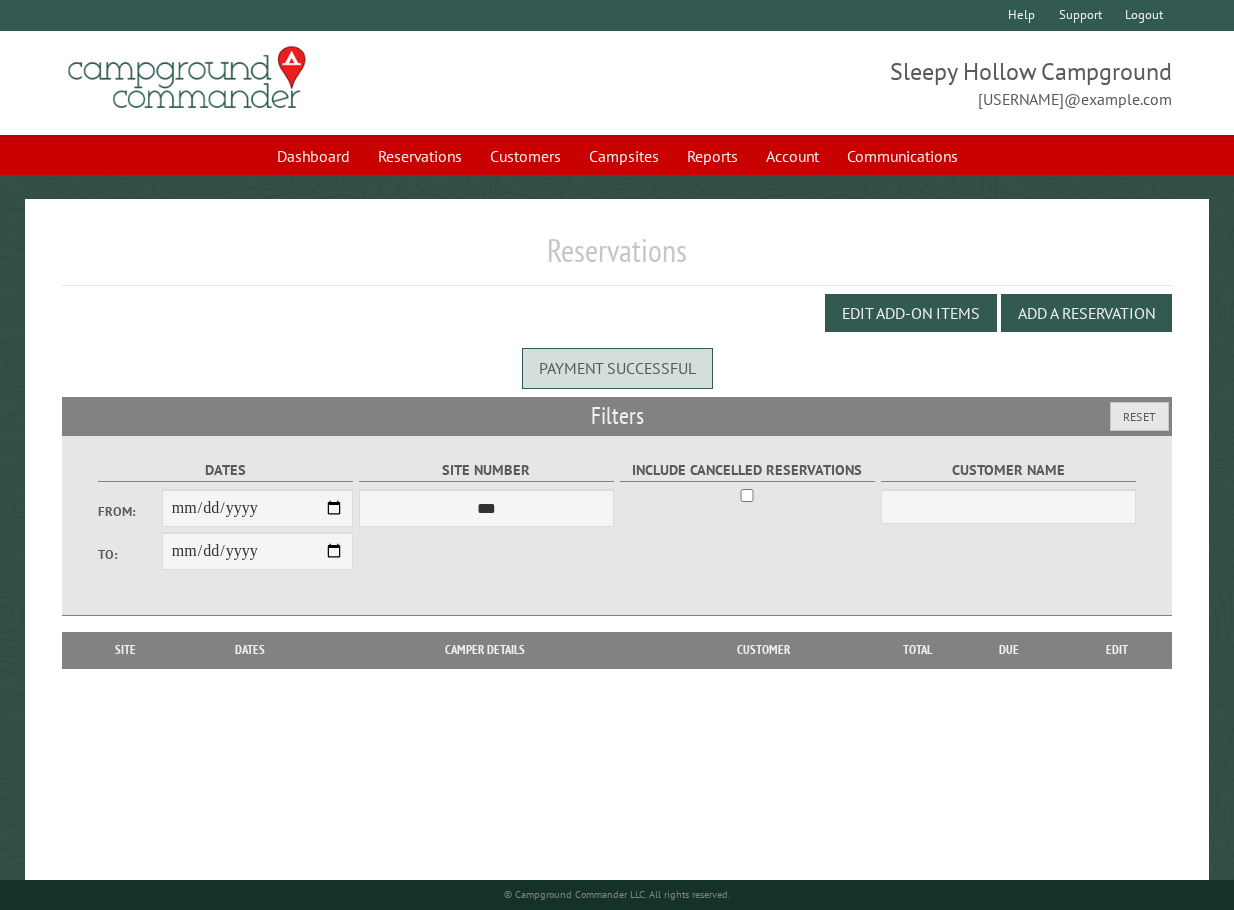 scroll, scrollTop: 0, scrollLeft: 0, axis: both 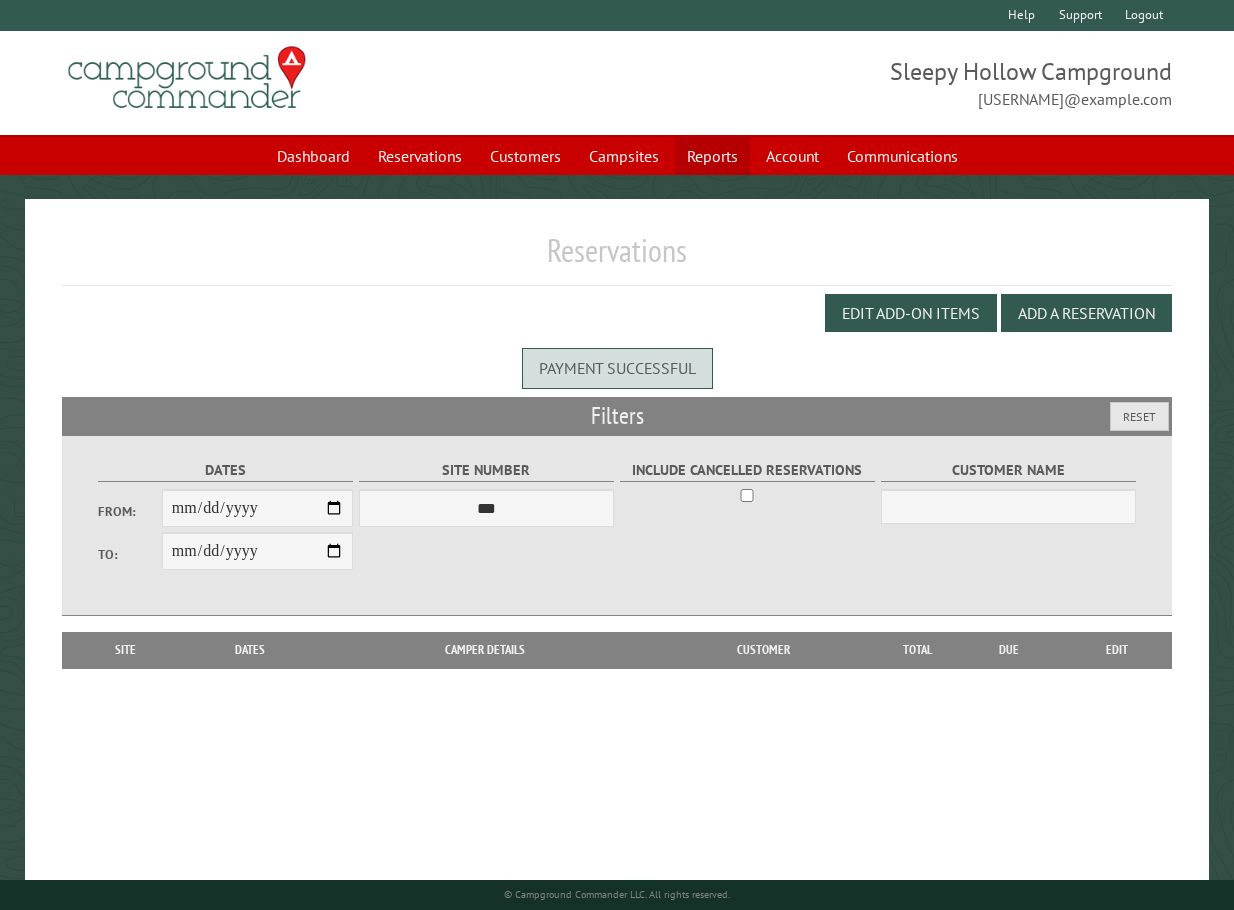 click on "Reports" at bounding box center [712, 156] 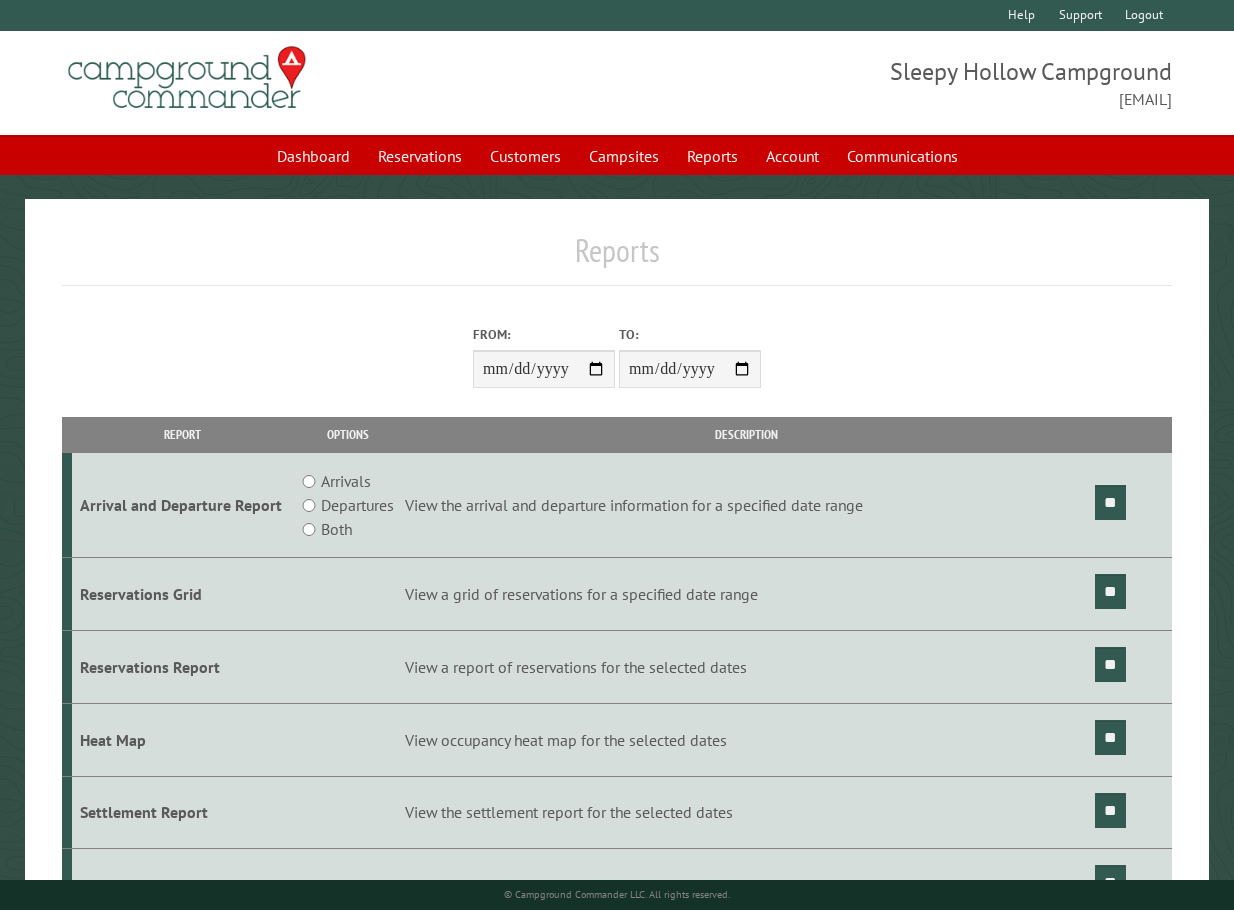 scroll, scrollTop: 0, scrollLeft: 0, axis: both 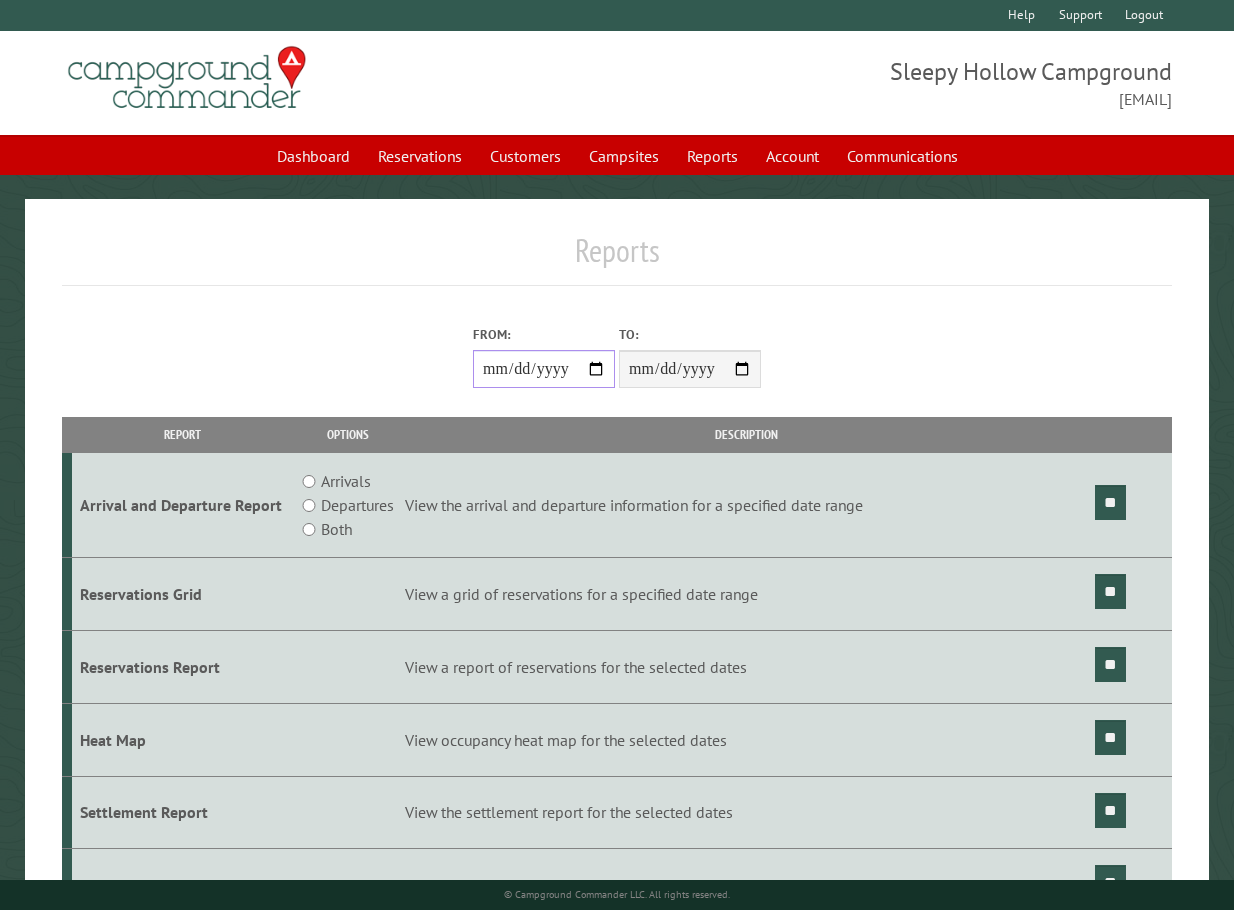 click on "From:" at bounding box center (544, 369) 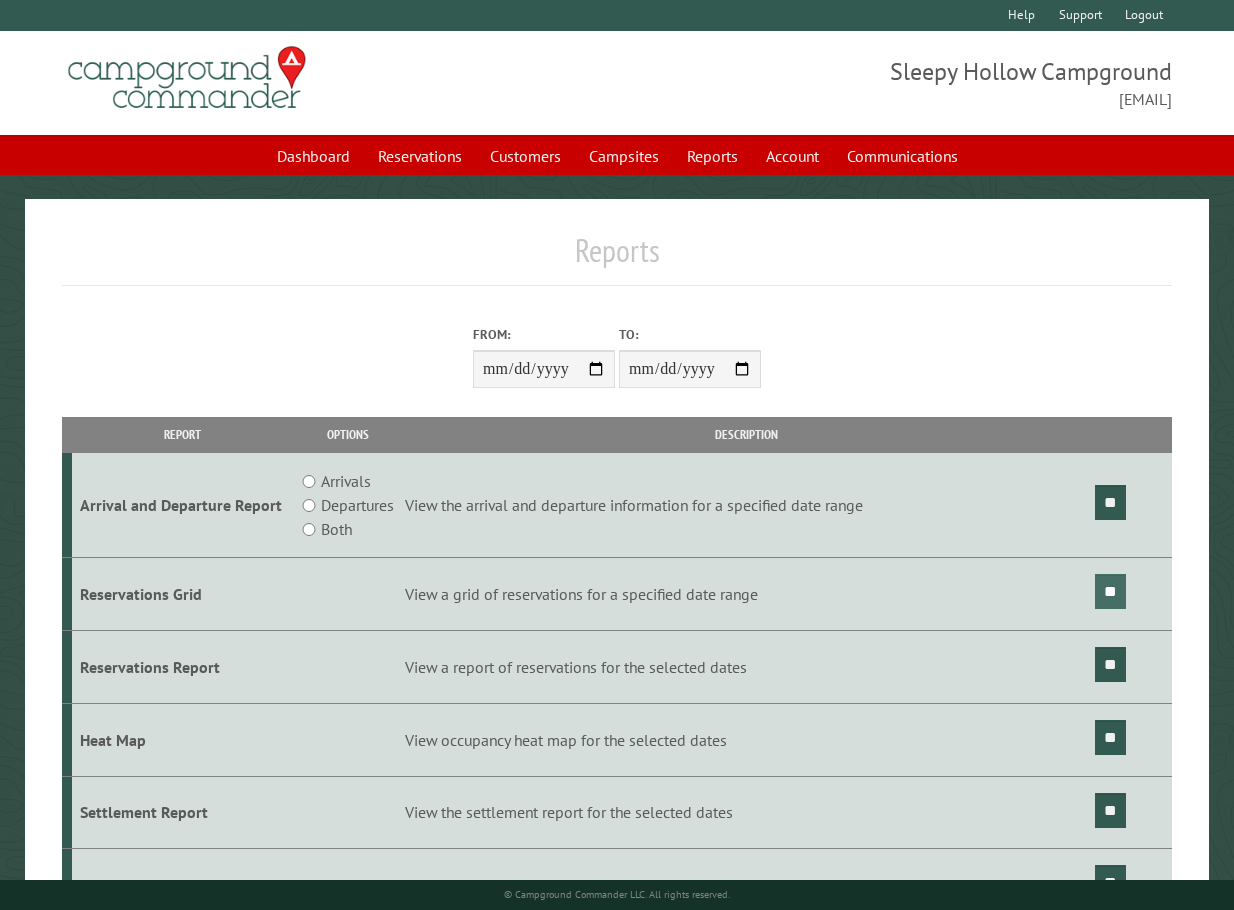 click on "**" at bounding box center (1110, 591) 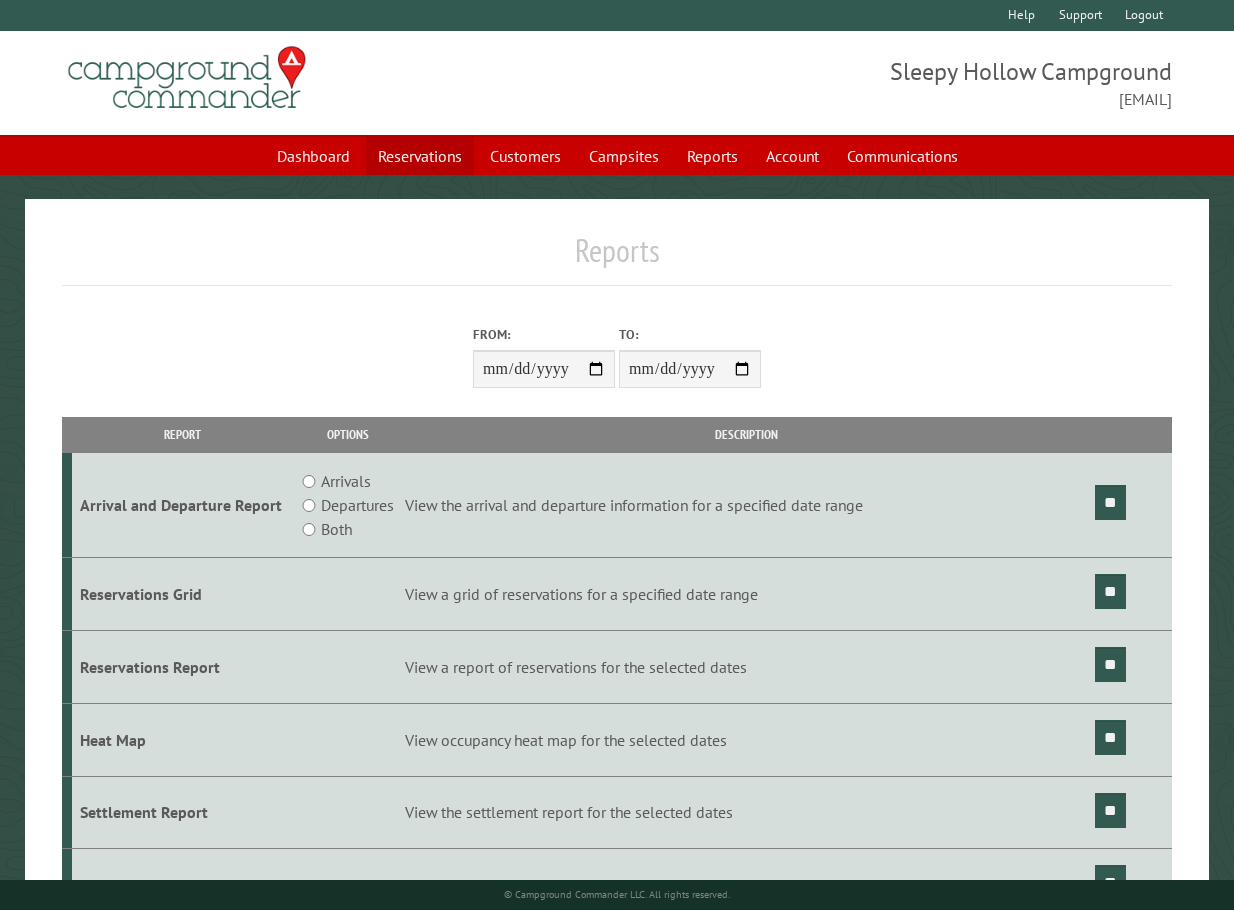 click on "Reservations" at bounding box center (420, 156) 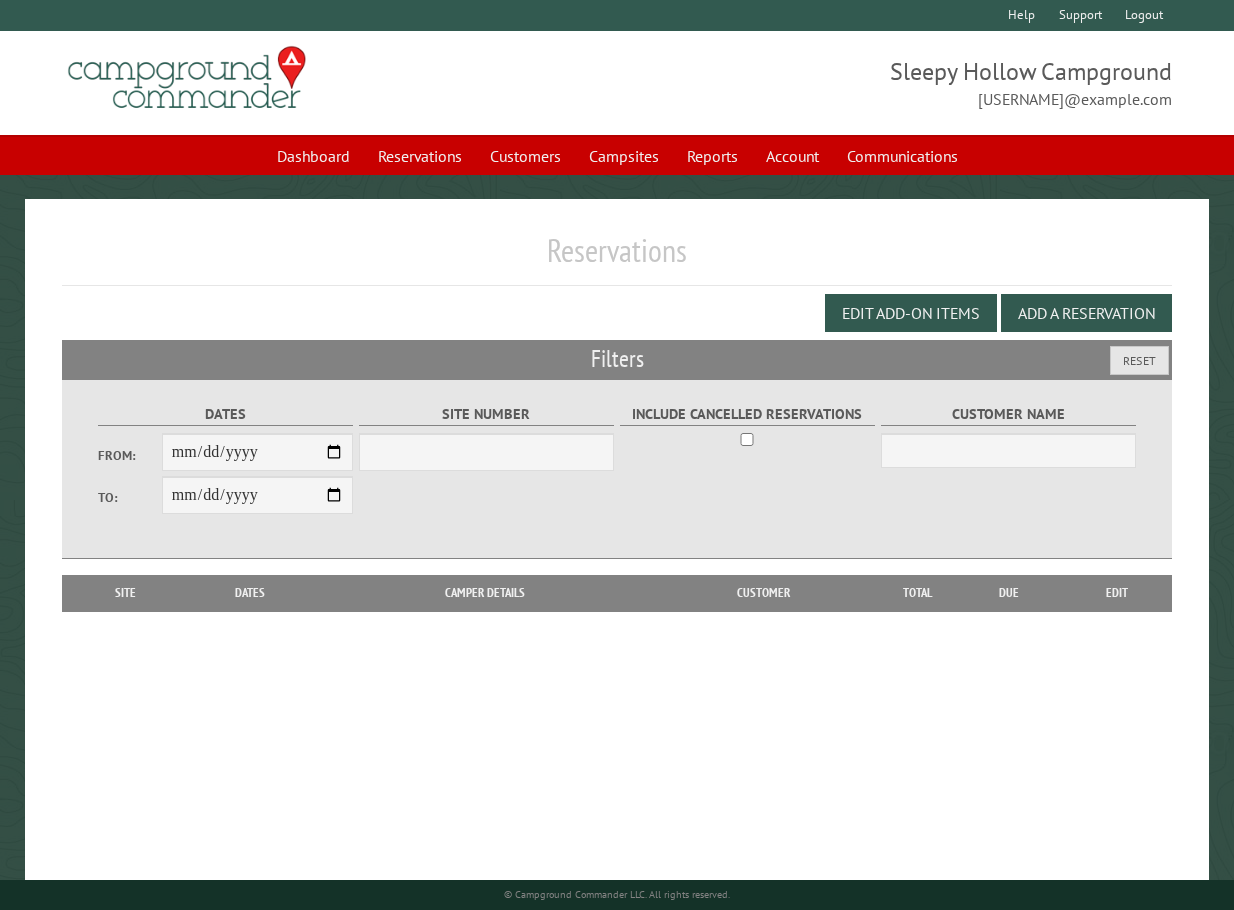 scroll, scrollTop: 0, scrollLeft: 0, axis: both 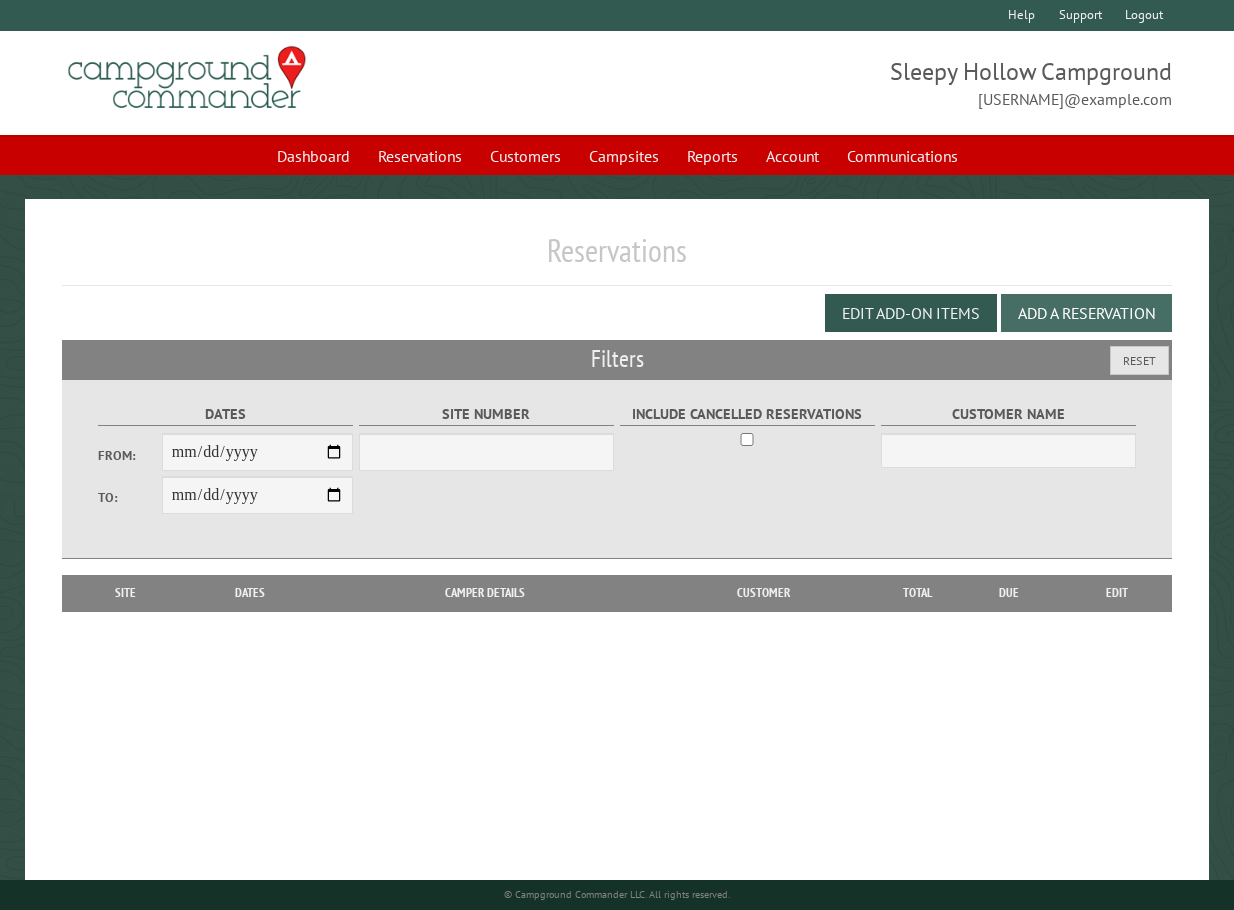 select on "***" 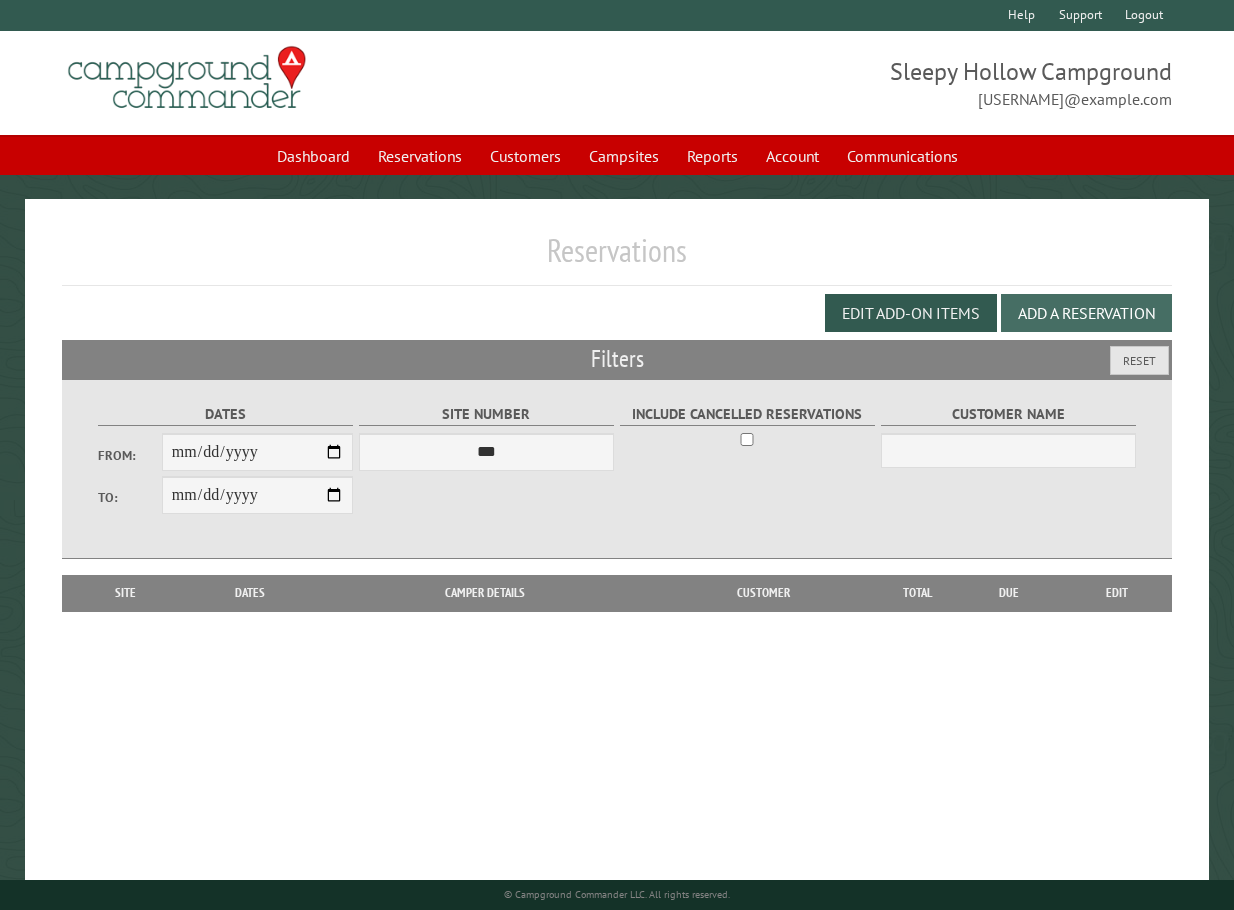 click on "Add a Reservation" at bounding box center (1086, 313) 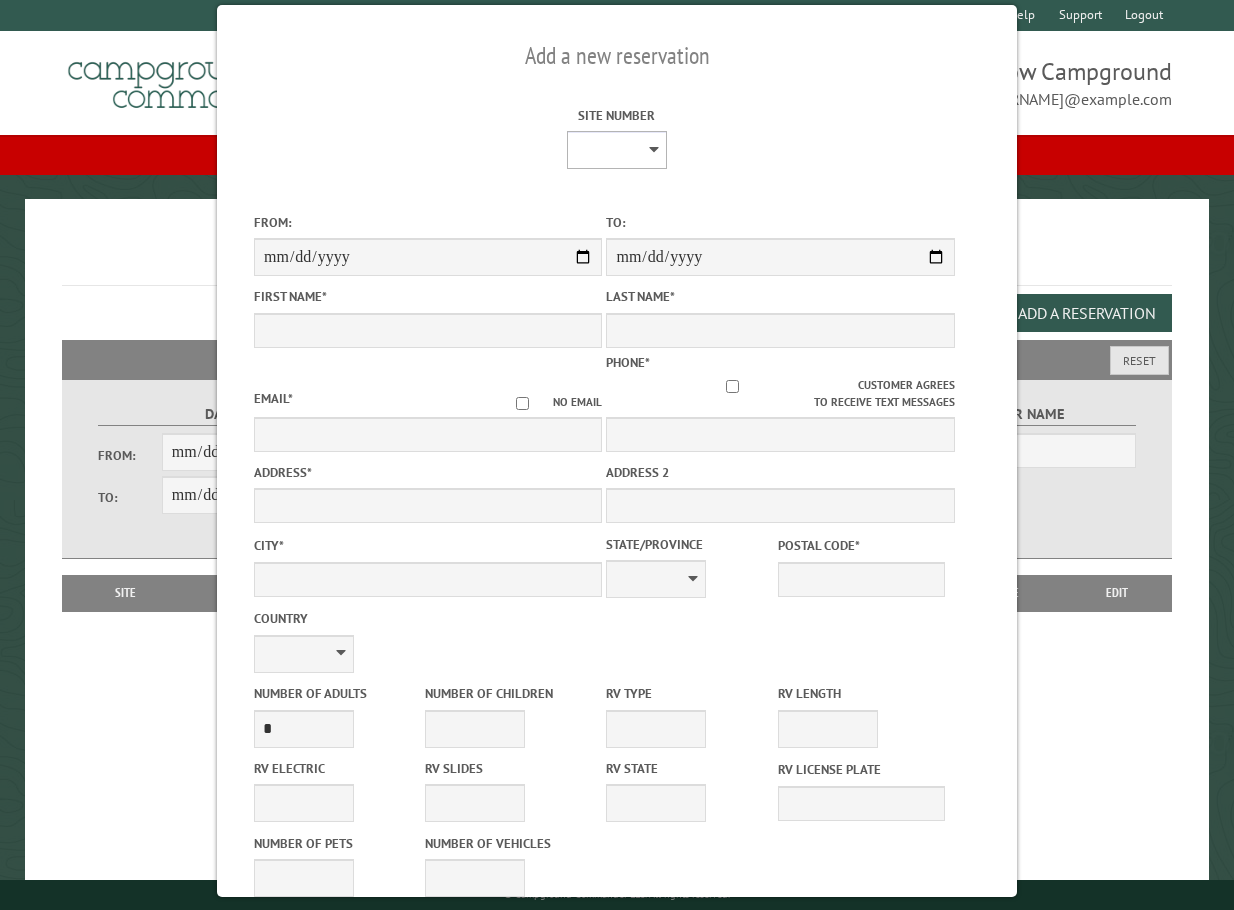 click on "* * * * * * * * * ** *** *** ** ** ** ** ** ** ** ** ** ** *** *** ** ** ** ** ** ** ** ** ** ** *** *** ** ** ** ** ** ** ** ** *** *** ** ** ** ** ** ** *** *** ** ** ** ** ** *** ** ** ** ** ** ** ** ** ** ** ** ** ** ** ** ** ** ** ** ** ** ** ** ** **" at bounding box center (617, 150) 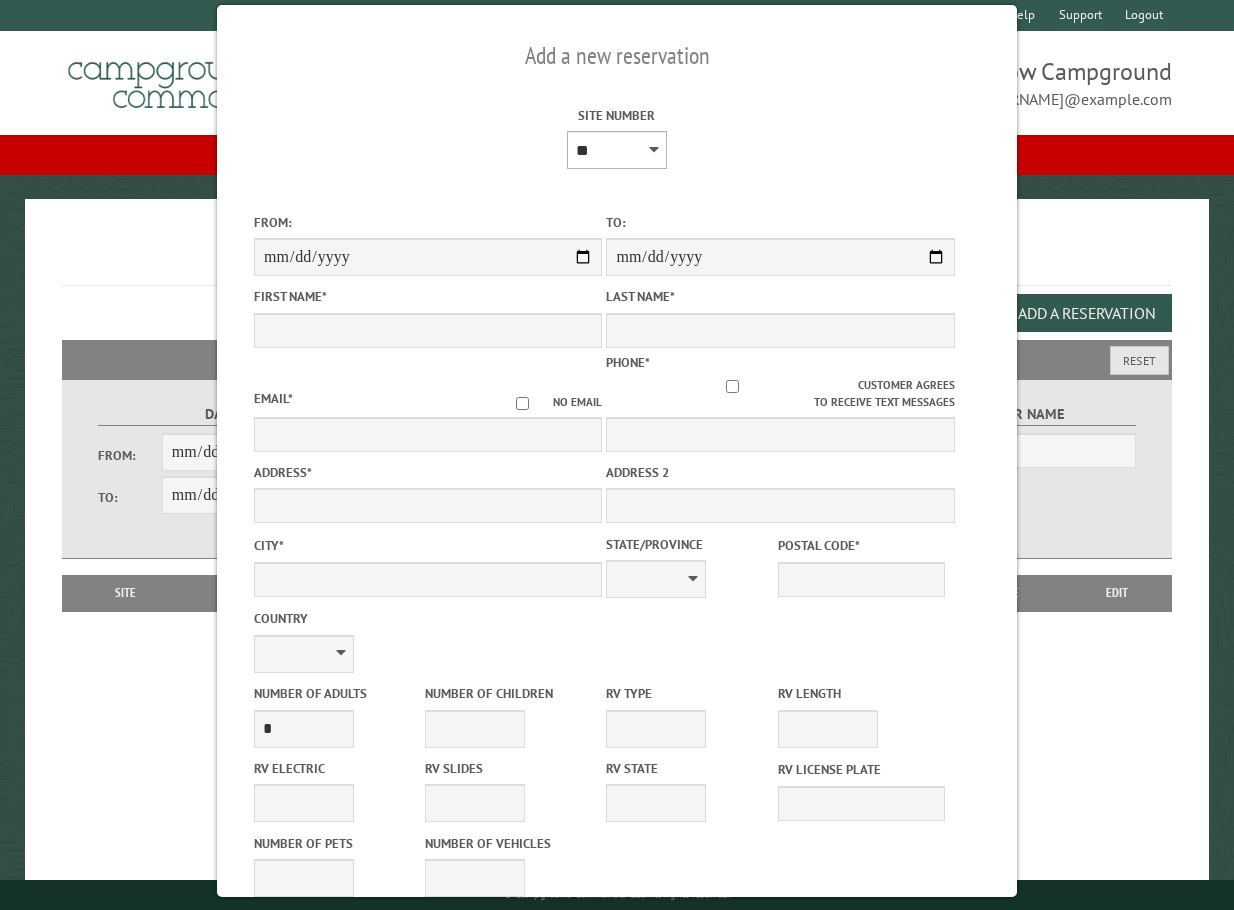 click on "* * * * * * * * * ** *** *** ** ** ** ** ** ** ** ** ** ** *** *** ** ** ** ** ** ** ** ** ** ** *** *** ** ** ** ** ** ** ** ** *** *** ** ** ** ** ** ** *** *** ** ** ** ** ** *** ** ** ** ** ** ** ** ** ** ** ** ** ** ** ** ** ** ** ** ** ** ** ** ** **" at bounding box center [617, 150] 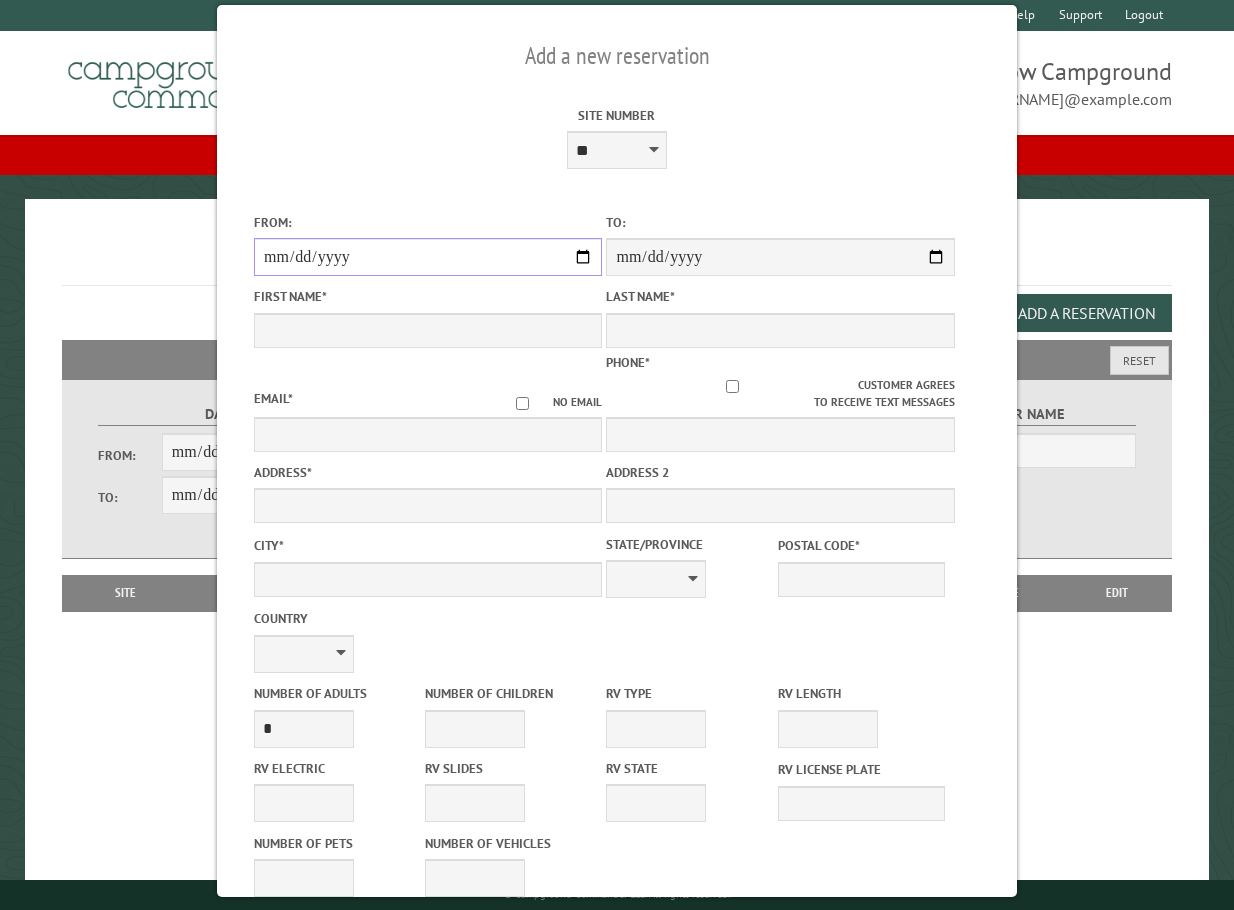 click on "From:" at bounding box center (428, 257) 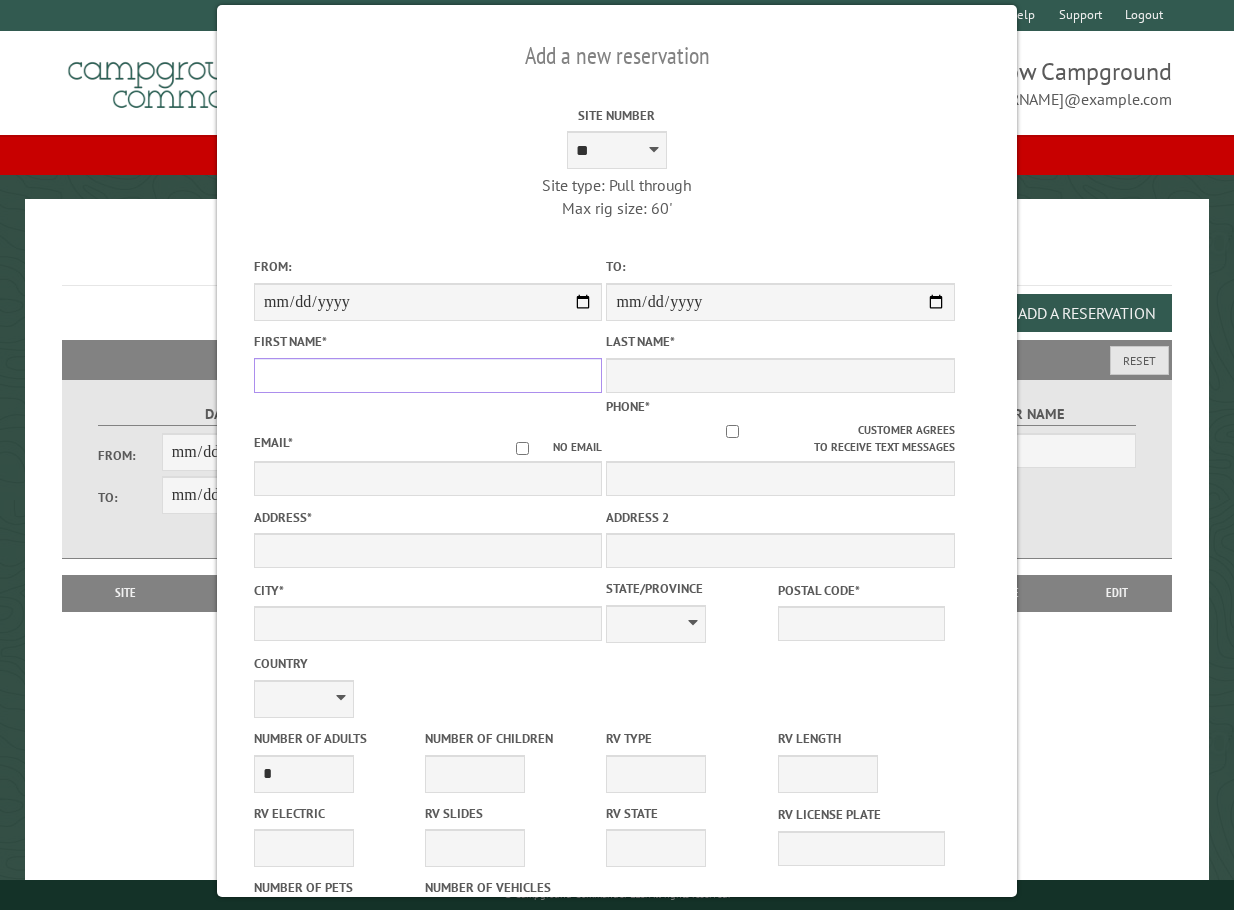 drag, startPoint x: 347, startPoint y: 385, endPoint x: 434, endPoint y: 407, distance: 89.73851 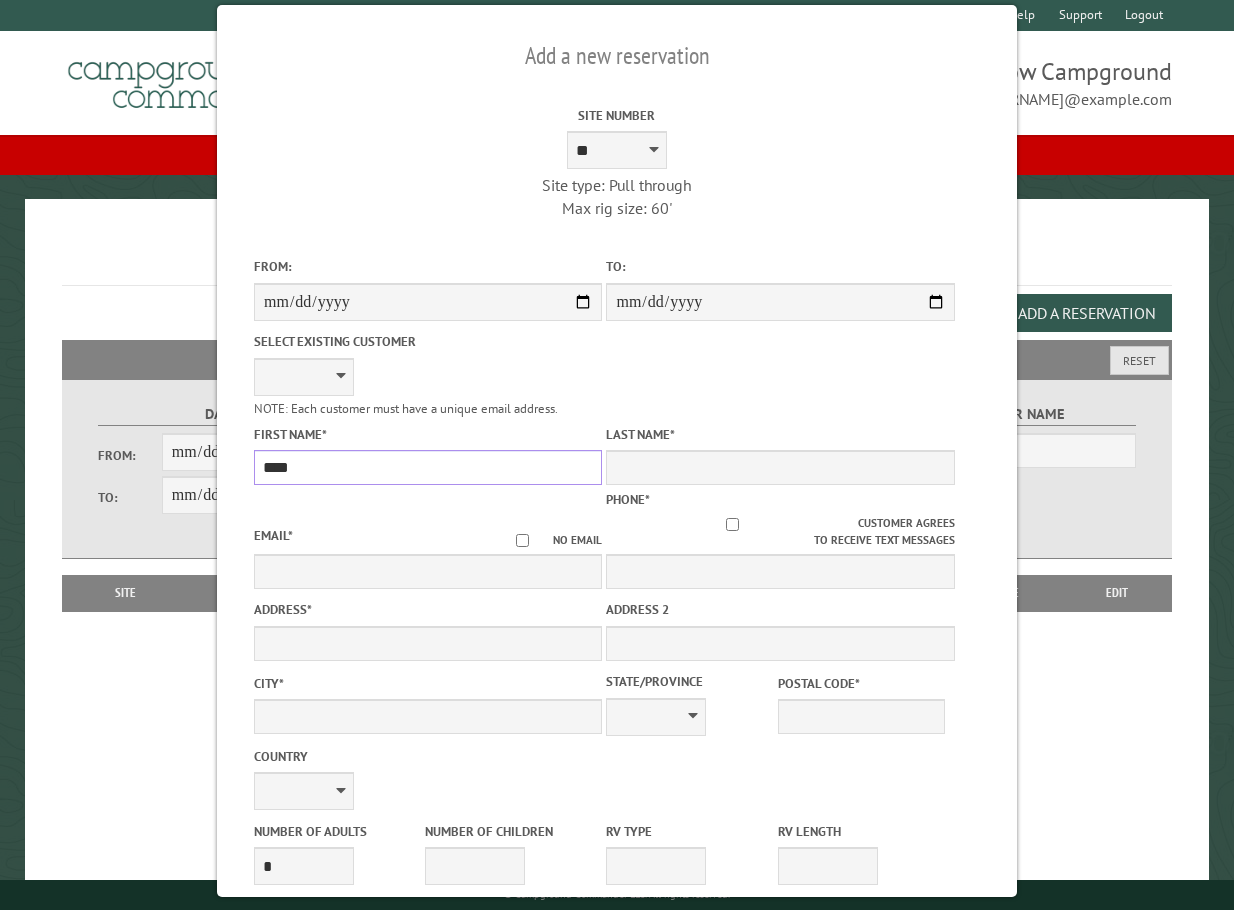 type on "****" 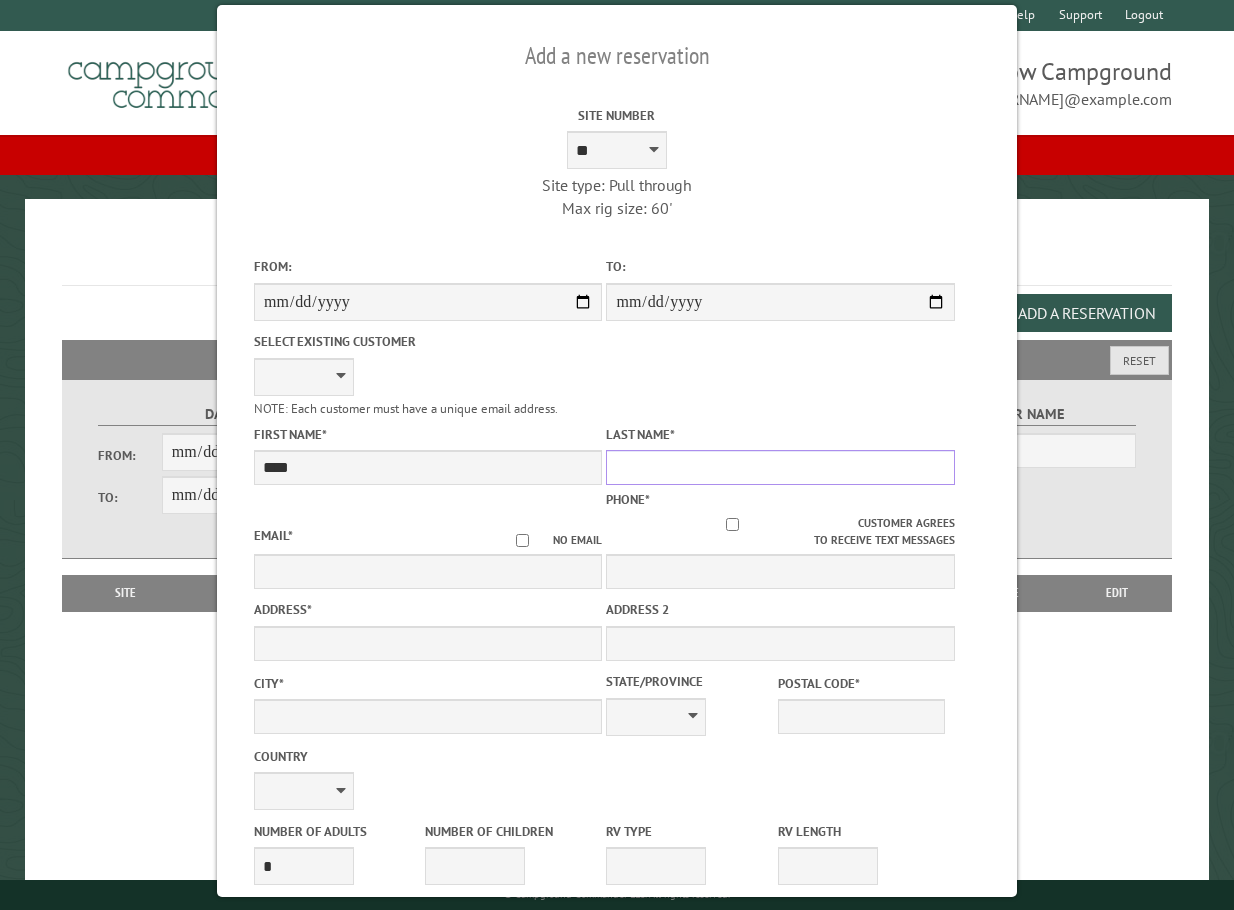 drag, startPoint x: 815, startPoint y: 479, endPoint x: 920, endPoint y: 486, distance: 105.23308 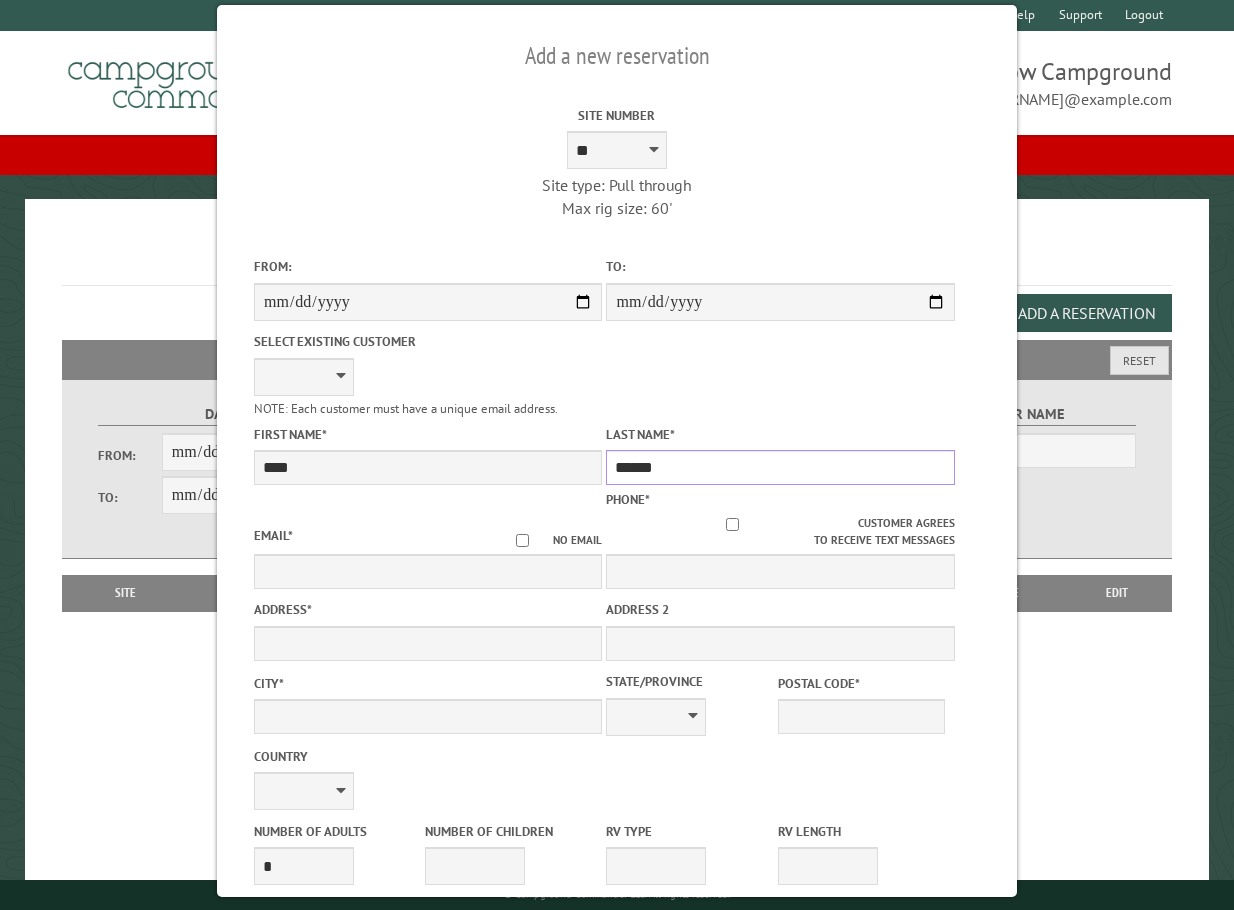 type on "******" 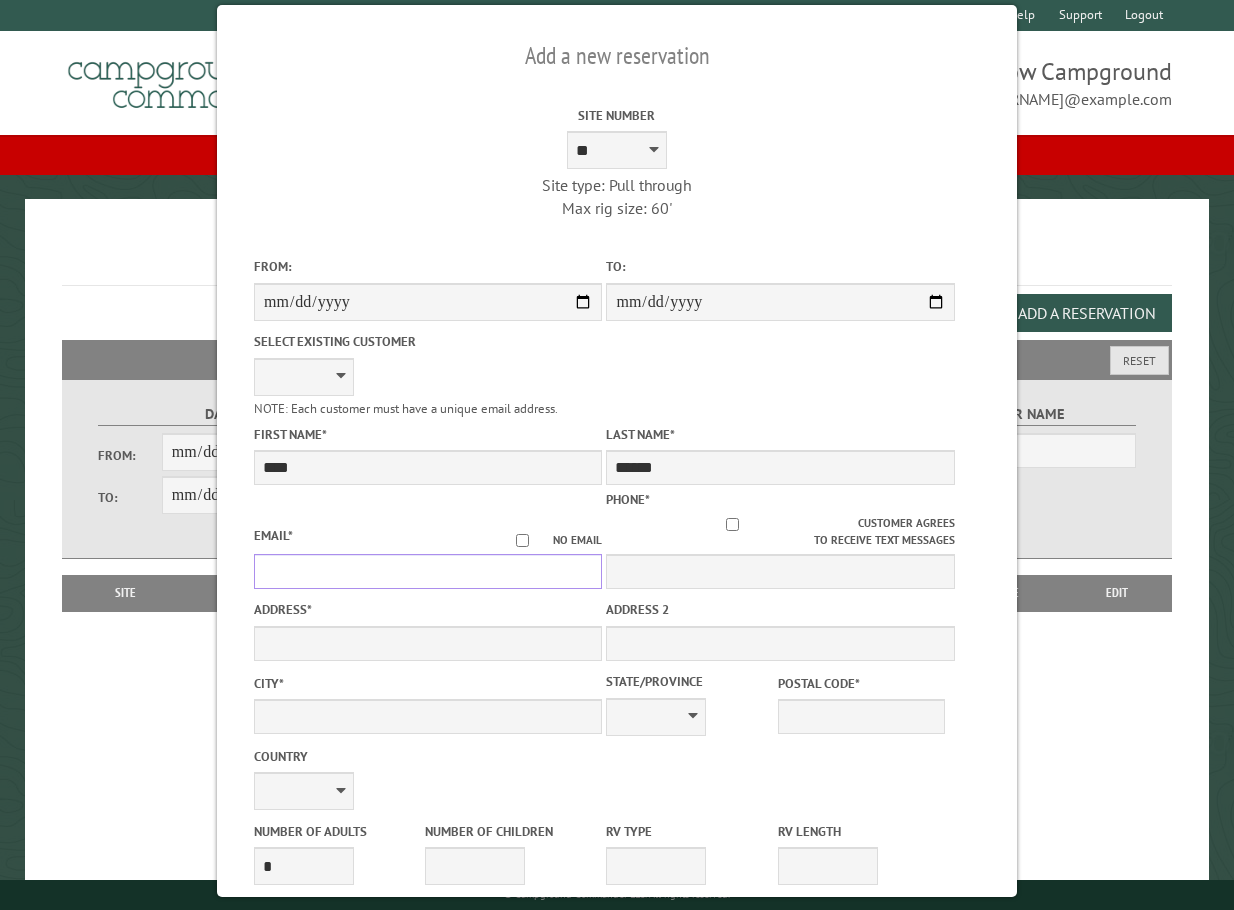 click on "Email *" at bounding box center [428, 571] 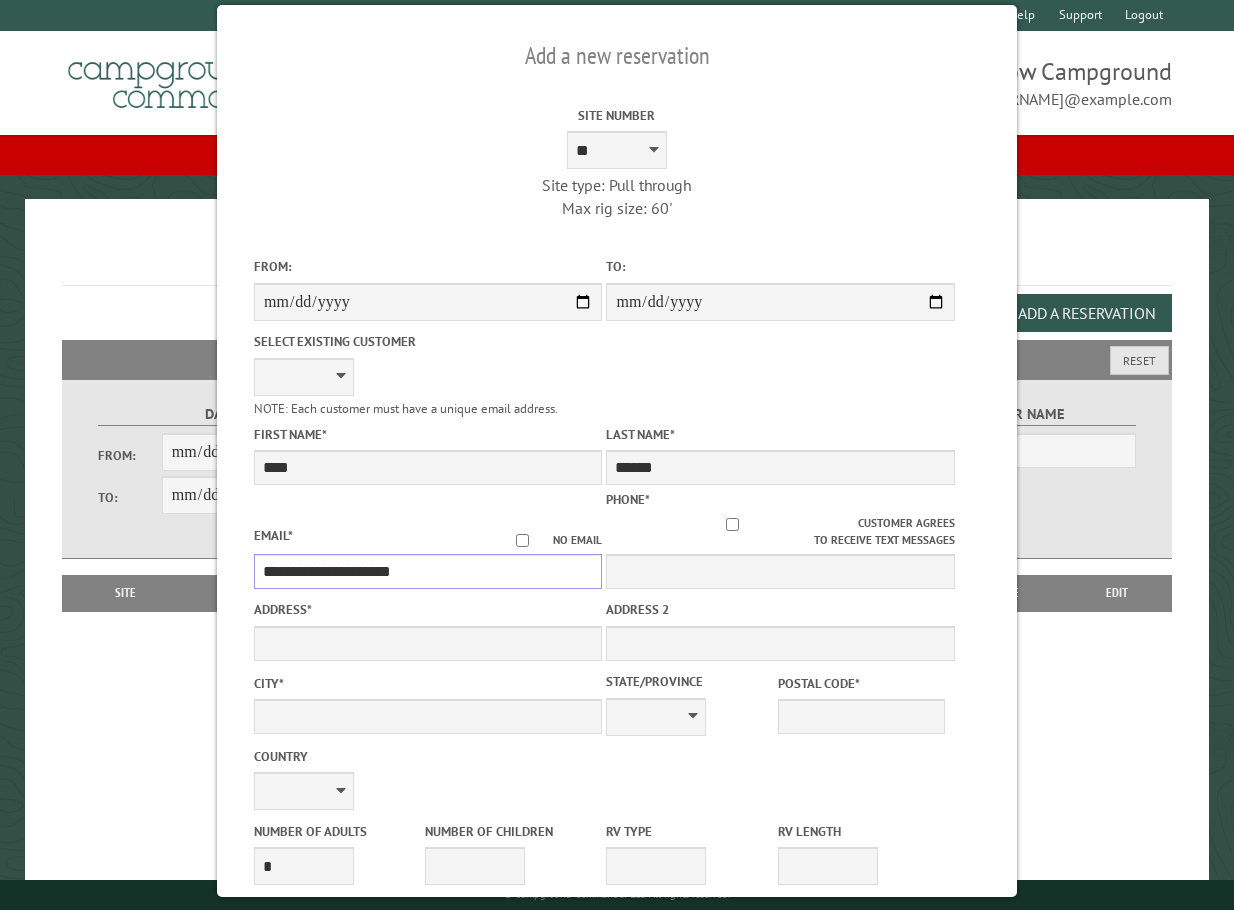 type on "**********" 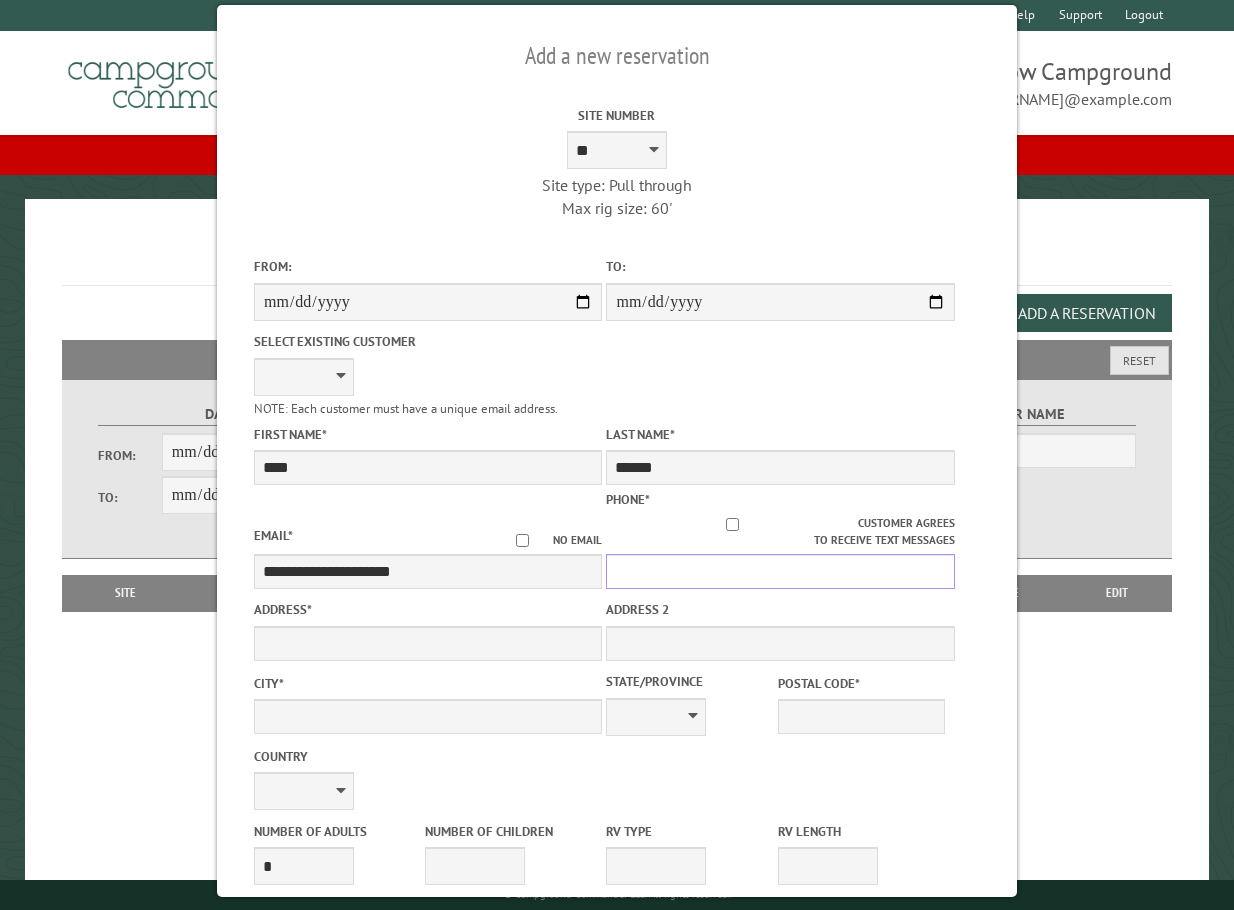 click on "Phone *" at bounding box center [780, 571] 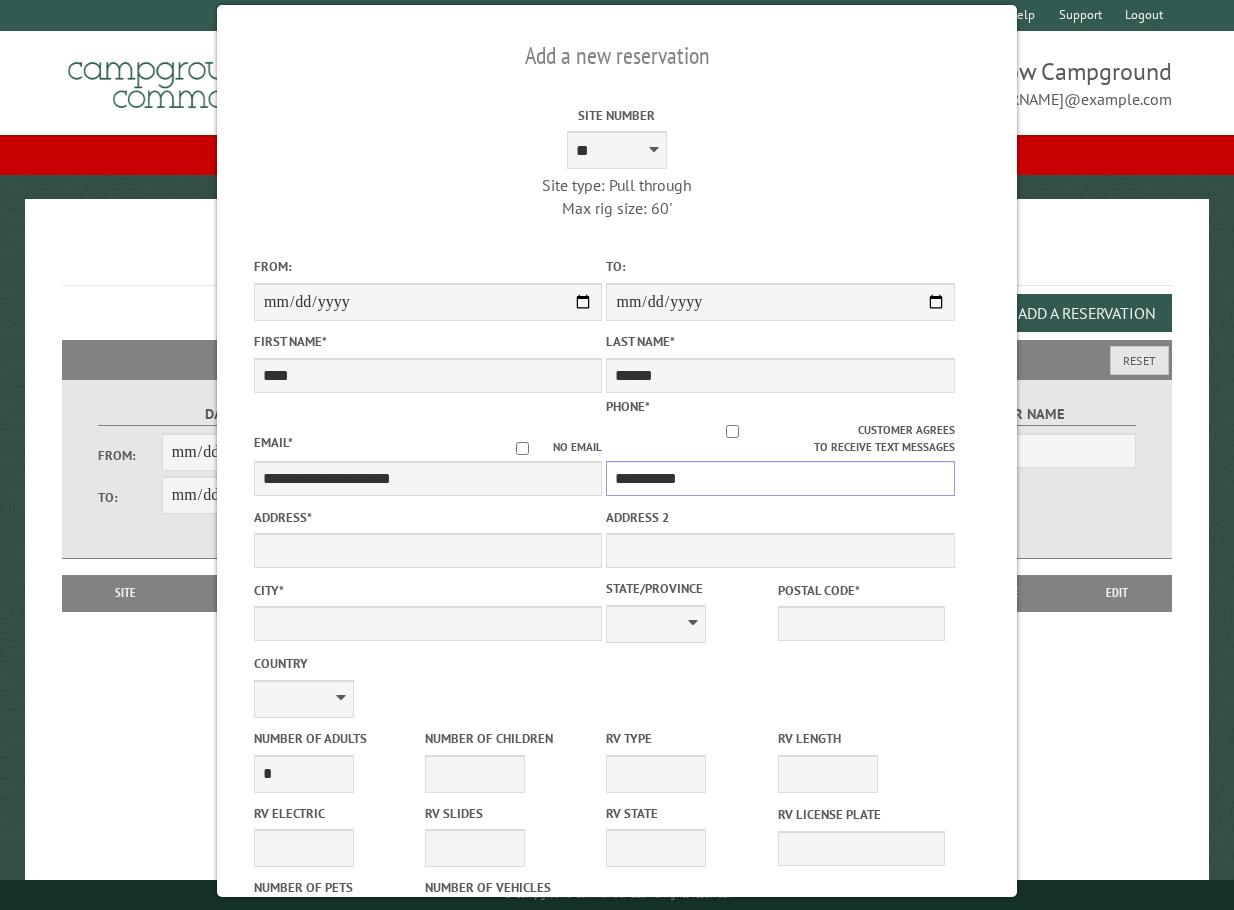 type on "**********" 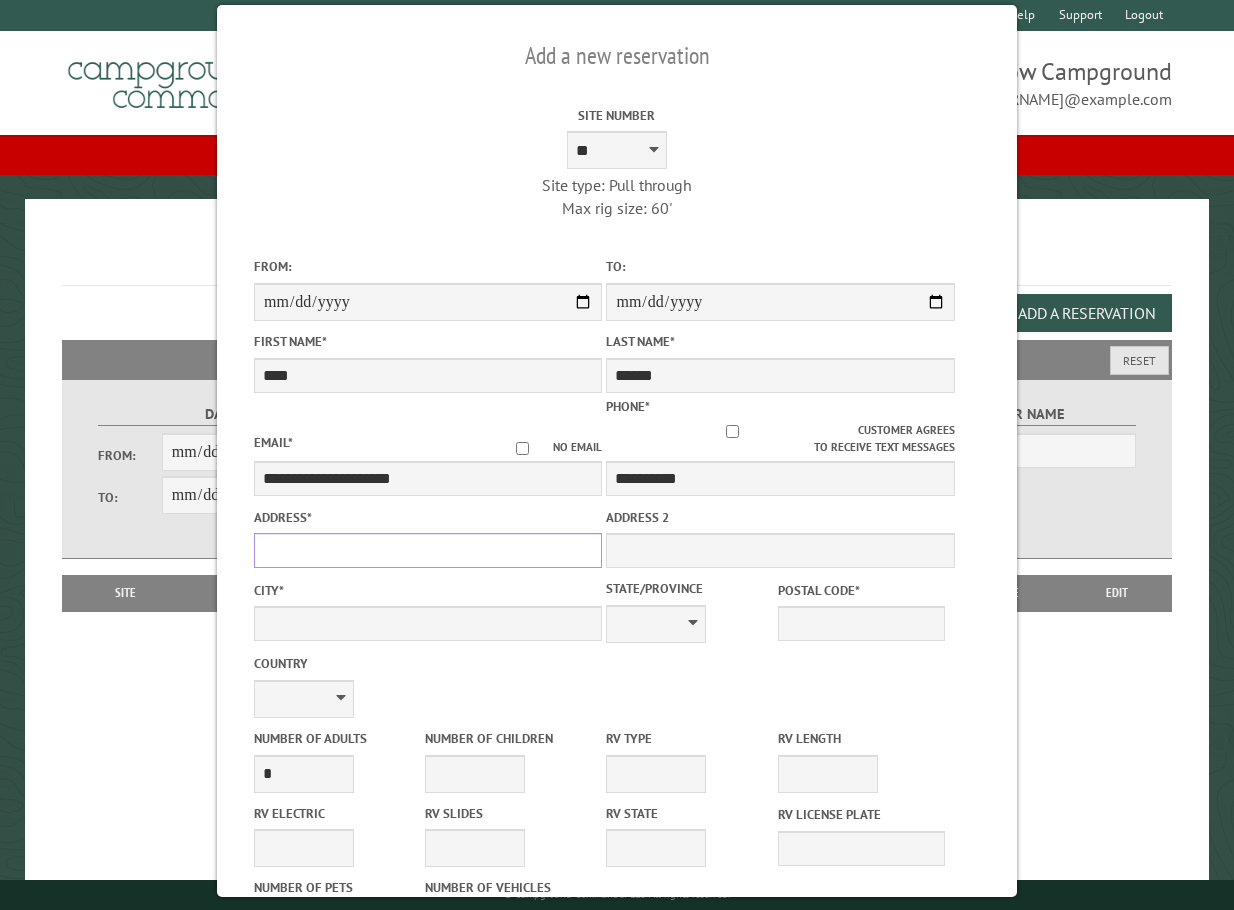 click on "Address *" at bounding box center (428, 550) 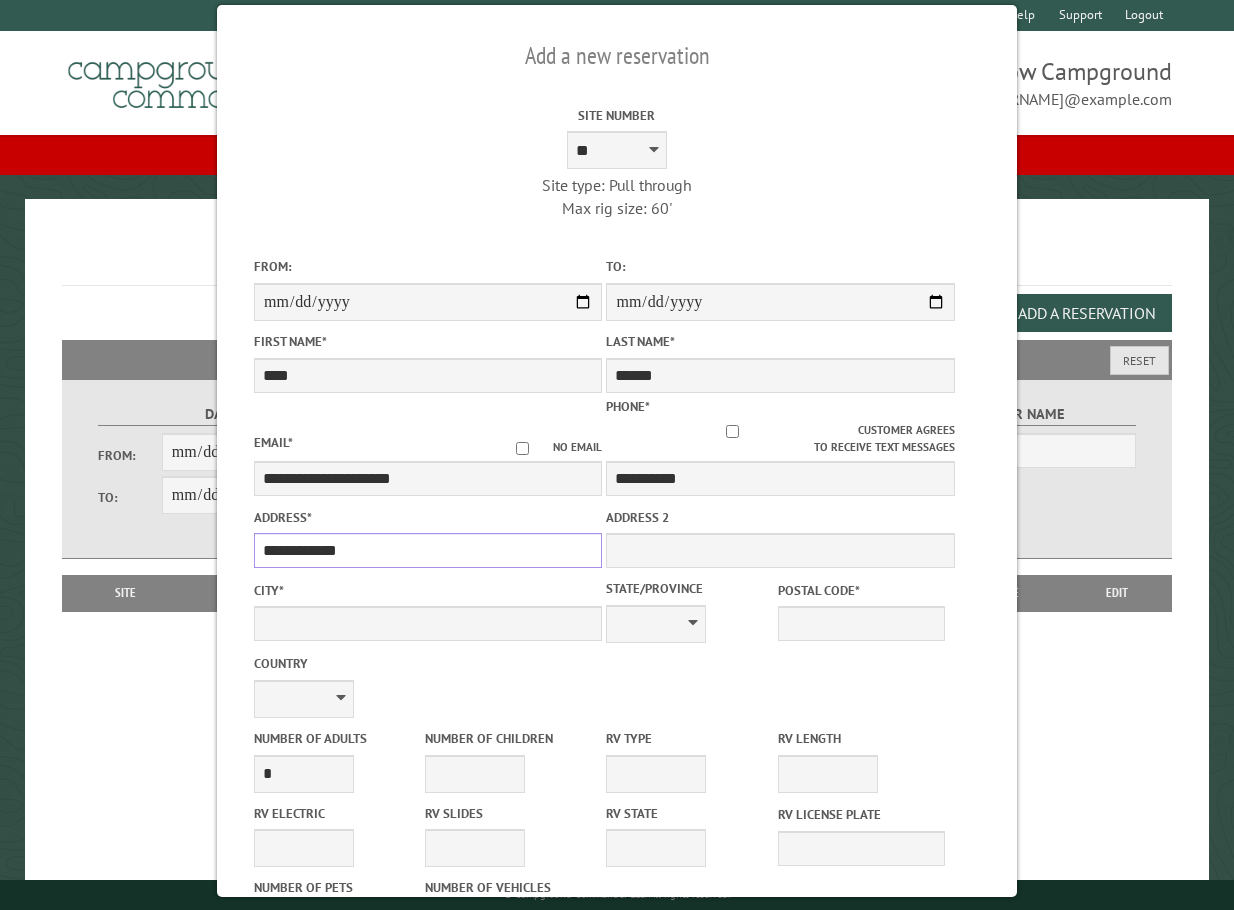 click on "**********" at bounding box center [428, 550] 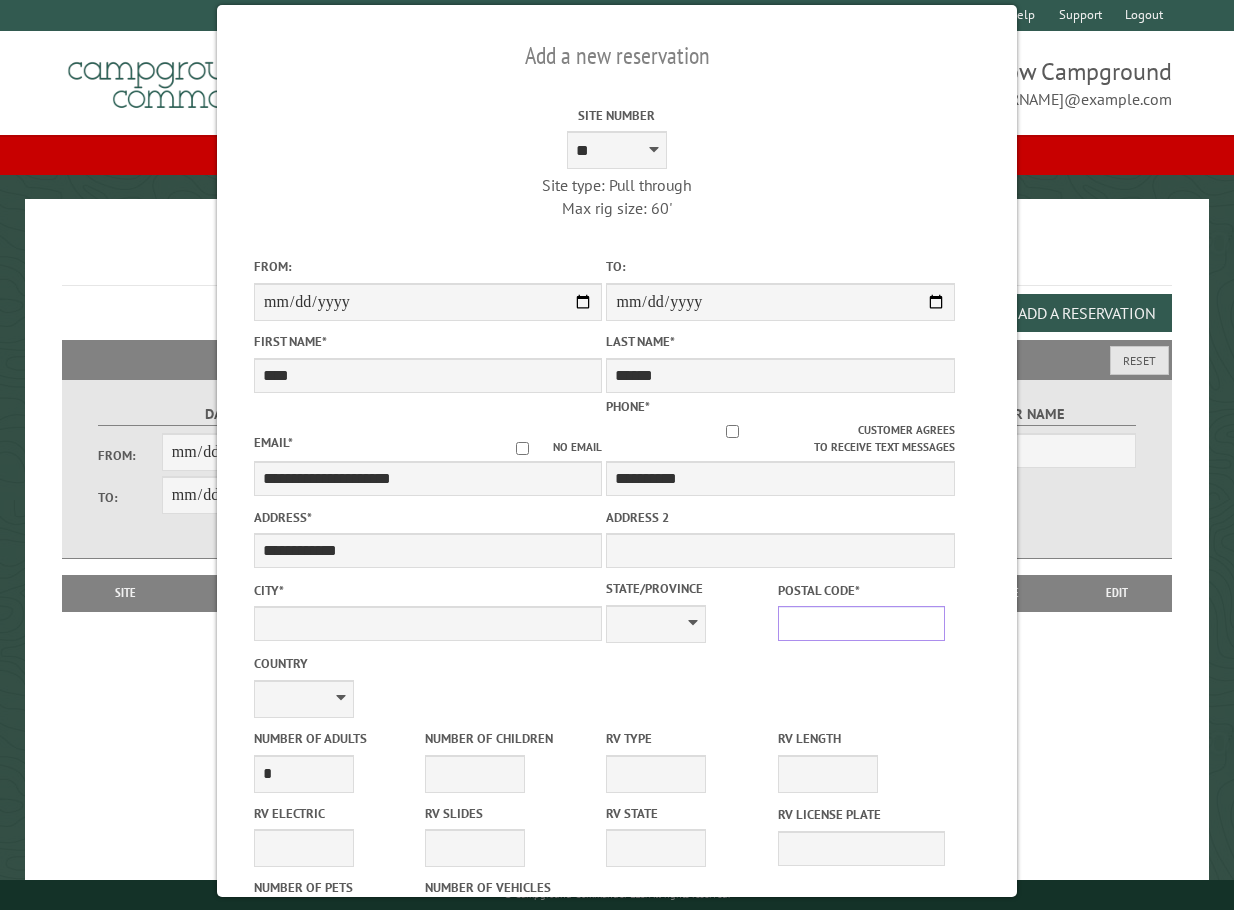 click on "Postal Code *" at bounding box center [861, 623] 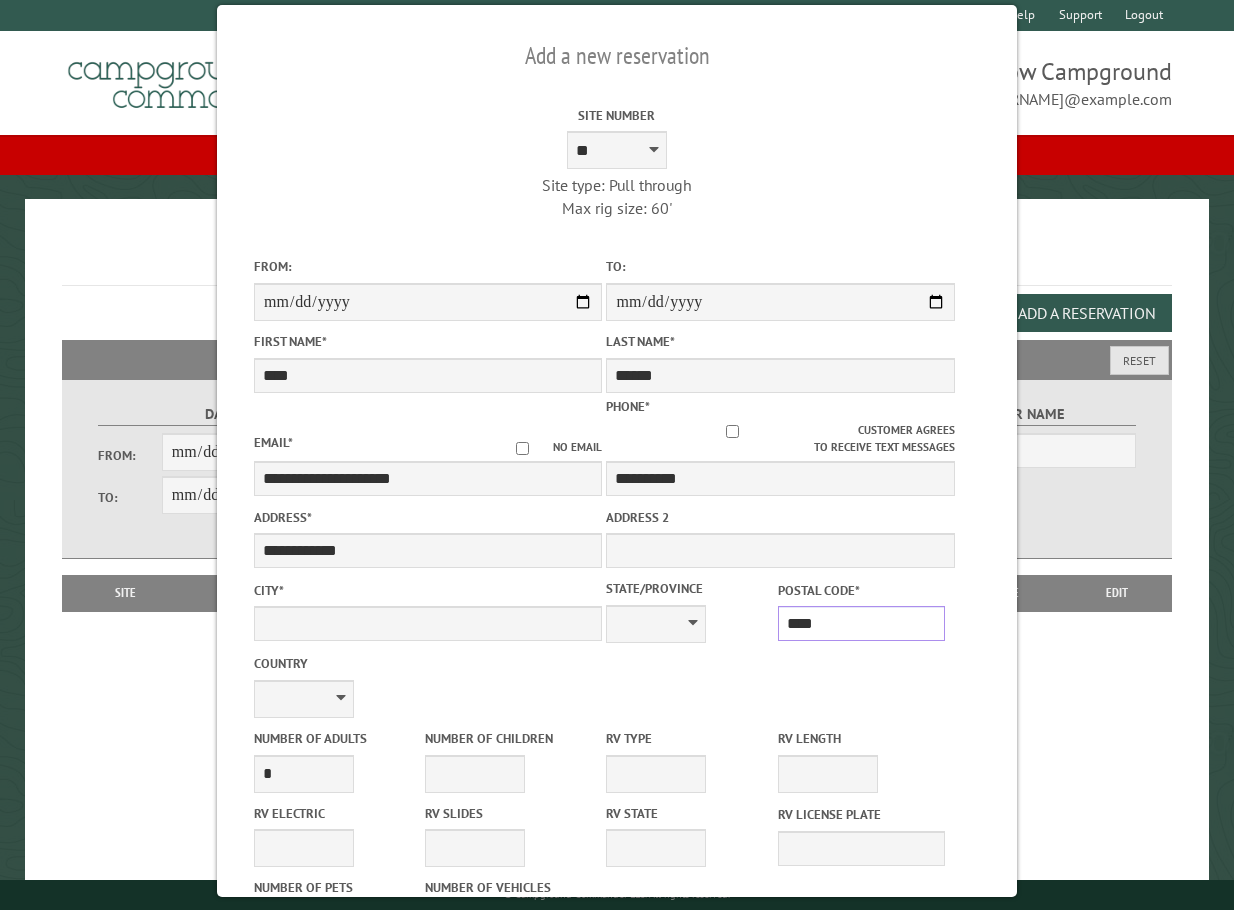 type on "*****" 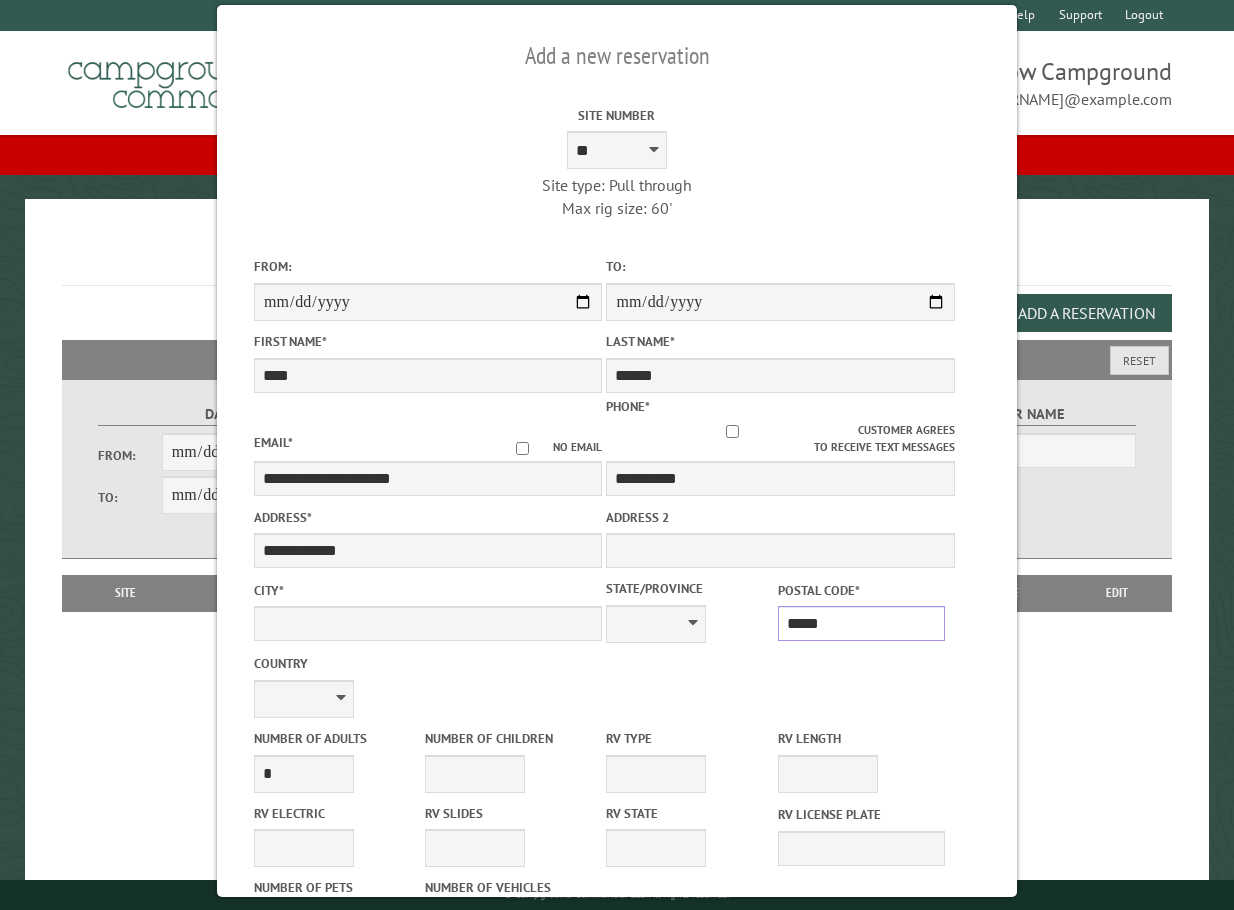 type on "******" 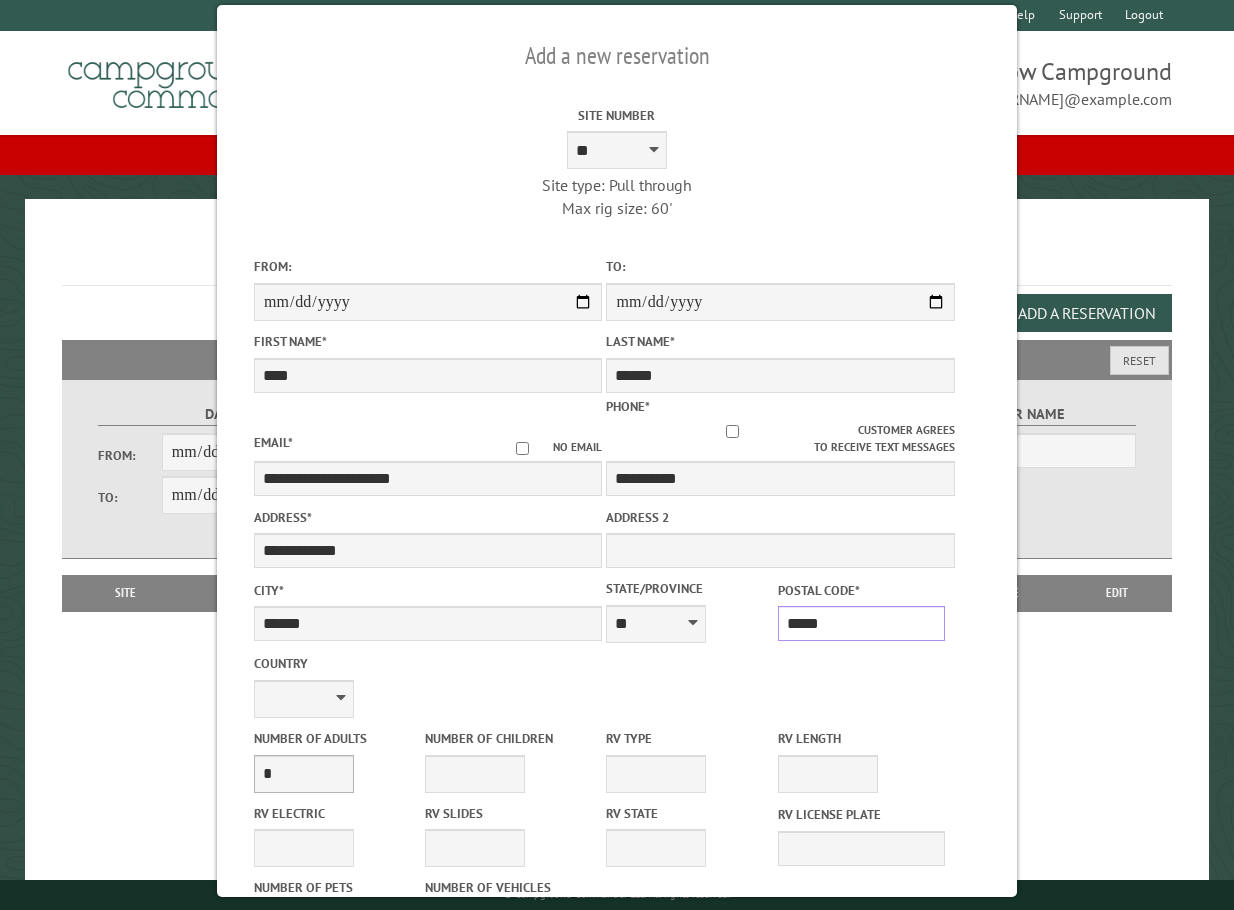 type on "*****" 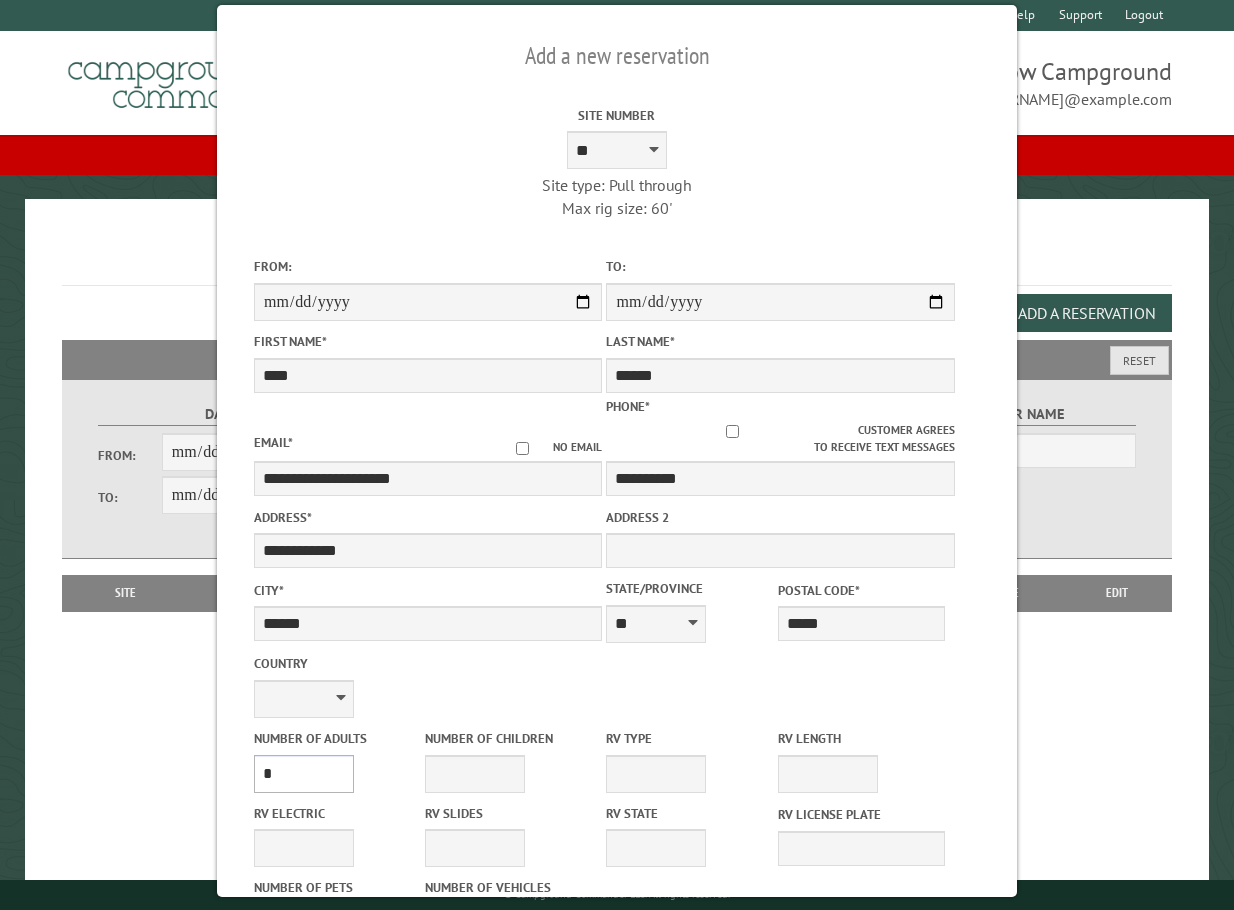 click on "* * * * * * * * * * **" at bounding box center [304, 774] 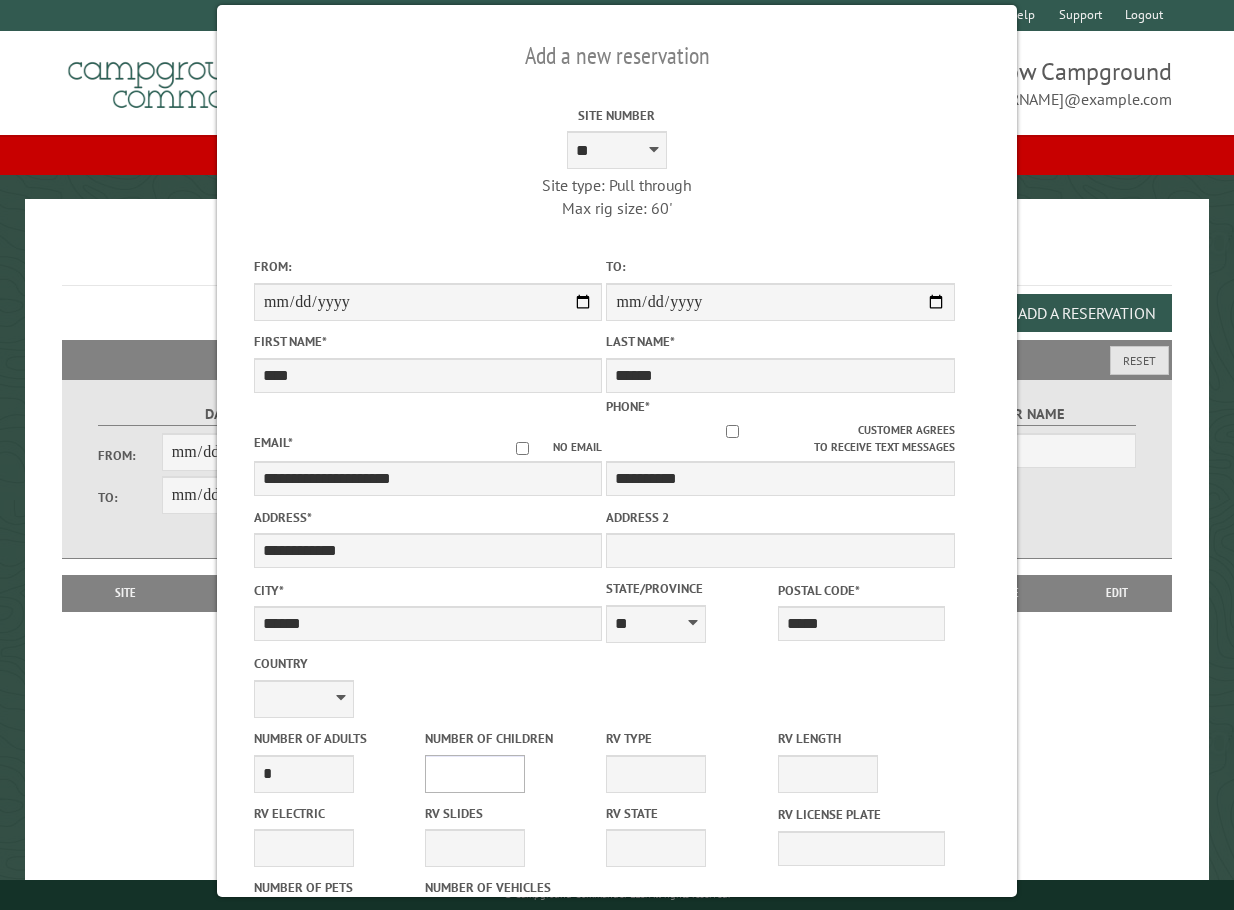 click on "* * * * * * * * * * **" at bounding box center [475, 774] 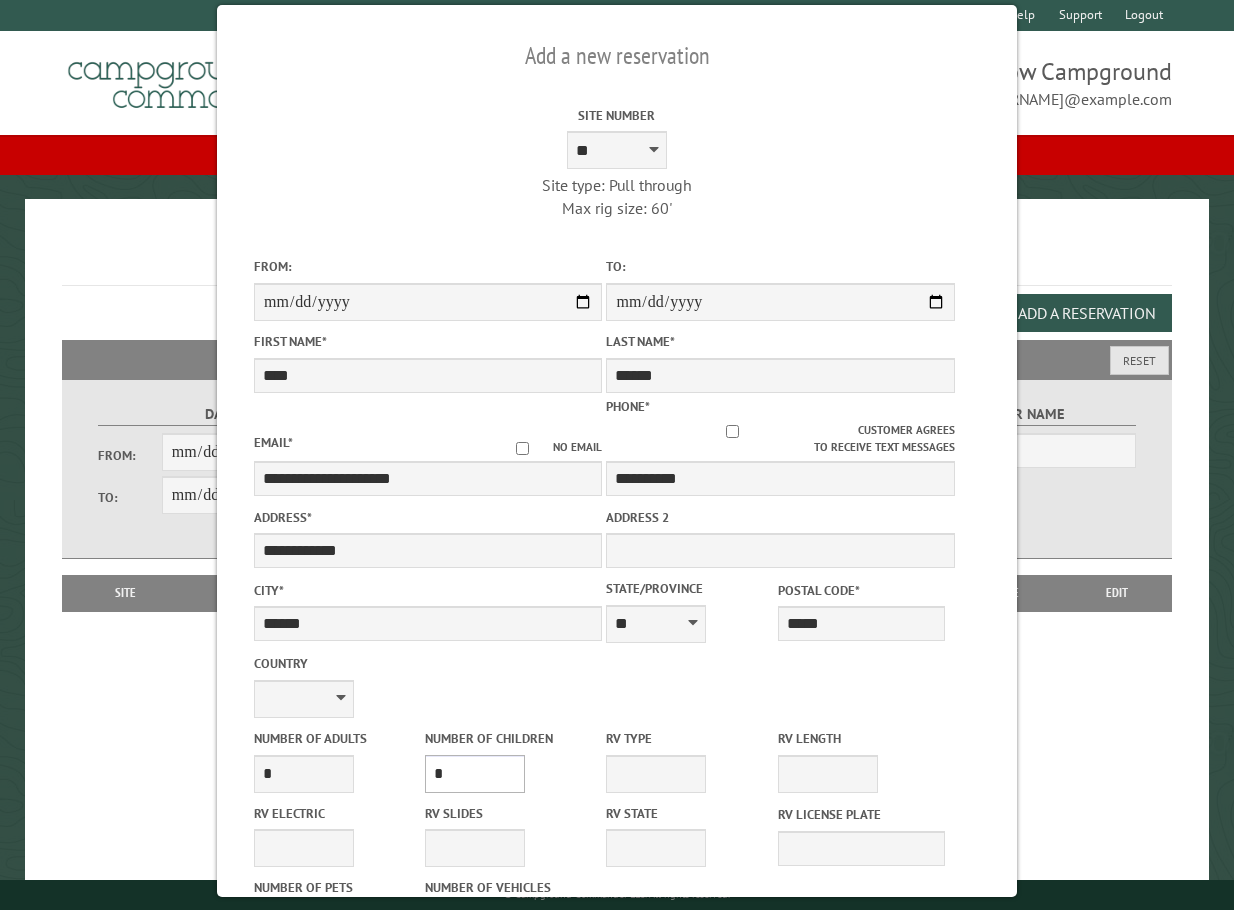 click on "* * * * * * * * * * **" at bounding box center [475, 774] 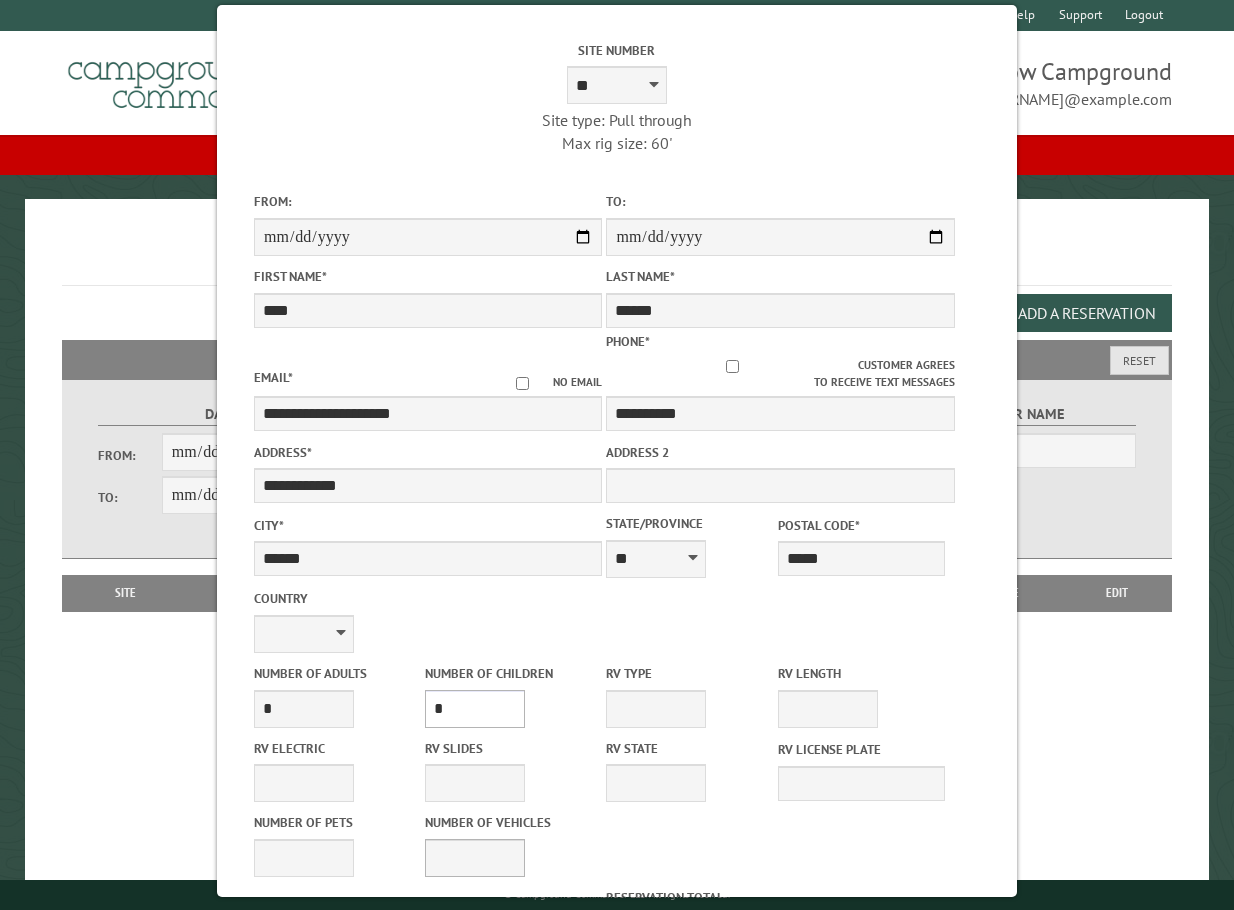scroll, scrollTop: 100, scrollLeft: 0, axis: vertical 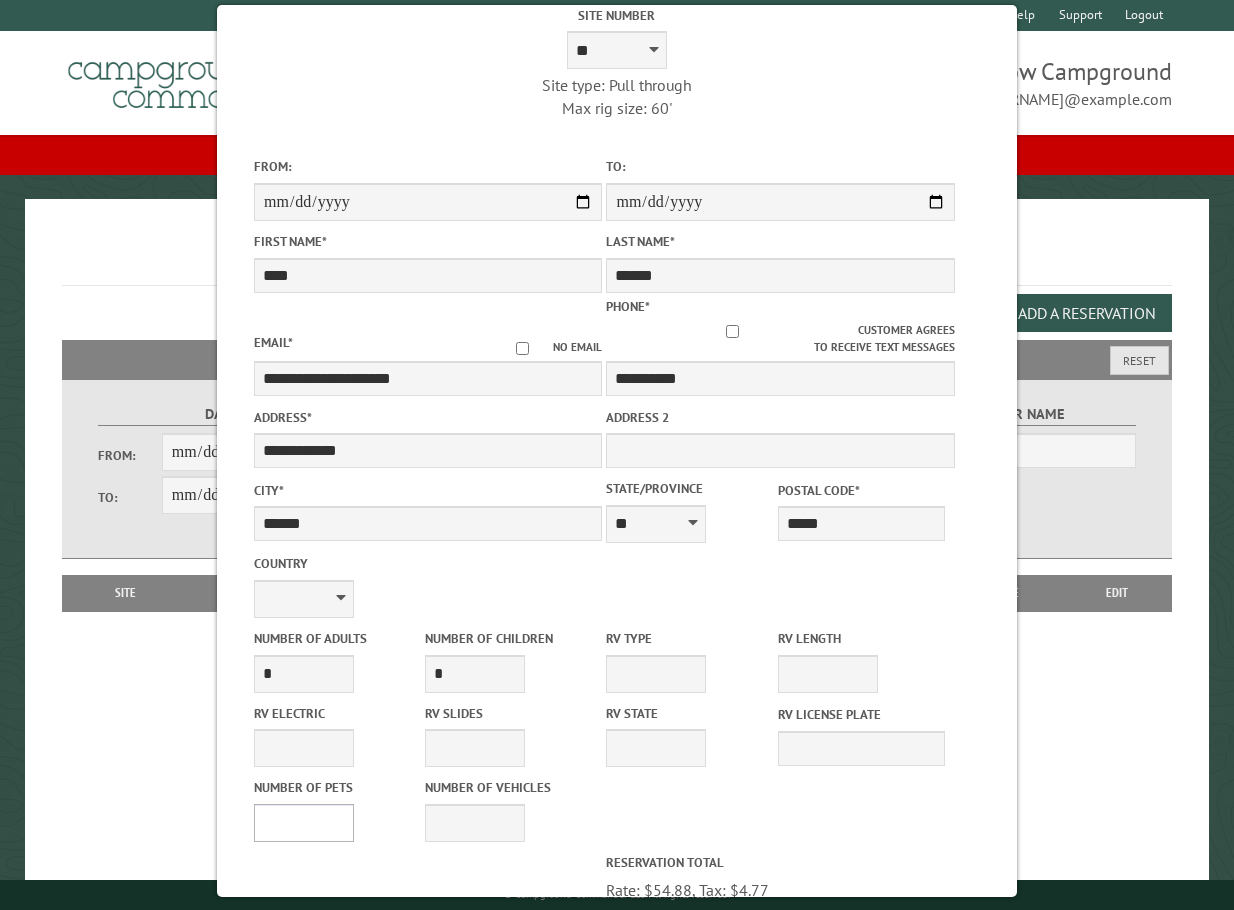 drag, startPoint x: 295, startPoint y: 805, endPoint x: 308, endPoint y: 806, distance: 13.038404 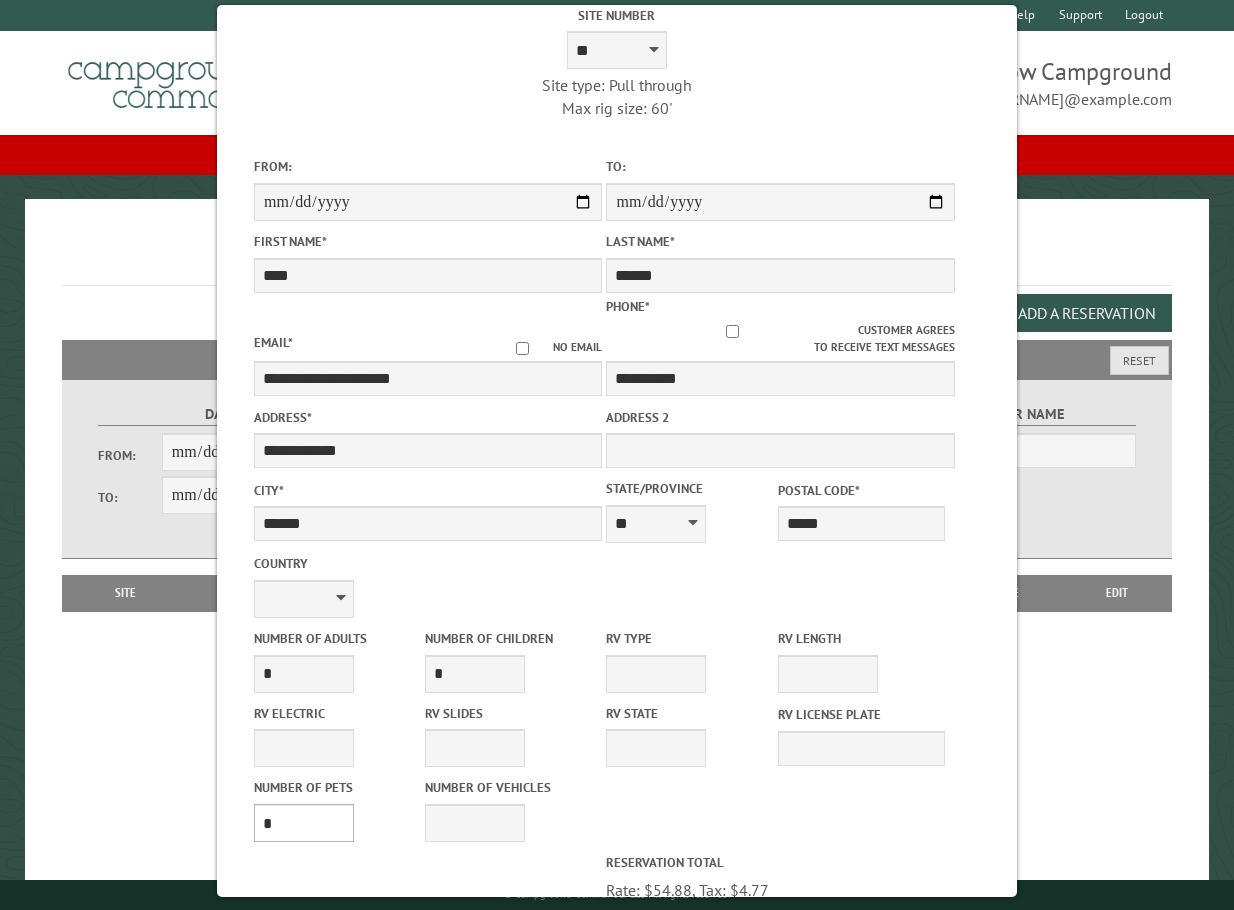 click on "* * * * * * * * * * **" at bounding box center (304, 823) 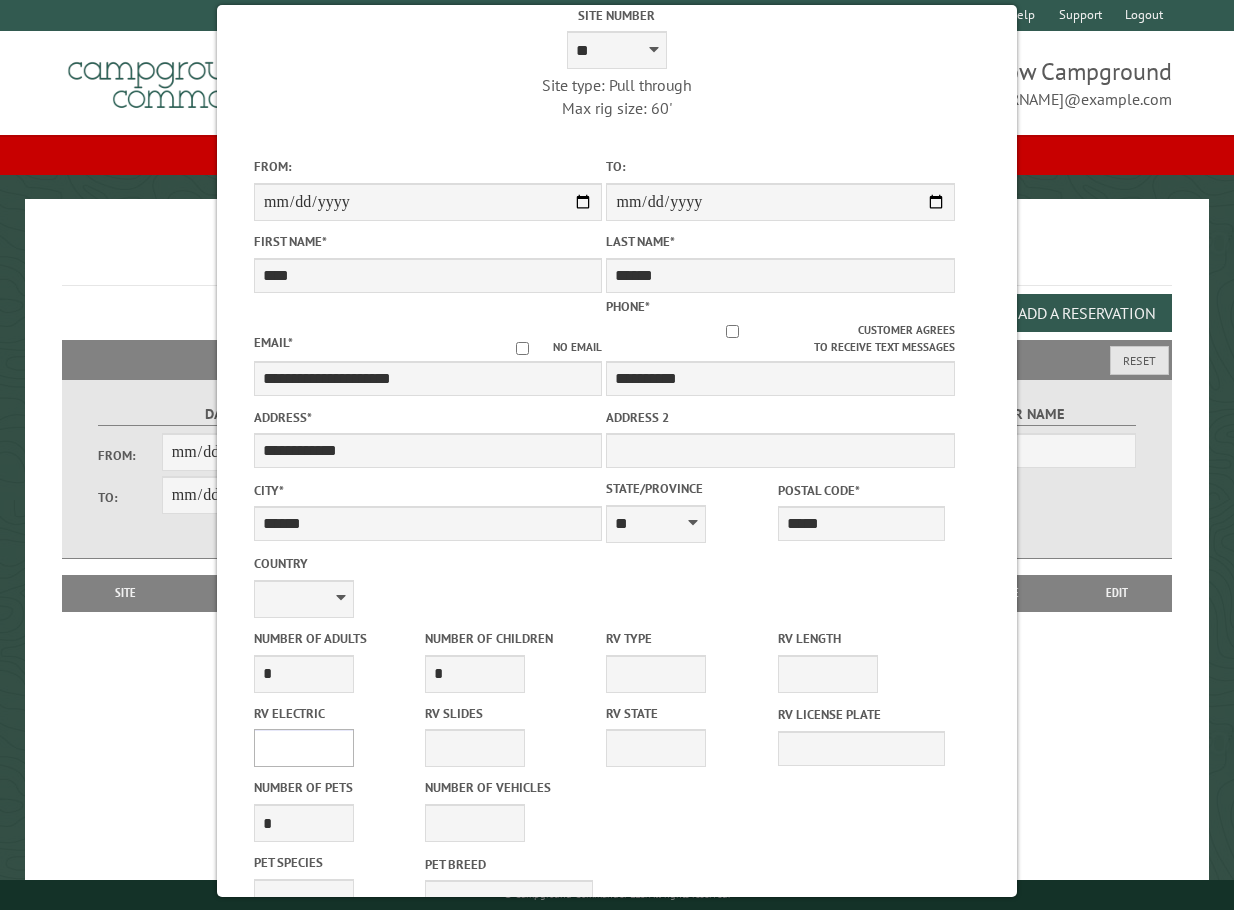 click on "**** *** *** ***" at bounding box center [304, 748] 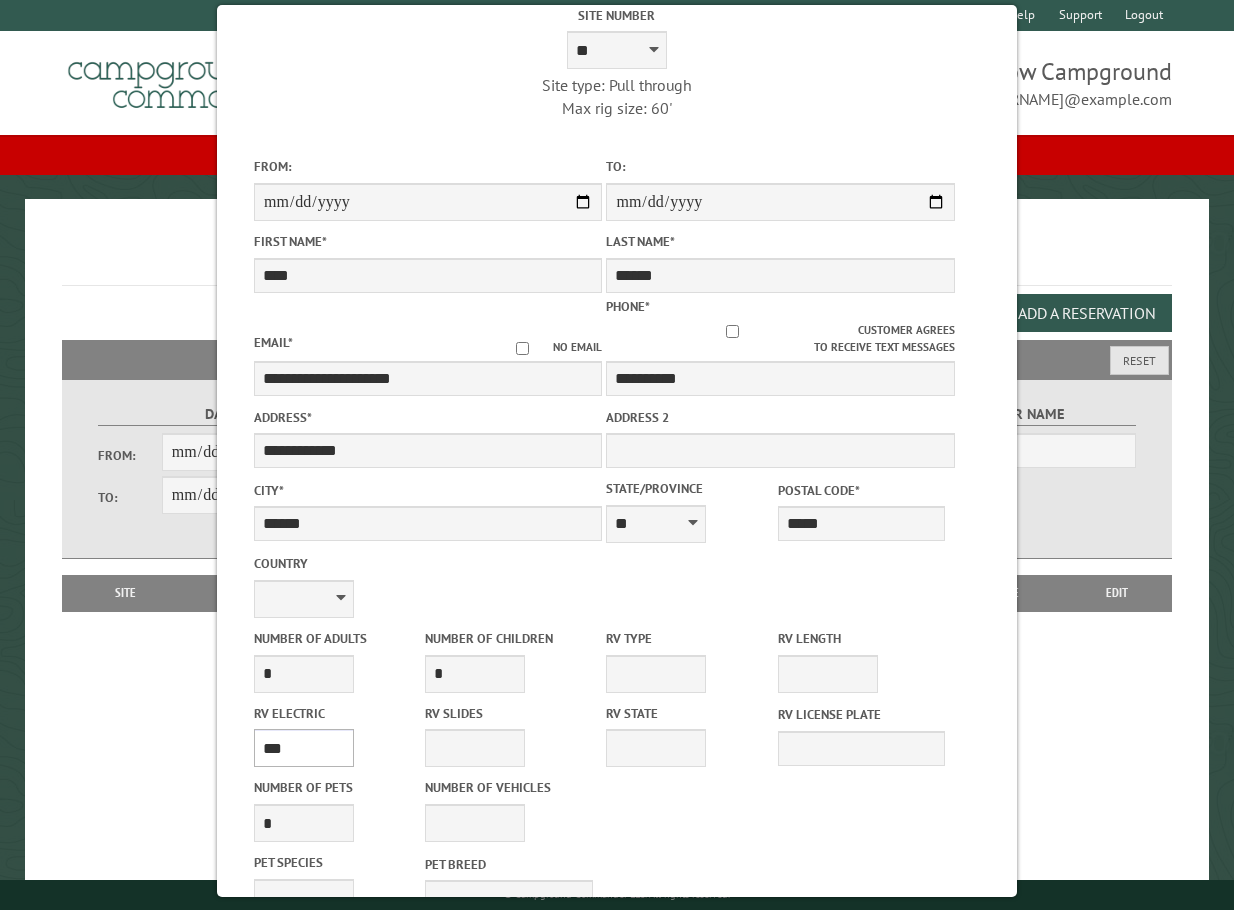 click on "**** *** *** ***" at bounding box center (304, 748) 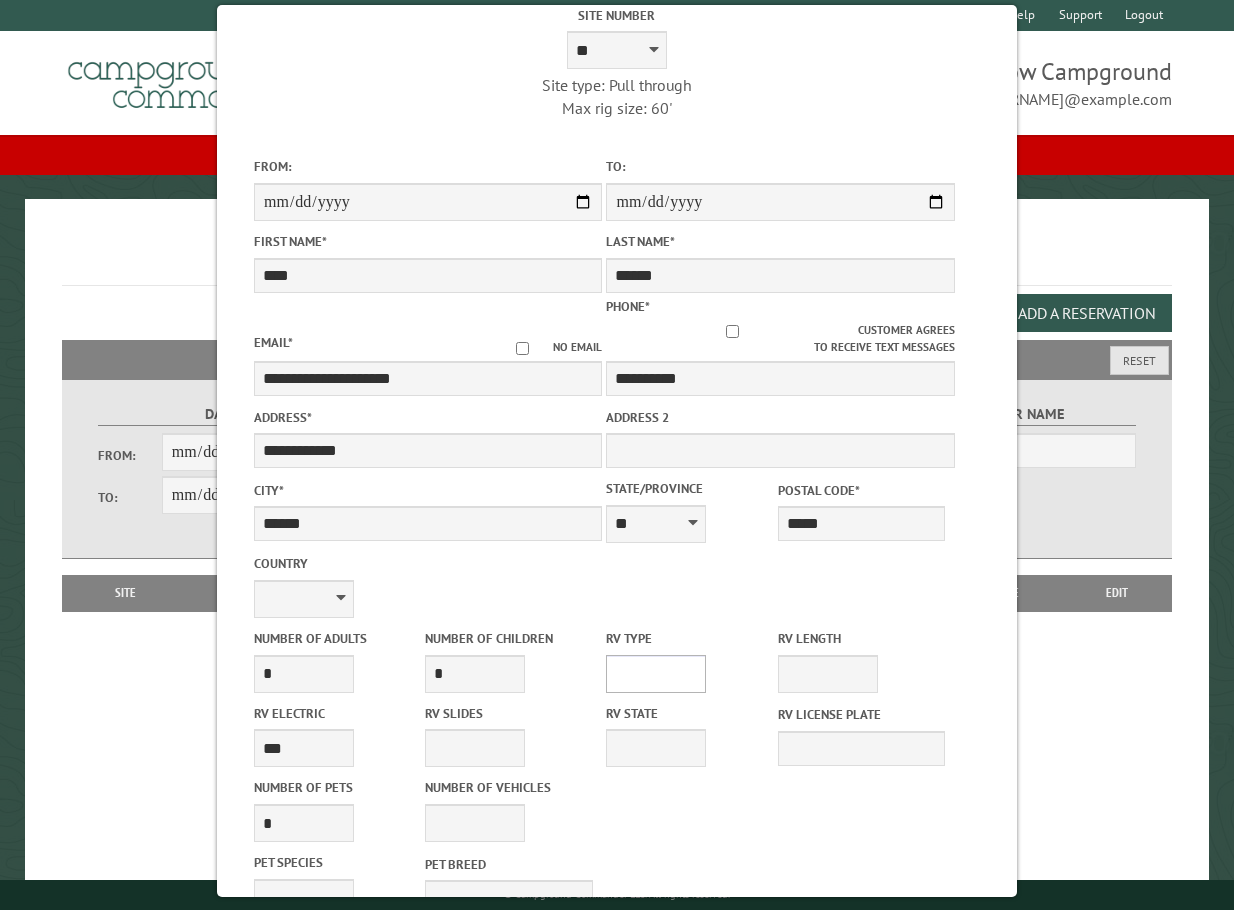 click on "**********" at bounding box center [656, 674] 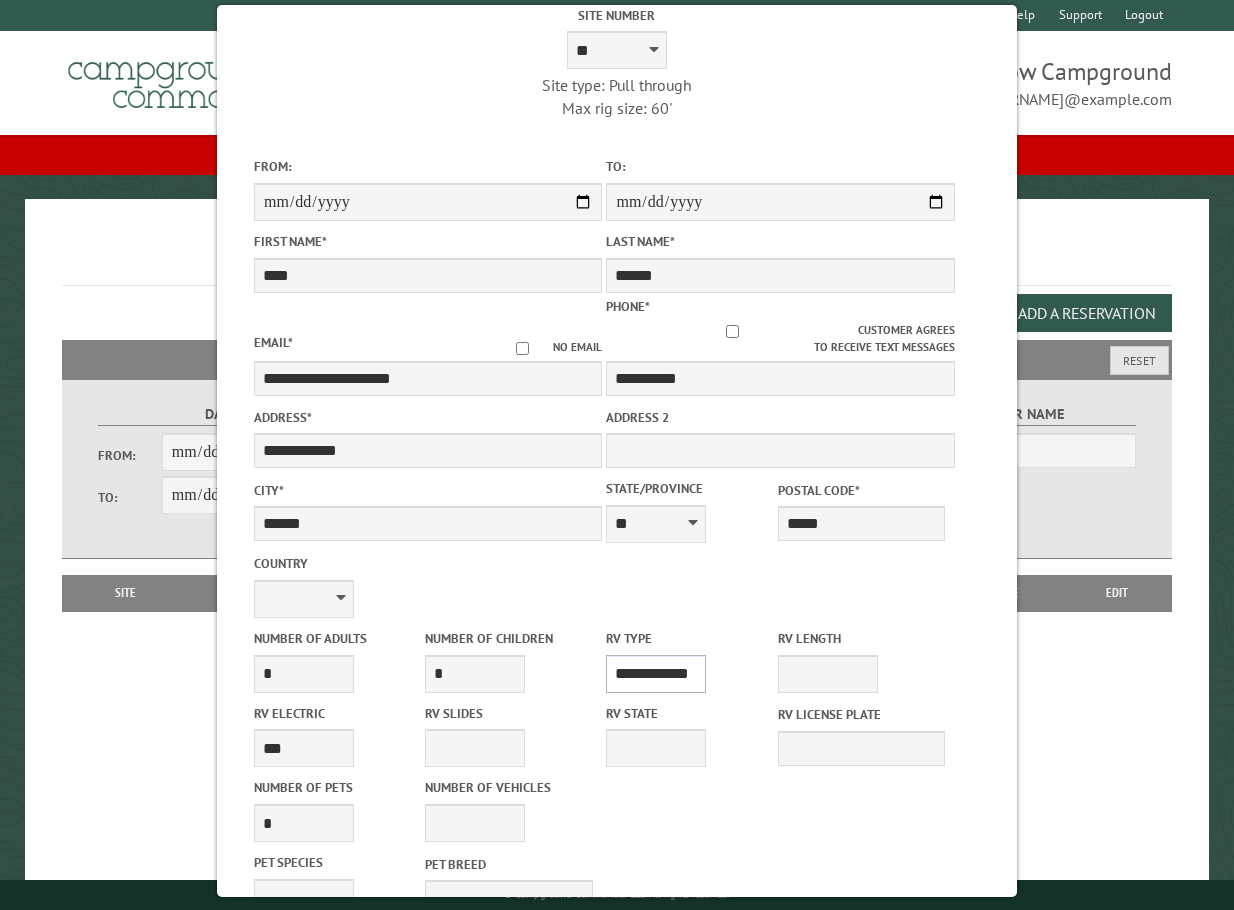 click on "**********" at bounding box center (656, 674) 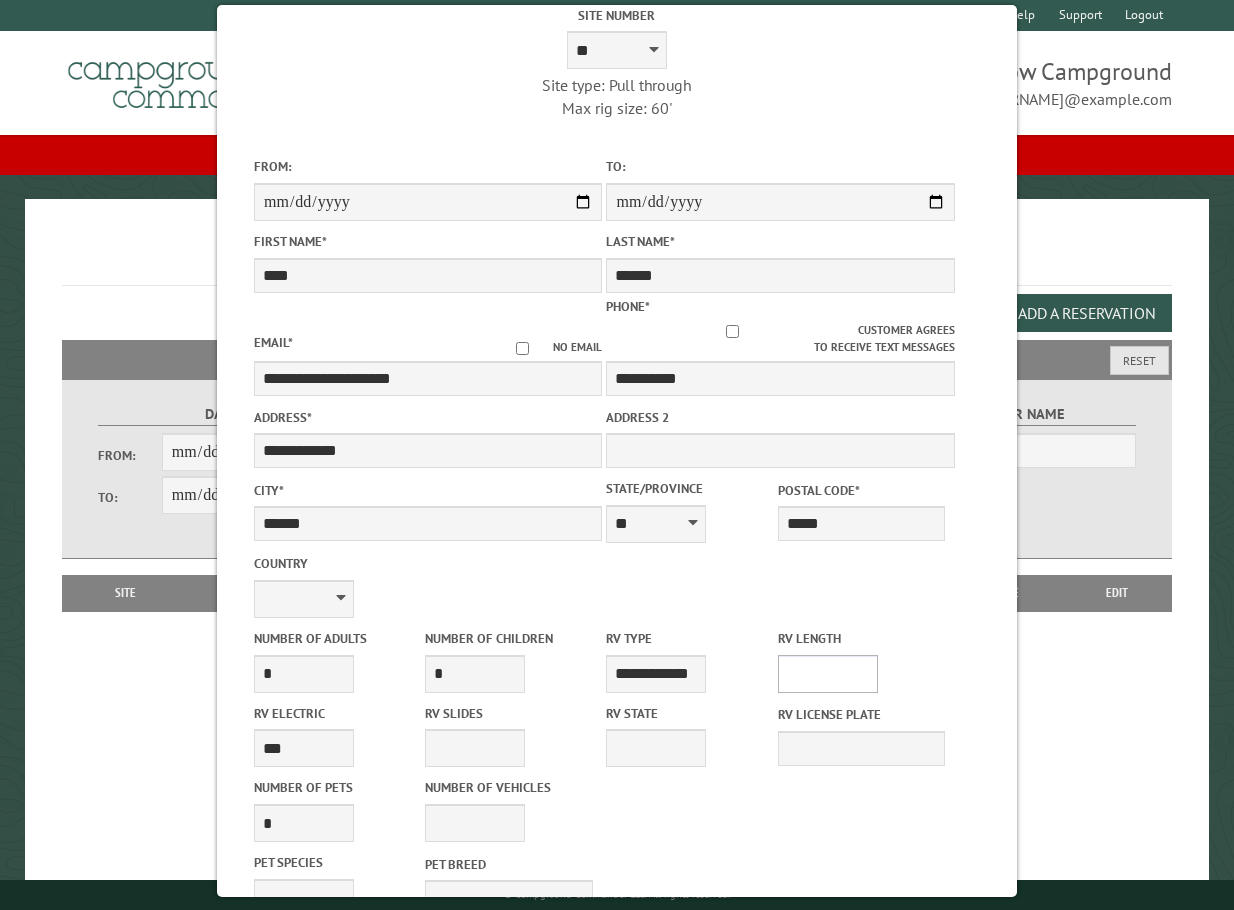 click on "* ** ** ** ** ** ** ** ** ** ** **" at bounding box center [828, 674] 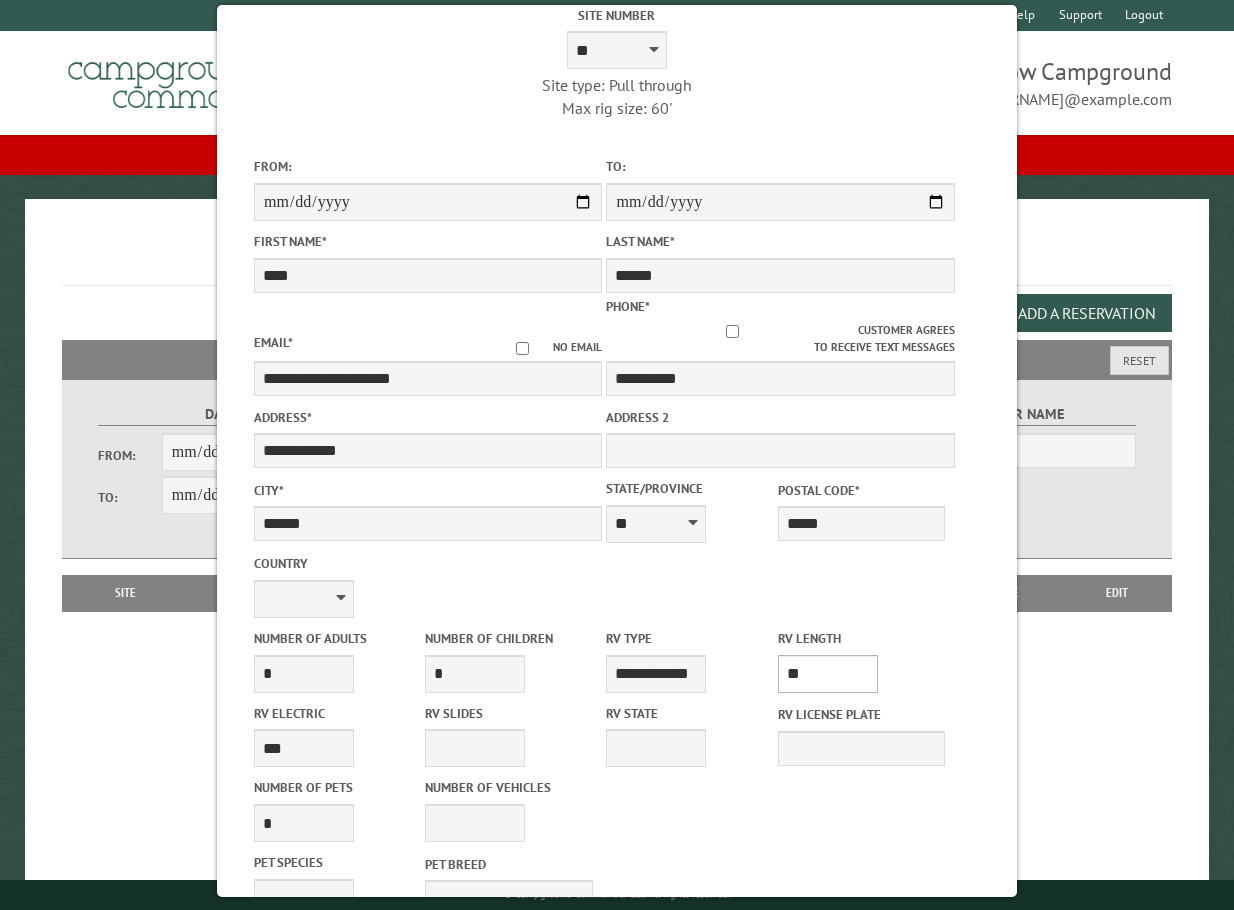 click on "* ** ** ** ** ** ** ** ** ** ** **" at bounding box center (828, 674) 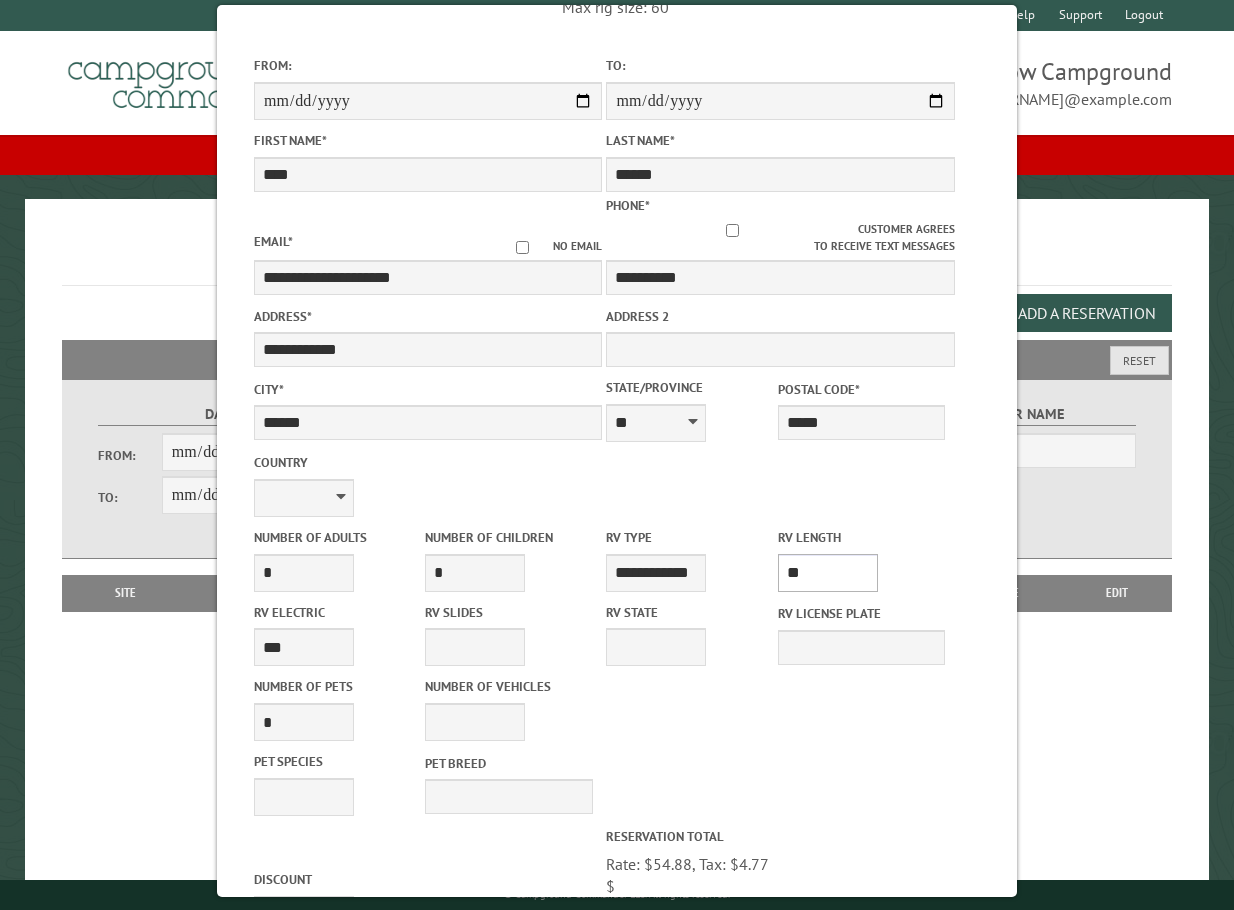 scroll, scrollTop: 200, scrollLeft: 0, axis: vertical 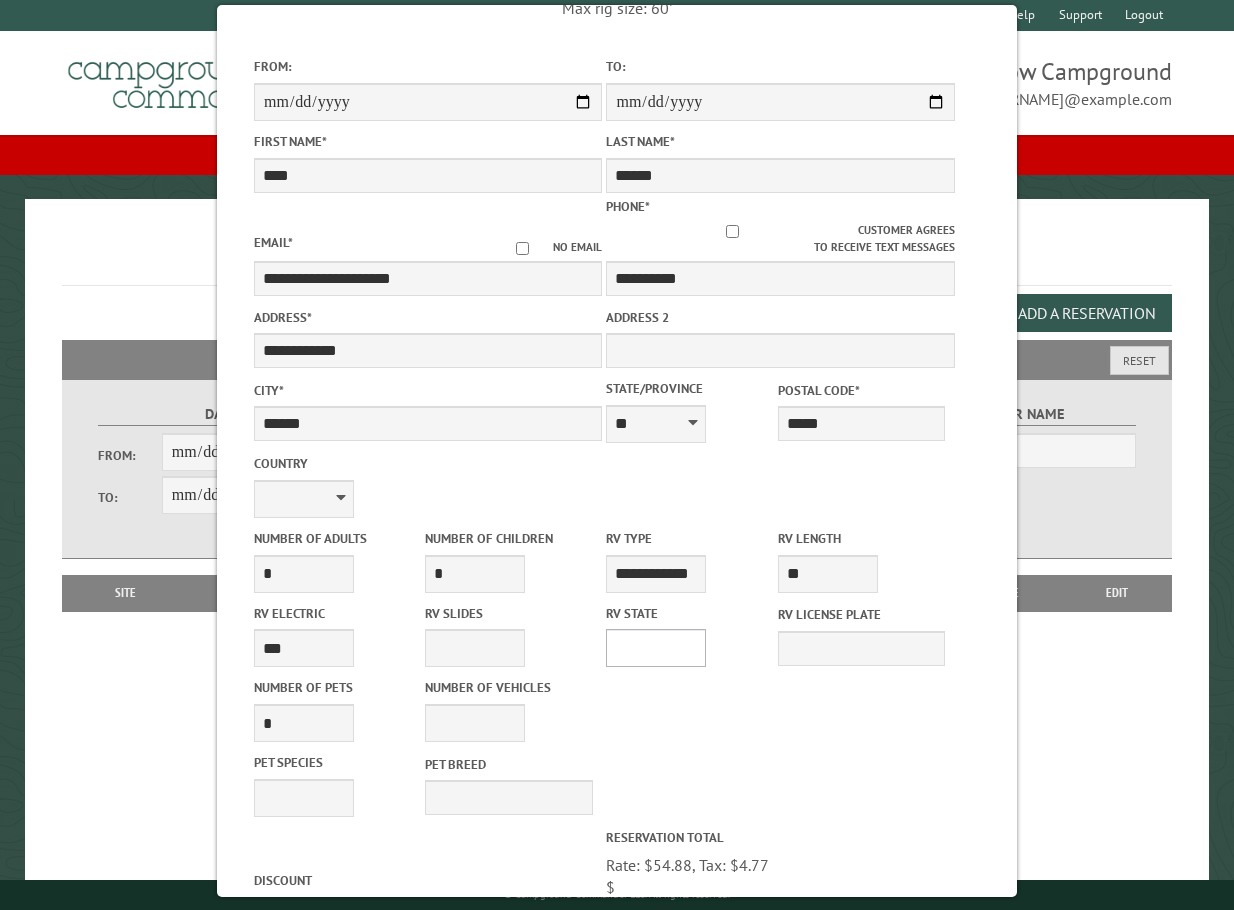 click on "** ** ** ** ** ** ** ** ** ** ** ** ** ** ** ** ** ** ** ** ** ** ** ** ** ** ** ** ** ** ** ** ** ** ** ** ** ** ** ** ** ** ** ** ** ** ** ** ** ** ** ** ** ** ** ** ** ** ** ** ** ** ** **" at bounding box center (656, 648) 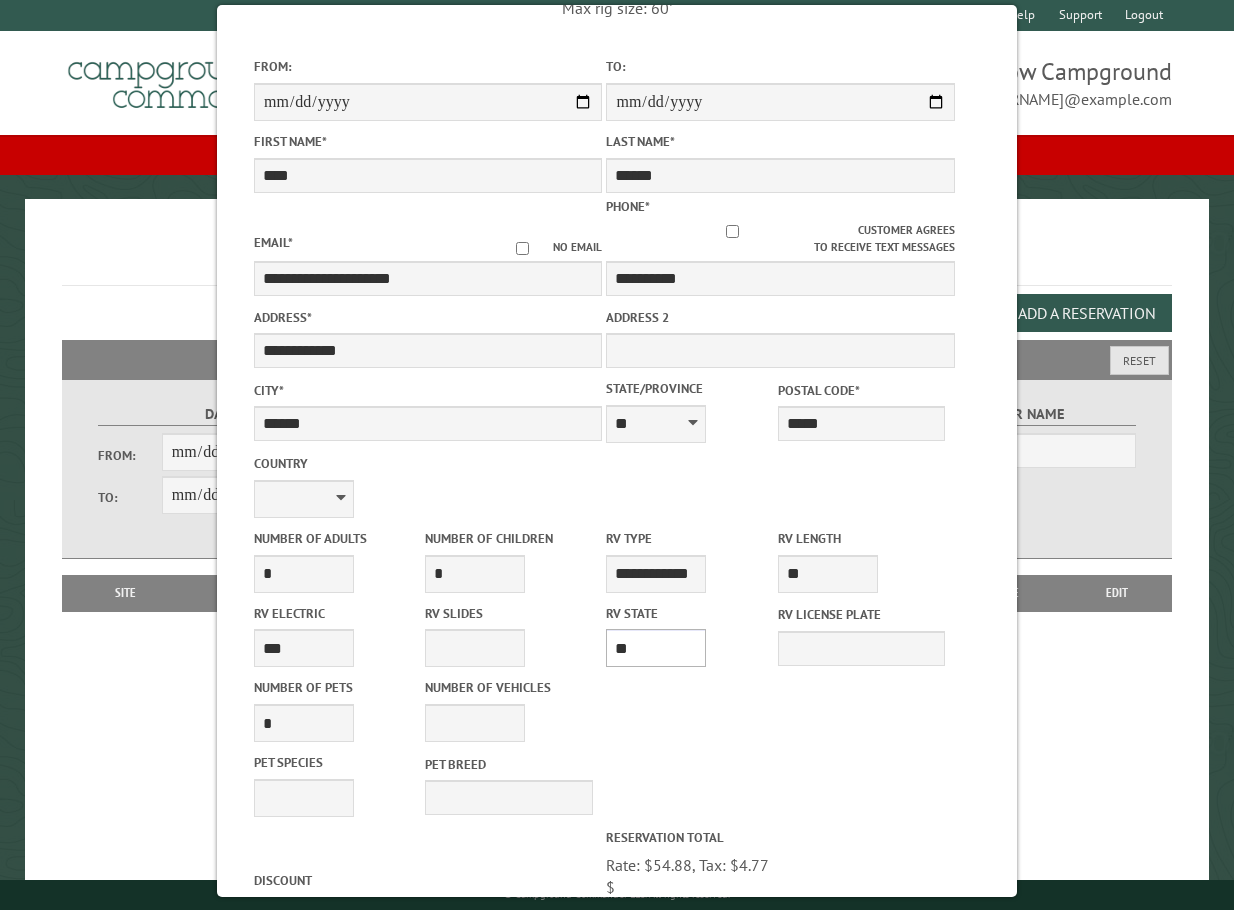 click on "** ** ** ** ** ** ** ** ** ** ** ** ** ** ** ** ** ** ** ** ** ** ** ** ** ** ** ** ** ** ** ** ** ** ** ** ** ** ** ** ** ** ** ** ** ** ** ** ** ** ** ** ** ** ** ** ** ** ** ** ** ** ** **" at bounding box center [656, 648] 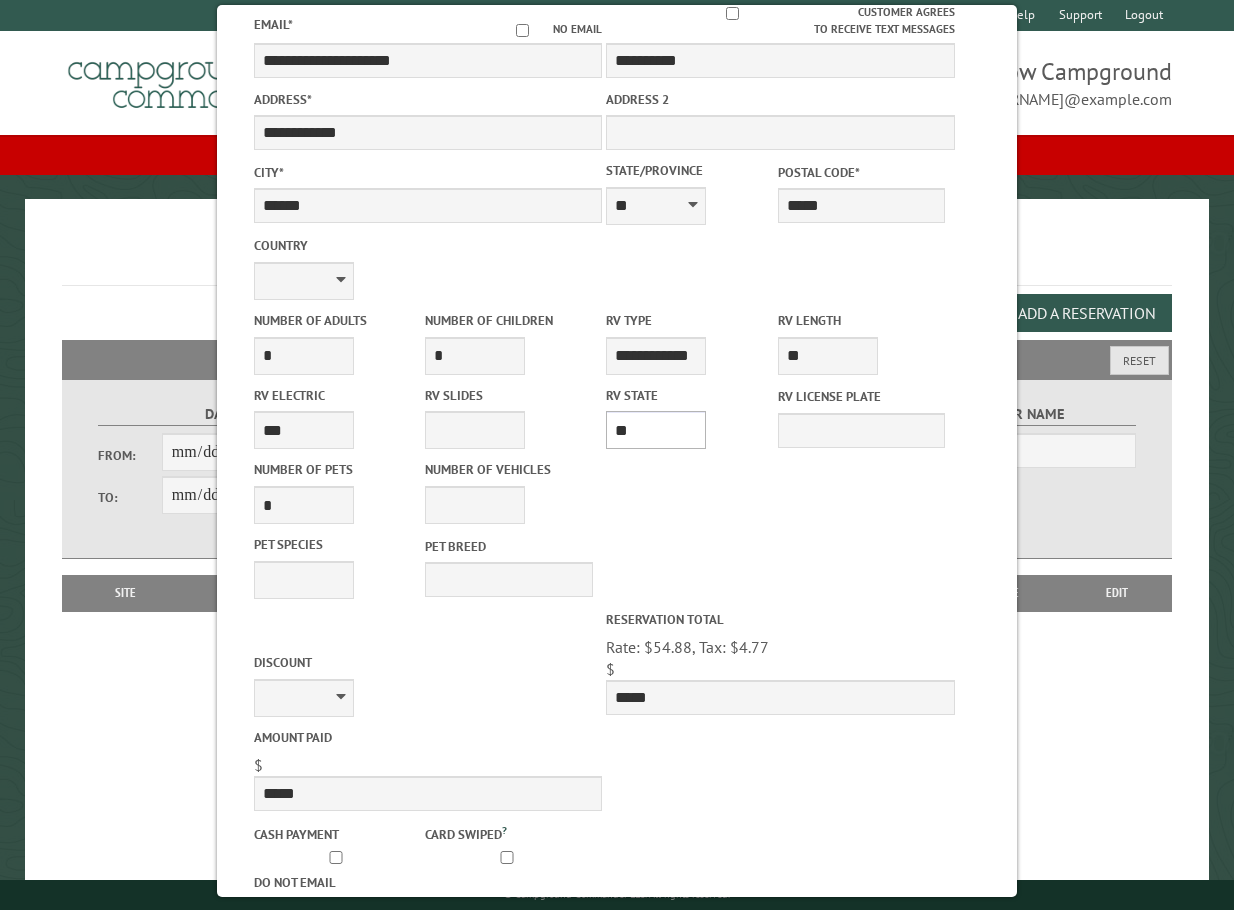 scroll, scrollTop: 495, scrollLeft: 0, axis: vertical 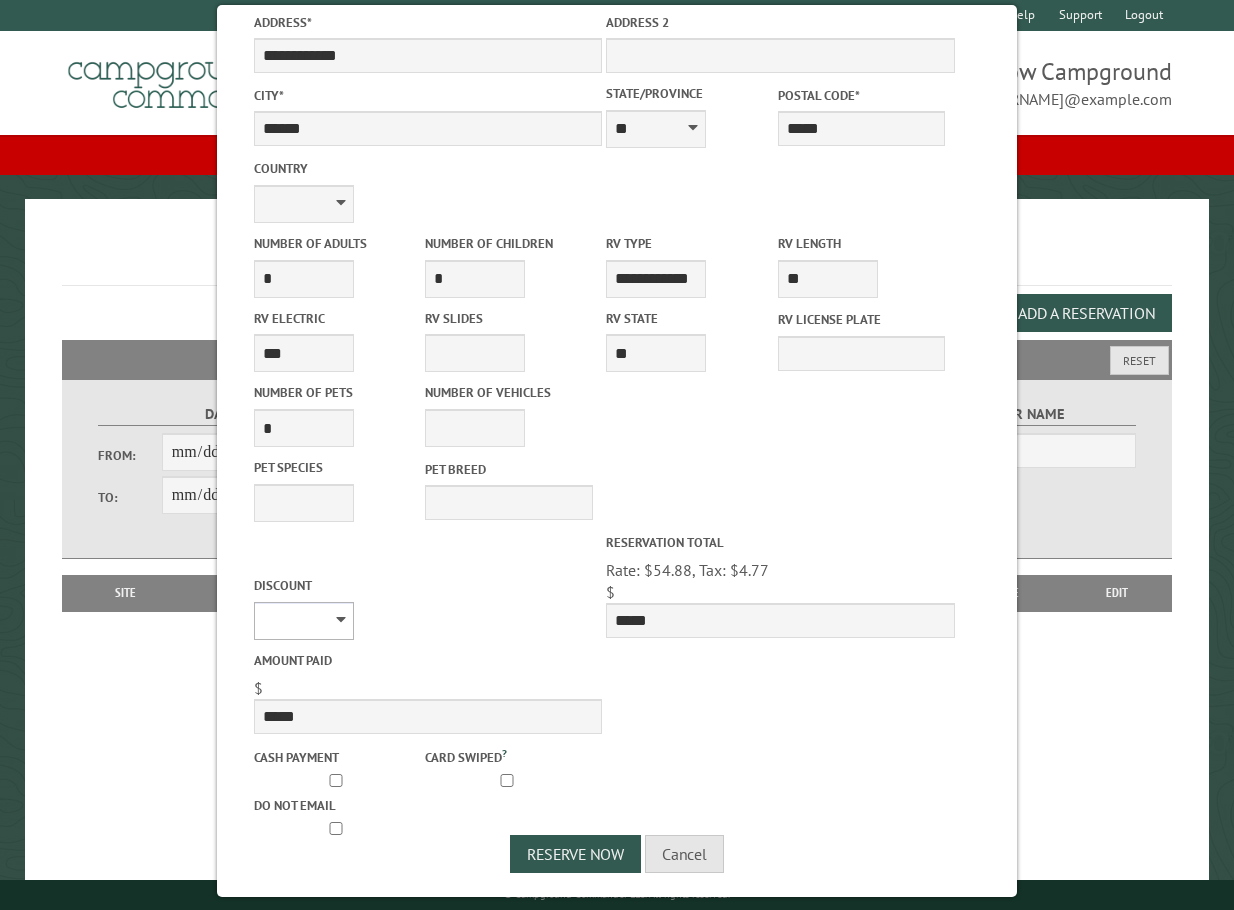 click on "********" at bounding box center [304, 621] 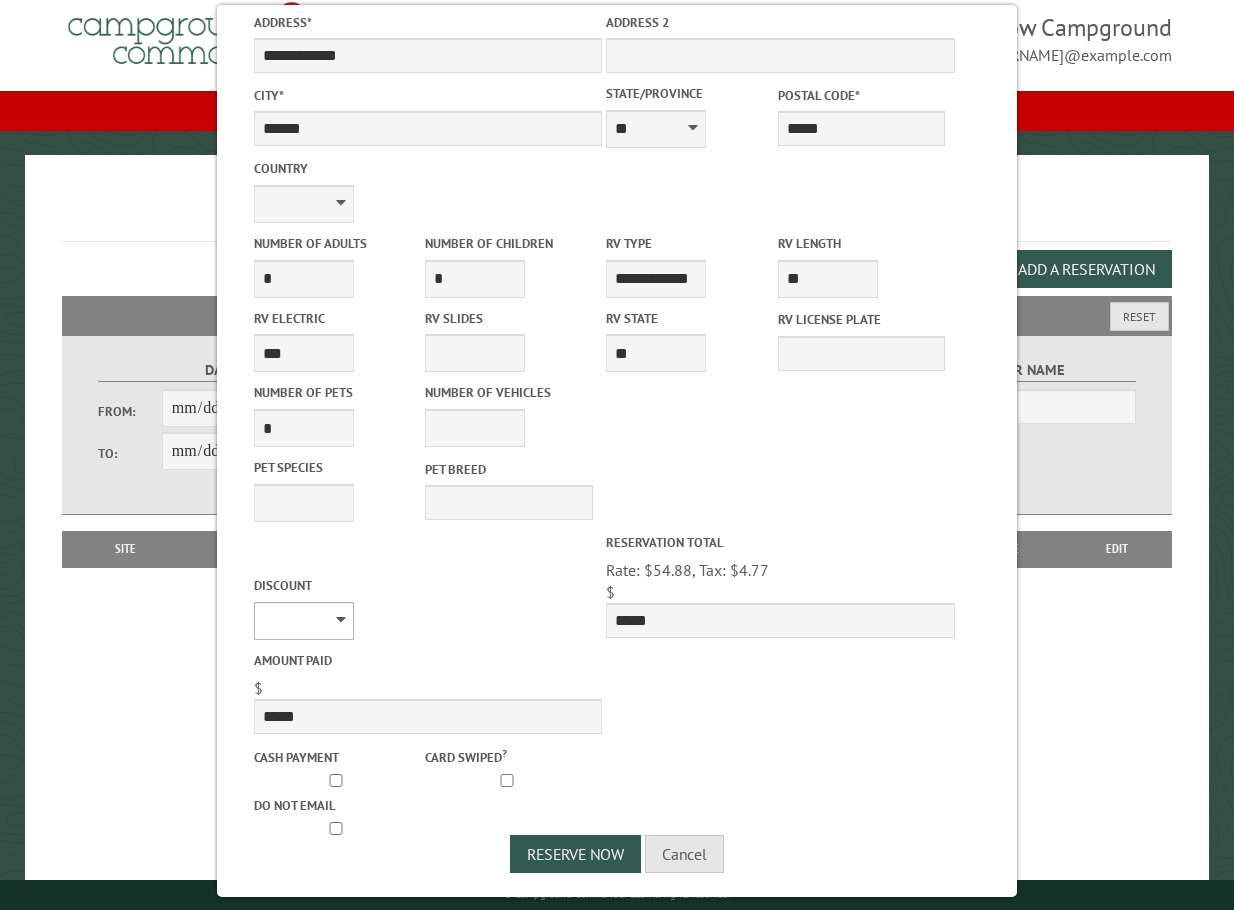 scroll, scrollTop: 65, scrollLeft: 0, axis: vertical 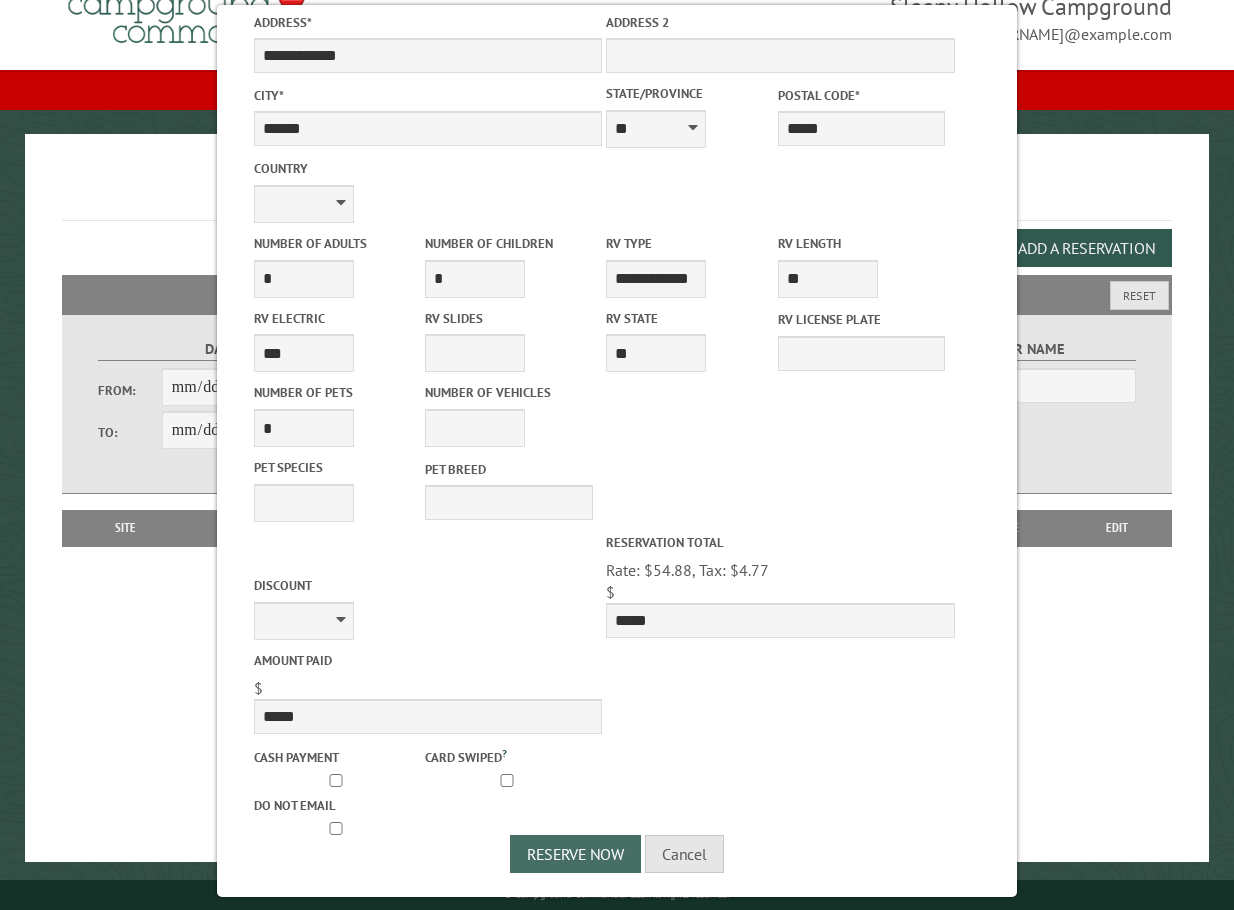 click on "Reserve Now" at bounding box center [575, 854] 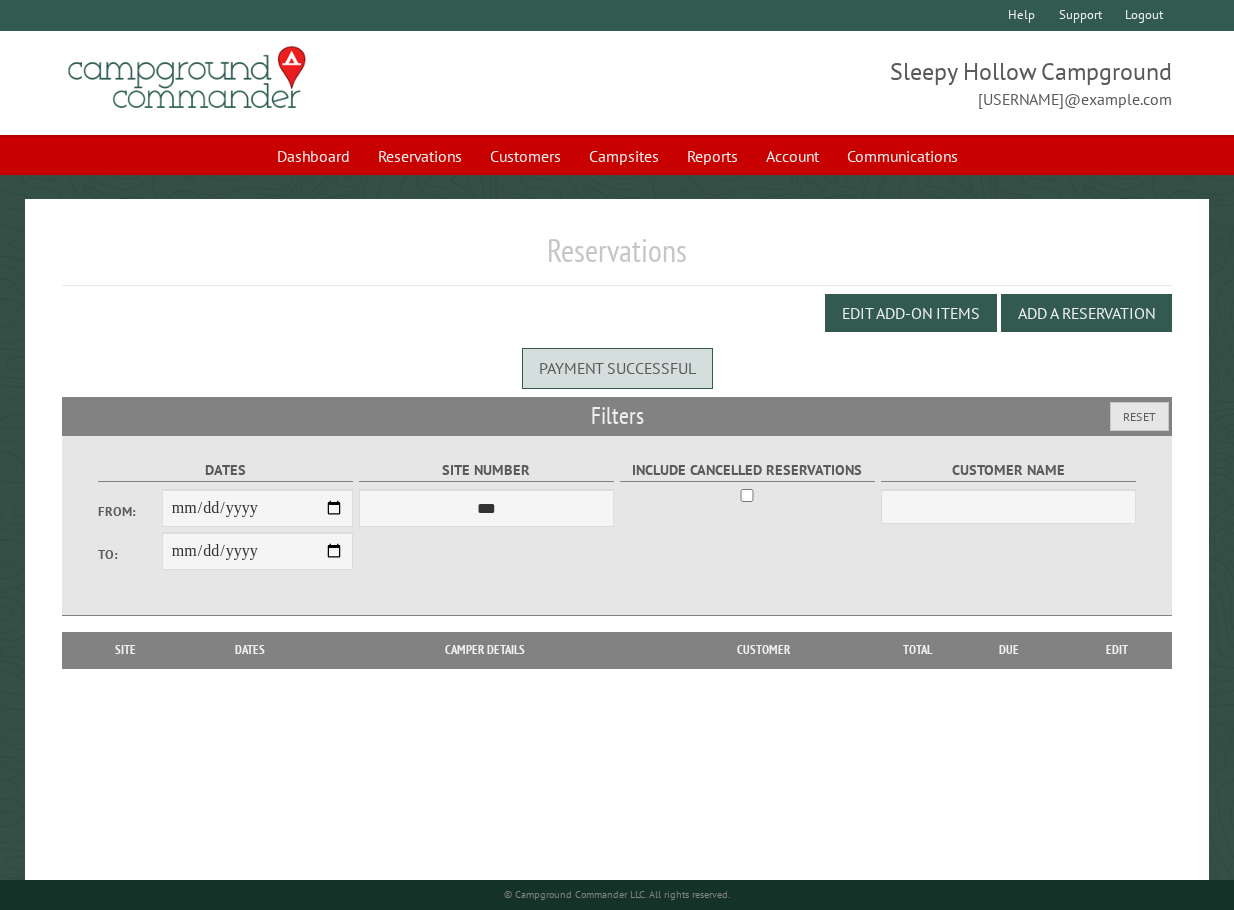 scroll, scrollTop: 0, scrollLeft: 0, axis: both 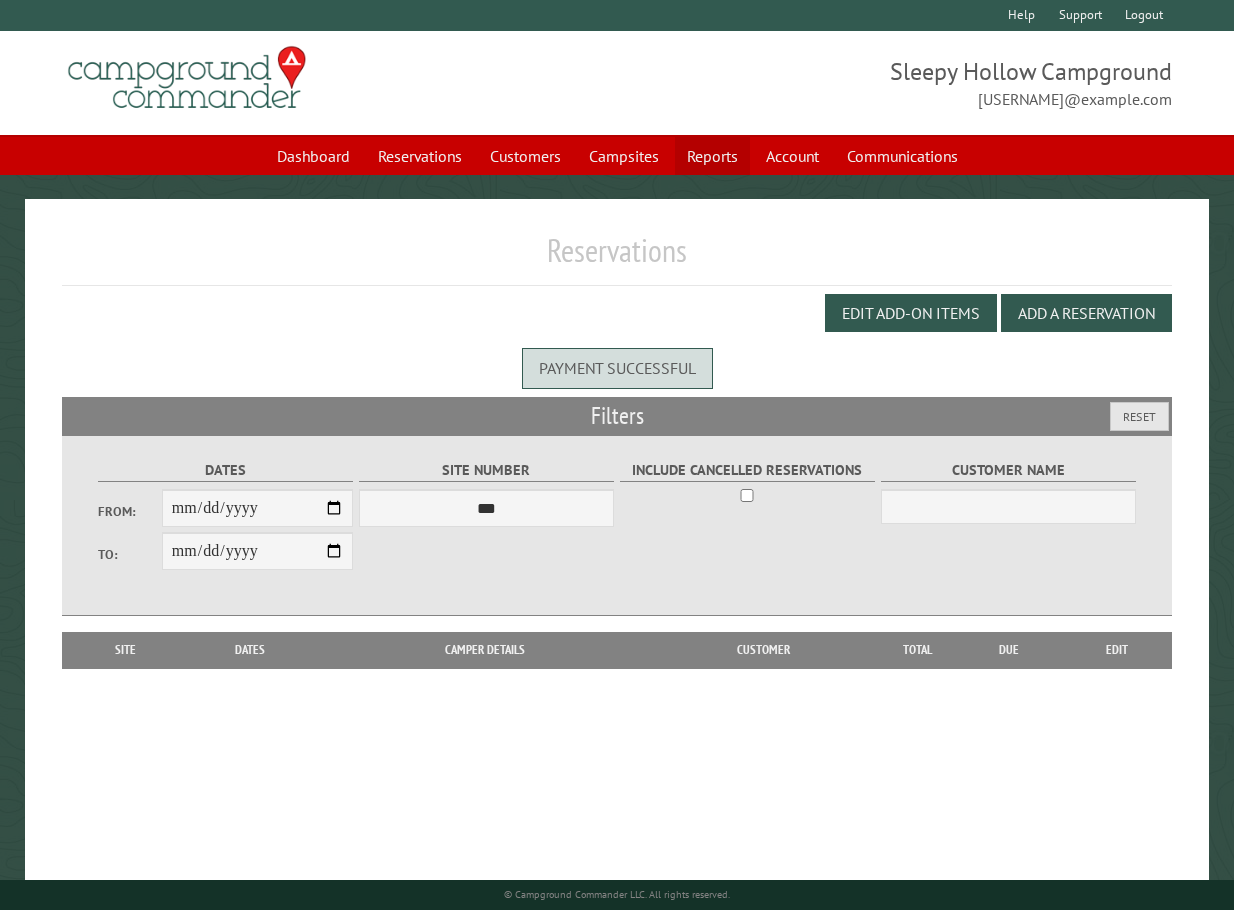 click on "Reports" at bounding box center [712, 156] 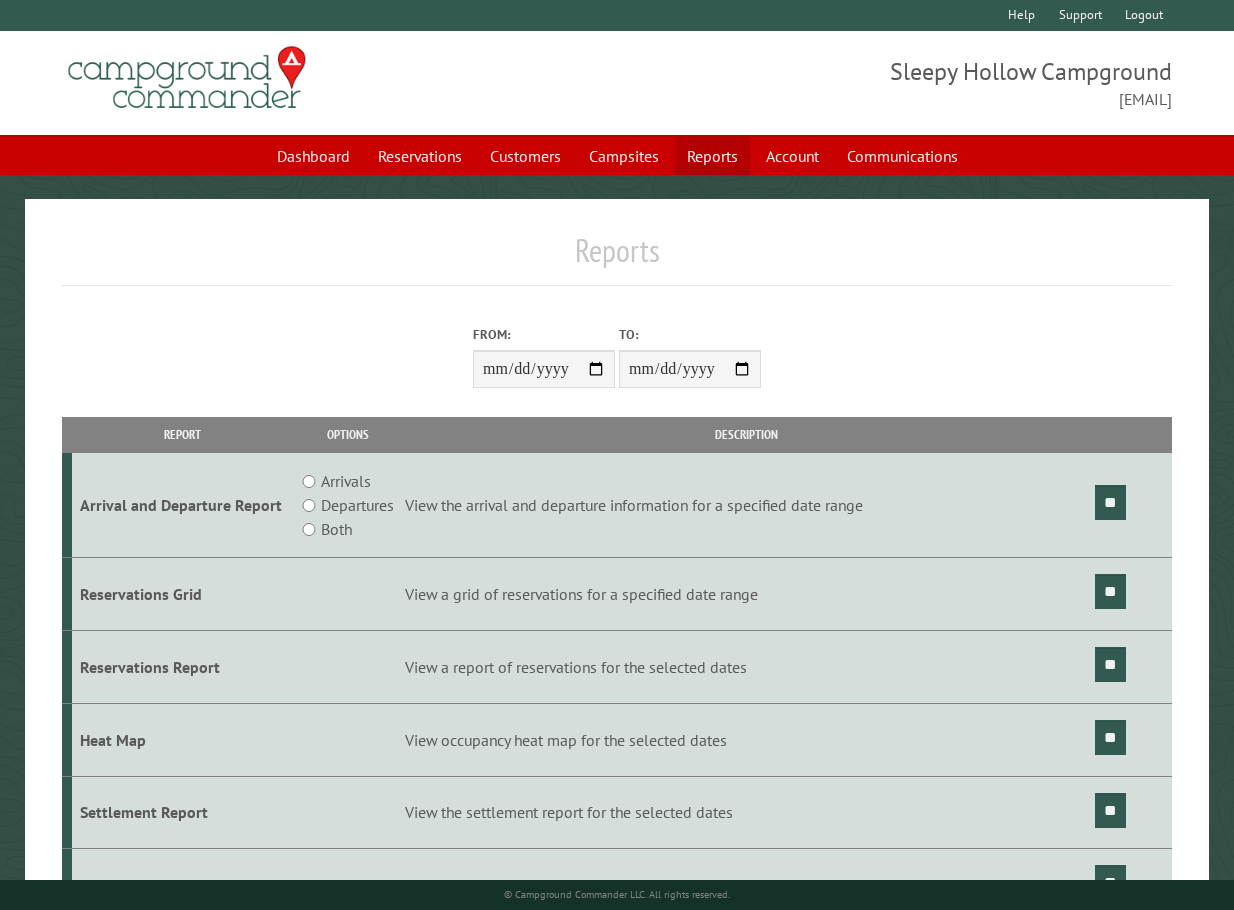 scroll, scrollTop: 0, scrollLeft: 0, axis: both 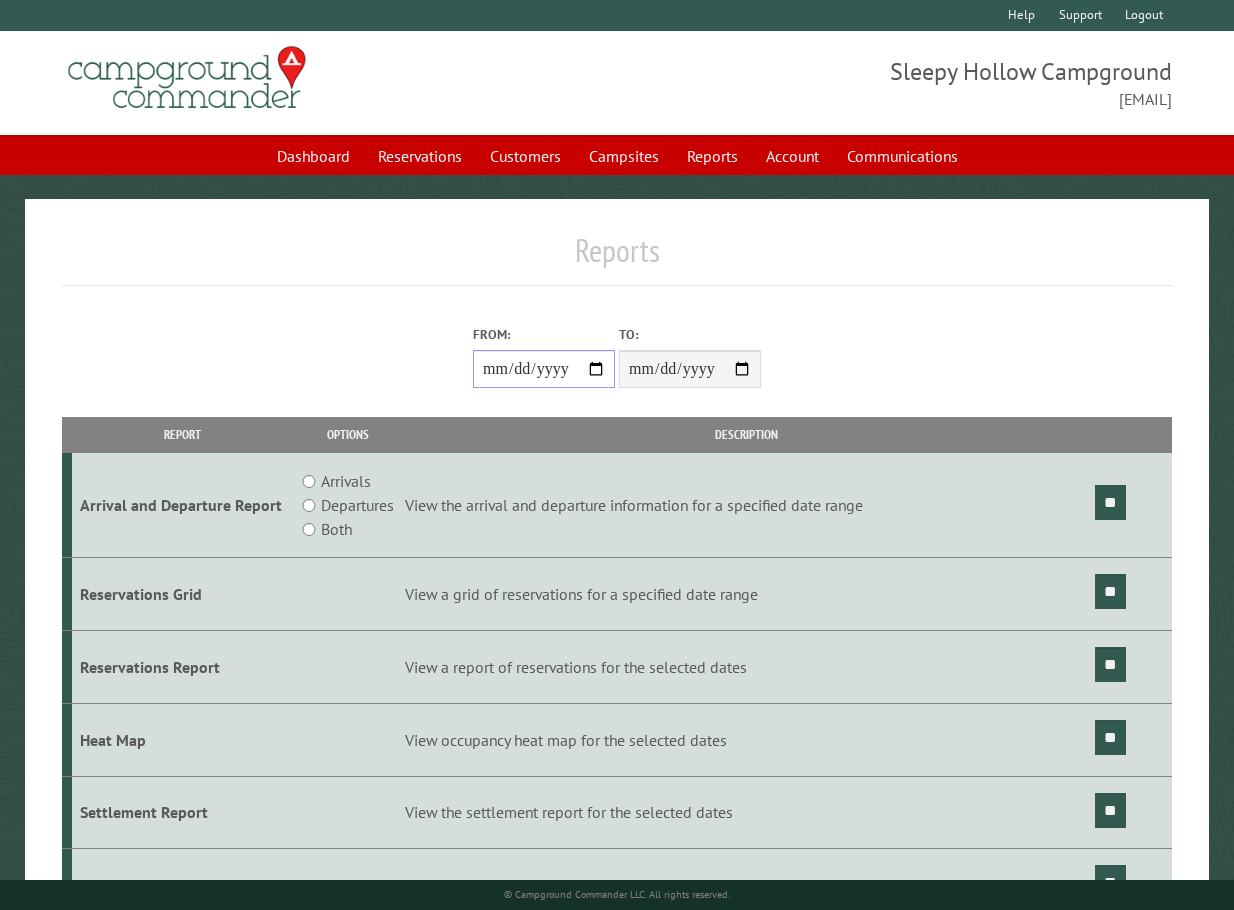 click on "From:" at bounding box center [544, 369] 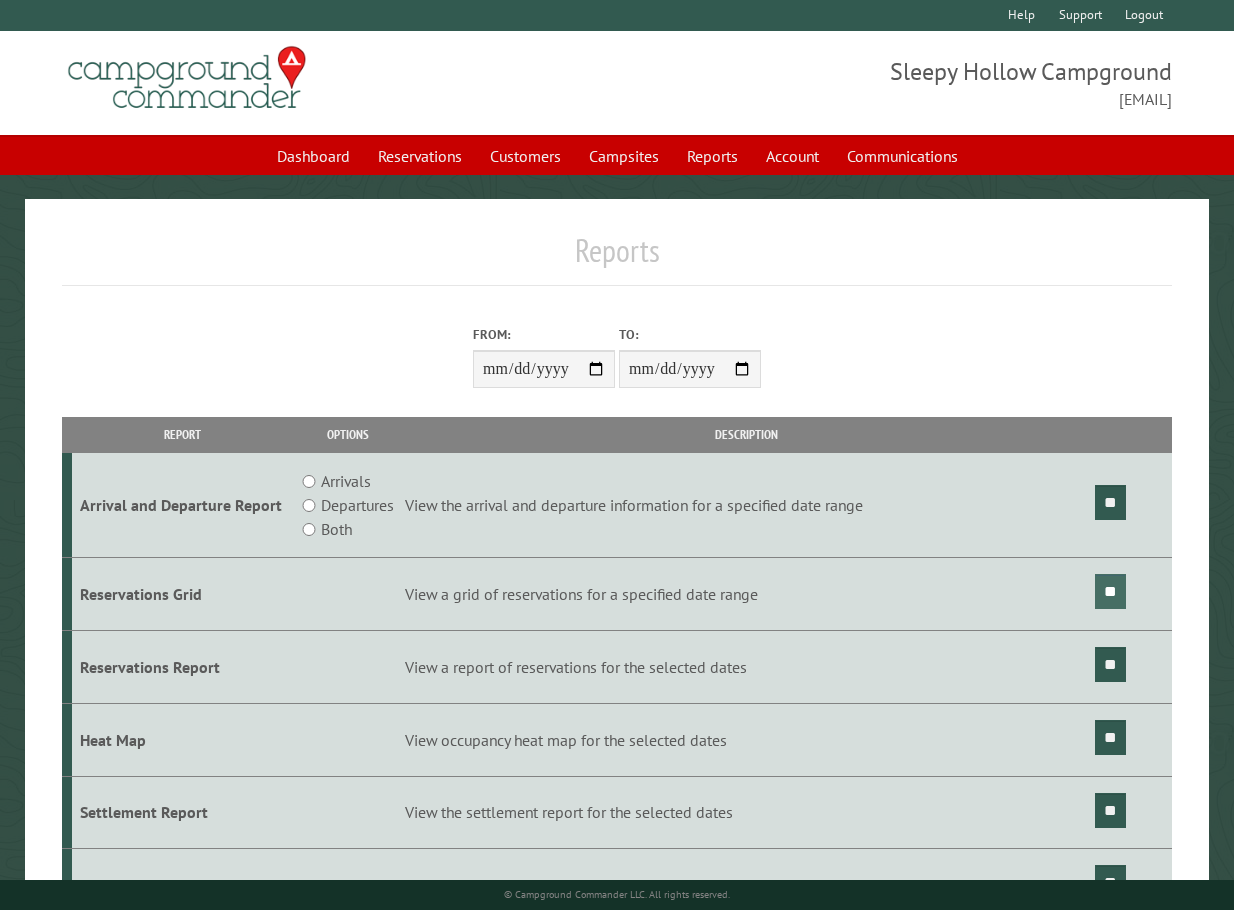 click on "**" at bounding box center [1110, 591] 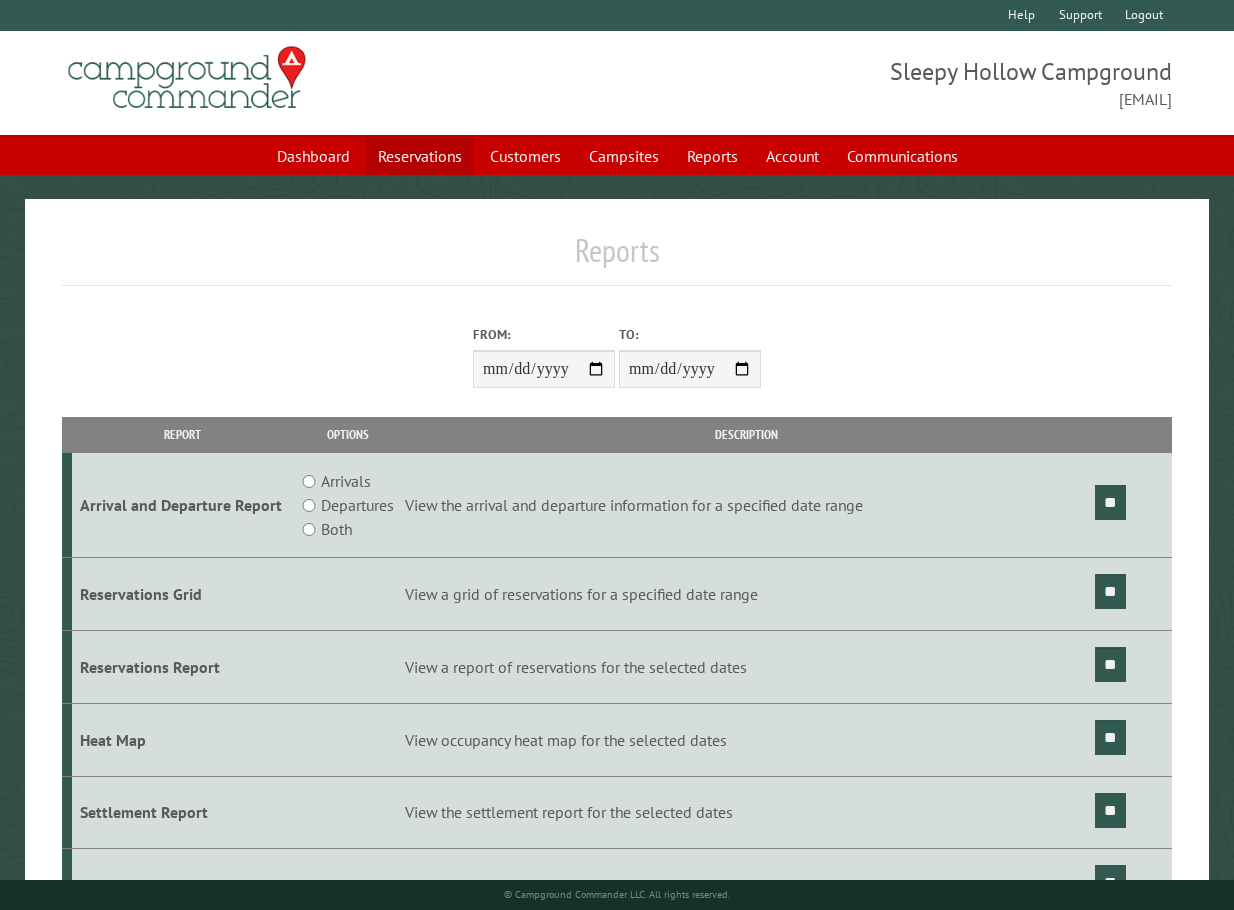 click on "Reservations" at bounding box center (420, 156) 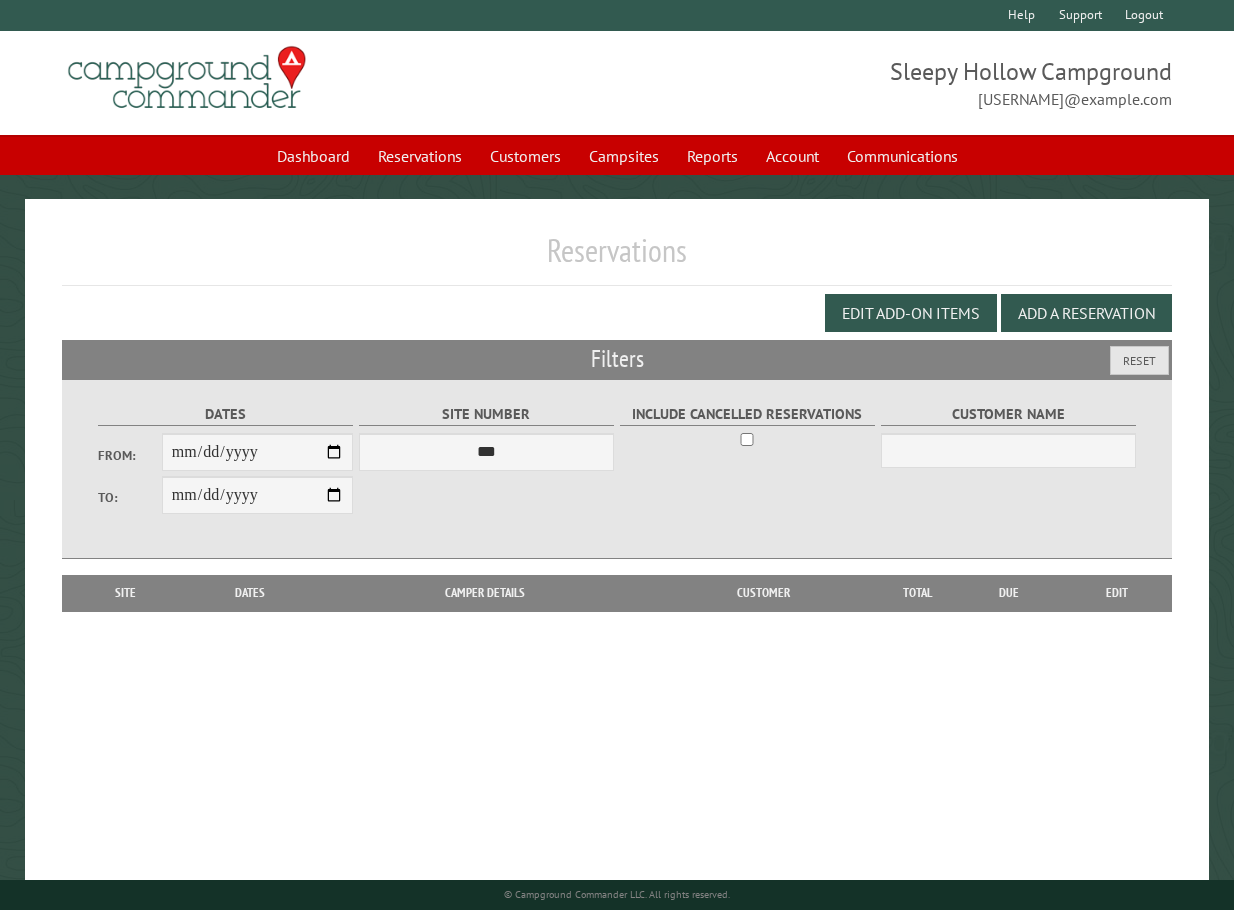 scroll, scrollTop: 0, scrollLeft: 0, axis: both 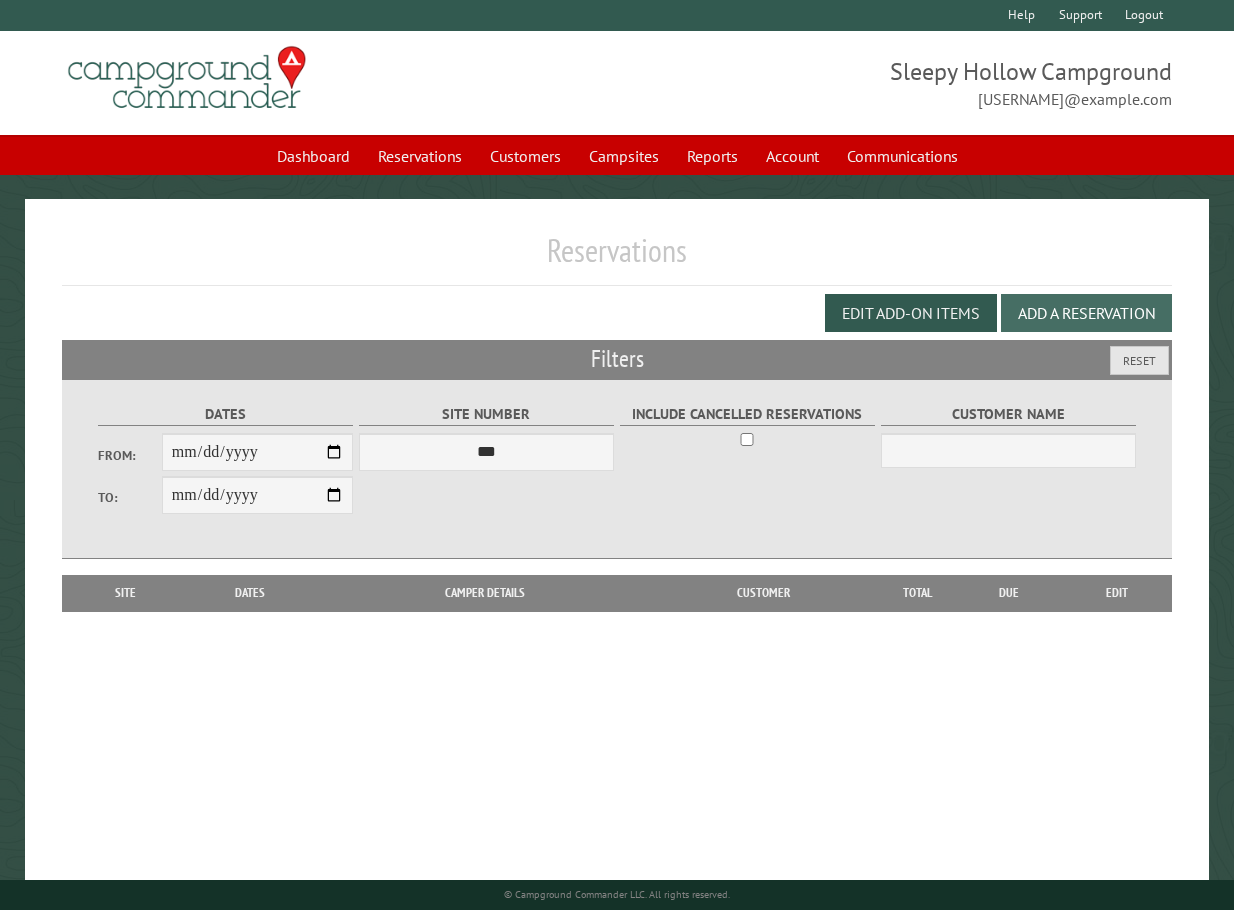 click on "Add a Reservation" at bounding box center [1086, 313] 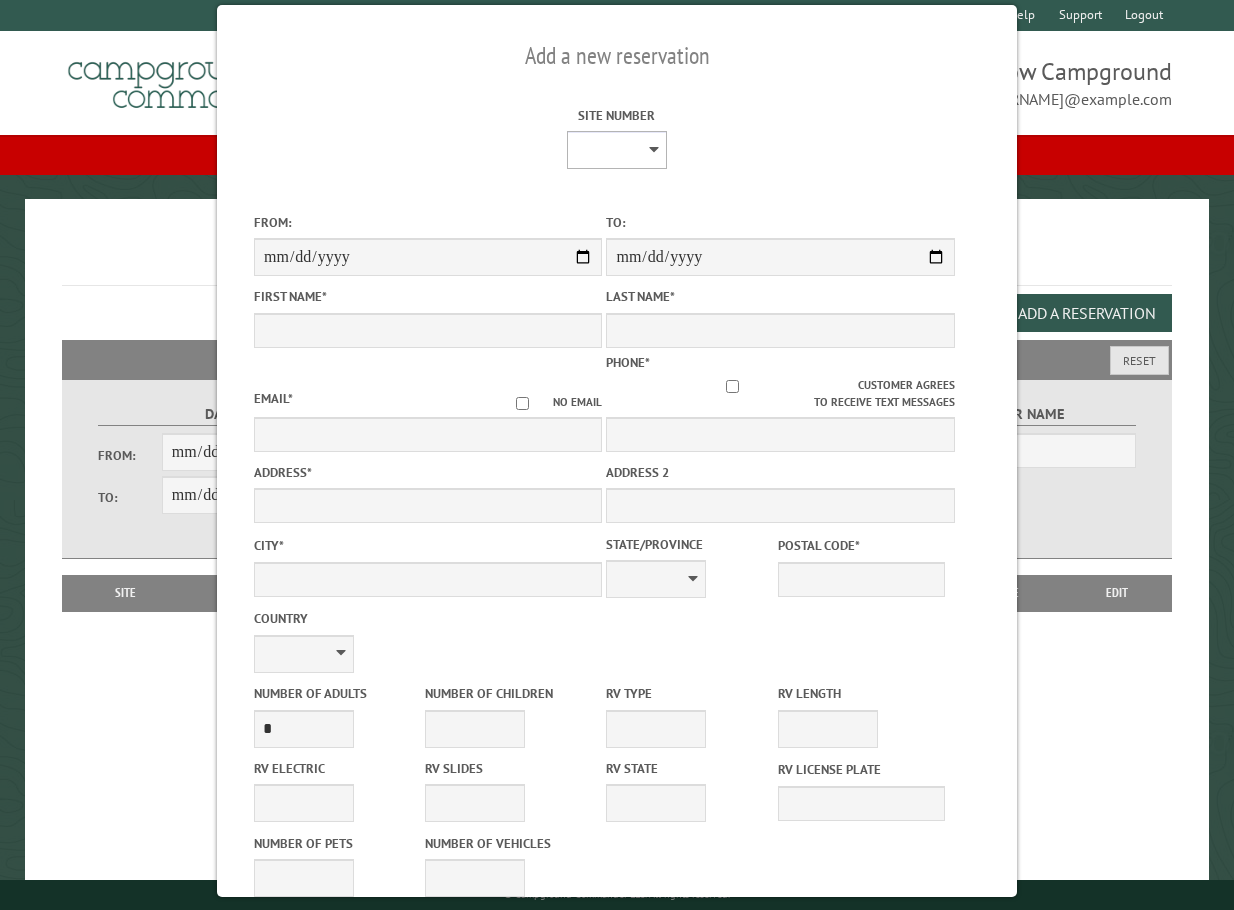 click on "* * * * * * * * * ** *** *** ** ** ** ** ** ** ** ** ** ** *** *** ** ** ** ** ** ** ** ** ** ** *** *** ** ** ** ** ** ** ** ** *** *** ** ** ** ** ** ** *** *** ** ** ** ** ** *** ** ** ** ** ** ** ** ** ** ** ** ** ** ** ** ** ** ** ** ** ** ** ** ** **" at bounding box center [617, 150] 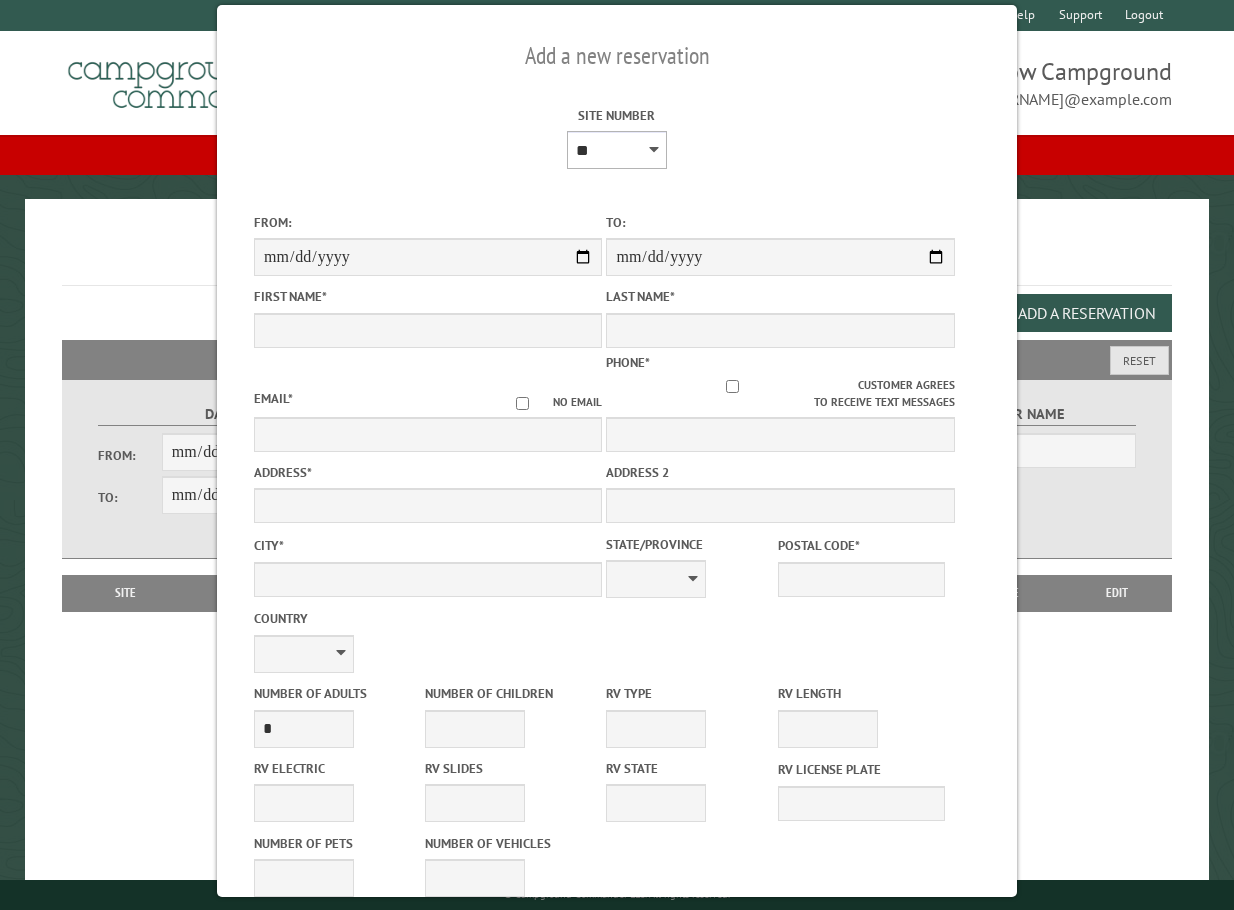 click on "* * * * * * * * * ** *** *** ** ** ** ** ** ** ** ** ** ** *** *** ** ** ** ** ** ** ** ** ** ** *** *** ** ** ** ** ** ** ** ** *** *** ** ** ** ** ** ** *** *** ** ** ** ** ** *** ** ** ** ** ** ** ** ** ** ** ** ** ** ** ** ** ** ** ** ** ** ** ** ** **" at bounding box center [617, 150] 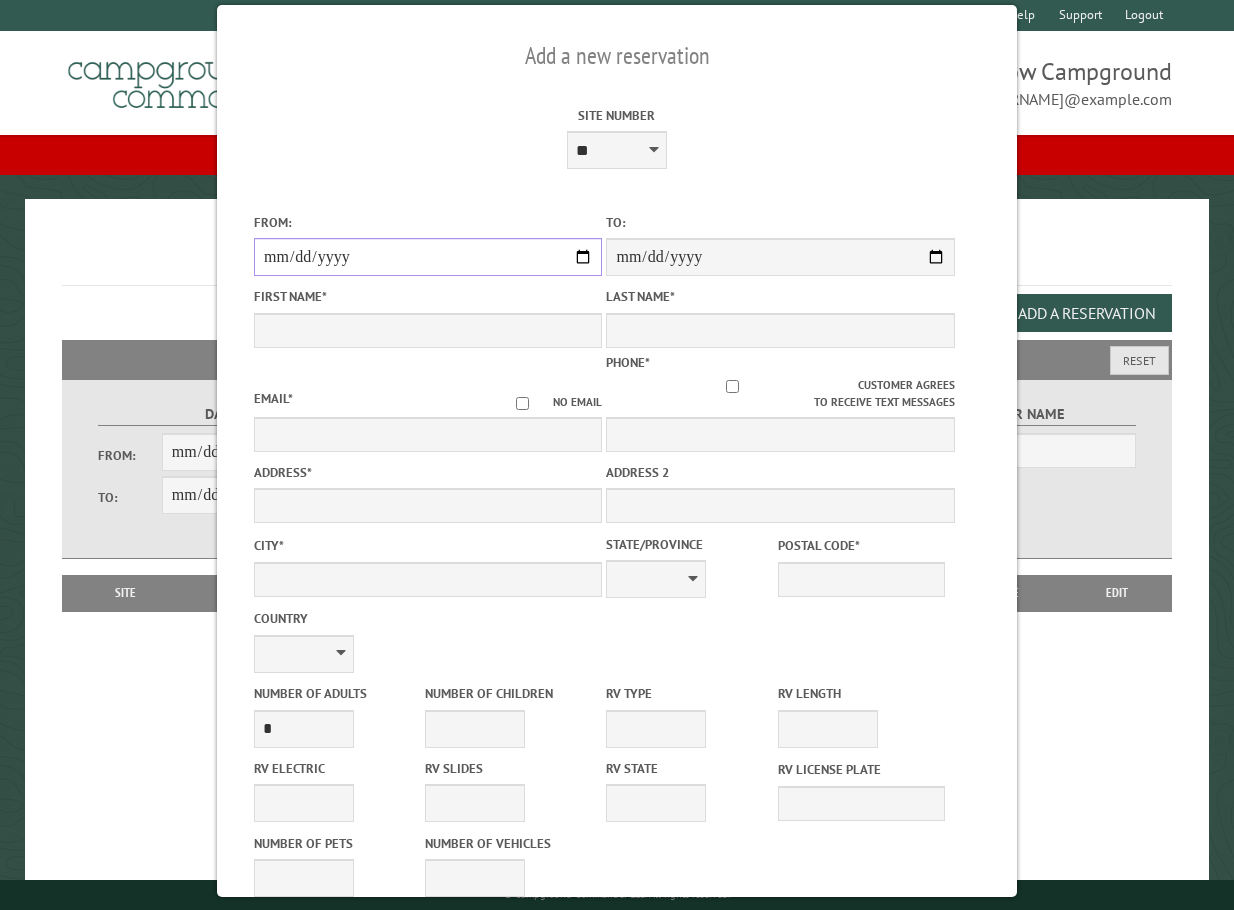 click on "From:" at bounding box center (428, 257) 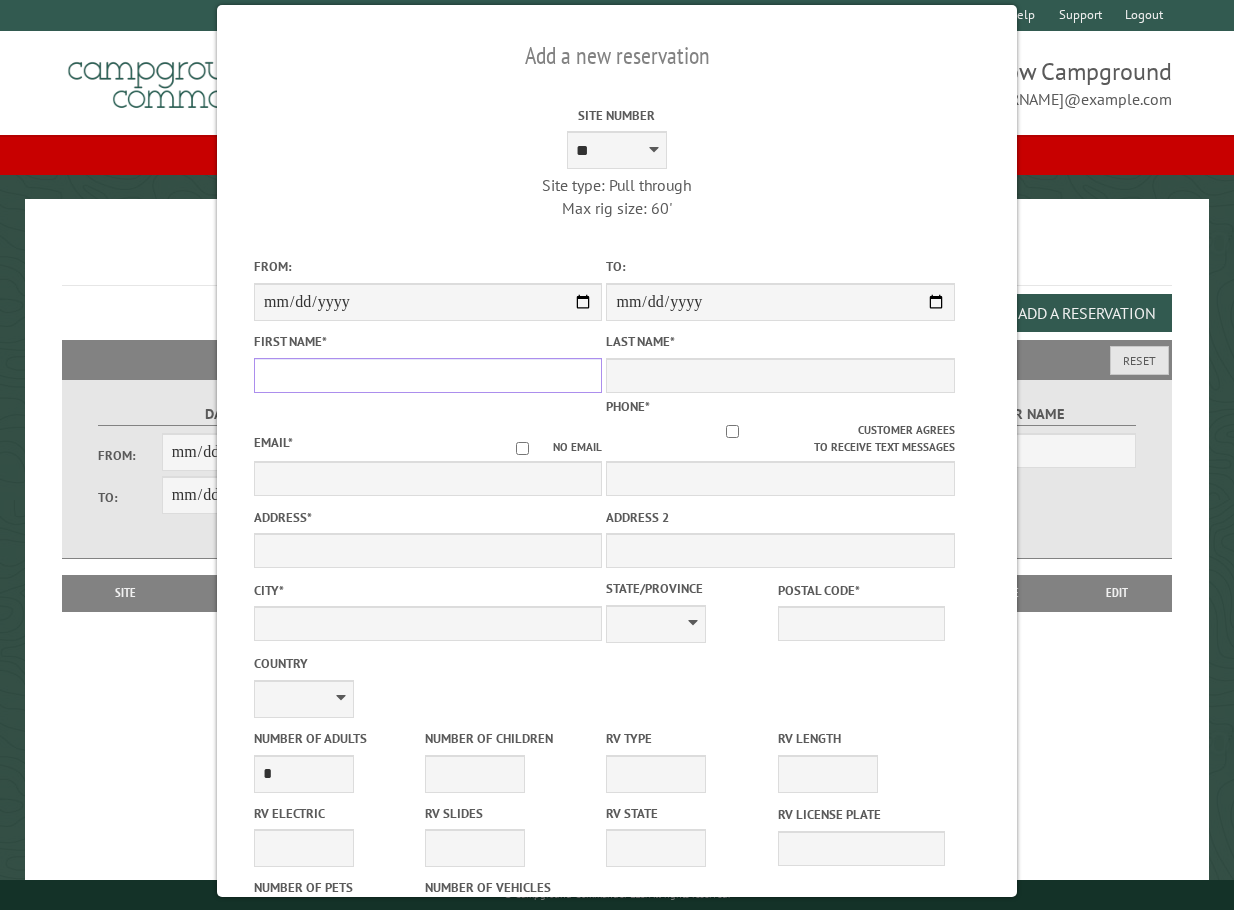 click on "First Name *" at bounding box center (428, 375) 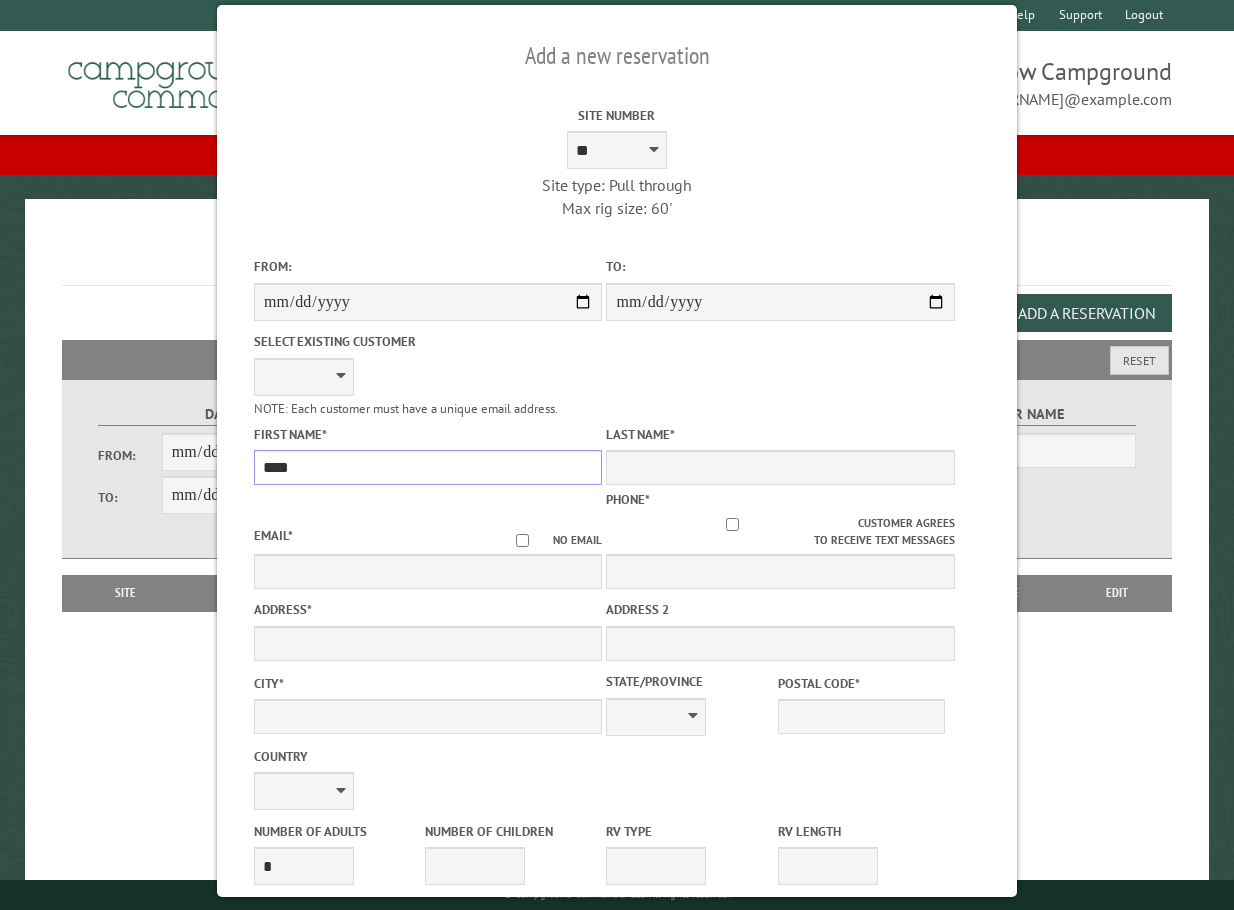 type on "****" 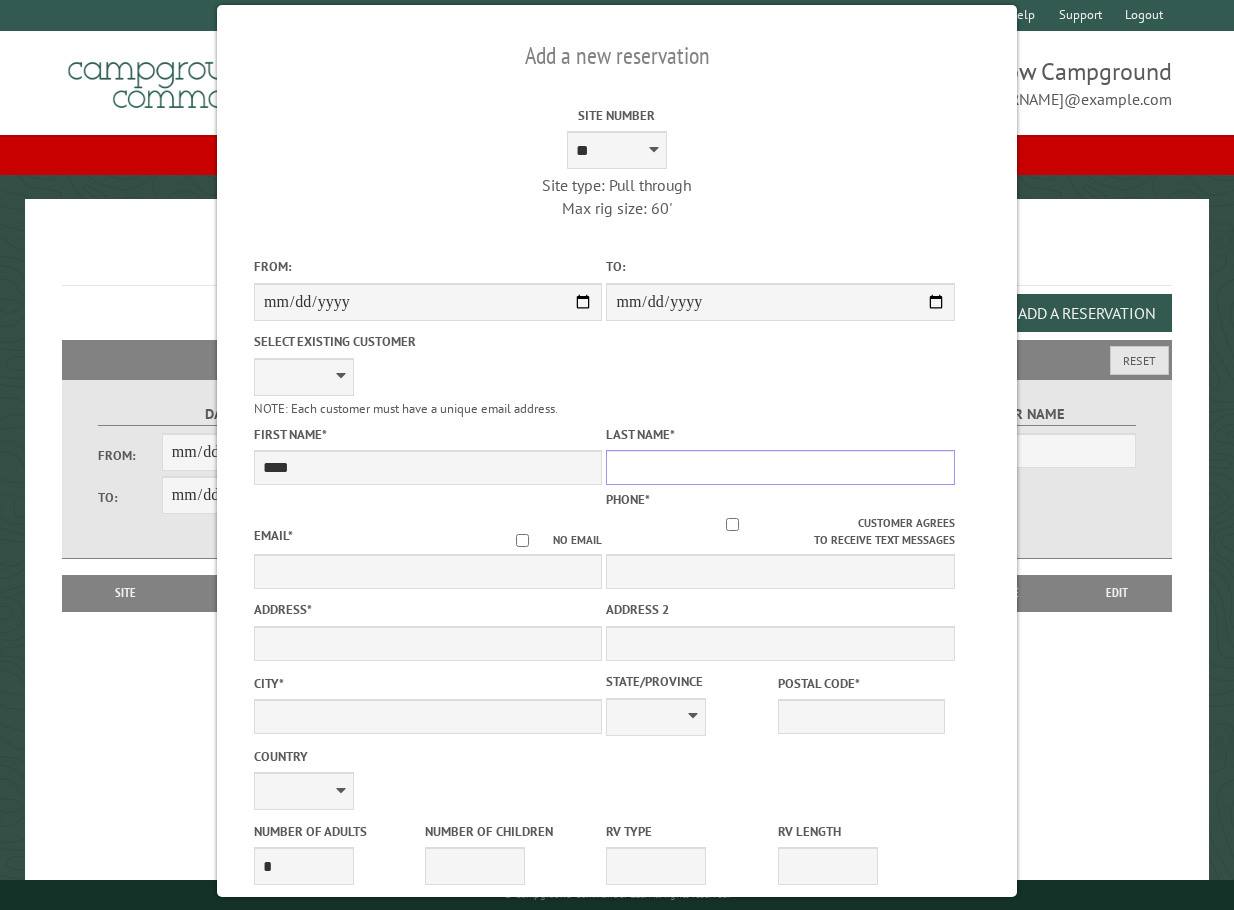 click on "Last Name *" at bounding box center [780, 467] 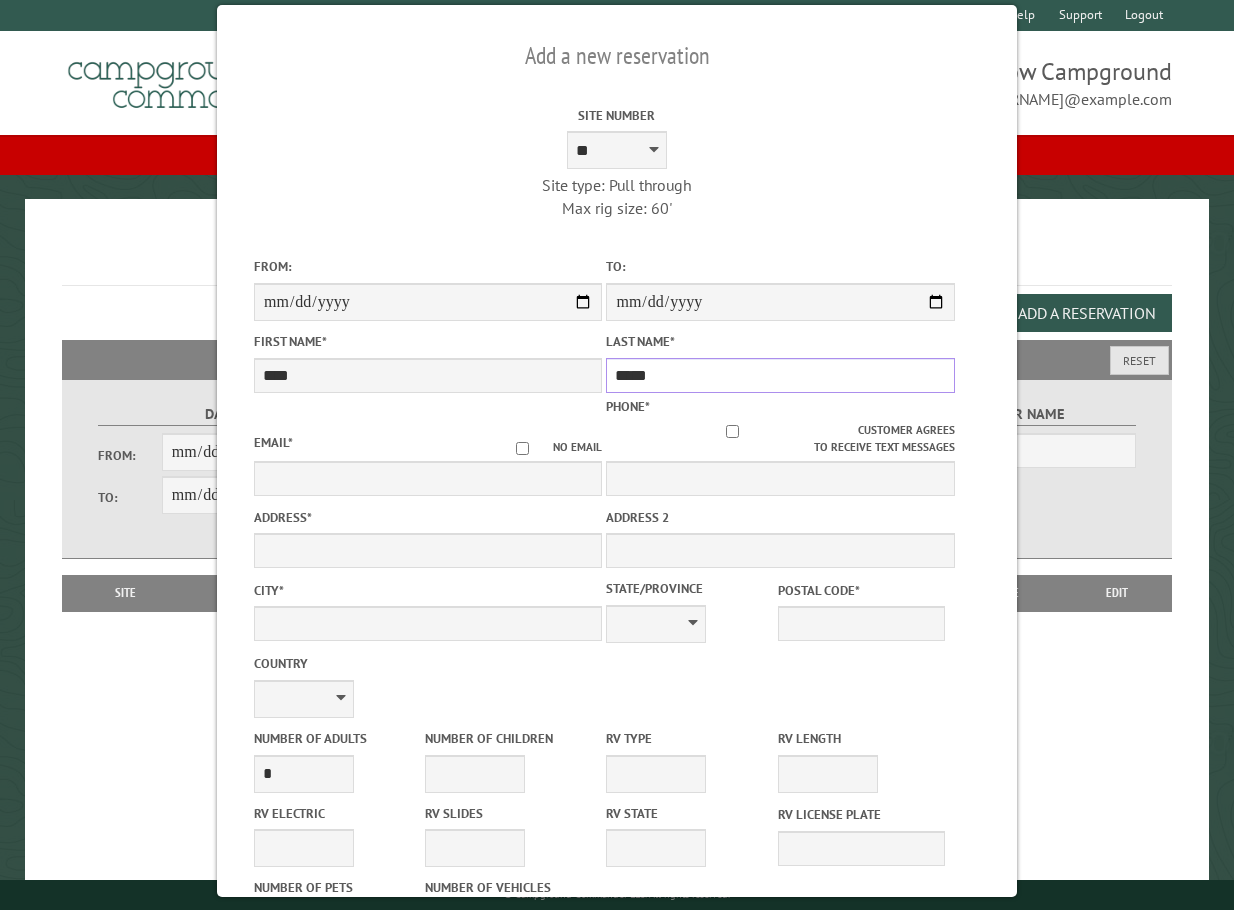 type on "*****" 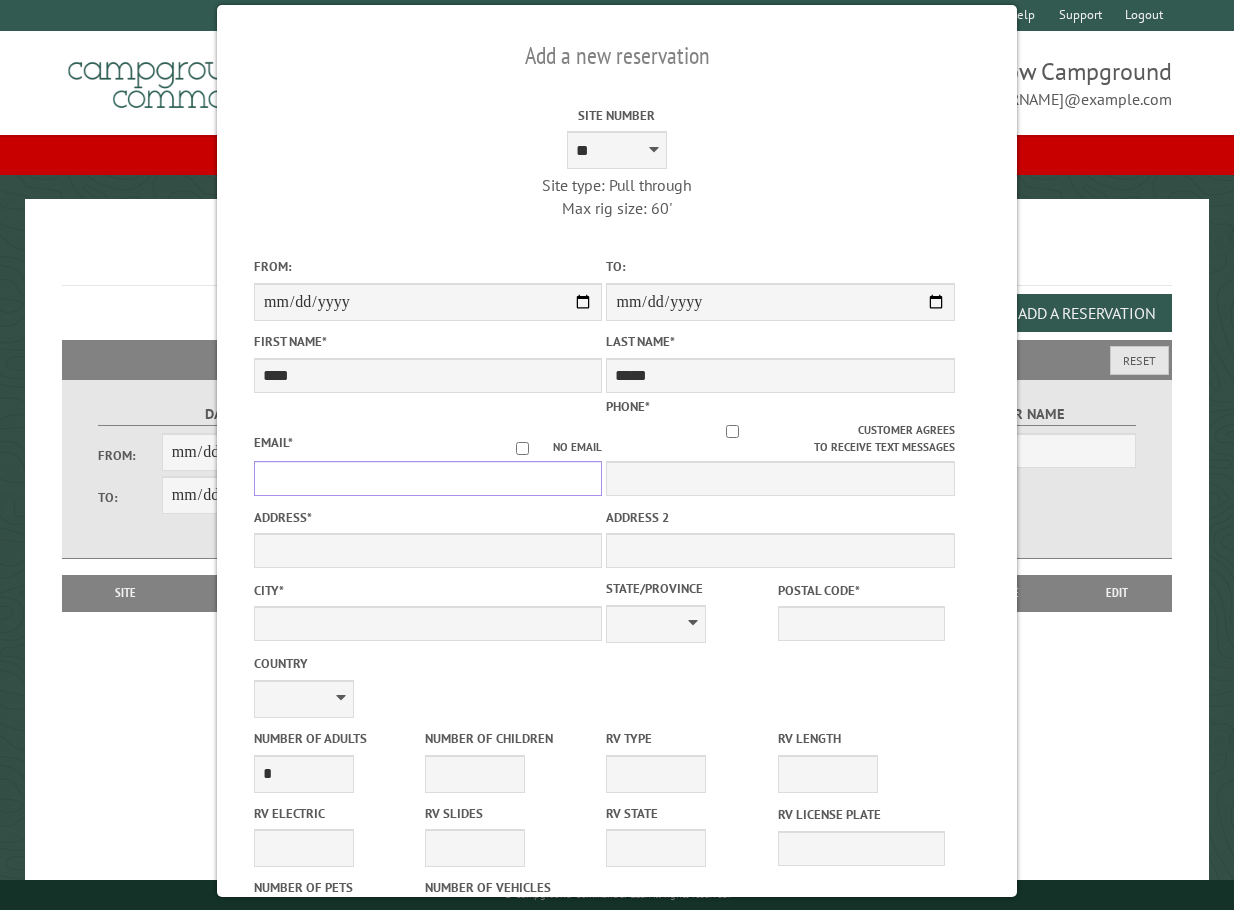 click on "Email *" at bounding box center [428, 478] 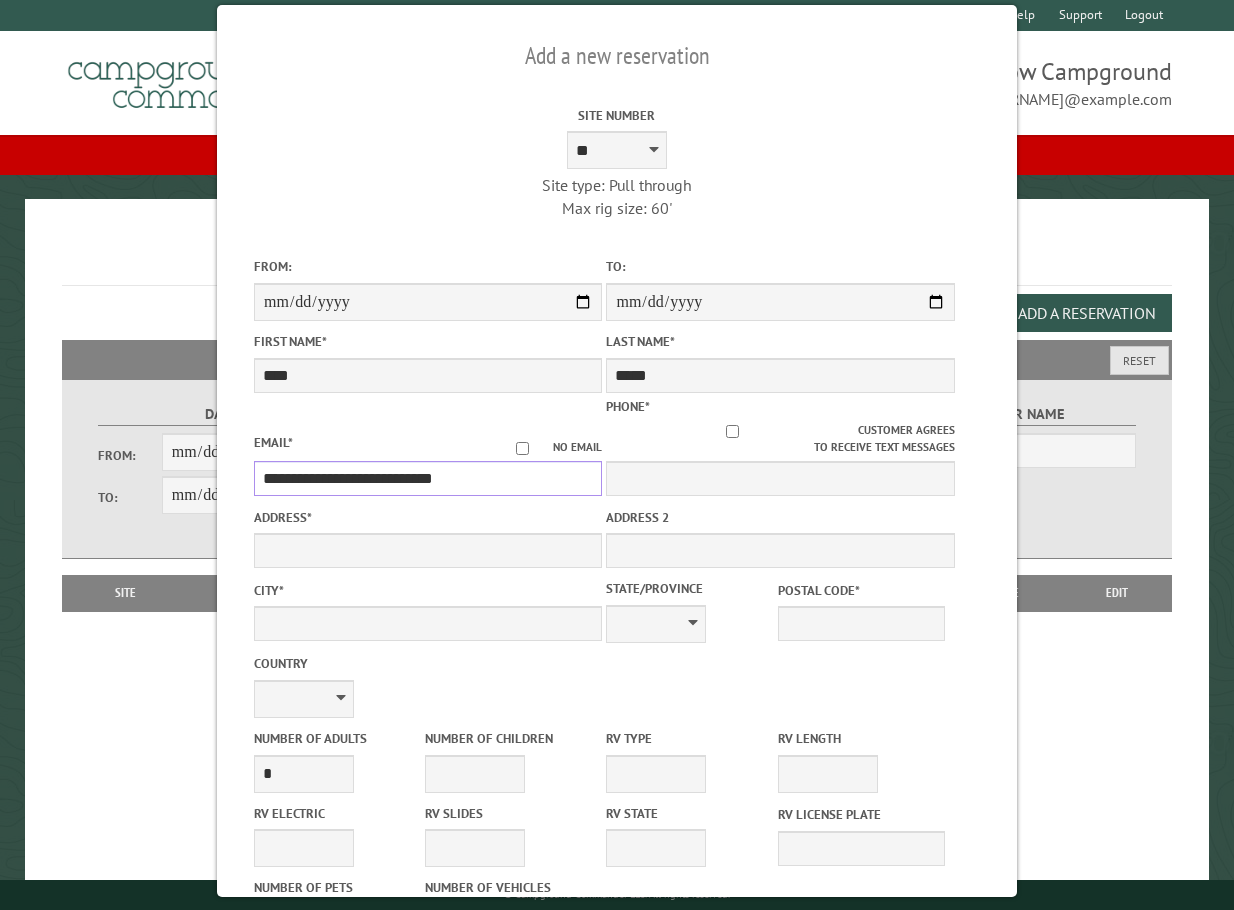 type on "**********" 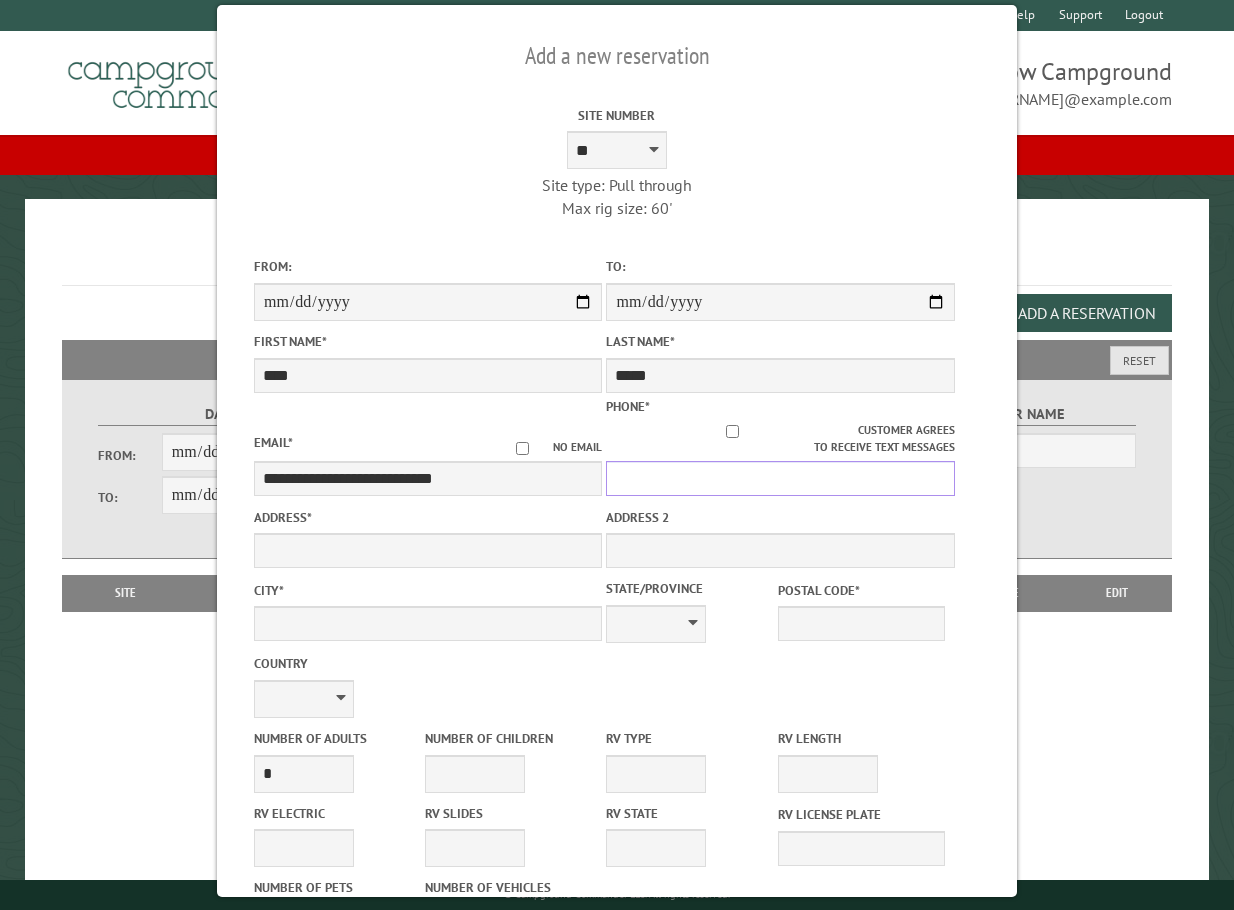 click on "Phone *" at bounding box center [780, 478] 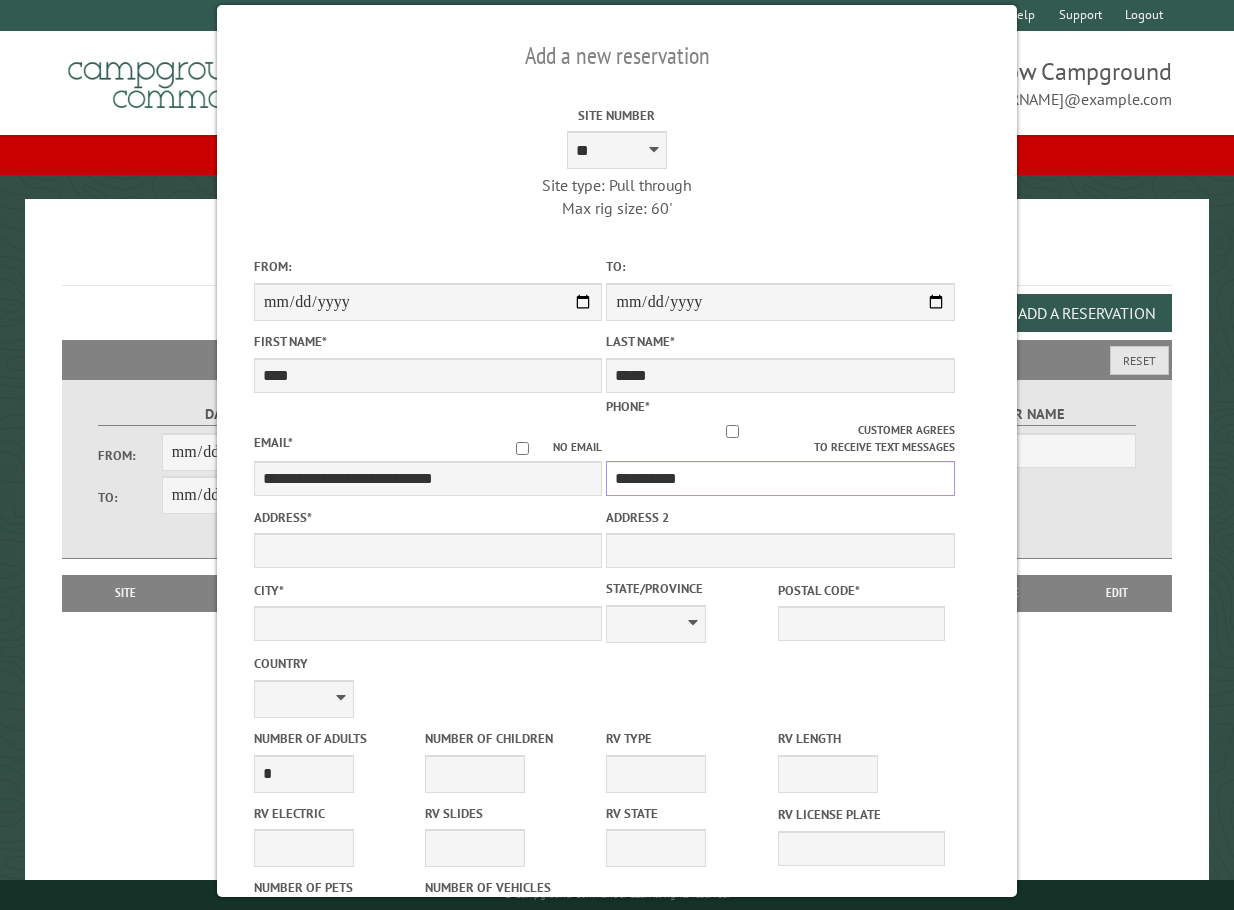 type on "**********" 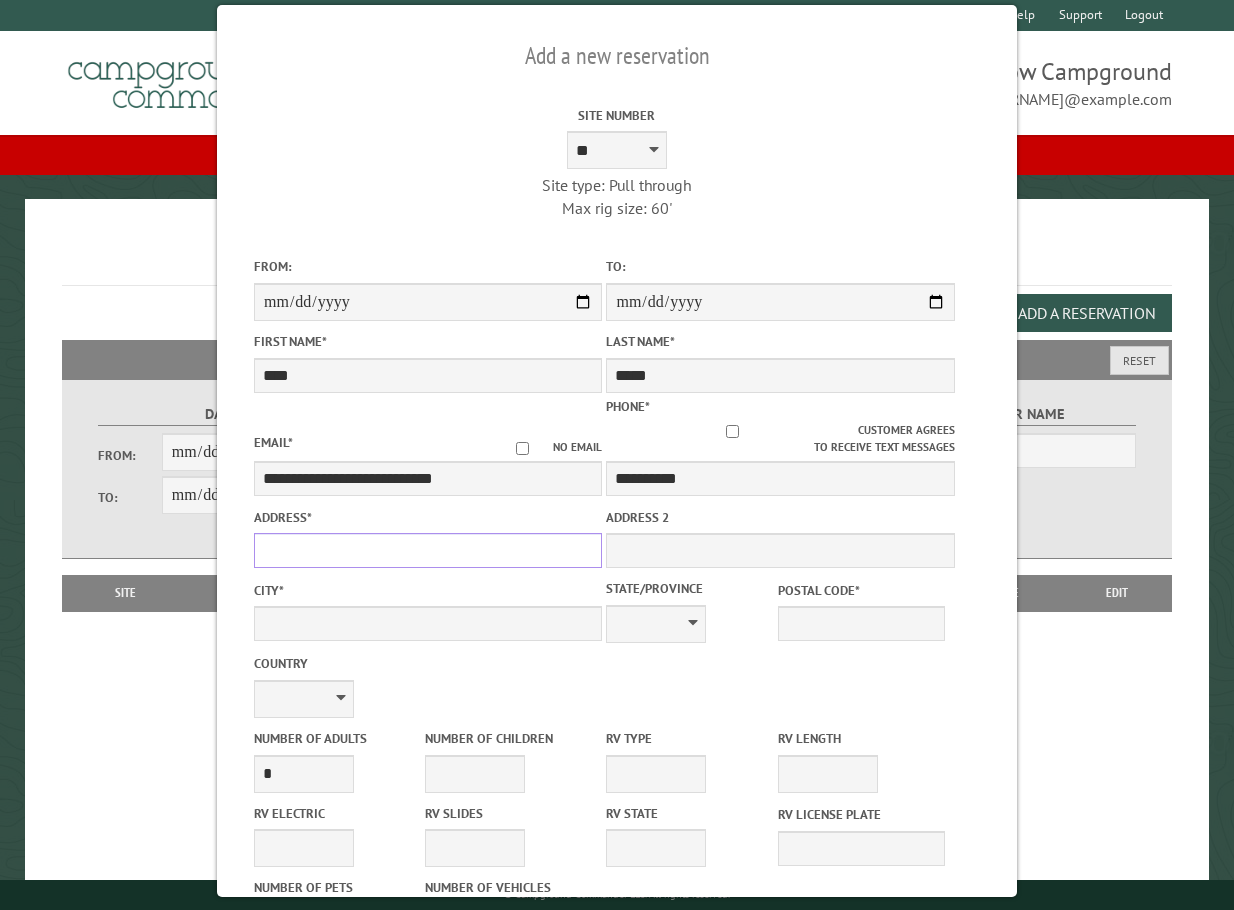 click on "Address *" at bounding box center [428, 550] 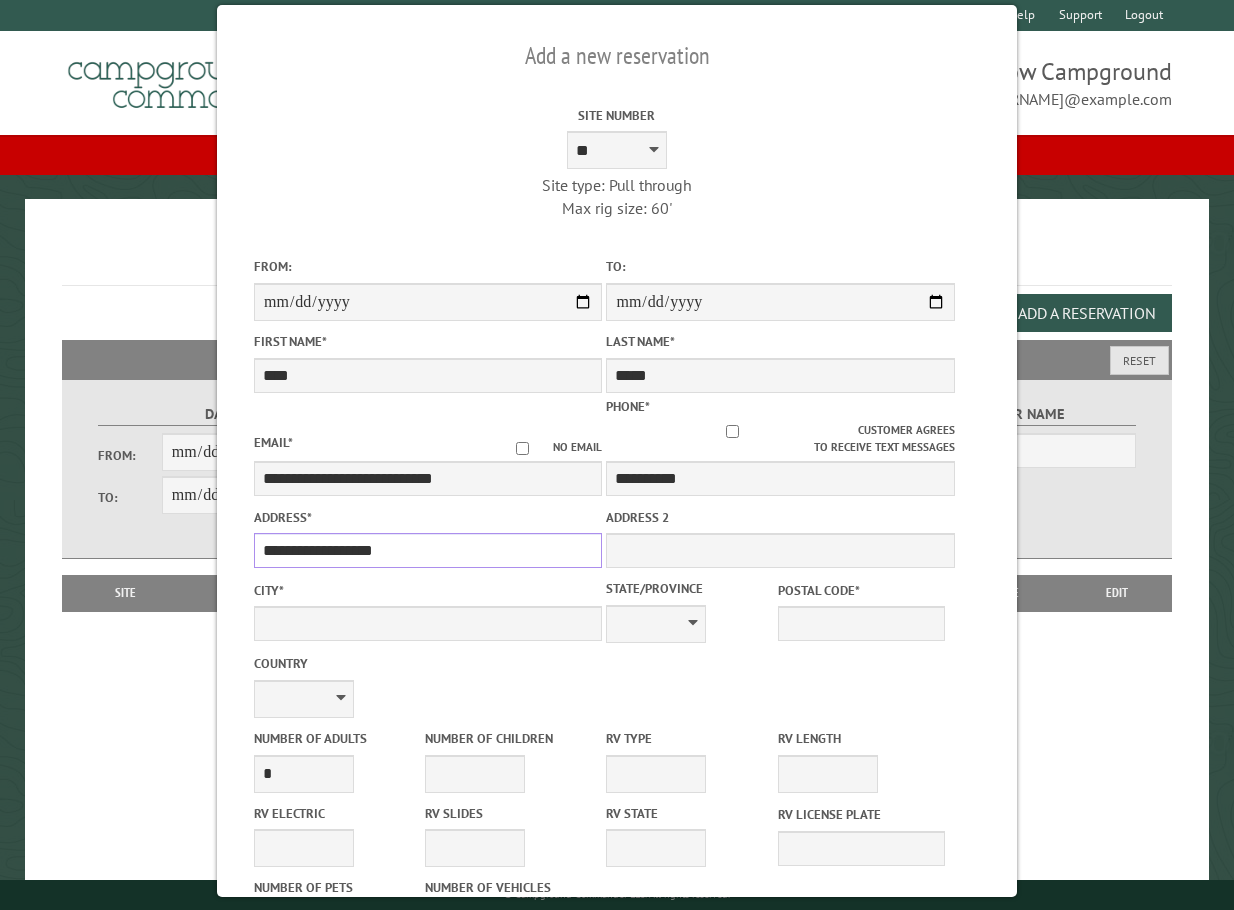 type on "**********" 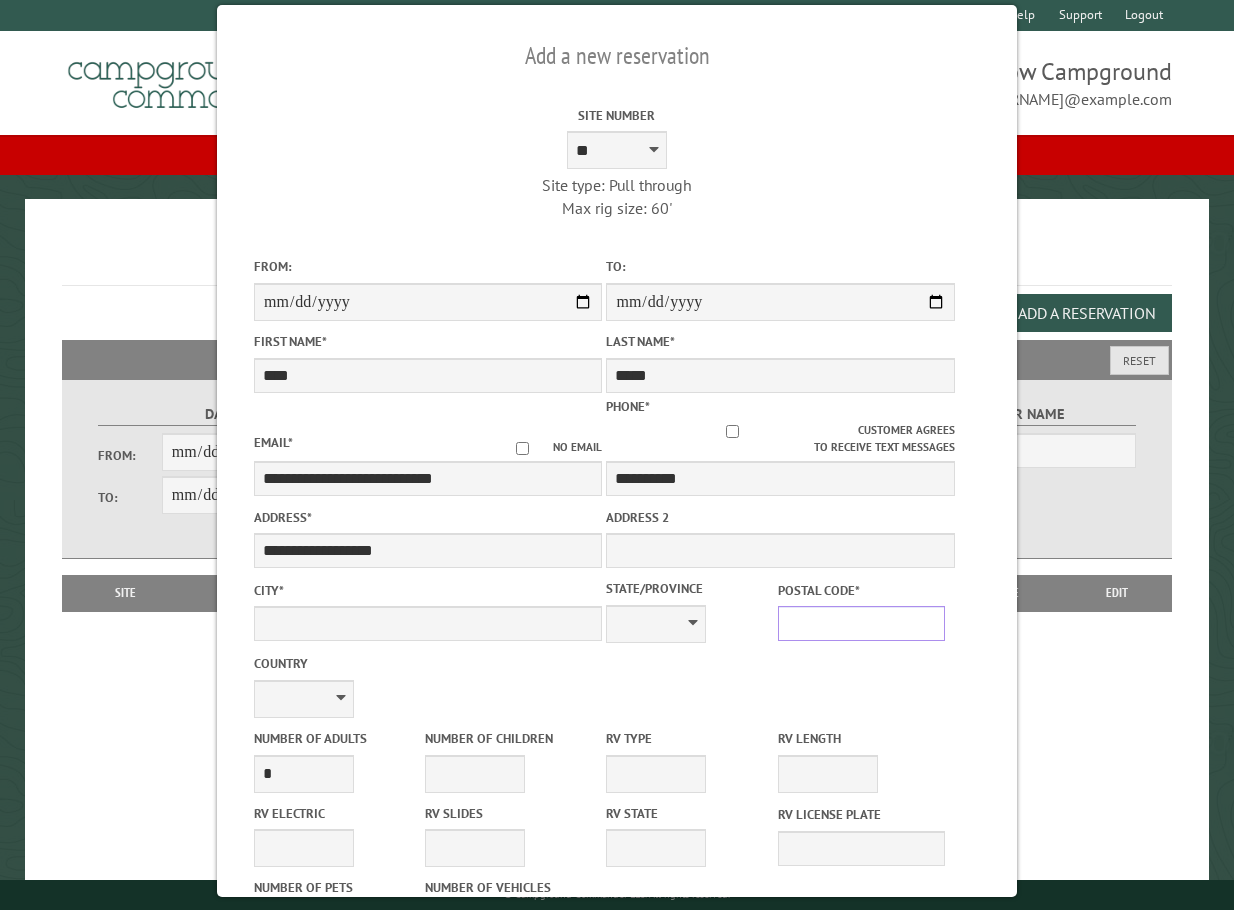 click on "Postal Code *" at bounding box center (861, 623) 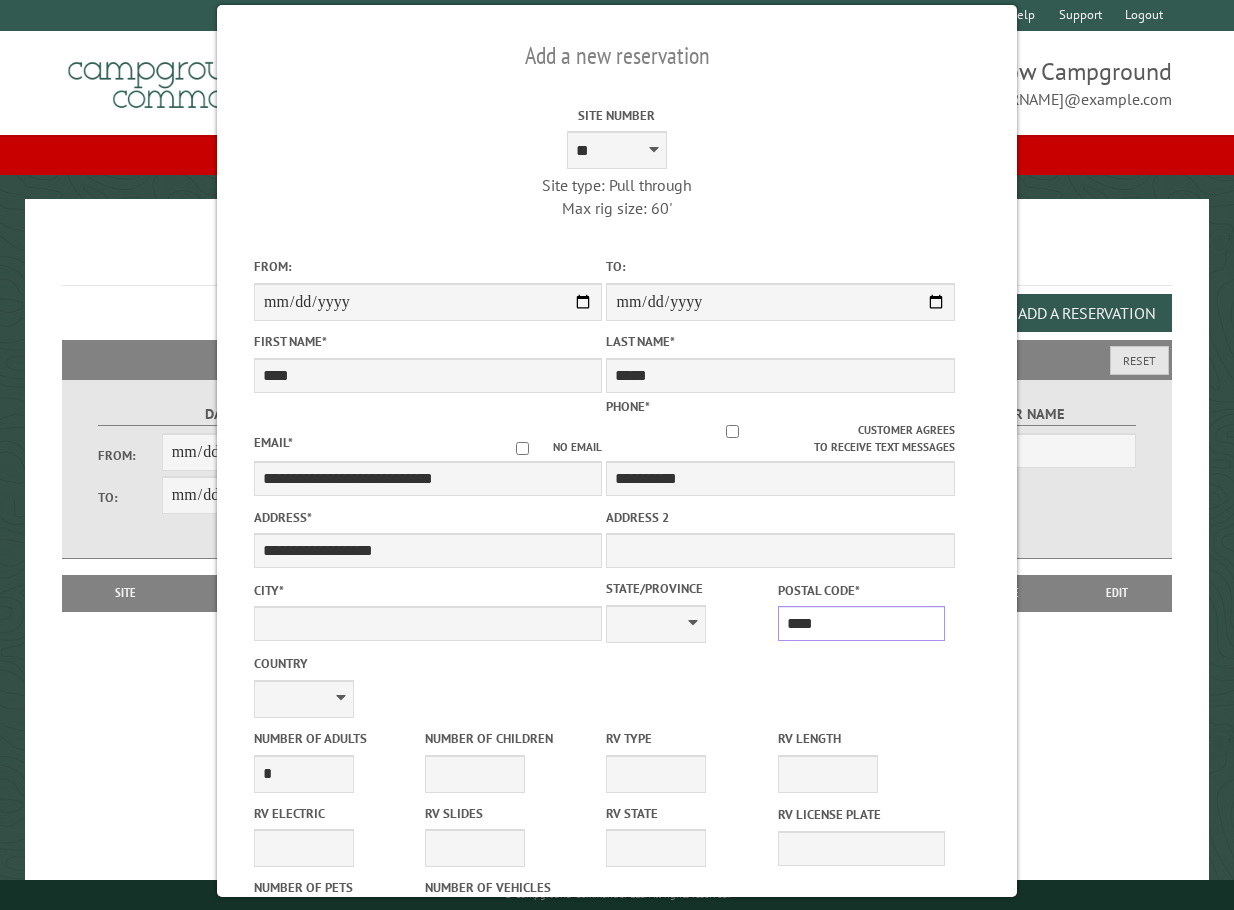 type on "*****" 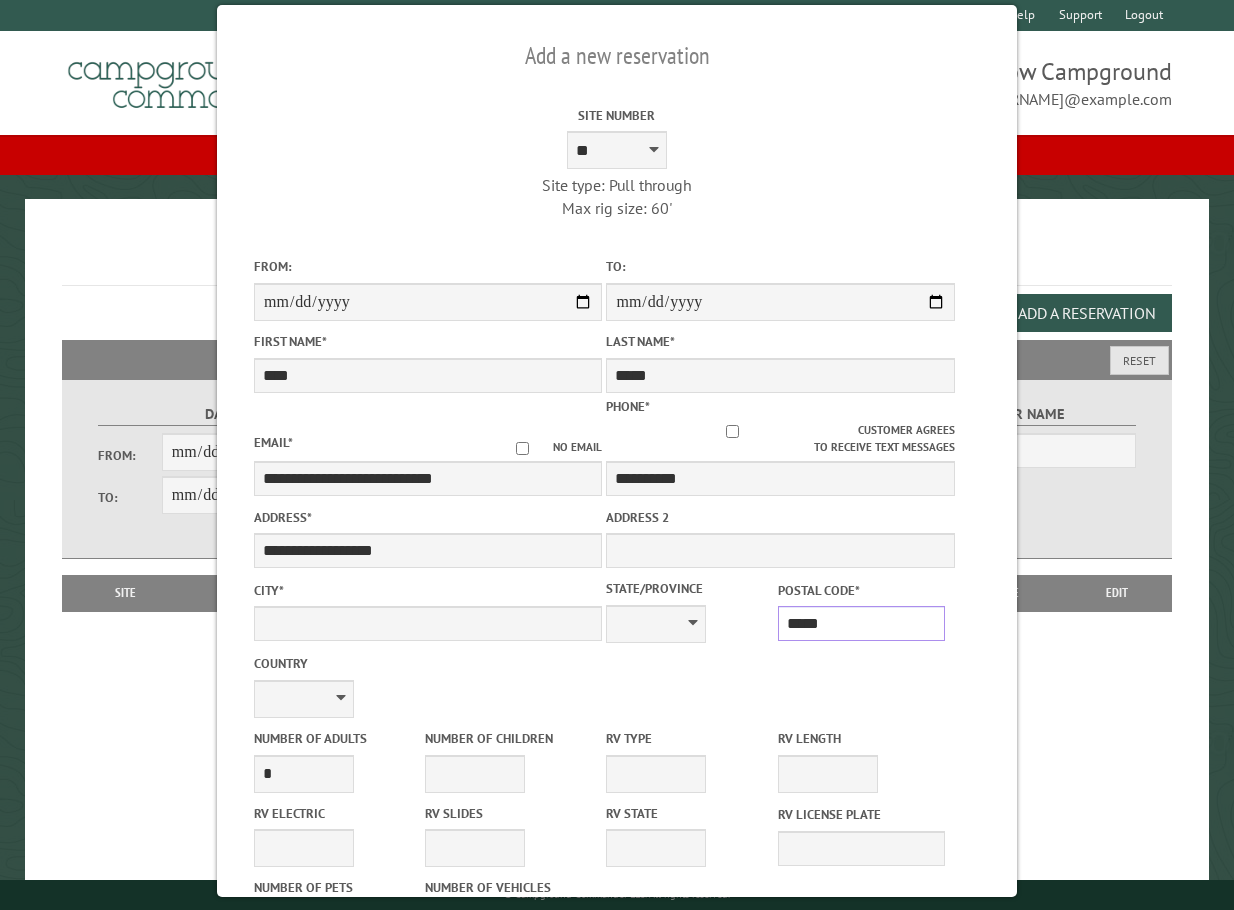 type on "********" 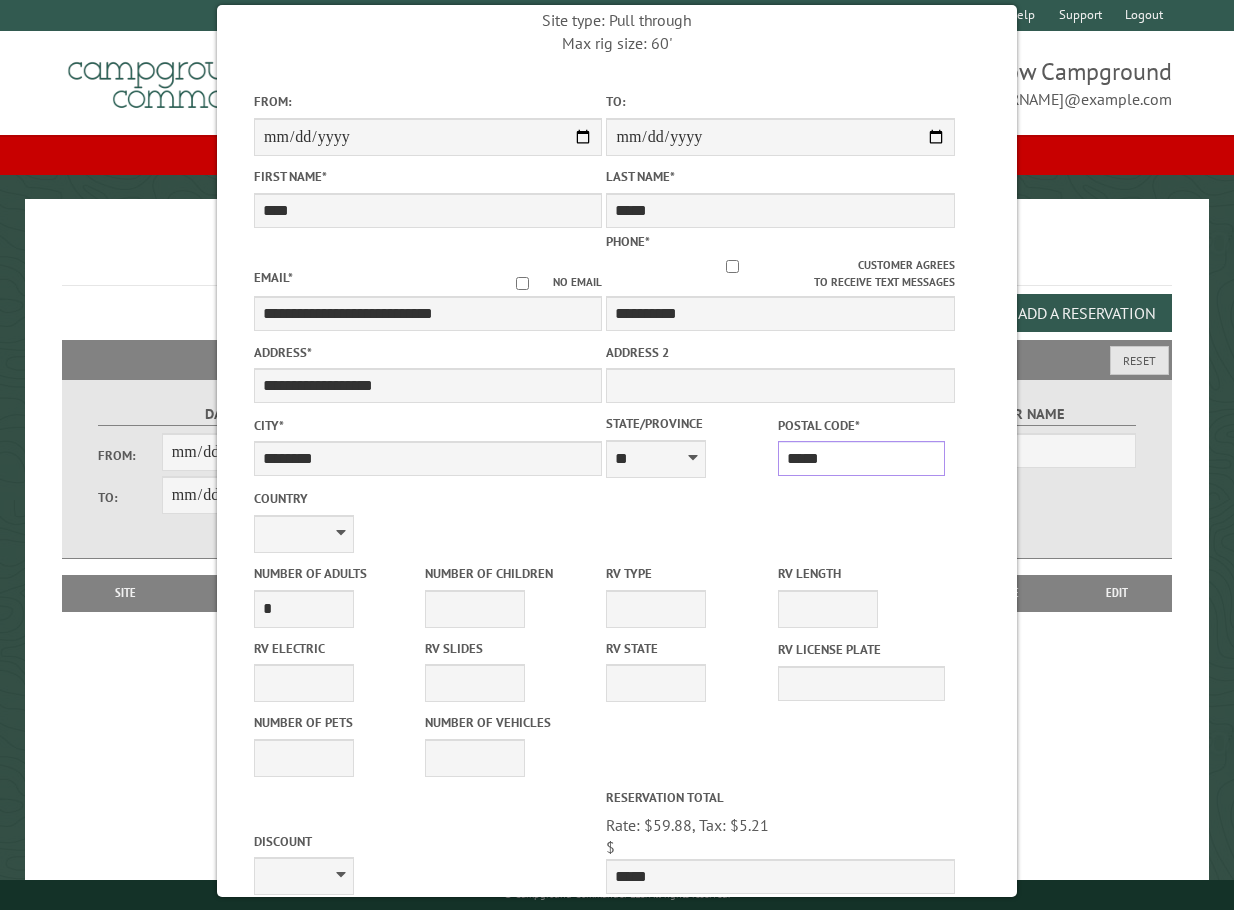 scroll, scrollTop: 200, scrollLeft: 0, axis: vertical 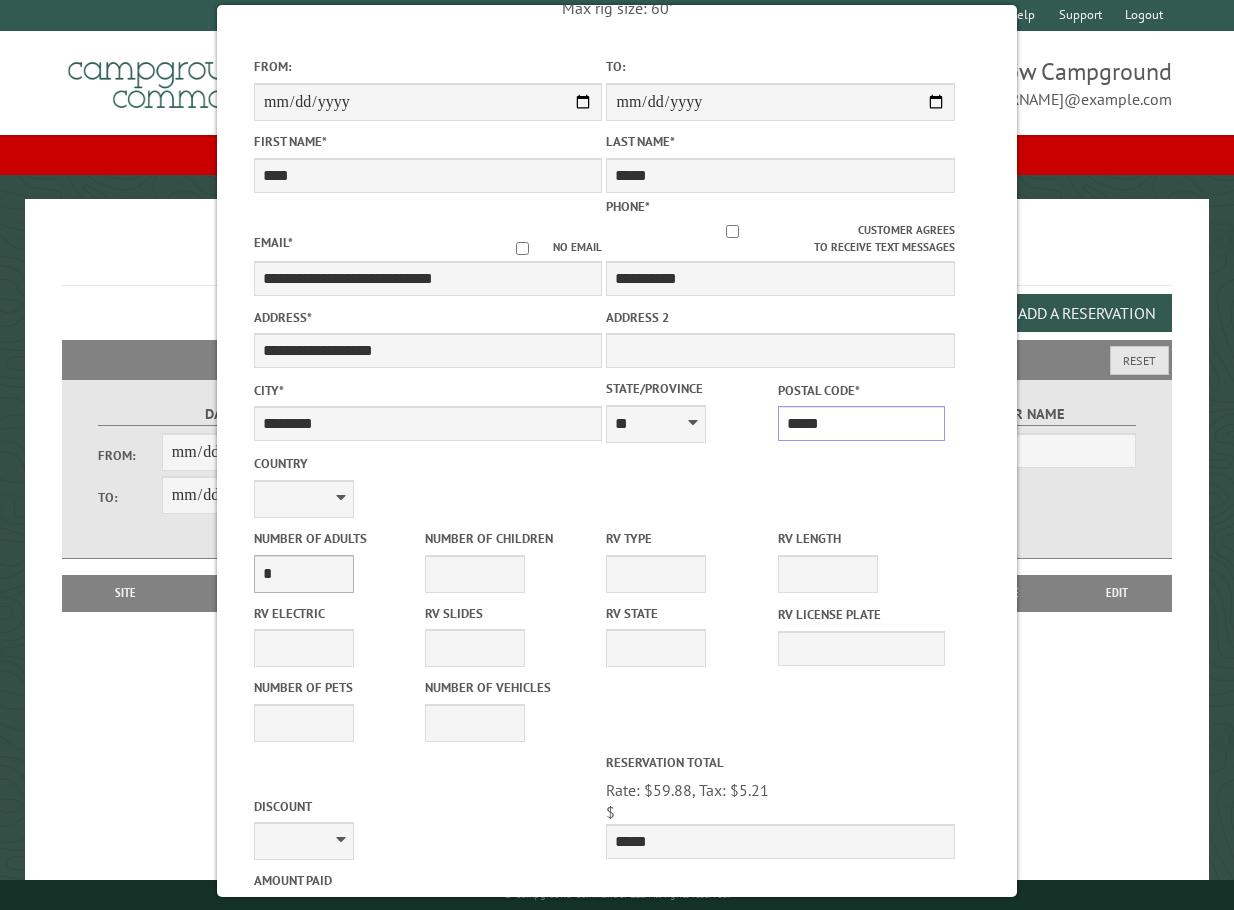 type on "*****" 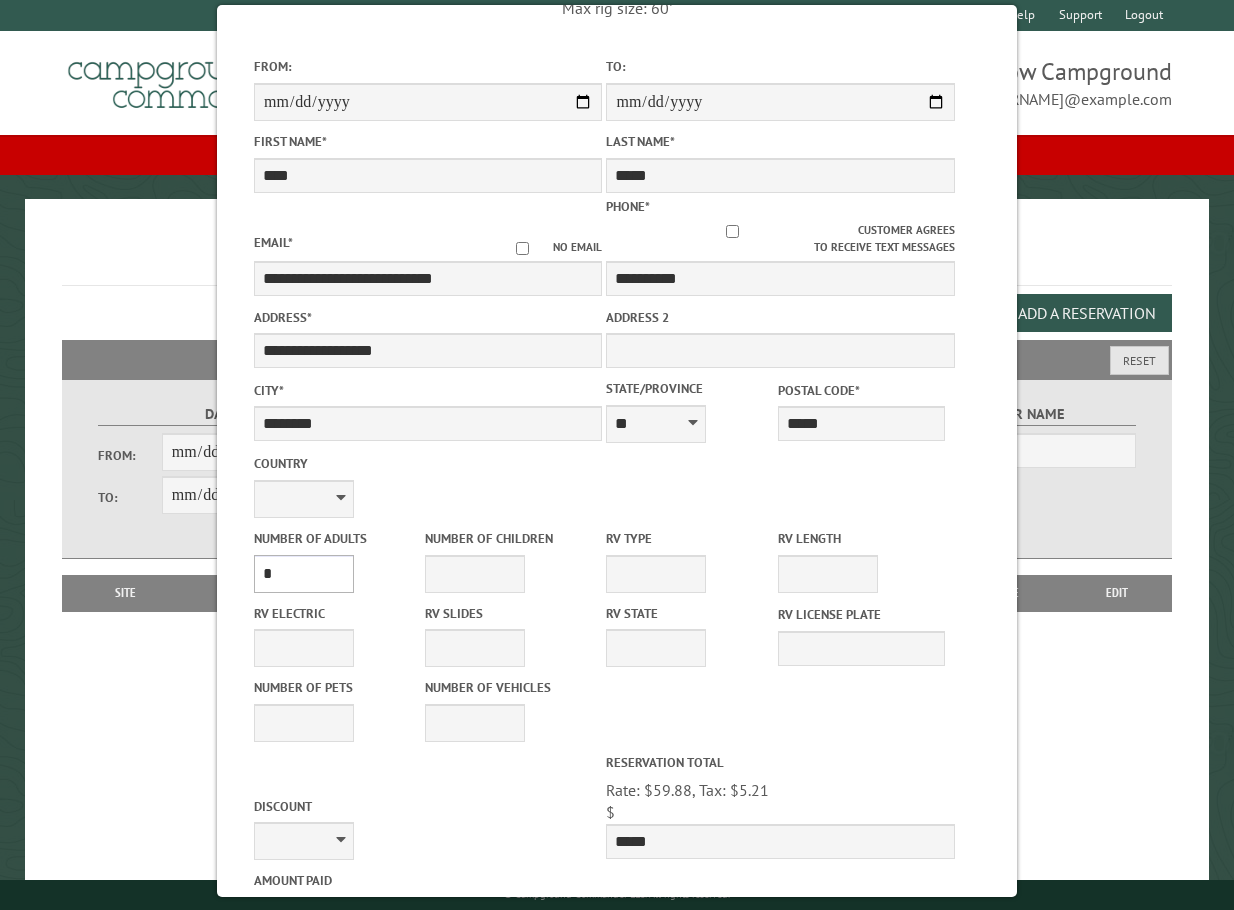 click on "* * * * * * * * * * **" at bounding box center (304, 574) 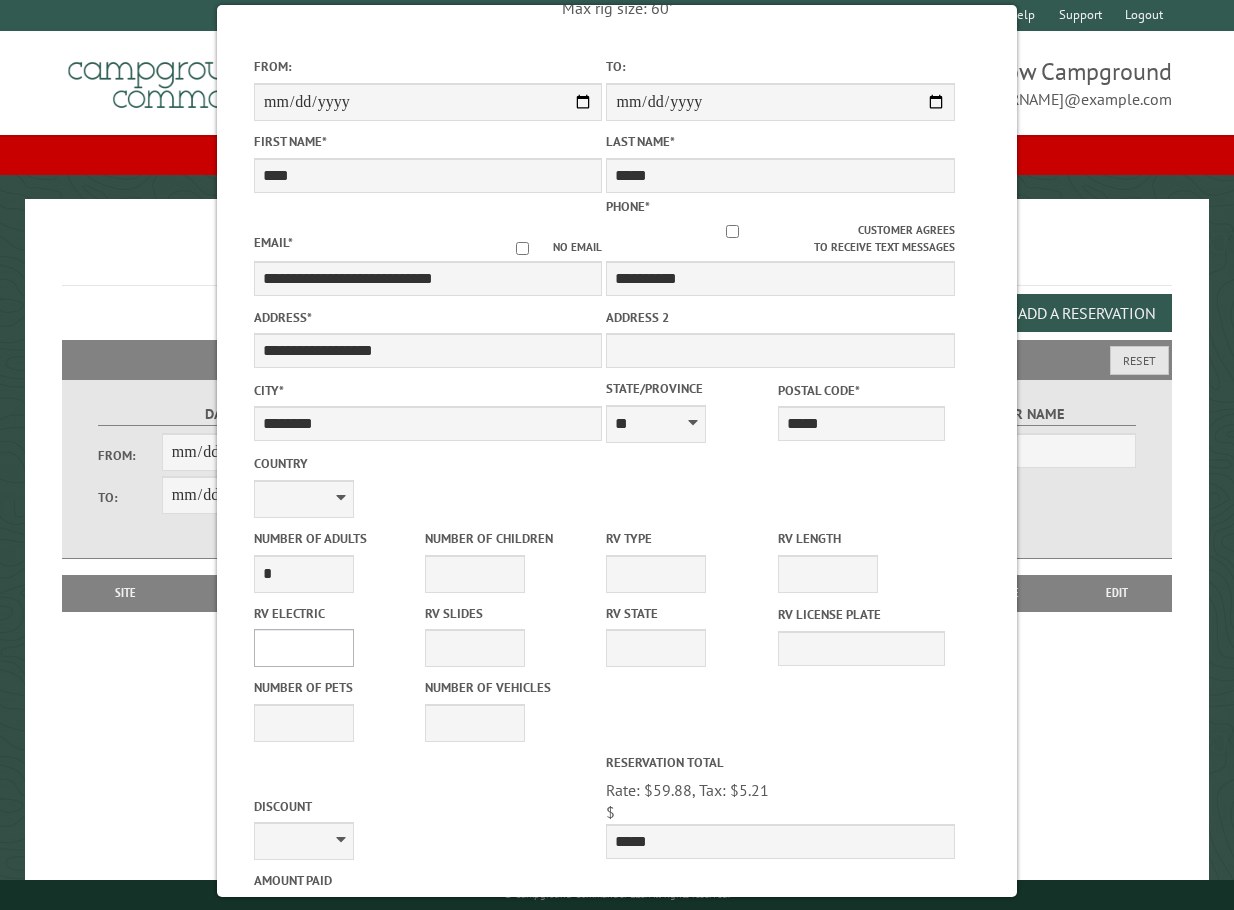 click on "**** *** *** ***" at bounding box center (304, 648) 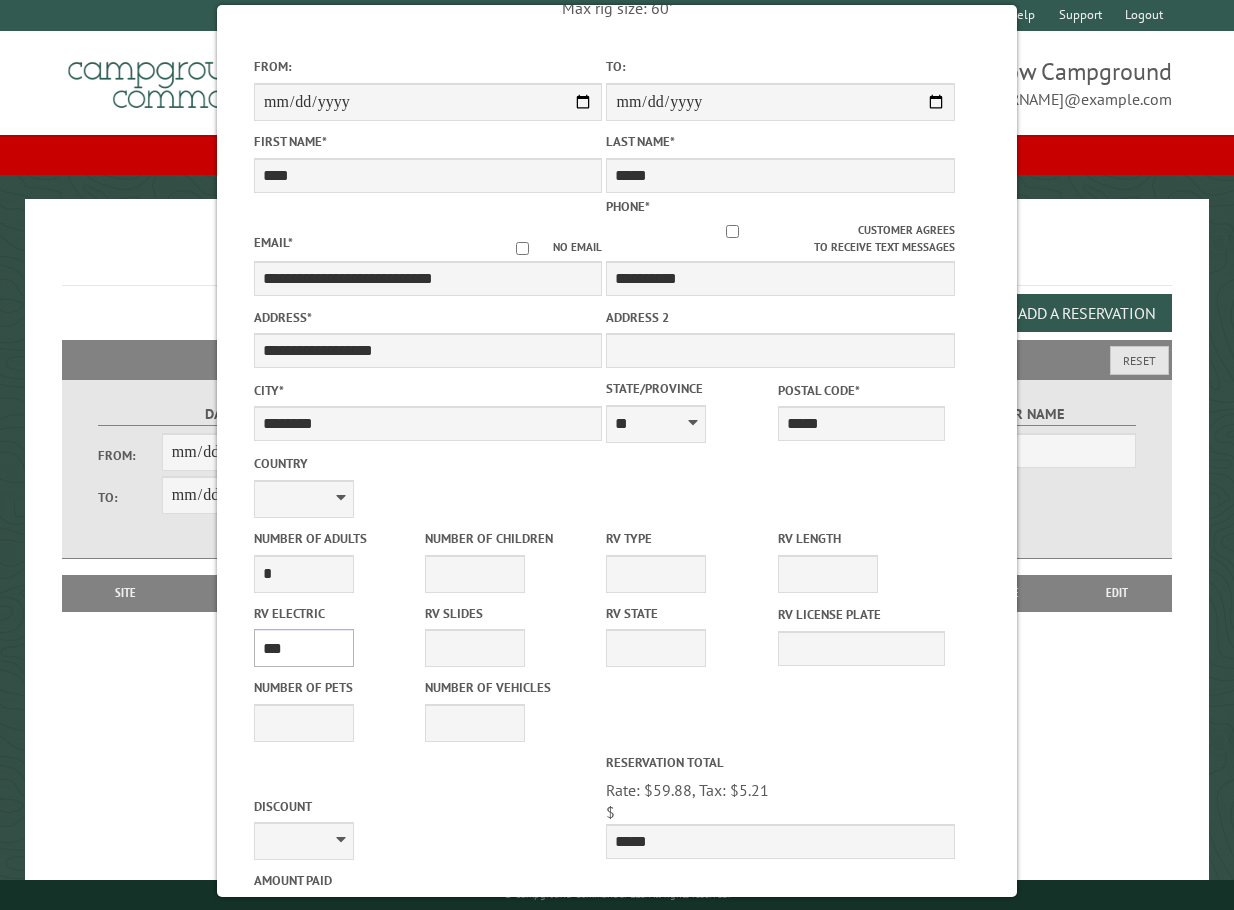 click on "**** *** *** ***" at bounding box center [304, 648] 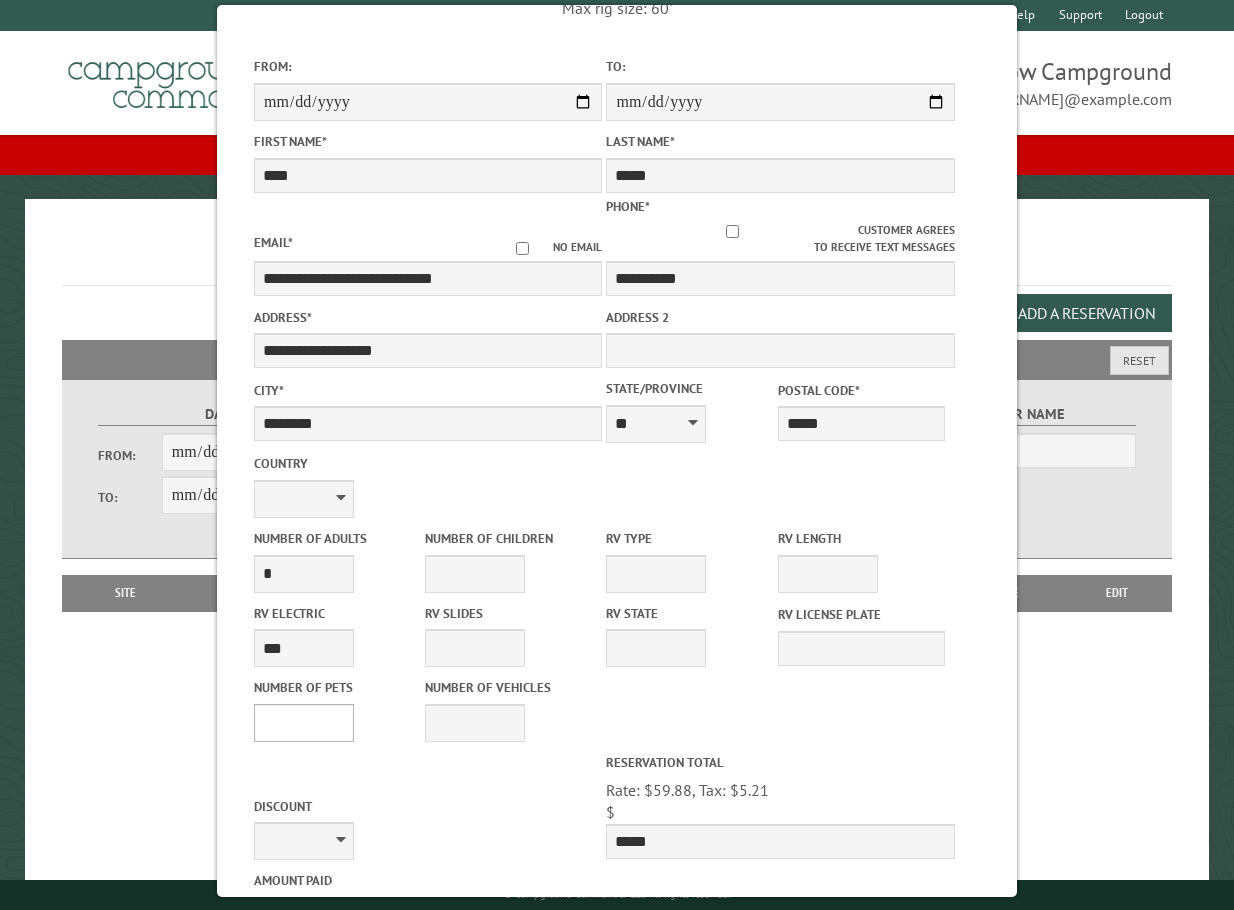 click on "* * * * * * * * * * **" at bounding box center (304, 723) 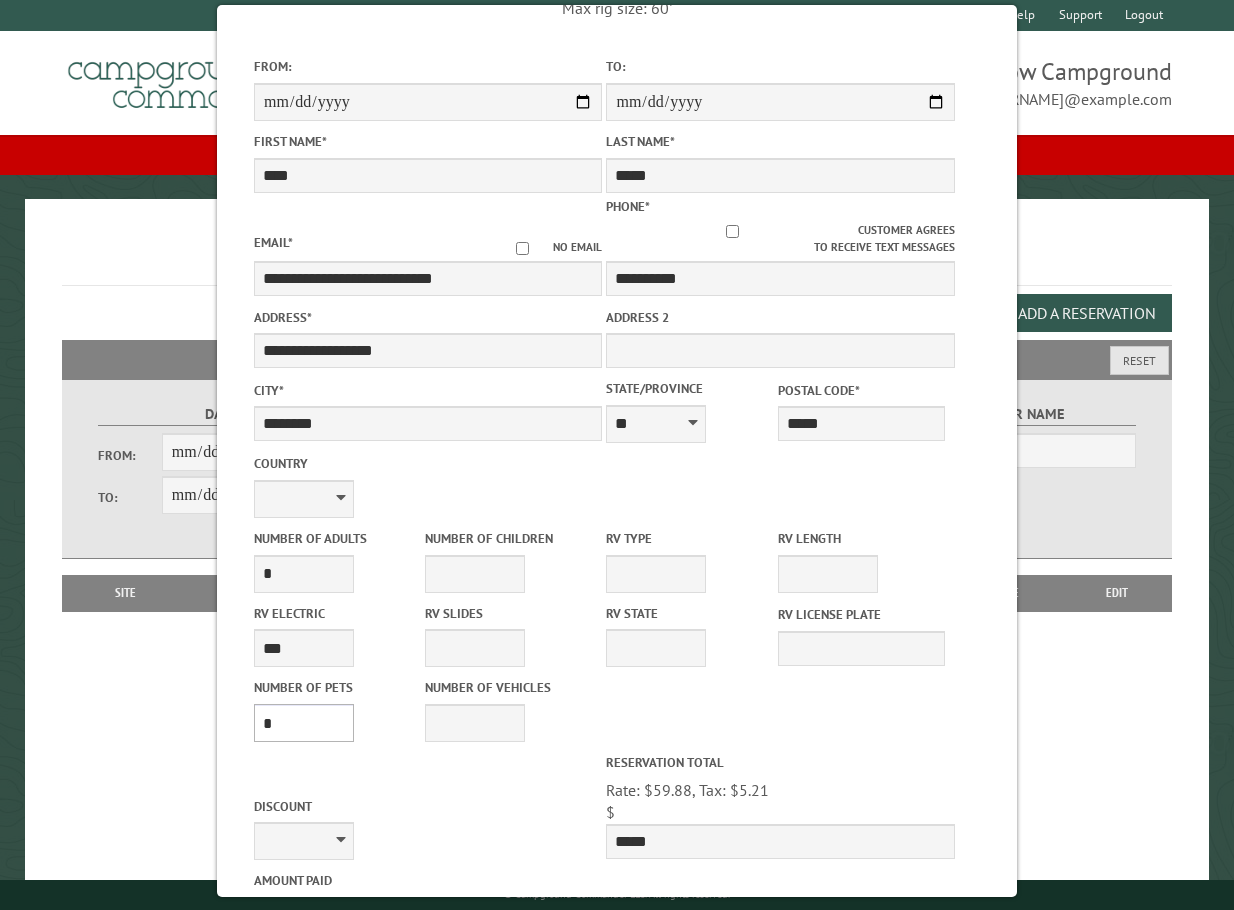 click on "* * * * * * * * * * **" at bounding box center [304, 723] 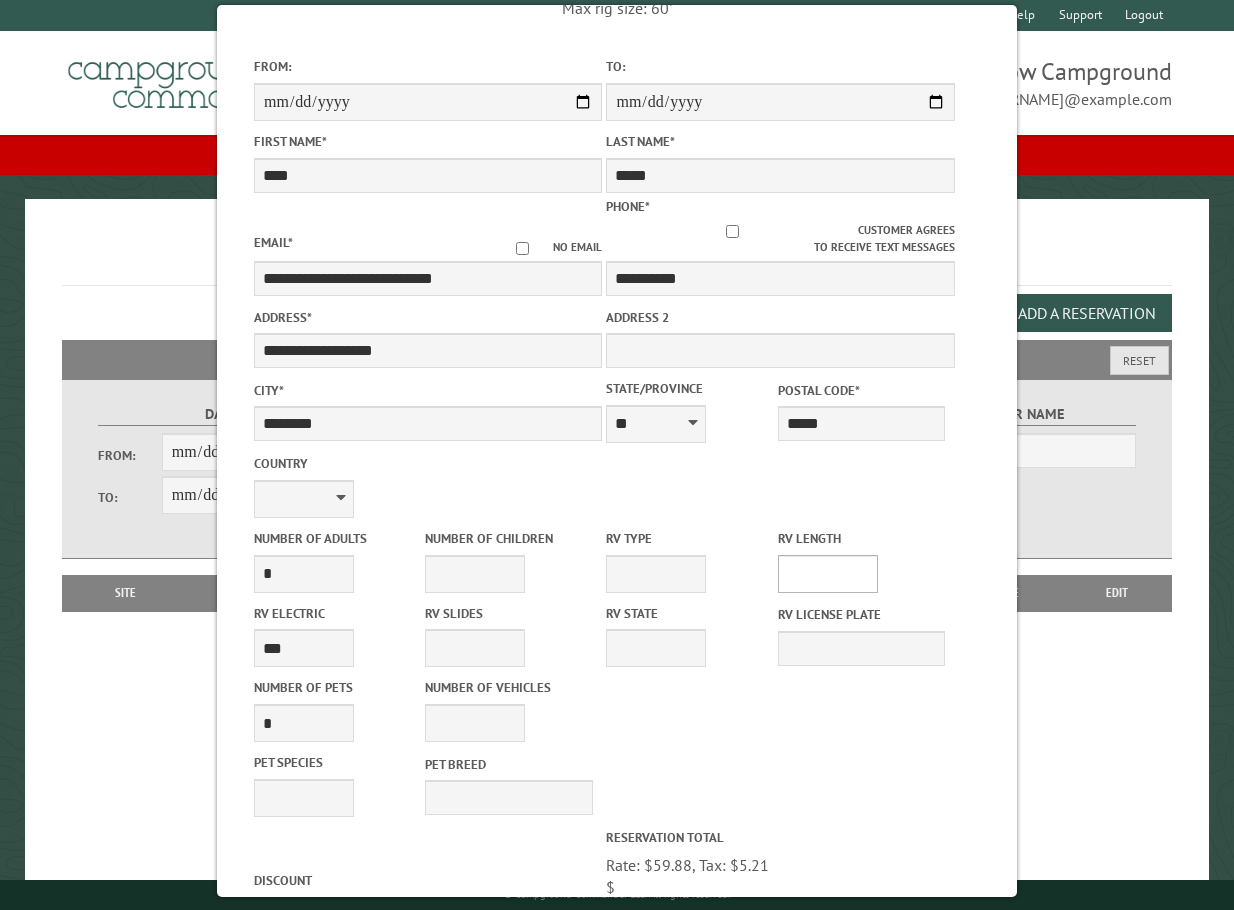 click on "* ** ** ** ** ** ** ** ** ** ** **" at bounding box center (828, 574) 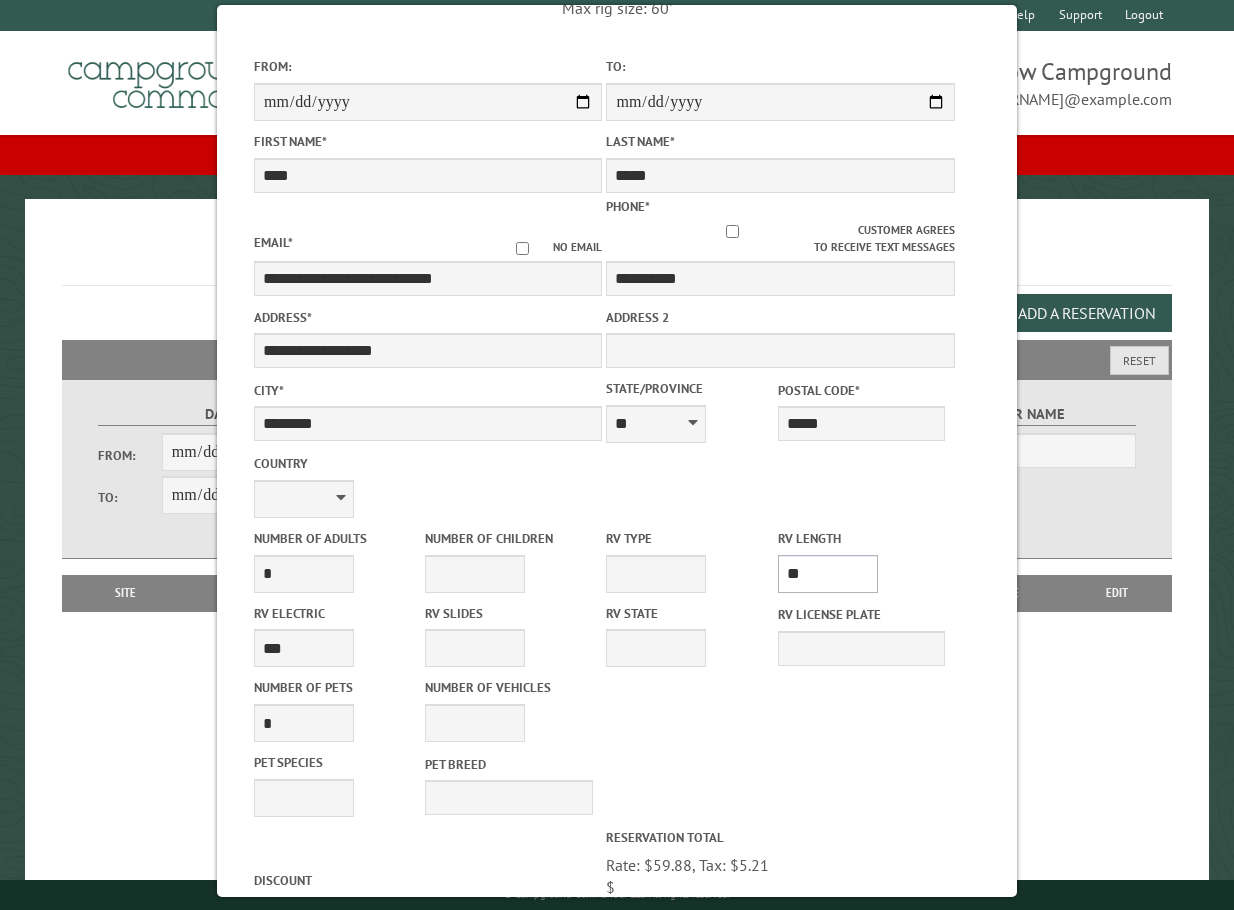 click on "* ** ** ** ** ** ** ** ** ** ** **" at bounding box center [828, 574] 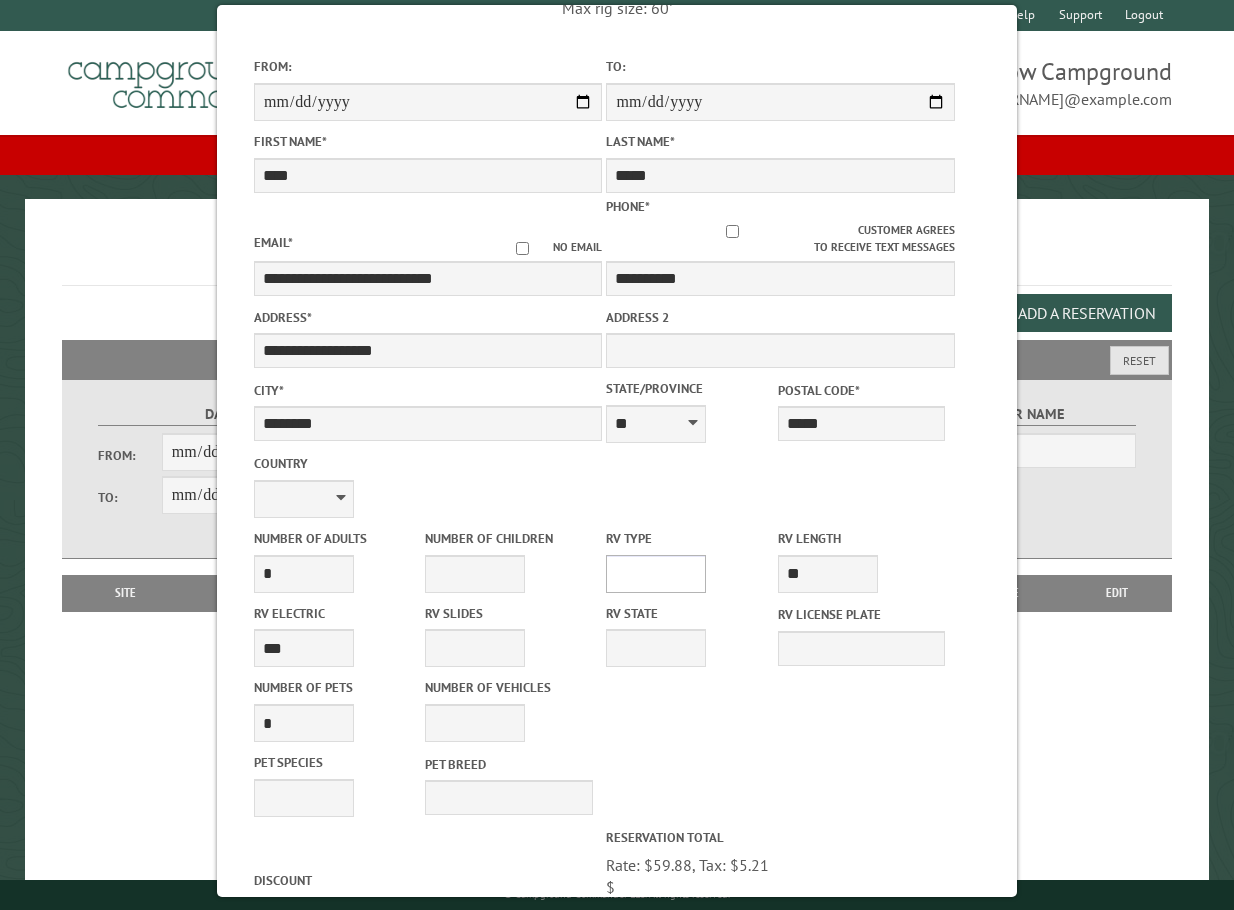 click on "**********" at bounding box center [656, 574] 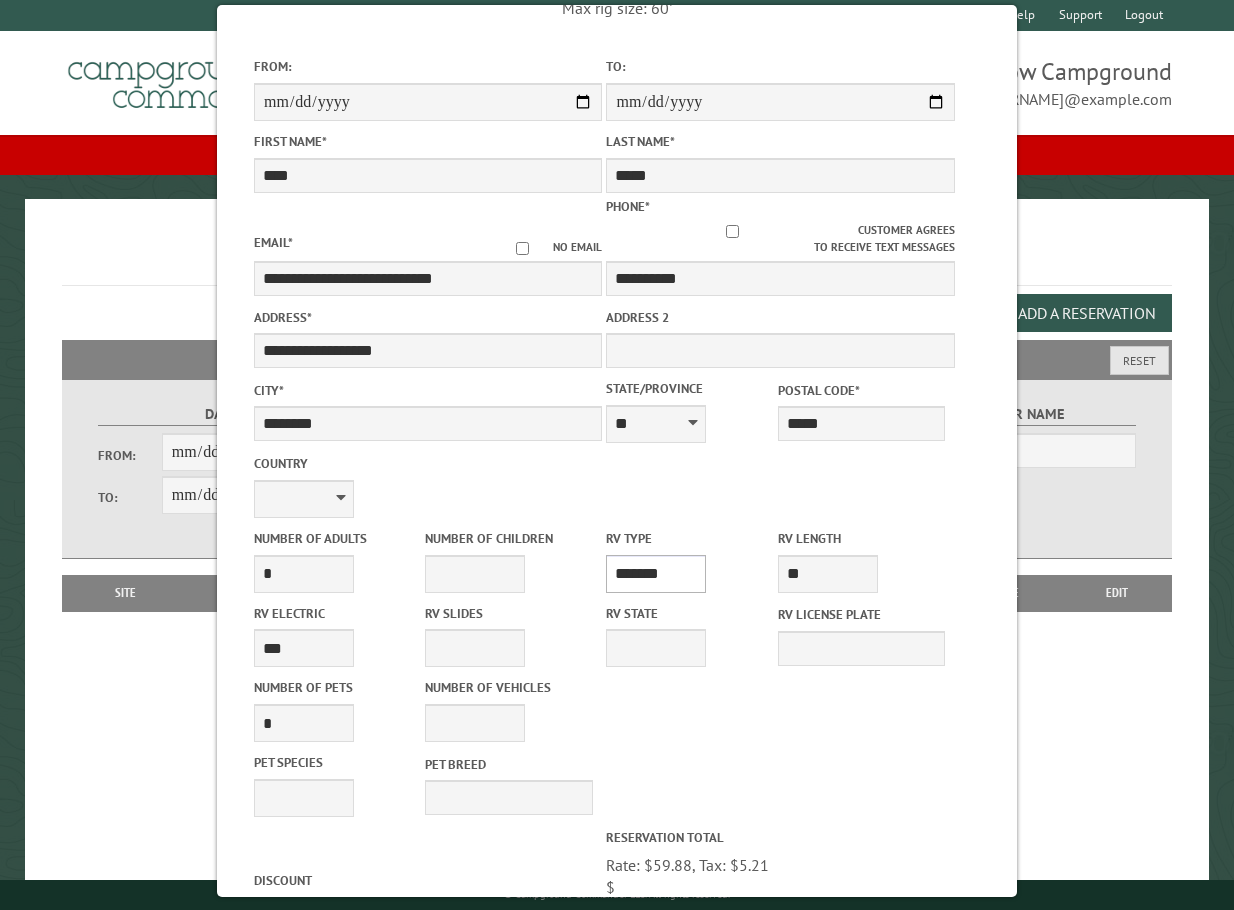 click on "**********" at bounding box center [656, 574] 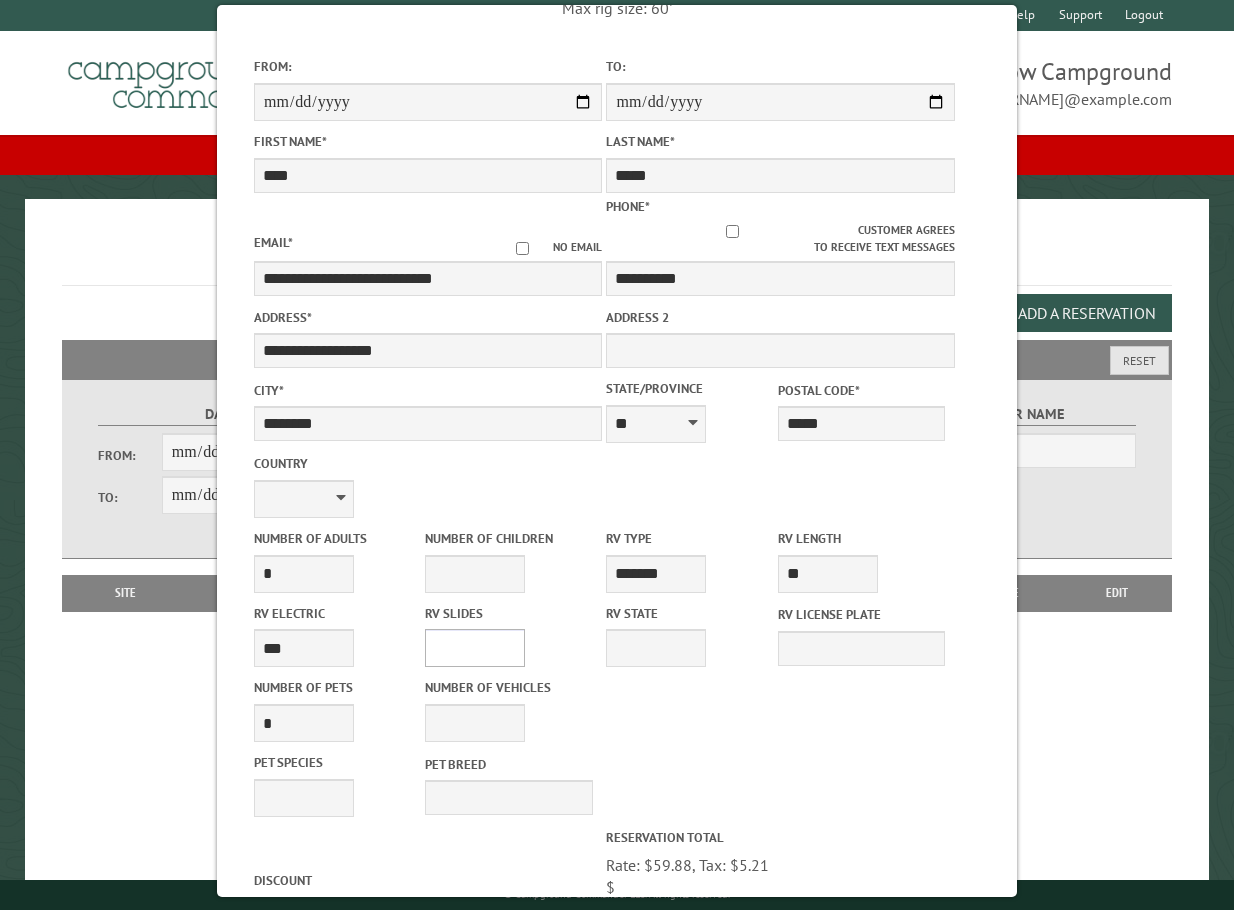 click on "* * * * * * * * * * **" at bounding box center (475, 648) 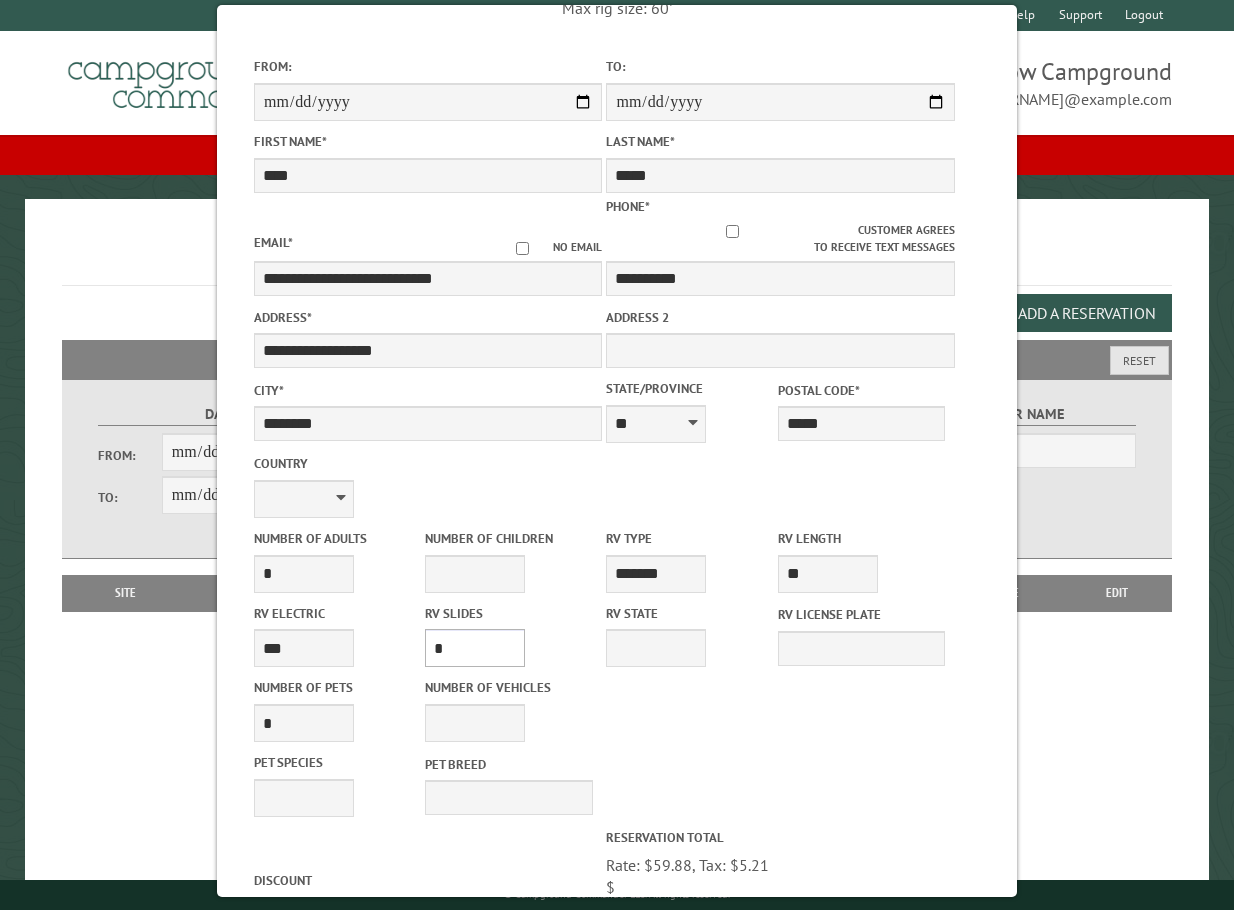 click on "* * * * * * * * * * **" at bounding box center [475, 648] 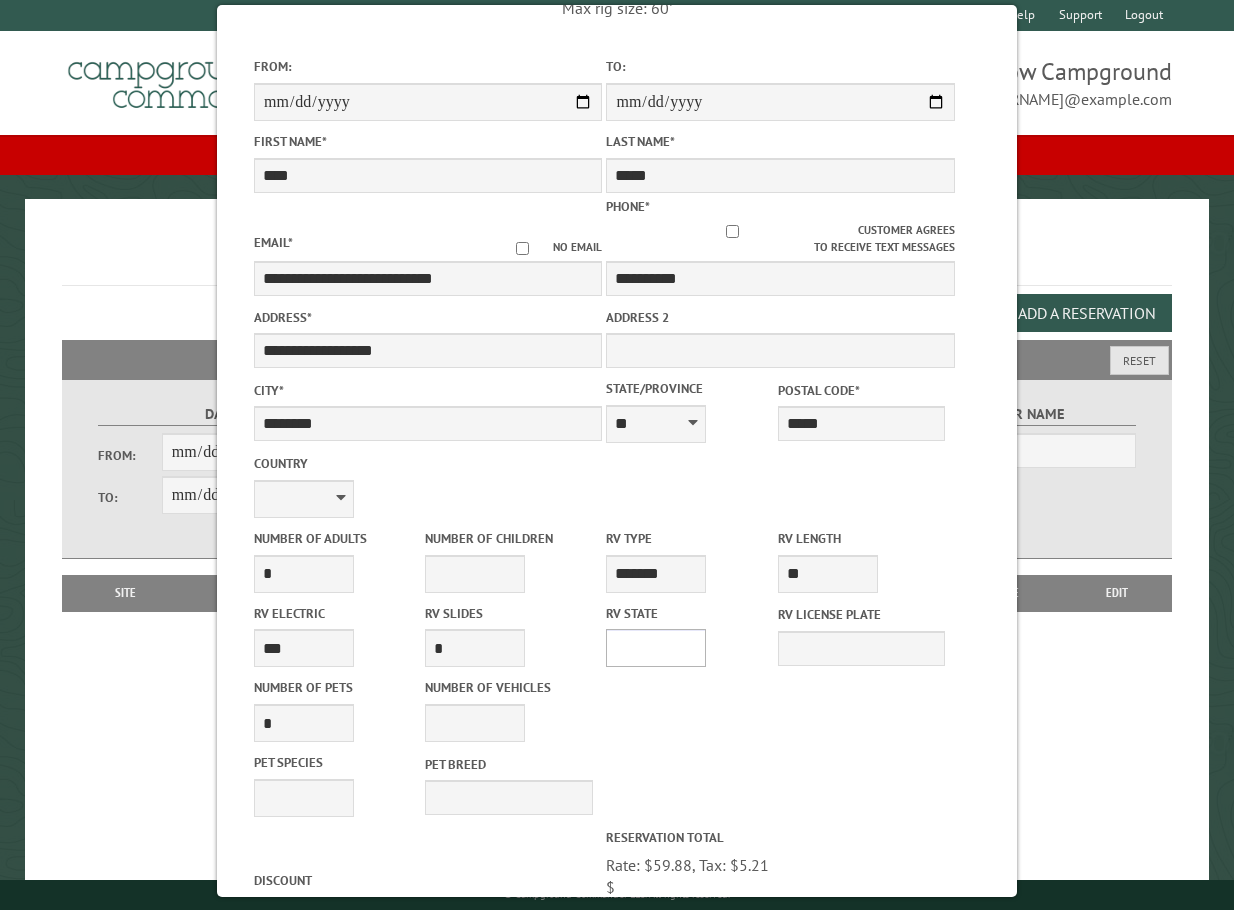 click on "** ** ** ** ** ** ** ** ** ** ** ** ** ** ** ** ** ** ** ** ** ** ** ** ** ** ** ** ** ** ** ** ** ** ** ** ** ** ** ** ** ** ** ** ** ** ** ** ** ** ** ** ** ** ** ** ** ** ** ** ** ** ** **" at bounding box center (656, 648) 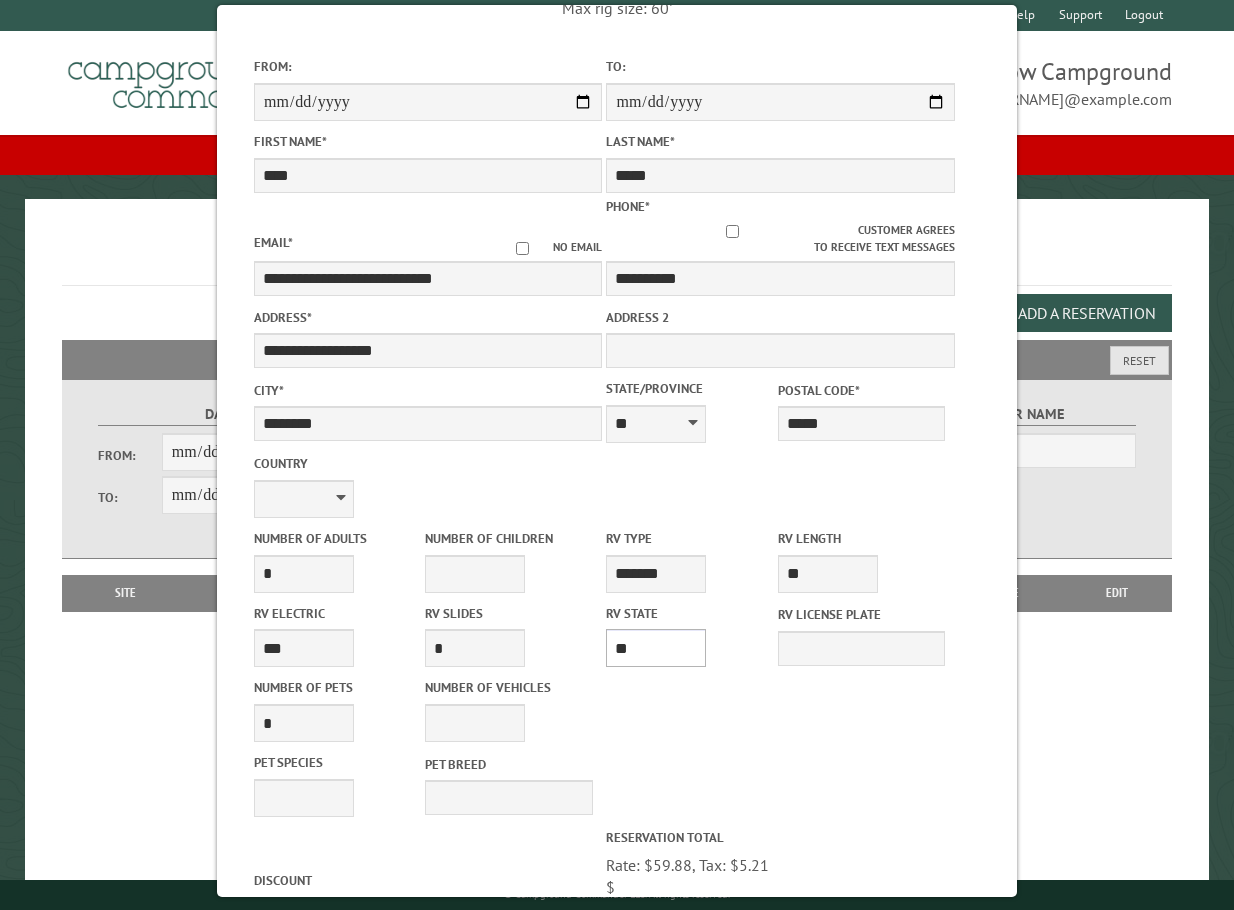 click on "** ** ** ** ** ** ** ** ** ** ** ** ** ** ** ** ** ** ** ** ** ** ** ** ** ** ** ** ** ** ** ** ** ** ** ** ** ** ** ** ** ** ** ** ** ** ** ** ** ** ** ** ** ** ** ** ** ** ** ** ** ** ** **" at bounding box center [656, 648] 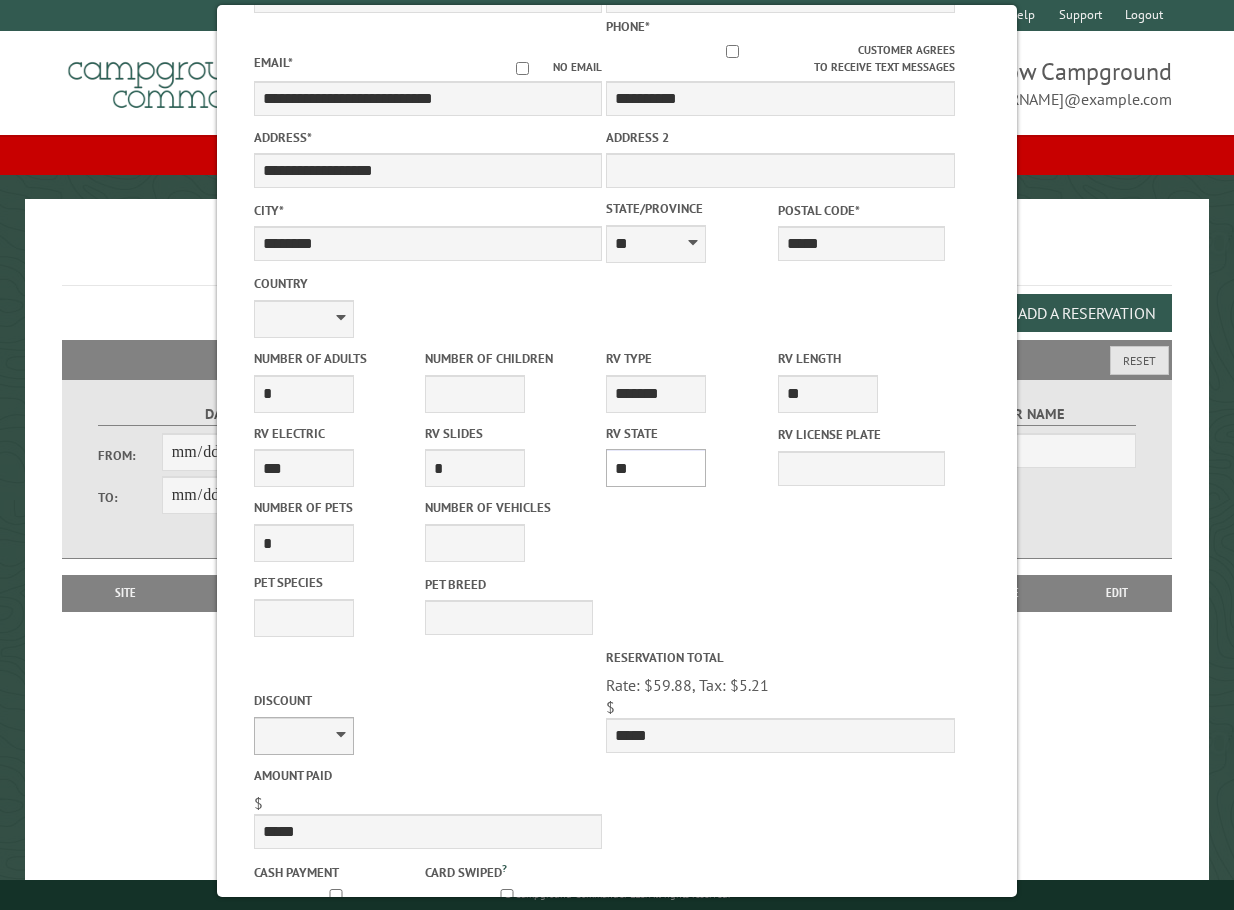 scroll, scrollTop: 400, scrollLeft: 0, axis: vertical 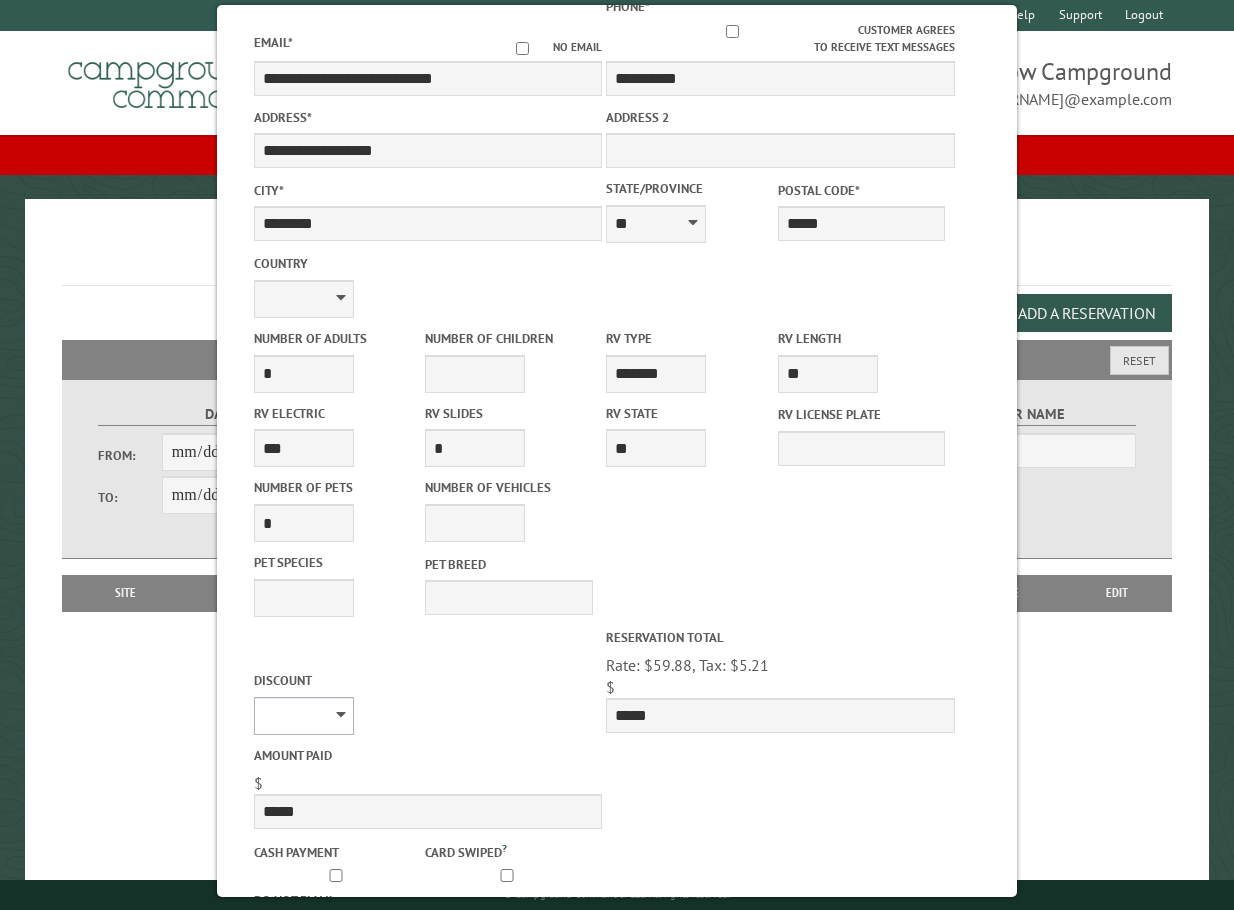 click on "********" at bounding box center (304, 716) 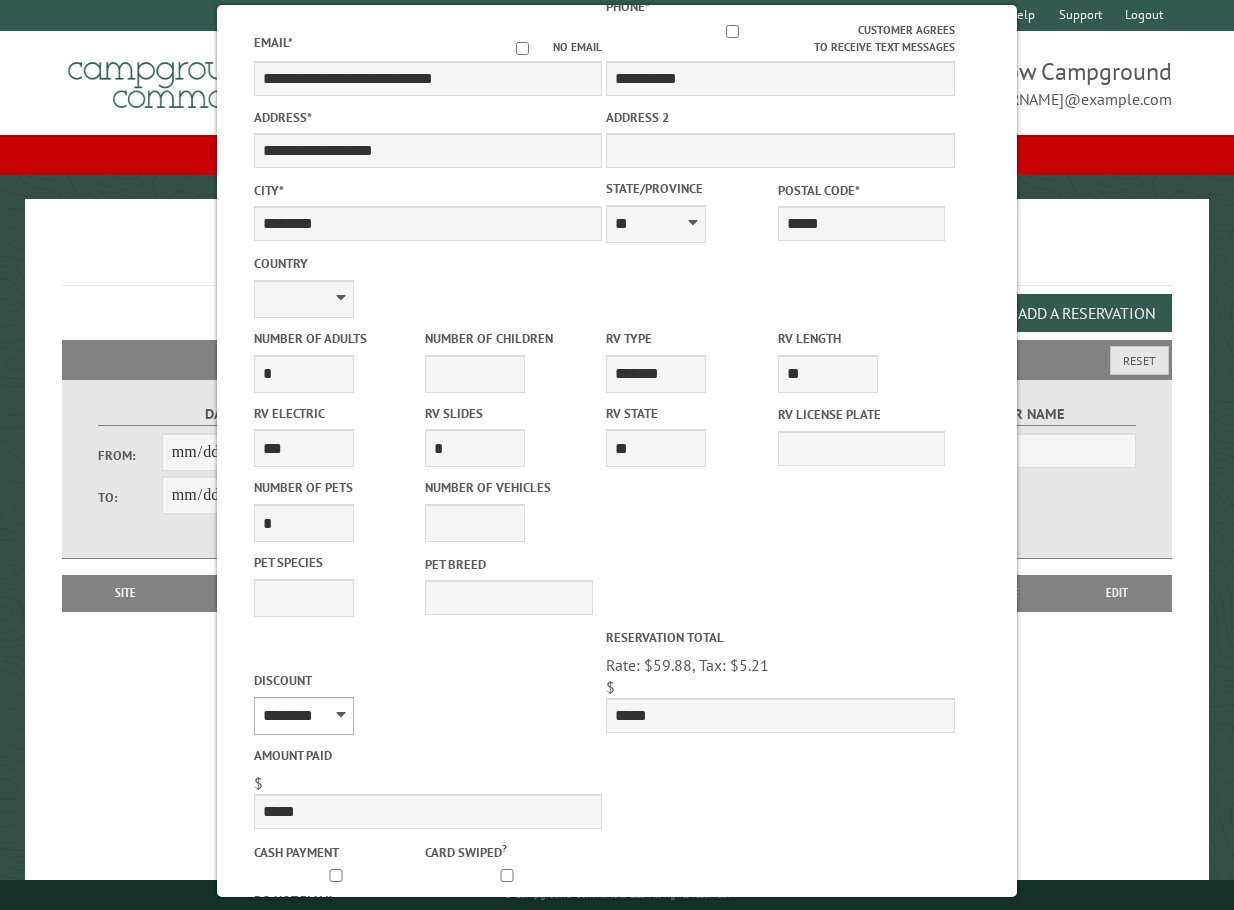 click on "********" at bounding box center [304, 716] 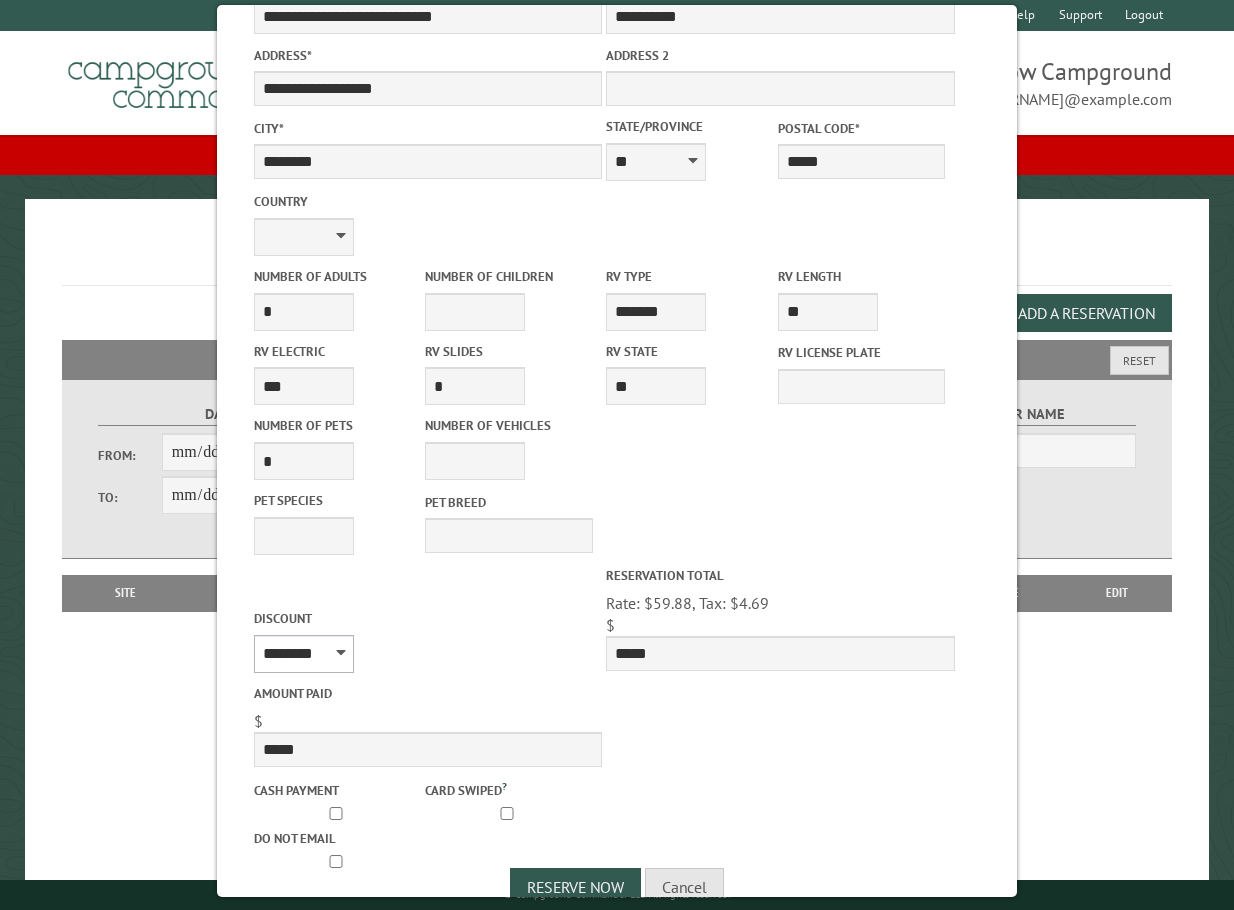 scroll, scrollTop: 495, scrollLeft: 0, axis: vertical 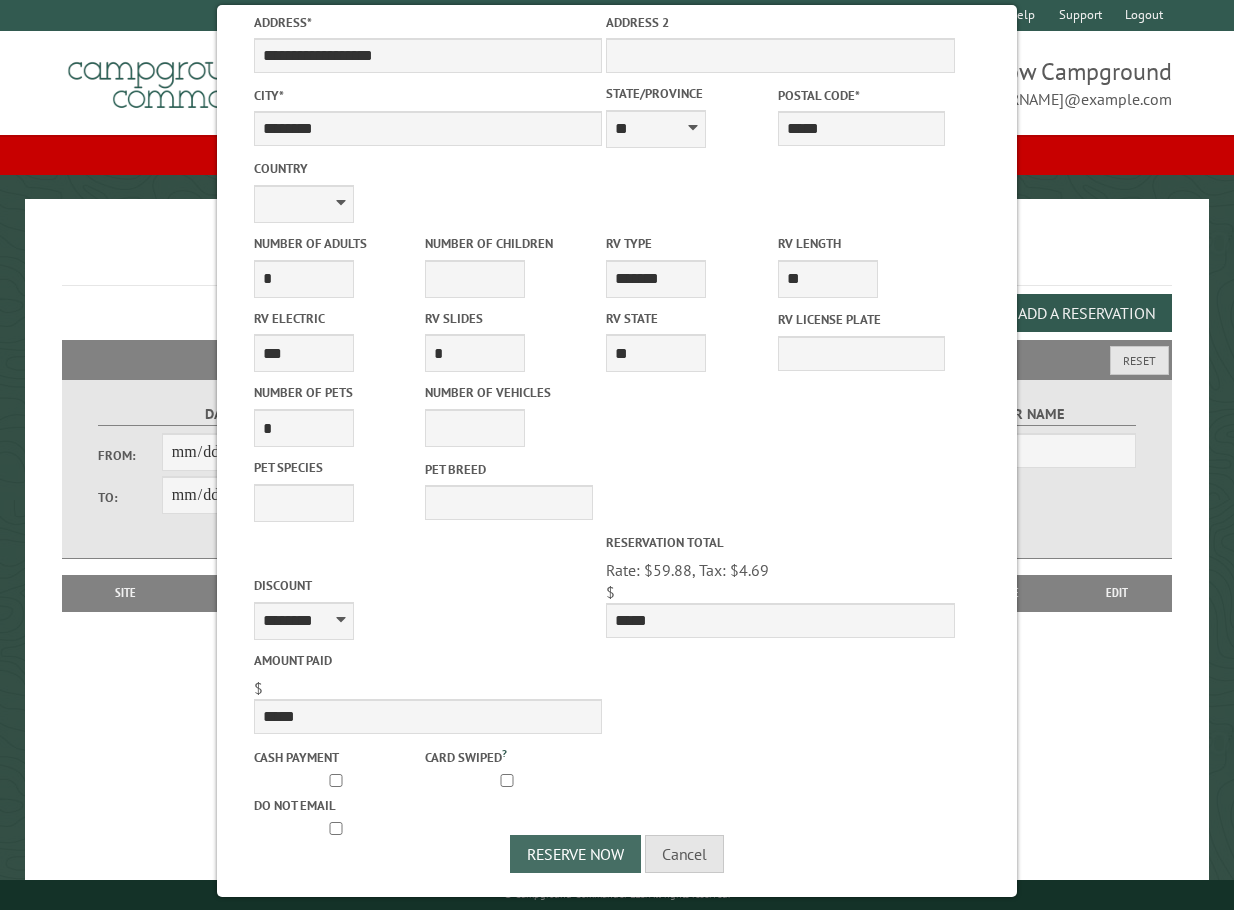 click on "Reserve Now" at bounding box center (575, 854) 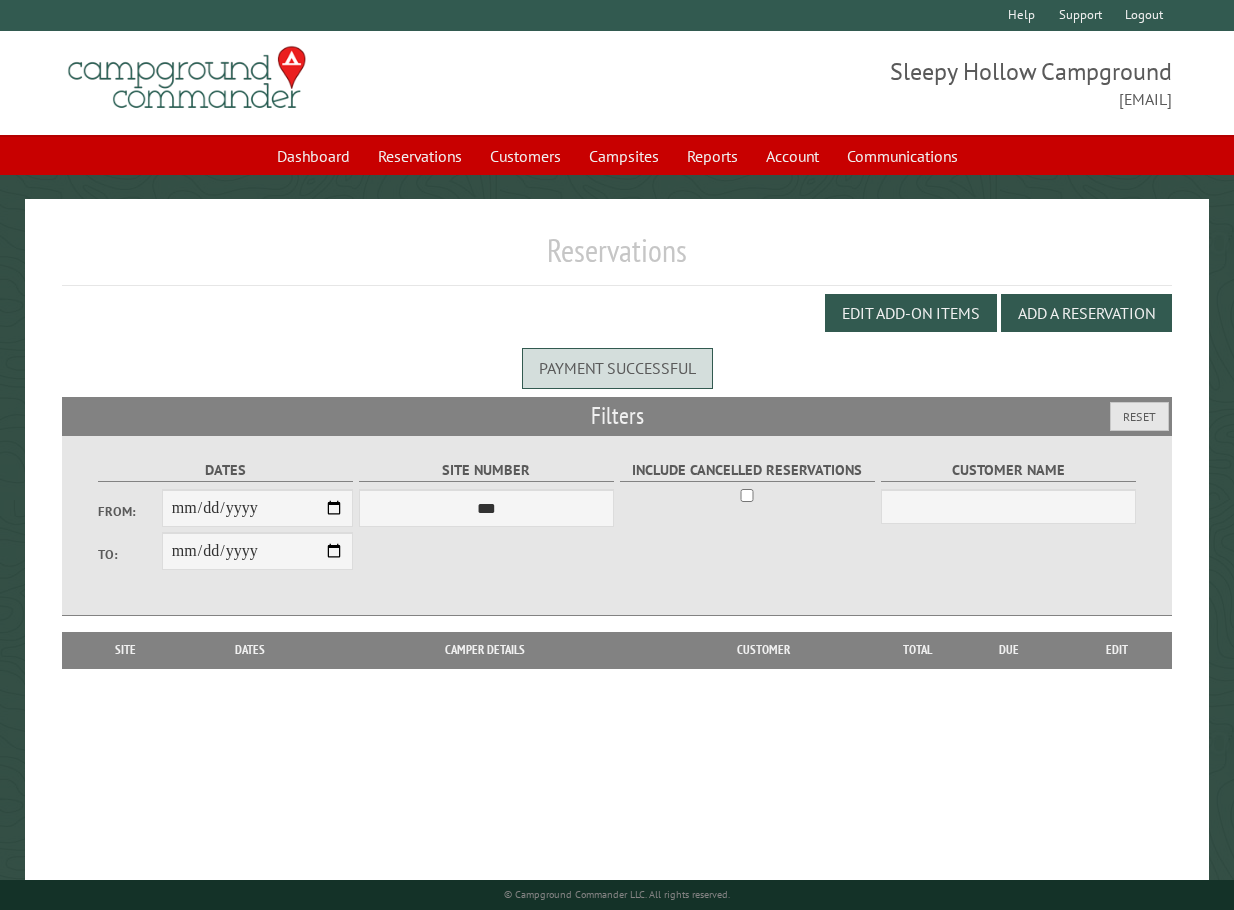 scroll, scrollTop: 0, scrollLeft: 0, axis: both 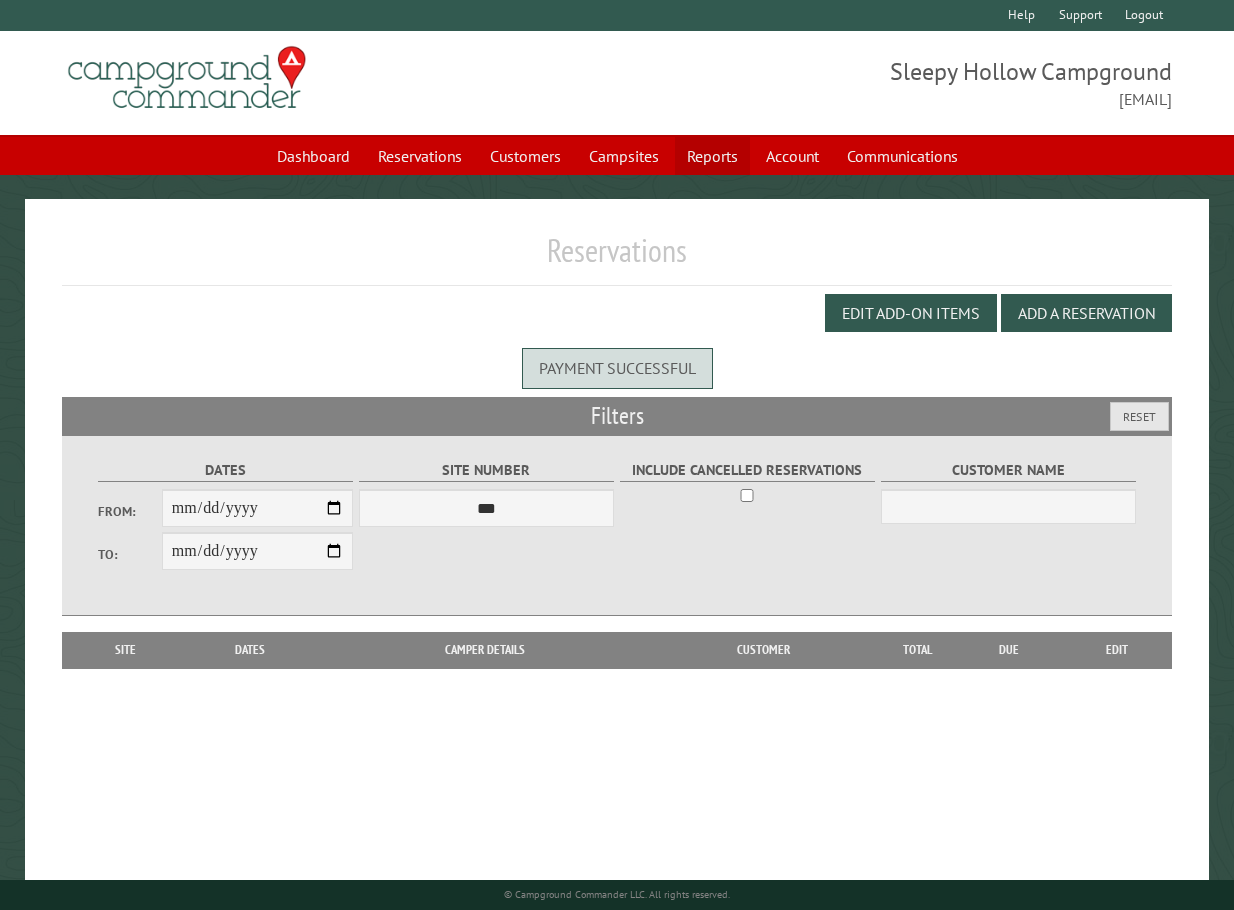 click on "Reports" at bounding box center [712, 156] 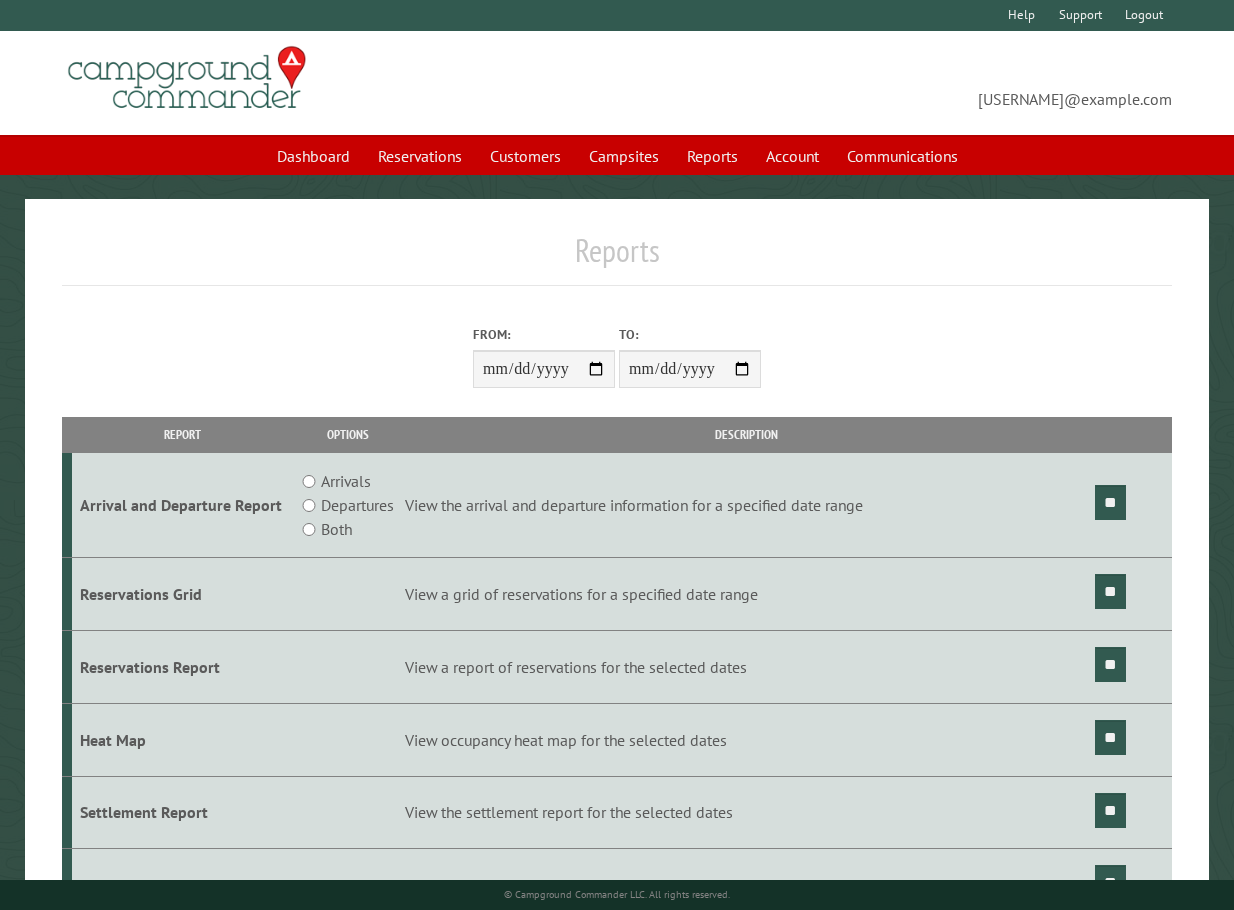 scroll, scrollTop: 0, scrollLeft: 0, axis: both 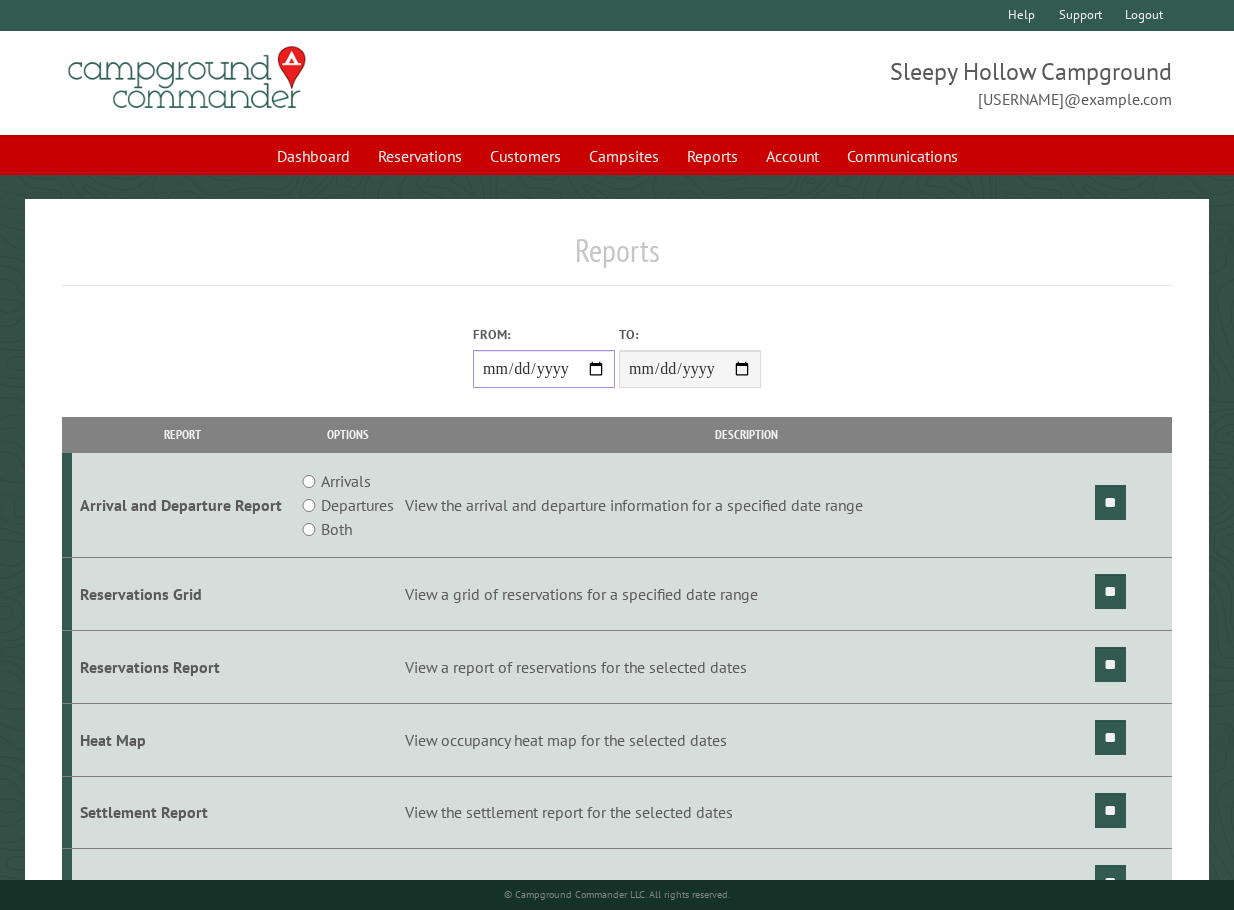 click on "From:" at bounding box center [544, 369] 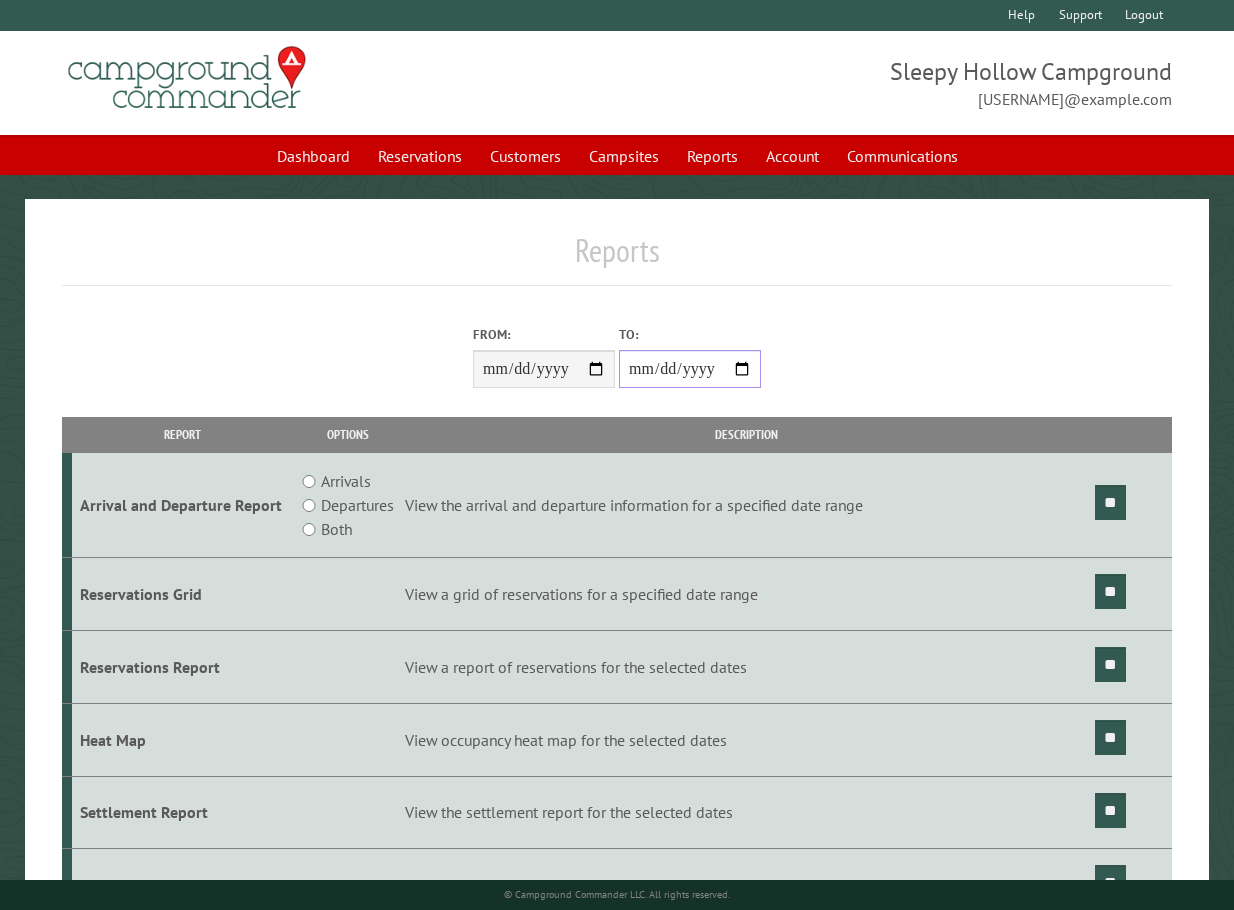 click on "**********" at bounding box center [690, 369] 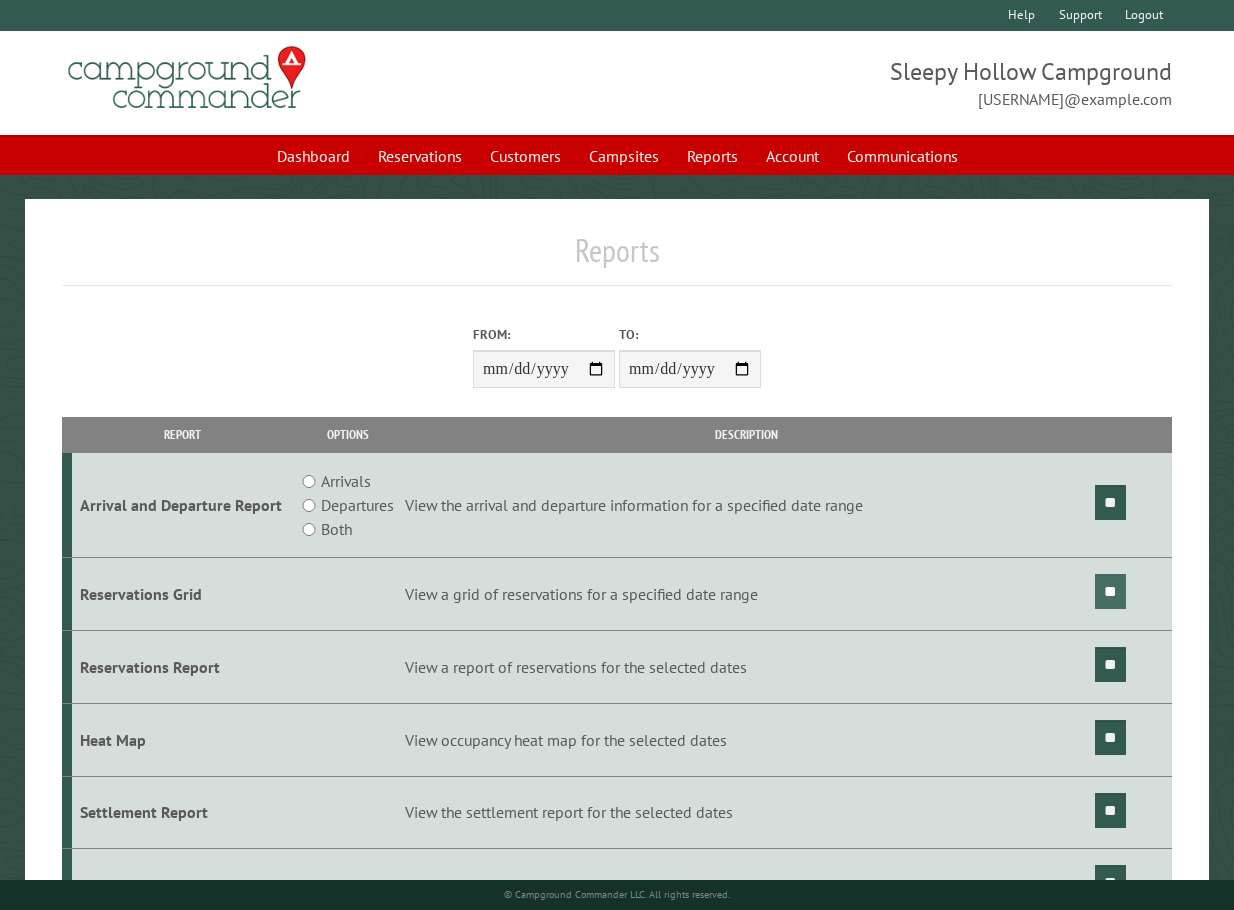 click on "**" at bounding box center (1110, 591) 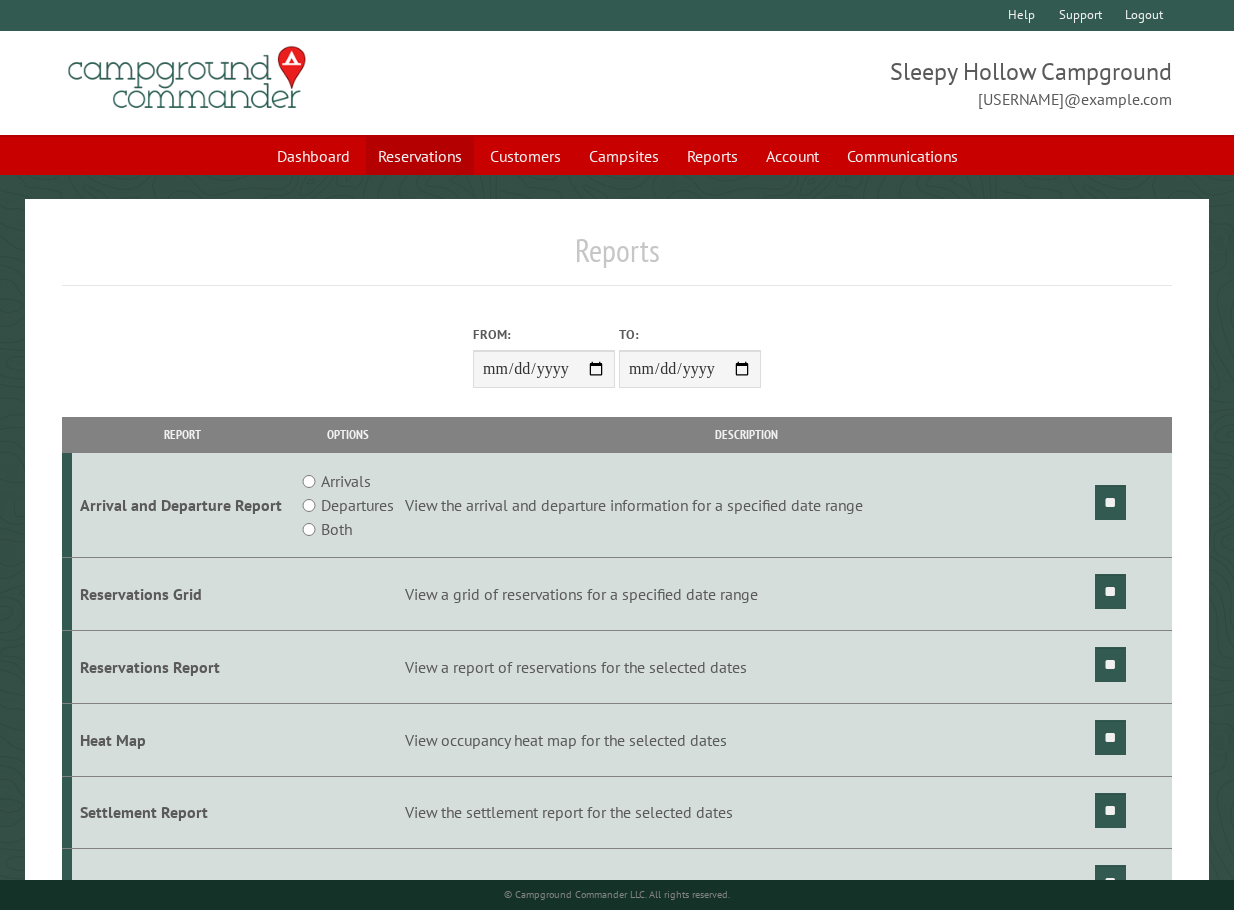 click on "Reservations" at bounding box center [420, 156] 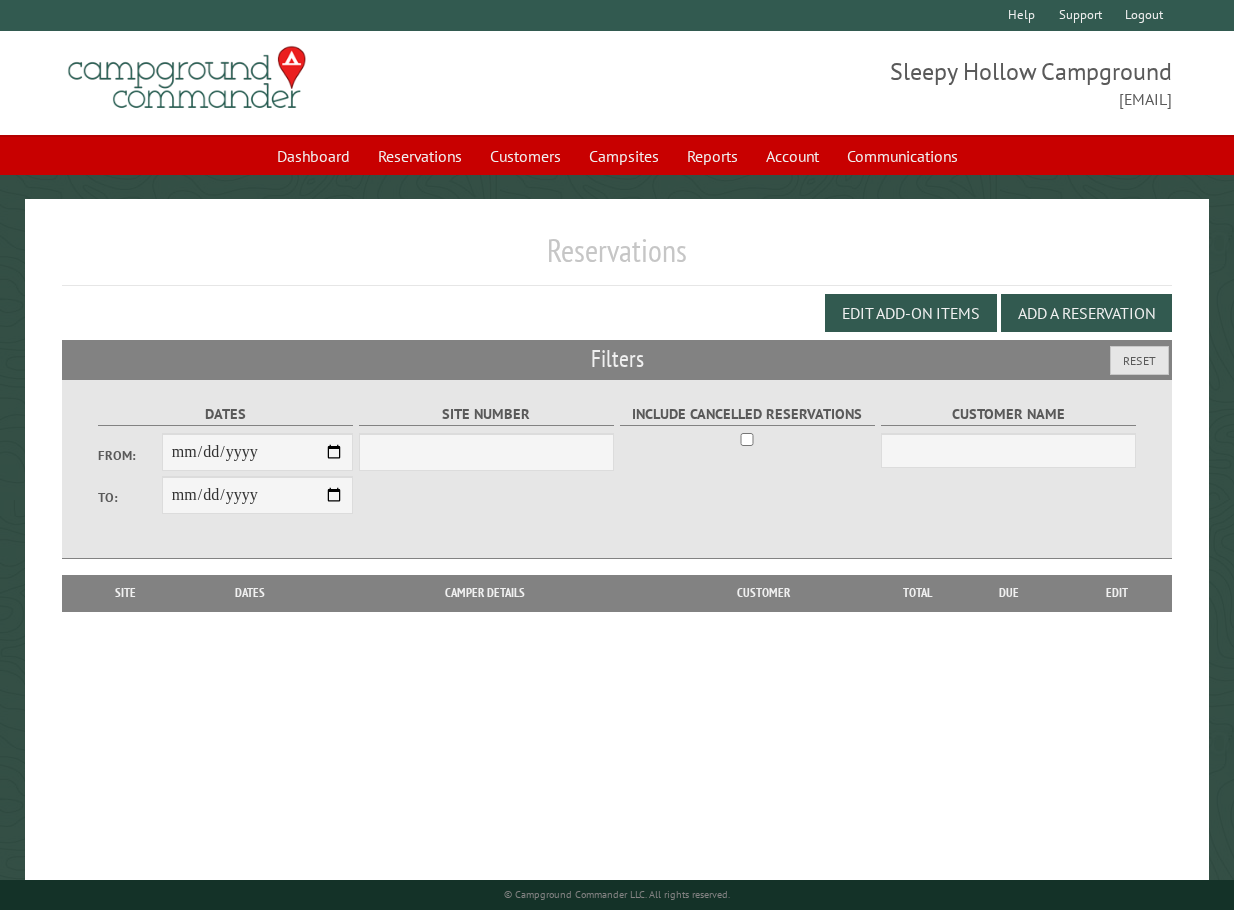 scroll, scrollTop: 0, scrollLeft: 0, axis: both 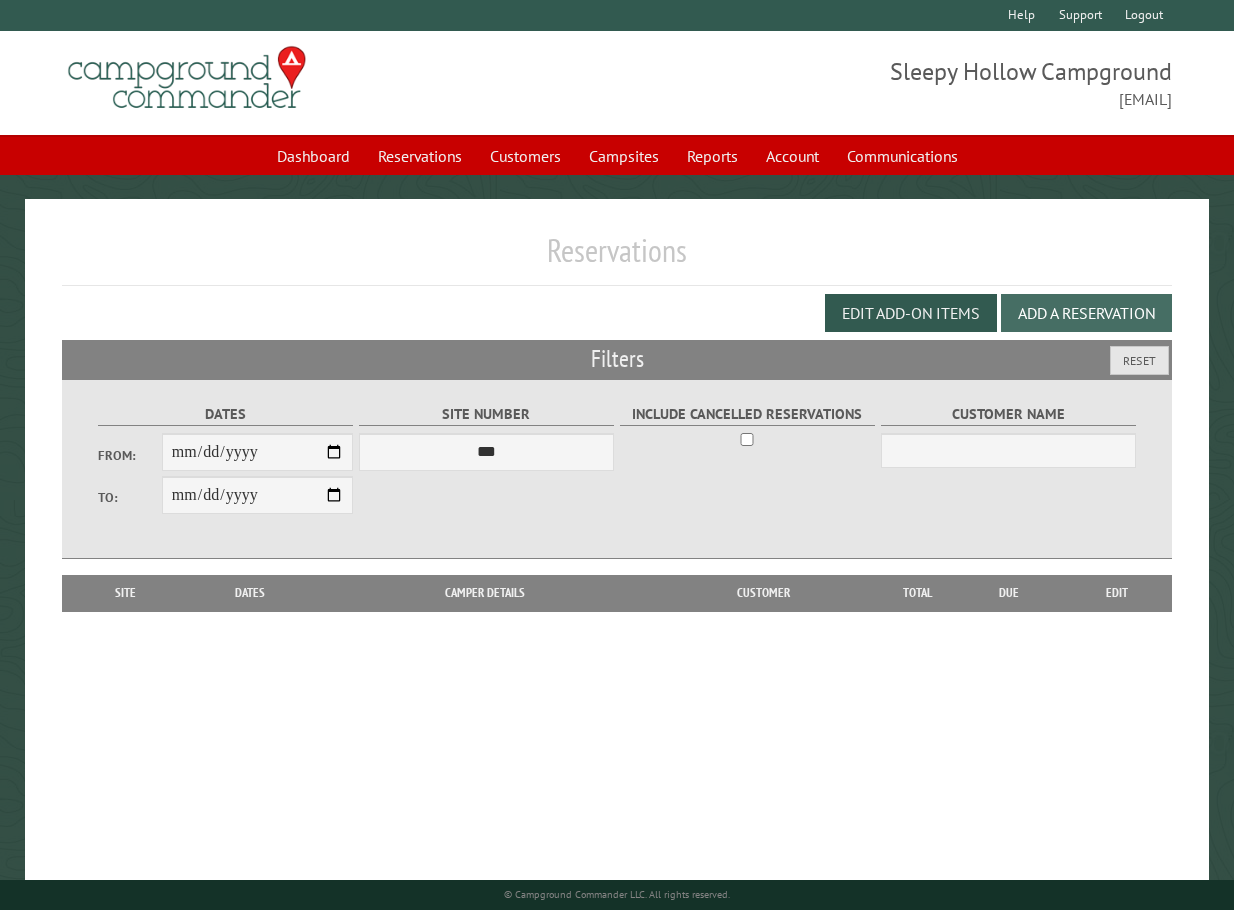 click on "Add a Reservation" at bounding box center (1086, 313) 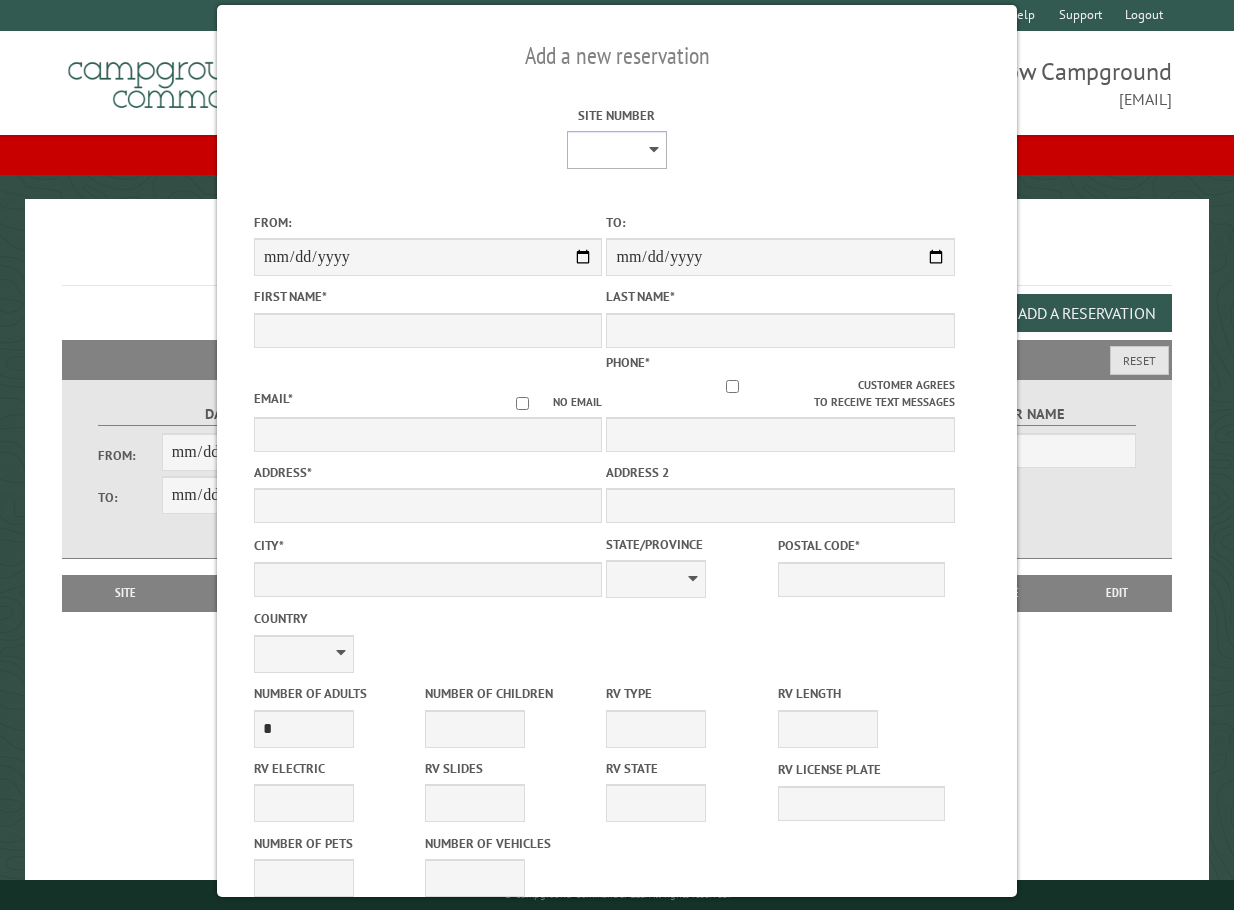 click on "* * * * * * * * * ** *** *** ** ** ** ** ** ** ** ** ** ** *** *** ** ** ** ** ** ** ** ** ** ** *** *** ** ** ** ** ** ** ** ** *** *** ** ** ** ** ** ** *** *** ** ** ** ** ** *** ** ** ** ** ** ** ** ** ** ** ** ** ** ** ** ** ** ** ** ** ** ** ** ** **" at bounding box center [617, 150] 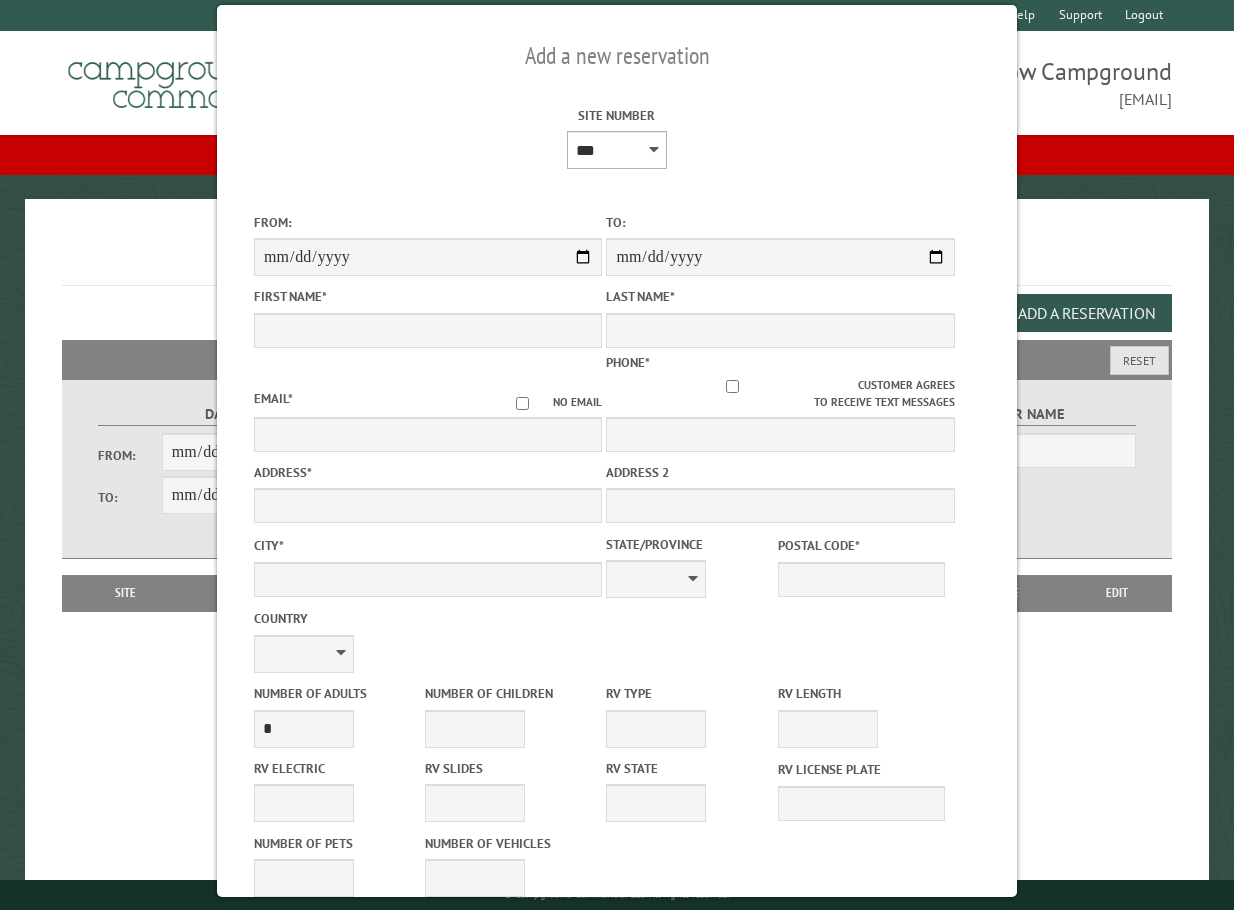 click on "* * * * * * * * * ** *** *** ** ** ** ** ** ** ** ** ** ** *** *** ** ** ** ** ** ** ** ** ** ** *** *** ** ** ** ** ** ** ** ** *** *** ** ** ** ** ** ** *** *** ** ** ** ** ** *** ** ** ** ** ** ** ** ** ** ** ** ** ** ** ** ** ** ** ** ** ** ** ** ** **" at bounding box center (617, 150) 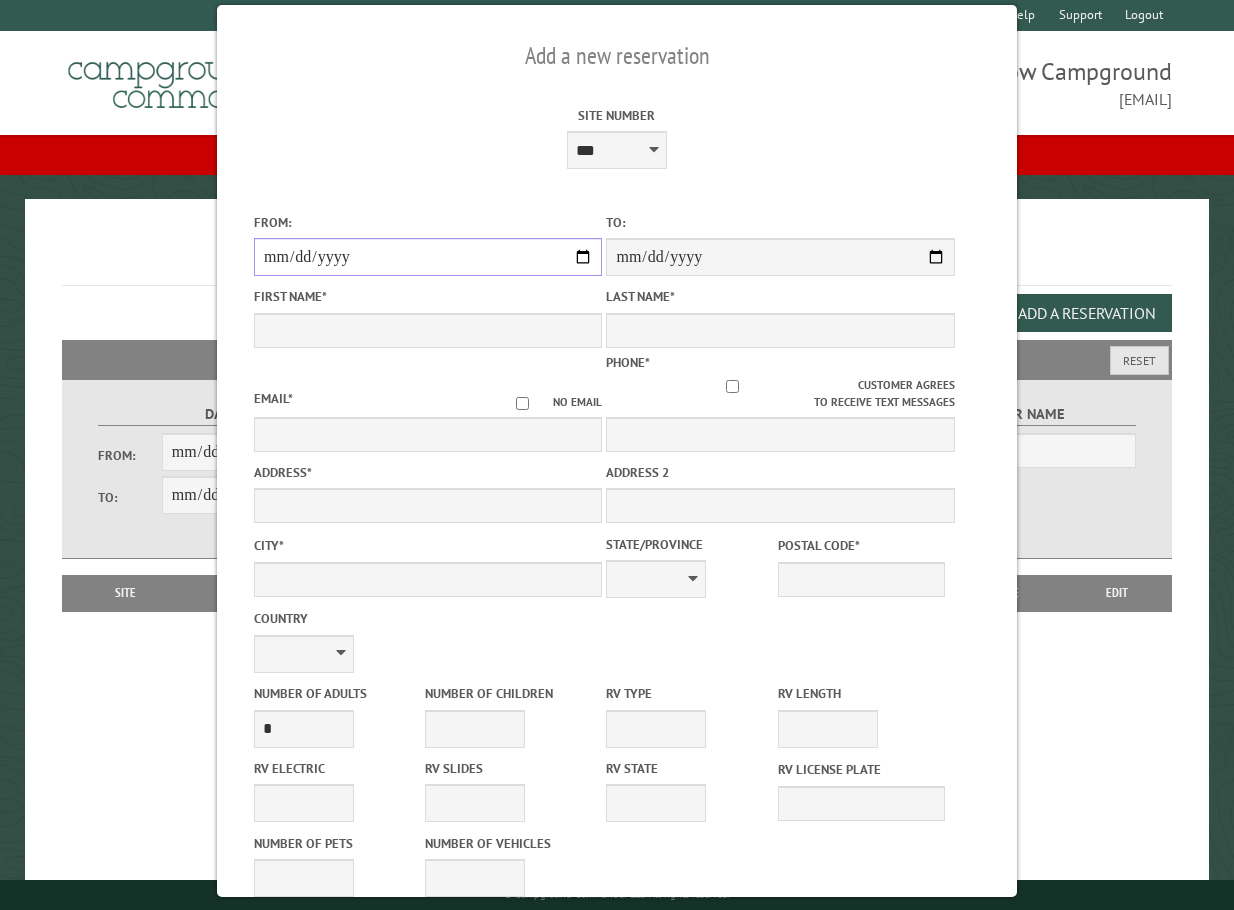 click on "From:" at bounding box center (428, 257) 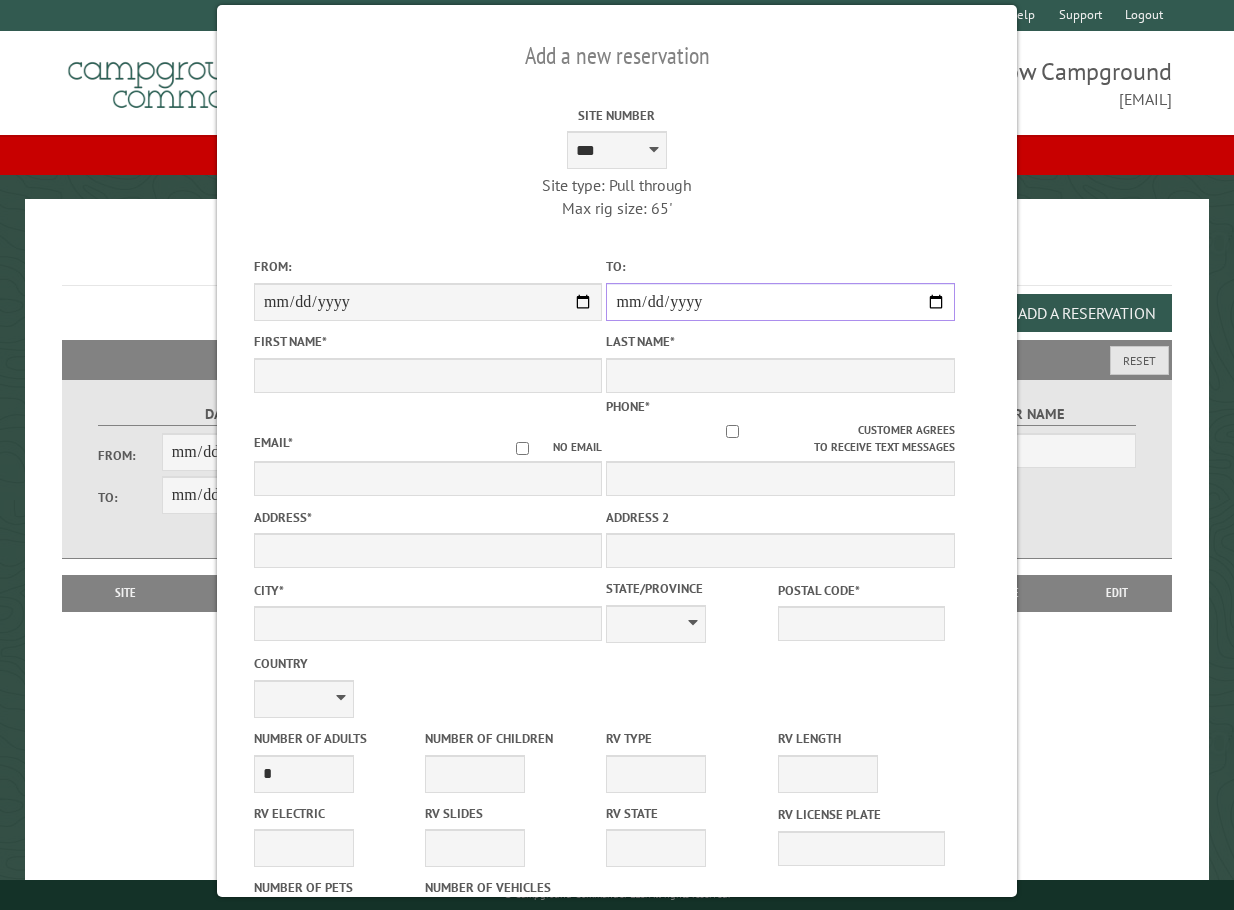 click on "**********" at bounding box center (780, 302) 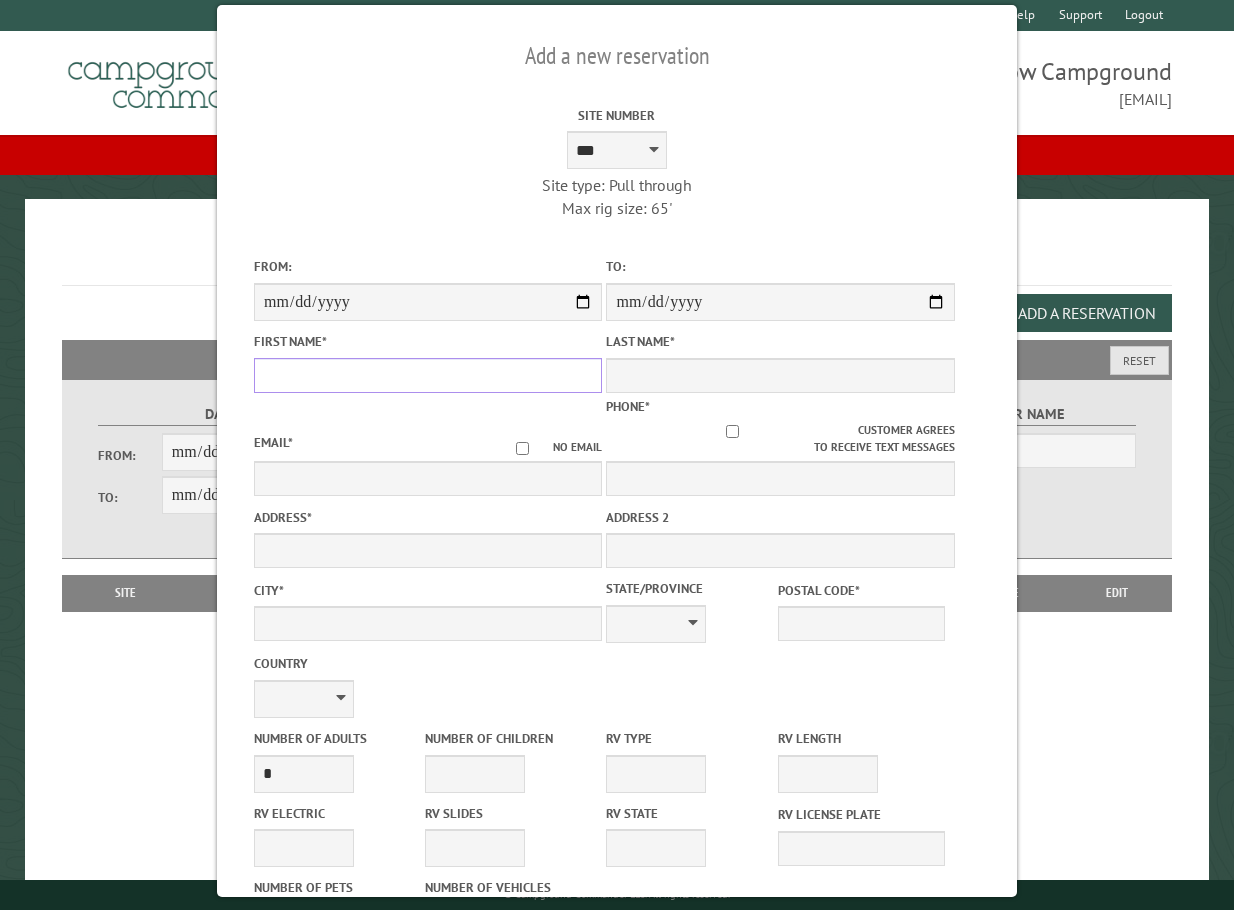 click on "First Name *" at bounding box center (428, 375) 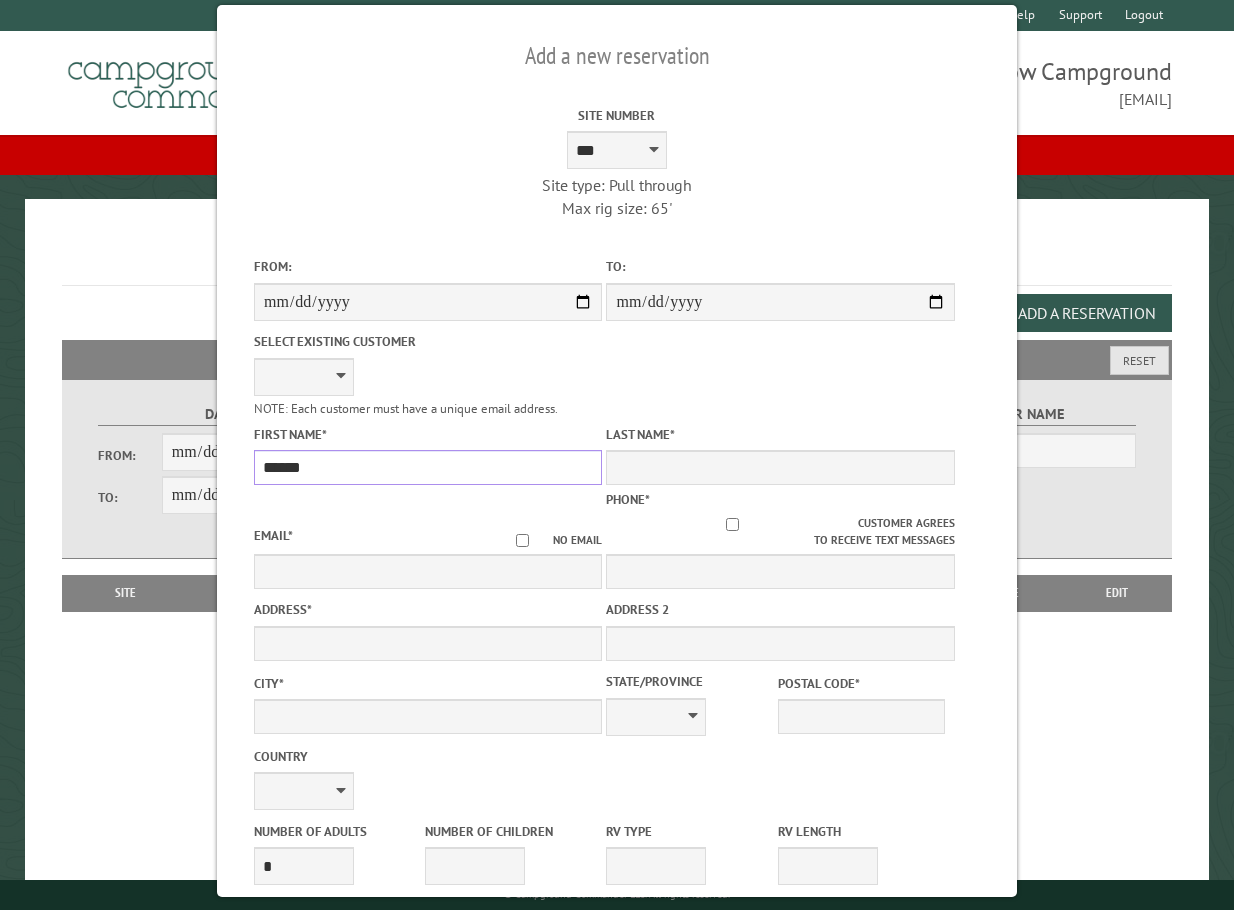 type on "******" 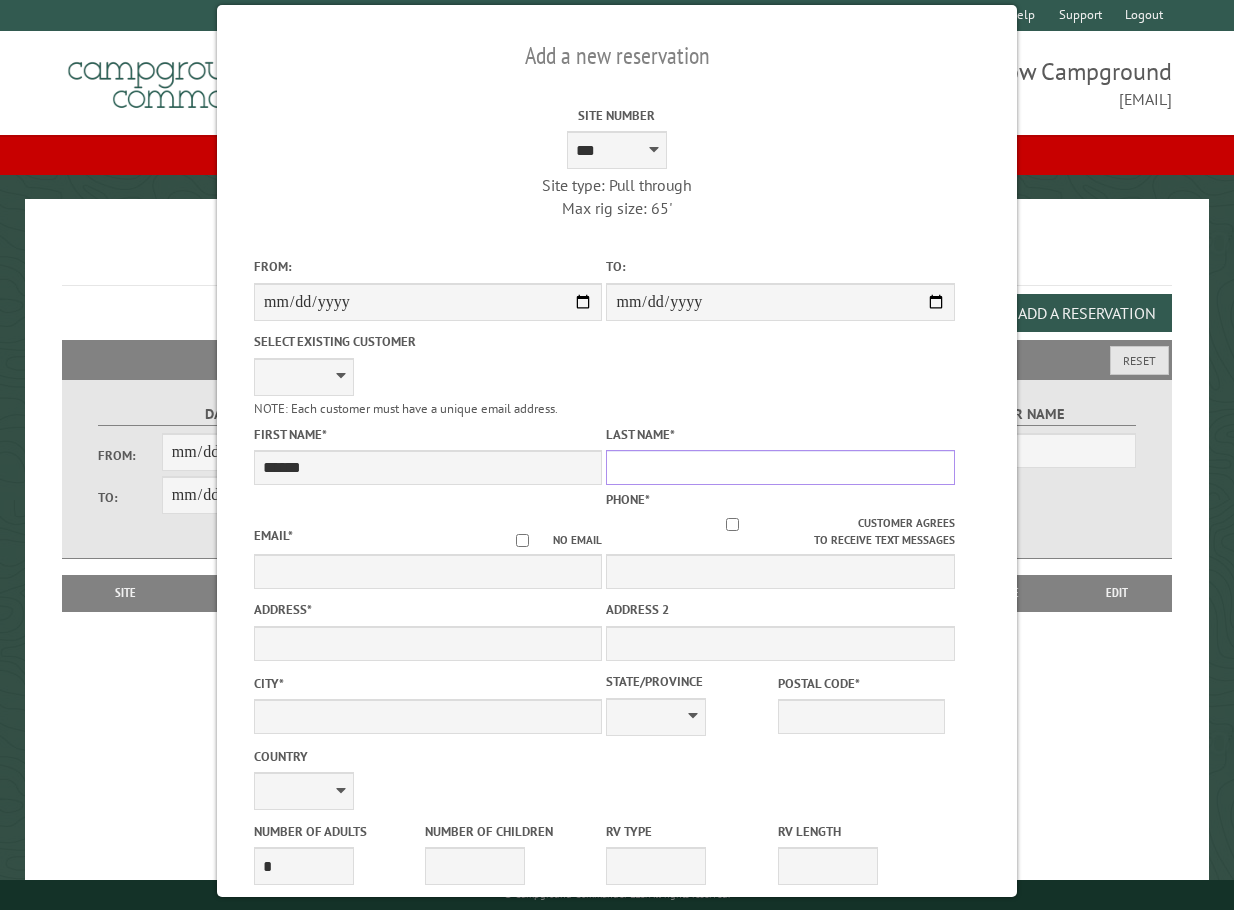 click on "Last Name *" at bounding box center (780, 467) 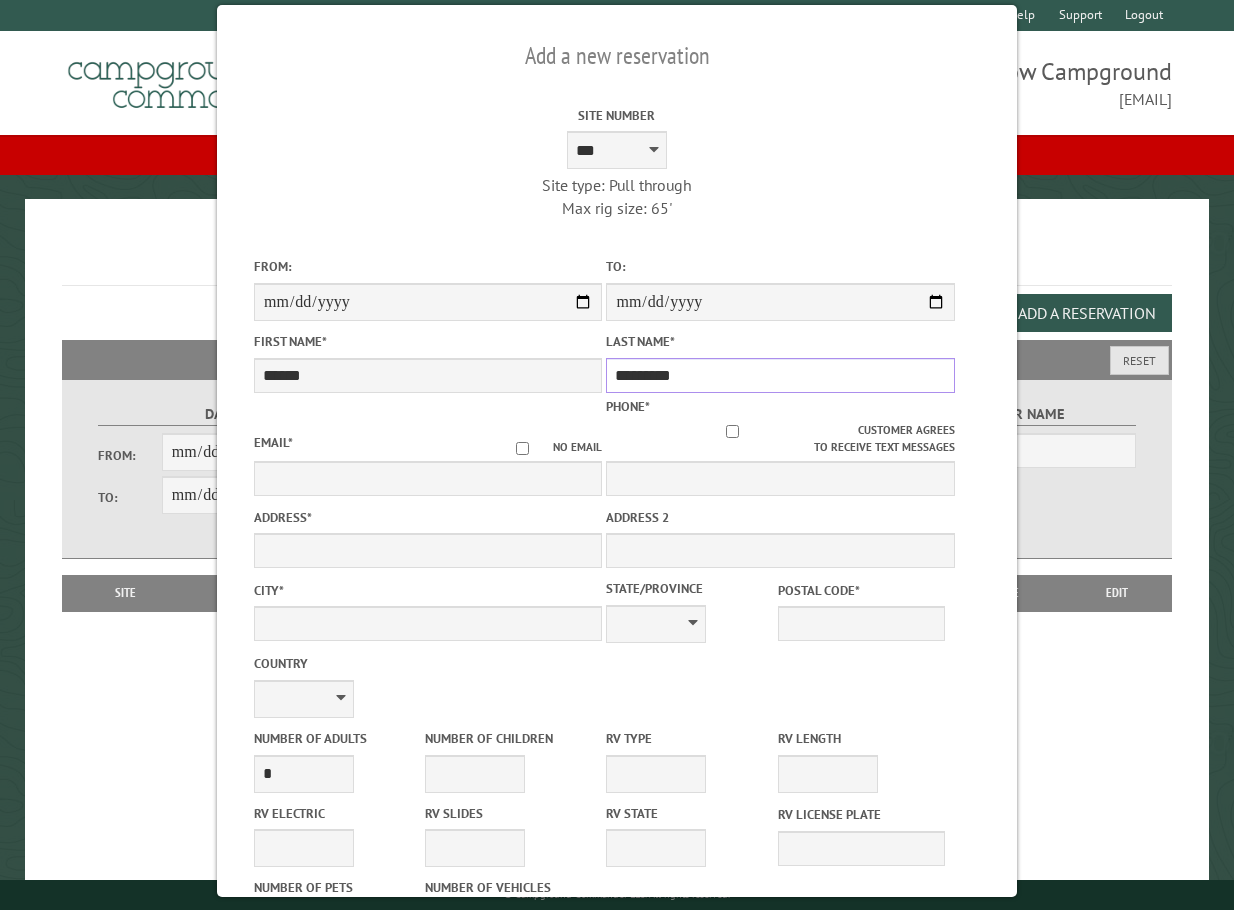type on "*********" 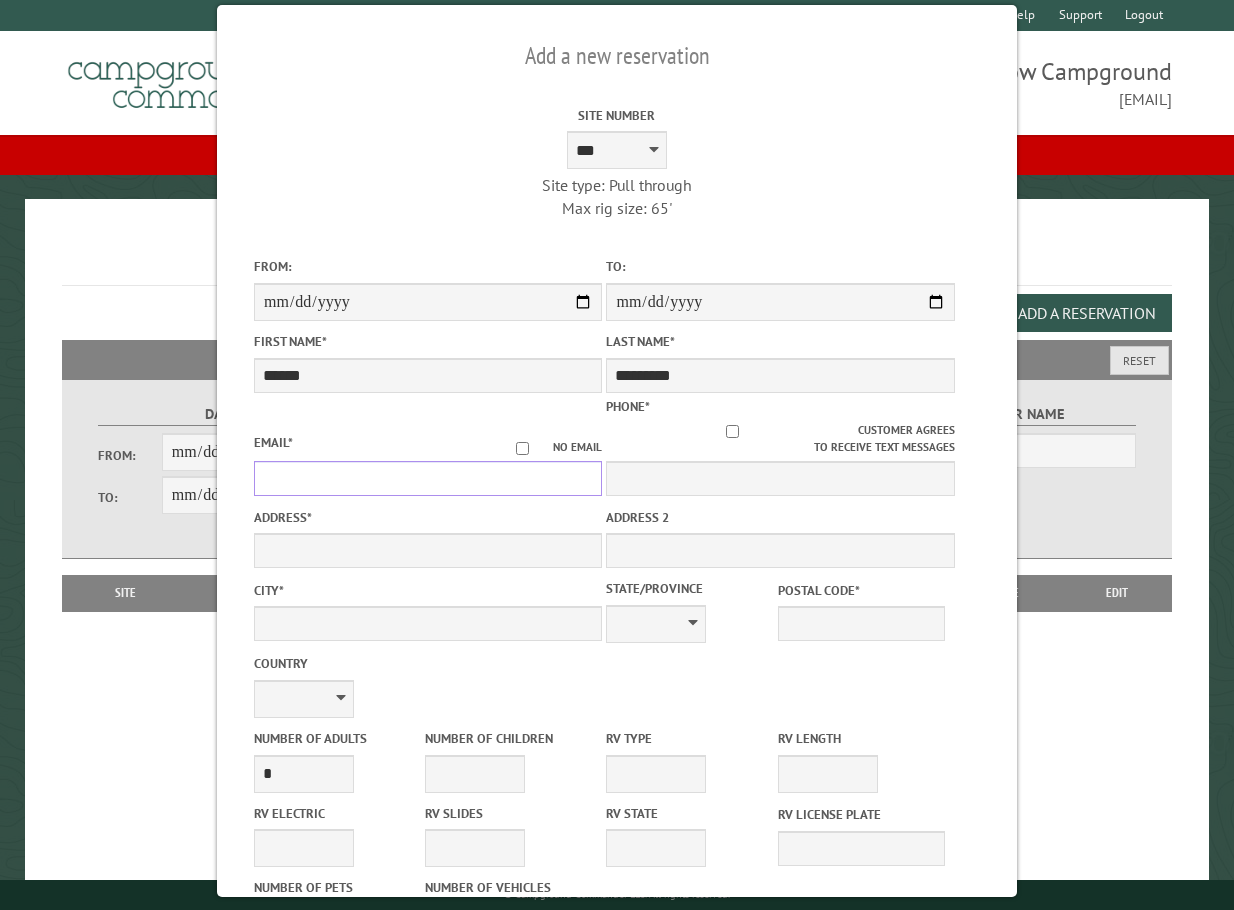 click on "Email *" at bounding box center (428, 478) 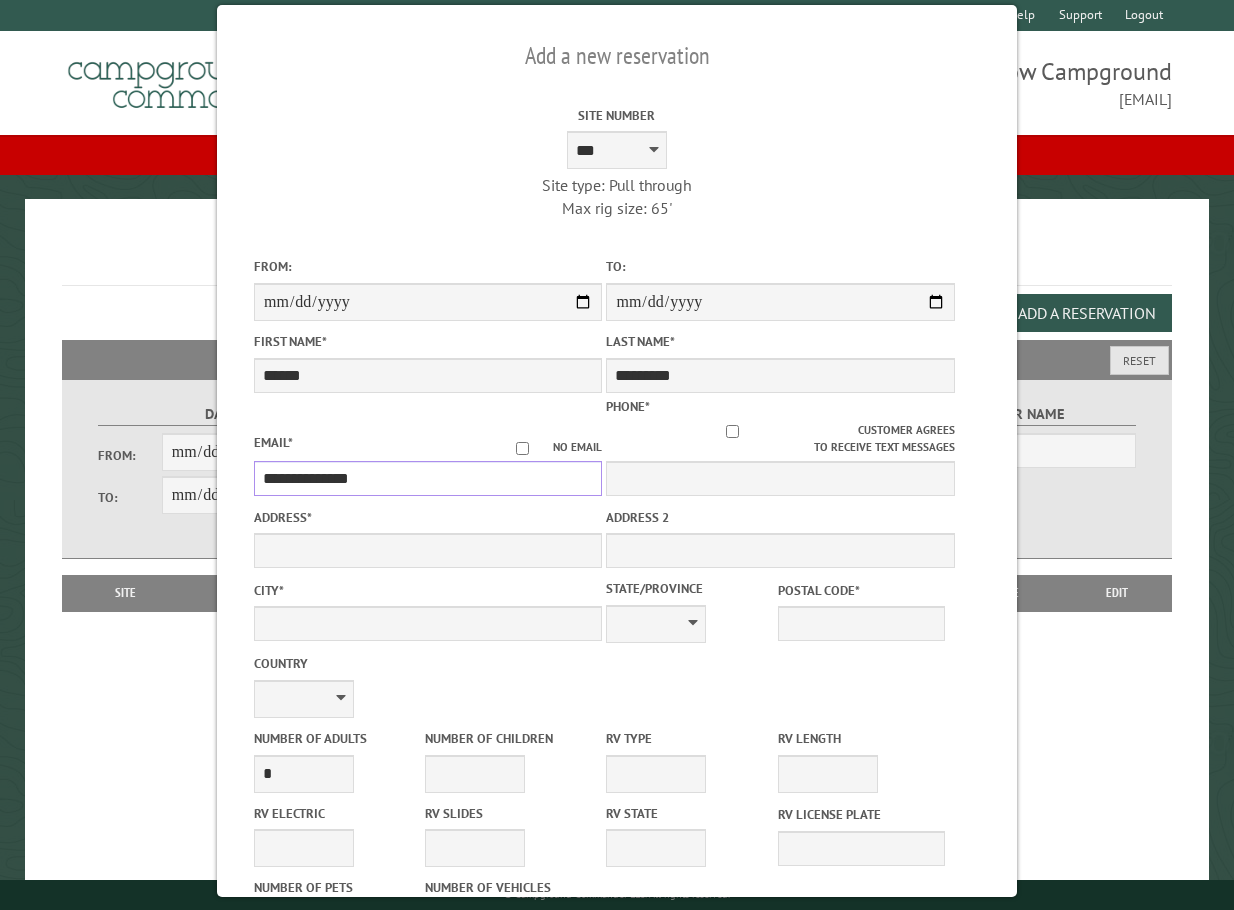 type on "**********" 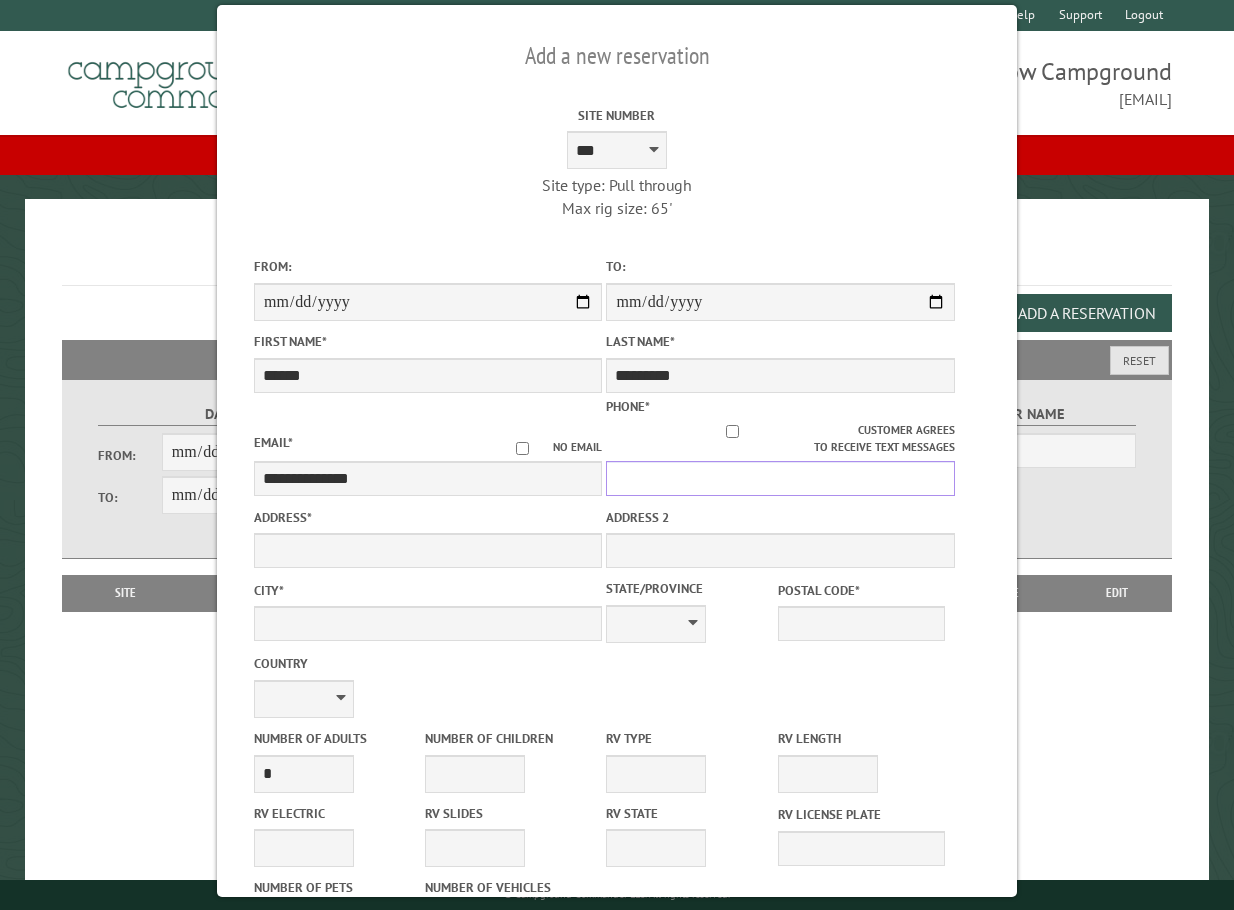 drag, startPoint x: 722, startPoint y: 466, endPoint x: 743, endPoint y: 459, distance: 22.135944 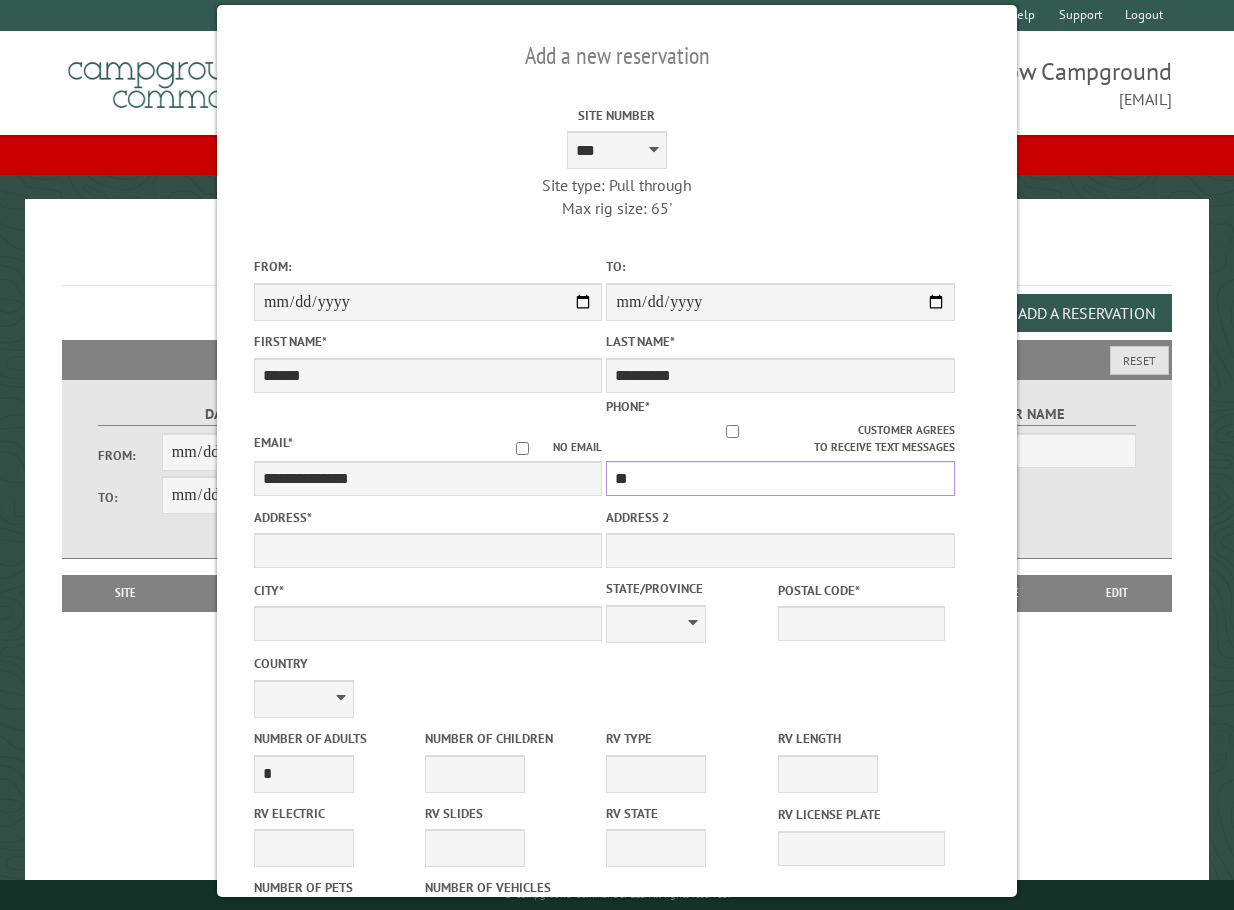 type on "*" 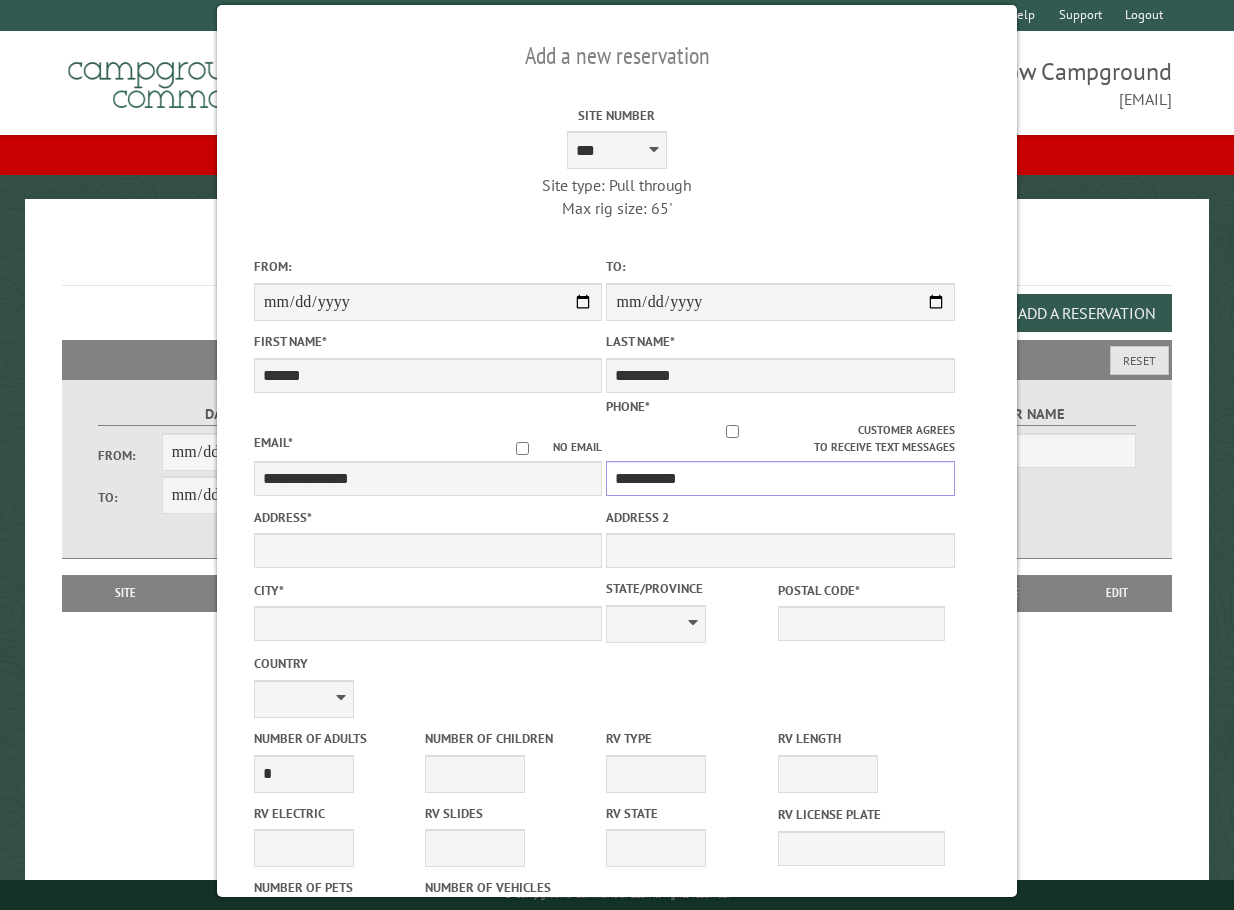 type on "**********" 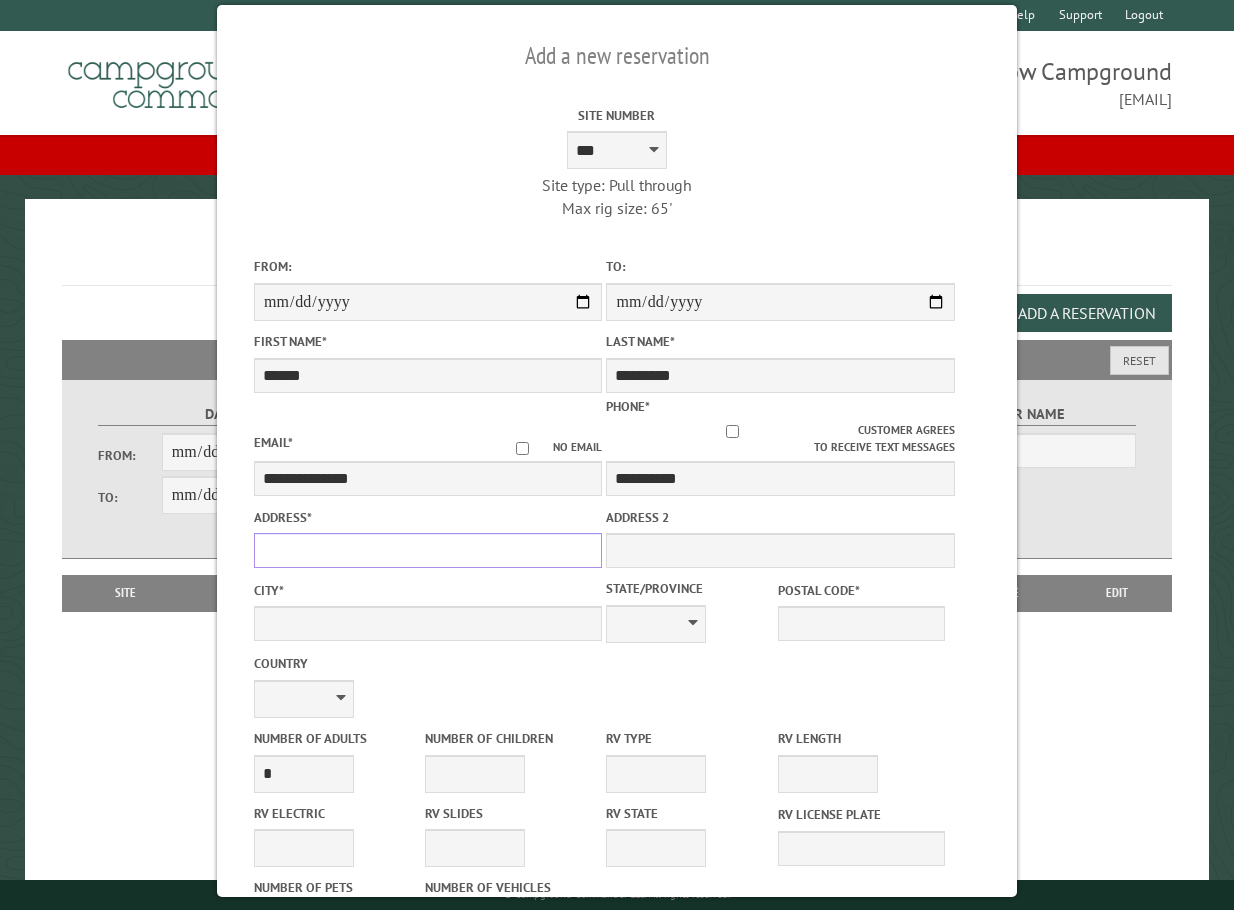 click on "Address *" at bounding box center (428, 550) 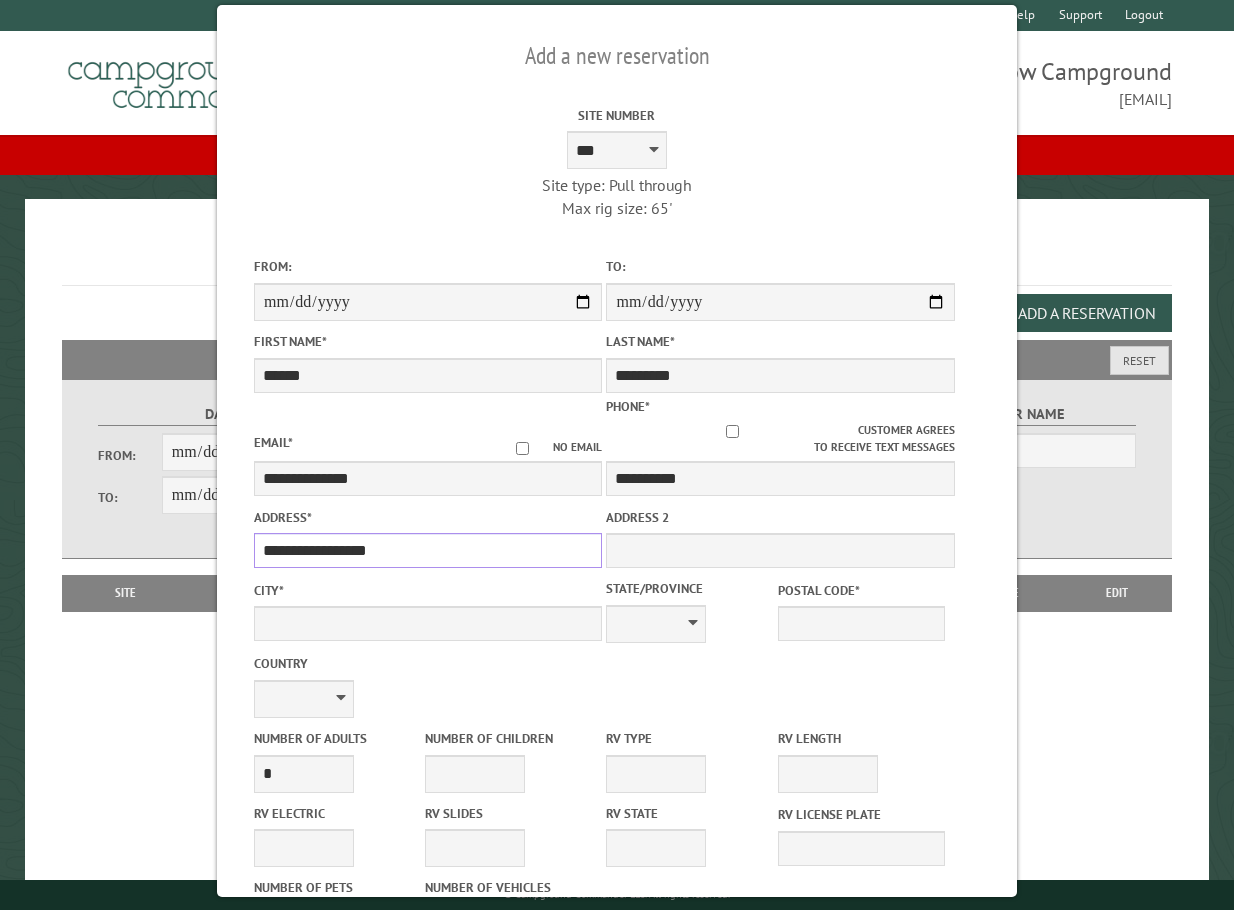 type on "**********" 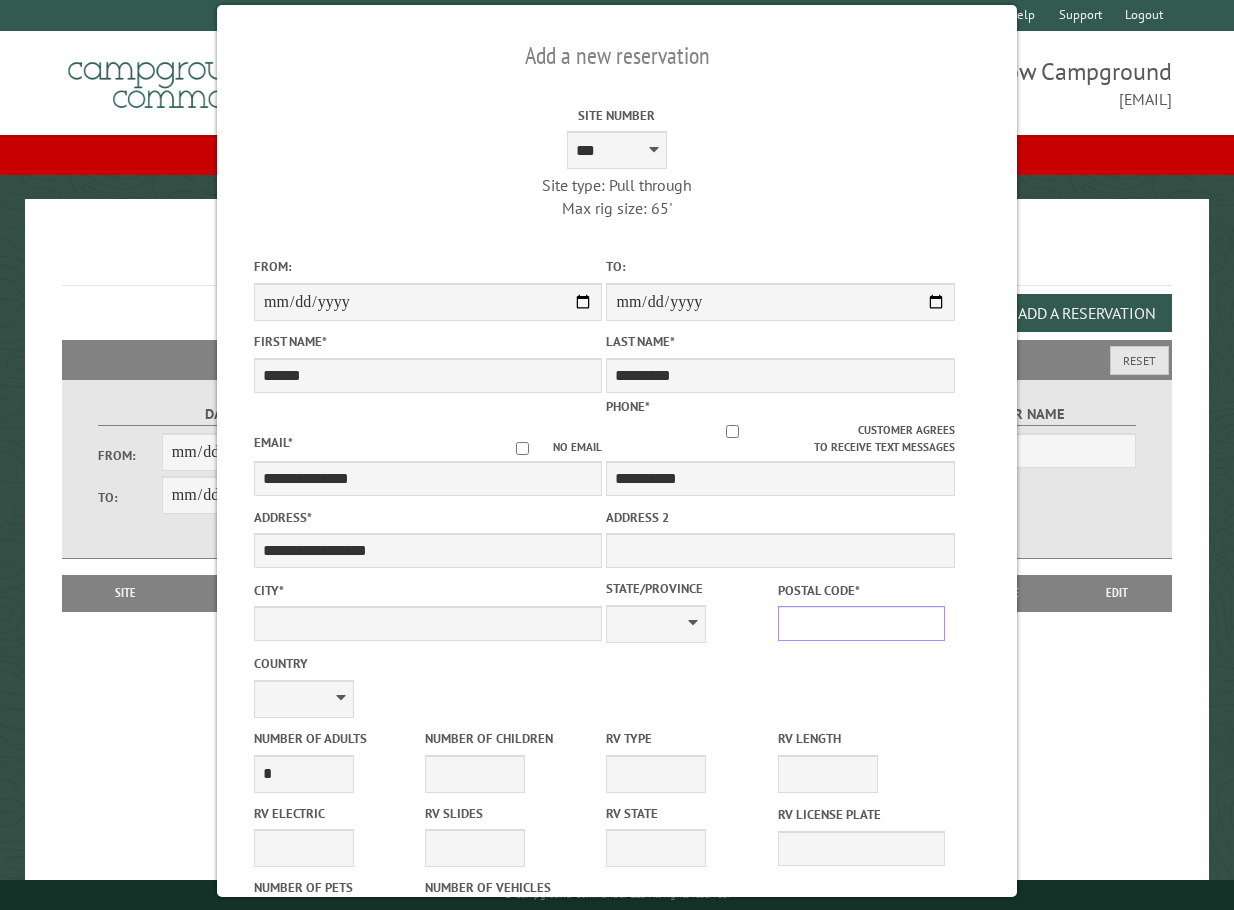 click on "Postal Code *" at bounding box center [861, 623] 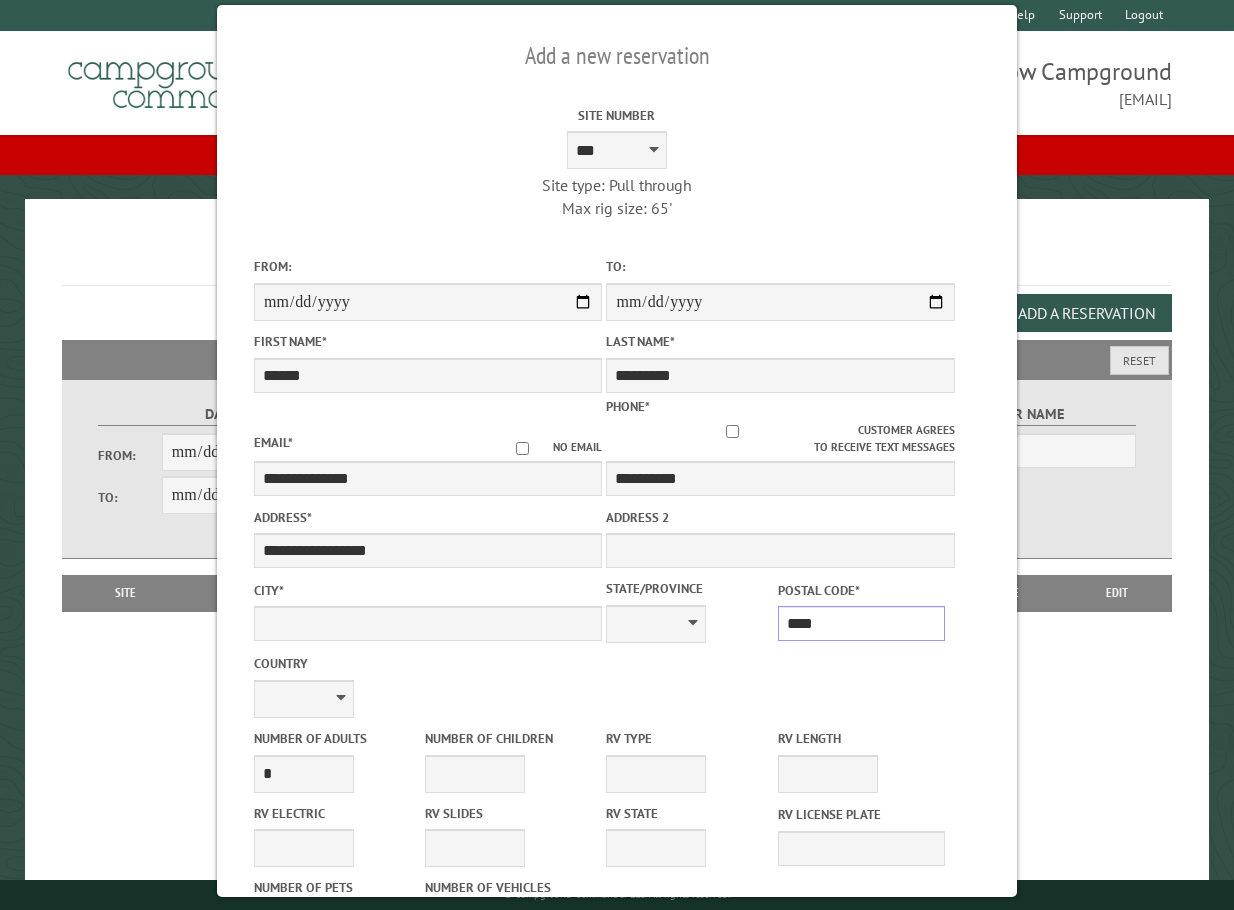 type on "*****" 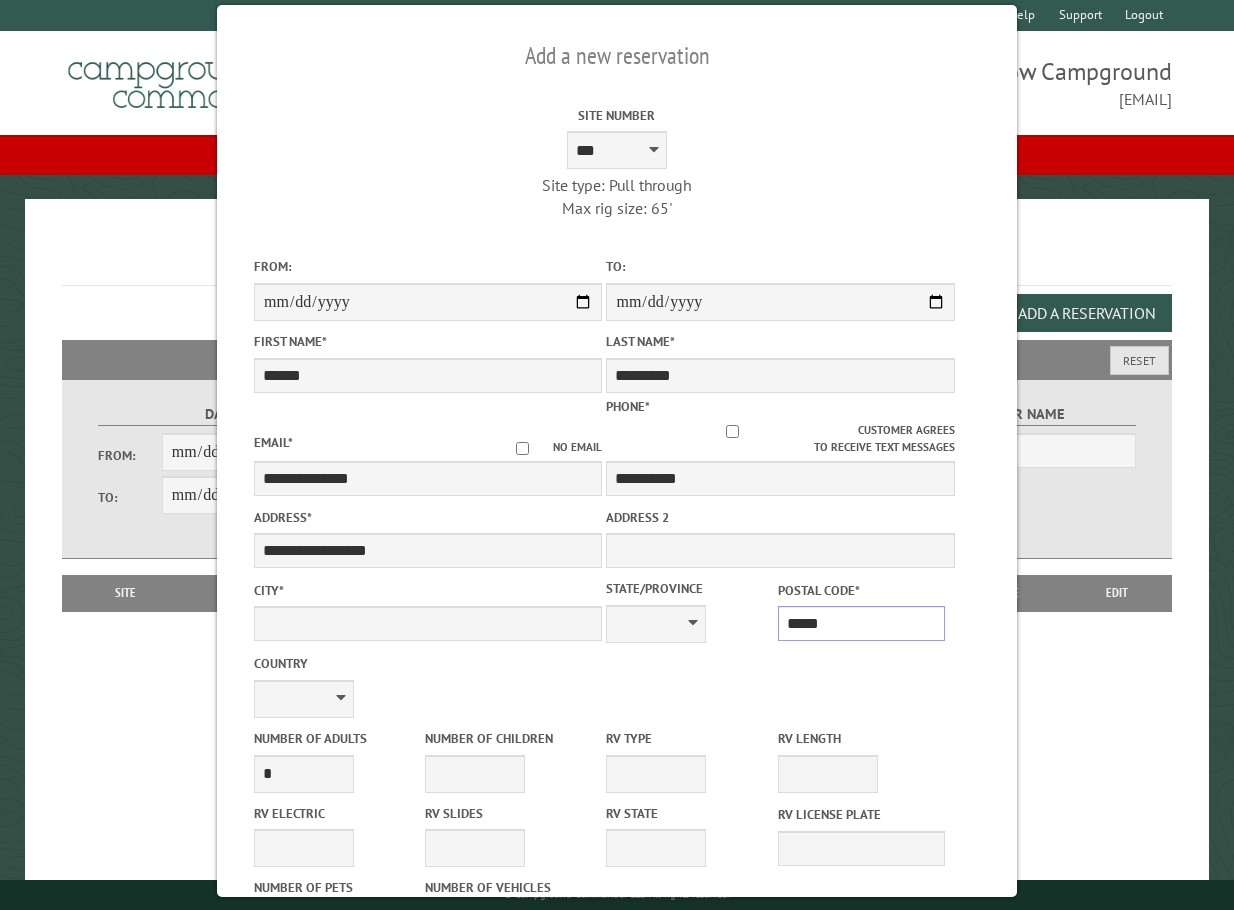 type on "*********" 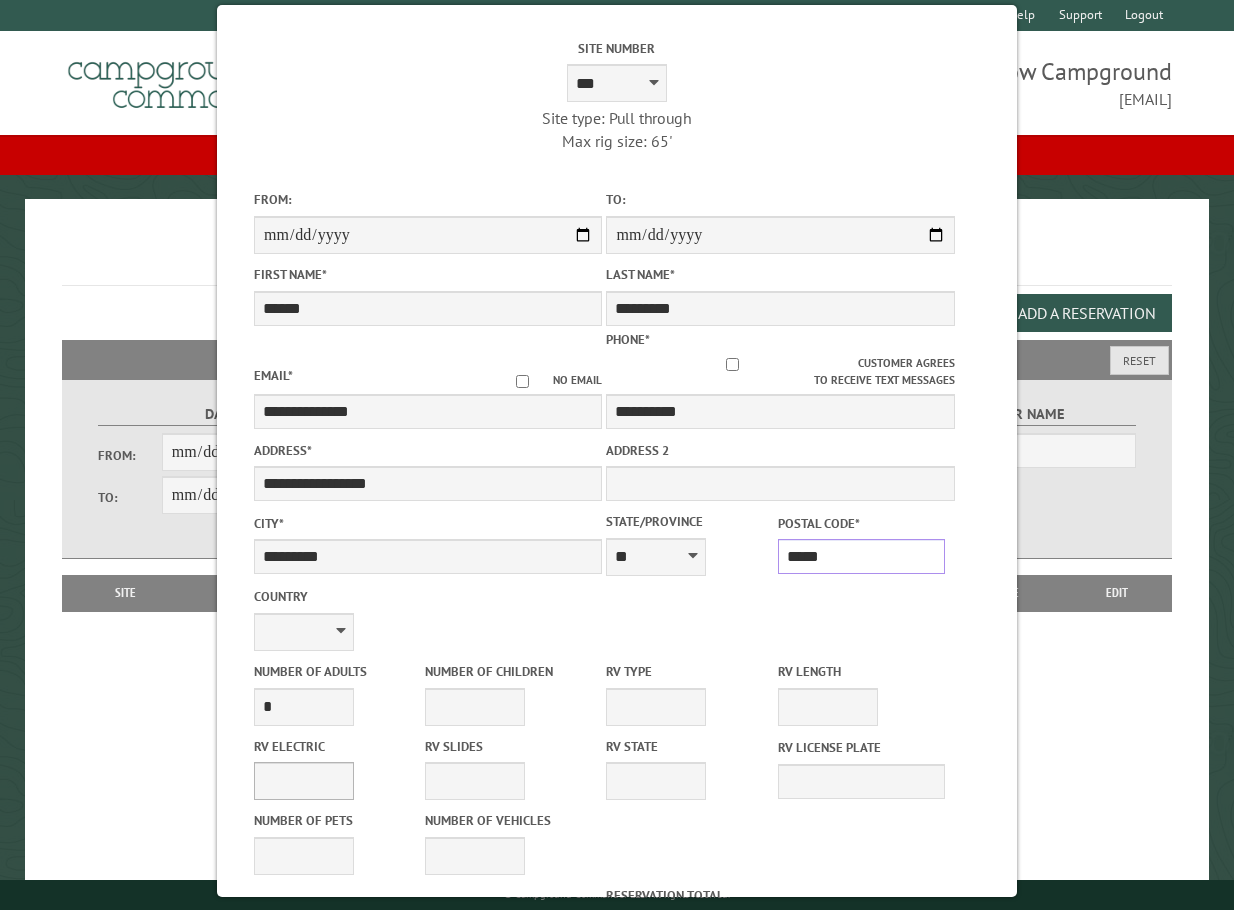 scroll, scrollTop: 100, scrollLeft: 0, axis: vertical 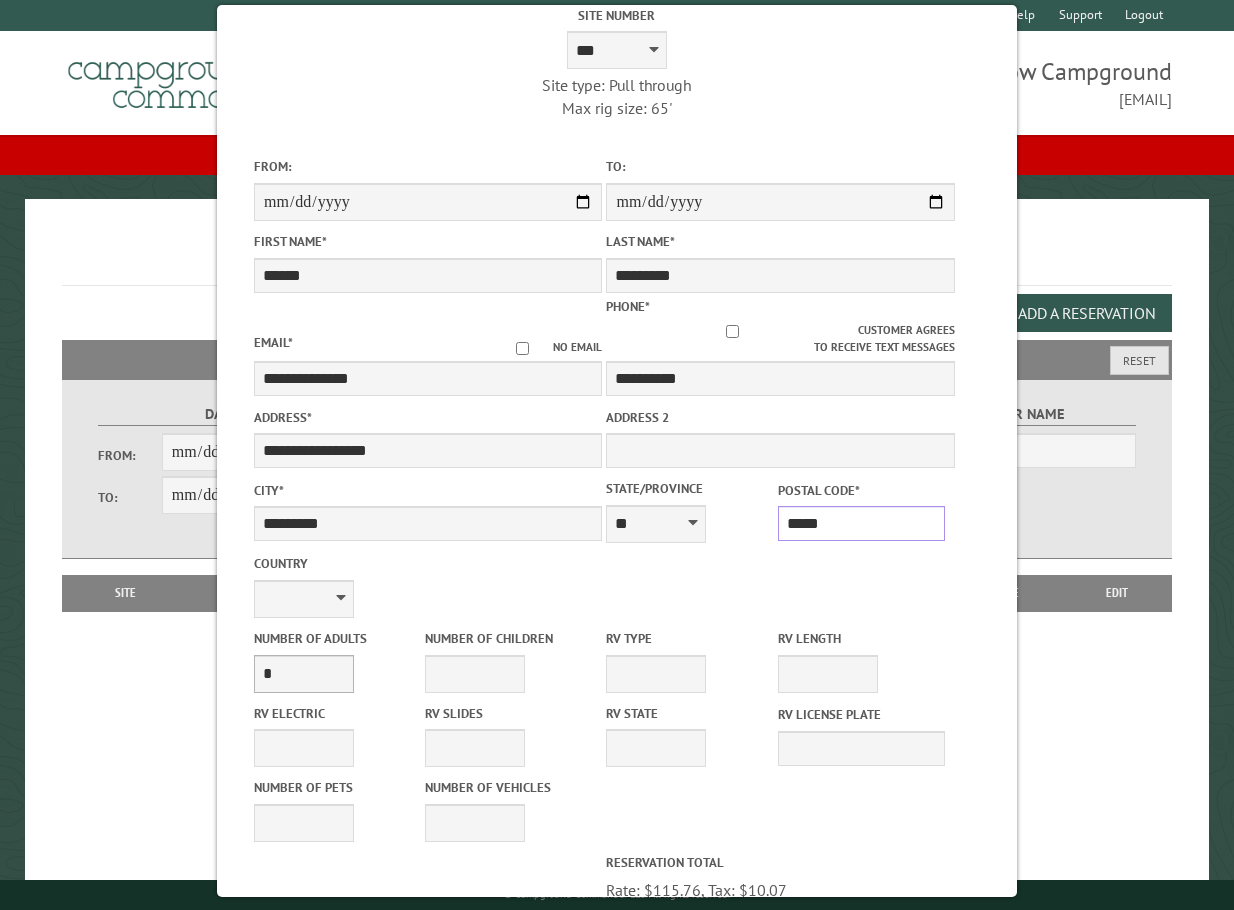 type on "*****" 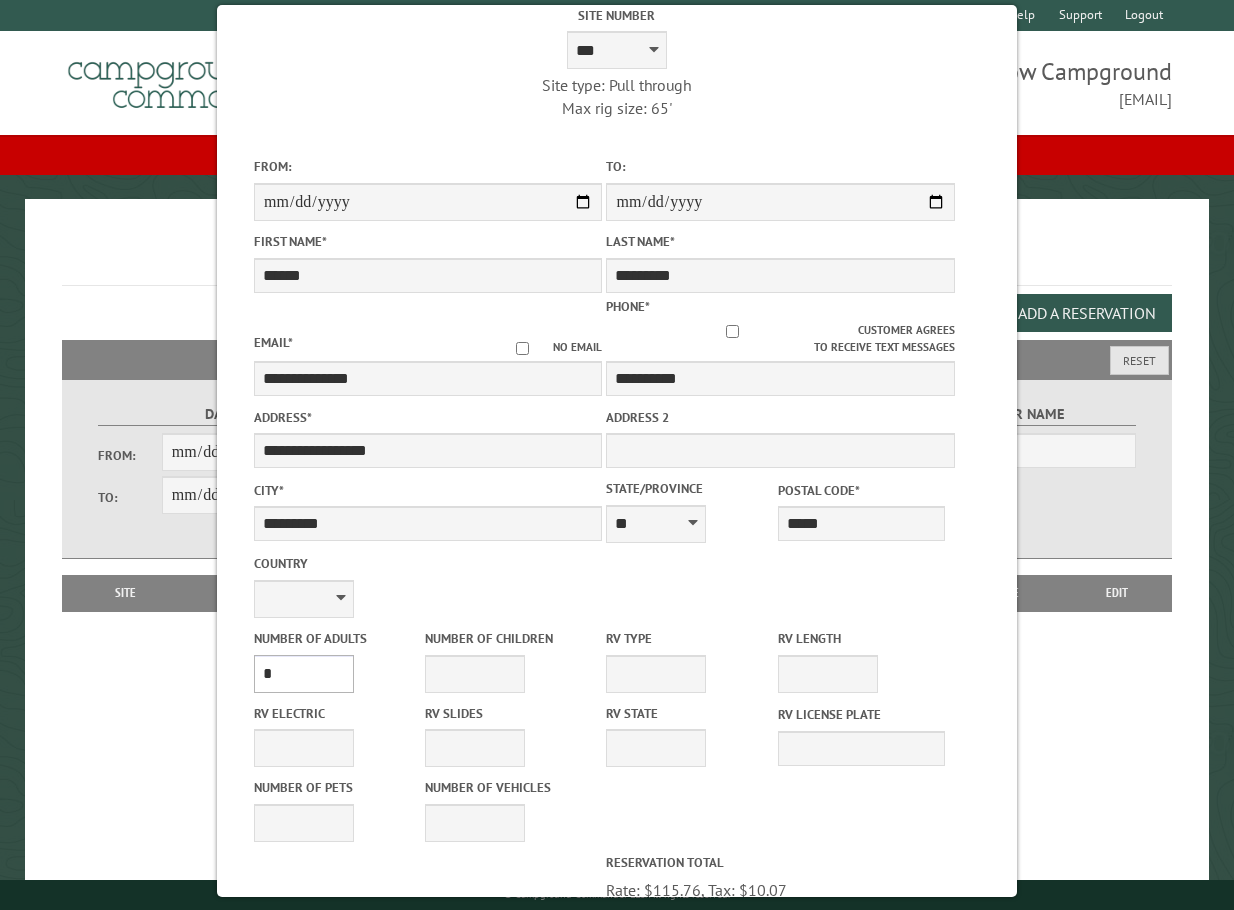 click on "* * * * * * * * * * **" at bounding box center [304, 674] 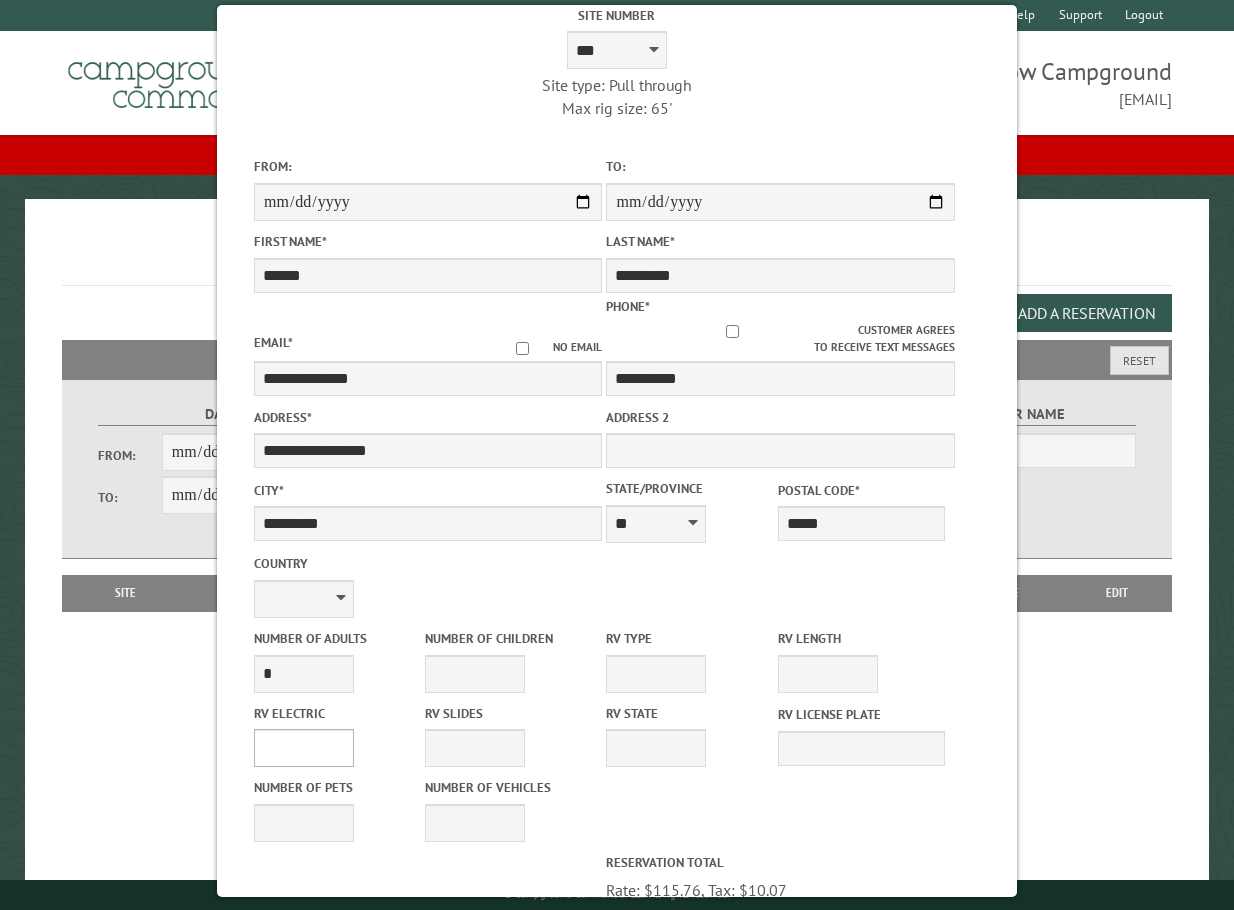 click on "**** *** *** ***" at bounding box center [304, 748] 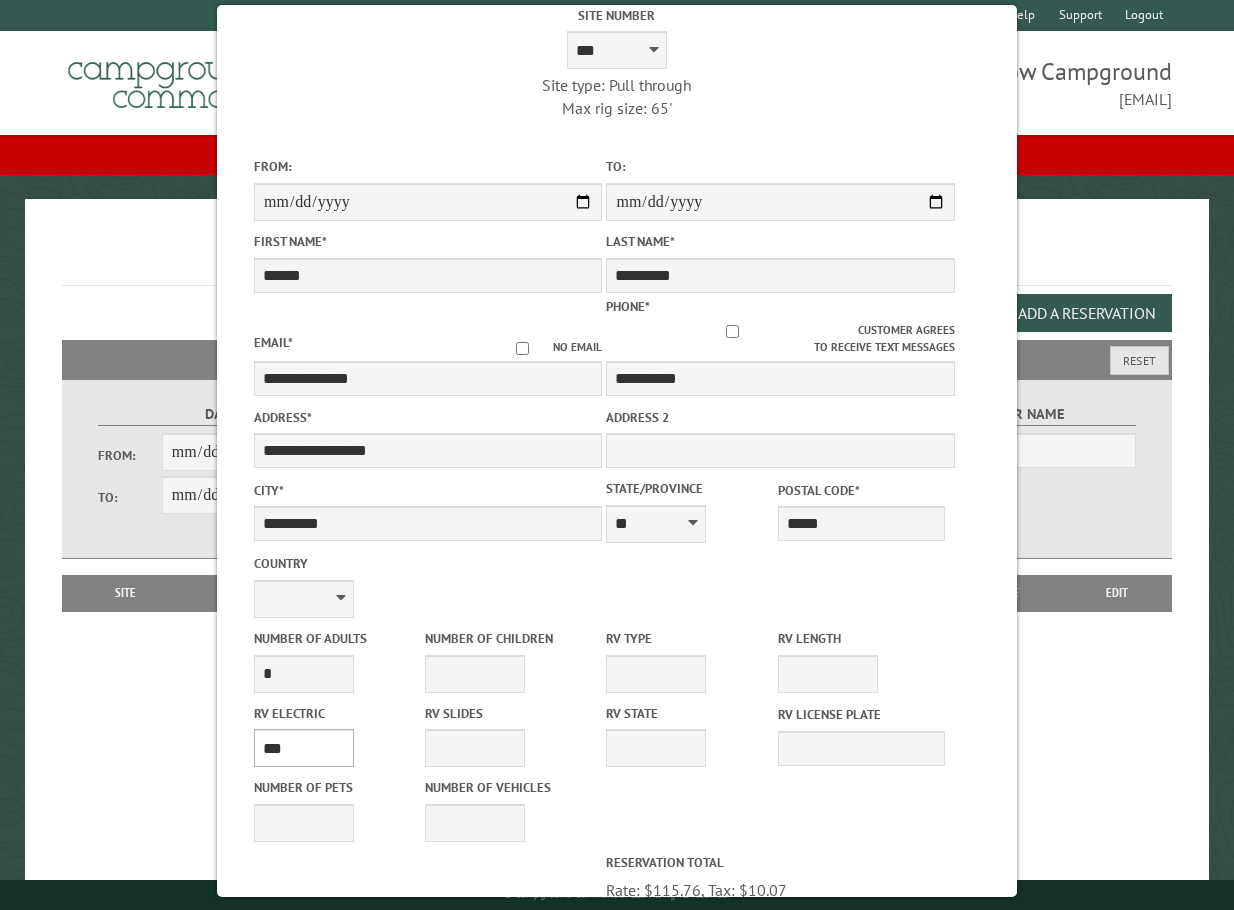 click on "**** *** *** ***" at bounding box center (304, 748) 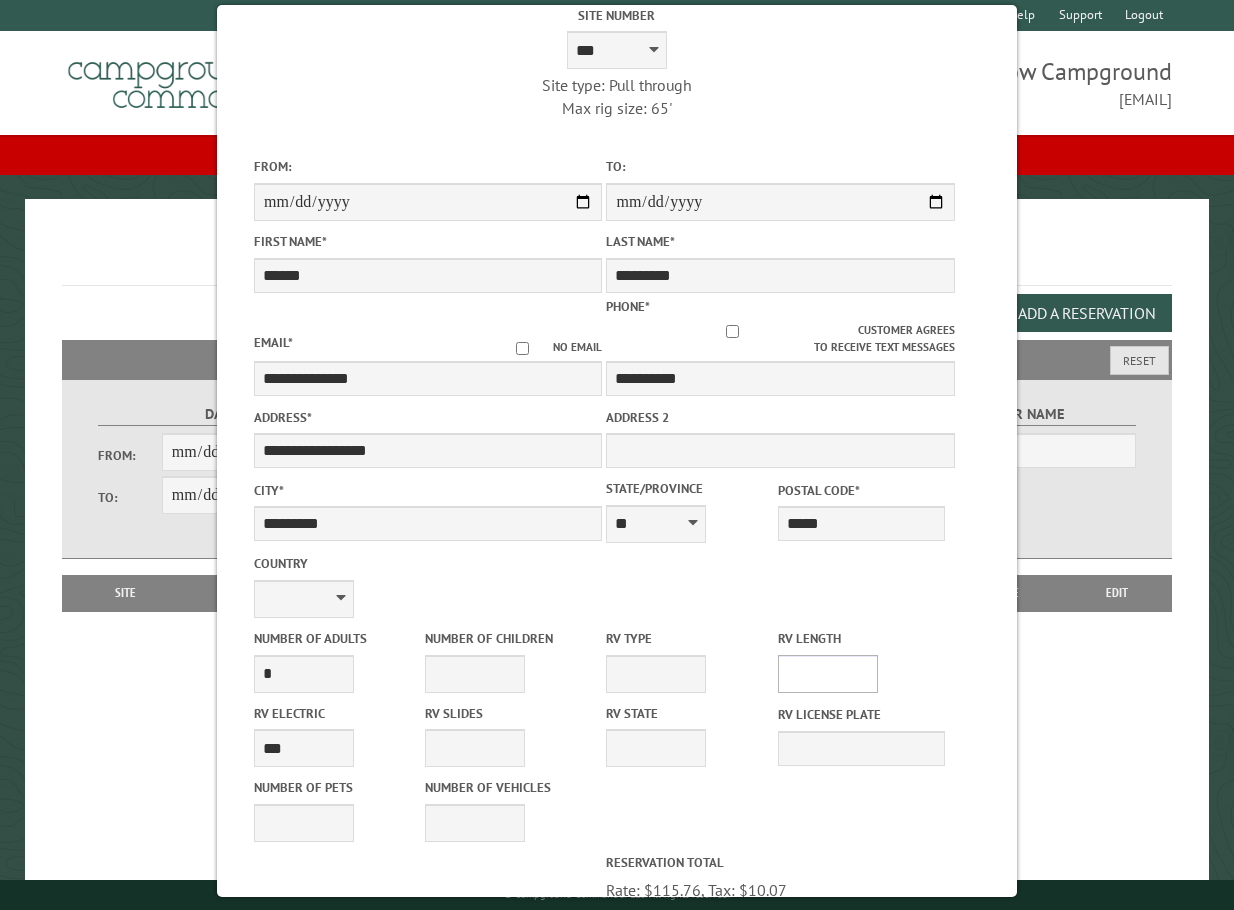 click on "* ** ** ** ** ** ** ** ** ** ** **" at bounding box center (828, 674) 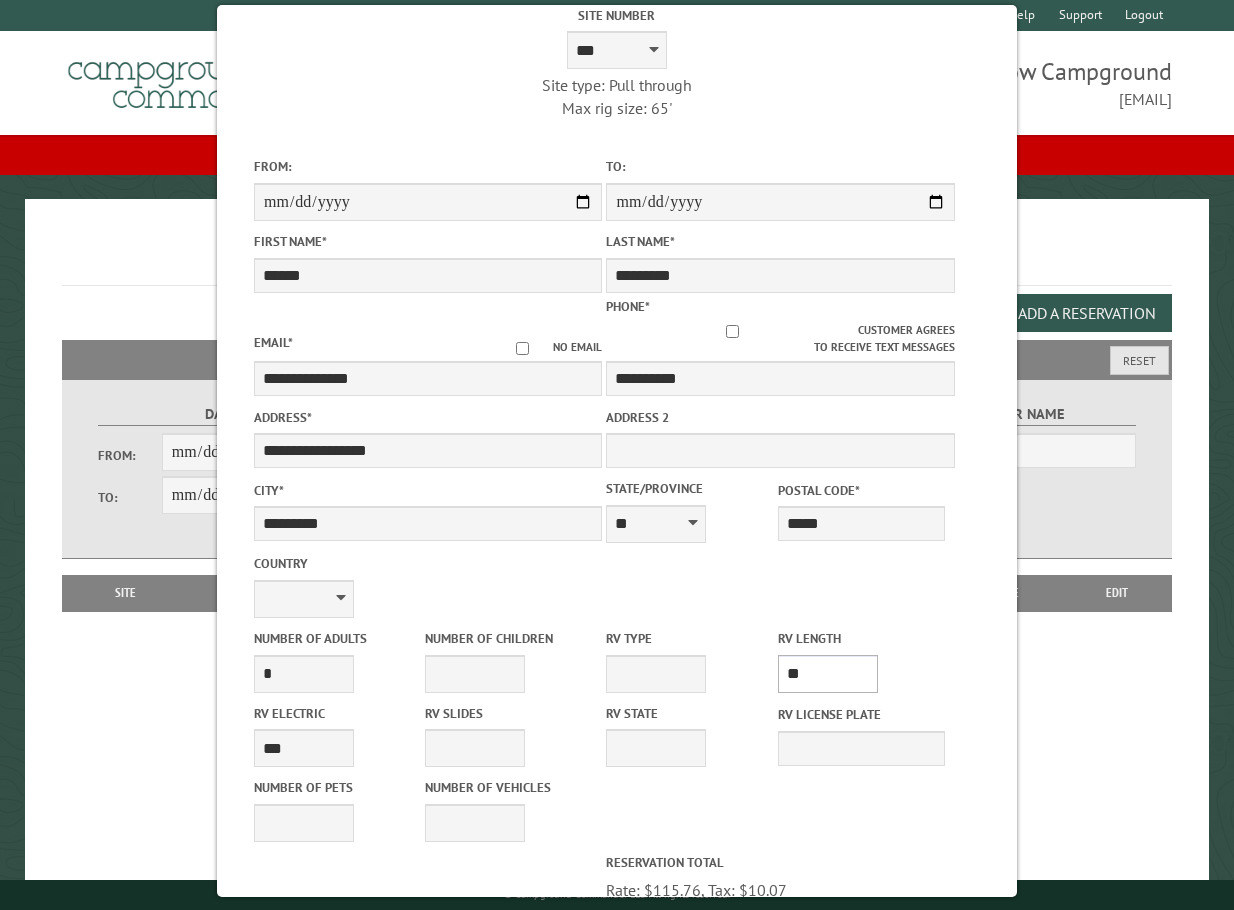 click on "* ** ** ** ** ** ** ** ** ** ** **" at bounding box center [828, 674] 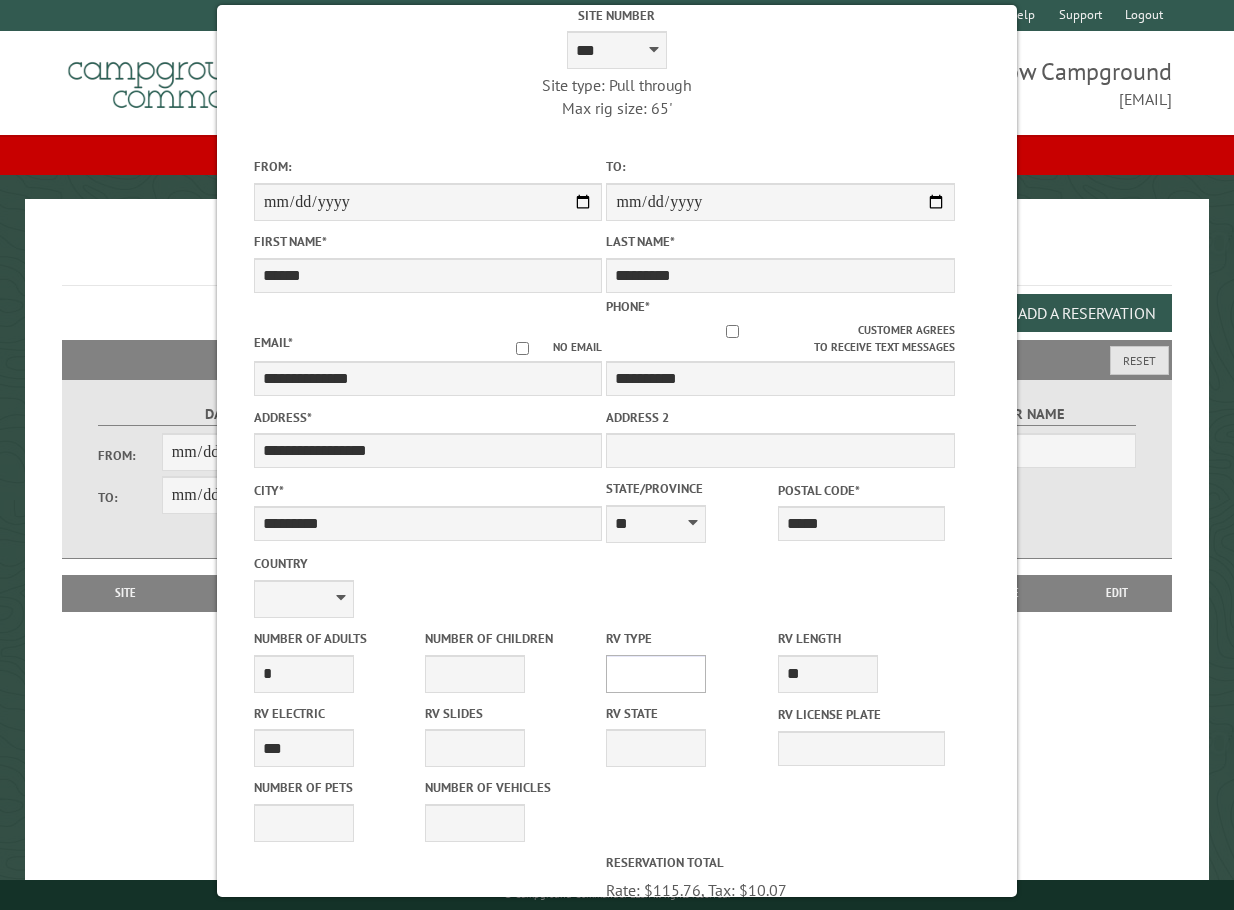 click on "**********" at bounding box center (656, 674) 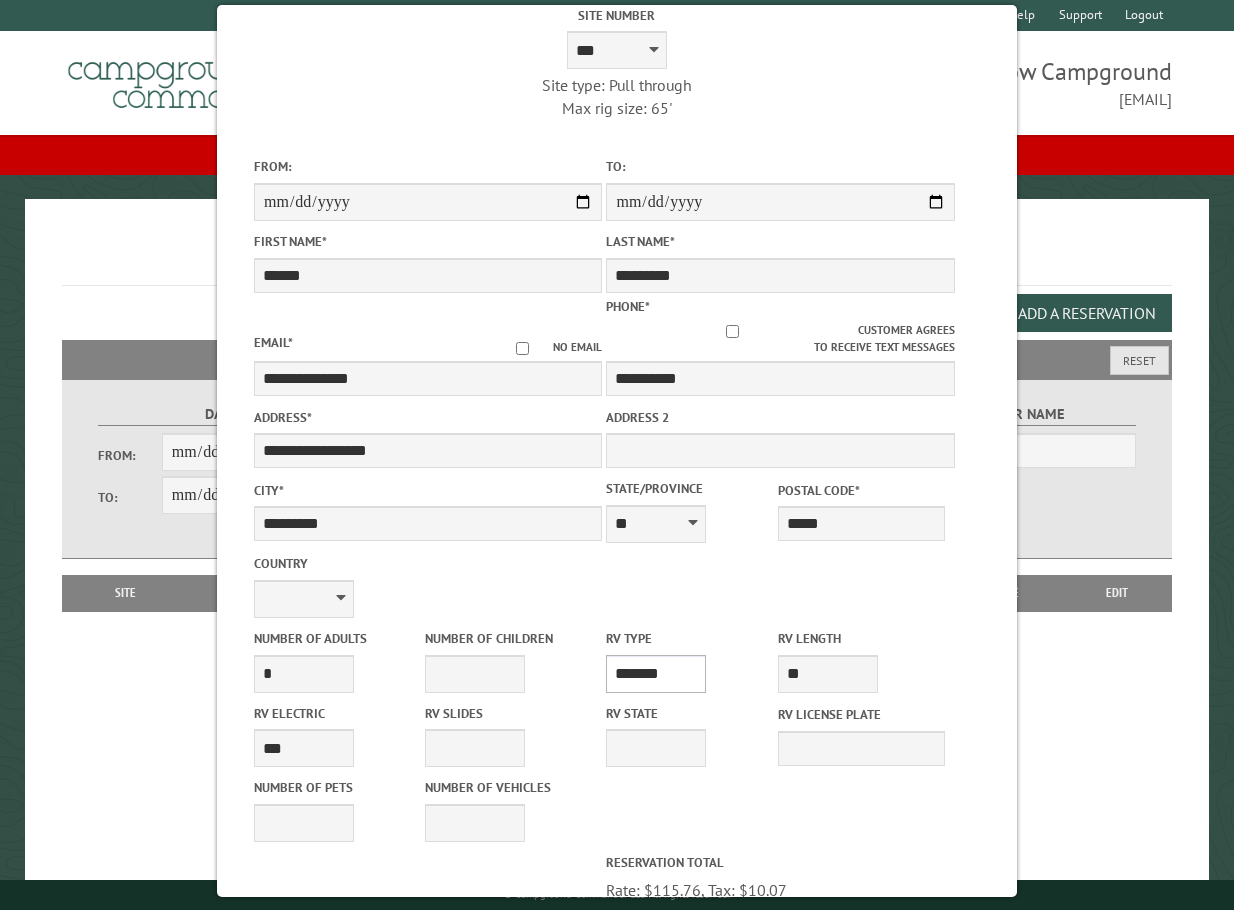click on "**********" at bounding box center (656, 674) 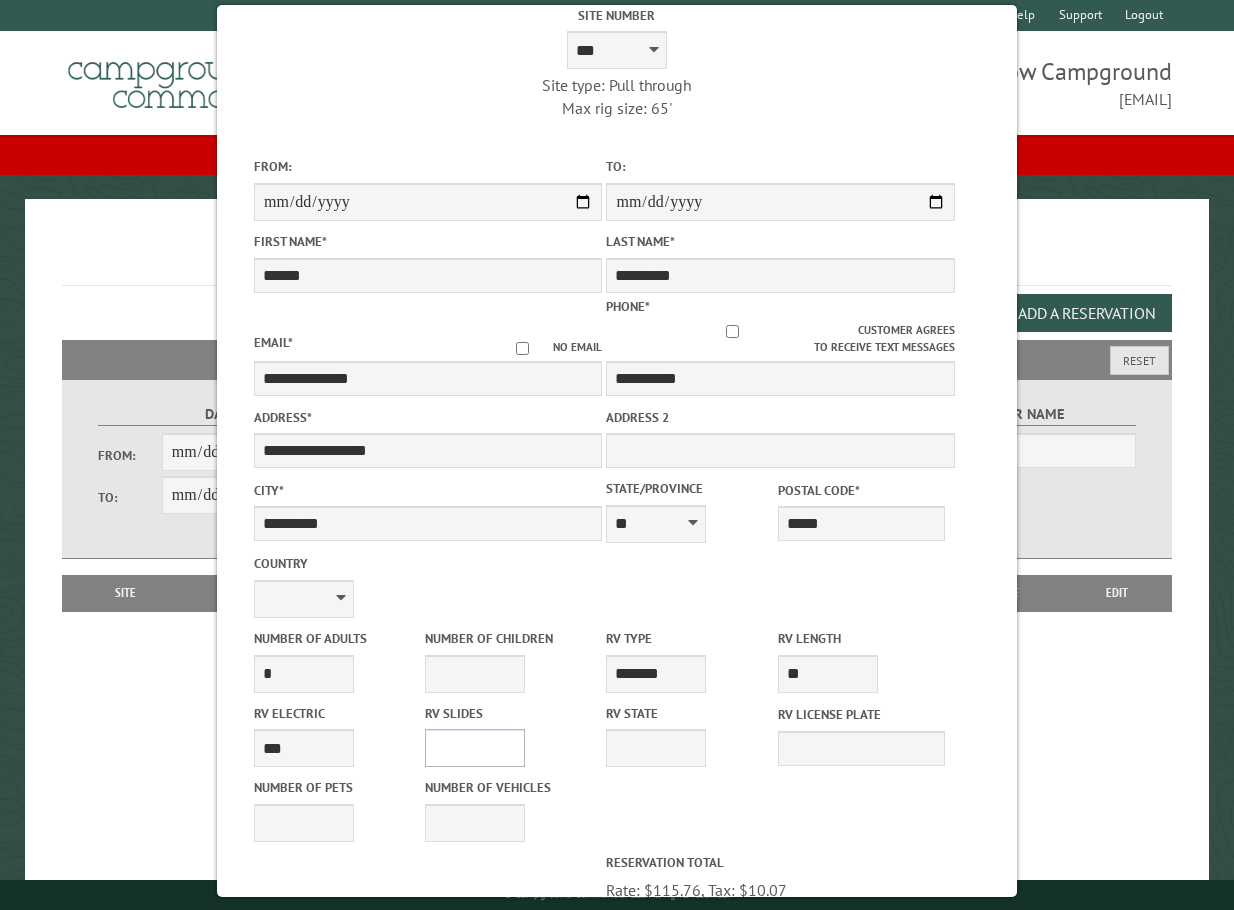 click on "* * * * * * * * * * **" at bounding box center [475, 748] 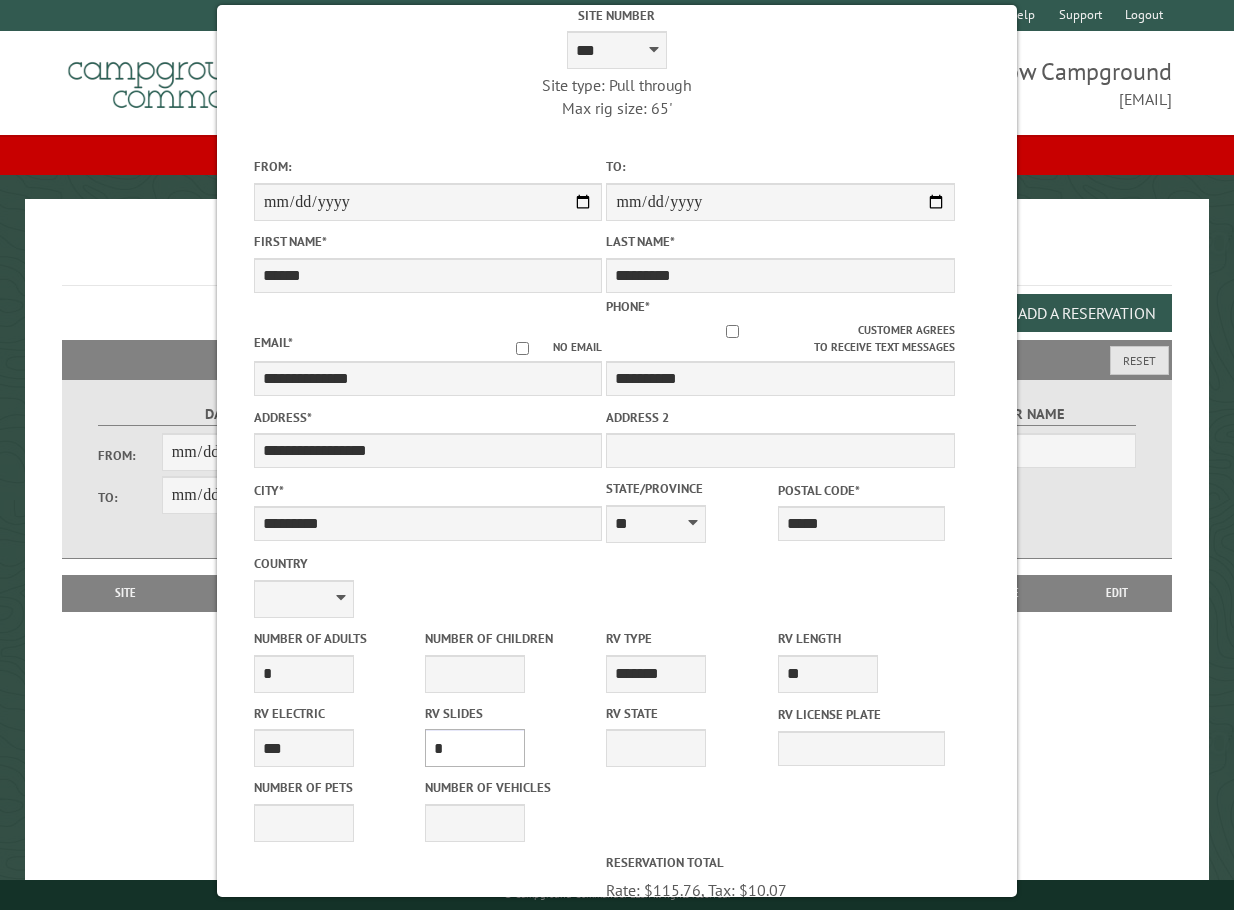click on "* * * * * * * * * * **" at bounding box center (475, 748) 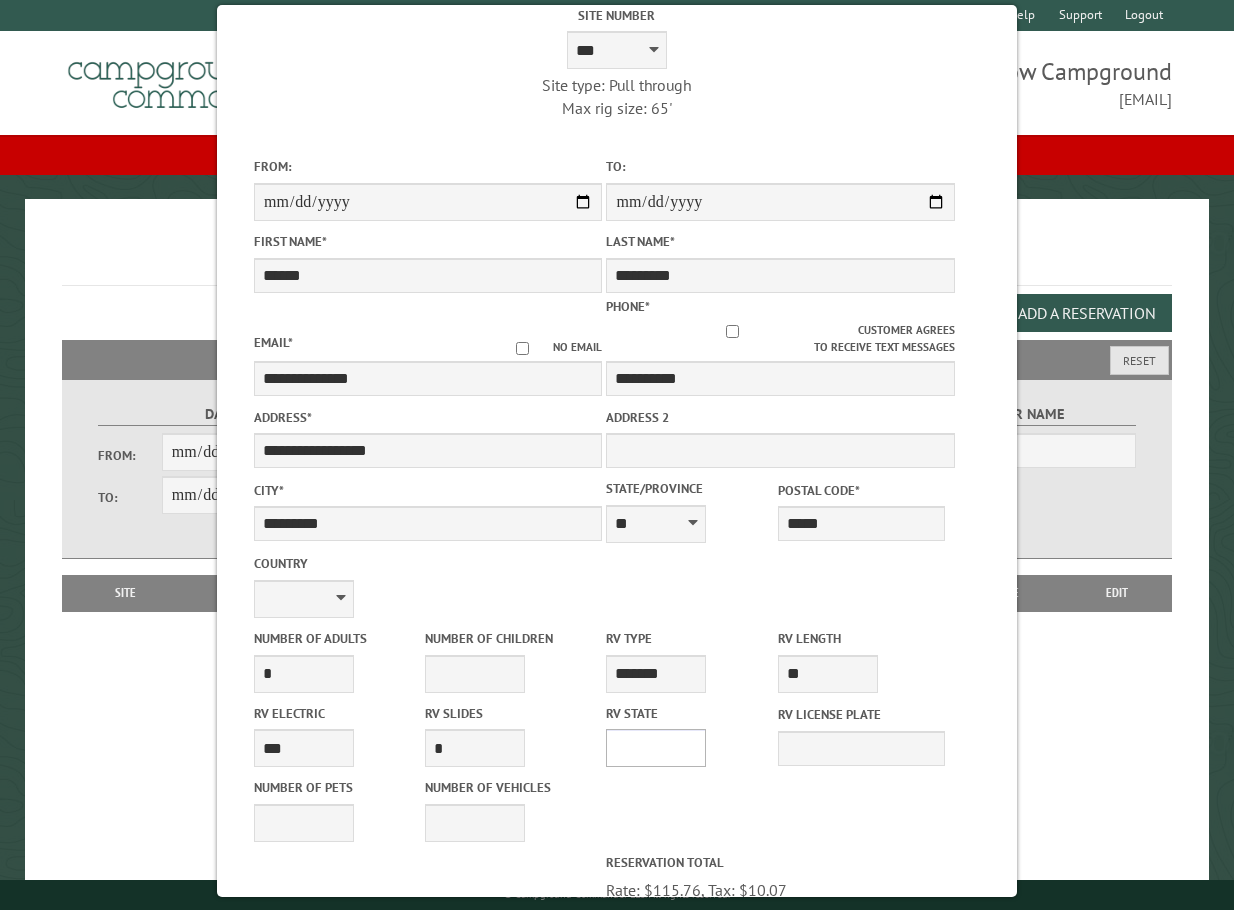 click on "** ** ** ** ** ** ** ** ** ** ** ** ** ** ** ** ** ** ** ** ** ** ** ** ** ** ** ** ** ** ** ** ** ** ** ** ** ** ** ** ** ** ** ** ** ** ** ** ** ** ** ** ** ** ** ** ** ** ** ** ** ** ** **" at bounding box center [656, 748] 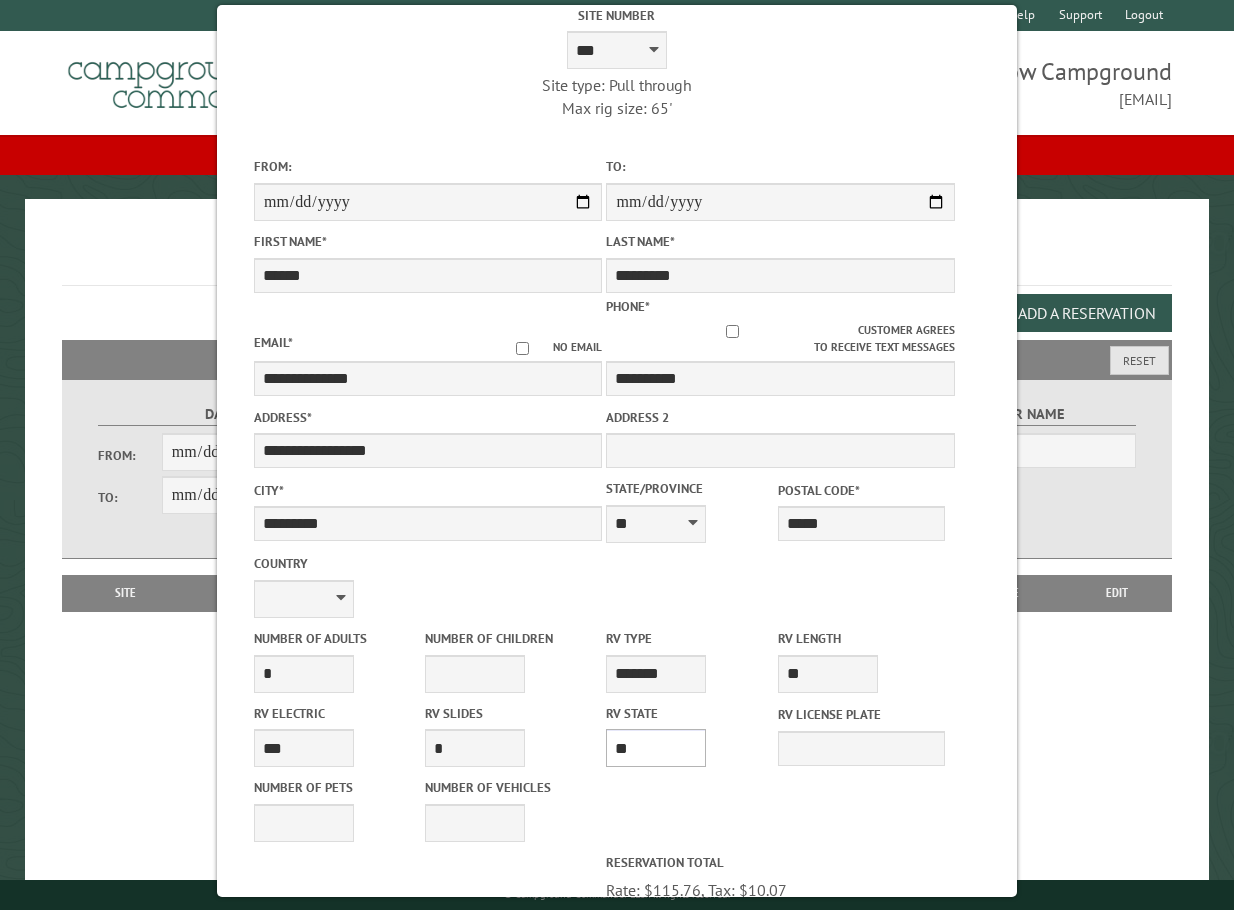 click on "** ** ** ** ** ** ** ** ** ** ** ** ** ** ** ** ** ** ** ** ** ** ** ** ** ** ** ** ** ** ** ** ** ** ** ** ** ** ** ** ** ** ** ** ** ** ** ** ** ** ** ** ** ** ** ** ** ** ** ** ** ** ** **" at bounding box center [656, 748] 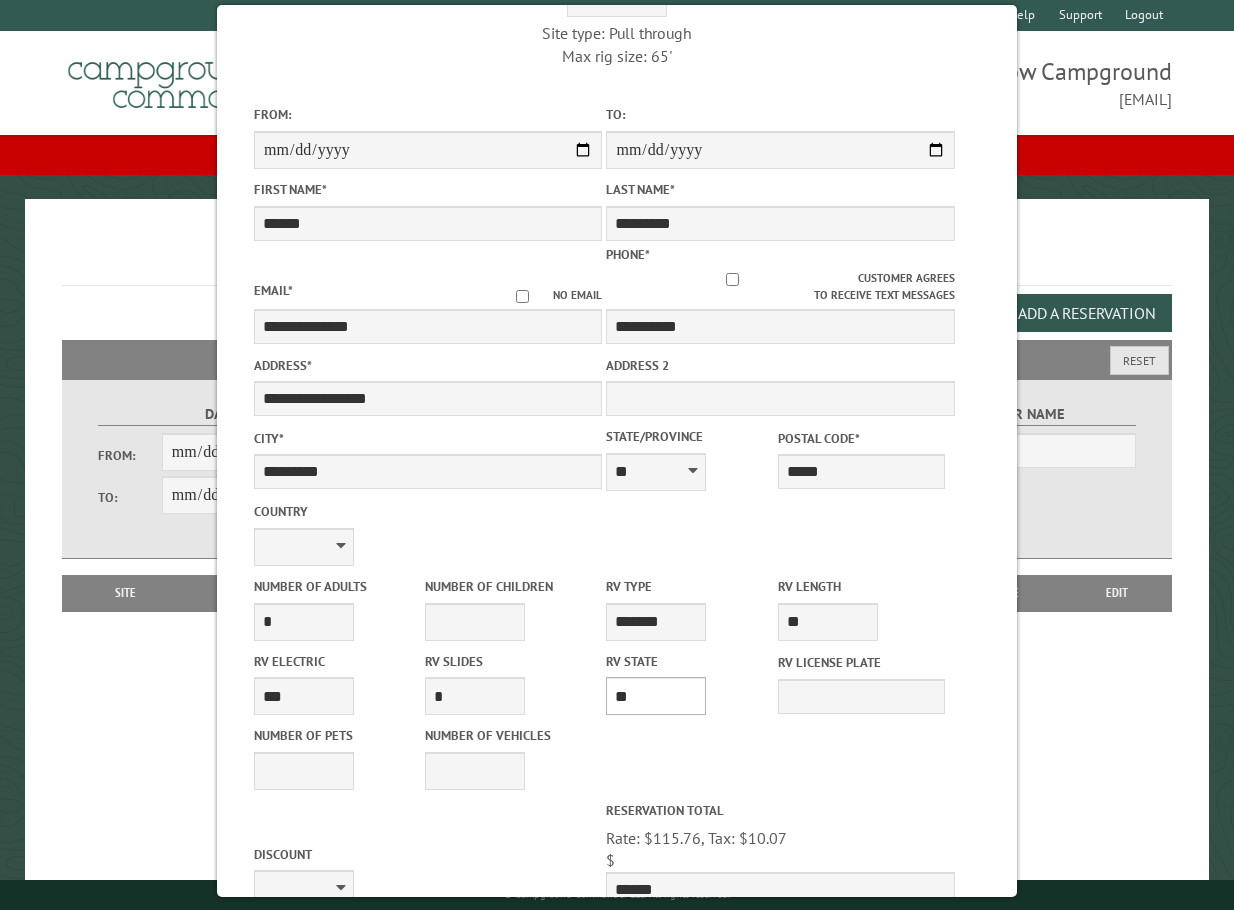 scroll, scrollTop: 200, scrollLeft: 0, axis: vertical 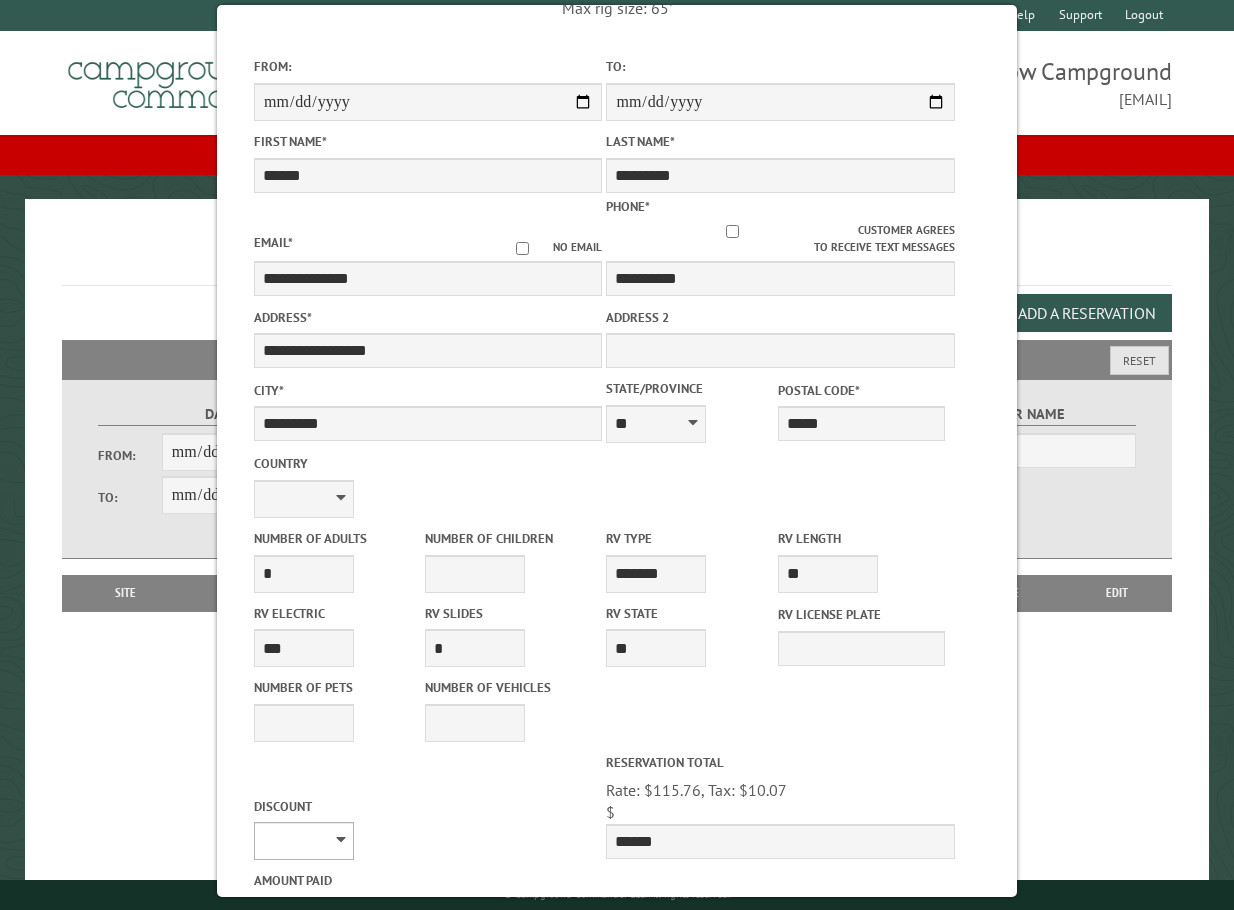 click on "********" at bounding box center [304, 841] 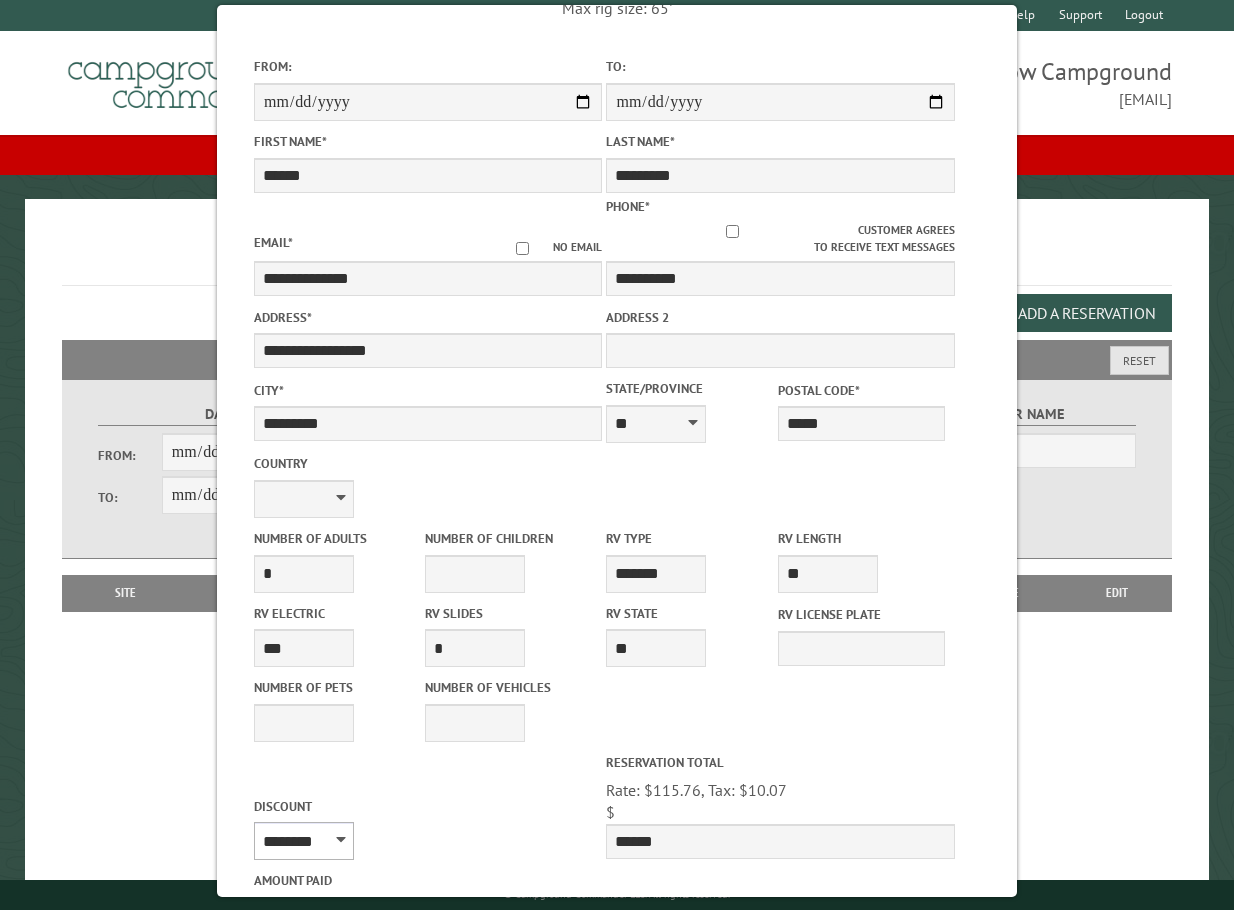 click on "********" at bounding box center [304, 841] 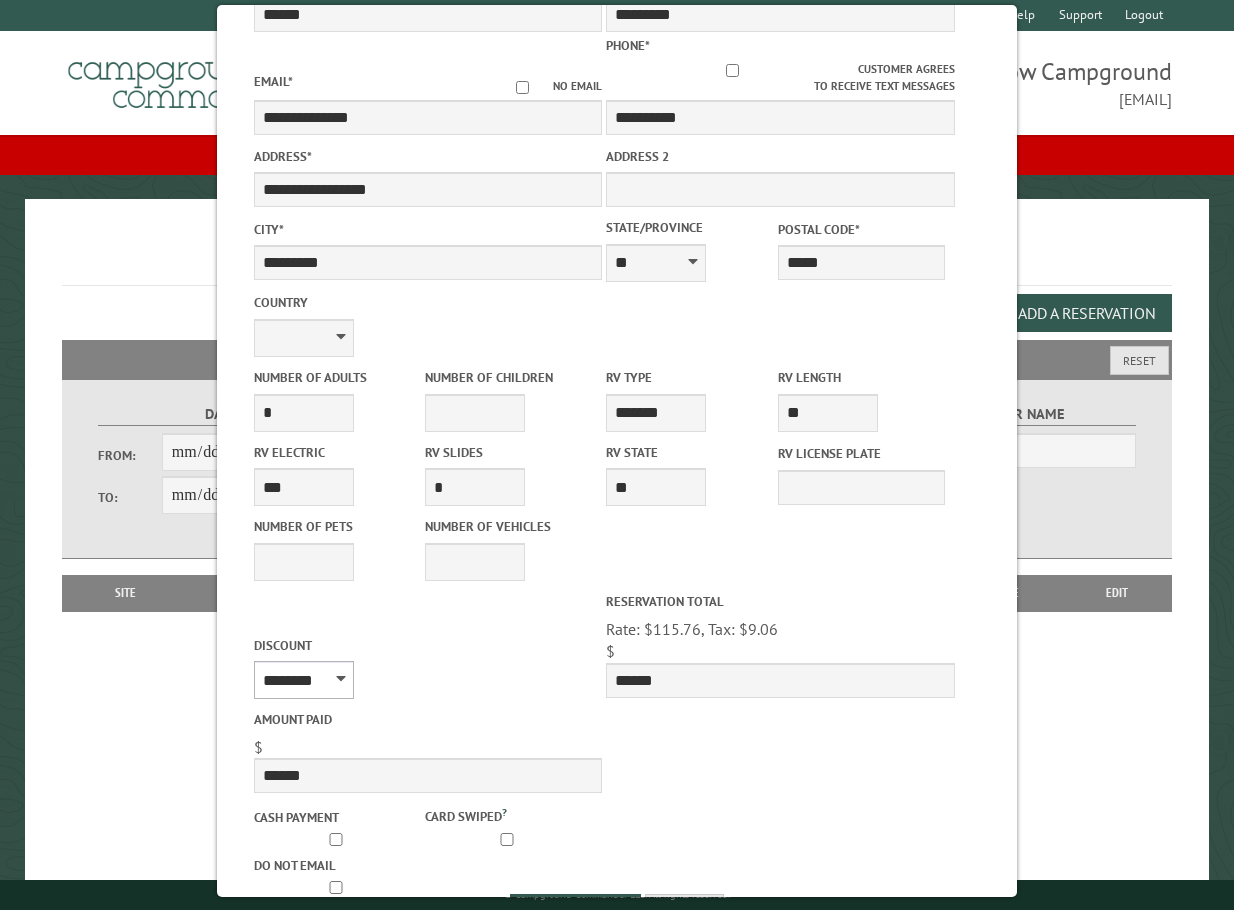 scroll, scrollTop: 421, scrollLeft: 0, axis: vertical 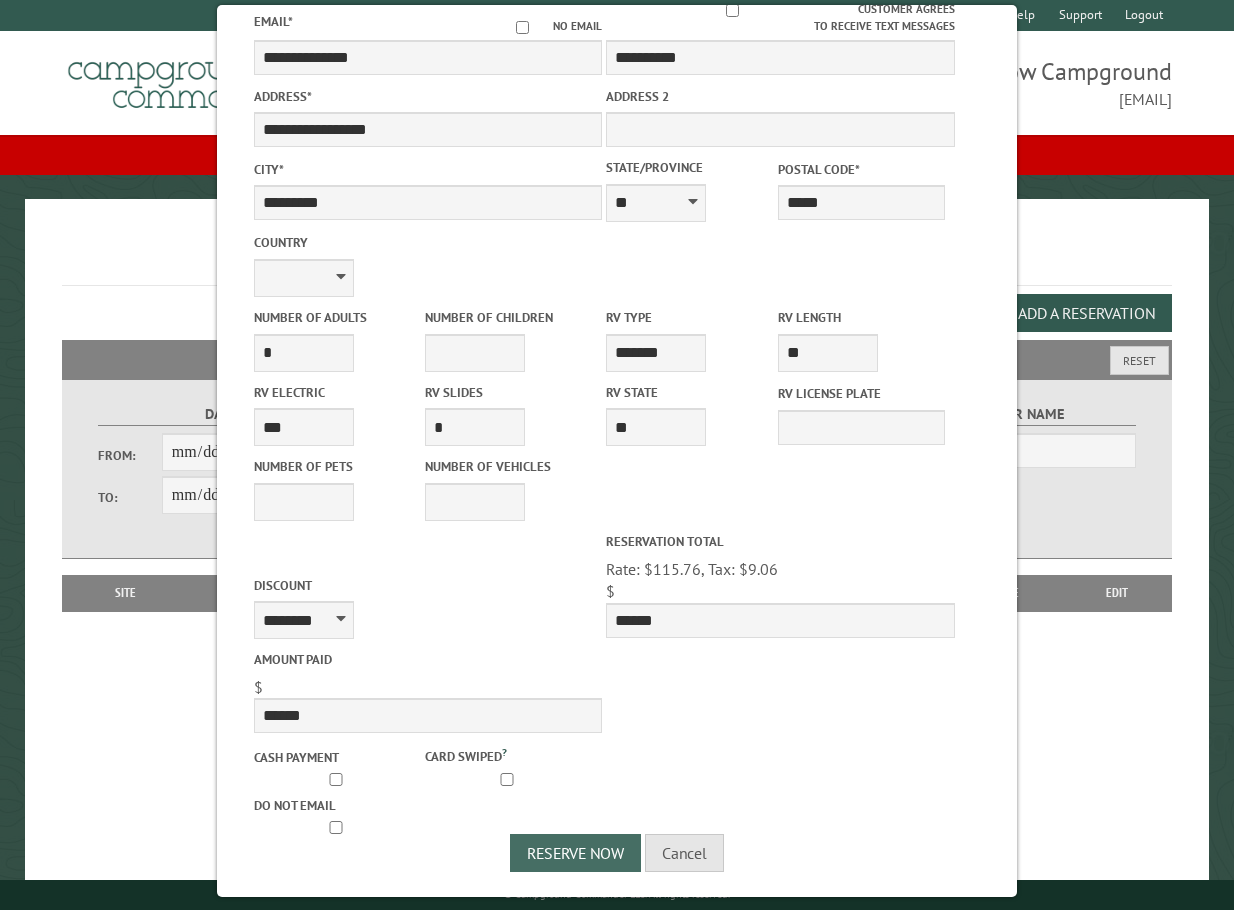 click on "Reserve Now" at bounding box center (575, 853) 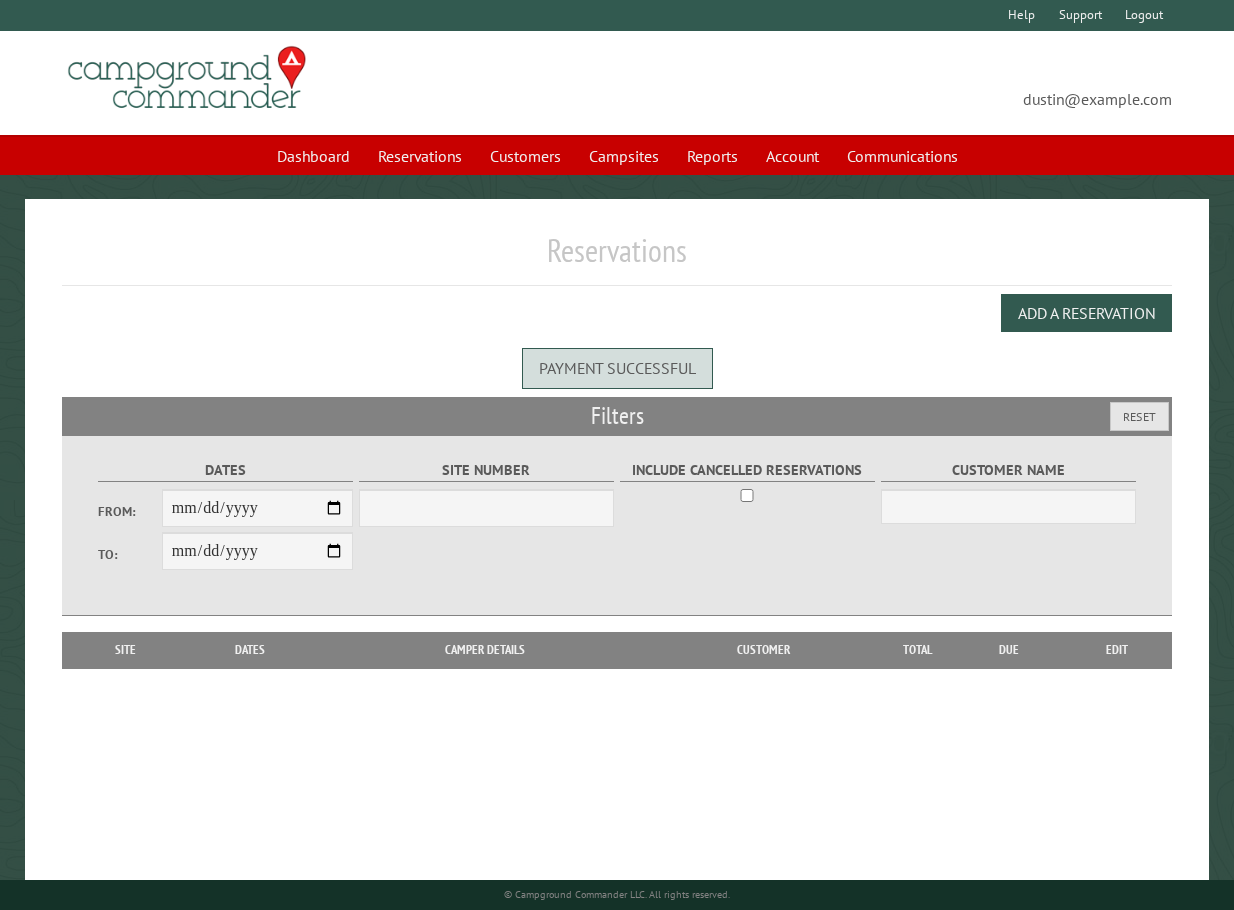 scroll, scrollTop: 0, scrollLeft: 0, axis: both 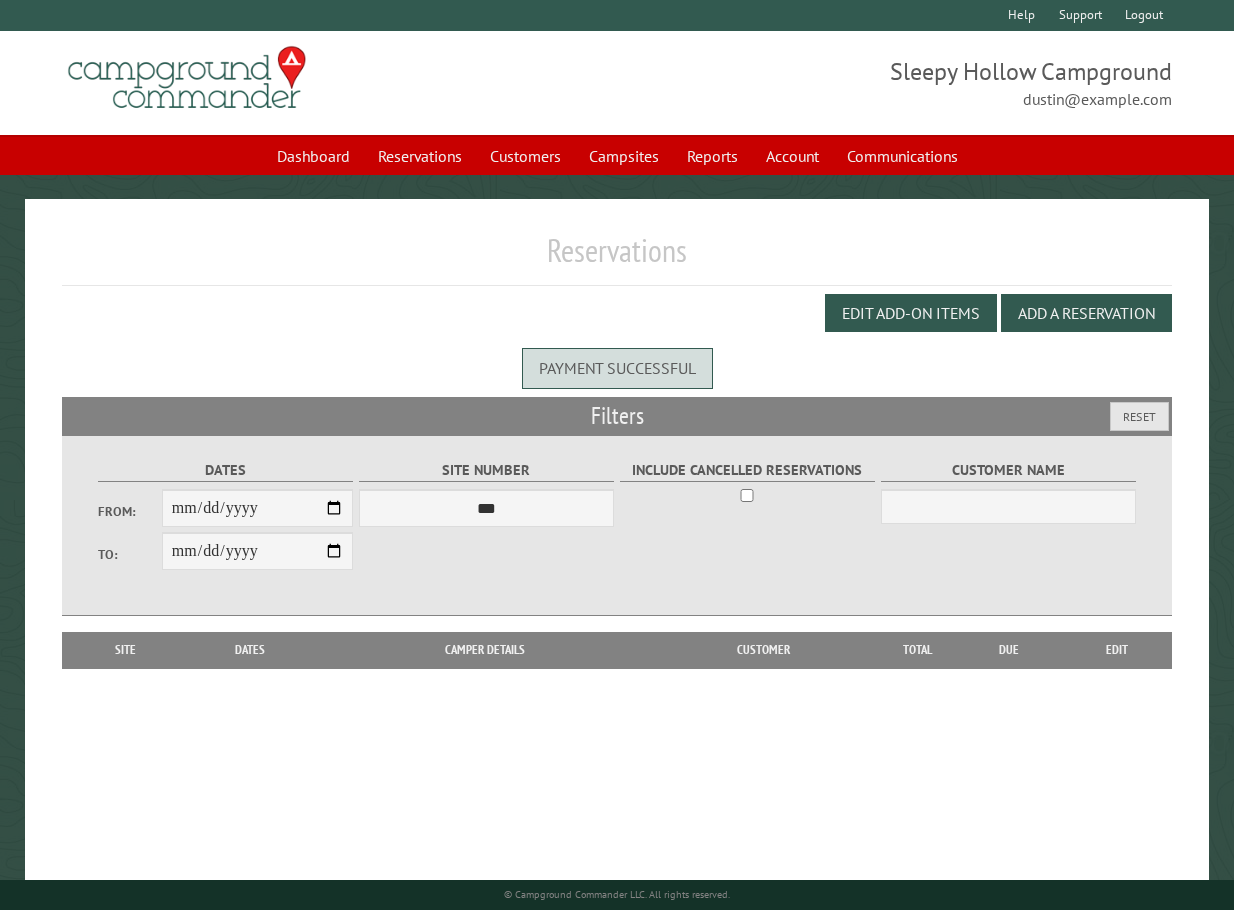 click on "Reservations" at bounding box center [617, 258] 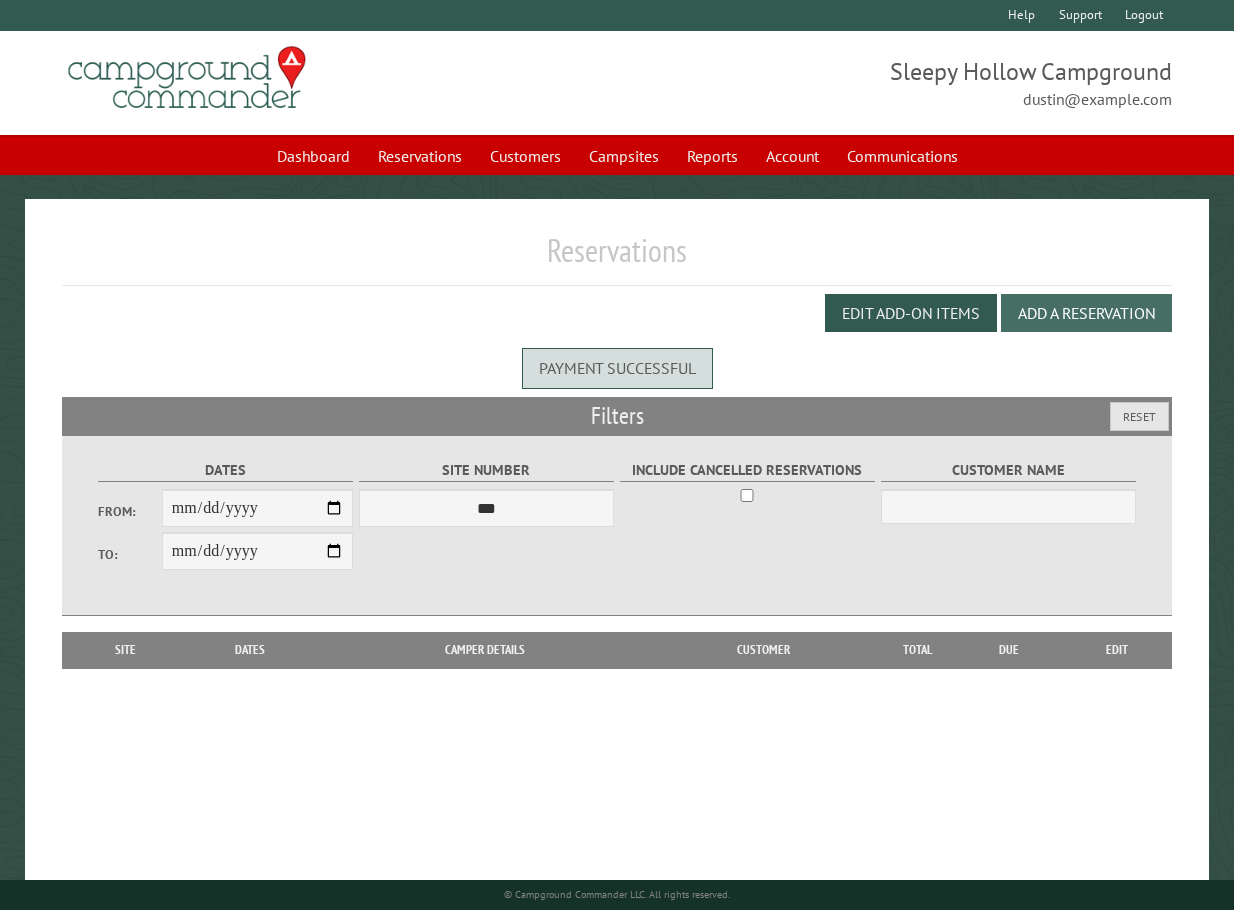 click on "Add a Reservation" at bounding box center (1086, 313) 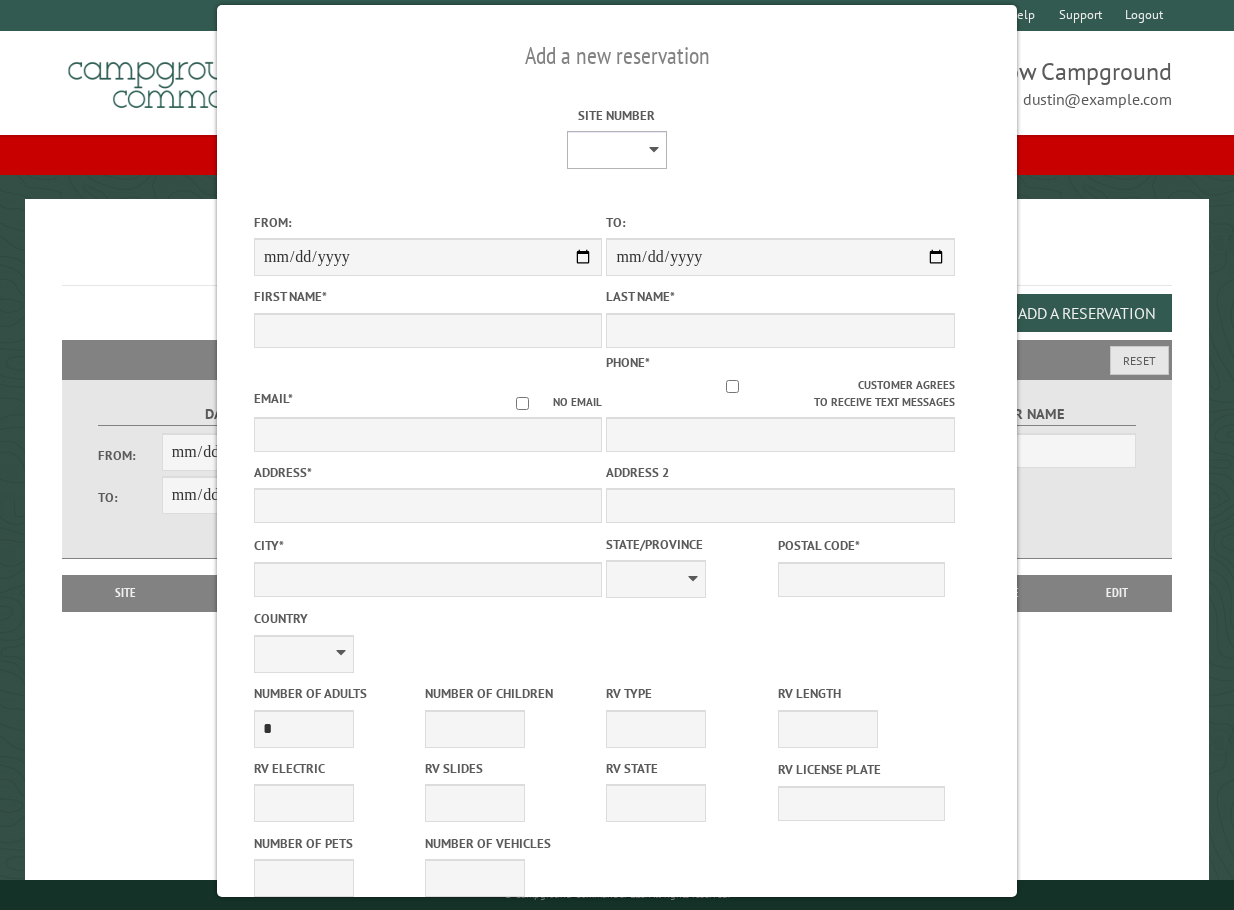 click on "* * * * * * * * * ** *** *** ** ** ** ** ** ** ** ** ** ** *** *** ** ** ** ** ** ** ** ** ** ** *** *** ** ** ** ** ** ** ** ** *** *** ** ** ** ** ** ** *** *** ** ** ** ** ** *** ** ** ** ** ** ** ** ** ** ** ** ** ** ** ** ** ** ** ** ** ** ** ** ** **" at bounding box center [617, 150] 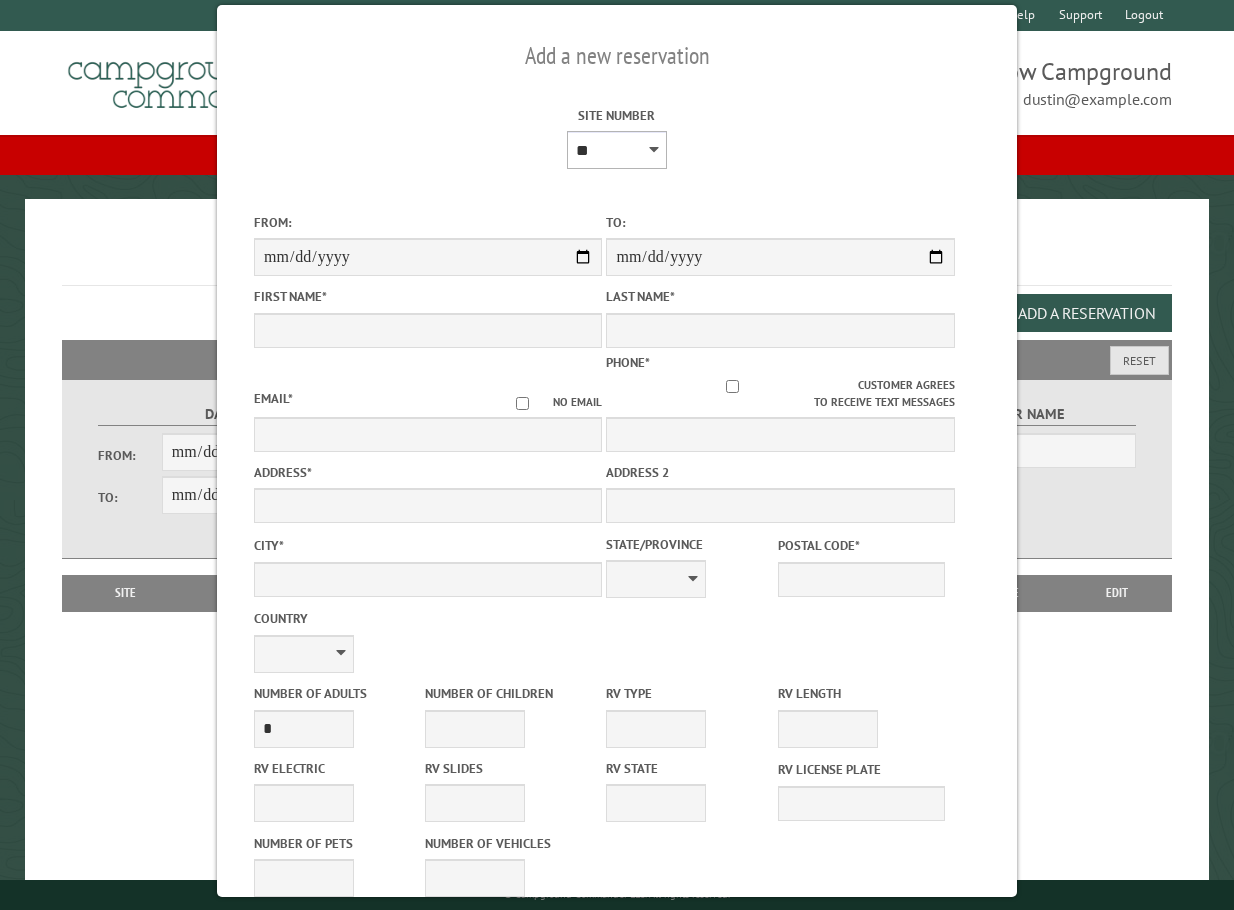 click on "* * * * * * * * * ** *** *** ** ** ** ** ** ** ** ** ** ** *** *** ** ** ** ** ** ** ** ** ** ** *** *** ** ** ** ** ** ** ** ** *** *** ** ** ** ** ** ** *** *** ** ** ** ** ** *** ** ** ** ** ** ** ** ** ** ** ** ** ** ** ** ** ** ** ** ** ** ** ** ** **" at bounding box center (617, 150) 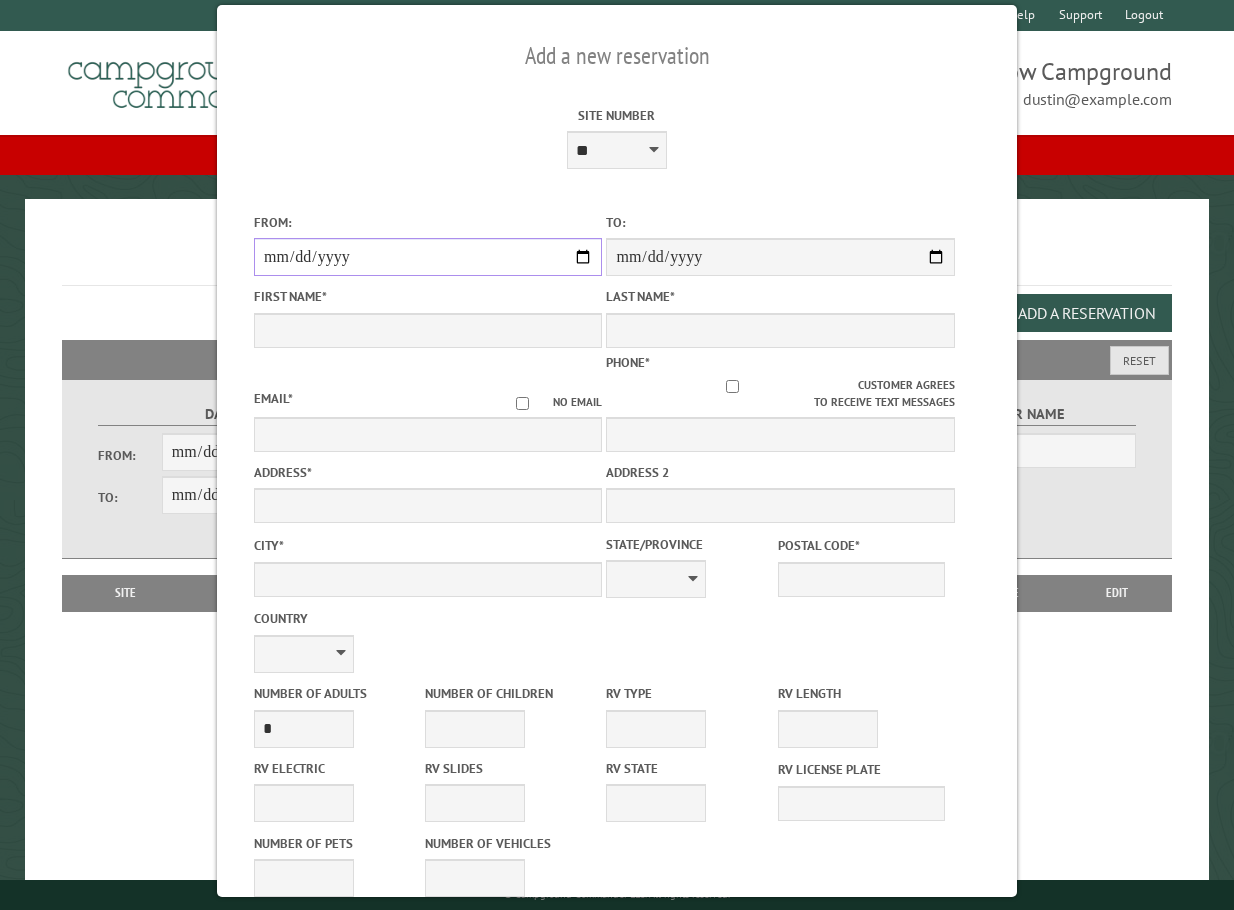 click on "From:" at bounding box center [428, 257] 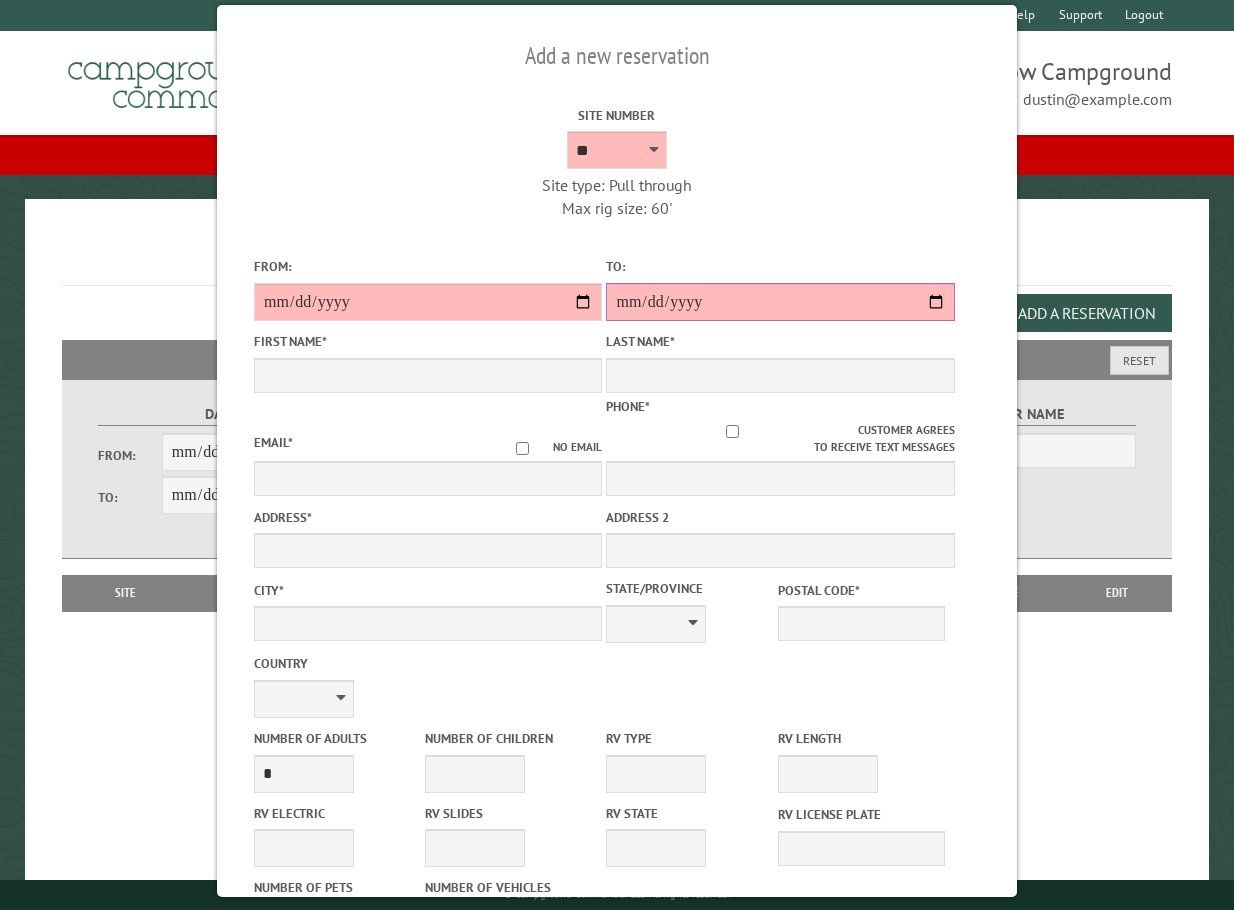 click on "**********" at bounding box center [780, 302] 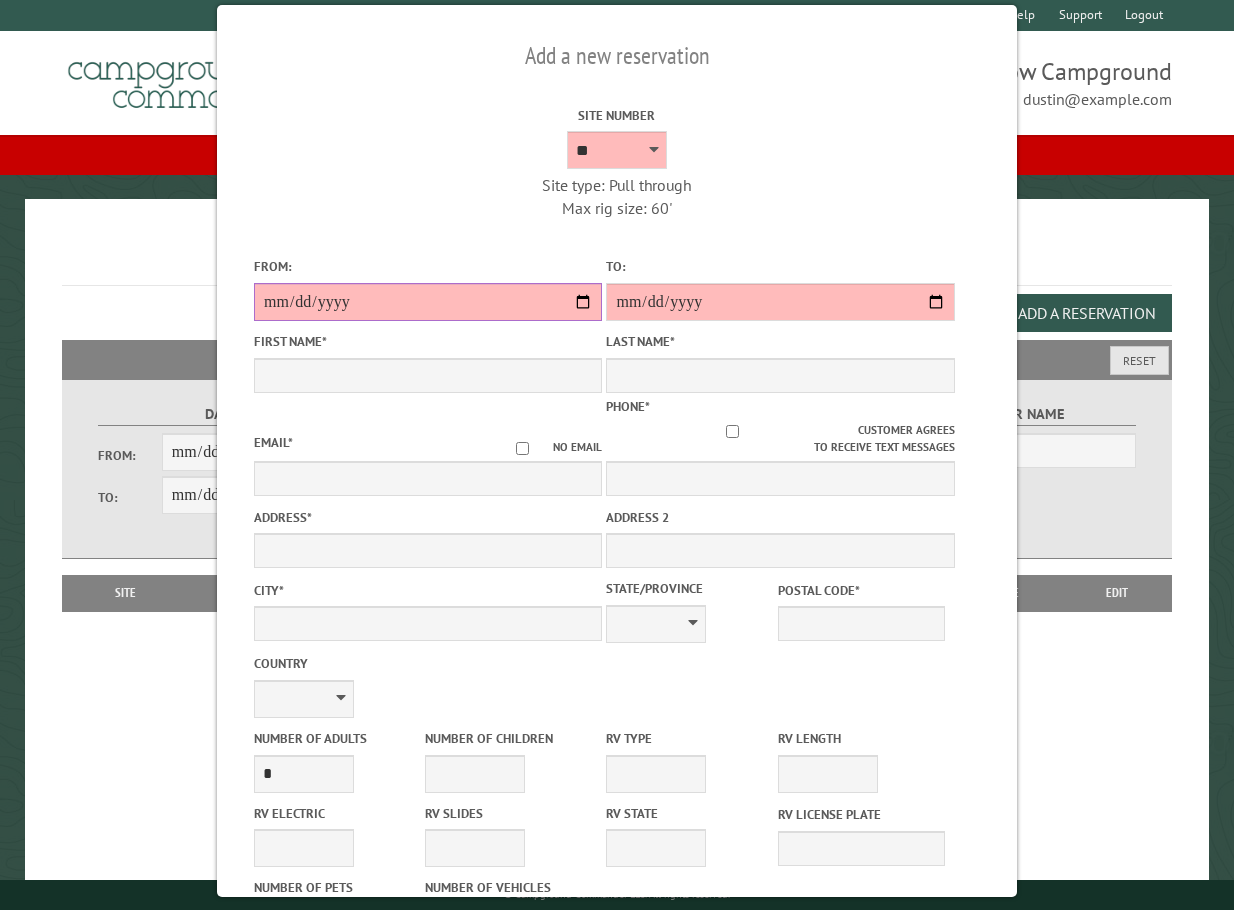 click on "**********" at bounding box center (428, 302) 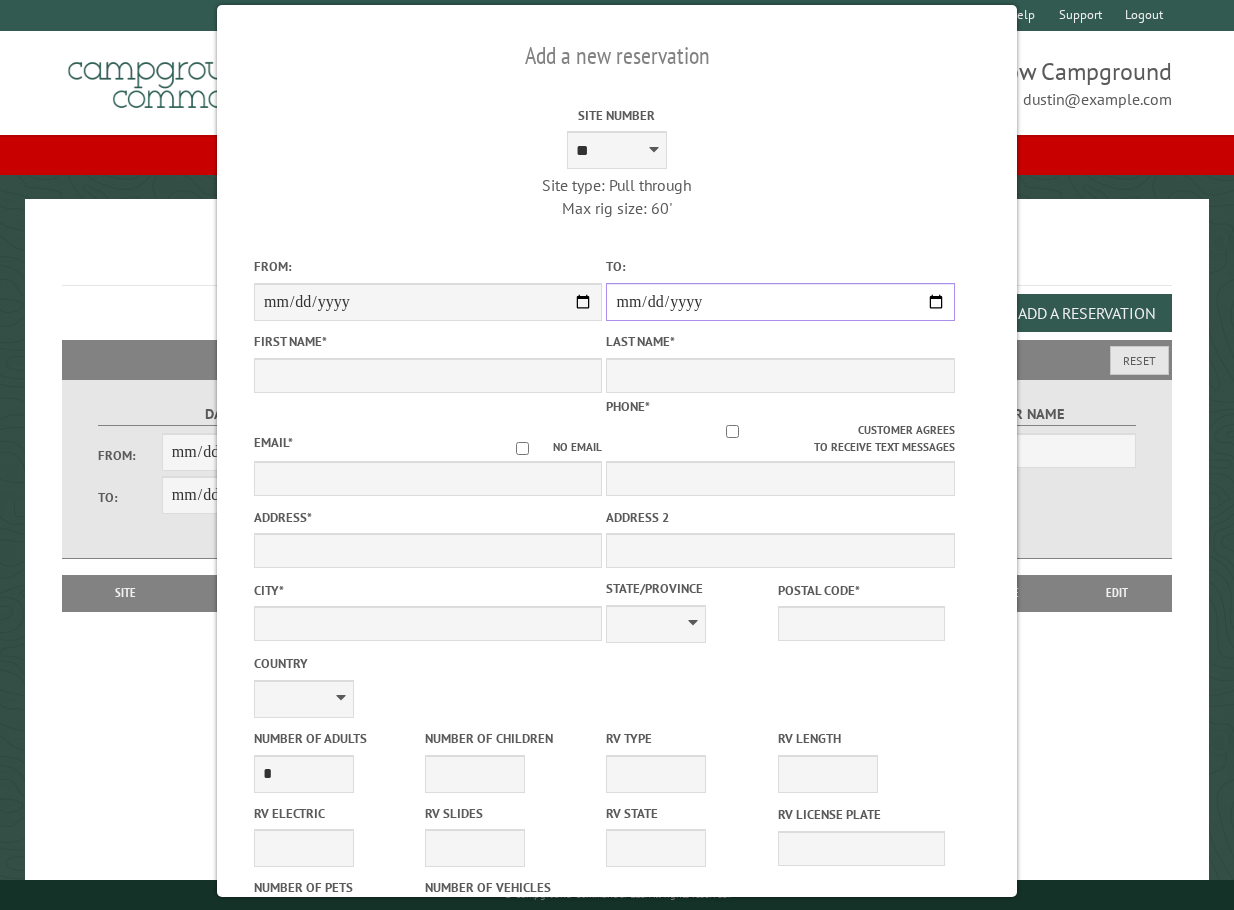 click on "**********" at bounding box center [780, 302] 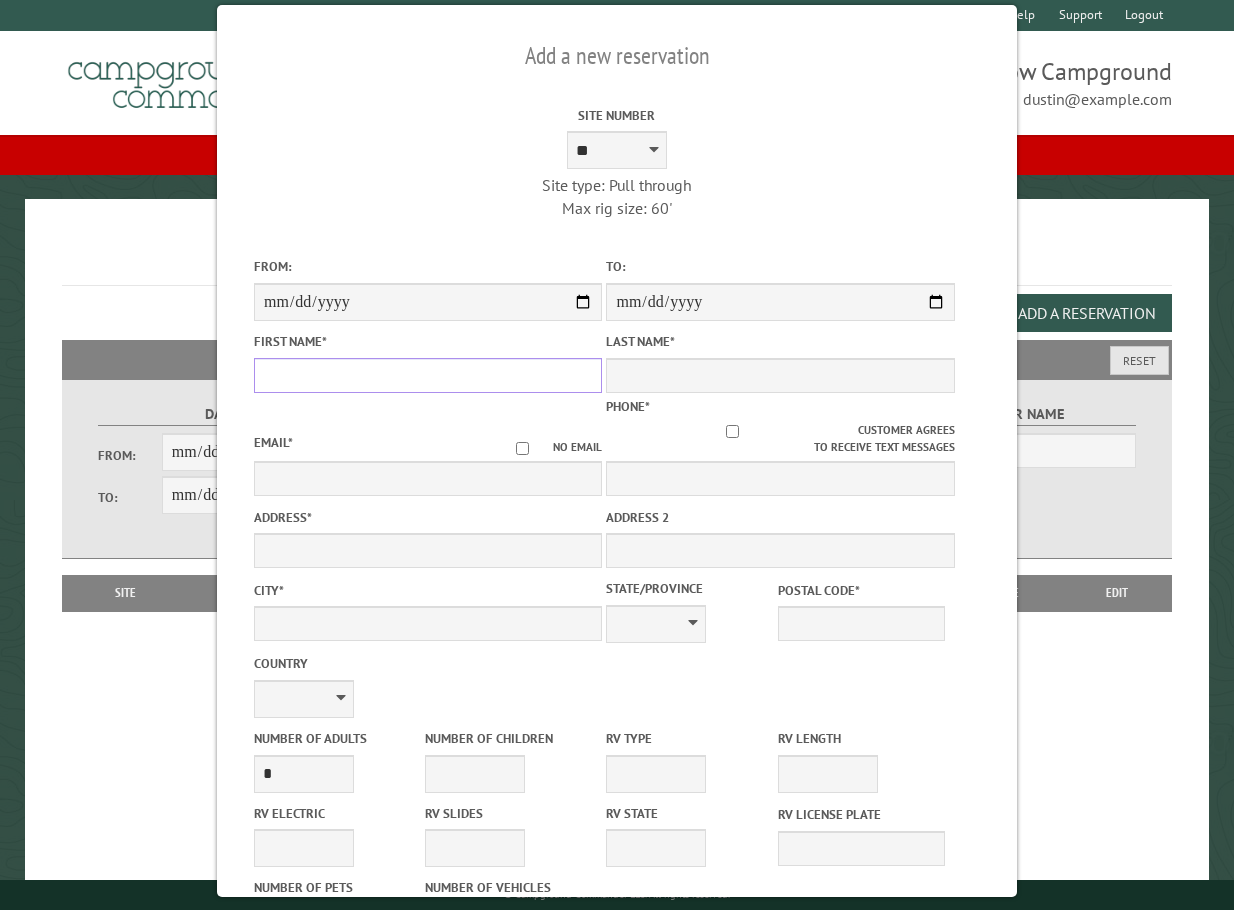 click on "First Name *" at bounding box center [428, 375] 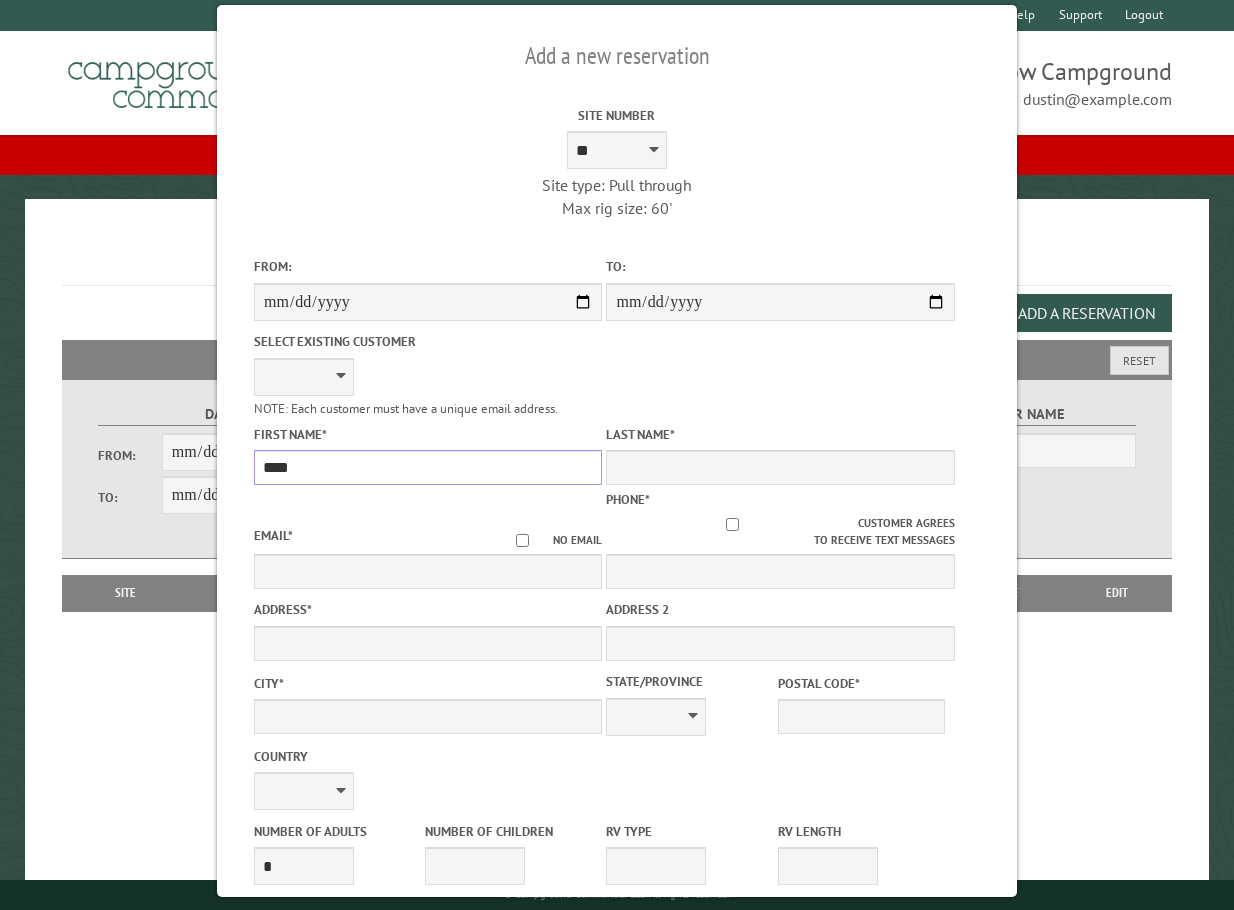 drag, startPoint x: 338, startPoint y: 474, endPoint x: 354, endPoint y: 449, distance: 29.681644 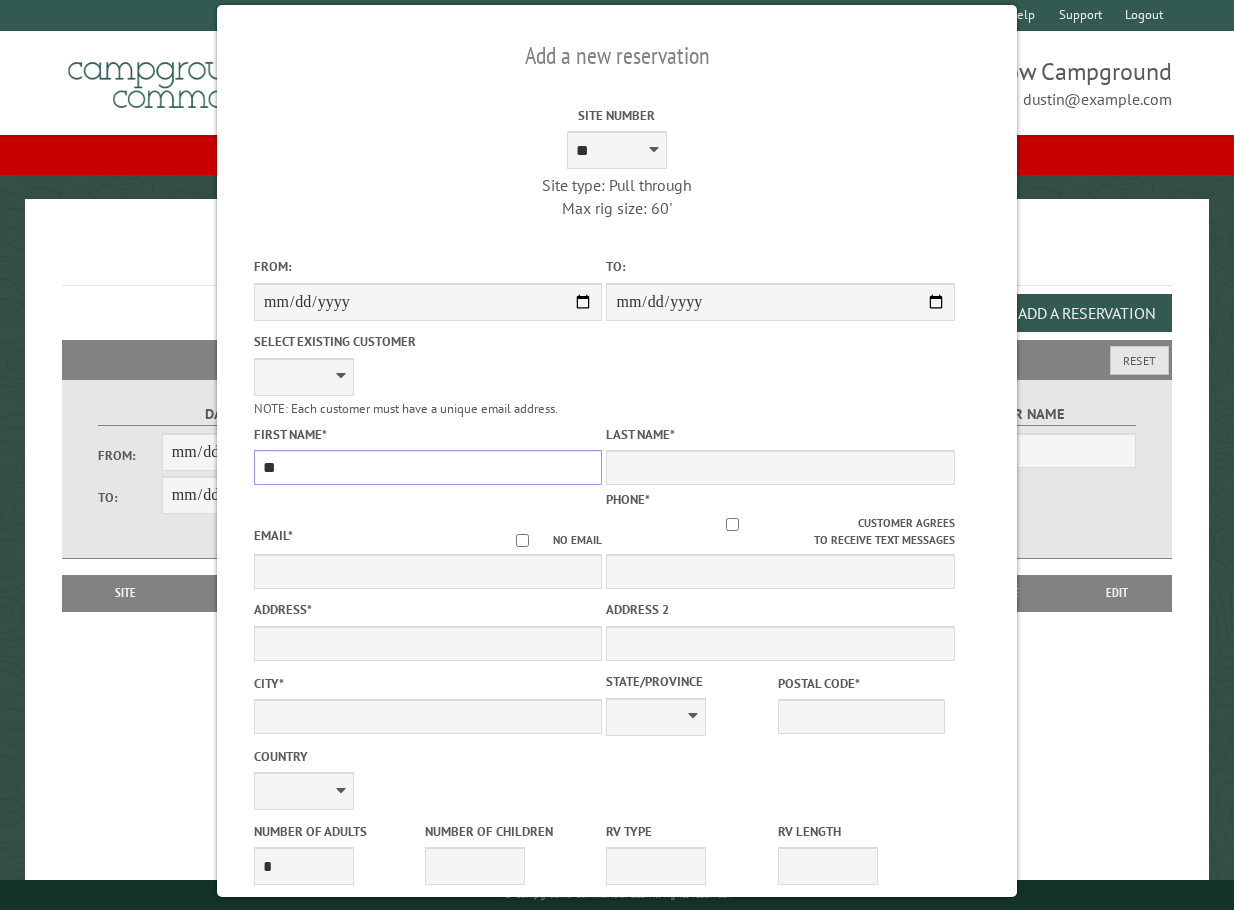 type on "*" 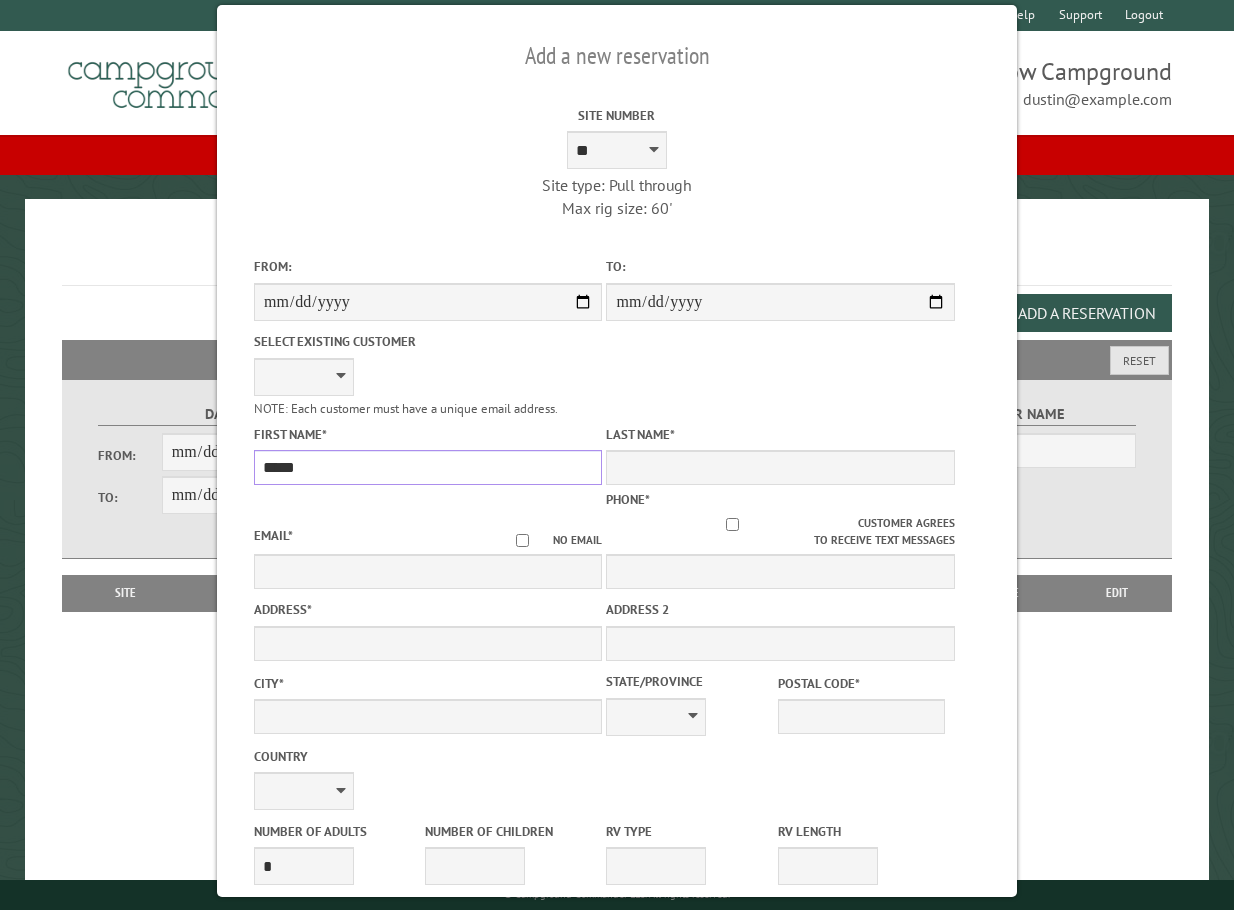 type on "*****" 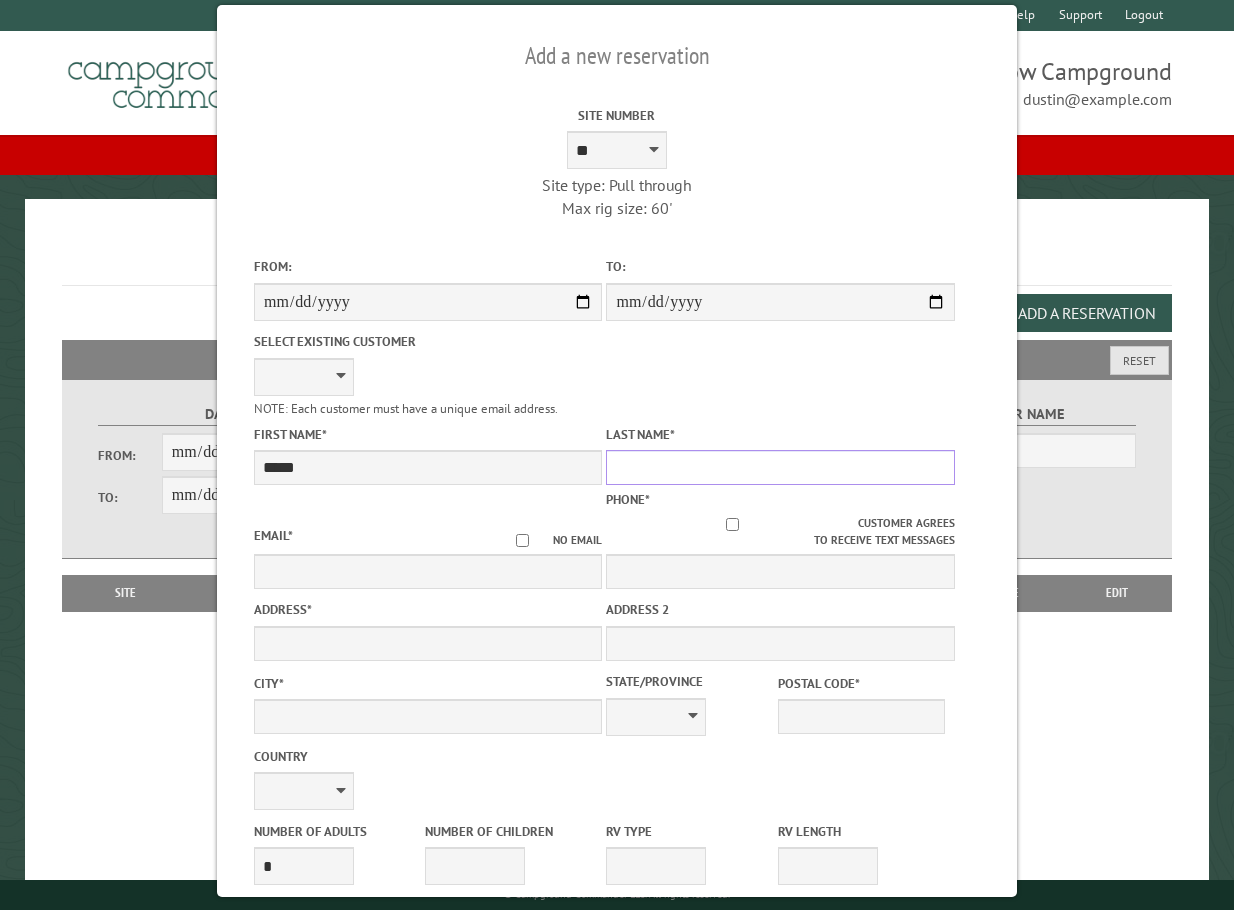 click on "Last Name *" at bounding box center (780, 467) 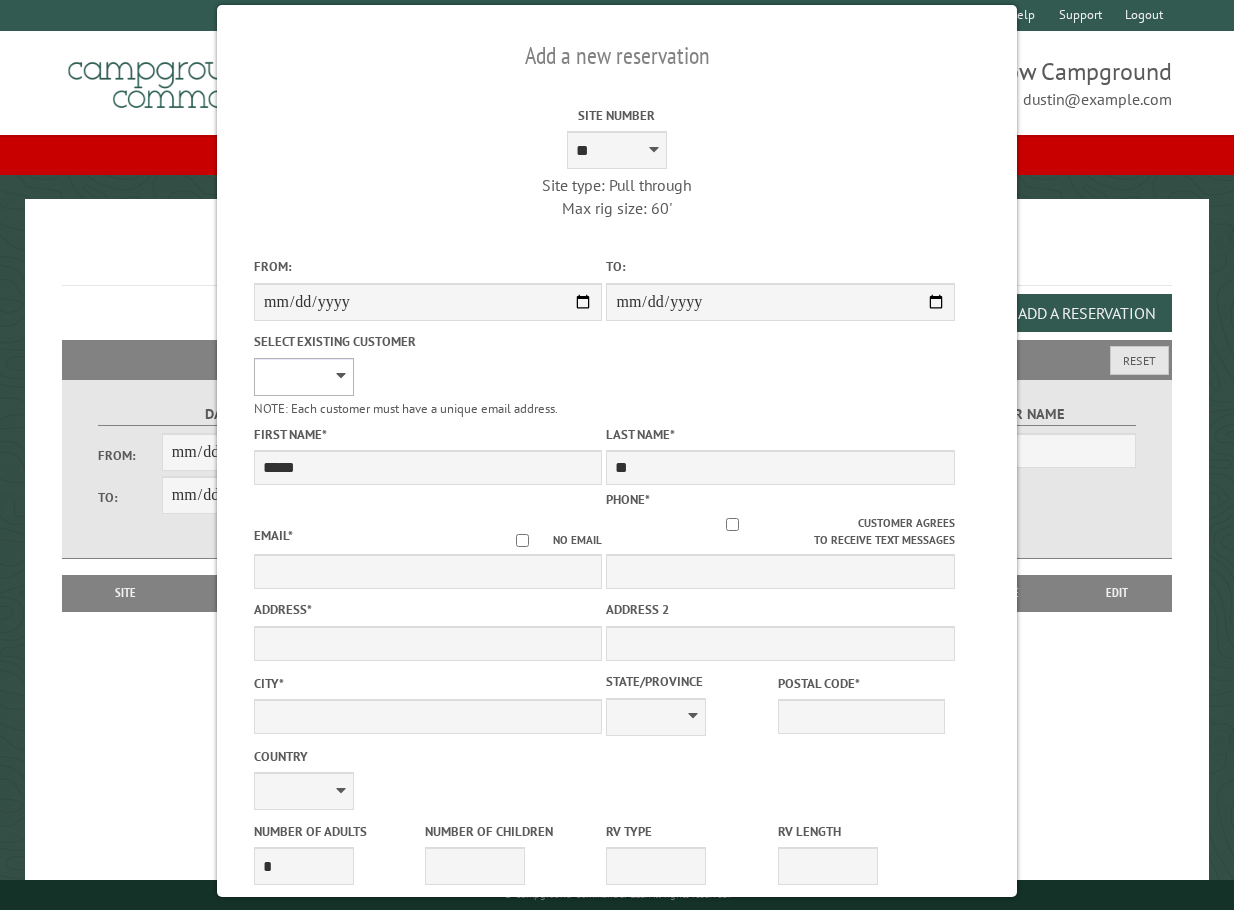 click on "**********" at bounding box center [304, 377] 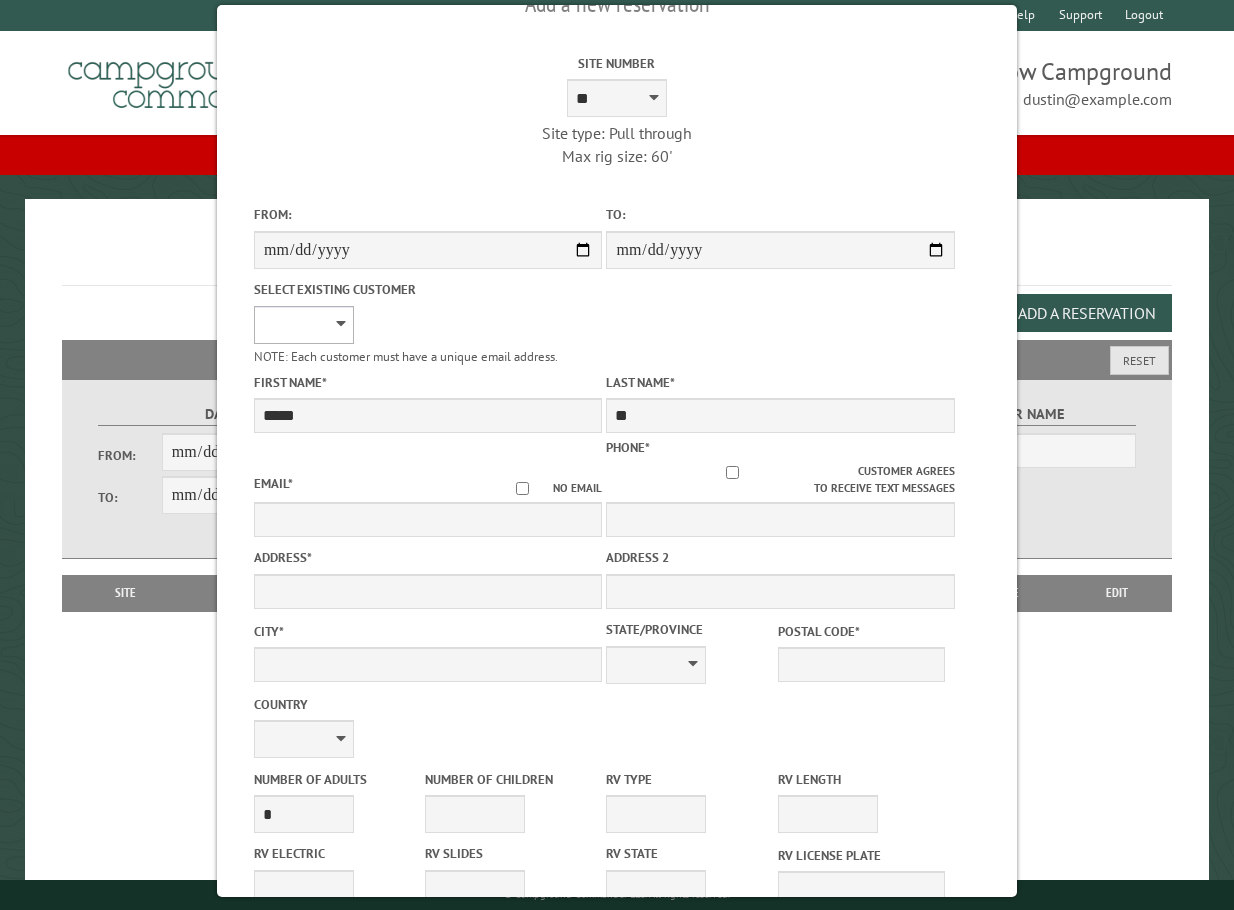 scroll, scrollTop: 100, scrollLeft: 0, axis: vertical 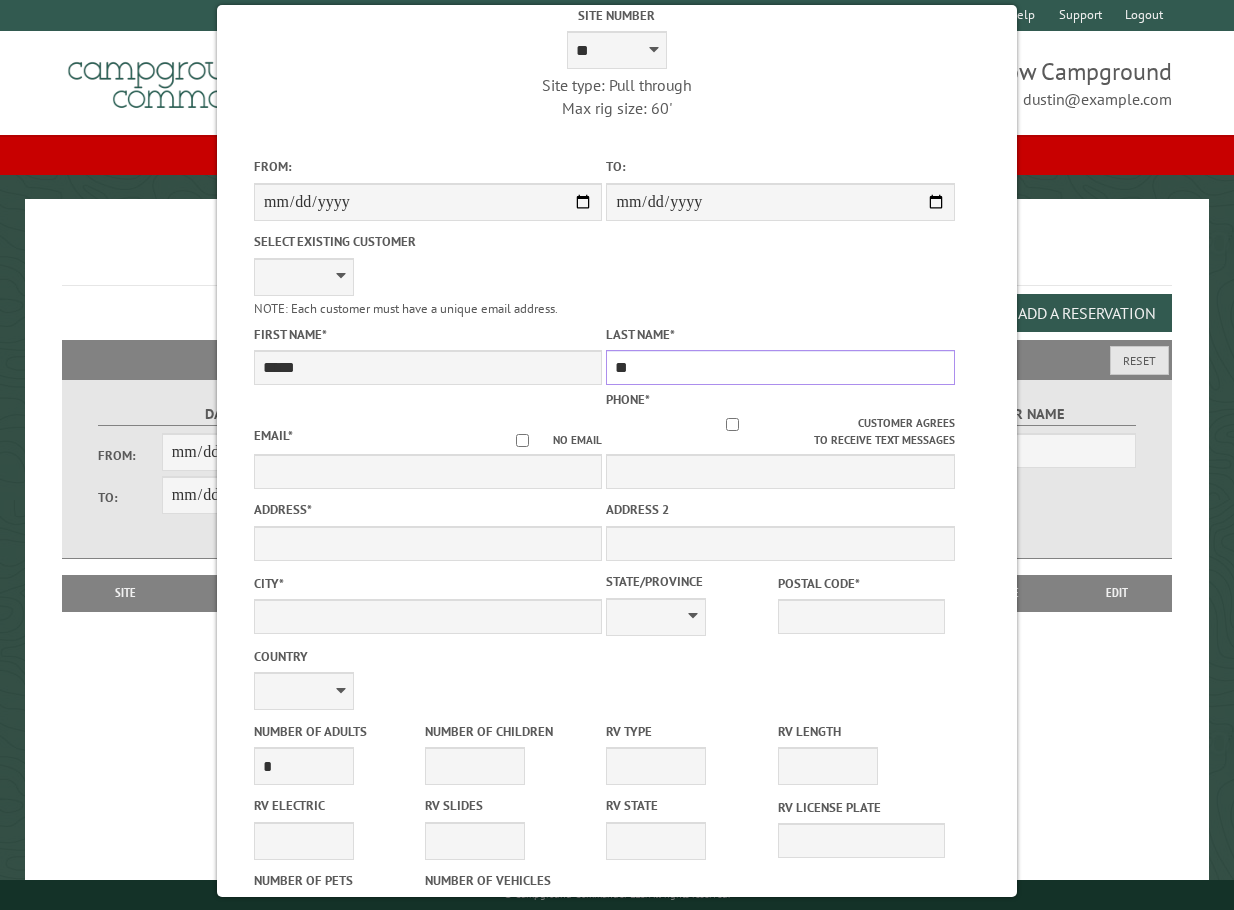 click on "**" at bounding box center (780, 367) 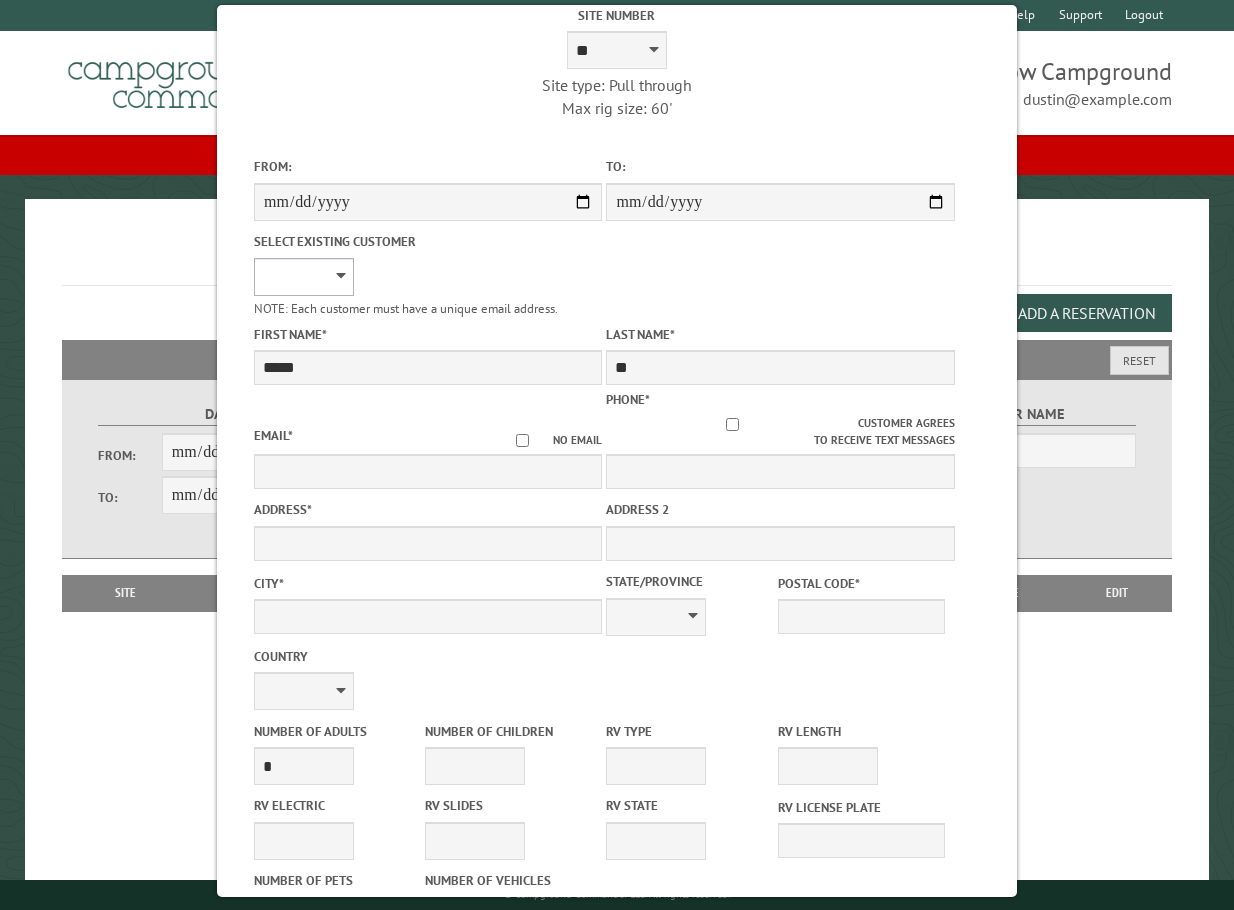 click on "**********" at bounding box center [304, 277] 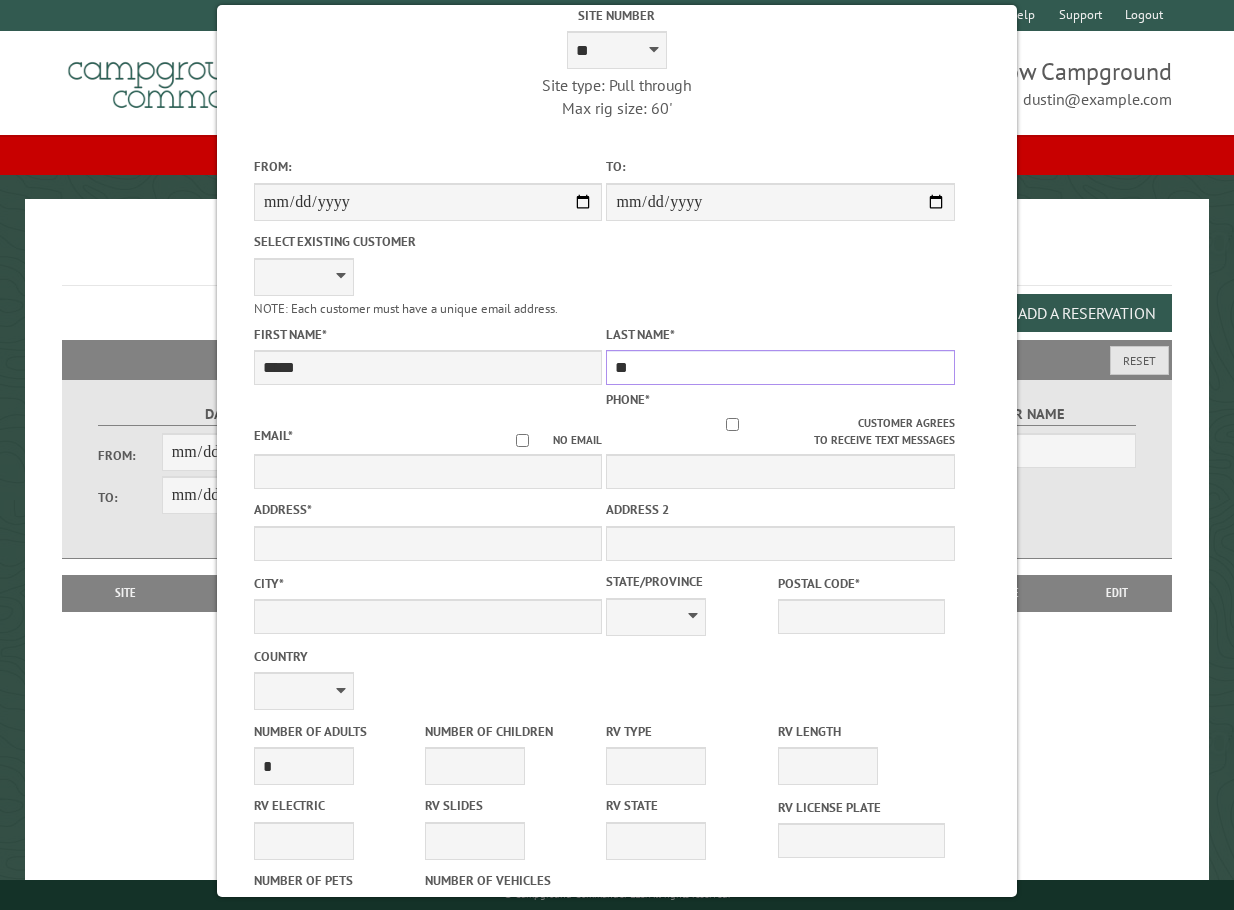 click on "**" at bounding box center (780, 367) 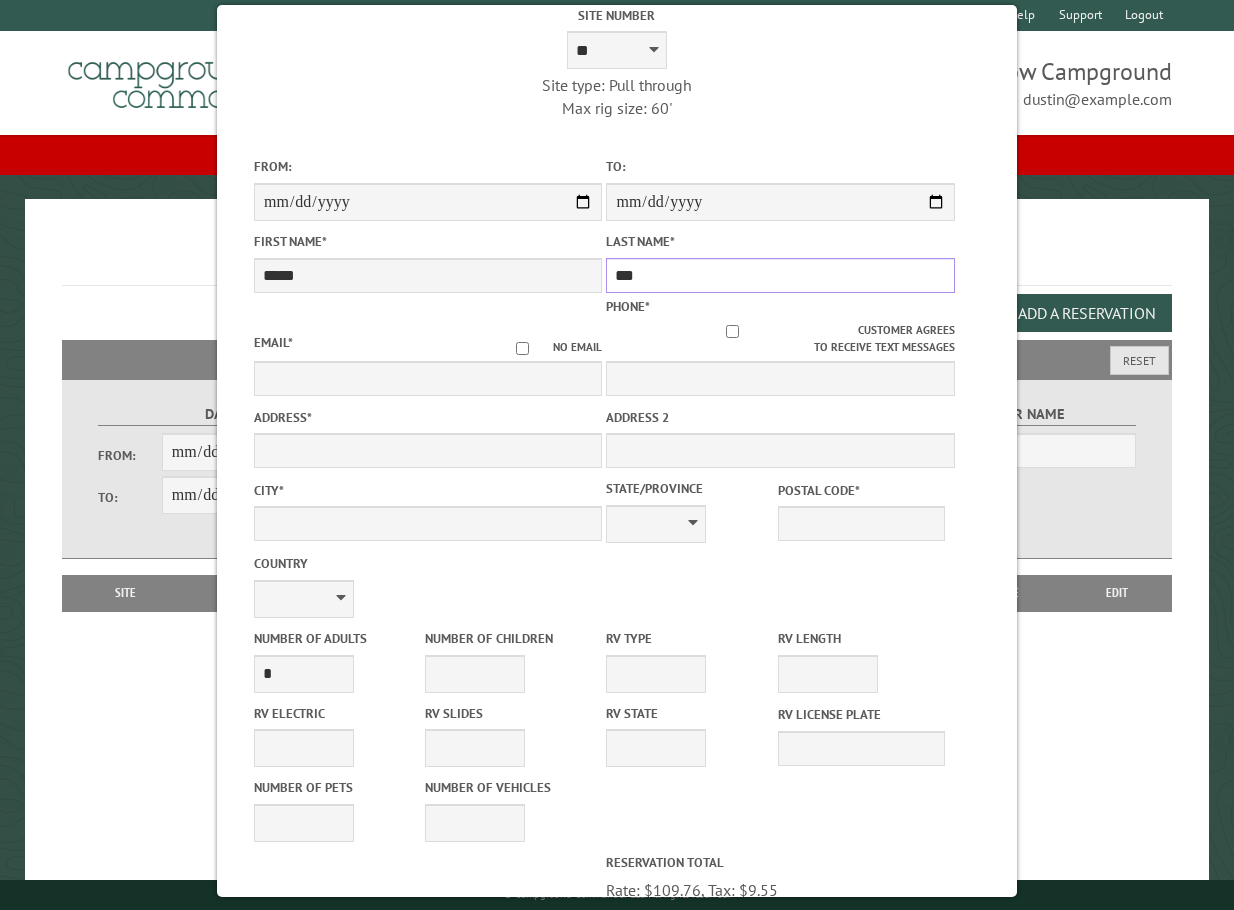 type on "***" 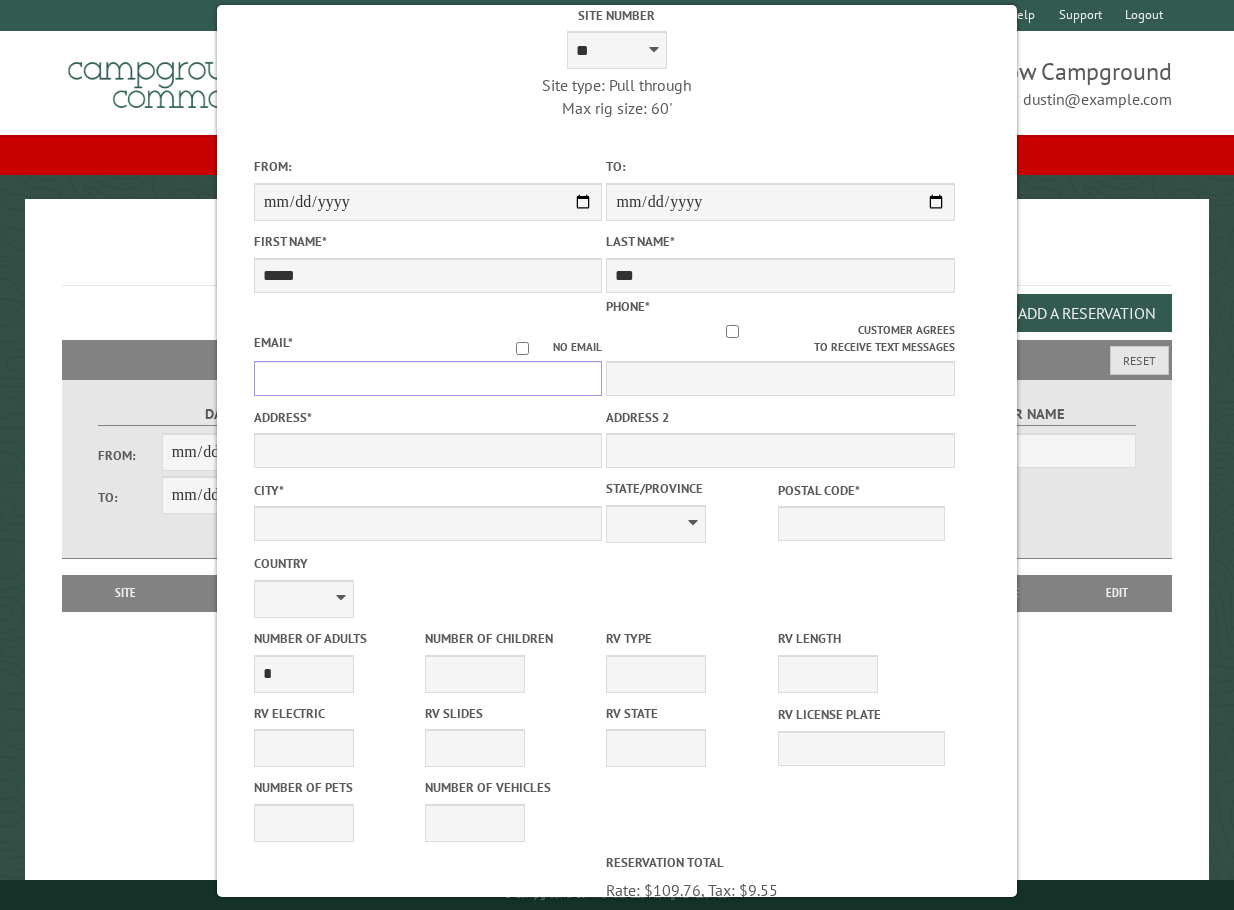 click on "Email *" at bounding box center (428, 378) 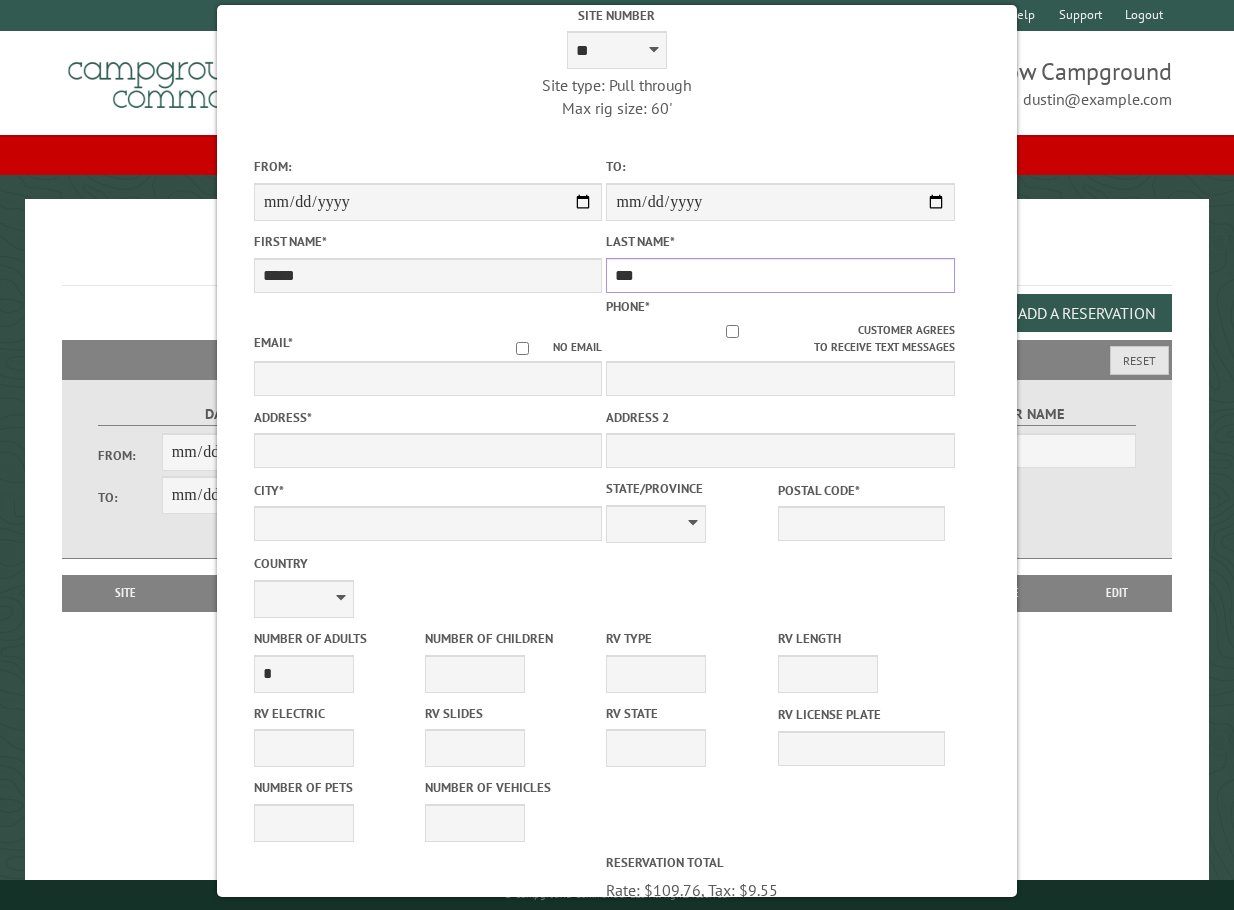 drag, startPoint x: 674, startPoint y: 293, endPoint x: 678, endPoint y: 280, distance: 13.601471 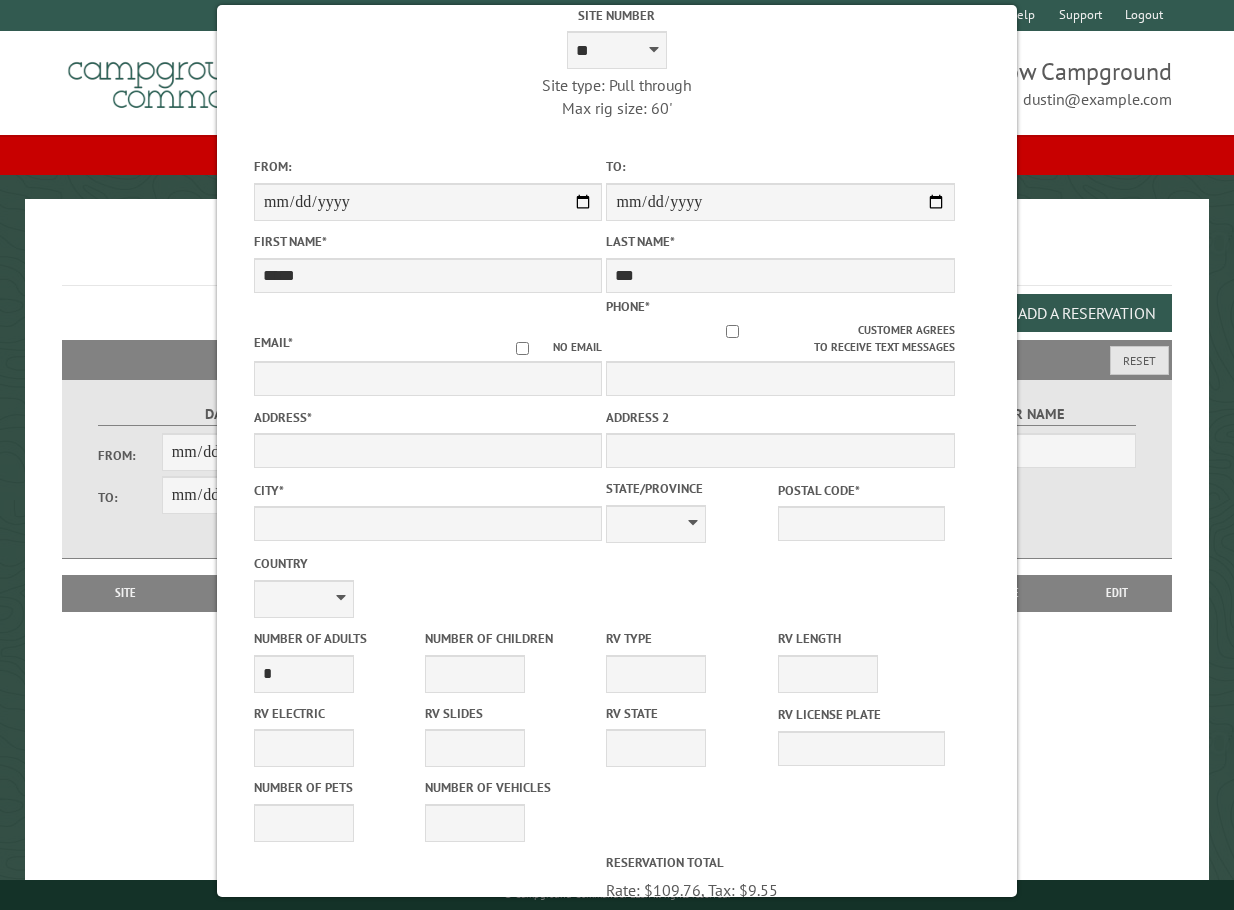 click on "Site Number
* * * * * * * * * ** *** *** ** ** ** ** ** ** ** ** ** ** *** *** ** ** ** ** ** ** ** ** ** ** *** *** ** ** ** ** ** ** ** ** *** *** ** ** ** ** ** ** *** *** ** ** ** ** ** *** ** ** ** ** ** ** ** ** ** ** ** ** ** ** ** ** ** ** ** ** ** ** ** ** **
Site type: Pull through
Max rig size: 60'
Min stay days: 1" at bounding box center (617, 59) 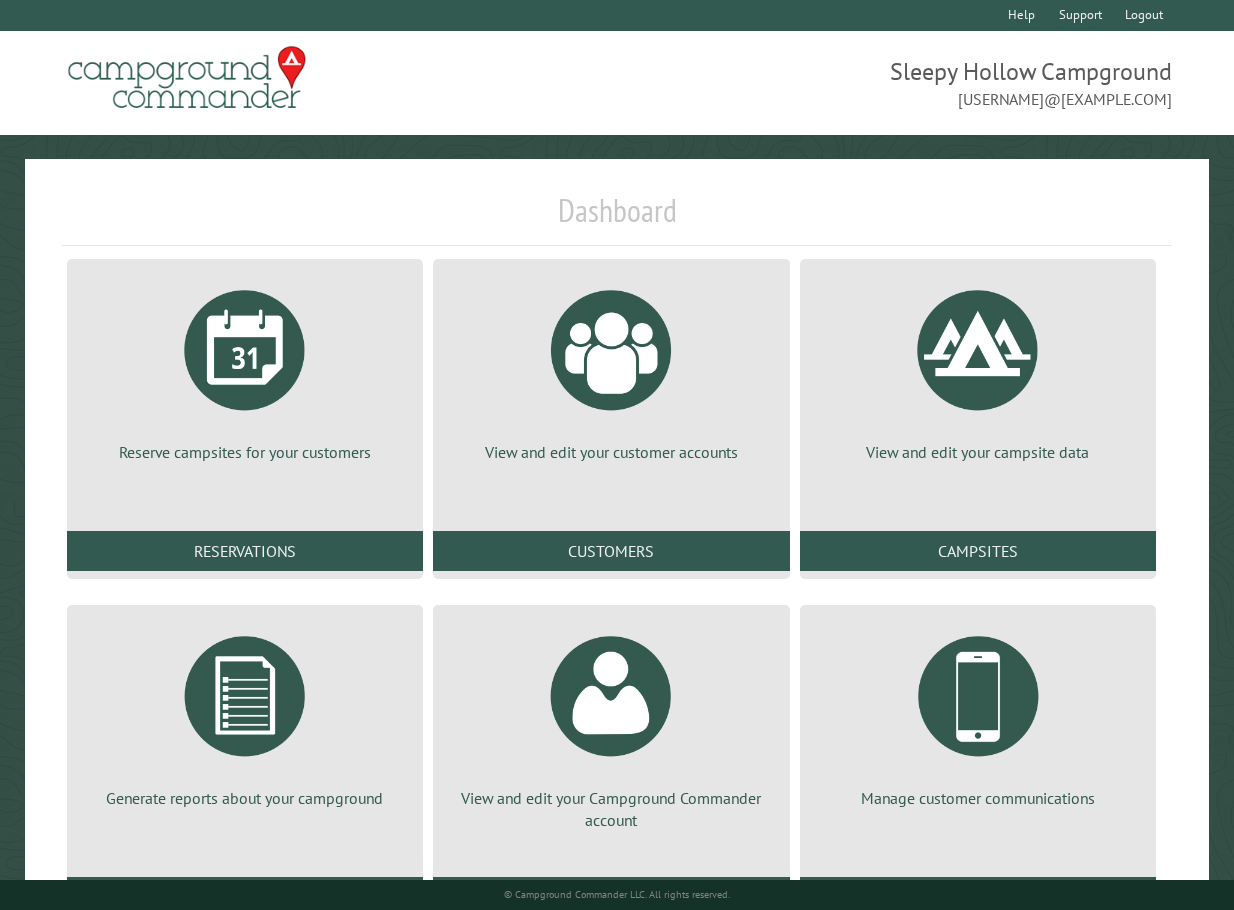 scroll, scrollTop: 0, scrollLeft: 0, axis: both 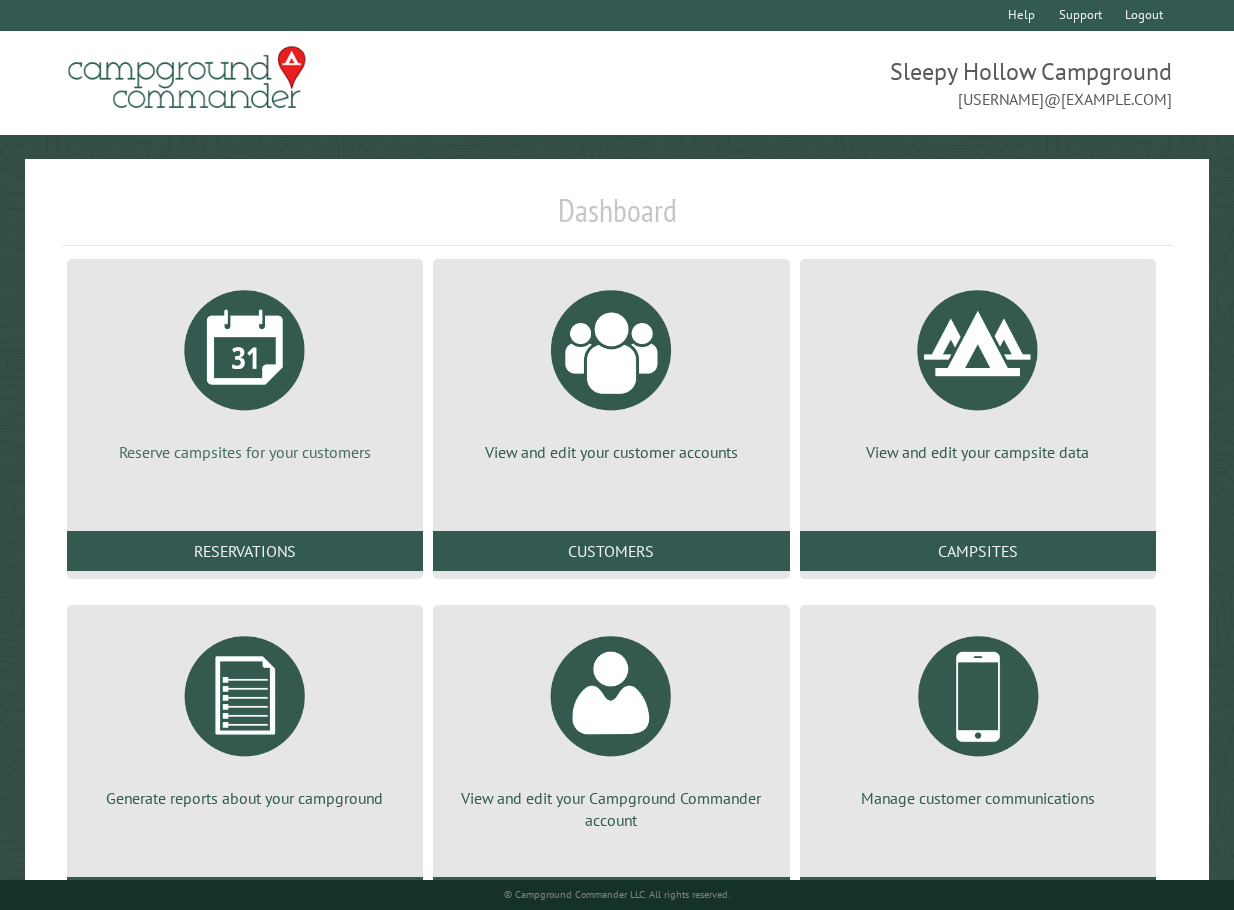 click on "Reserve campsites for your customers" at bounding box center (245, 369) 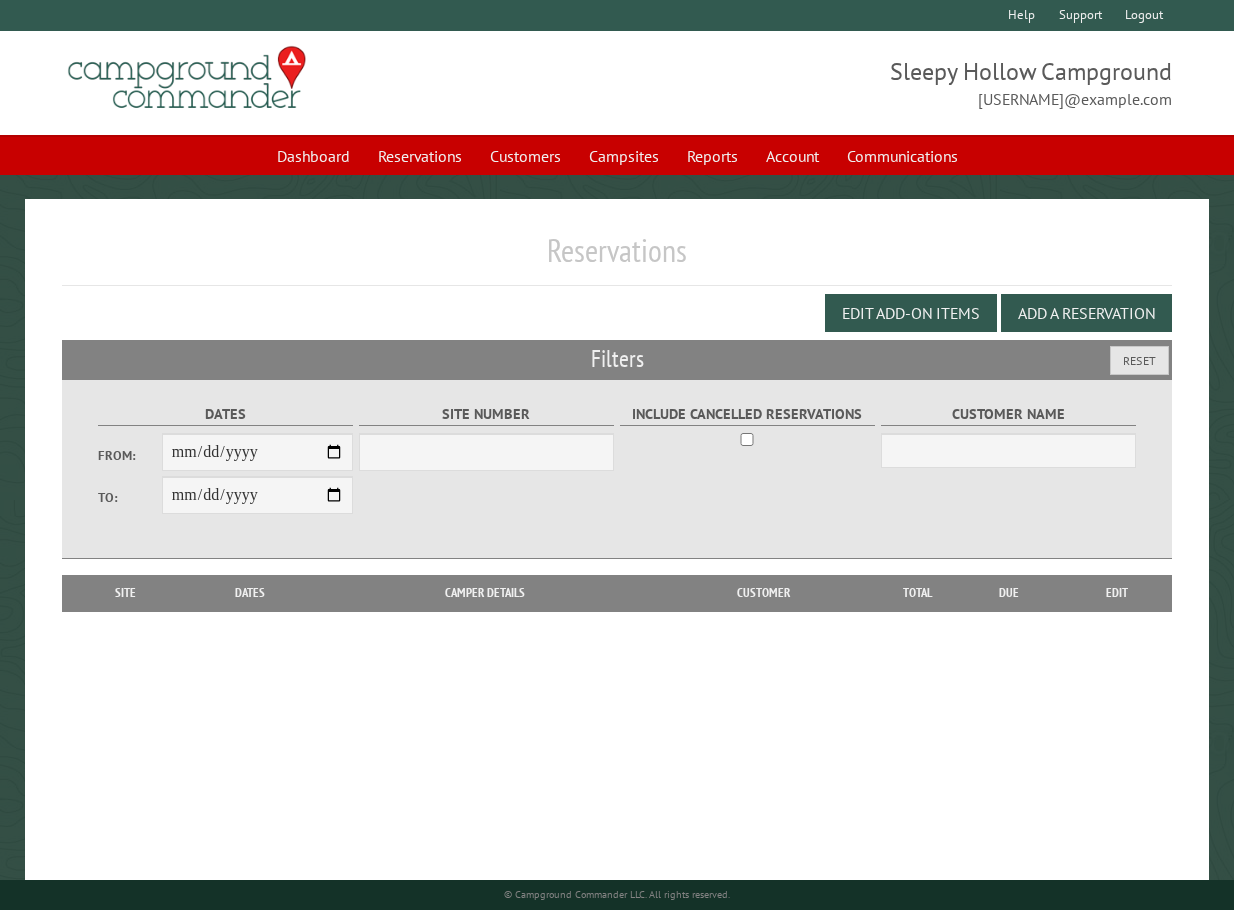 scroll, scrollTop: 0, scrollLeft: 0, axis: both 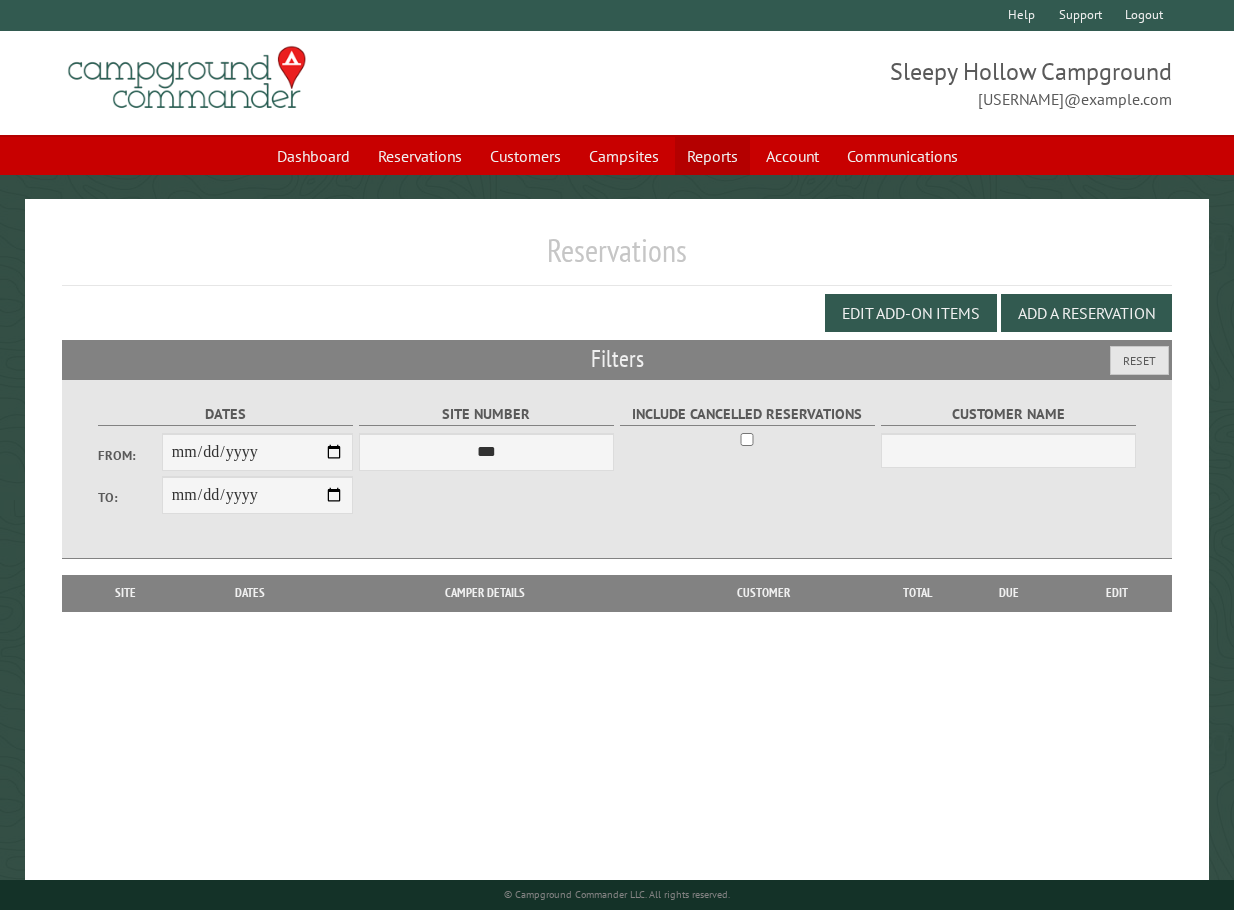 click on "Reports" at bounding box center [712, 156] 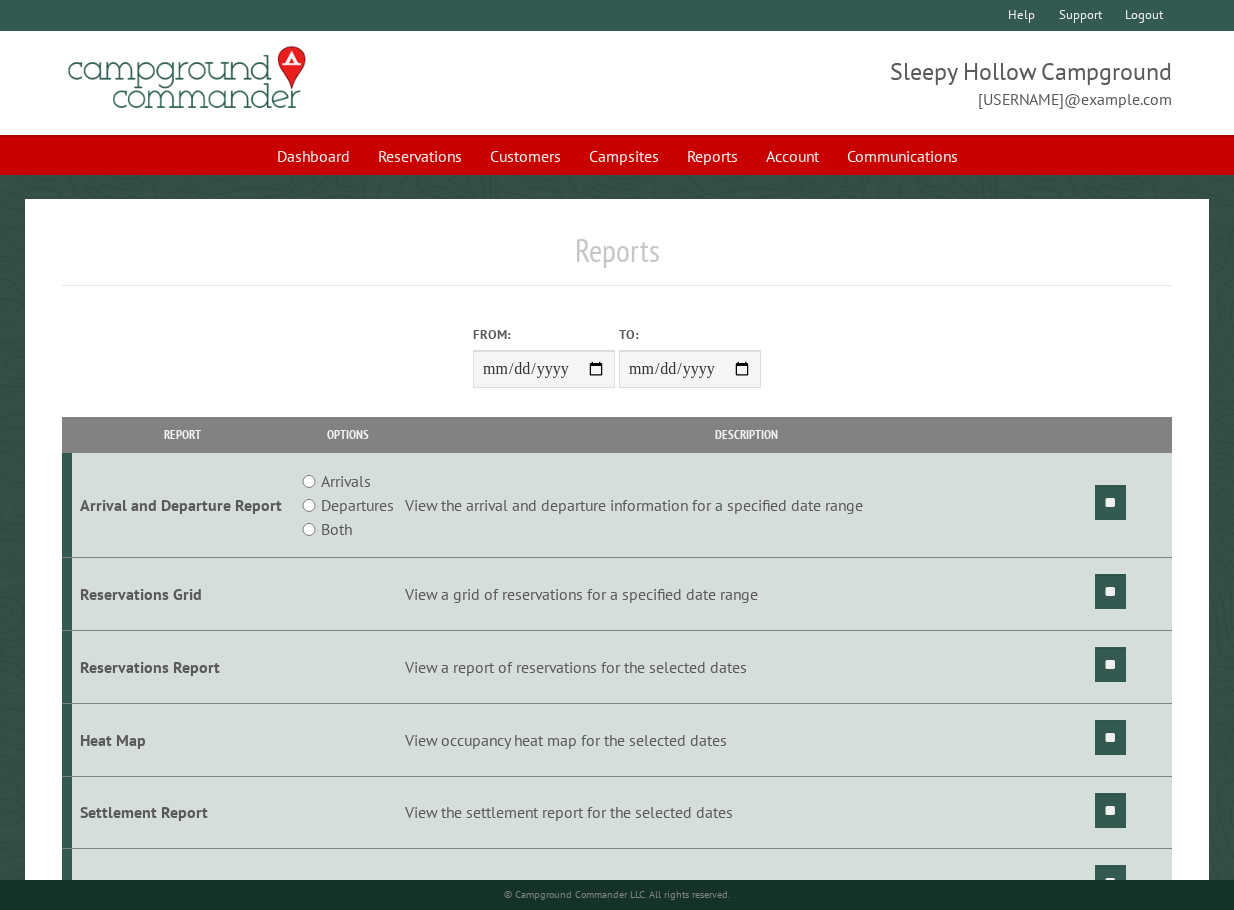 scroll, scrollTop: 0, scrollLeft: 0, axis: both 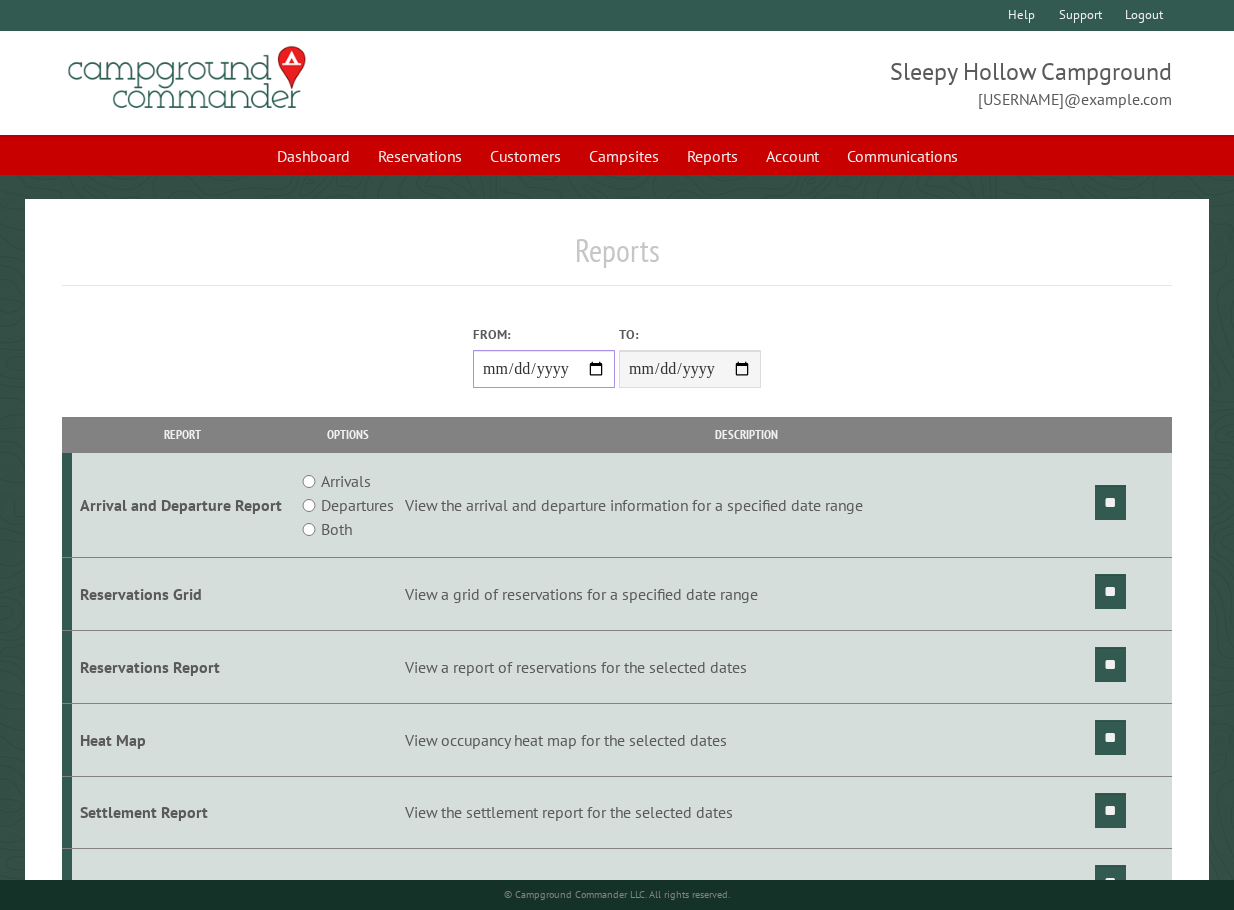 click on "From:" at bounding box center [544, 369] 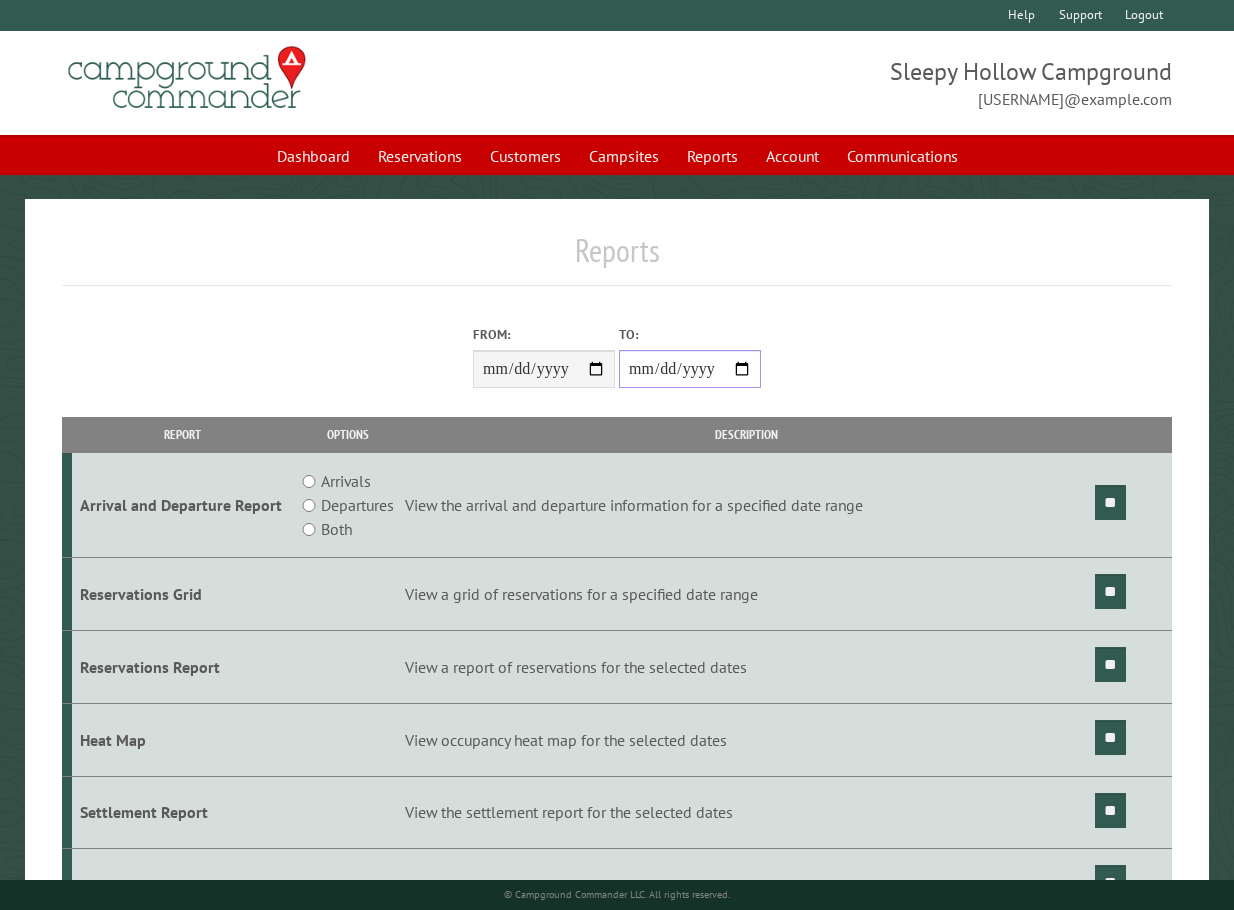 click on "**********" at bounding box center [690, 369] 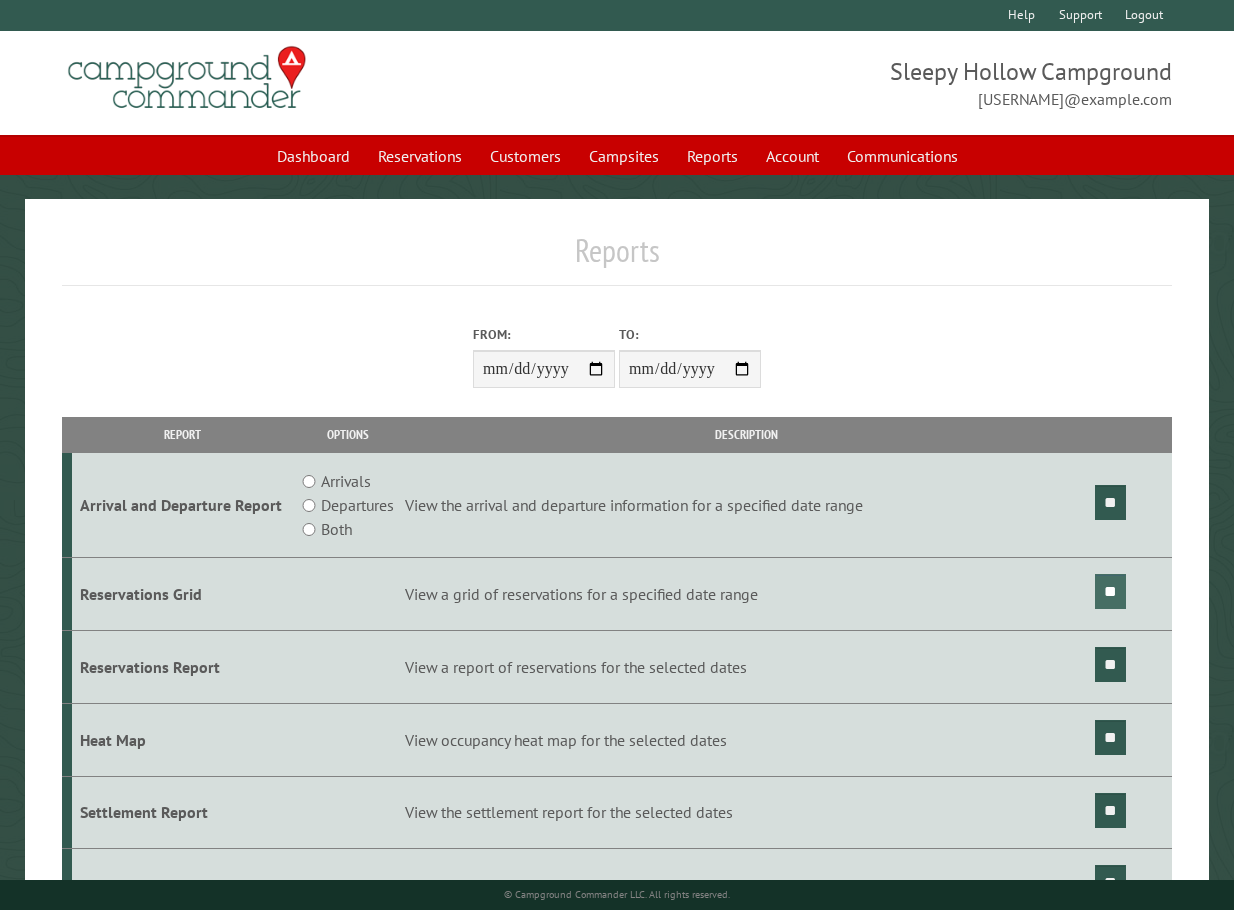 click on "**" at bounding box center (1110, 591) 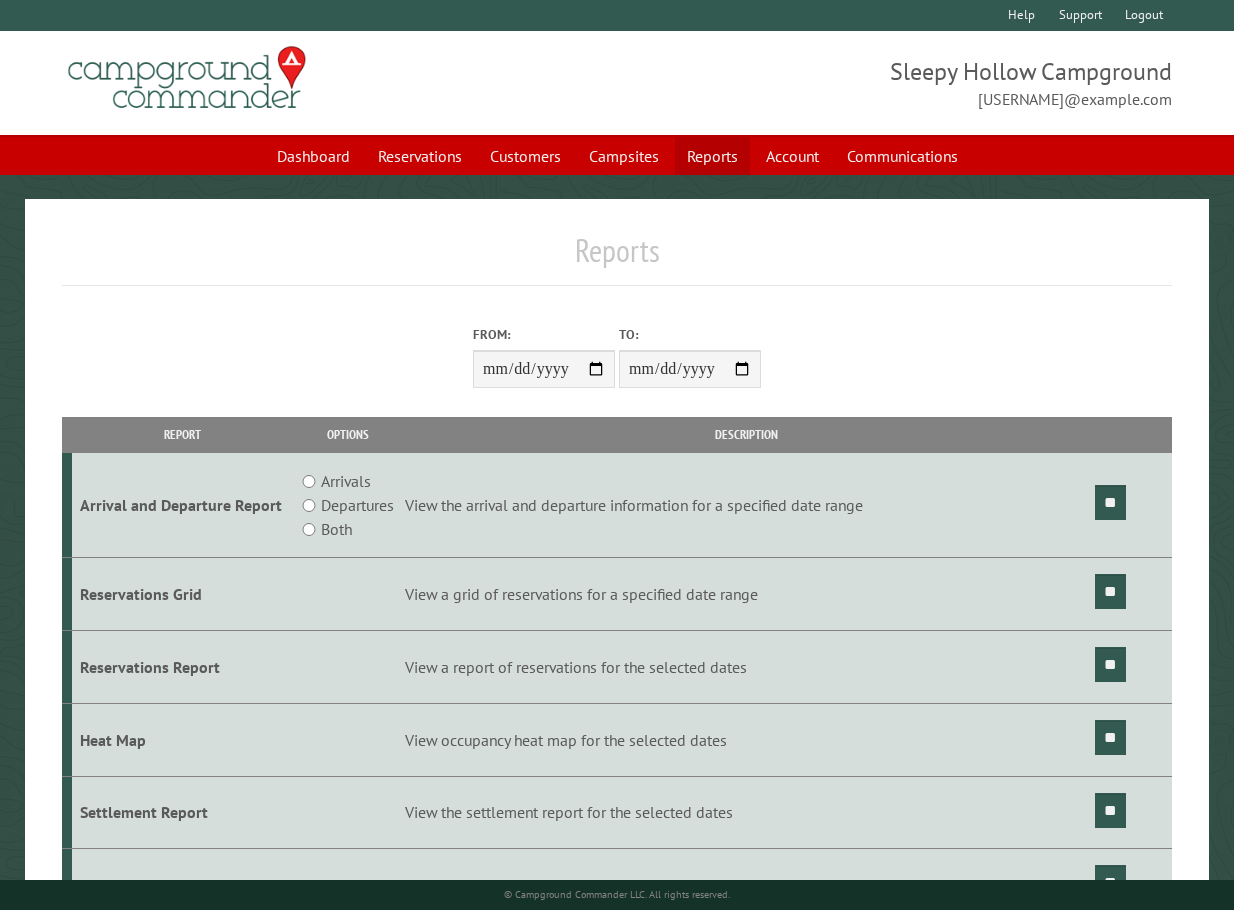 click on "Reports" at bounding box center [712, 156] 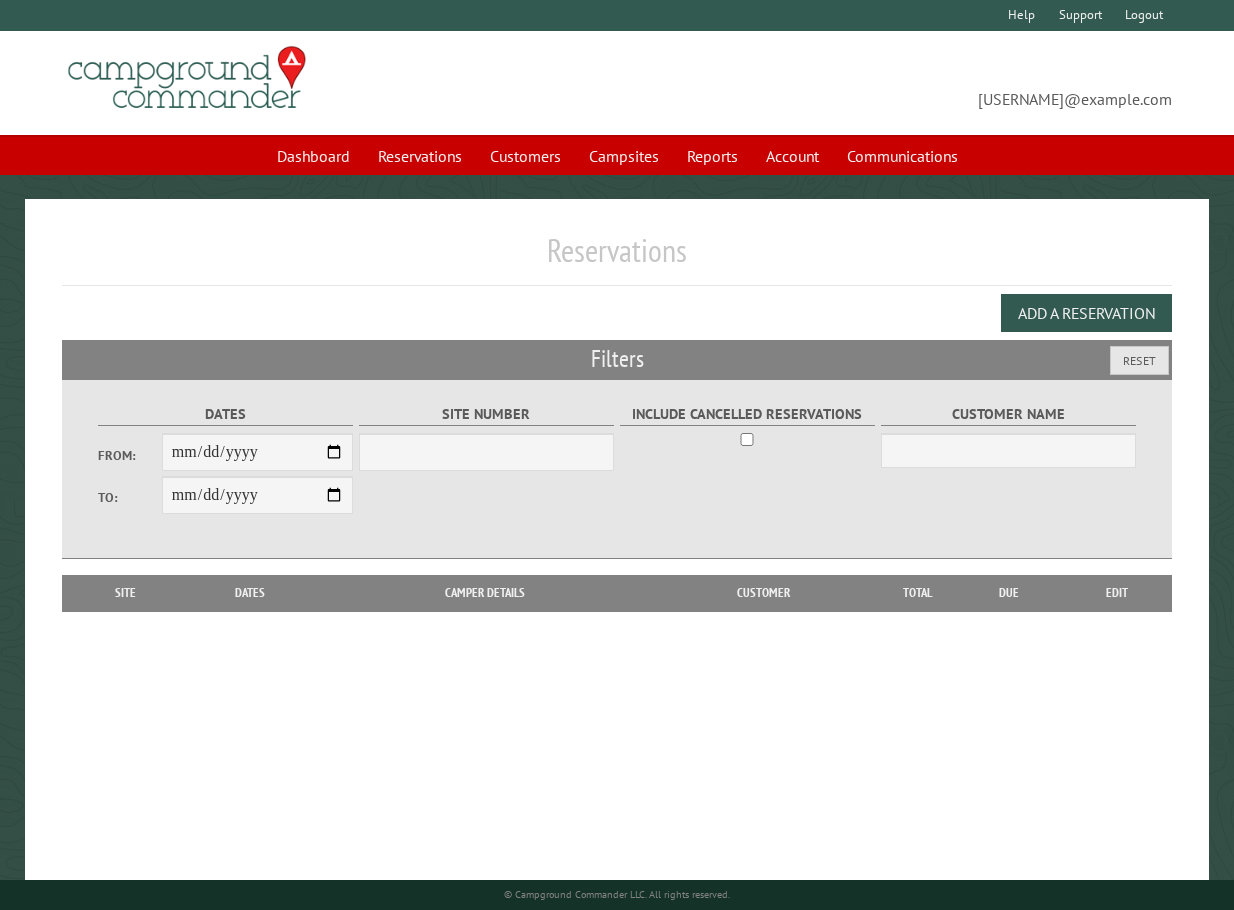 scroll, scrollTop: 0, scrollLeft: 0, axis: both 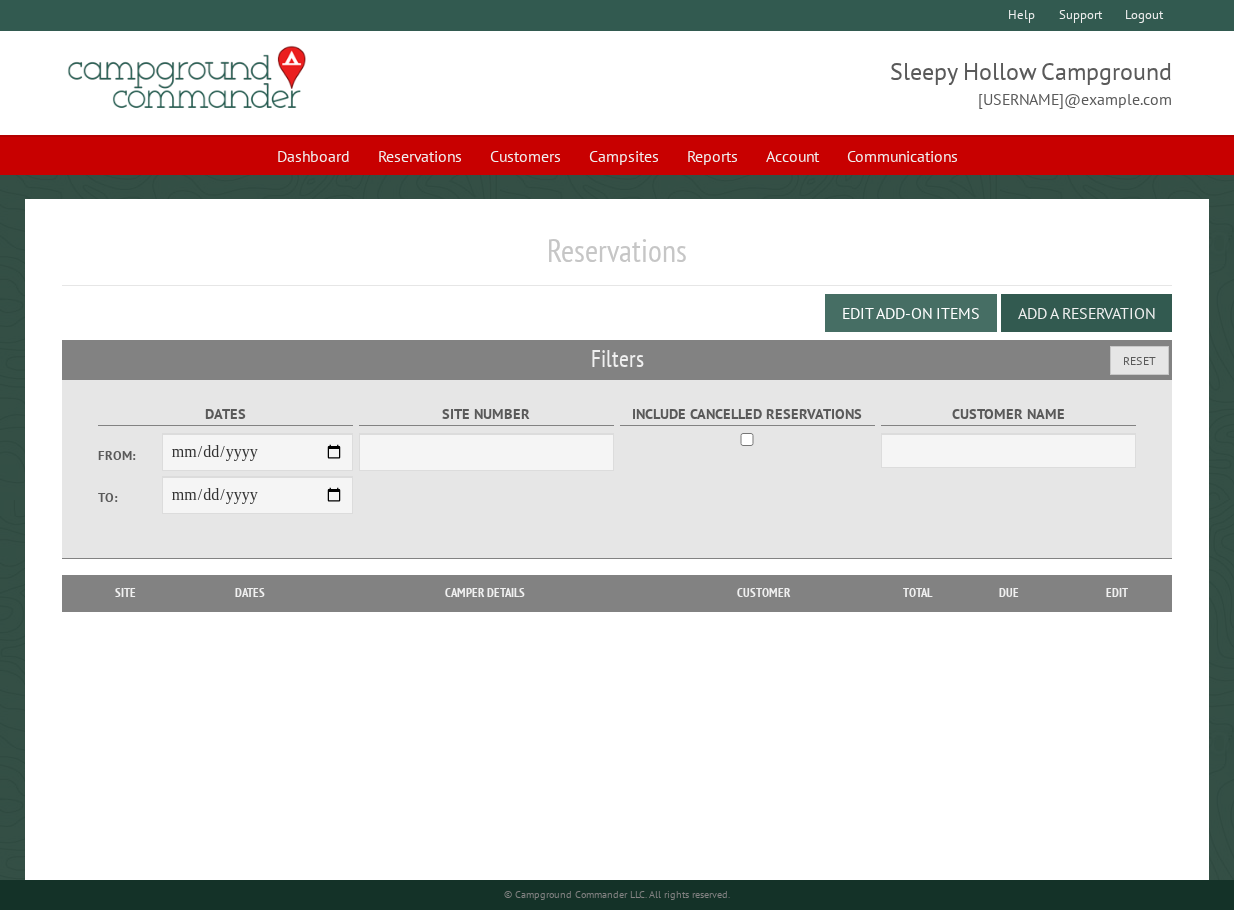 select on "***" 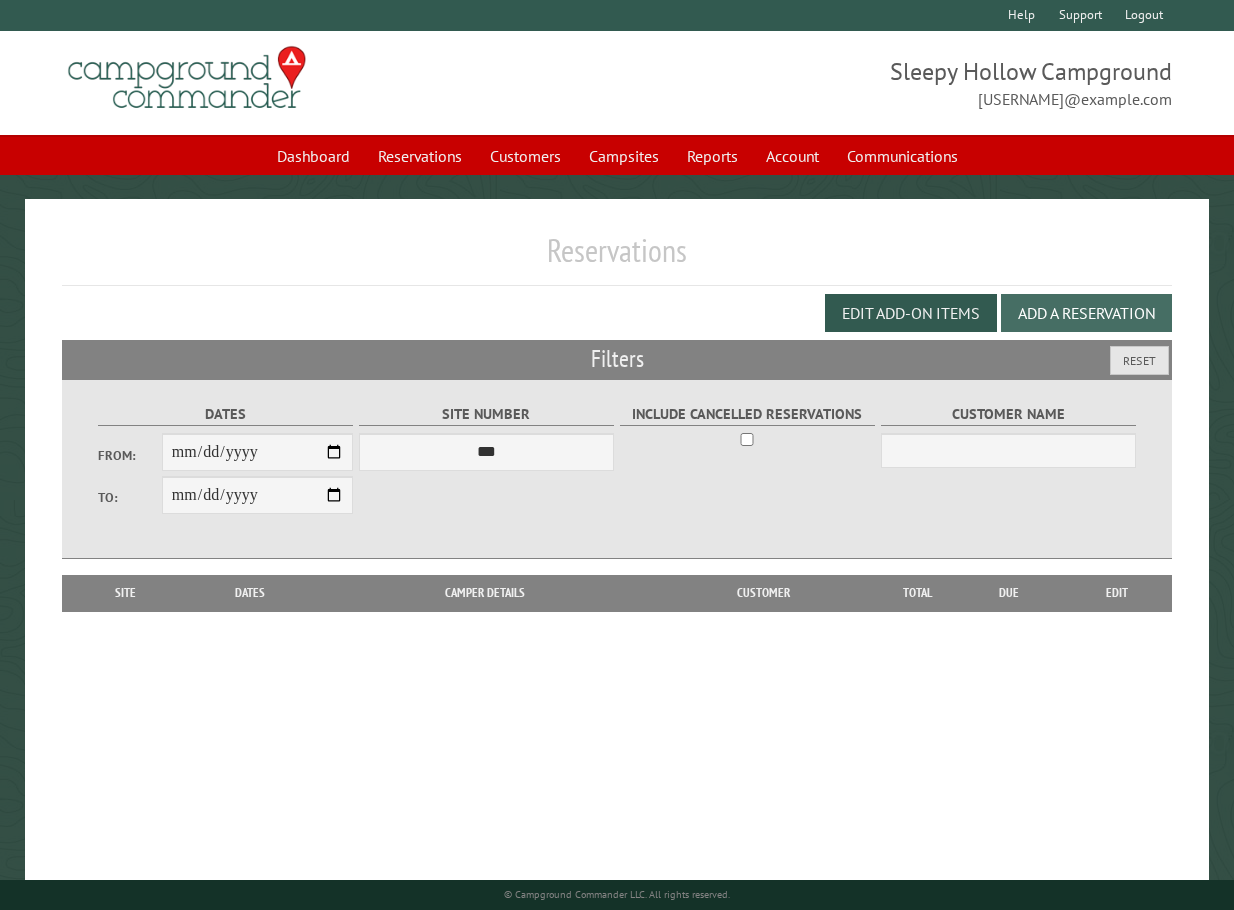 click on "Add a Reservation" at bounding box center [1086, 313] 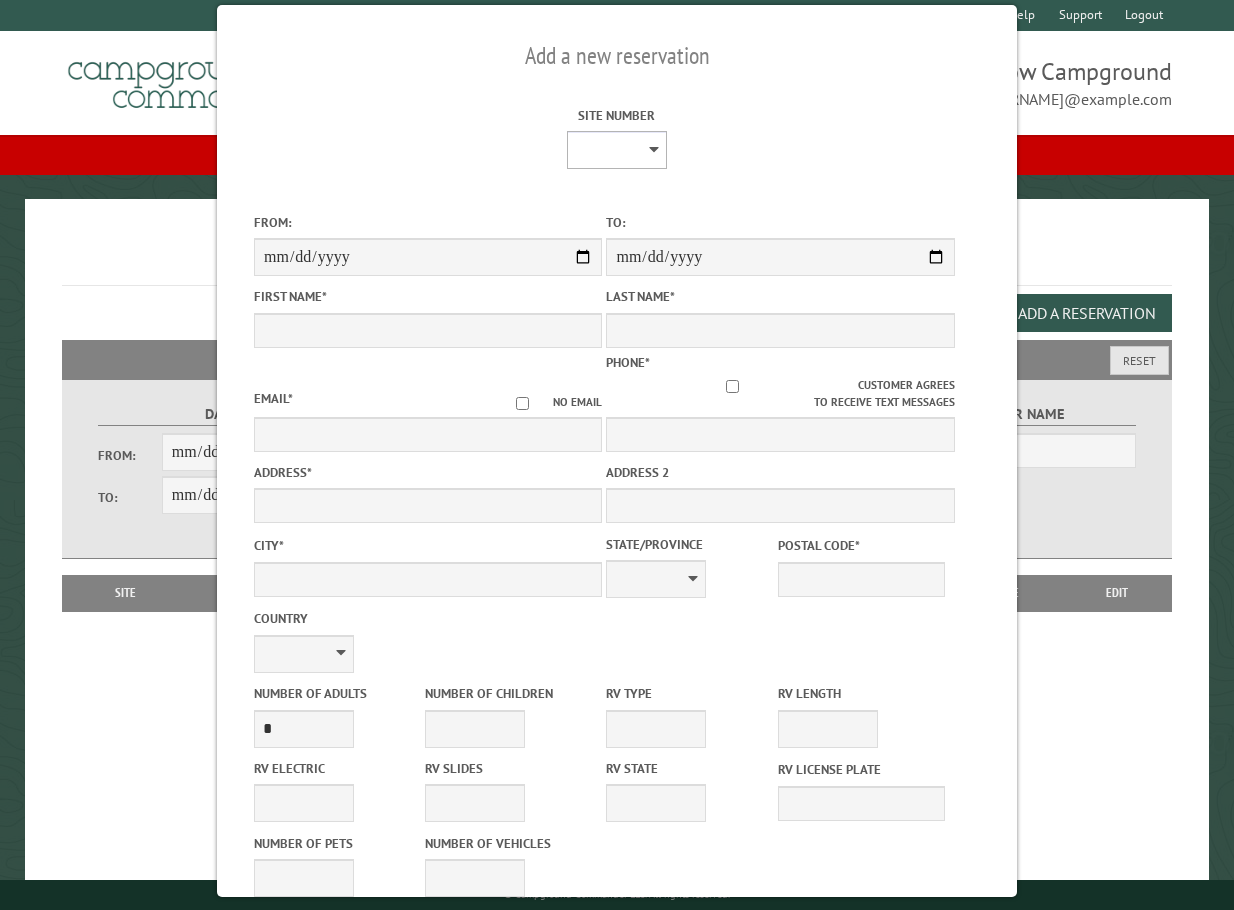 click on "* * * * * * * * * ** *** *** ** ** ** ** ** ** ** ** ** ** *** *** ** ** ** ** ** ** ** ** ** ** *** *** ** ** ** ** ** ** ** ** *** *** ** ** ** ** ** ** *** *** ** ** ** ** ** *** ** ** ** ** ** ** ** ** ** ** ** ** ** ** ** ** ** ** ** ** ** ** ** ** **" at bounding box center [617, 150] 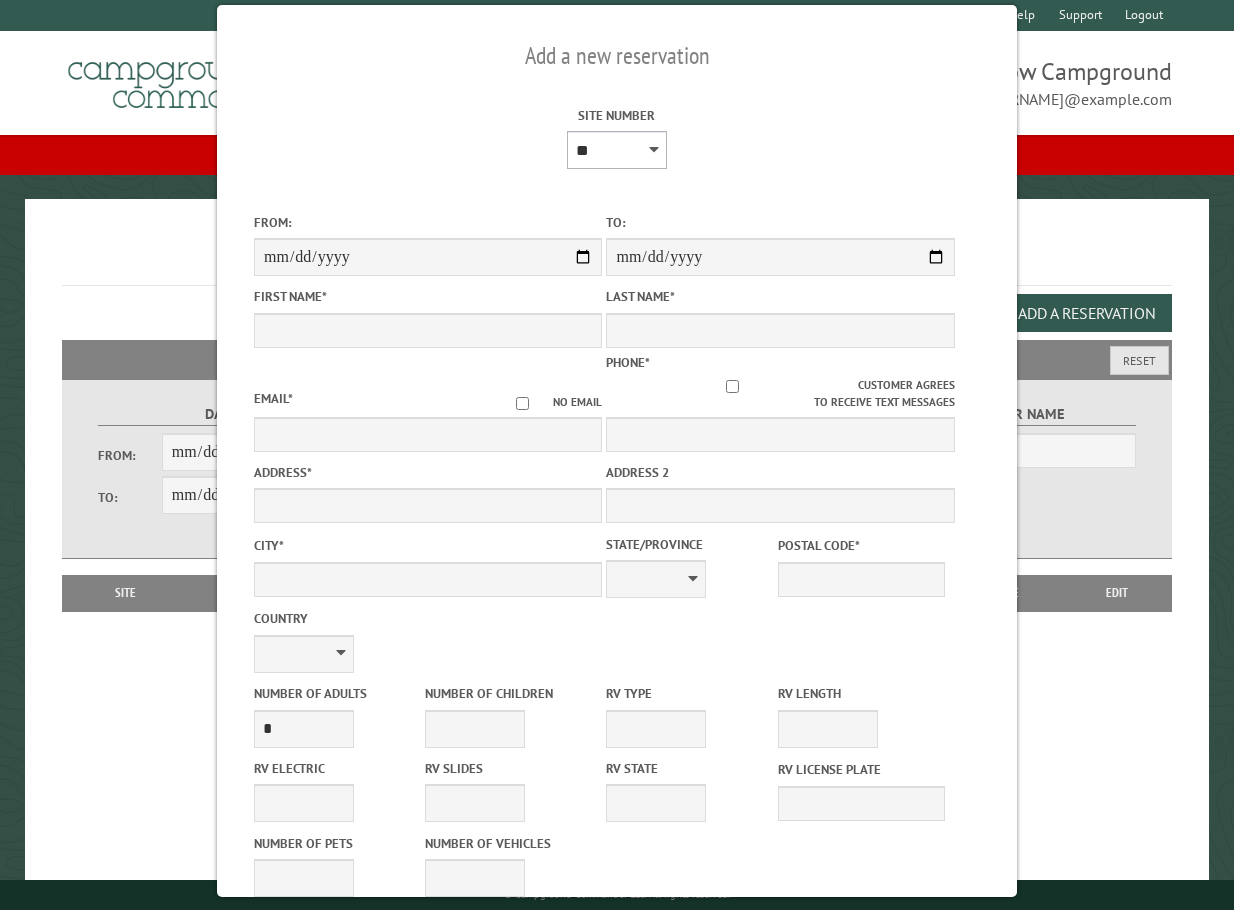 click on "* * * * * * * * * ** *** *** ** ** ** ** ** ** ** ** ** ** *** *** ** ** ** ** ** ** ** ** ** ** *** *** ** ** ** ** ** ** ** ** *** *** ** ** ** ** ** ** *** *** ** ** ** ** ** *** ** ** ** ** ** ** ** ** ** ** ** ** ** ** ** ** ** ** ** ** ** ** ** ** **" at bounding box center (617, 150) 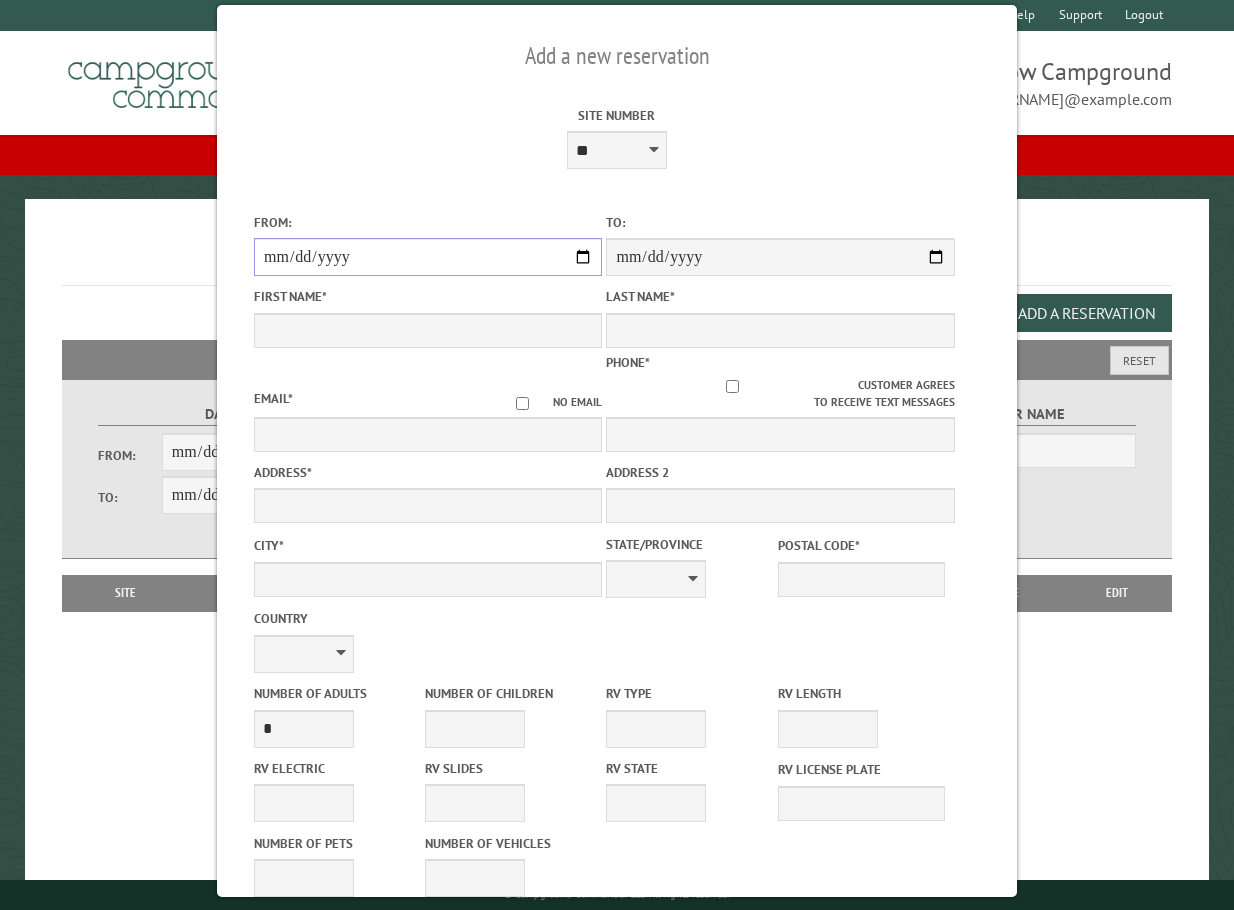 click on "From:" at bounding box center (428, 257) 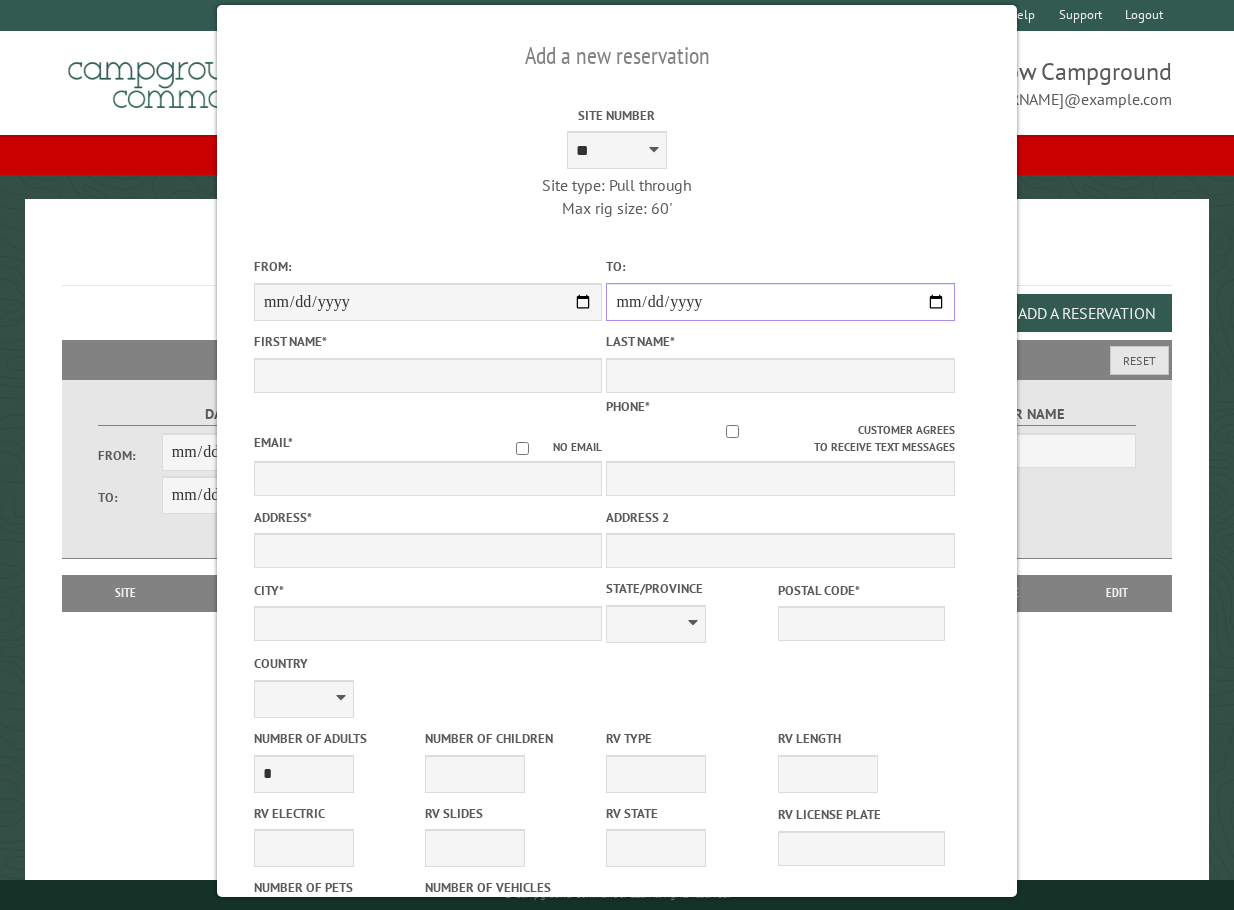 click on "**********" at bounding box center [780, 302] 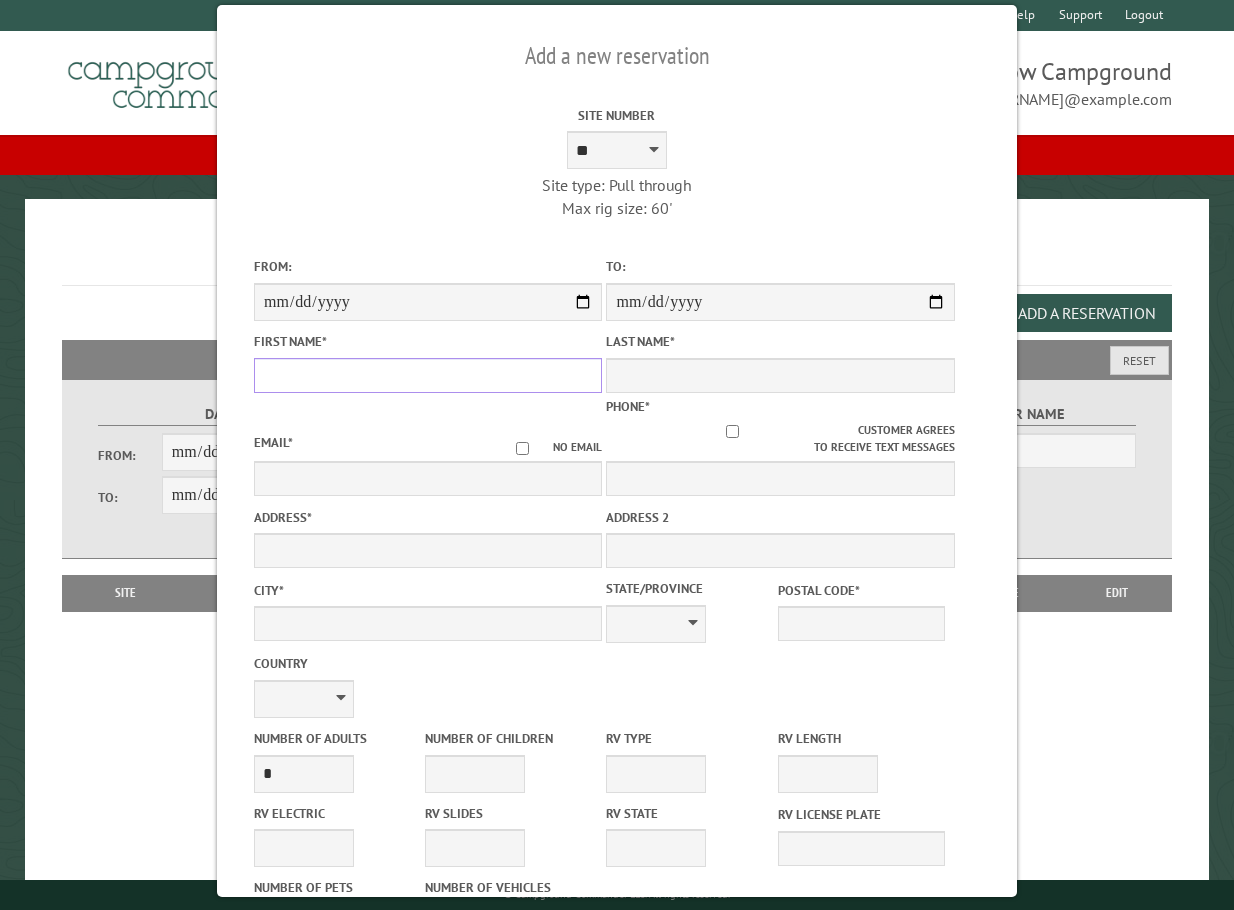 click on "First Name *" at bounding box center [428, 375] 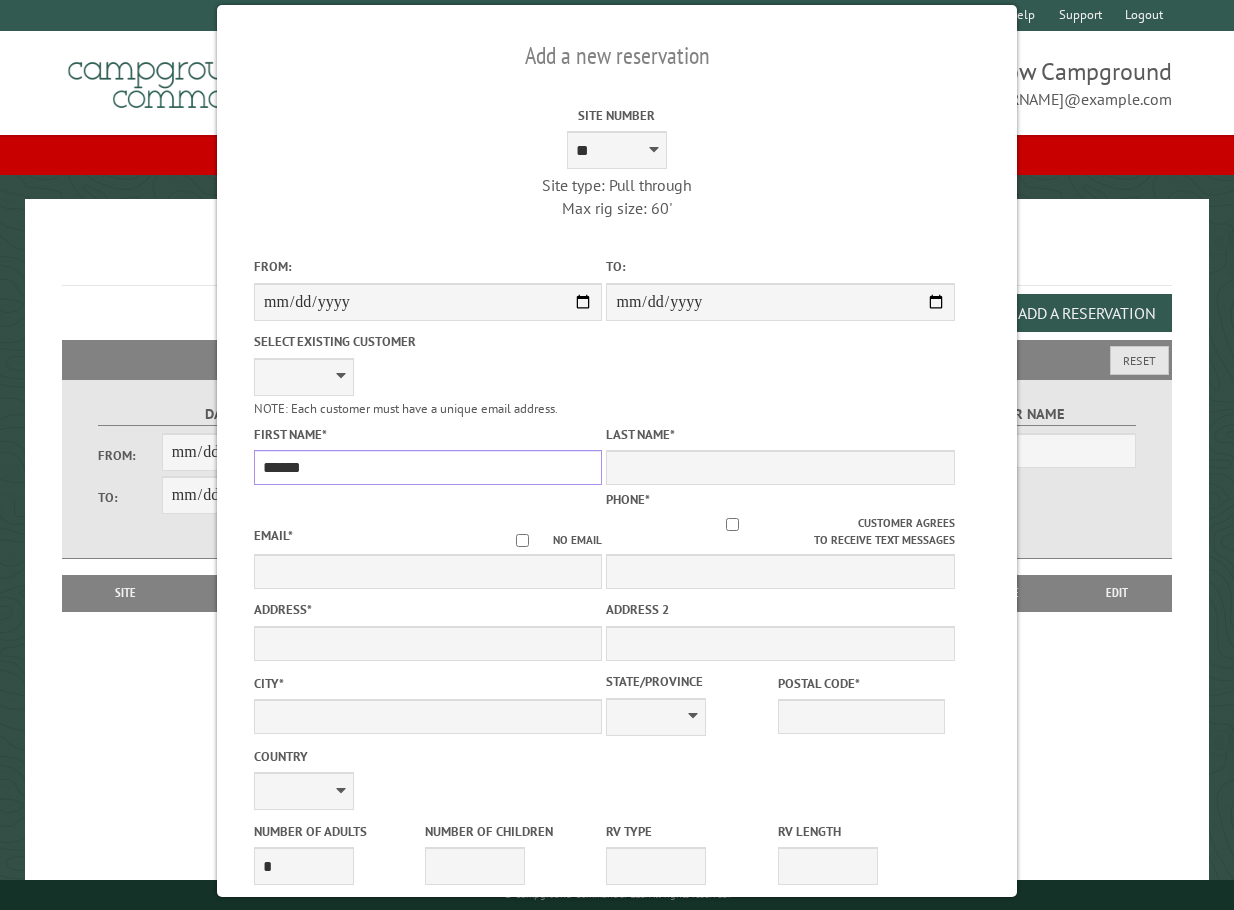 type on "******" 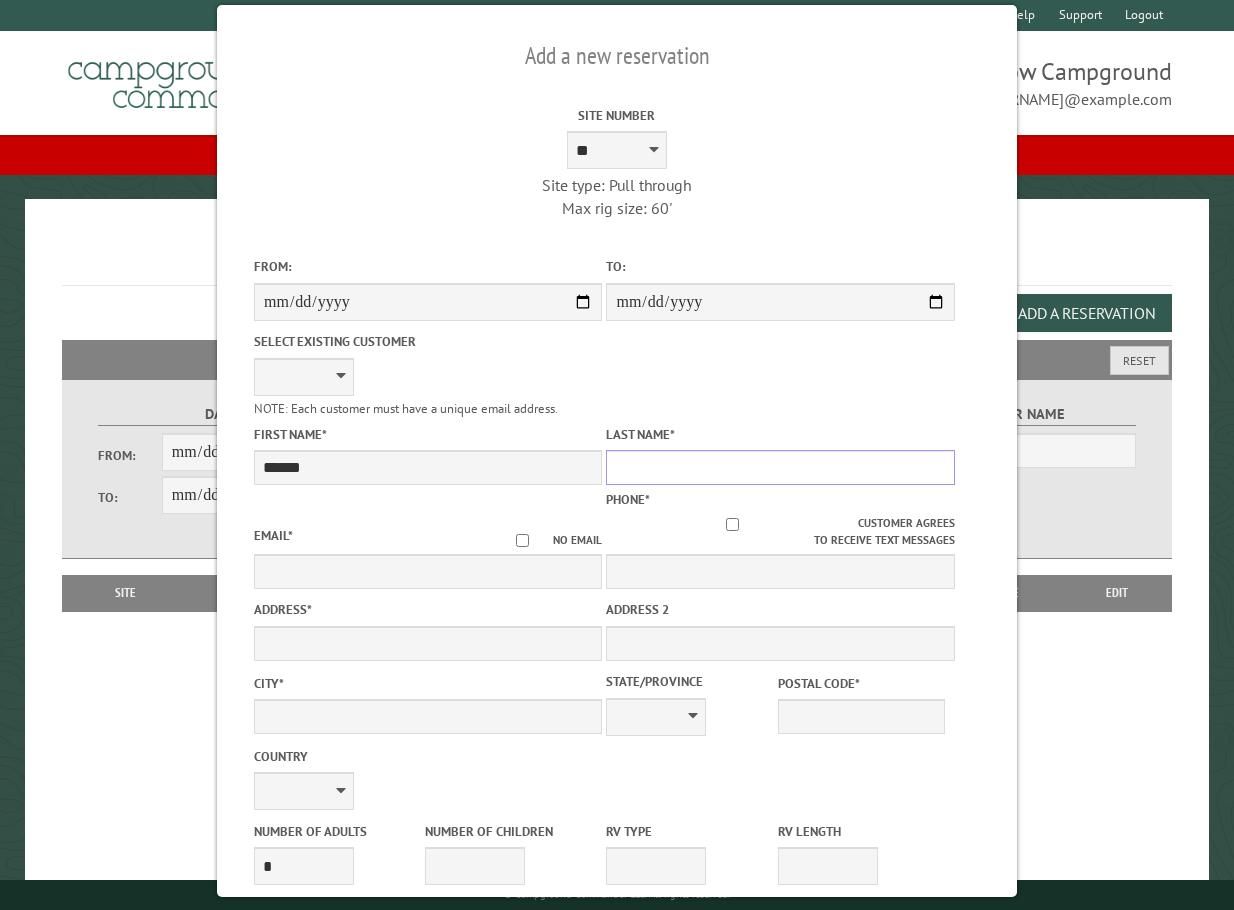 click on "Last Name *" at bounding box center [780, 467] 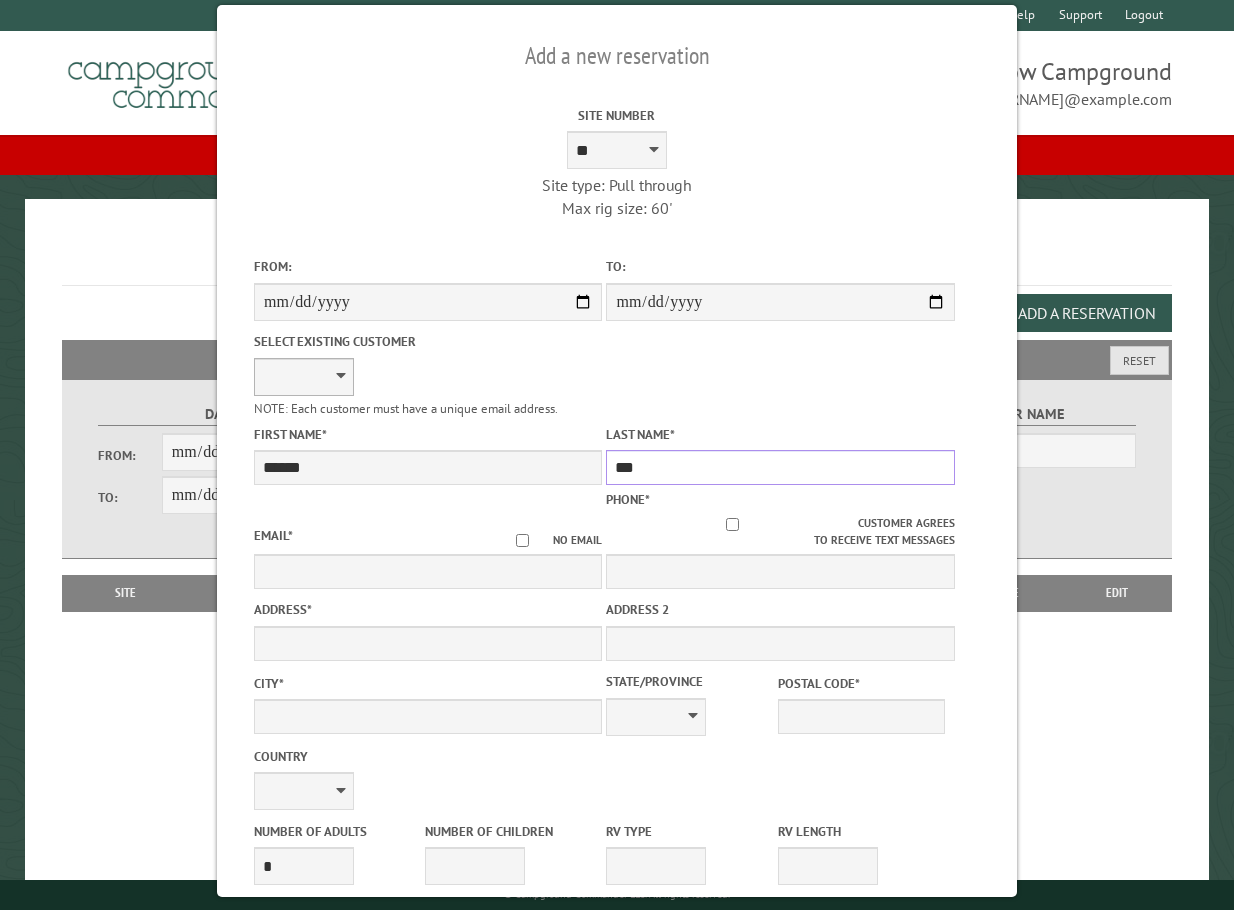 type on "***" 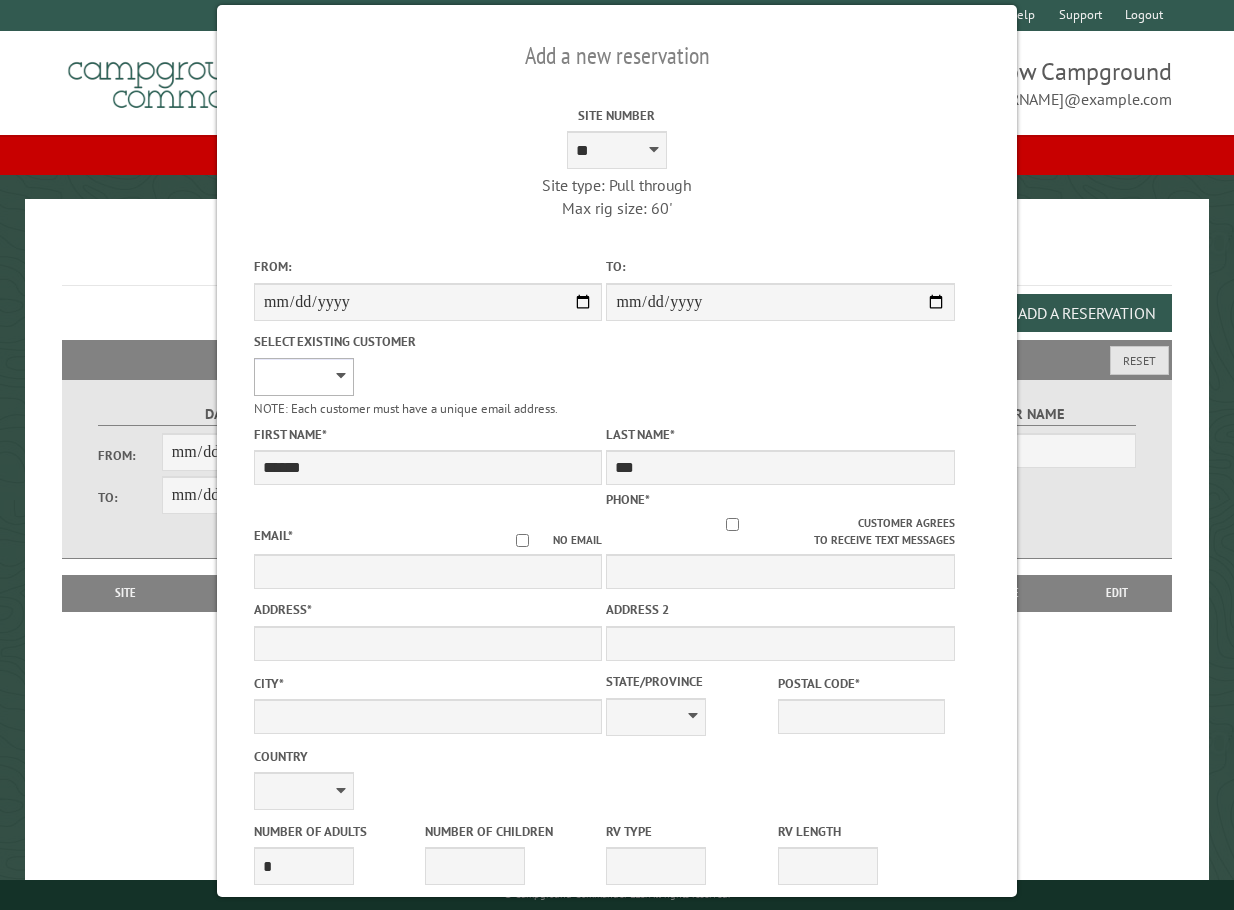 click on "**********" at bounding box center [304, 377] 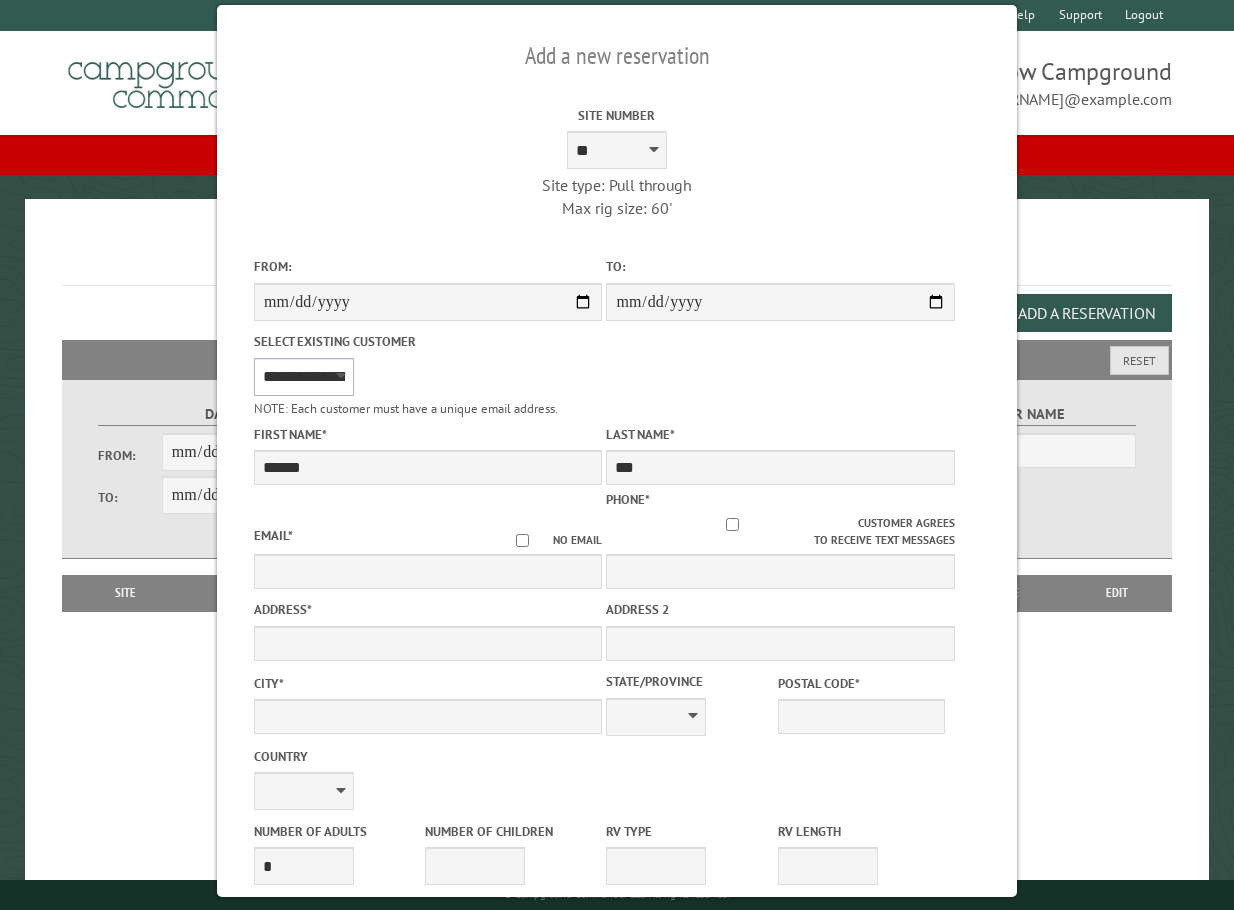 click on "**********" at bounding box center (304, 377) 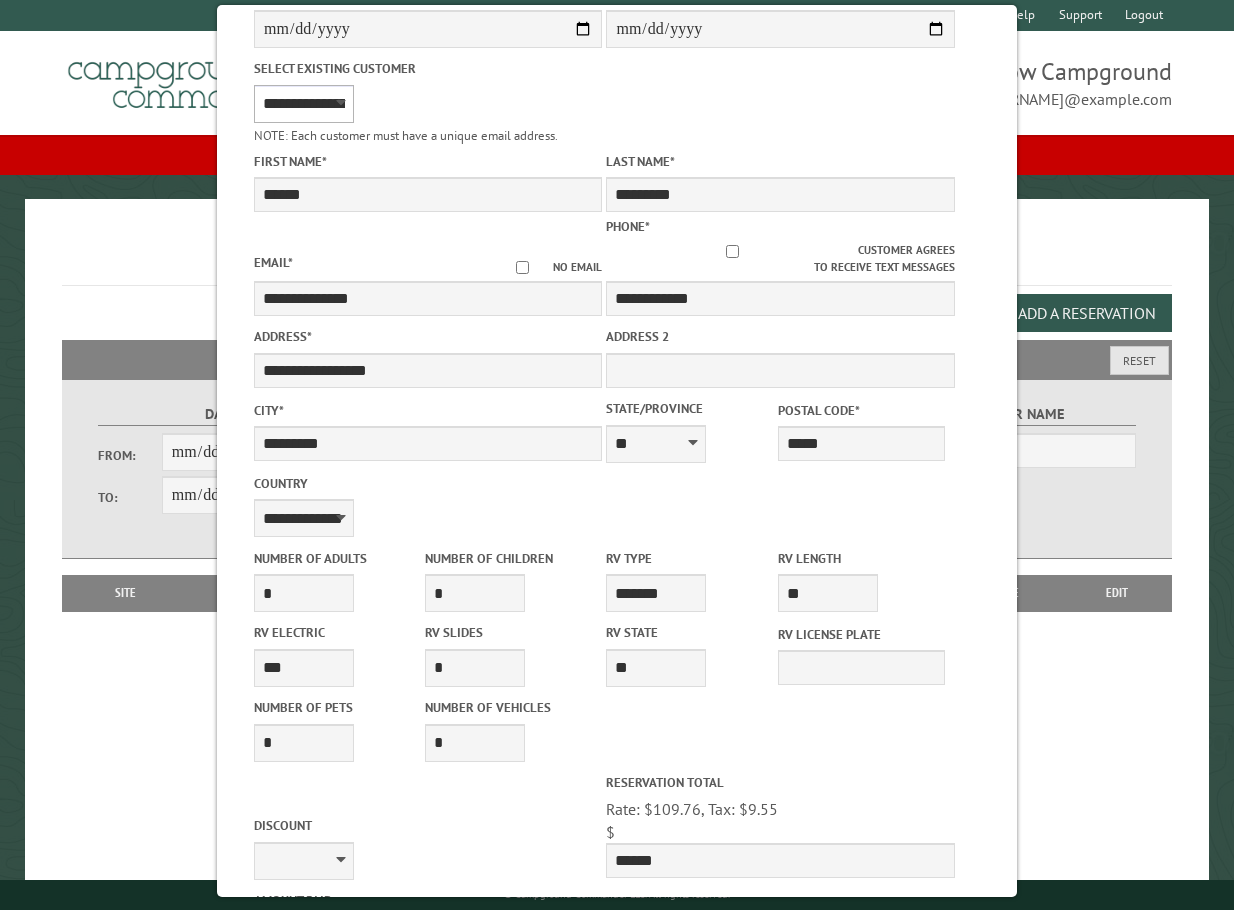 scroll, scrollTop: 300, scrollLeft: 0, axis: vertical 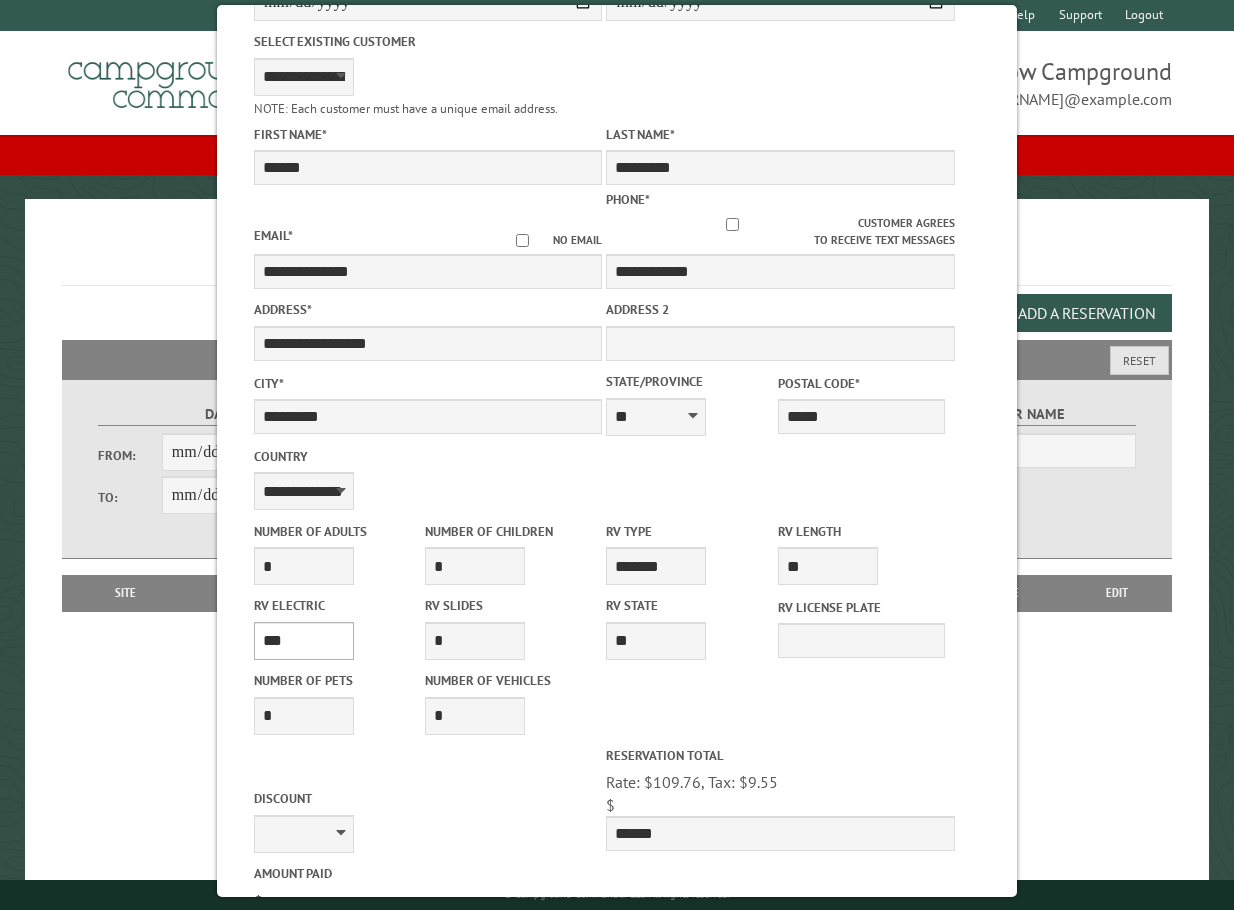 click on "**** *** *** ***" at bounding box center (304, 641) 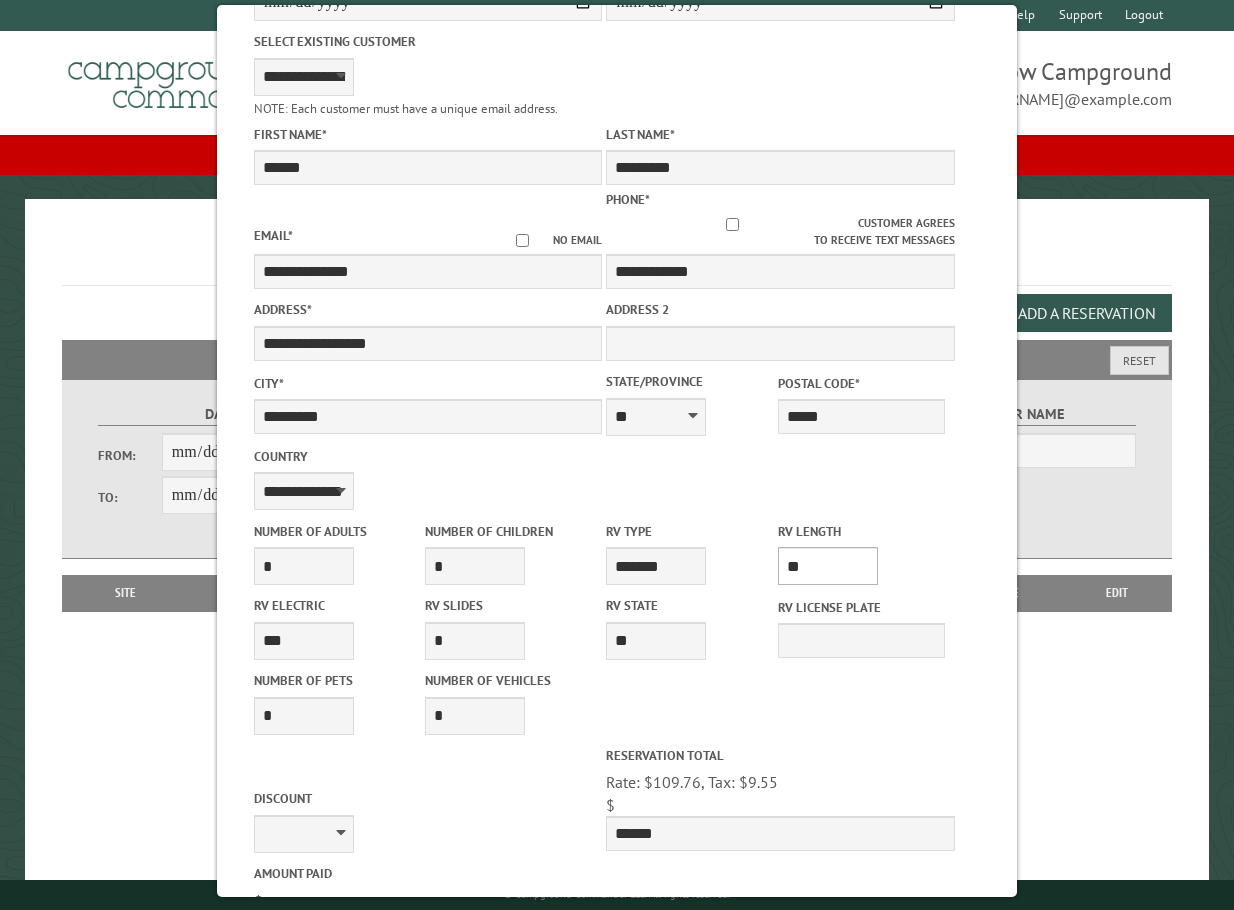 drag, startPoint x: 807, startPoint y: 557, endPoint x: 814, endPoint y: 547, distance: 12.206555 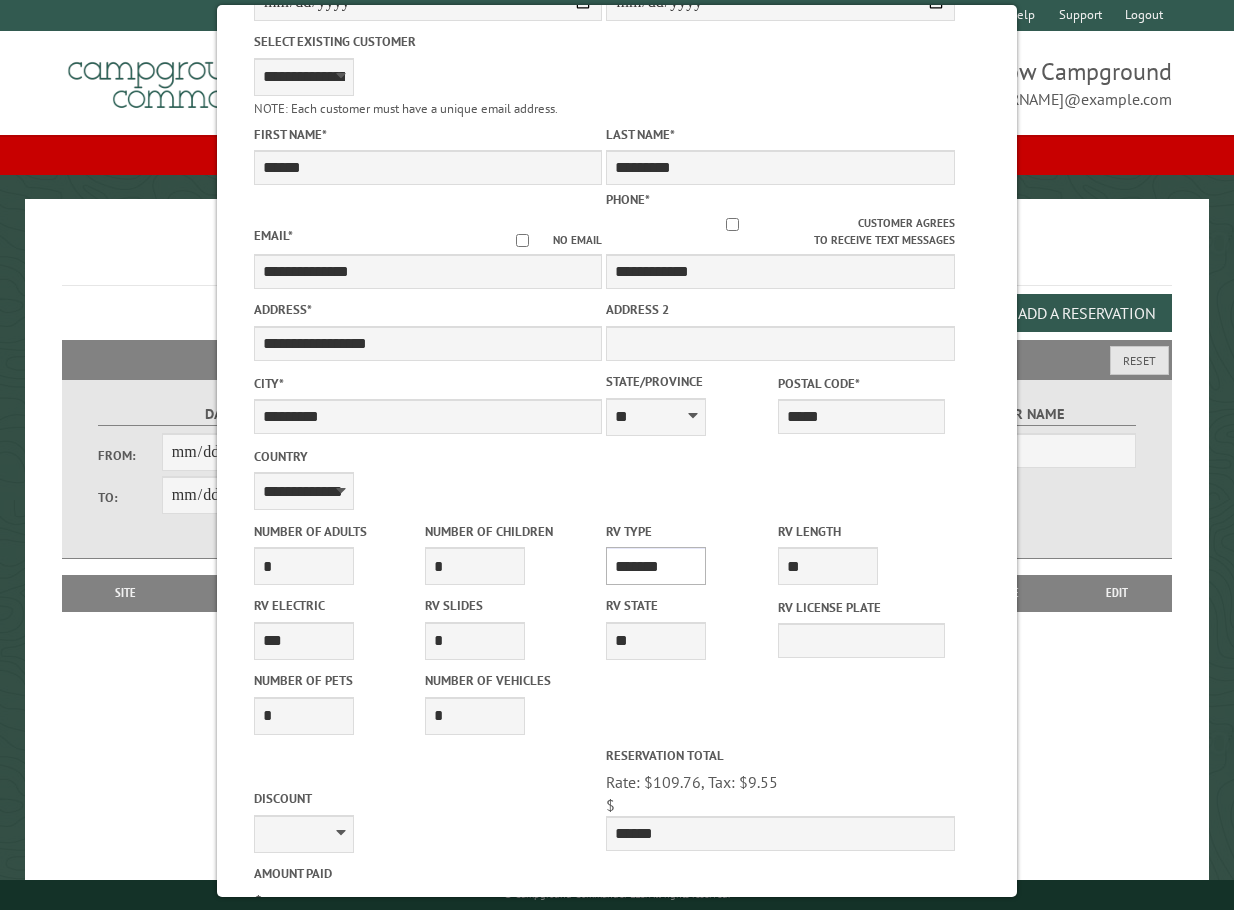 click on "**********" at bounding box center [656, 566] 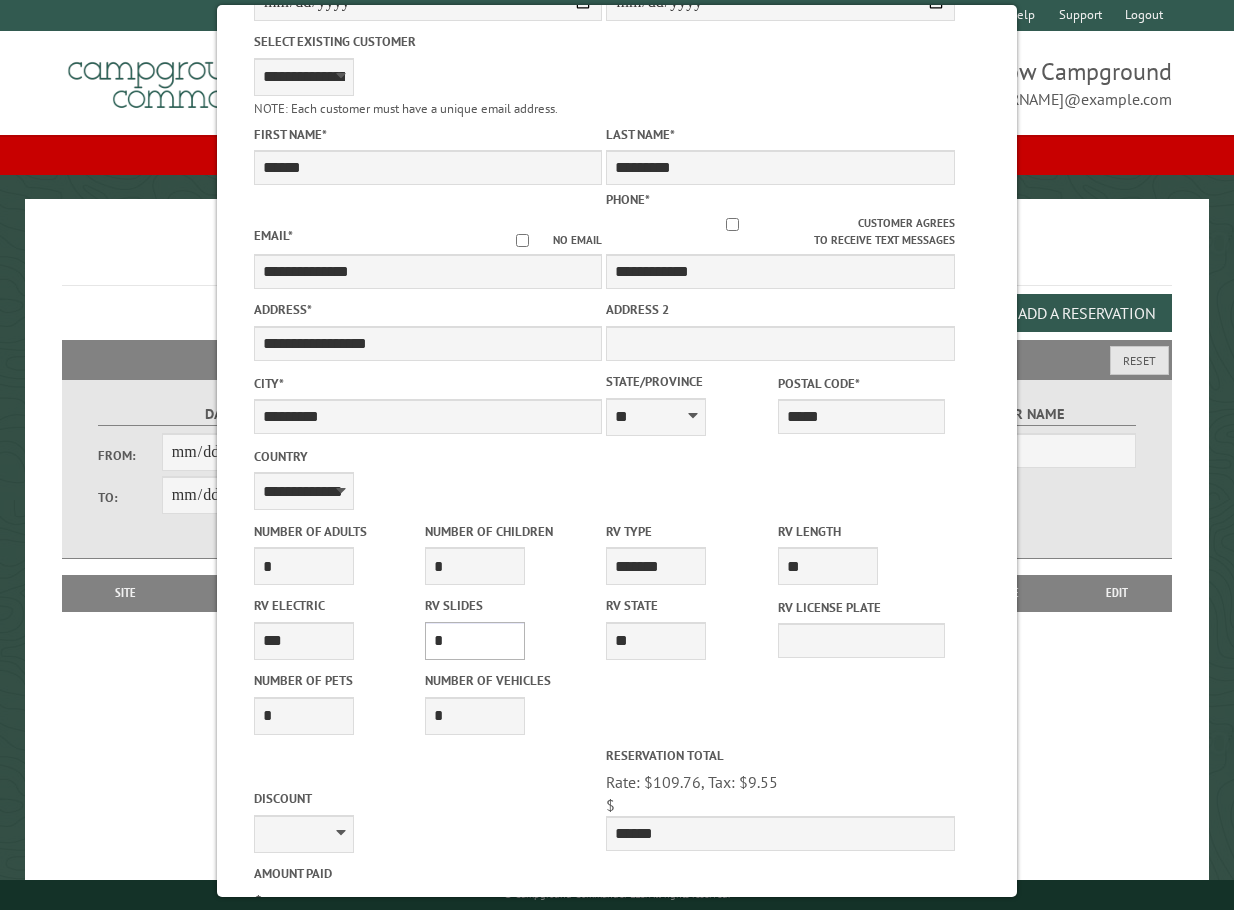click on "* * * * * * * * * * **" at bounding box center [475, 641] 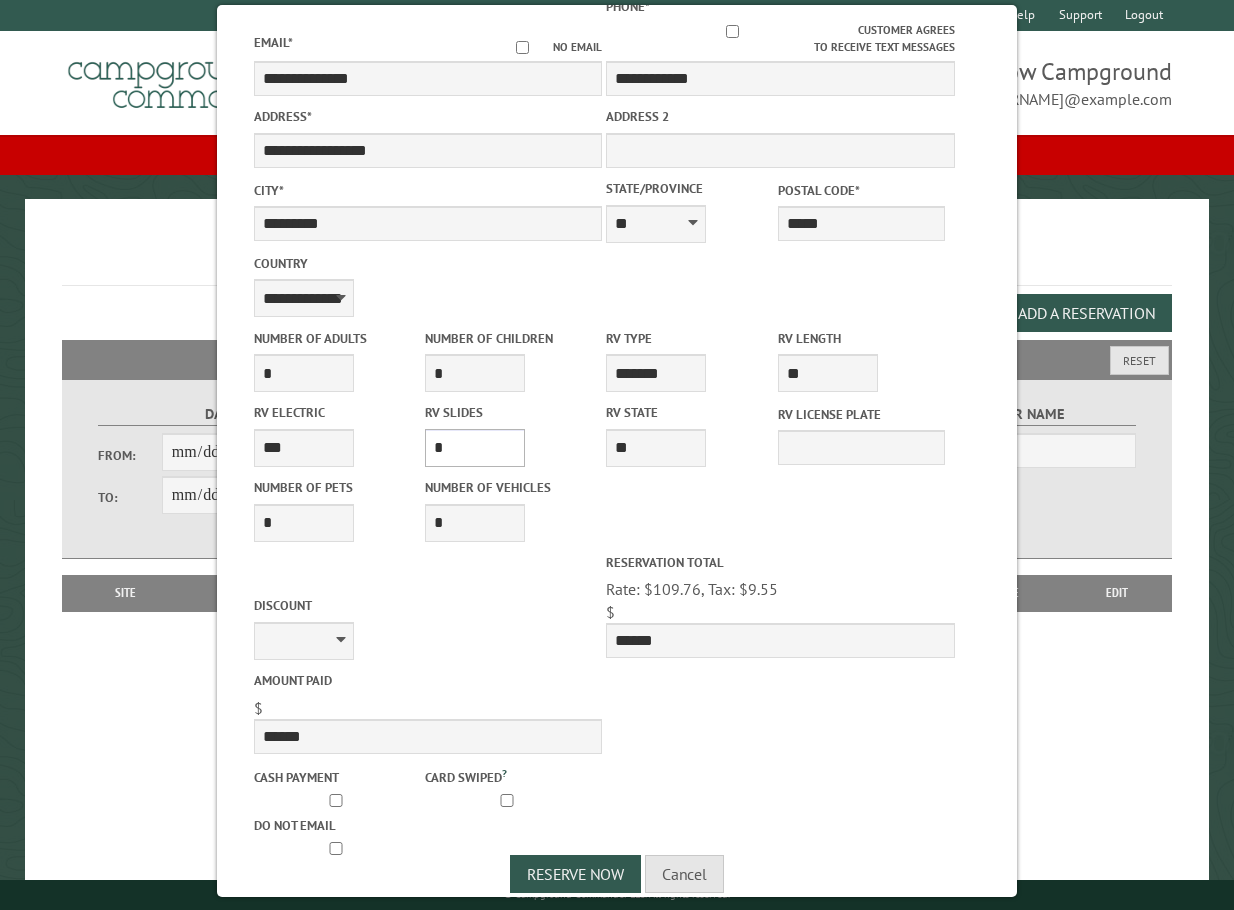 scroll, scrollTop: 500, scrollLeft: 0, axis: vertical 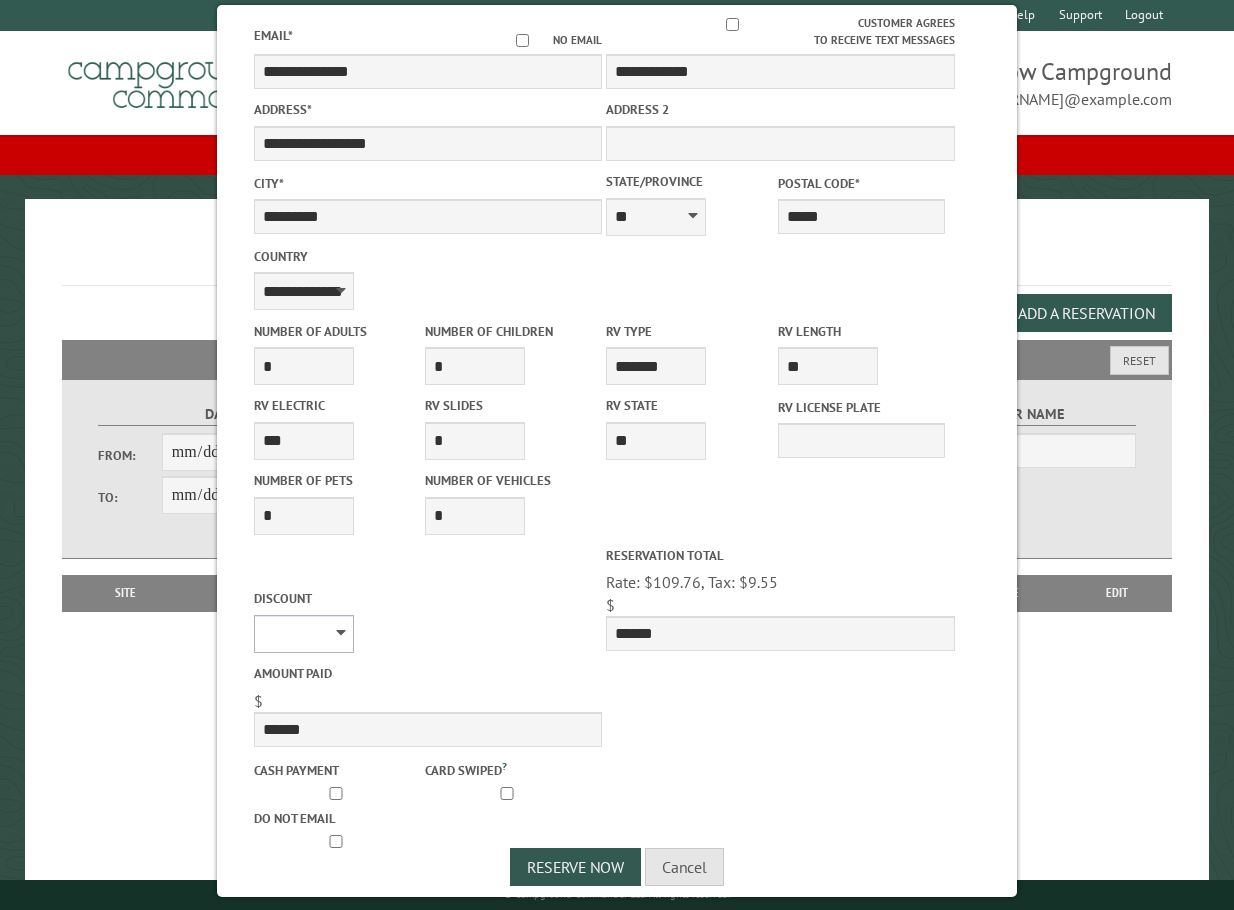 click on "********" at bounding box center [304, 634] 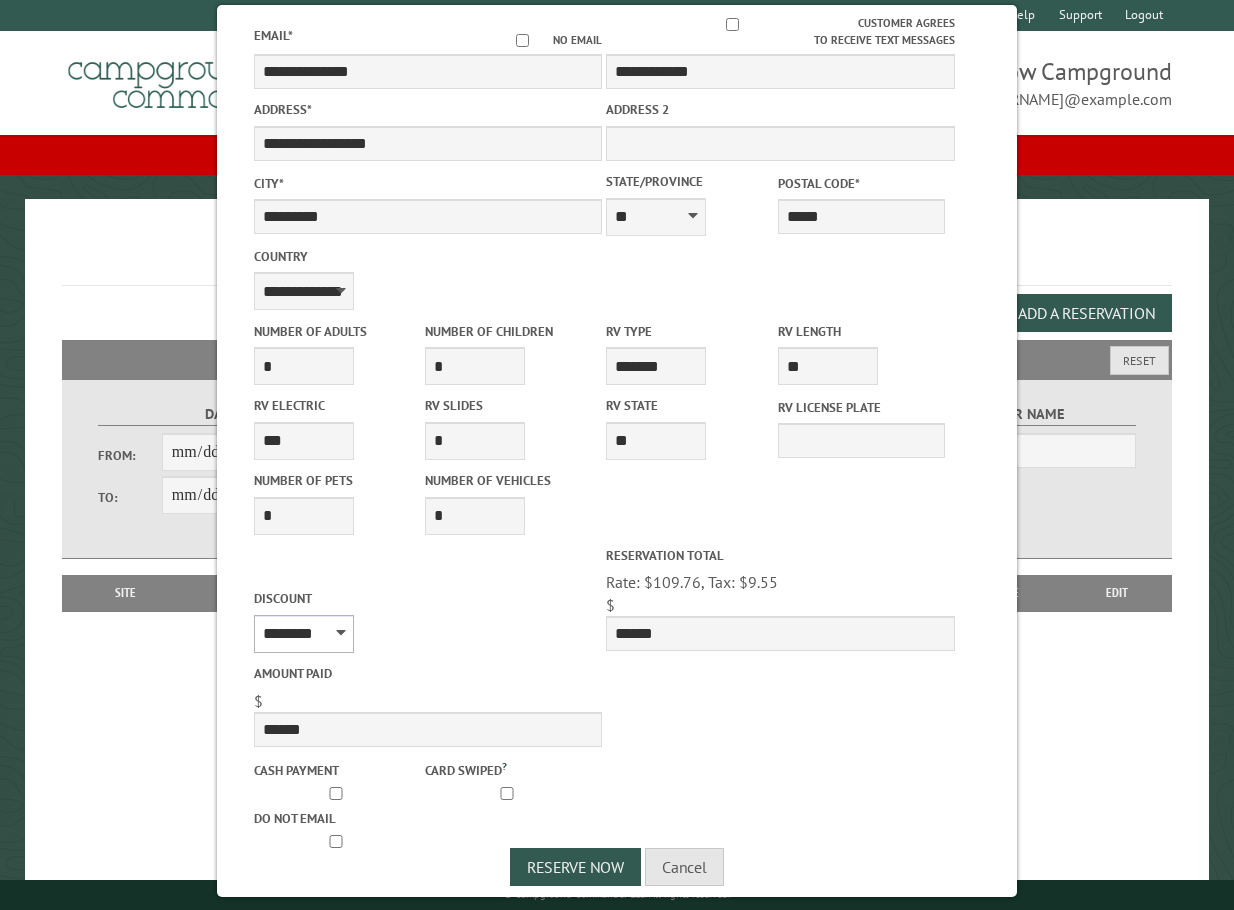click on "********" at bounding box center (304, 634) 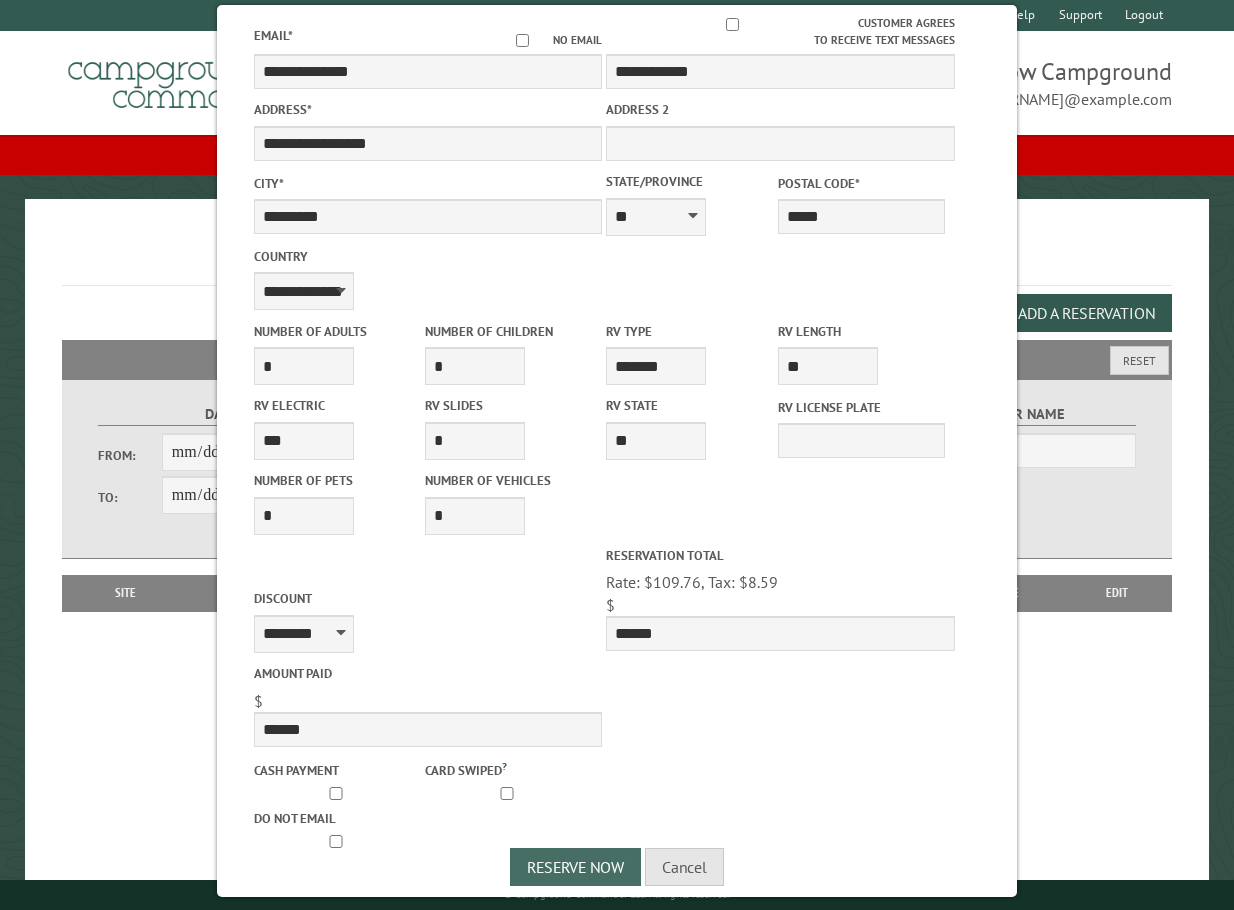 click on "Reserve Now" at bounding box center [575, 867] 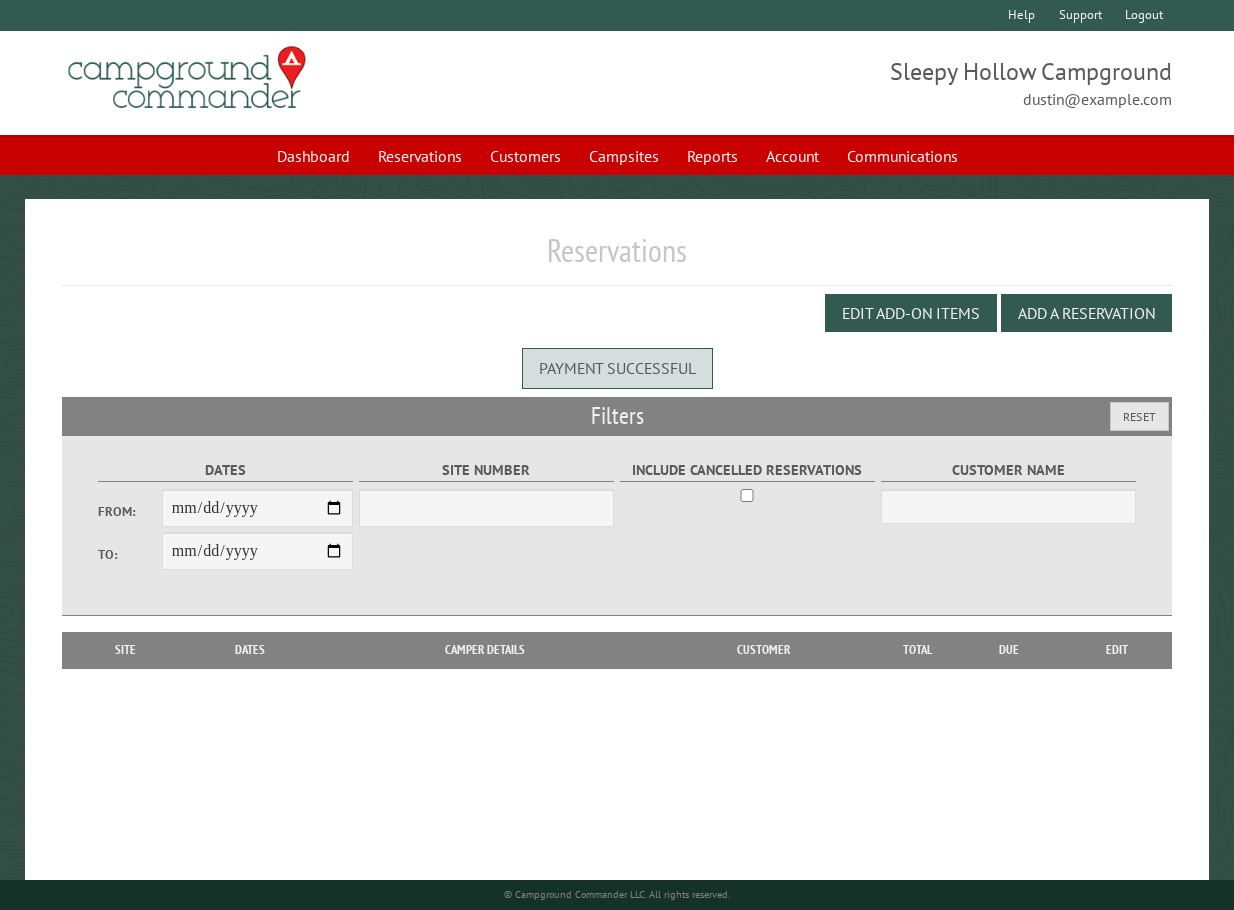 scroll, scrollTop: 0, scrollLeft: 0, axis: both 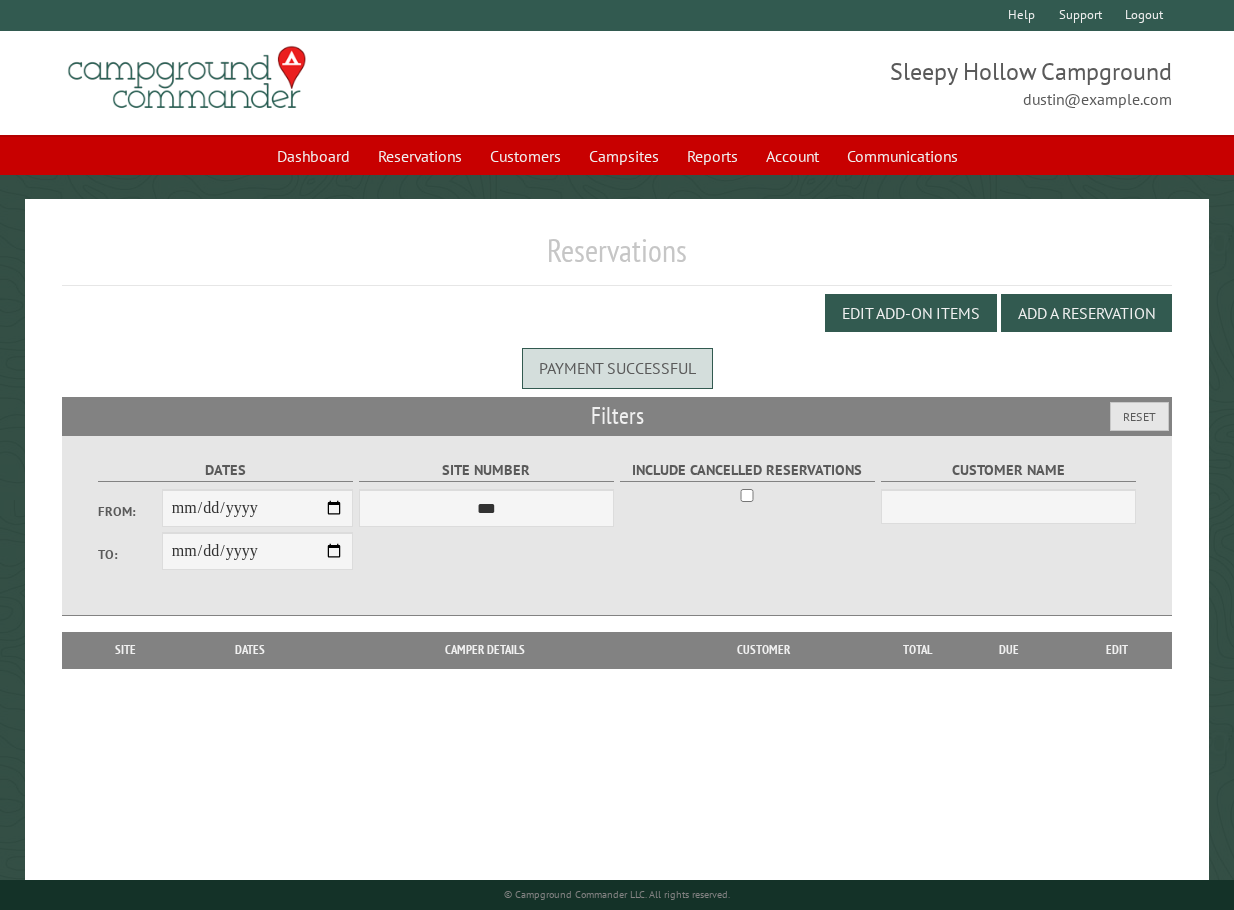 click on "**********" at bounding box center [617, 78] 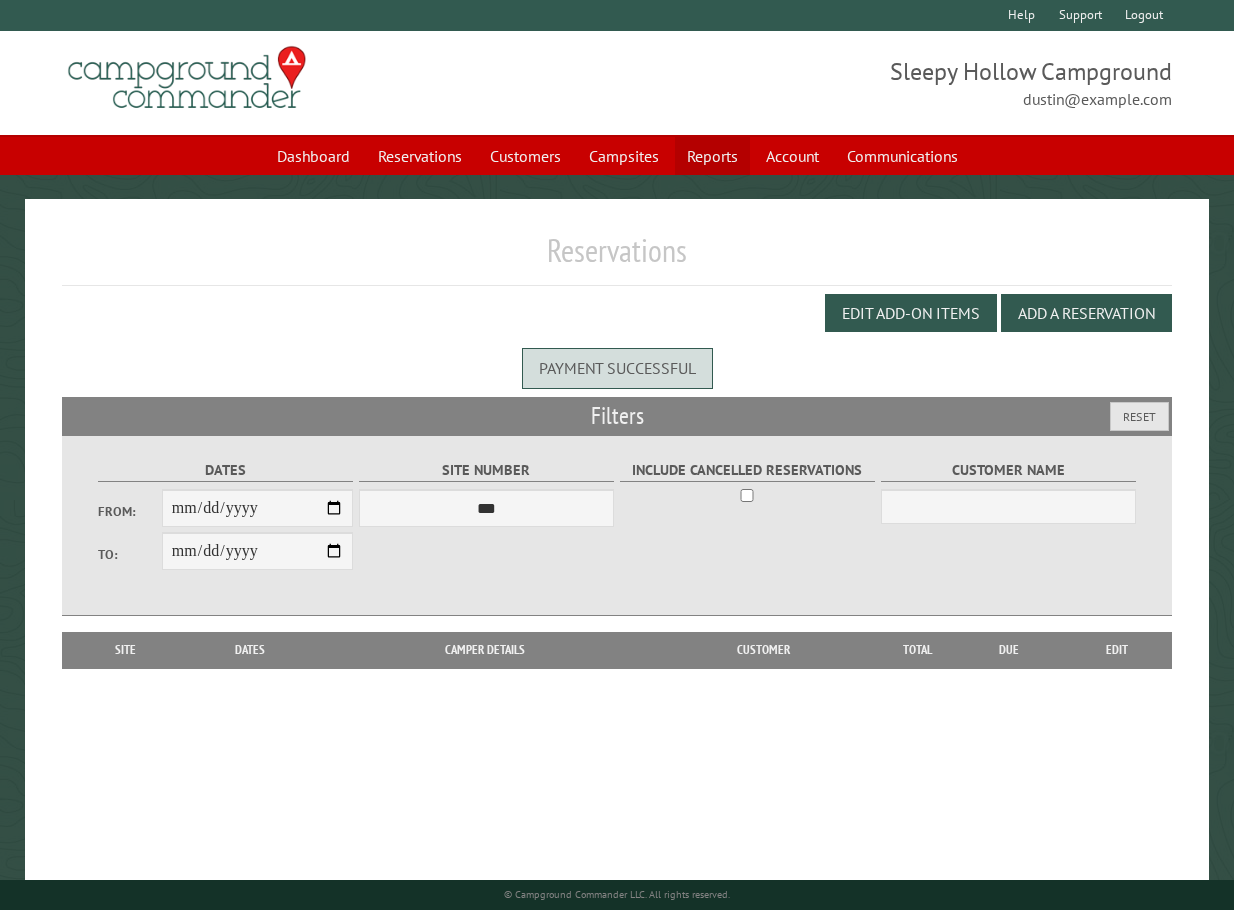 click on "Reports" at bounding box center (712, 156) 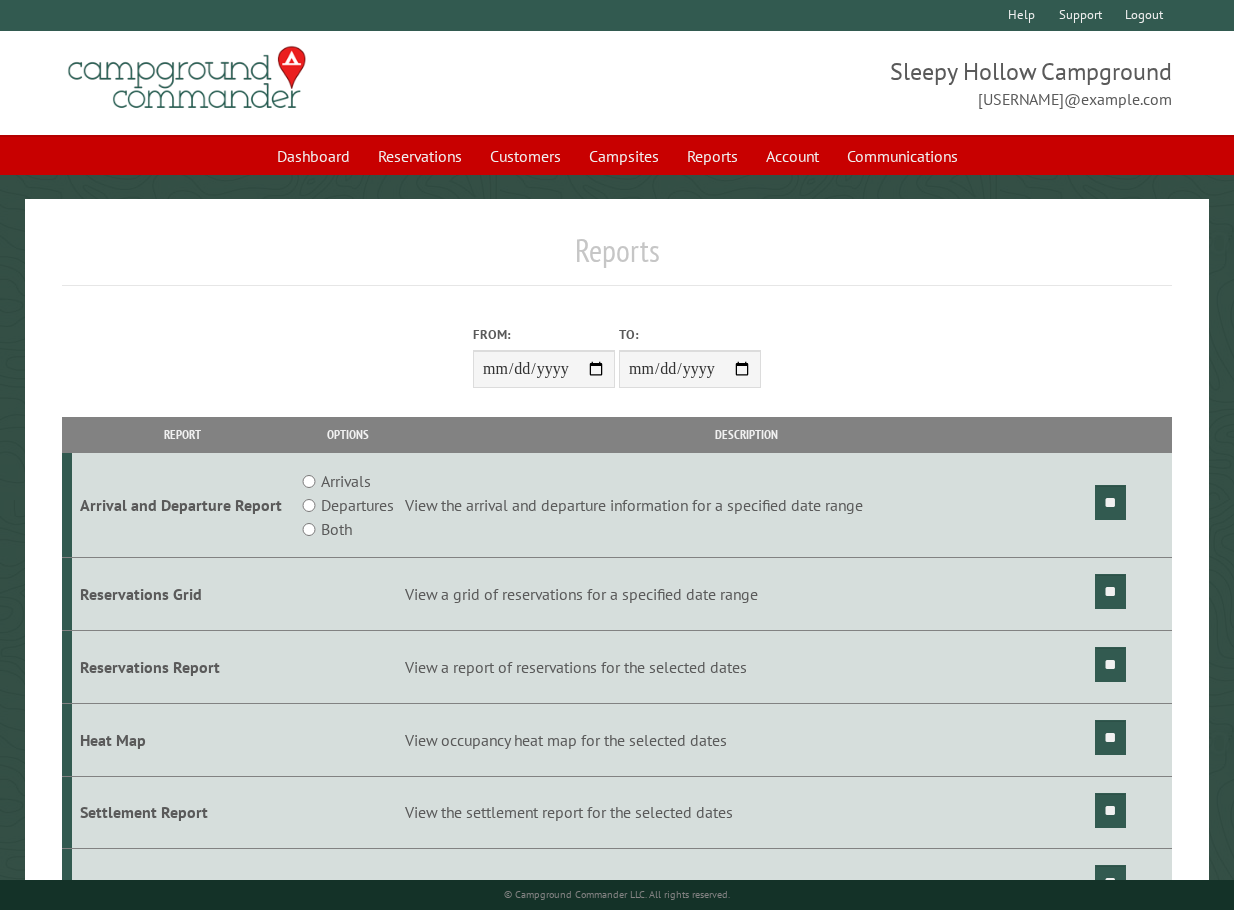 scroll, scrollTop: 0, scrollLeft: 0, axis: both 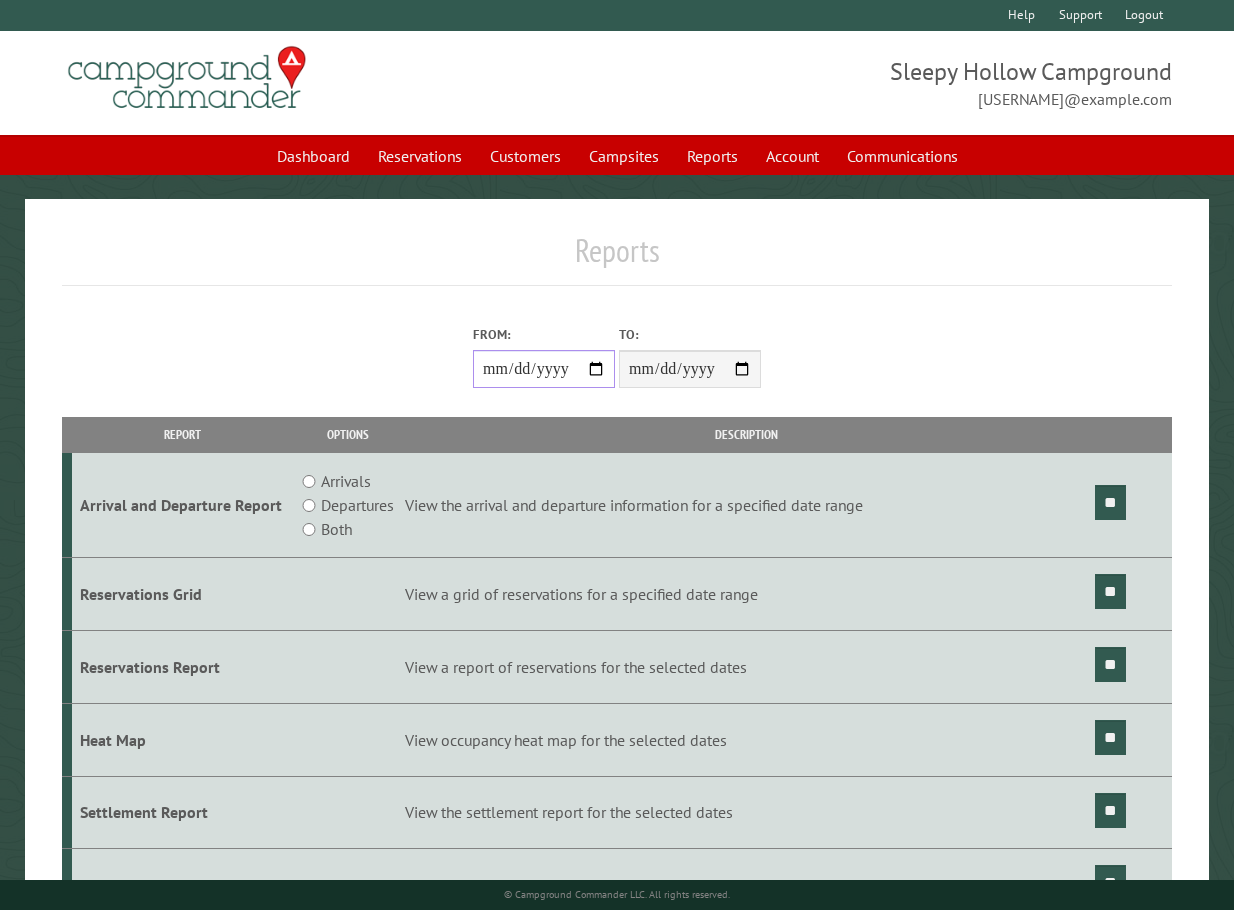 click on "From:" at bounding box center (544, 369) 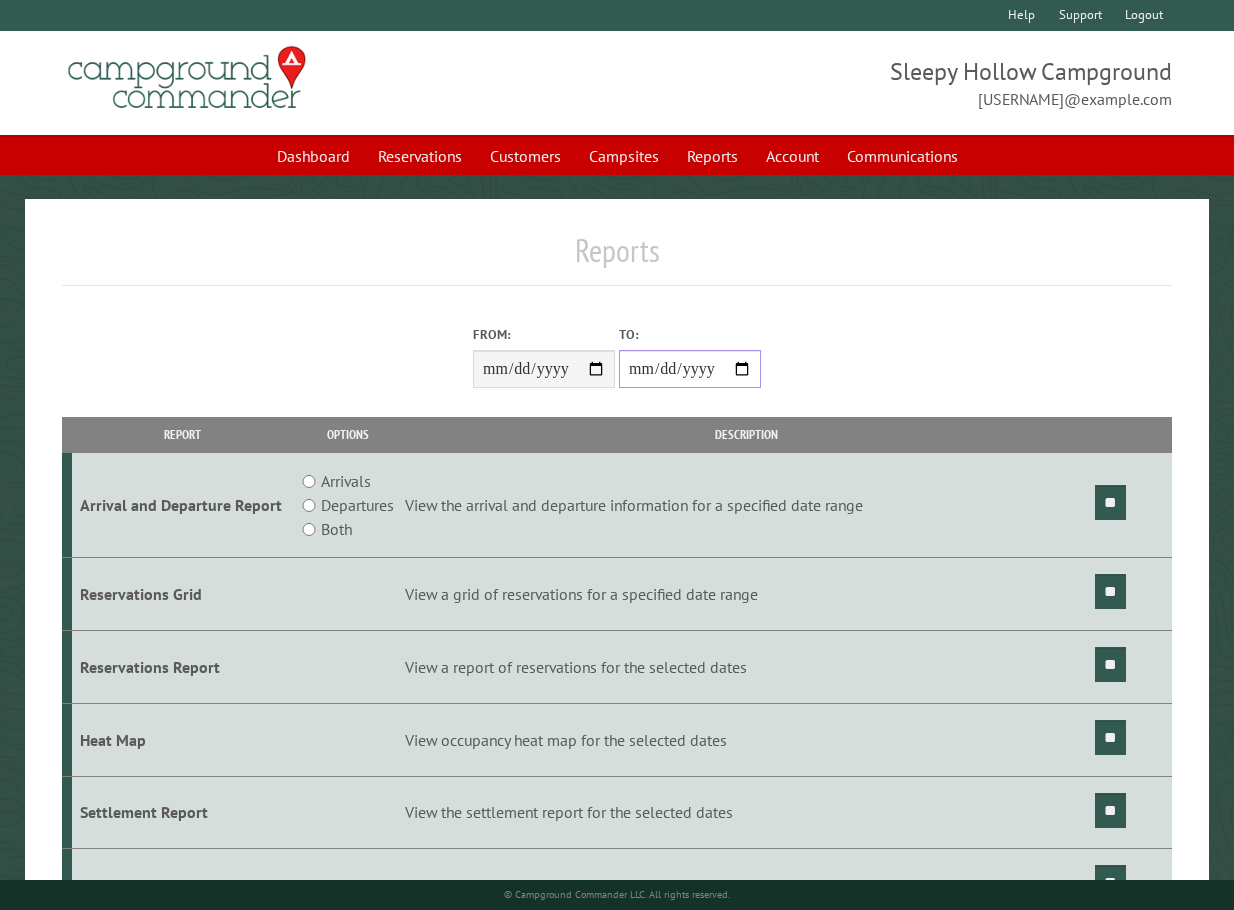 click on "**********" at bounding box center (690, 369) 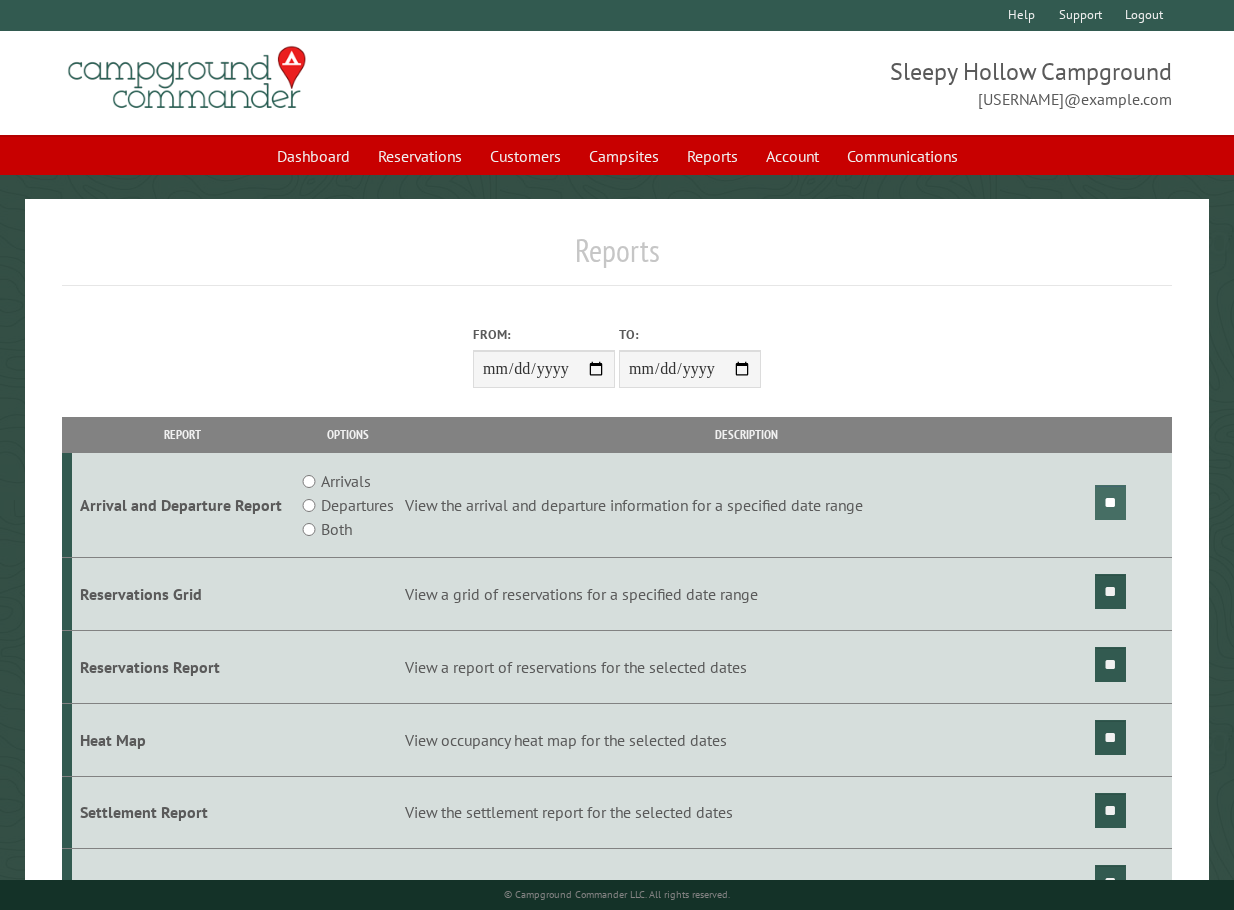 click on "**" at bounding box center [1110, 502] 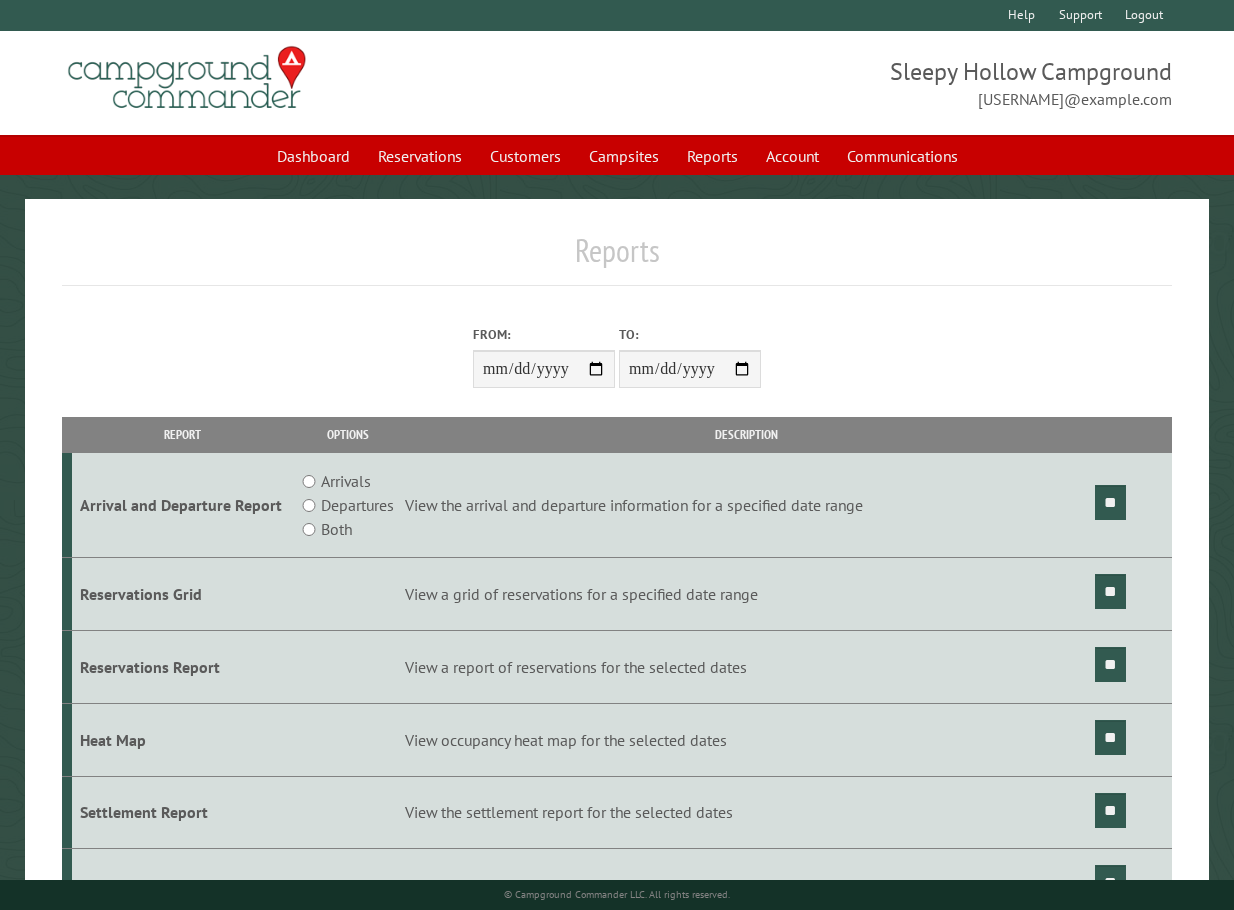 scroll, scrollTop: 0, scrollLeft: 0, axis: both 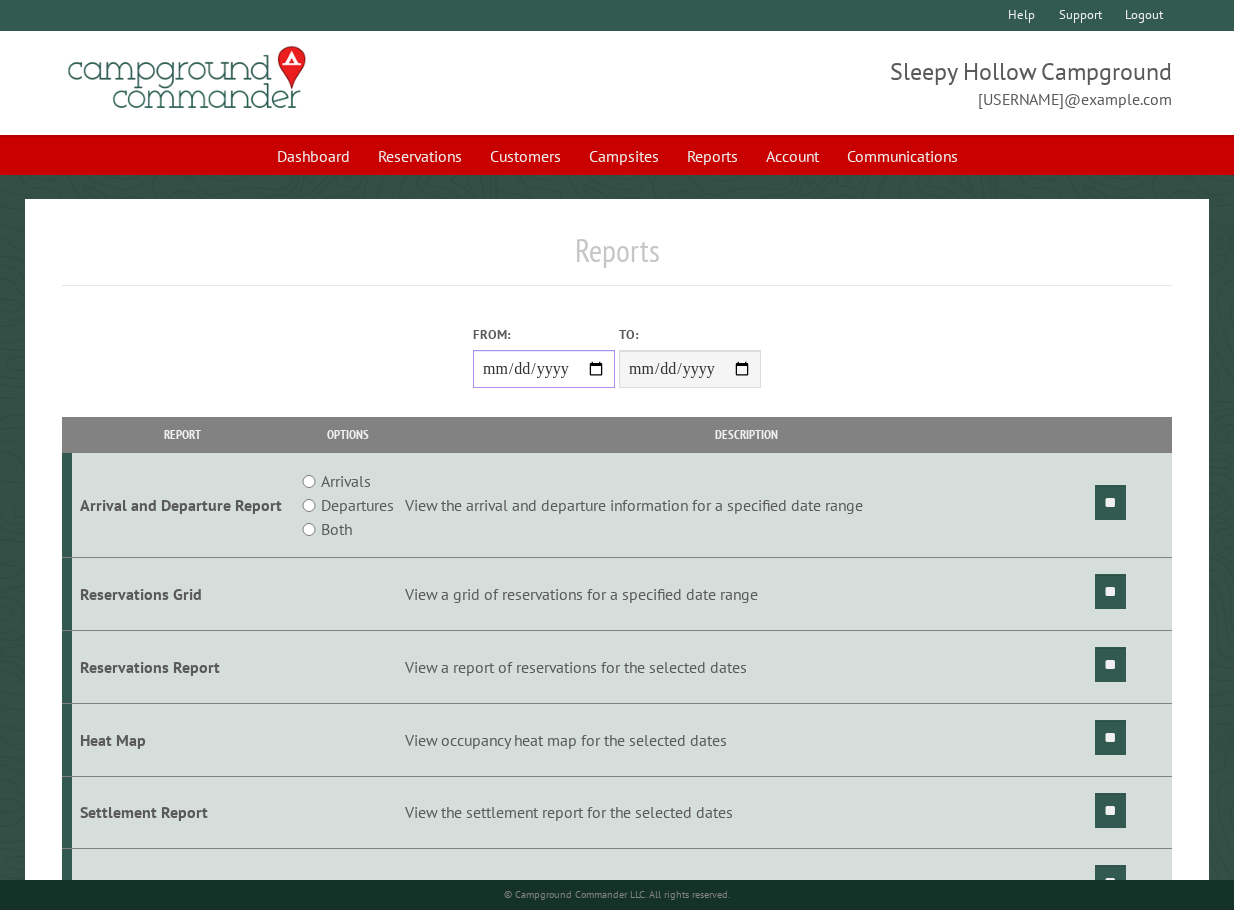 click on "From:" at bounding box center (544, 369) 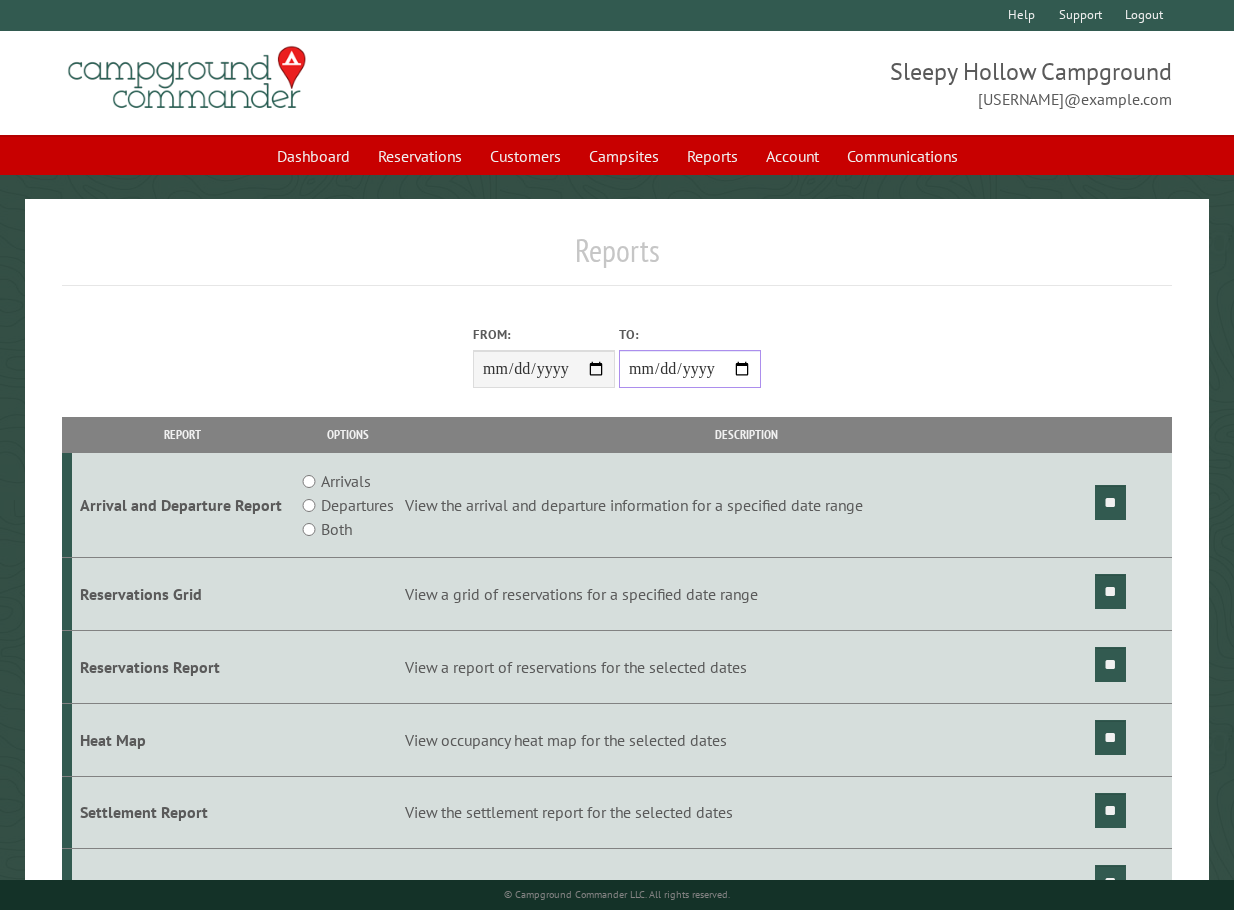 click on "**********" at bounding box center [690, 369] 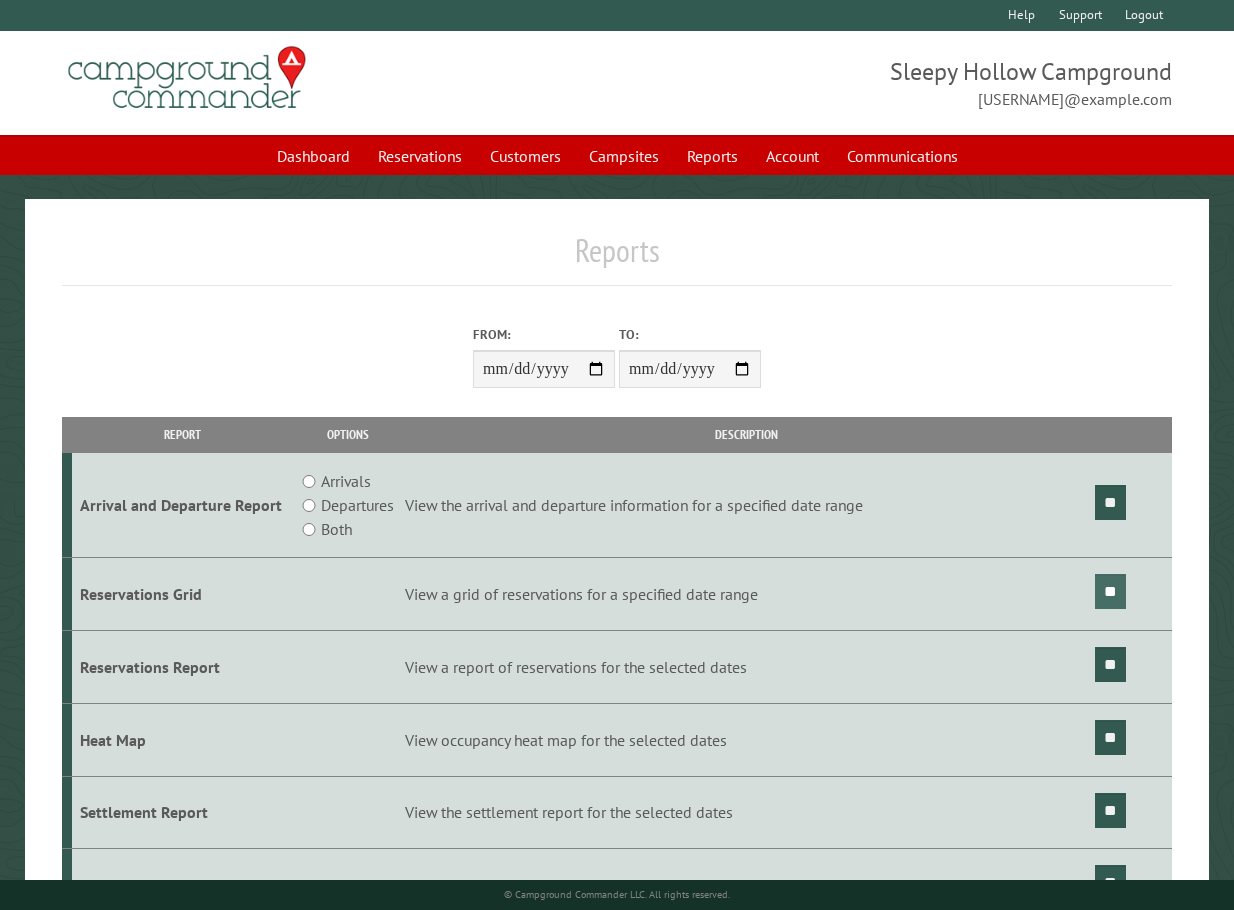 click on "**" at bounding box center (1110, 591) 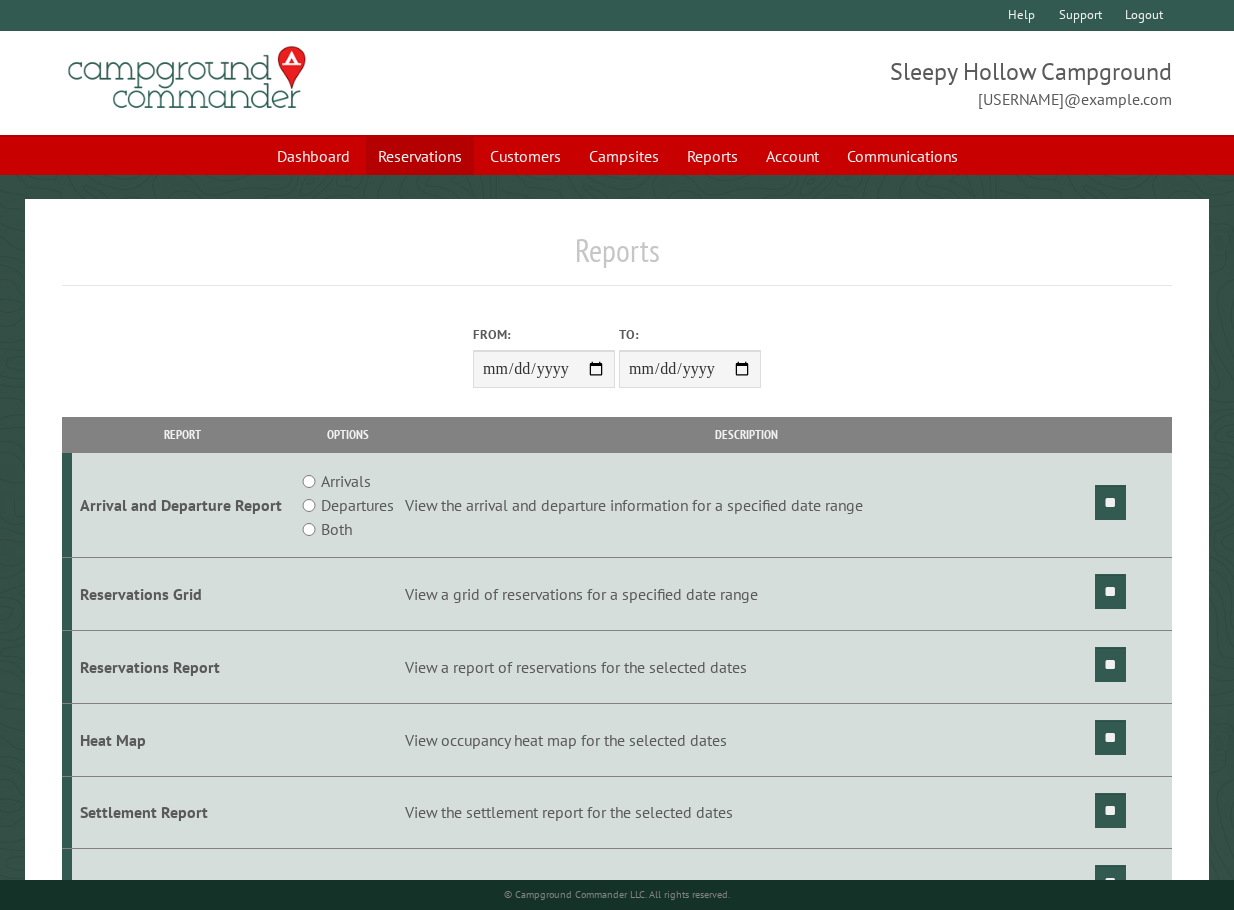click on "Reservations" at bounding box center (420, 156) 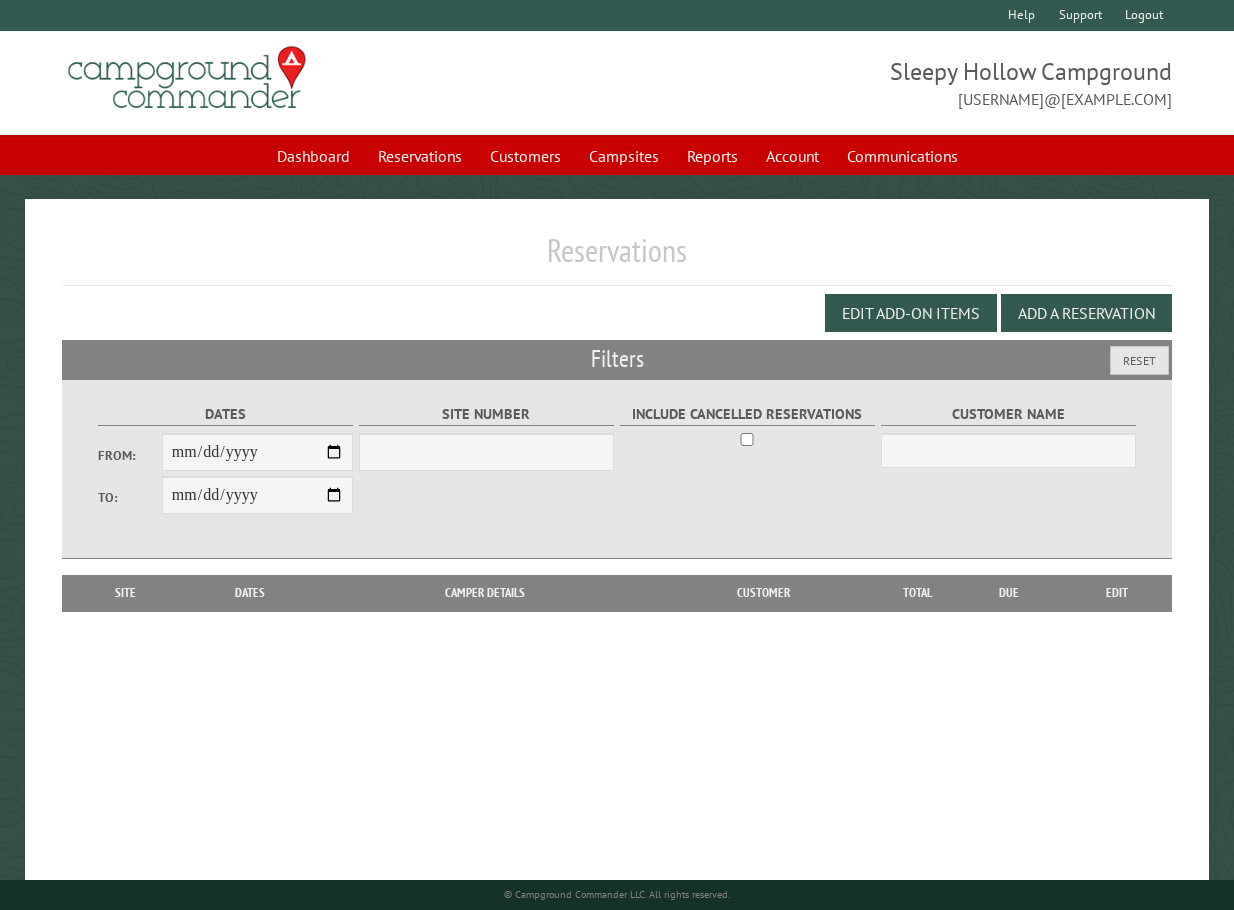scroll, scrollTop: 0, scrollLeft: 0, axis: both 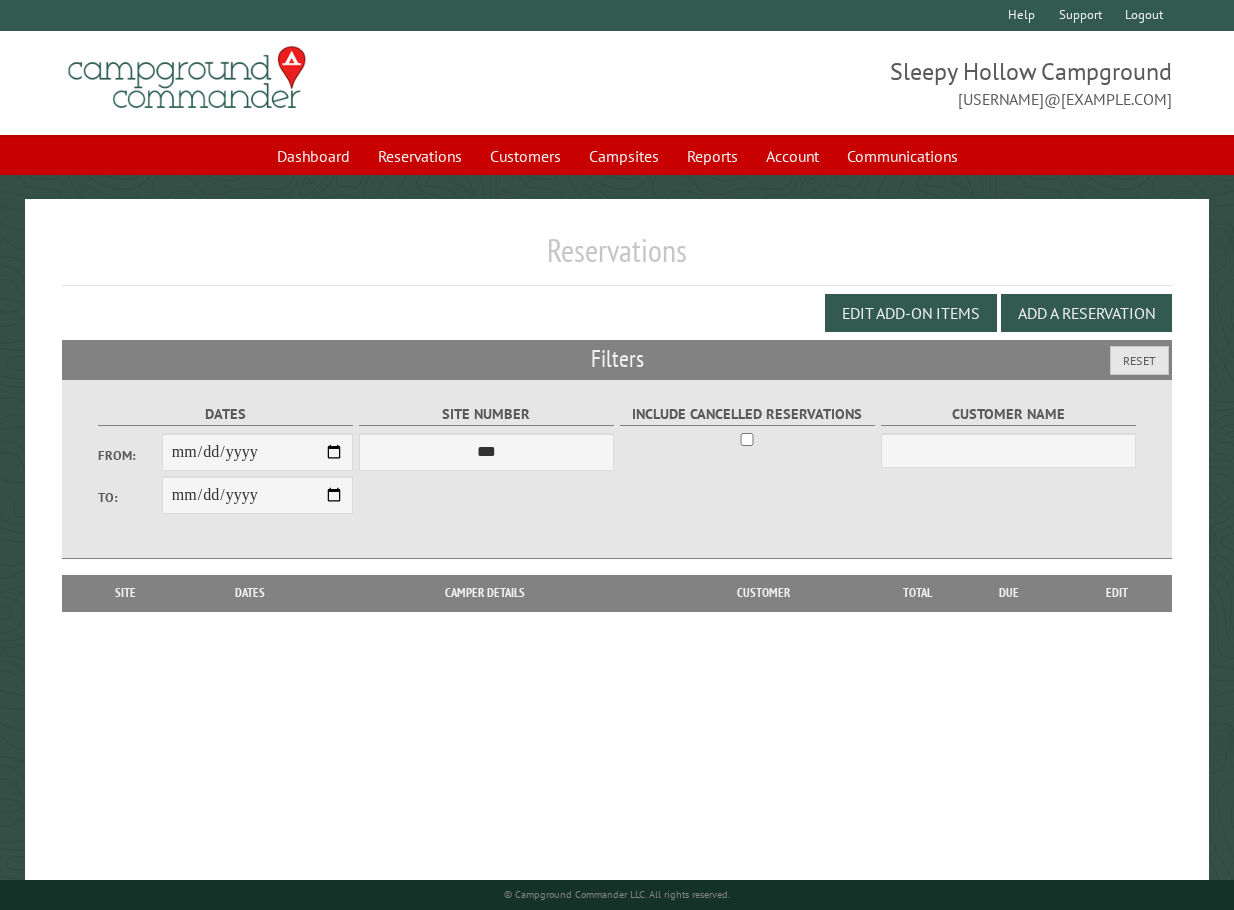 select 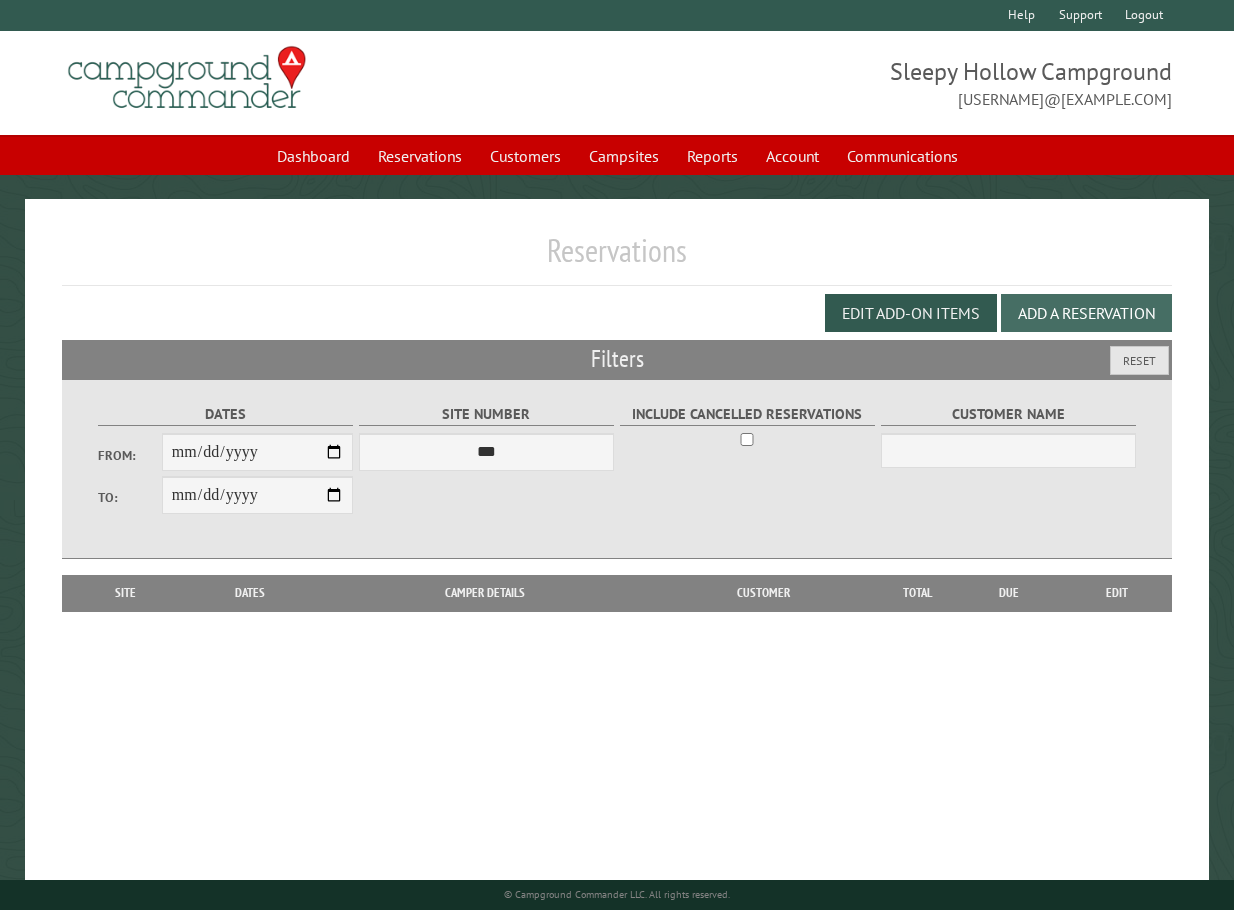 click on "Add a Reservation" at bounding box center [1086, 313] 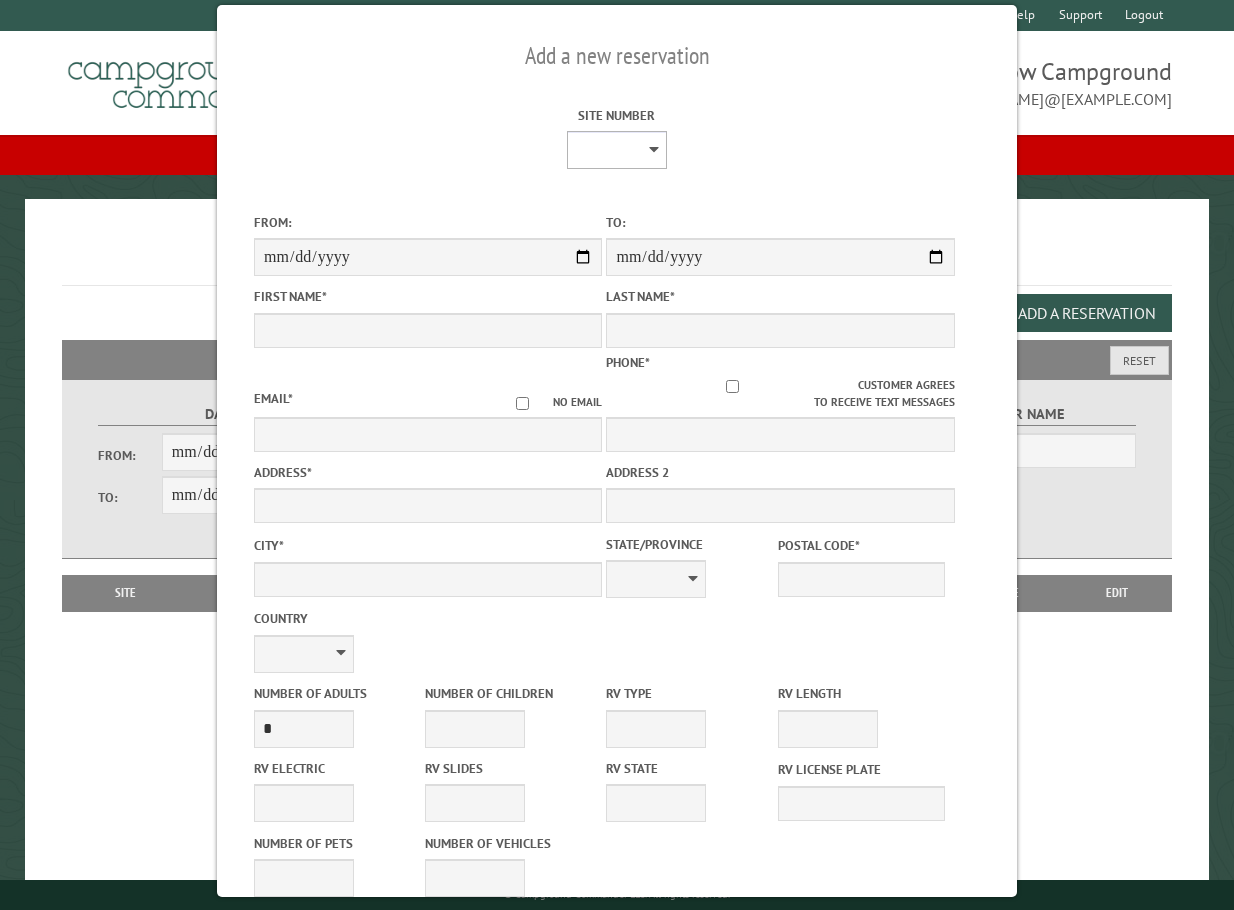 click on "* * * * * * * * * ** *** *** ** ** ** ** ** ** ** ** ** ** *** *** ** ** ** ** ** ** ** ** ** ** *** *** ** ** ** ** ** ** ** ** *** *** ** ** ** ** ** ** *** *** ** ** ** ** ** *** ** ** ** ** ** ** ** ** ** ** ** ** ** ** ** ** ** ** ** ** ** ** ** ** **" at bounding box center [617, 150] 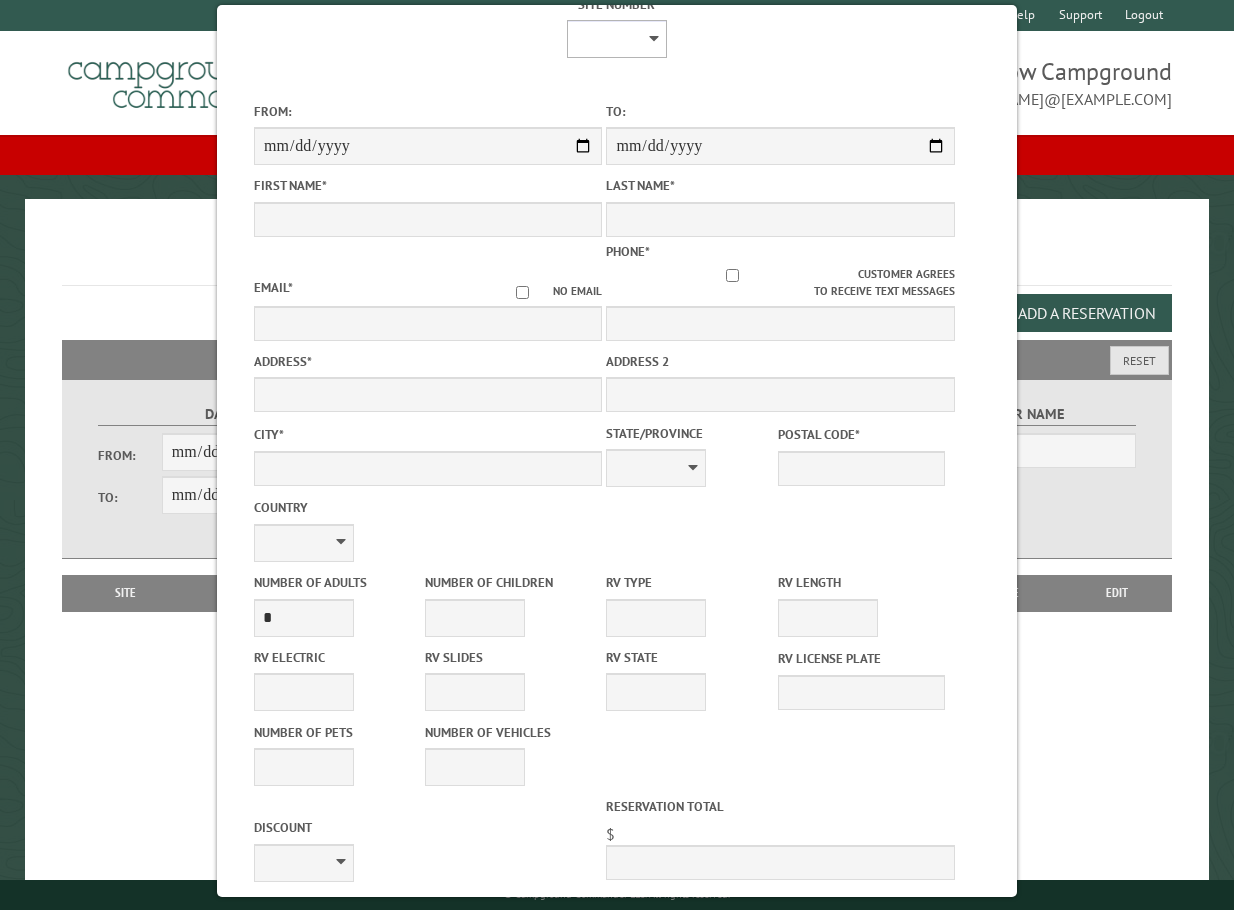 scroll, scrollTop: 0, scrollLeft: 0, axis: both 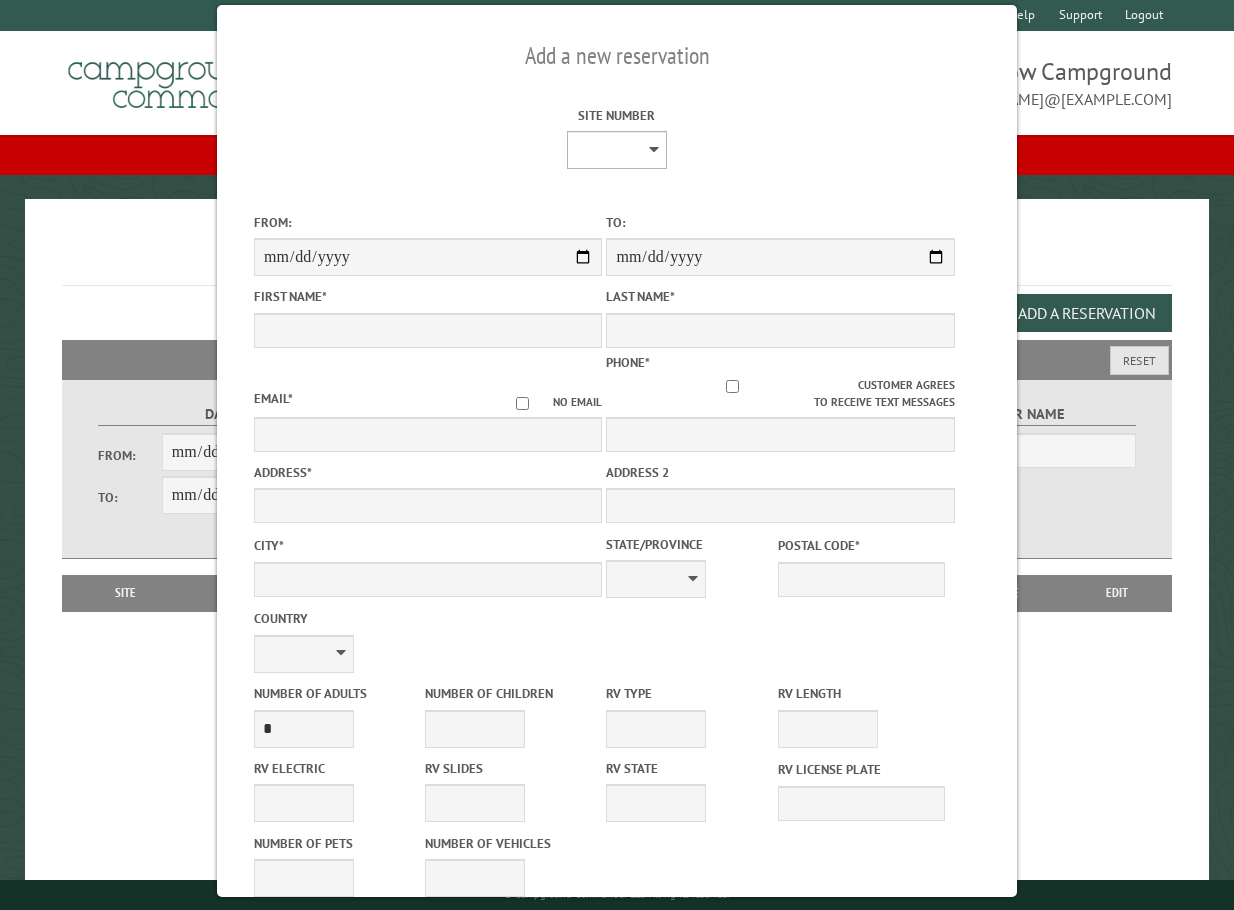click on "* * * * * * * * * ** *** *** ** ** ** ** ** ** ** ** ** ** *** *** ** ** ** ** ** ** ** ** ** ** *** *** ** ** ** ** ** ** ** ** *** *** ** ** ** ** ** ** *** *** ** ** ** ** ** *** ** ** ** ** ** ** ** ** ** ** ** ** ** ** ** ** ** ** ** ** ** ** ** ** **" at bounding box center [617, 150] 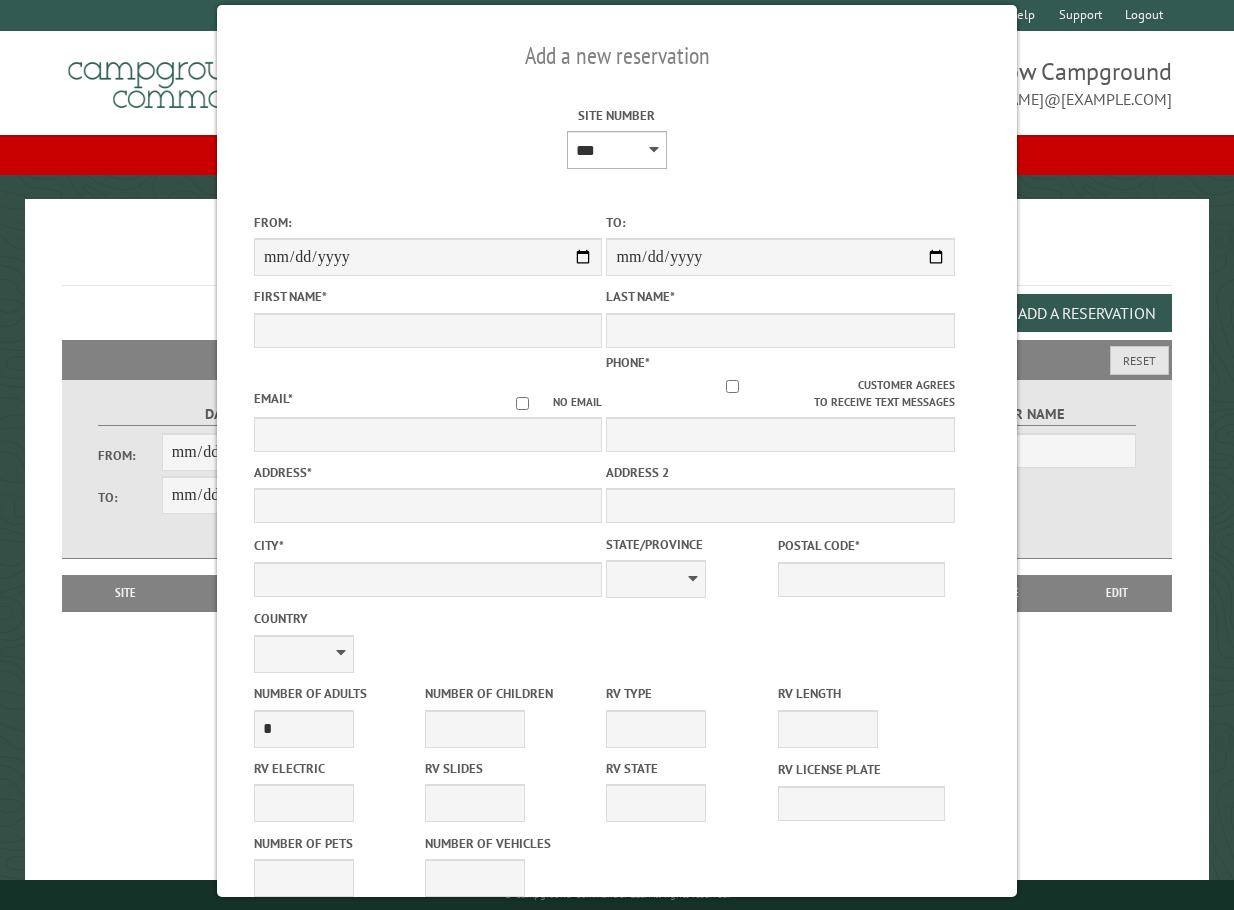 click on "* * * * * * * * * ** *** *** ** ** ** ** ** ** ** ** ** ** *** *** ** ** ** ** ** ** ** ** ** ** *** *** ** ** ** ** ** ** ** ** *** *** ** ** ** ** ** ** *** *** ** ** ** ** ** *** ** ** ** ** ** ** ** ** ** ** ** ** ** ** ** ** ** ** ** ** ** ** ** ** **" at bounding box center (617, 150) 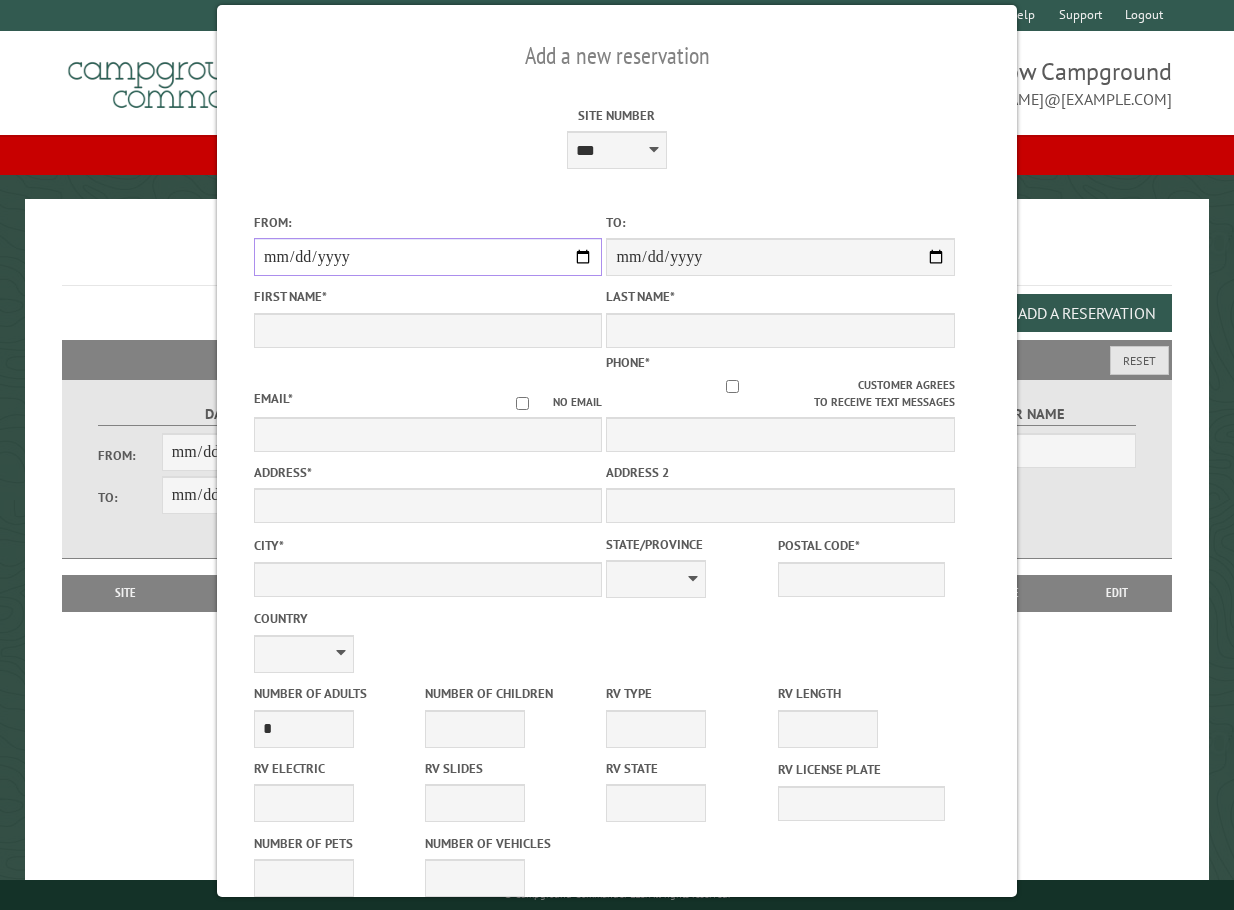click on "From:" at bounding box center (428, 257) 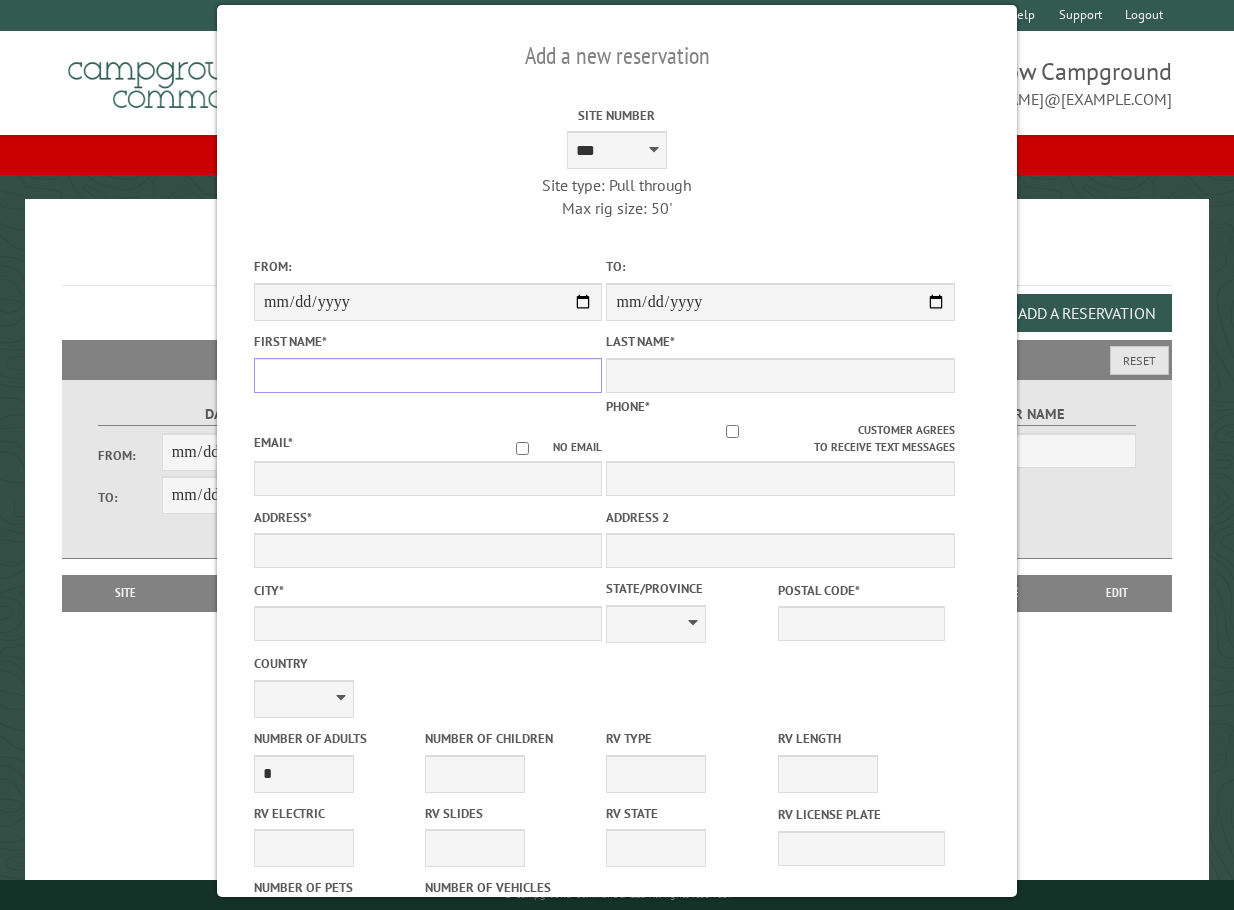 click on "First Name *" at bounding box center (428, 375) 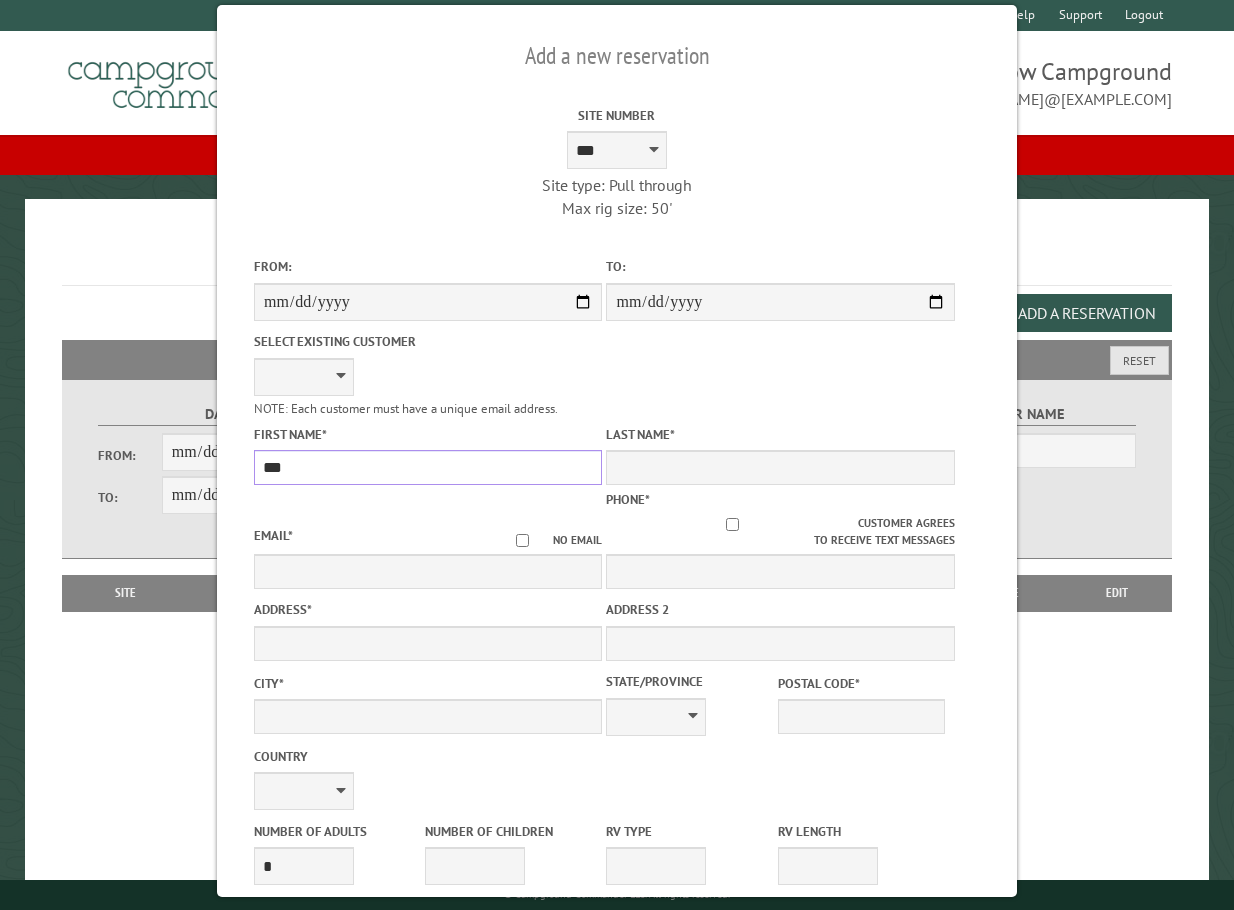 type on "***" 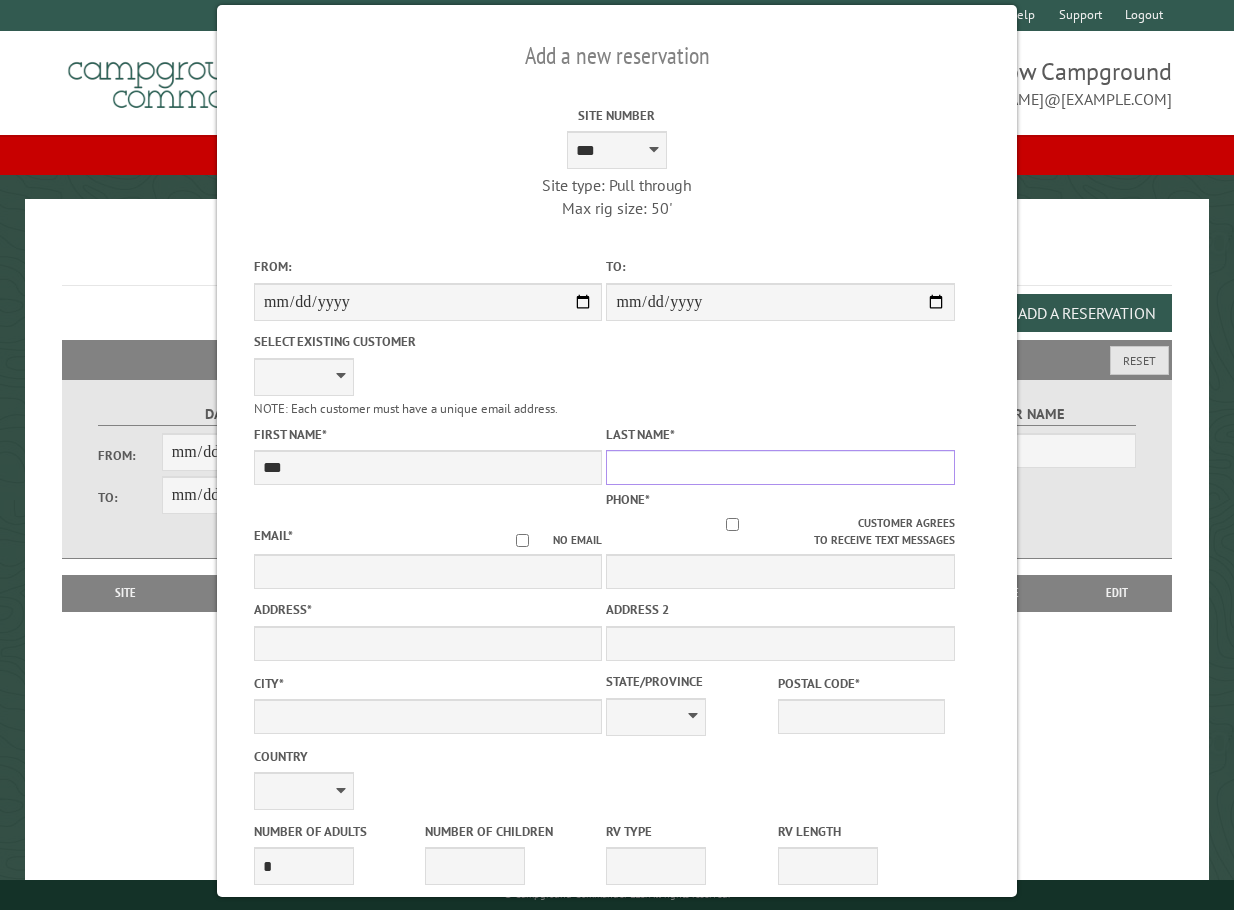 click on "Last Name *" at bounding box center (780, 467) 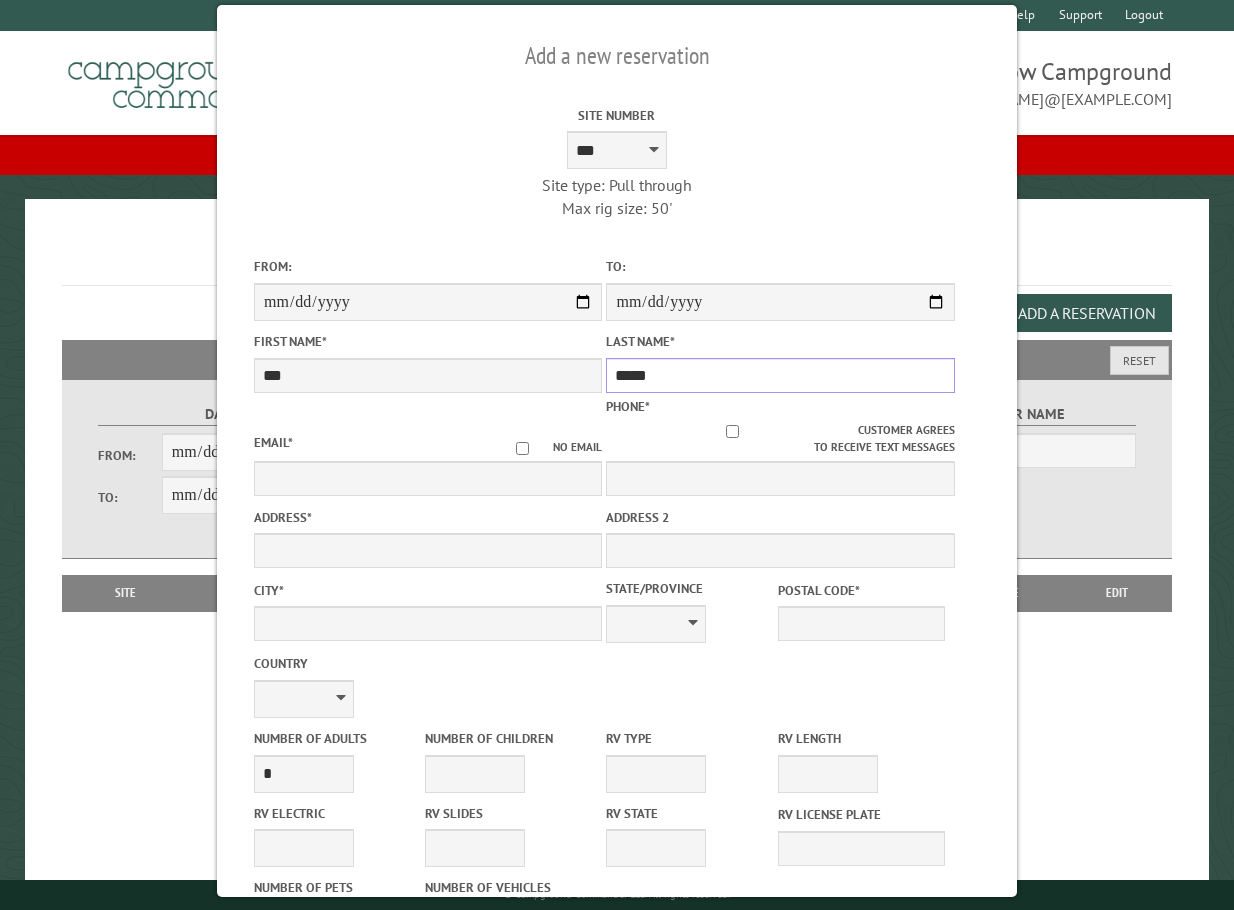 type on "*****" 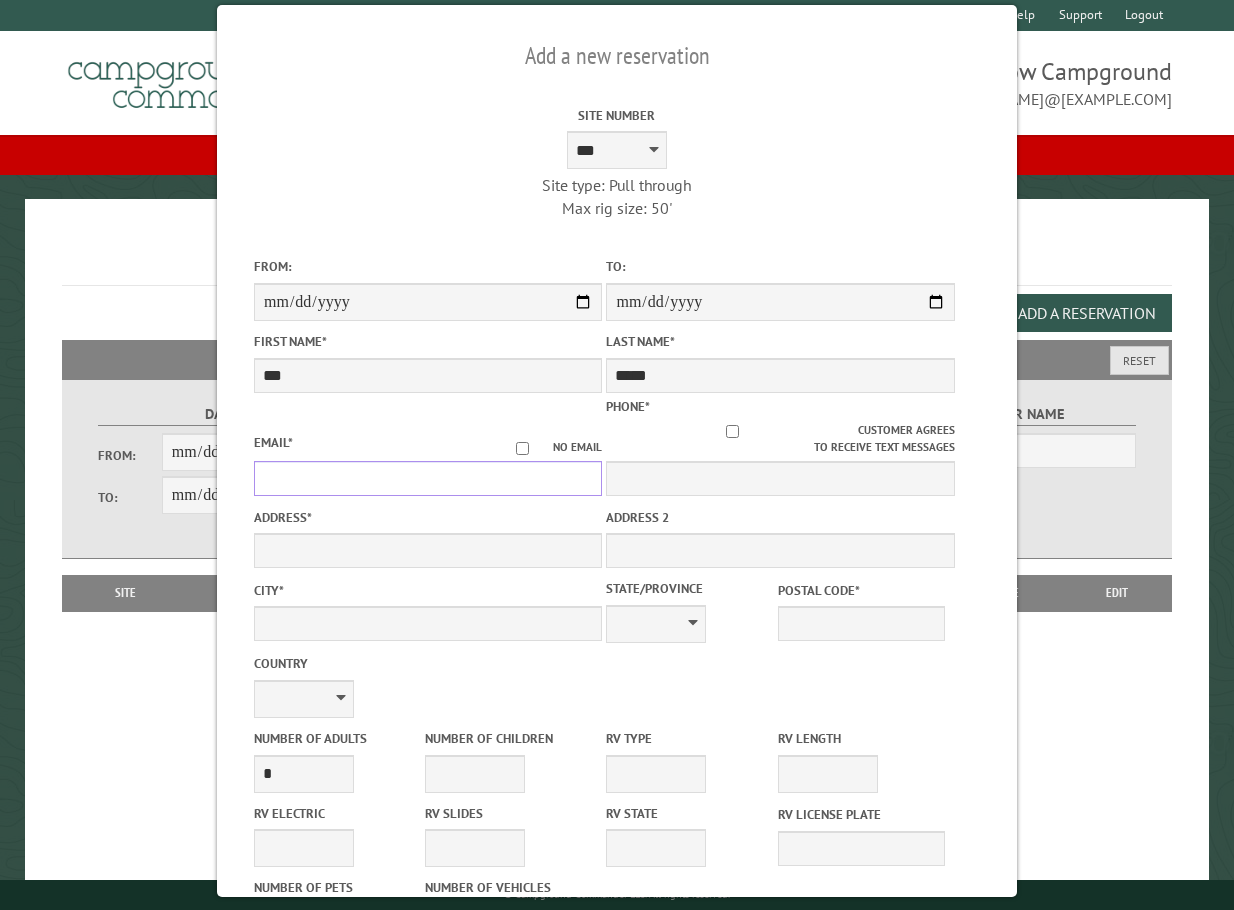 click on "Email *" at bounding box center [428, 478] 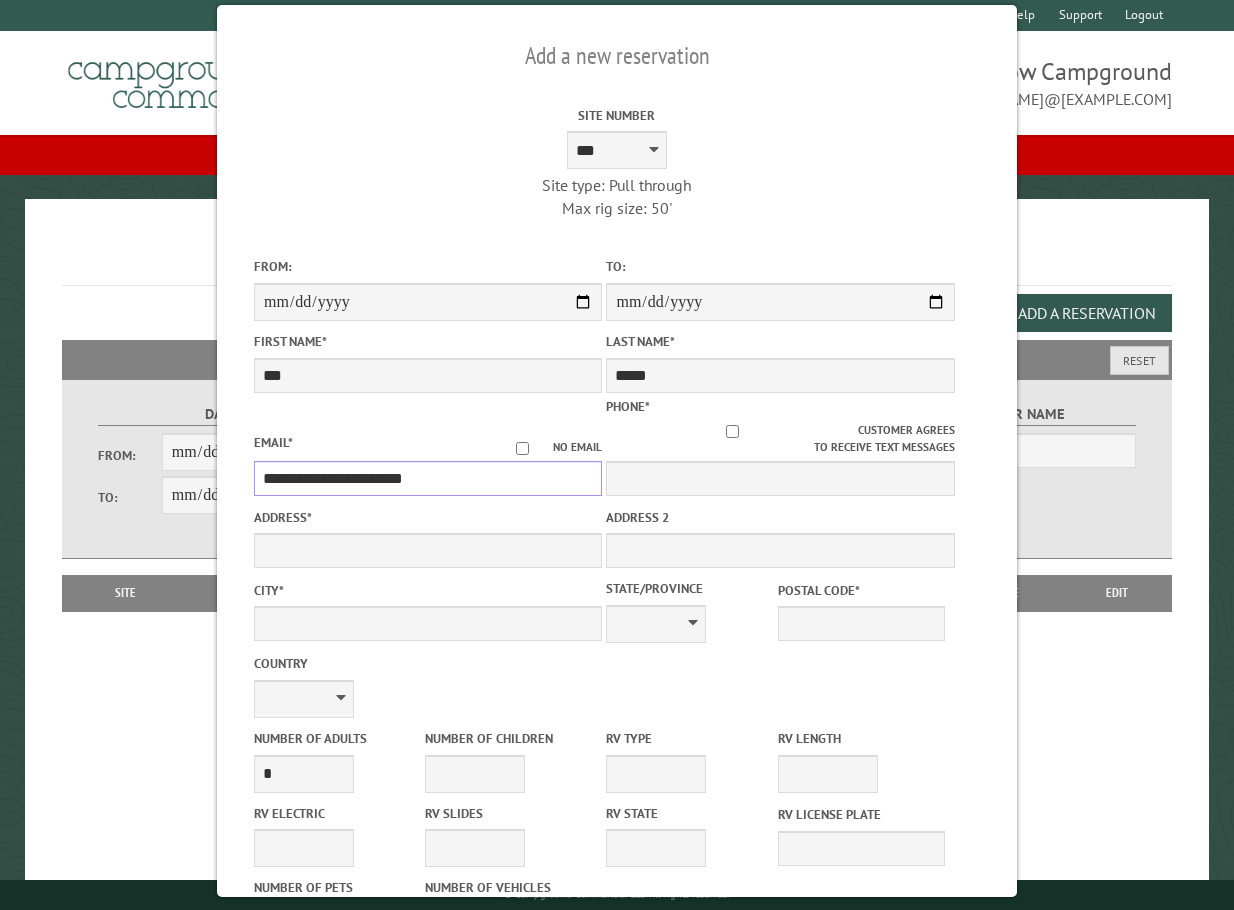type on "**********" 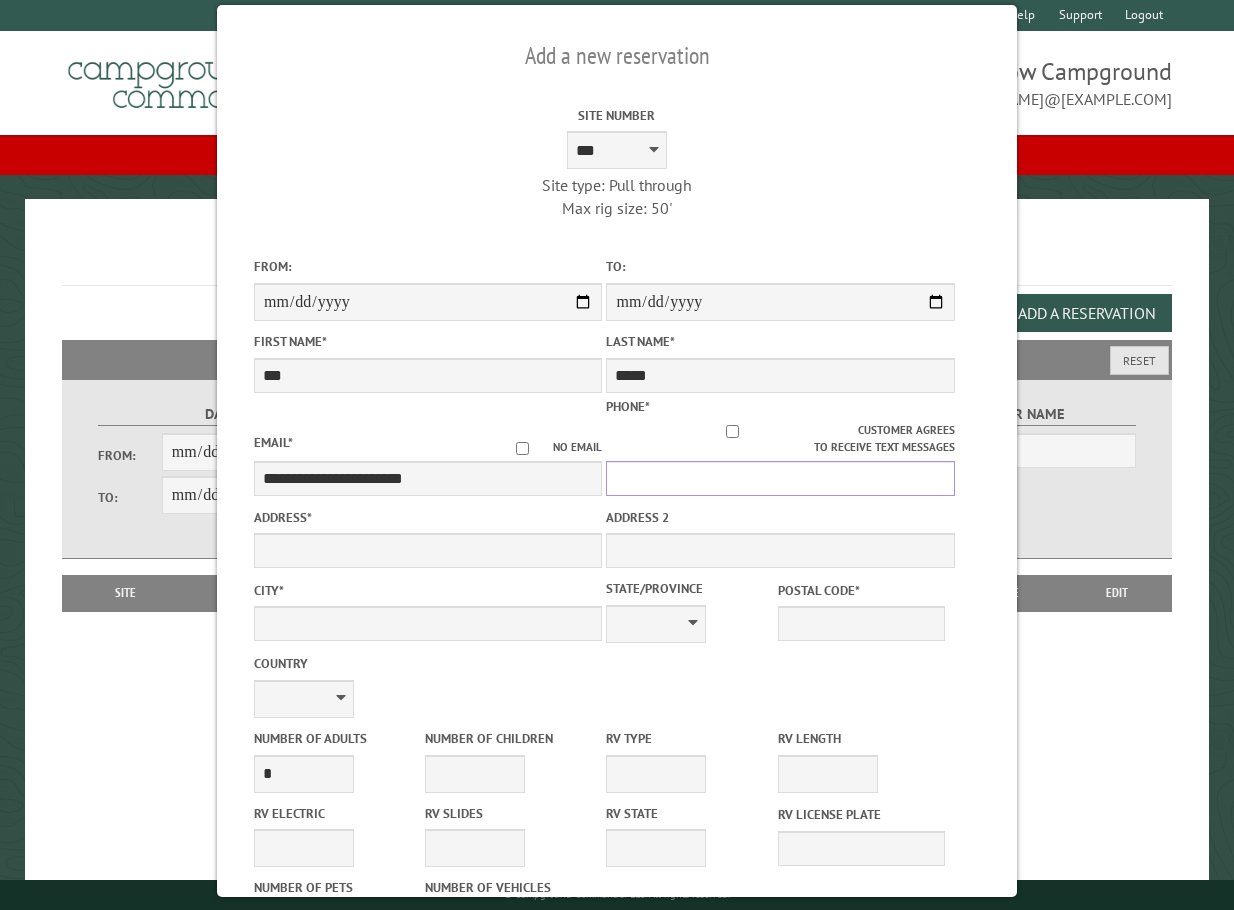 click on "Phone *" at bounding box center (780, 478) 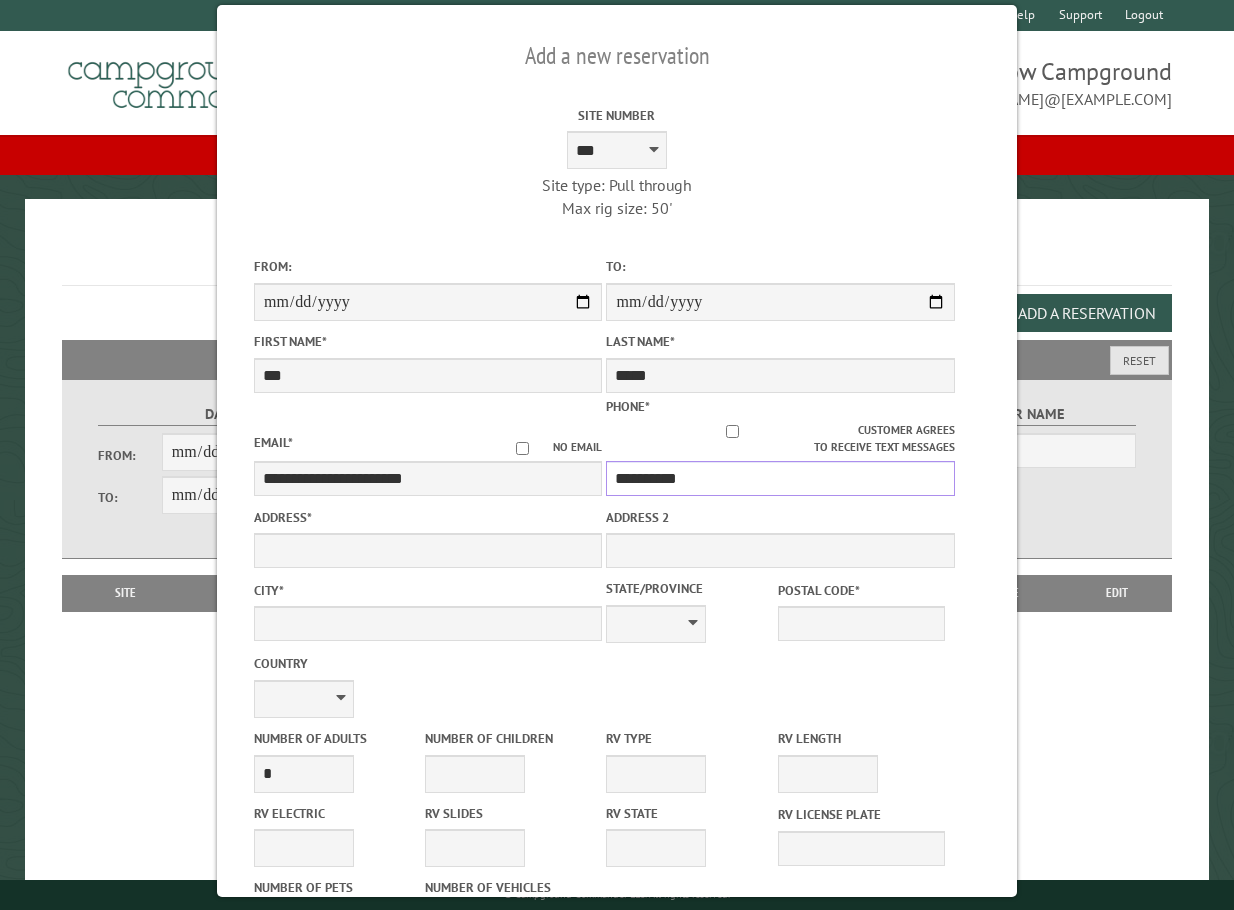 type on "**********" 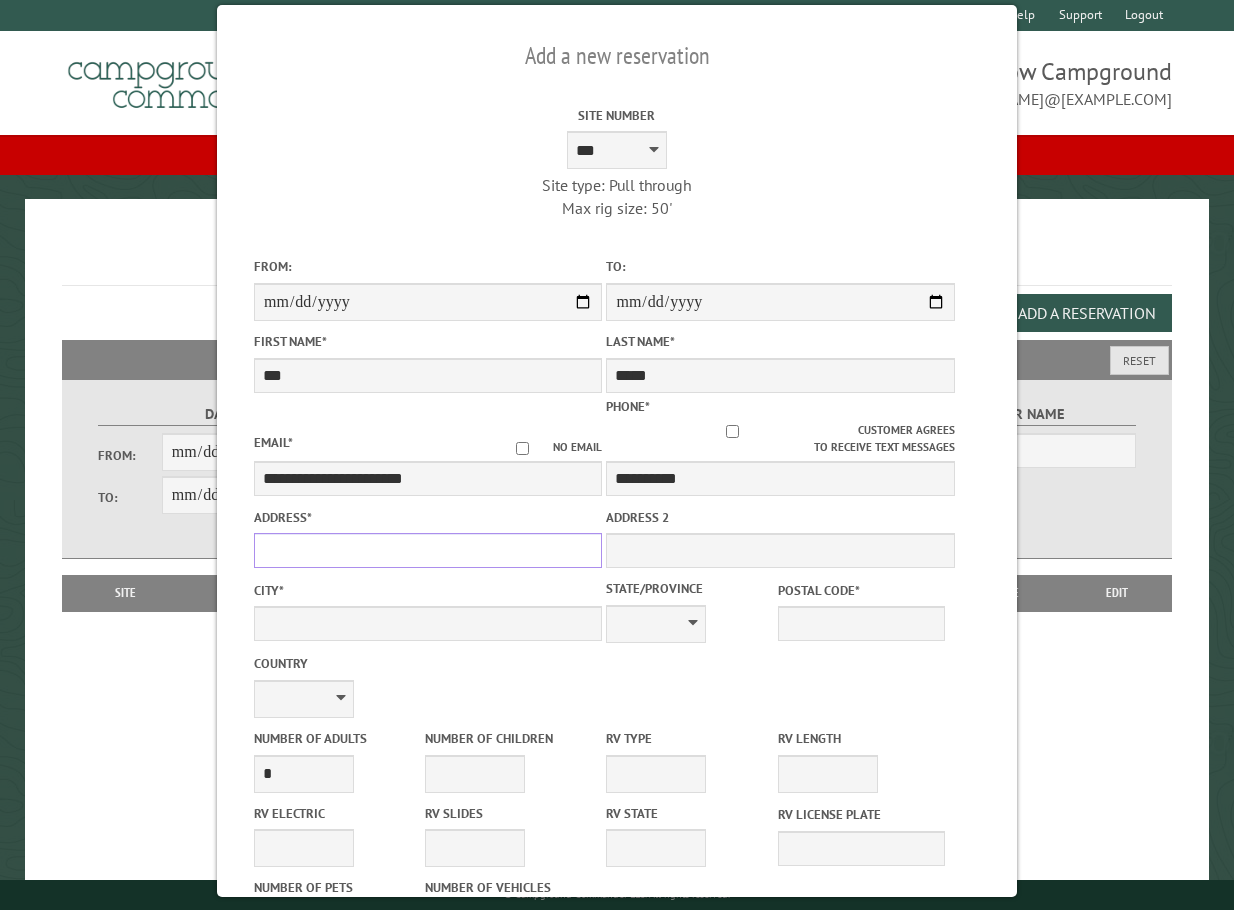 click on "Address *" at bounding box center [428, 550] 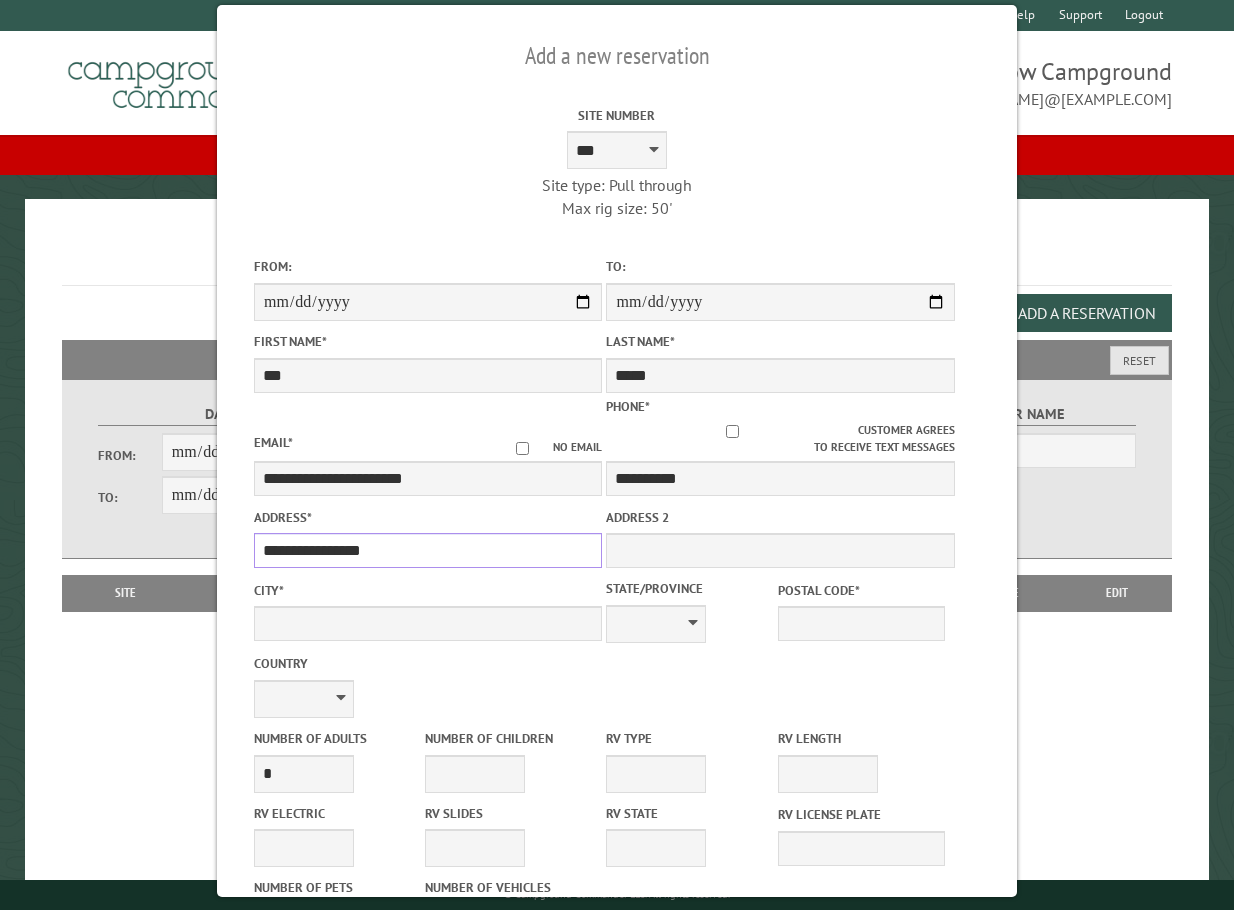 type on "**********" 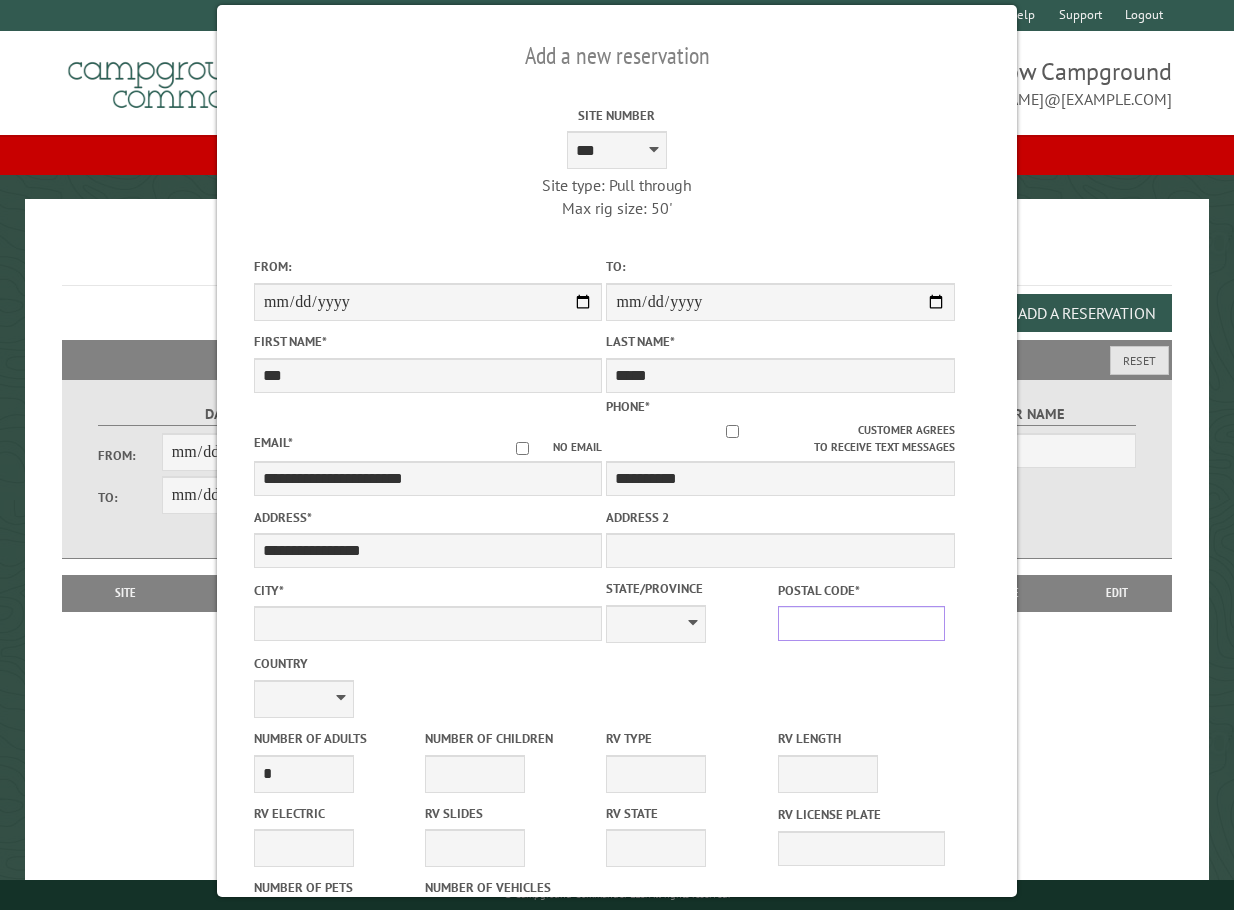 click on "Postal Code *" at bounding box center (861, 623) 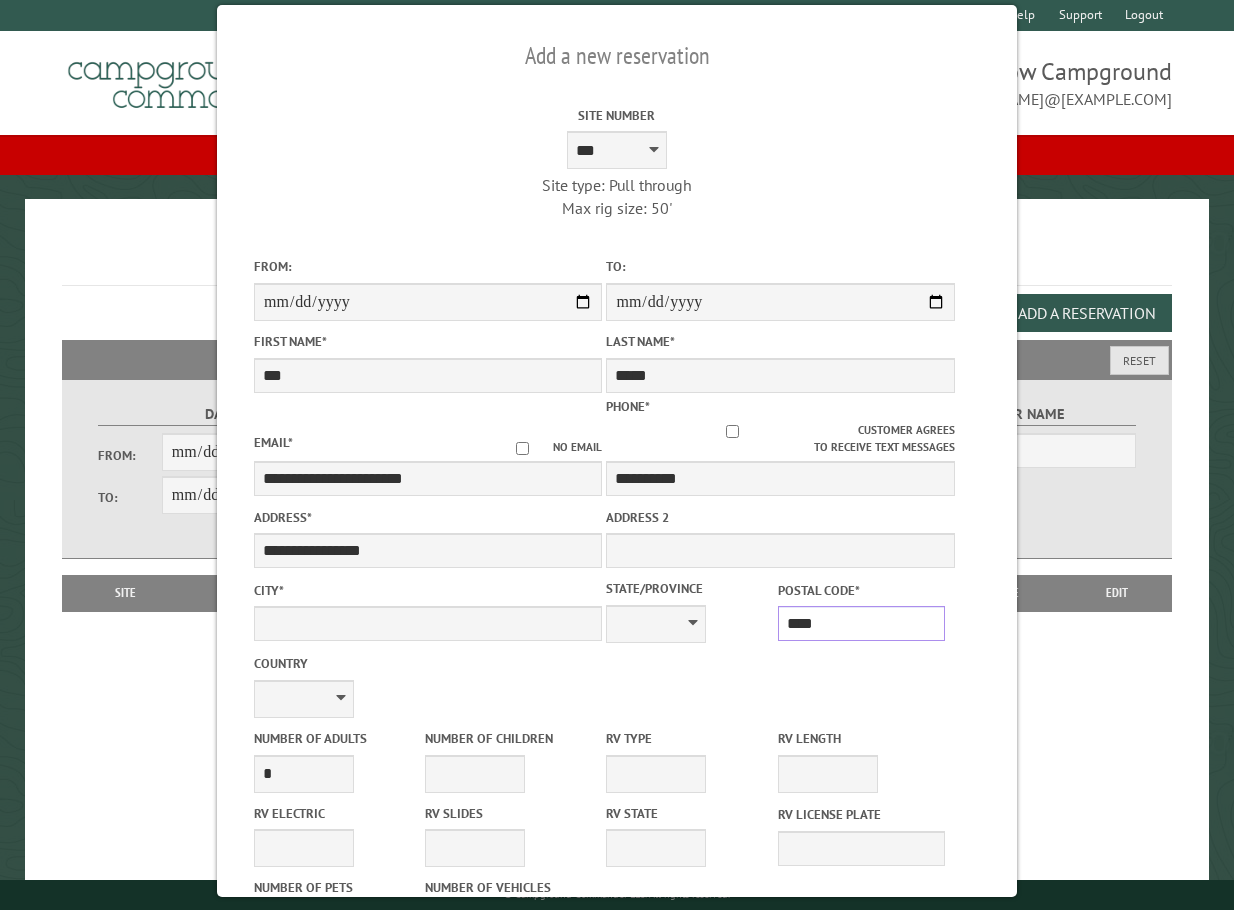 type on "*****" 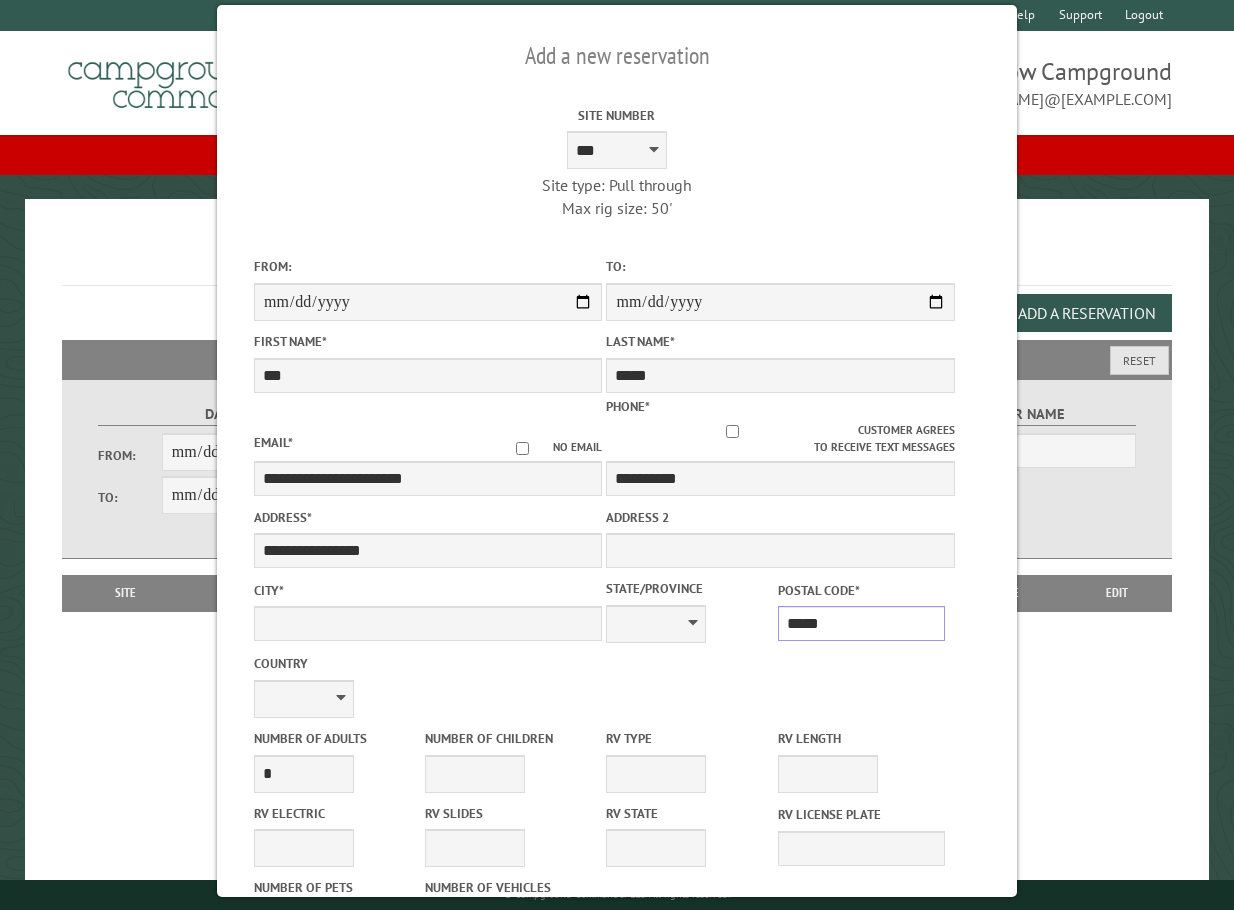 type on "********" 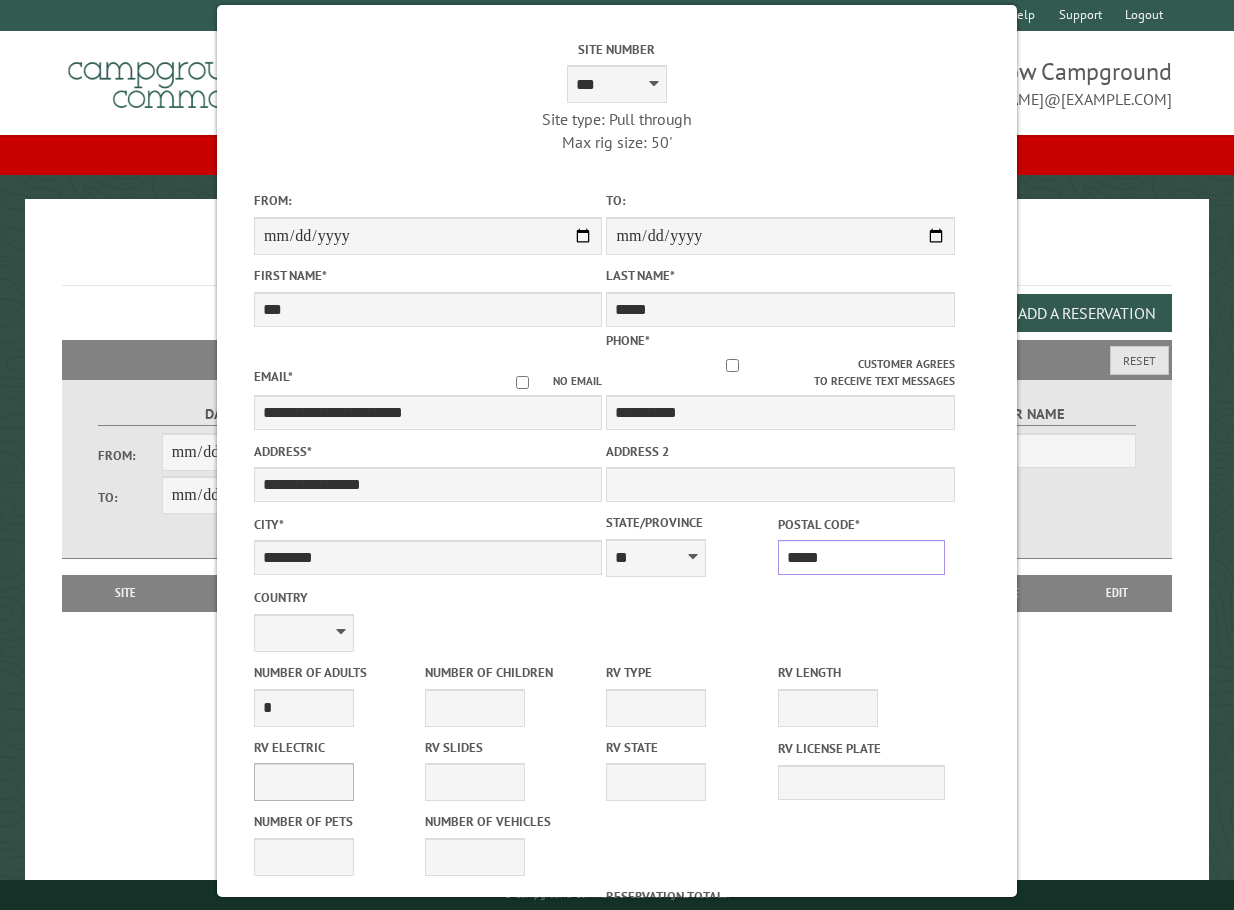 scroll, scrollTop: 100, scrollLeft: 0, axis: vertical 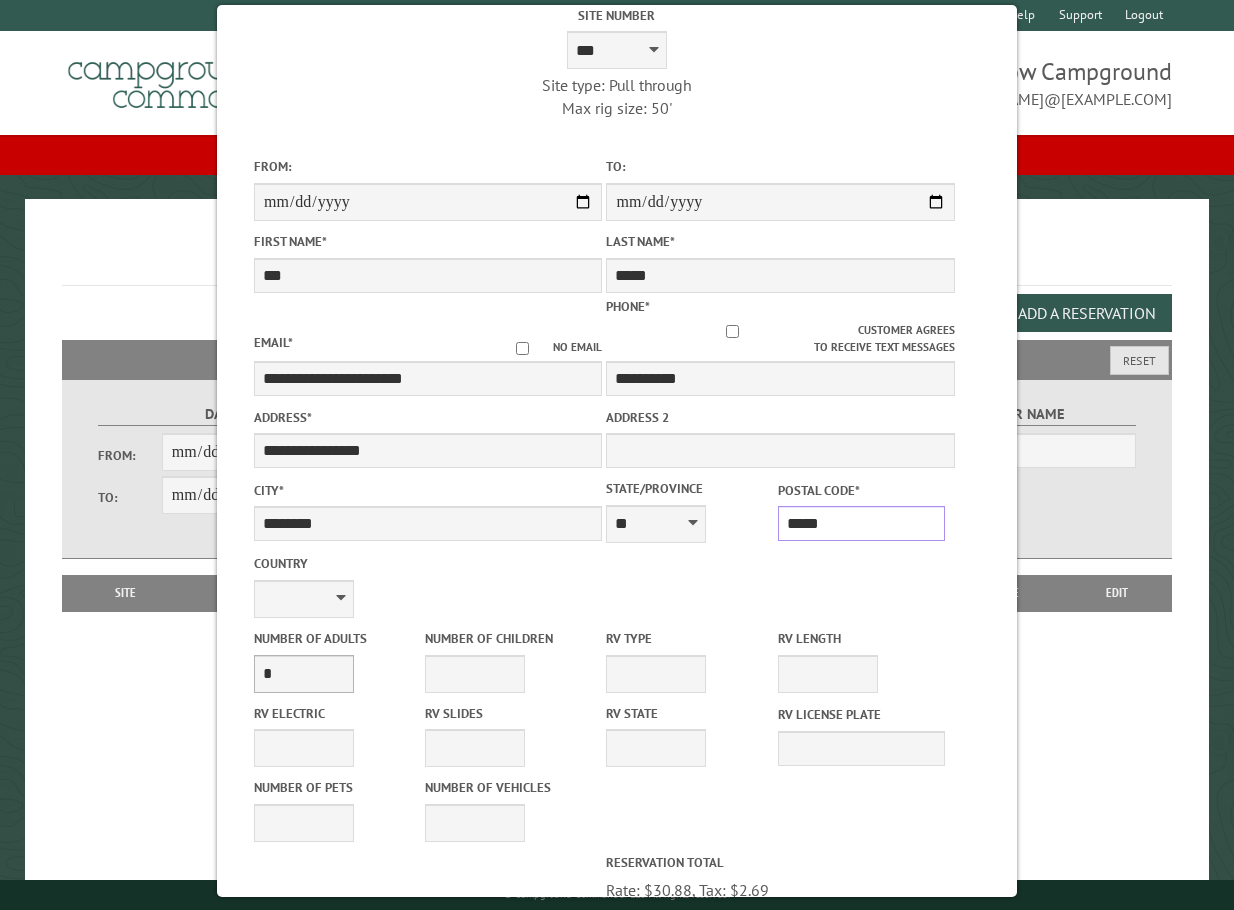 type on "*****" 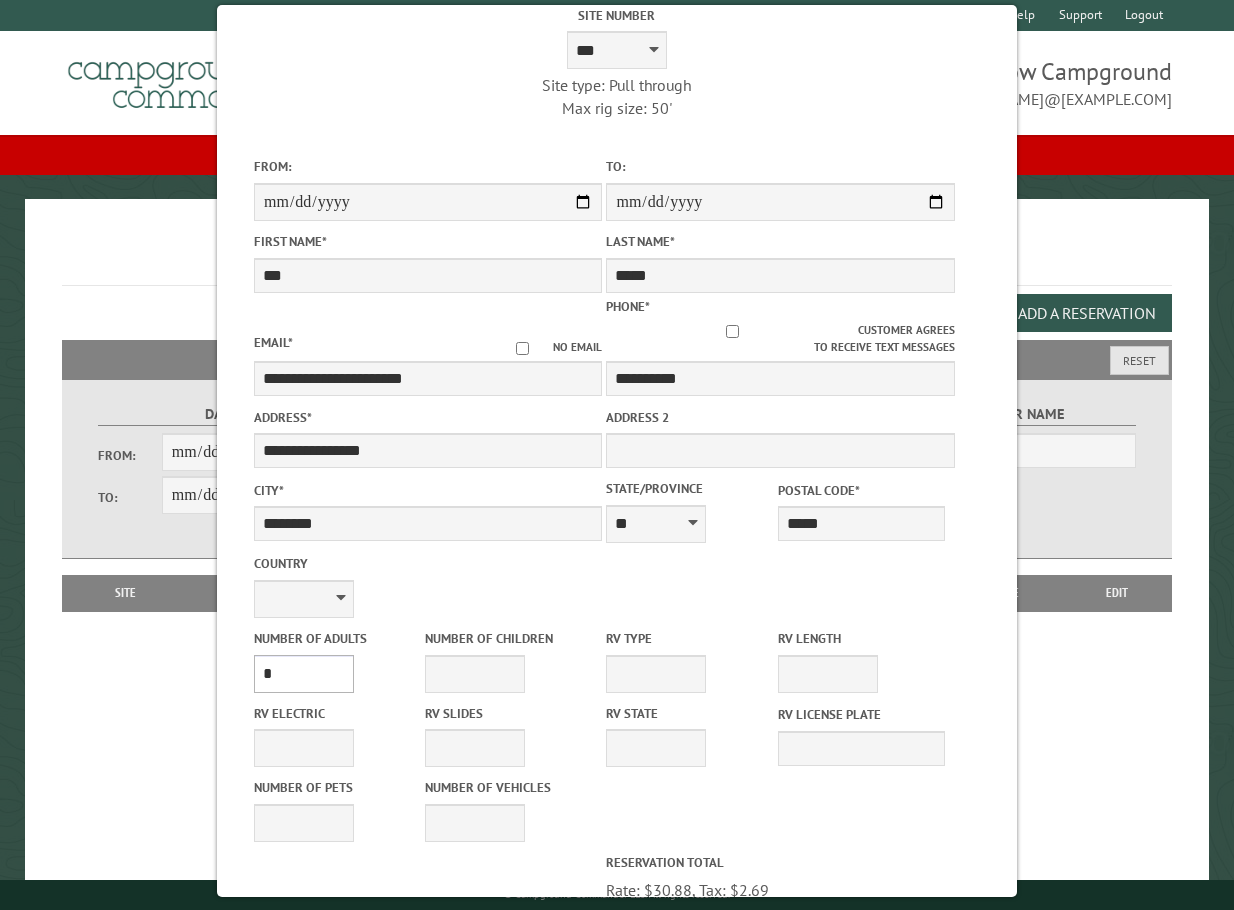 click on "* * * * * * * * * * **" at bounding box center (304, 674) 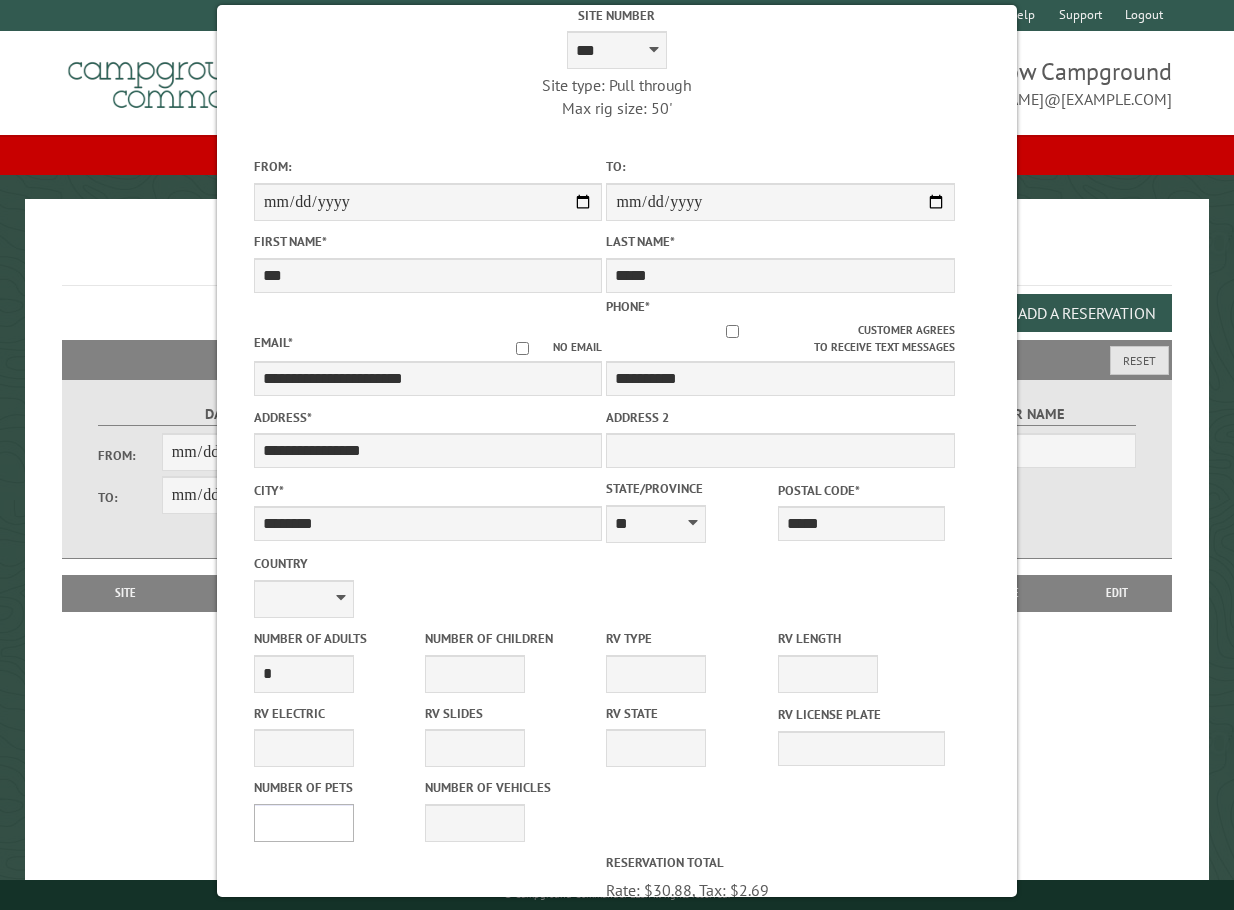 click on "* * * * * * * * * * **" at bounding box center (304, 823) 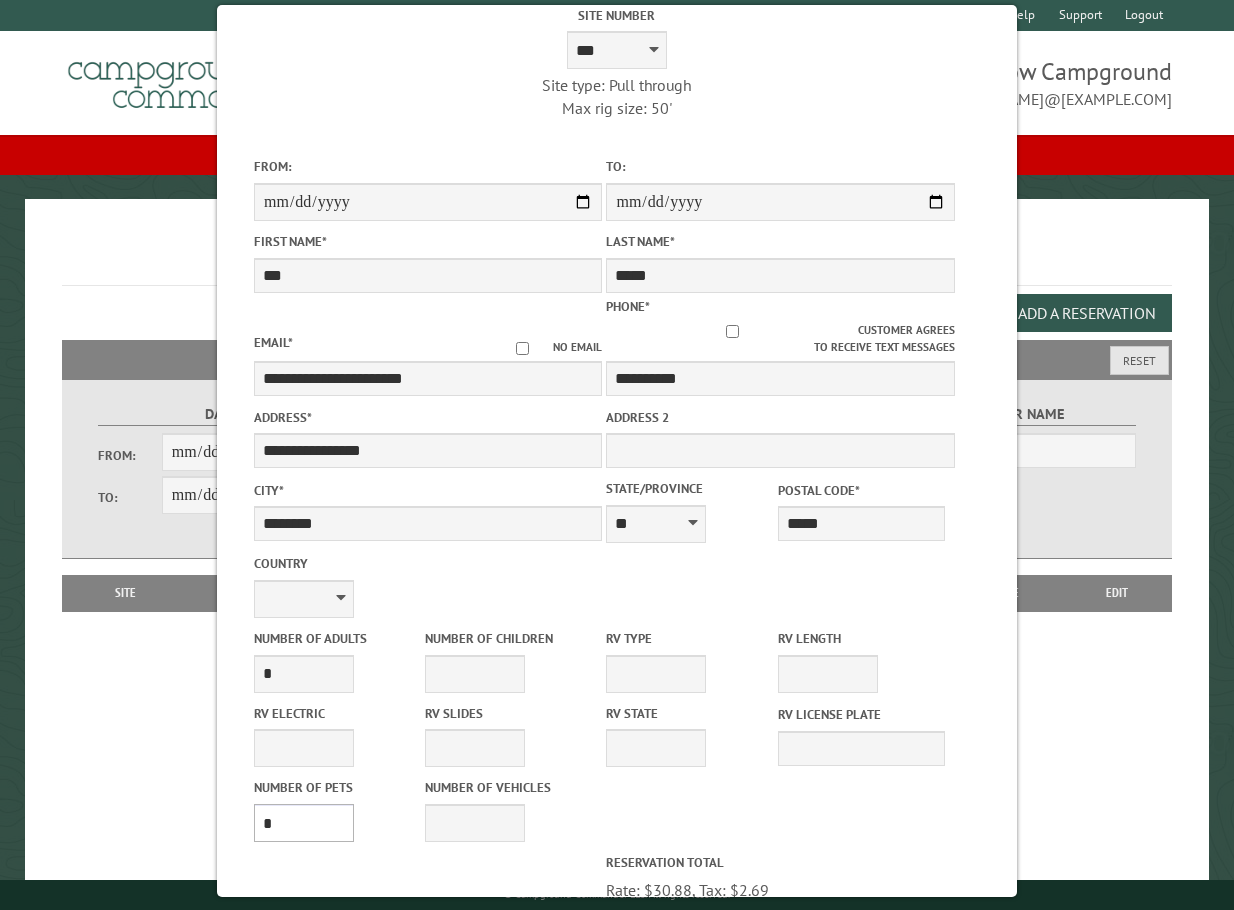 click on "* * * * * * * * * * **" at bounding box center (304, 823) 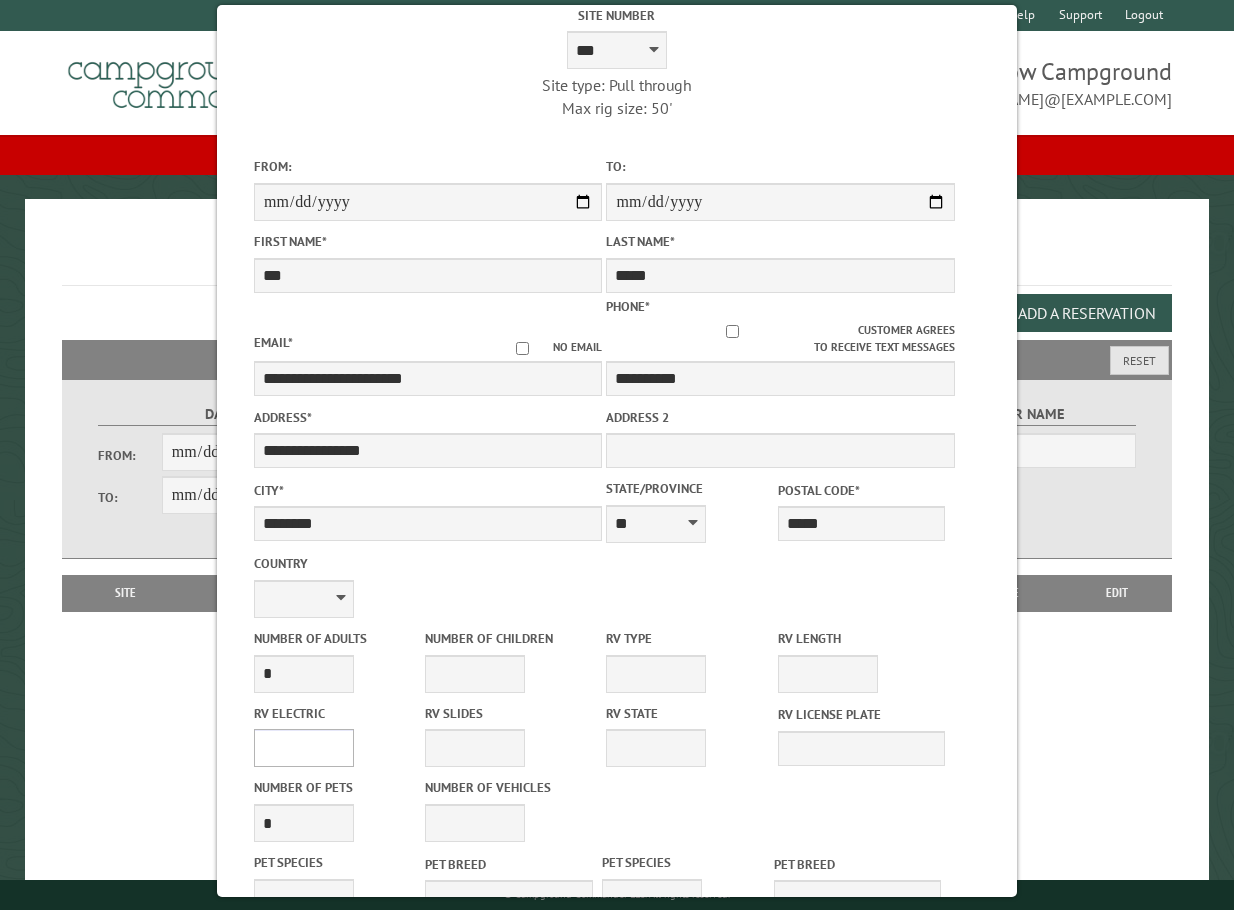 click on "**** *** *** ***" at bounding box center [304, 748] 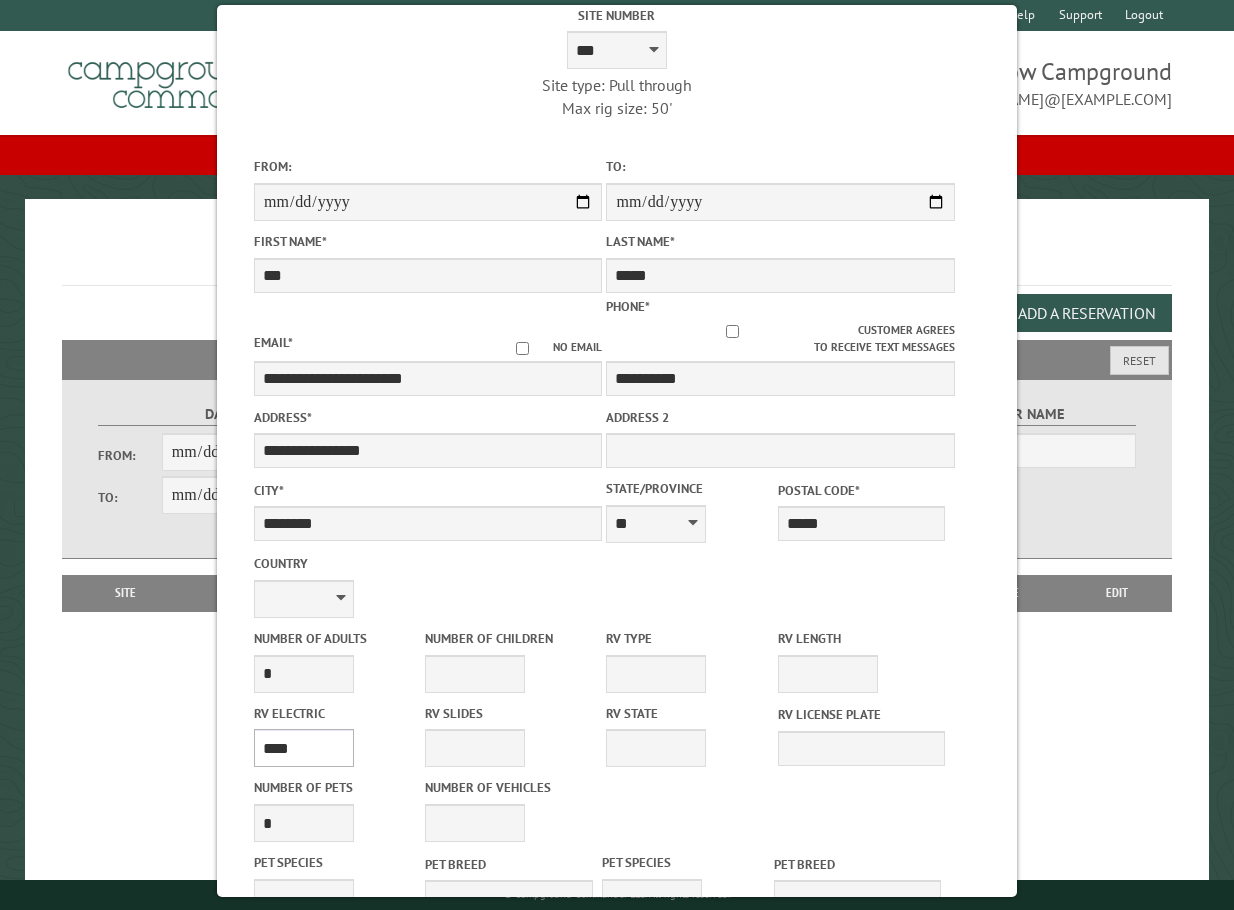 click on "**** *** *** ***" at bounding box center [304, 748] 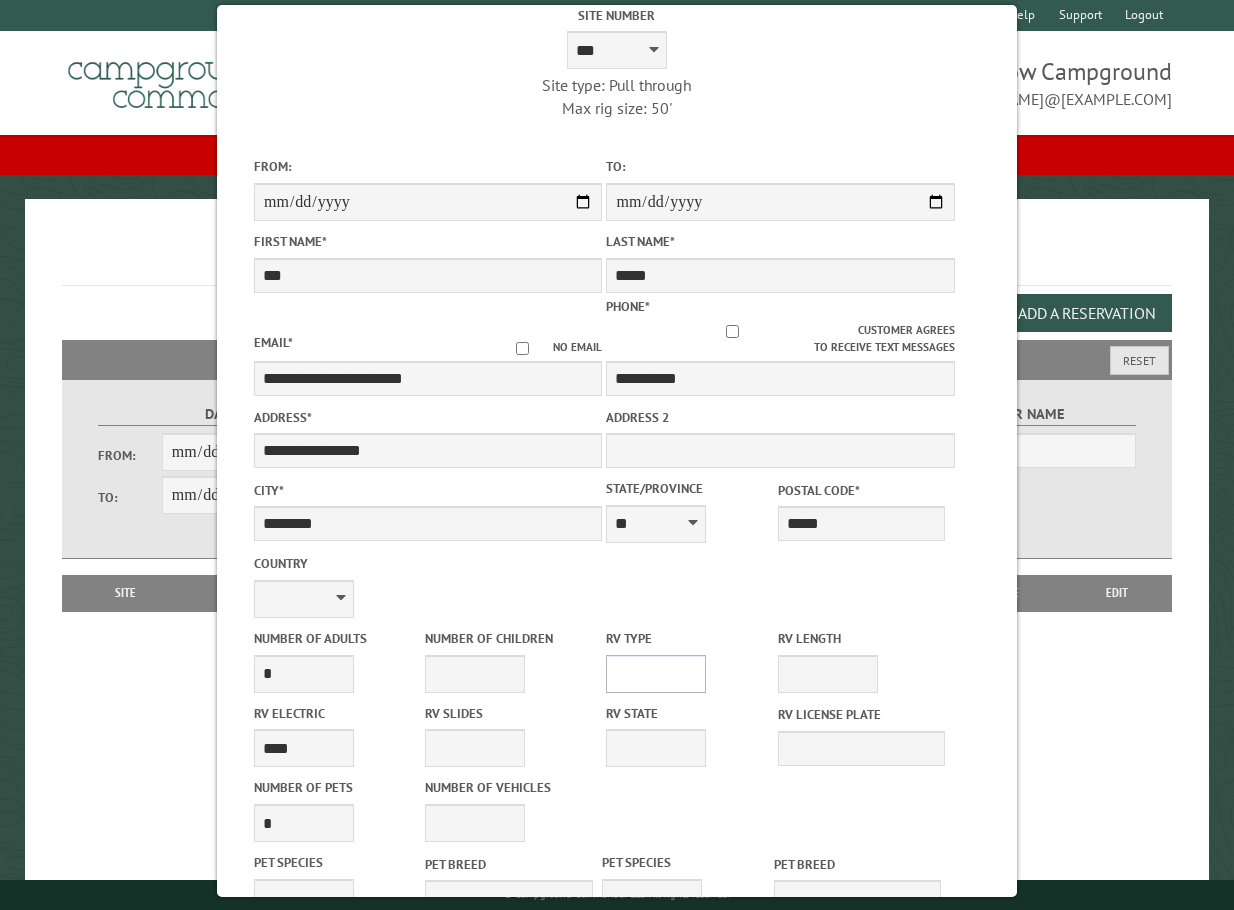 click on "**********" at bounding box center (656, 674) 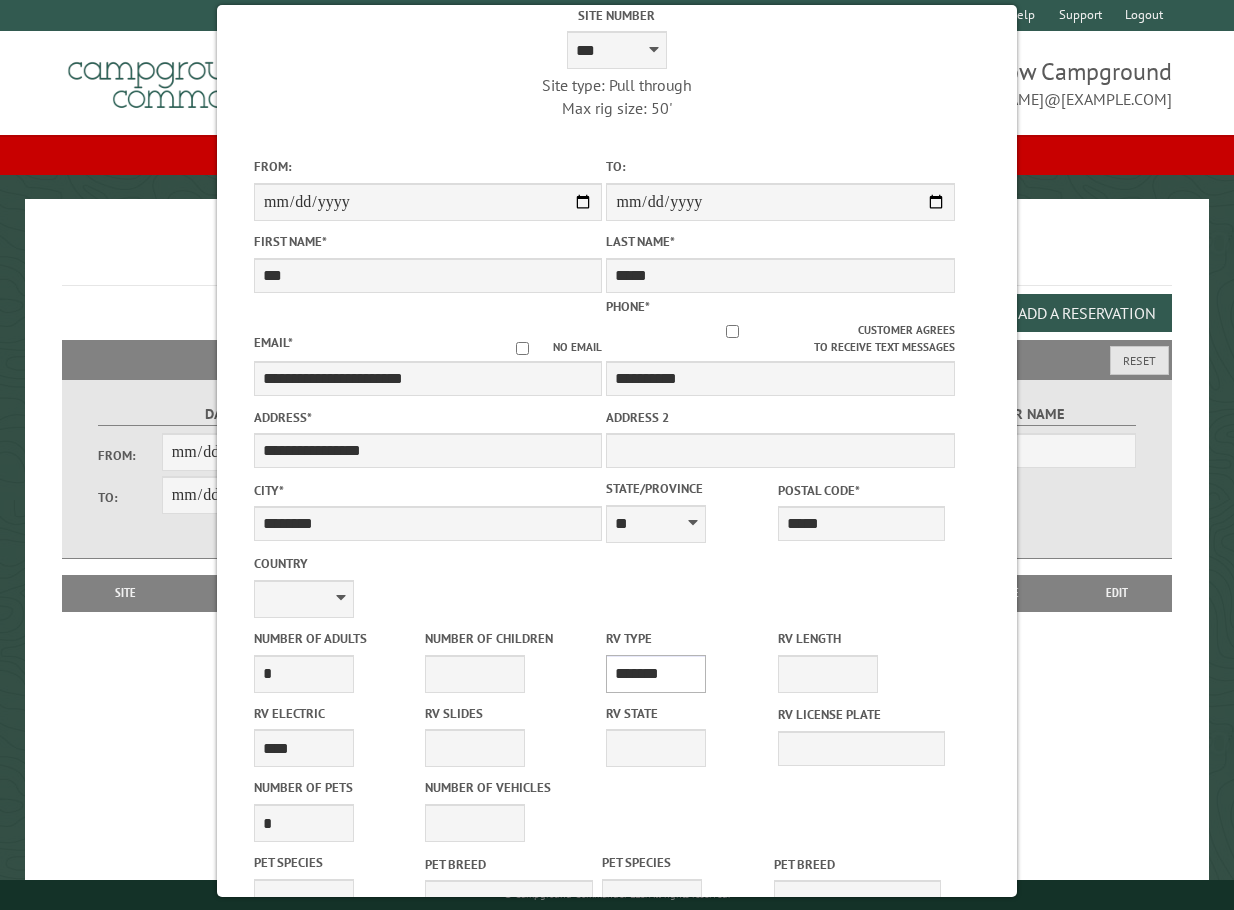 click on "**********" at bounding box center (656, 674) 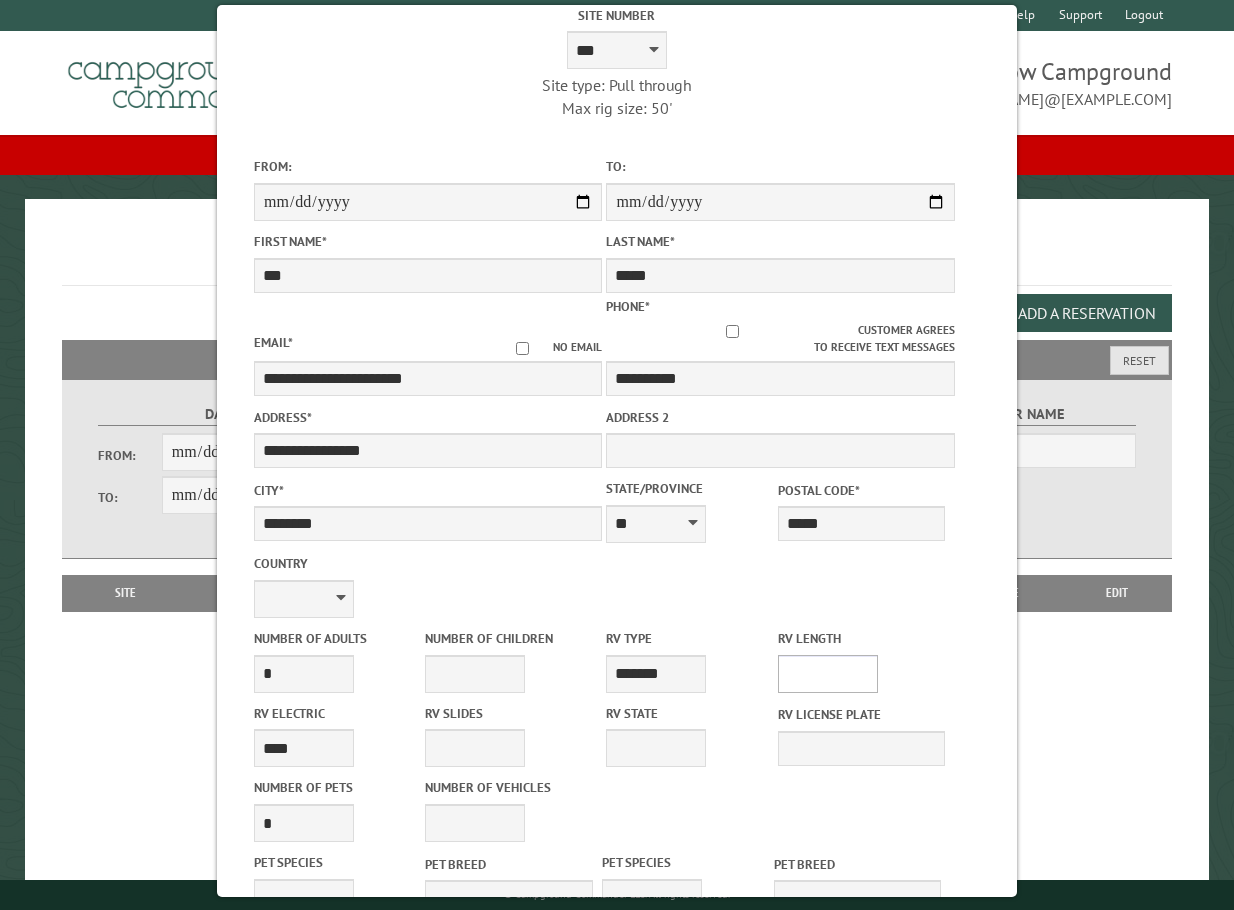 click on "* ** ** ** ** ** ** ** ** ** ** **" at bounding box center [828, 674] 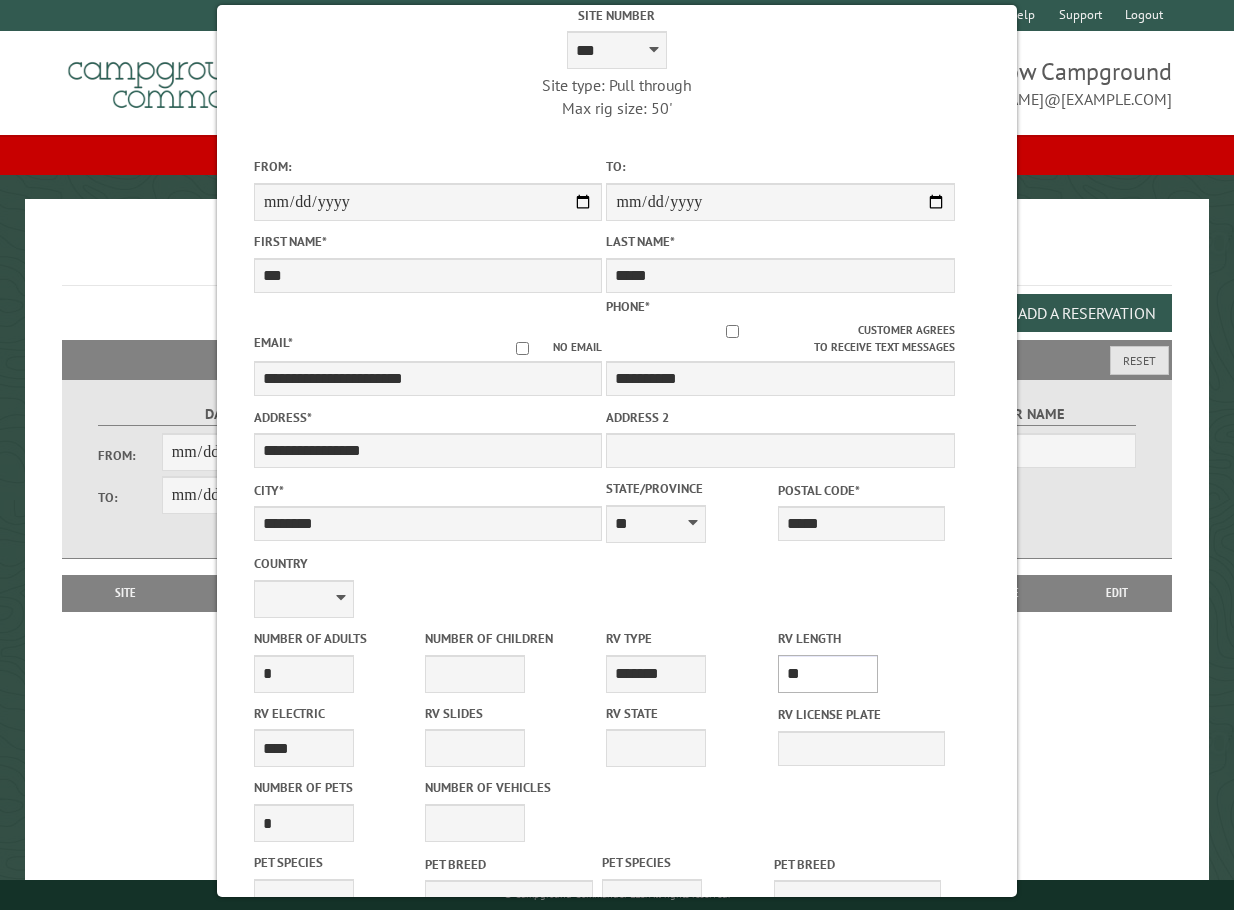 click on "* ** ** ** ** ** ** ** ** ** ** **" at bounding box center [828, 674] 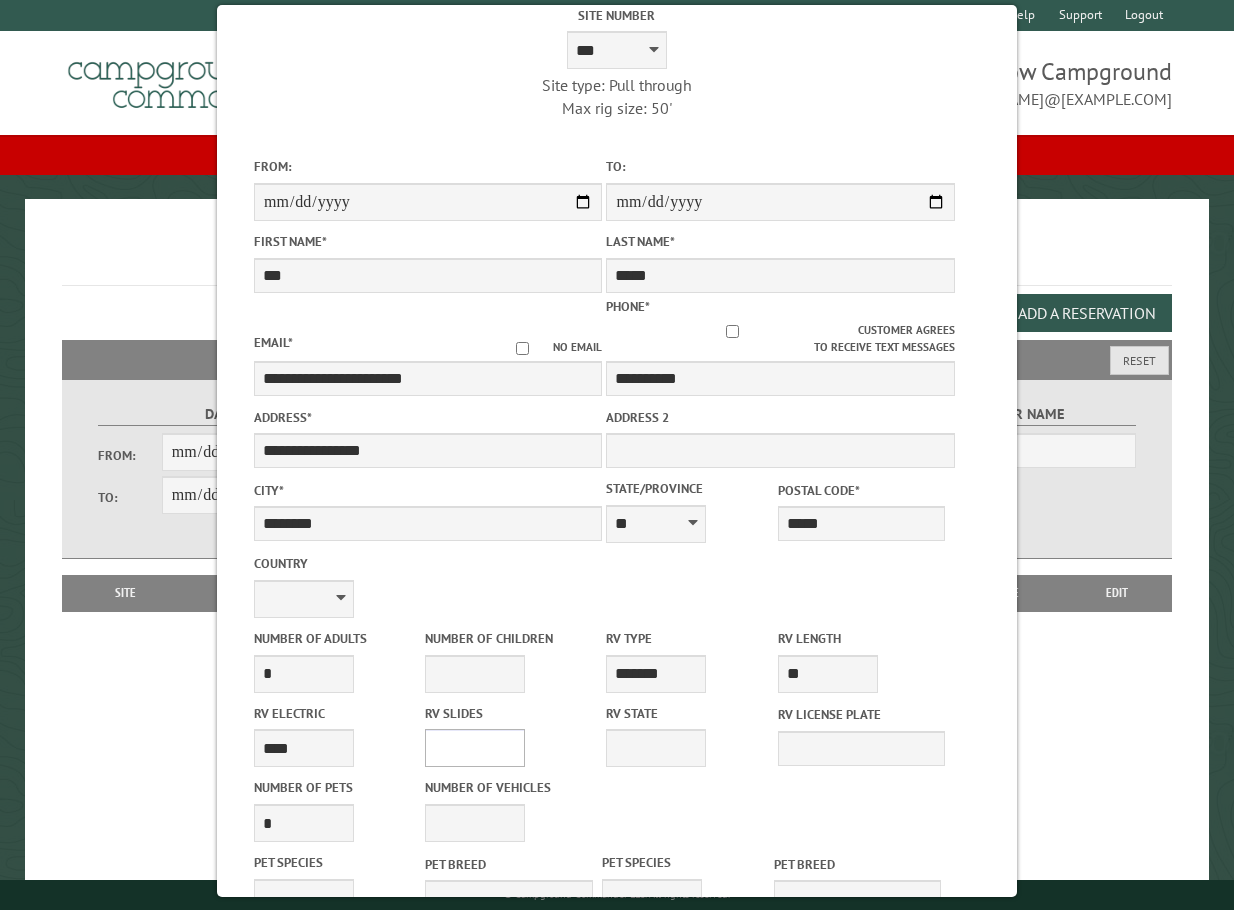 click on "* * * * * * * * * * **" at bounding box center (475, 748) 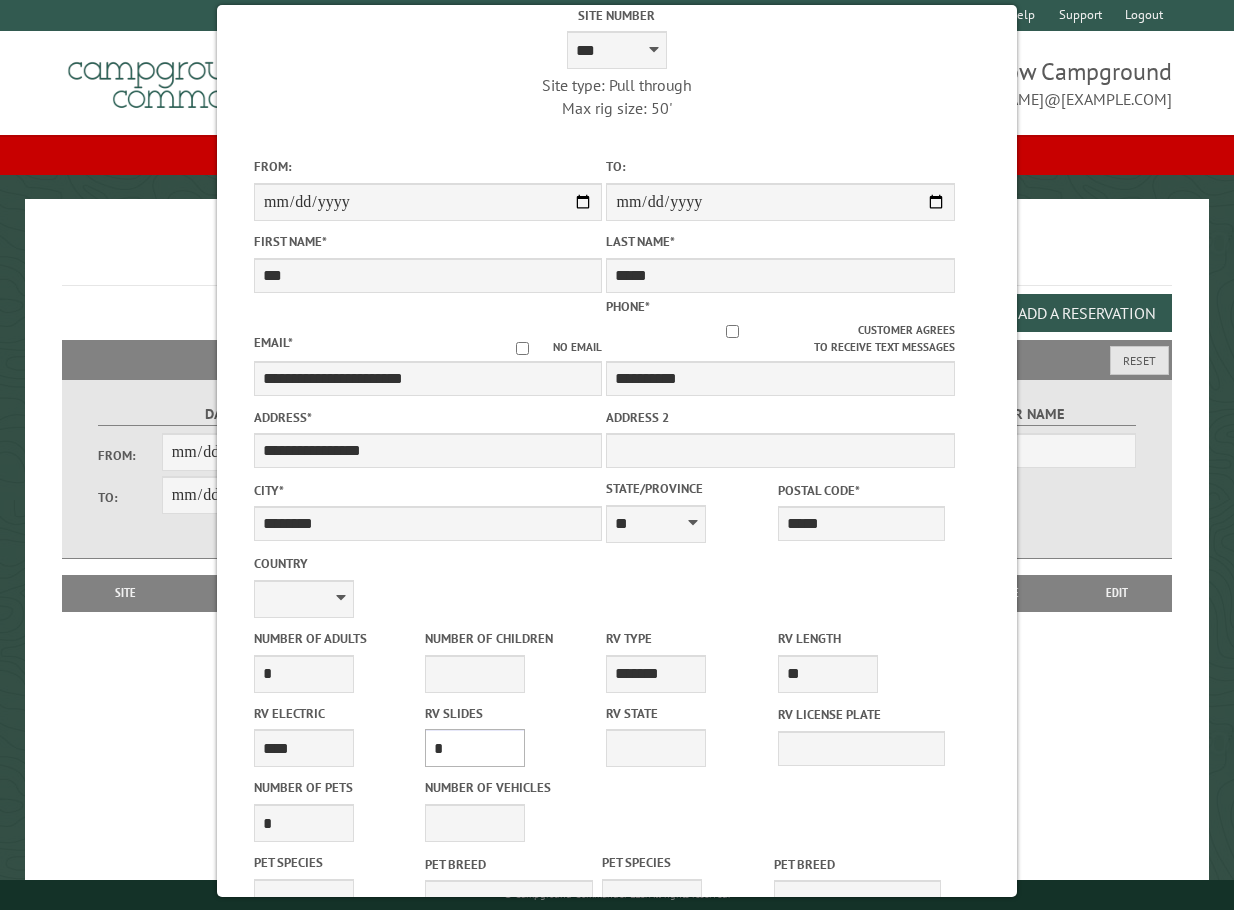 click on "* * * * * * * * * * **" at bounding box center [475, 748] 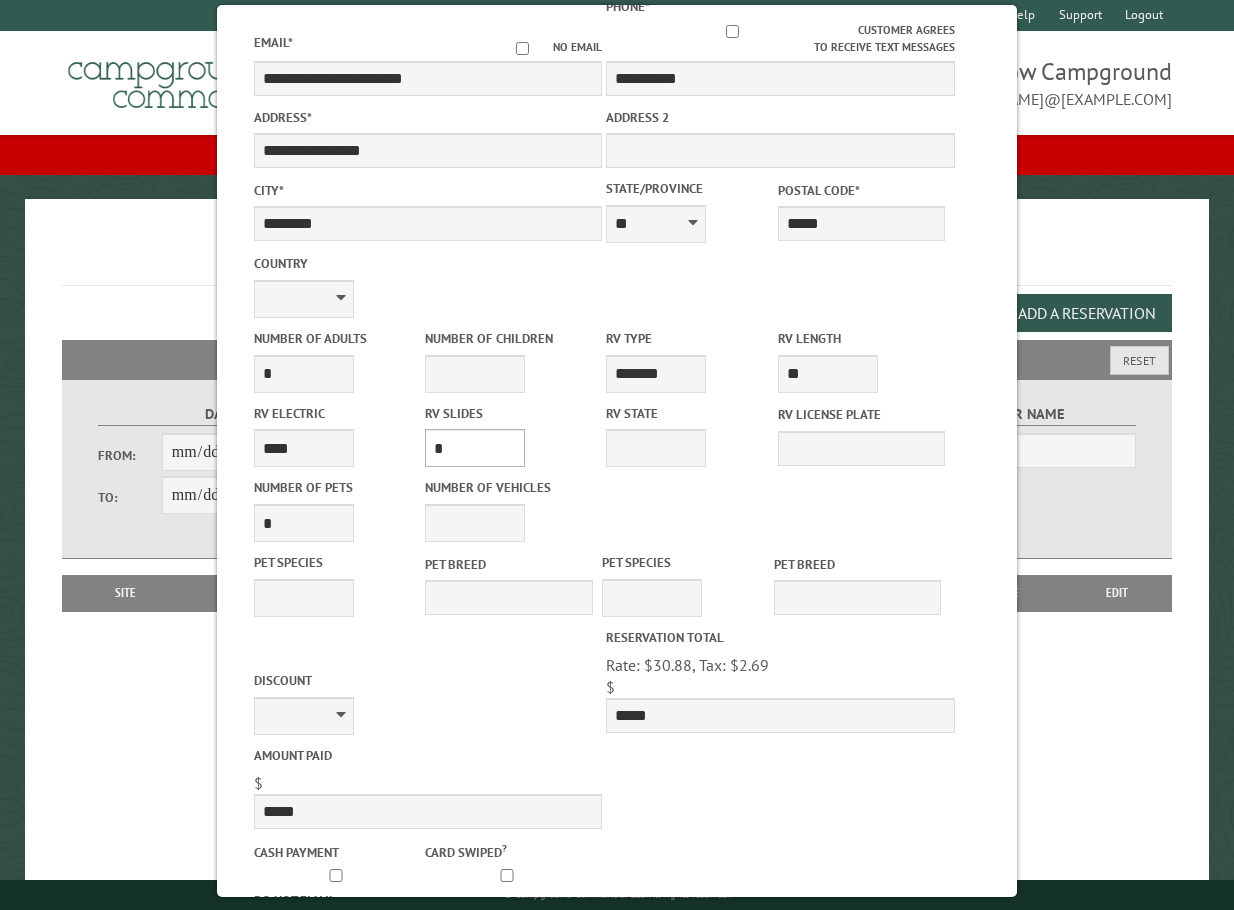scroll, scrollTop: 495, scrollLeft: 0, axis: vertical 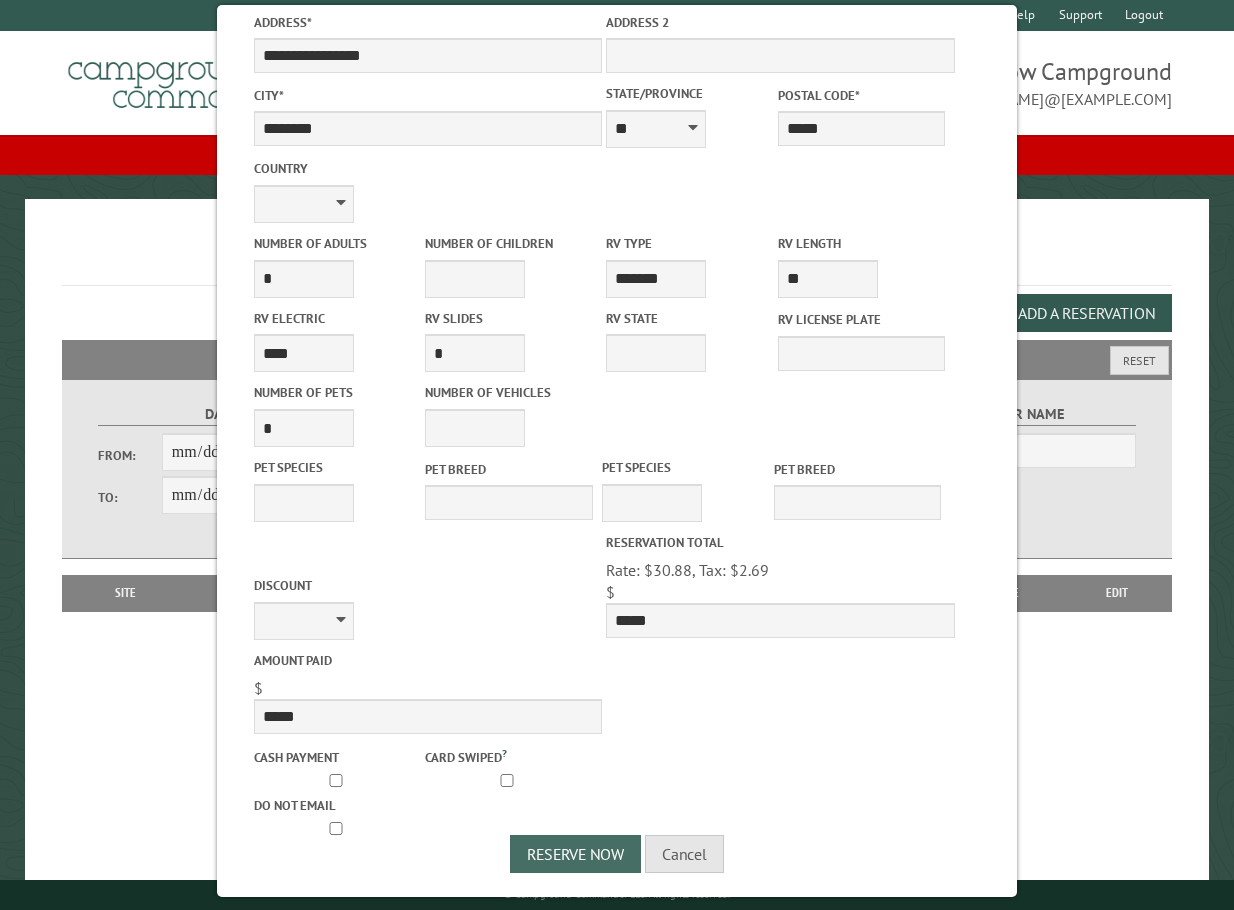 drag, startPoint x: 565, startPoint y: 840, endPoint x: 580, endPoint y: 821, distance: 24.207438 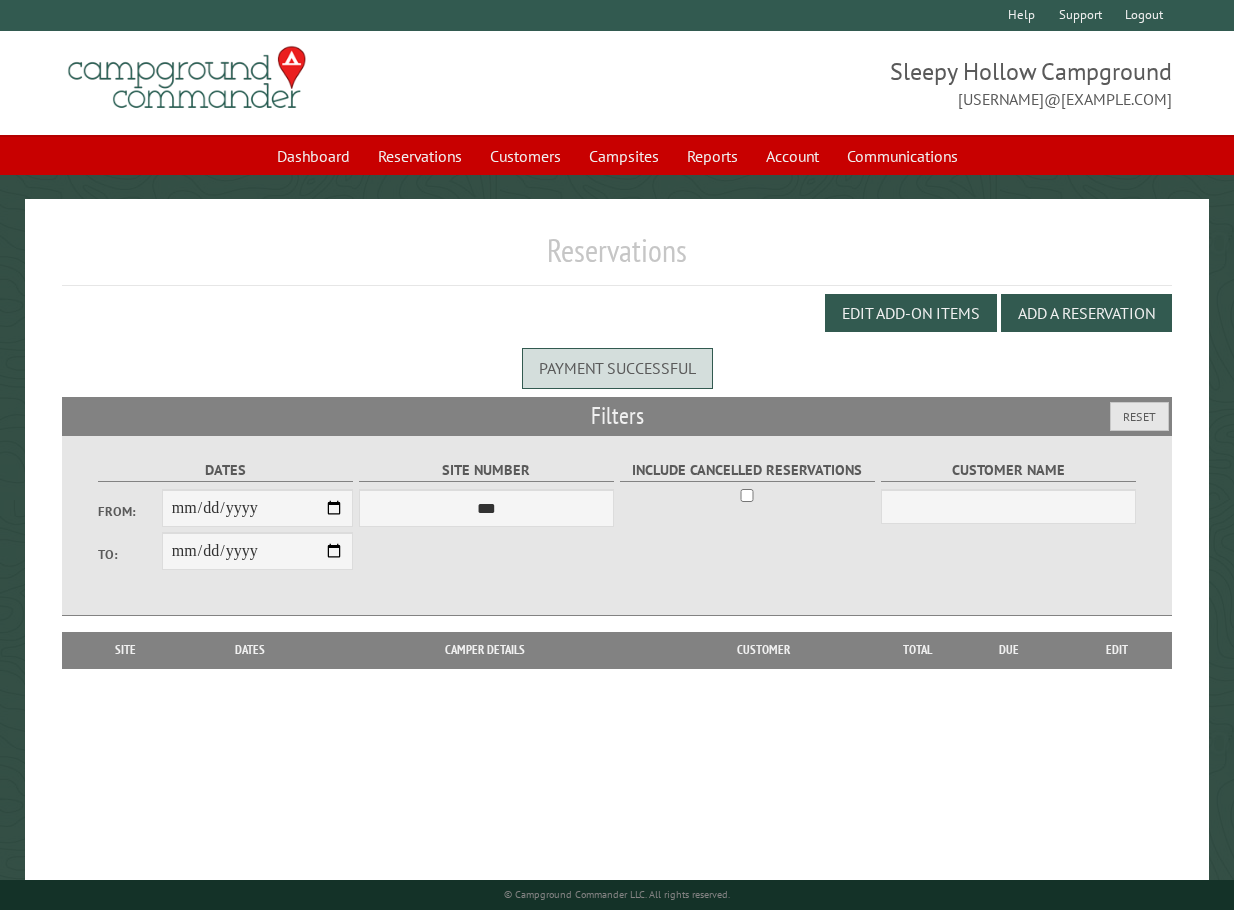 scroll, scrollTop: 0, scrollLeft: 0, axis: both 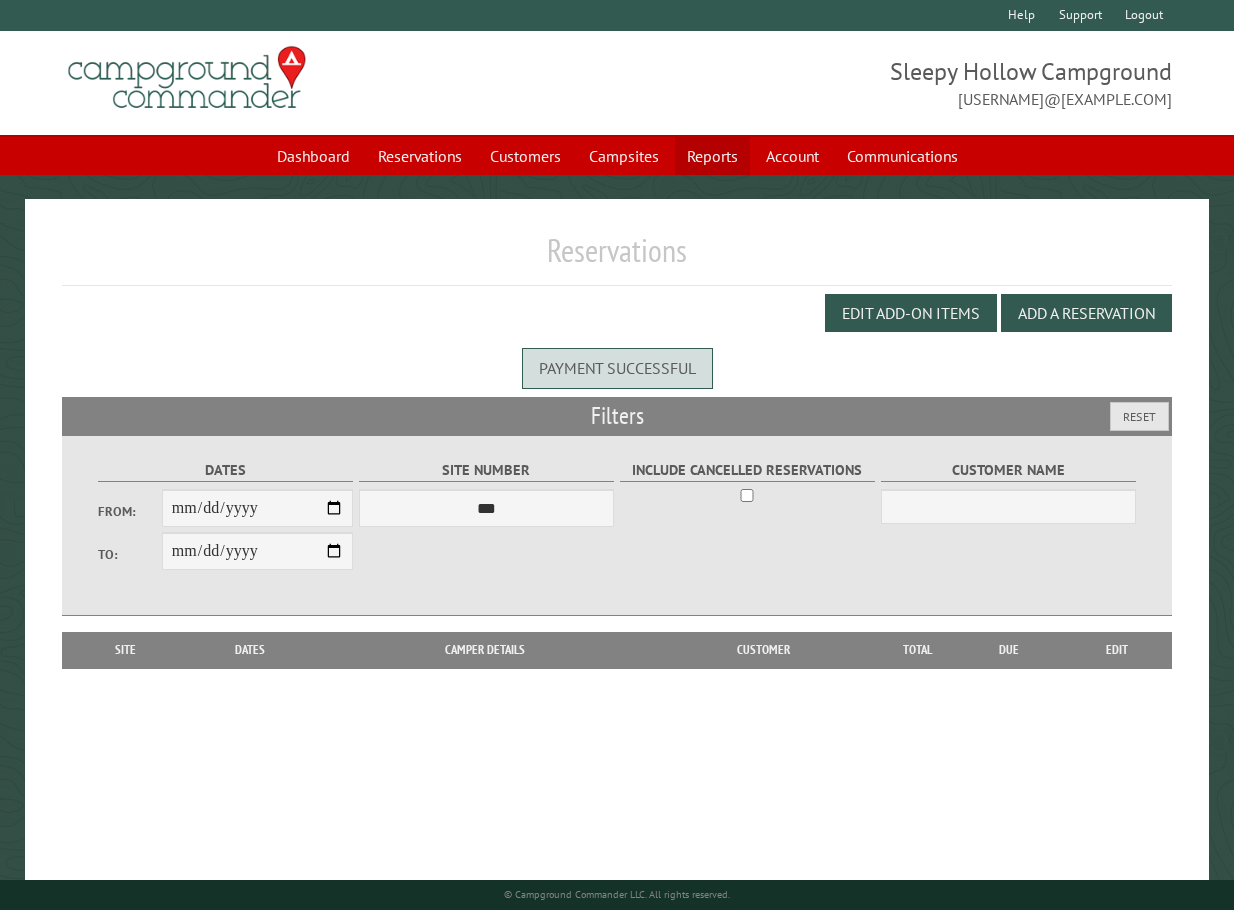 click on "Reports" at bounding box center (712, 156) 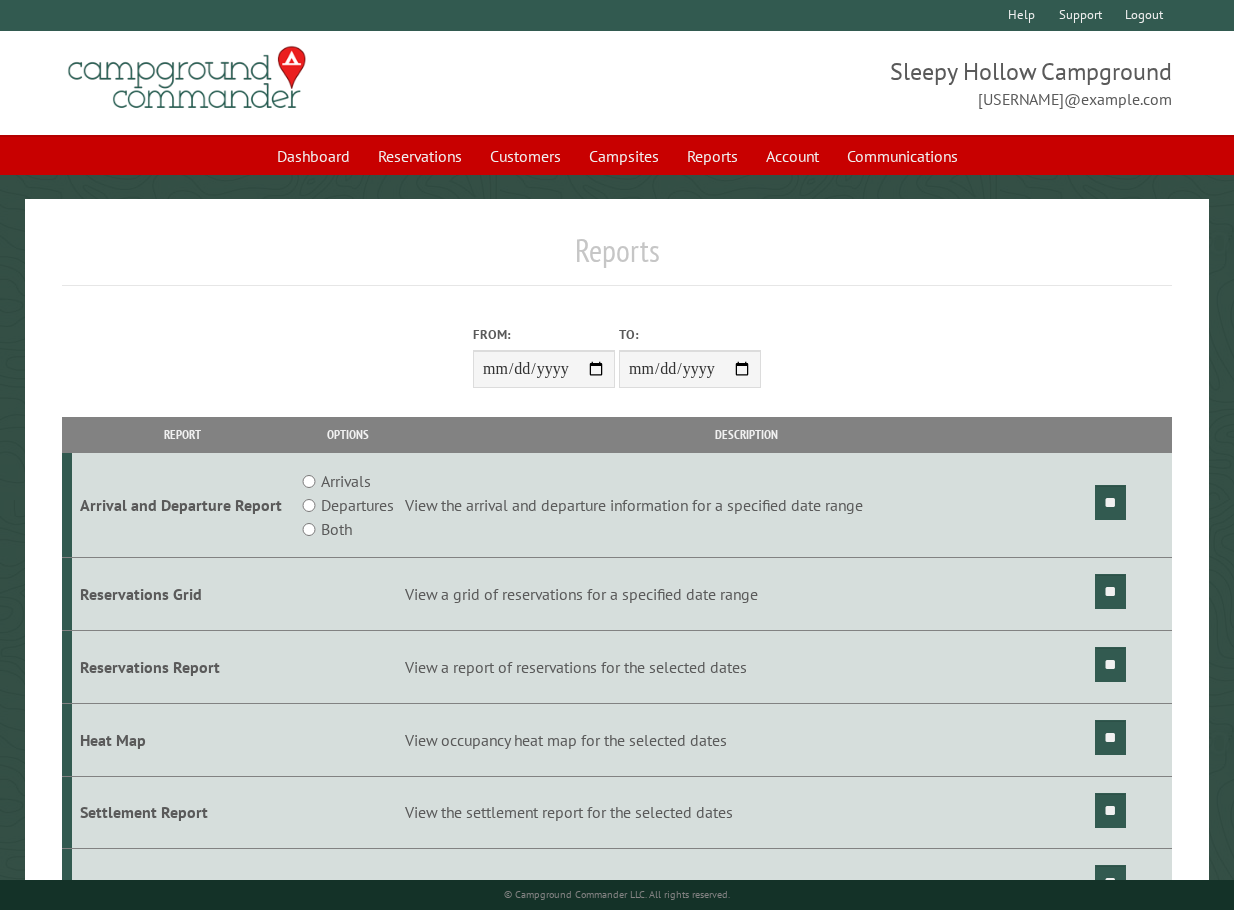 scroll, scrollTop: 0, scrollLeft: 0, axis: both 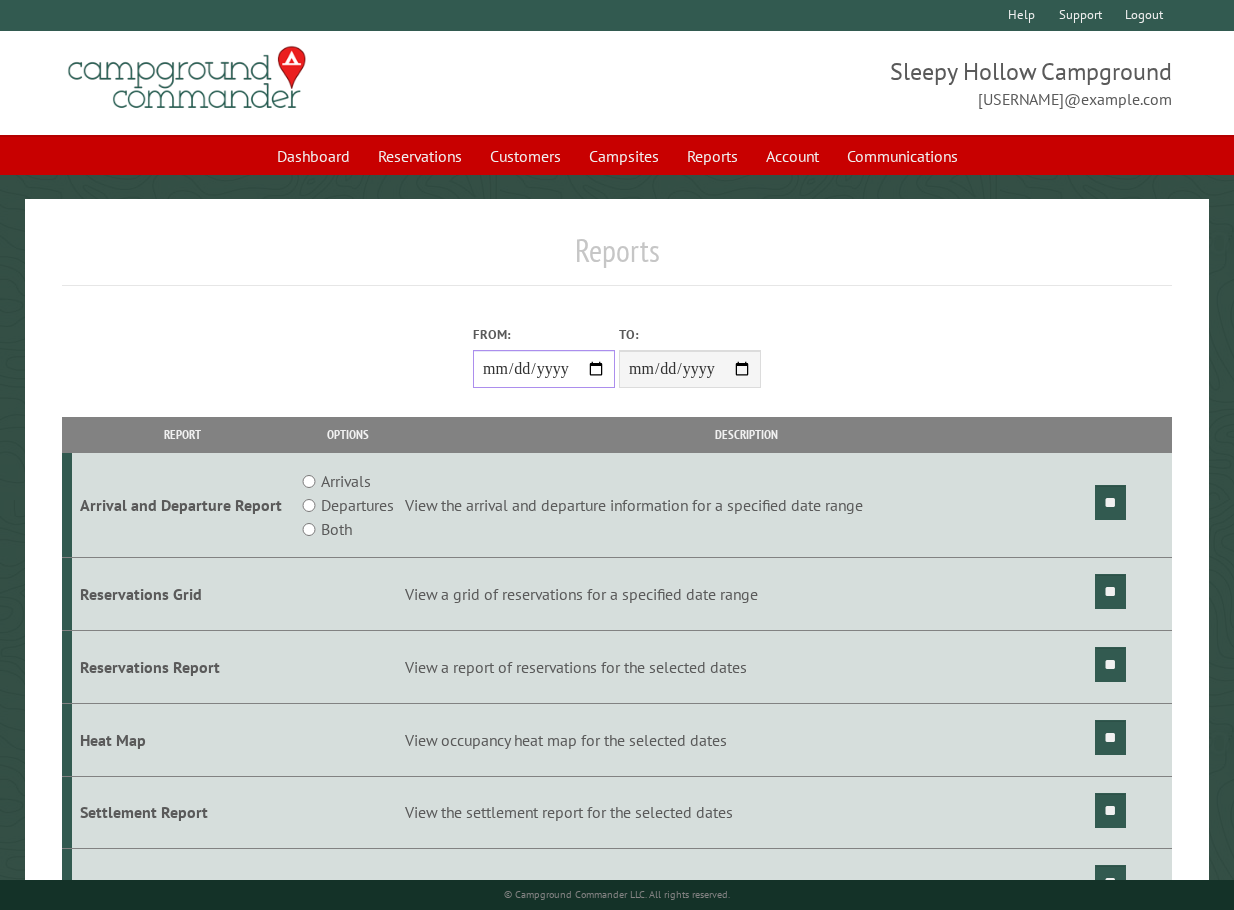 drag, startPoint x: 596, startPoint y: 368, endPoint x: 601, endPoint y: 355, distance: 13.928389 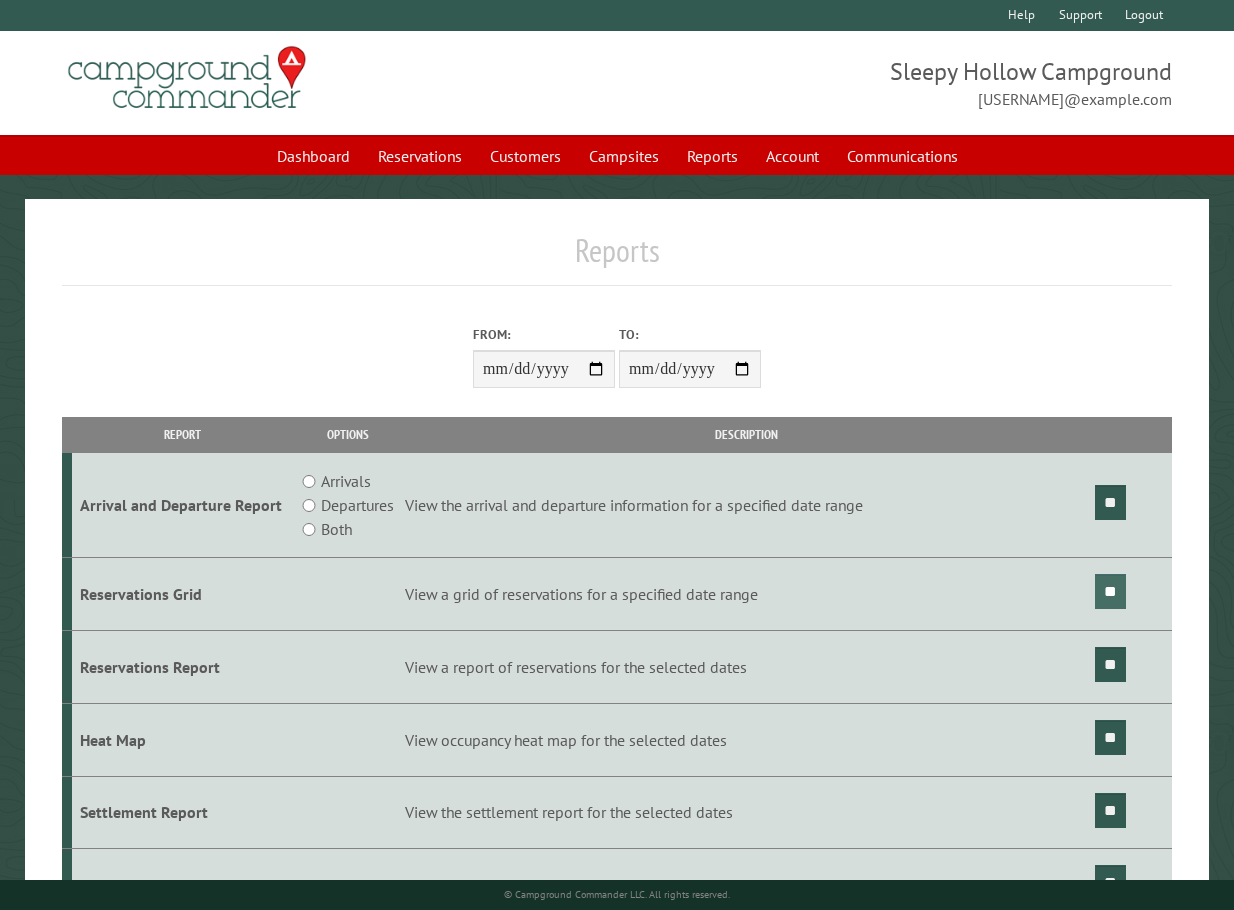 click on "**" at bounding box center [1110, 591] 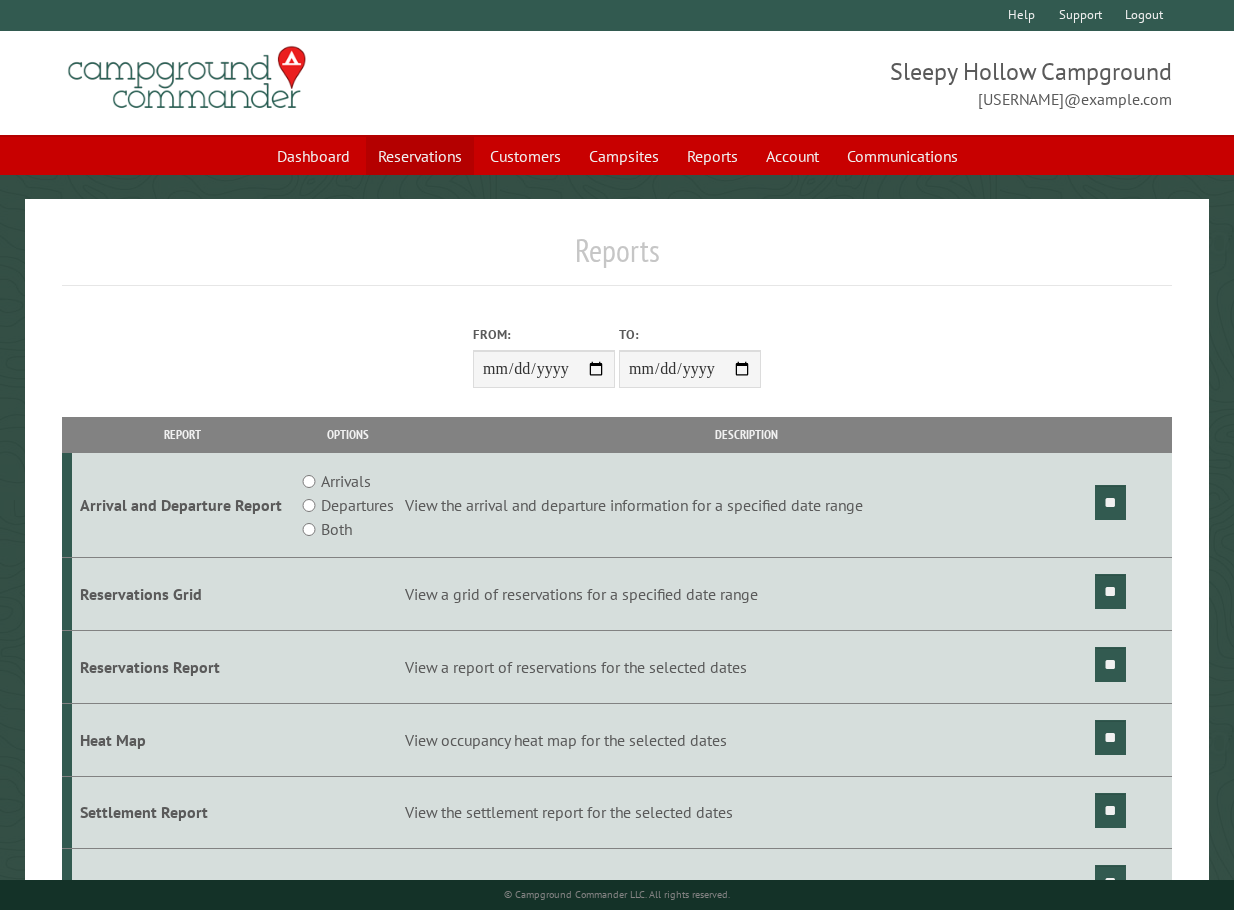 click on "Reservations" at bounding box center [420, 156] 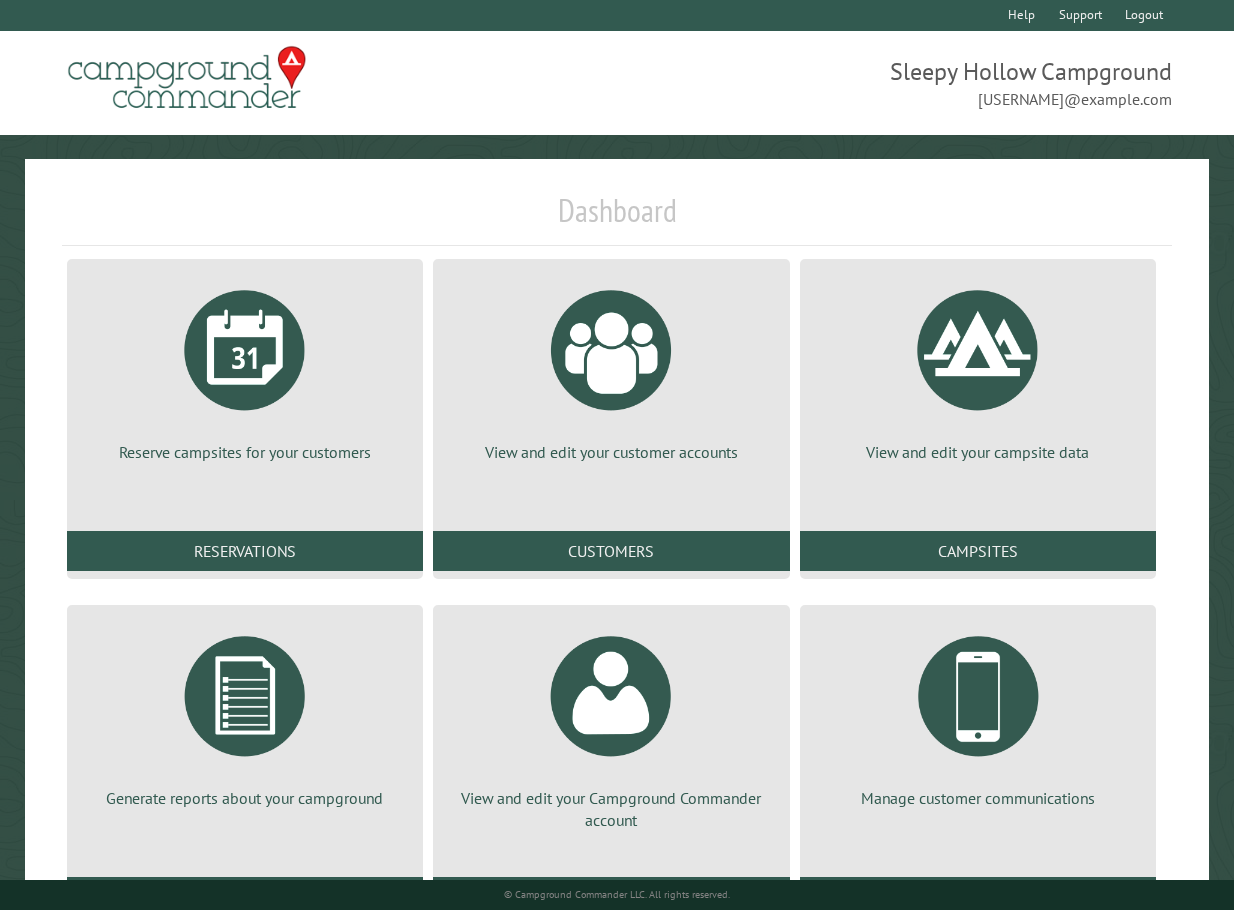 scroll, scrollTop: 0, scrollLeft: 0, axis: both 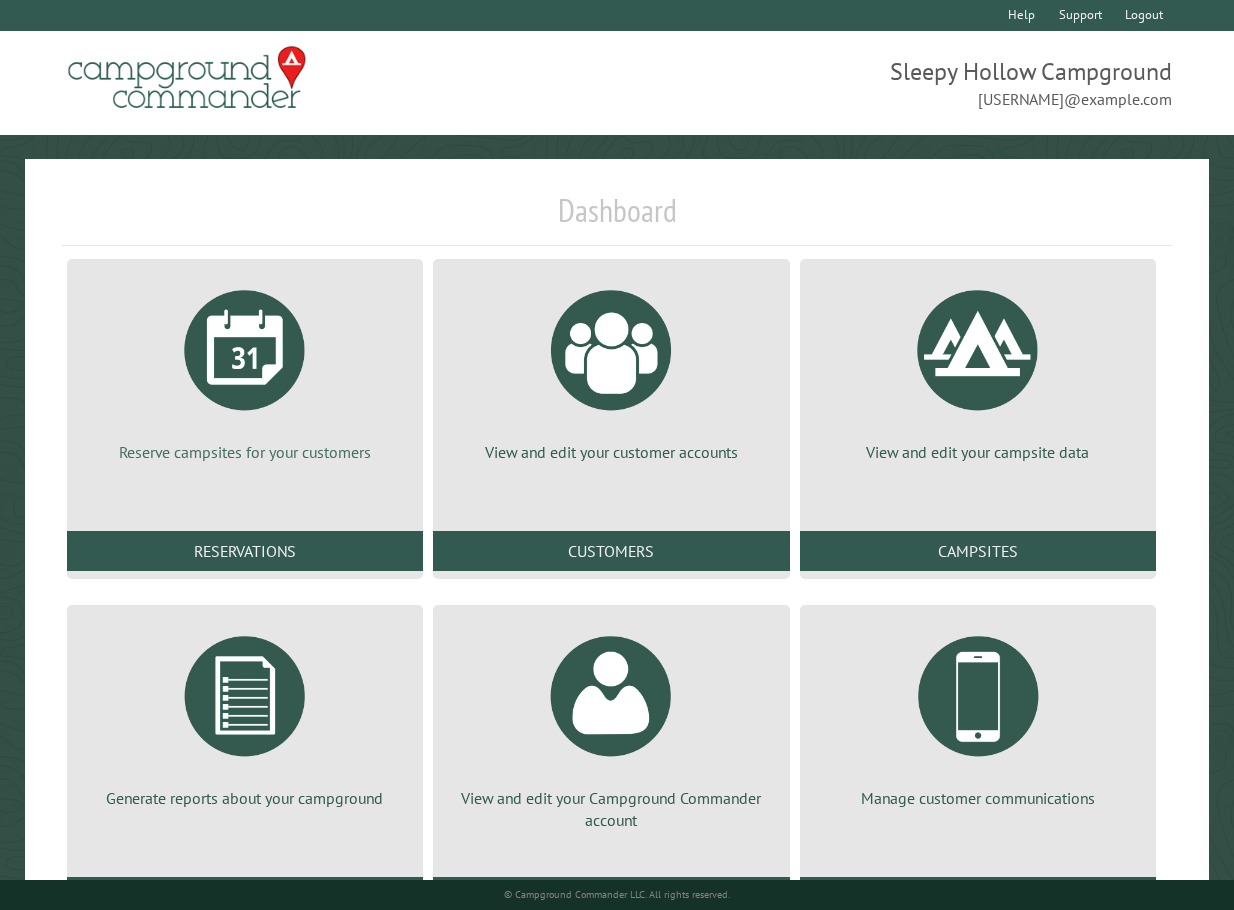 click at bounding box center [245, 350] 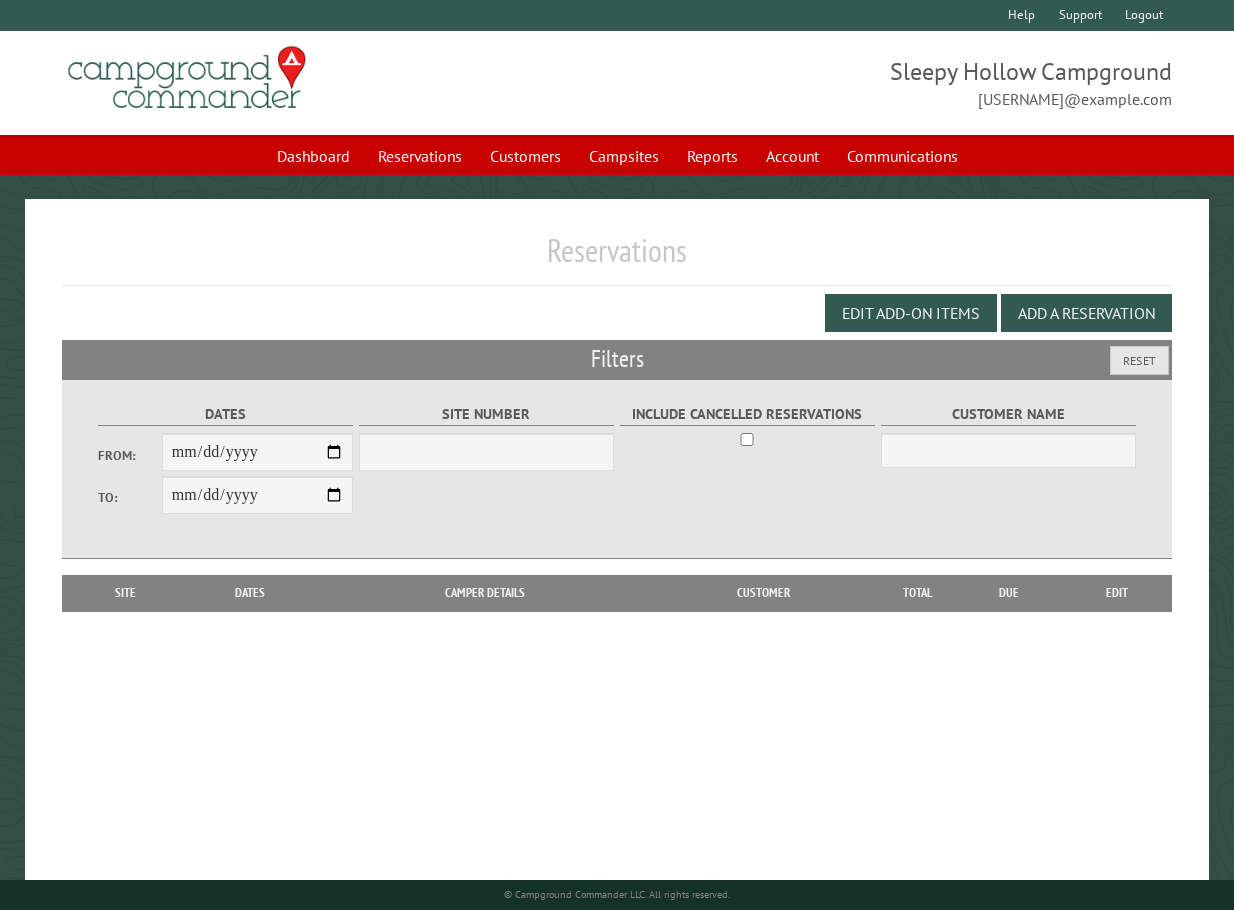 scroll, scrollTop: 0, scrollLeft: 0, axis: both 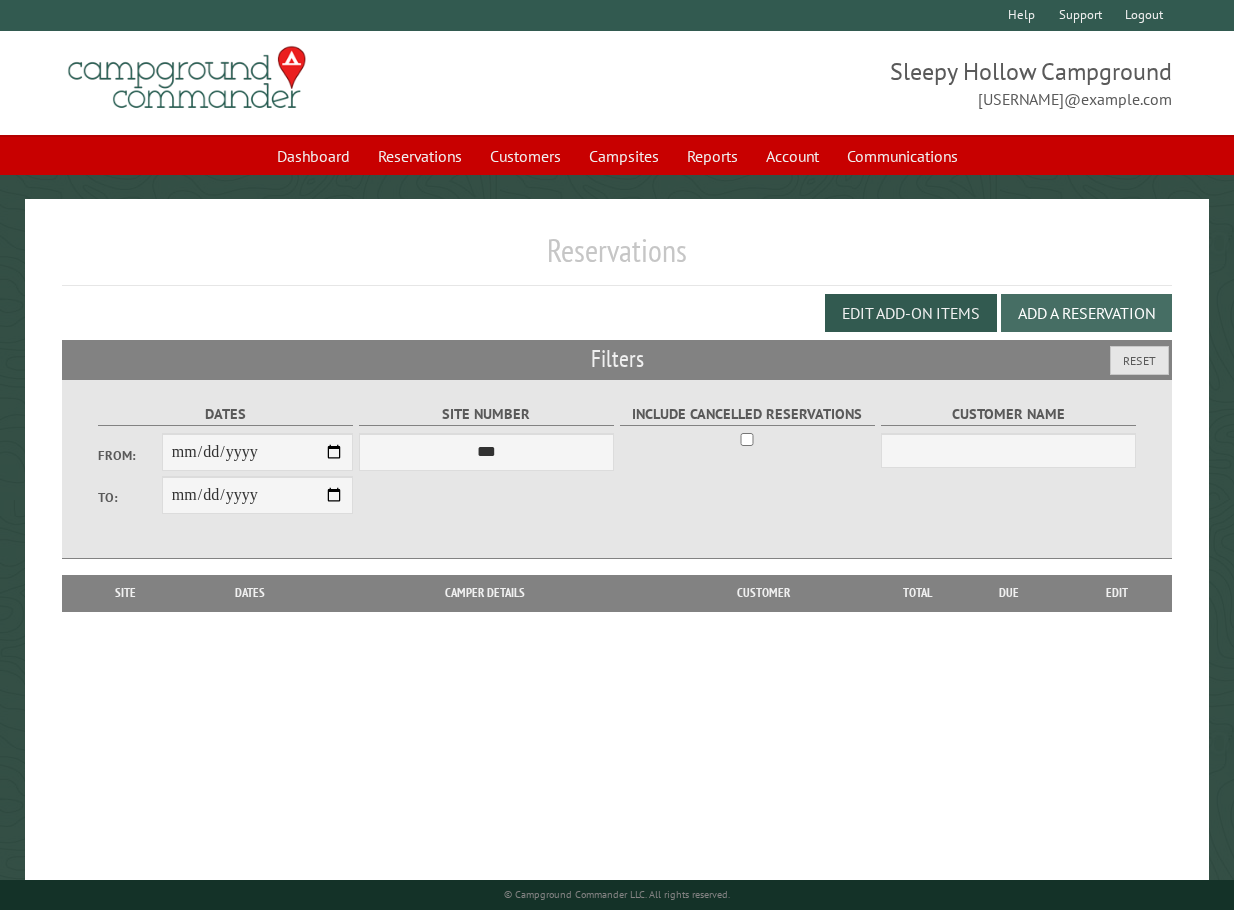 click on "Add a Reservation" at bounding box center (1086, 313) 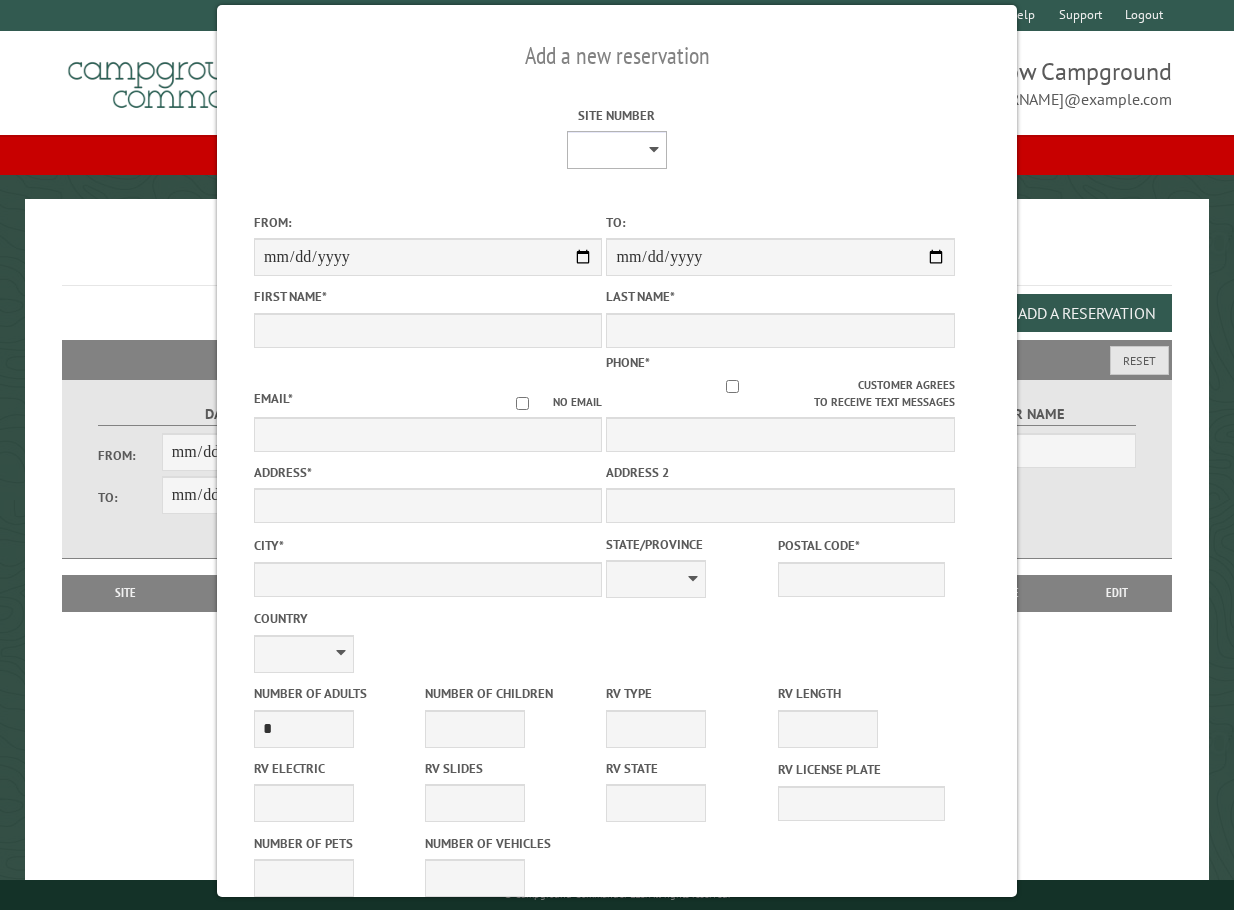 click on "* * * * * * * * * ** *** *** ** ** ** ** ** ** ** ** ** ** *** *** ** ** ** ** ** ** ** ** ** ** *** *** ** ** ** ** ** ** ** ** *** *** ** ** ** ** ** ** *** *** ** ** ** ** ** *** ** ** ** ** ** ** ** ** ** ** ** ** ** ** ** ** ** ** ** ** ** ** ** ** **" at bounding box center [617, 150] 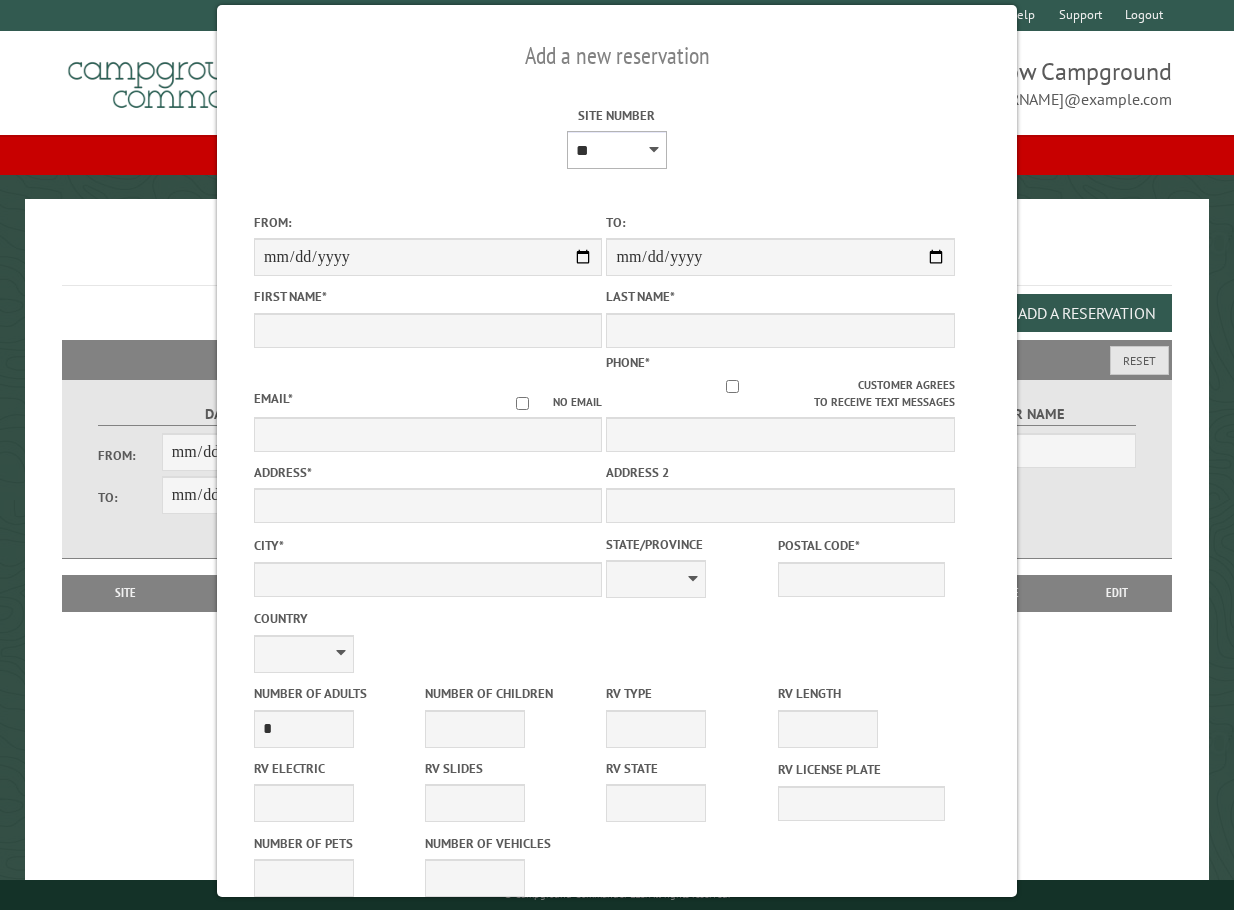 click on "* * * * * * * * * ** *** *** ** ** ** ** ** ** ** ** ** ** *** *** ** ** ** ** ** ** ** ** ** ** *** *** ** ** ** ** ** ** ** ** *** *** ** ** ** ** ** ** *** *** ** ** ** ** ** *** ** ** ** ** ** ** ** ** ** ** ** ** ** ** ** ** ** ** ** ** ** ** ** ** **" at bounding box center (617, 150) 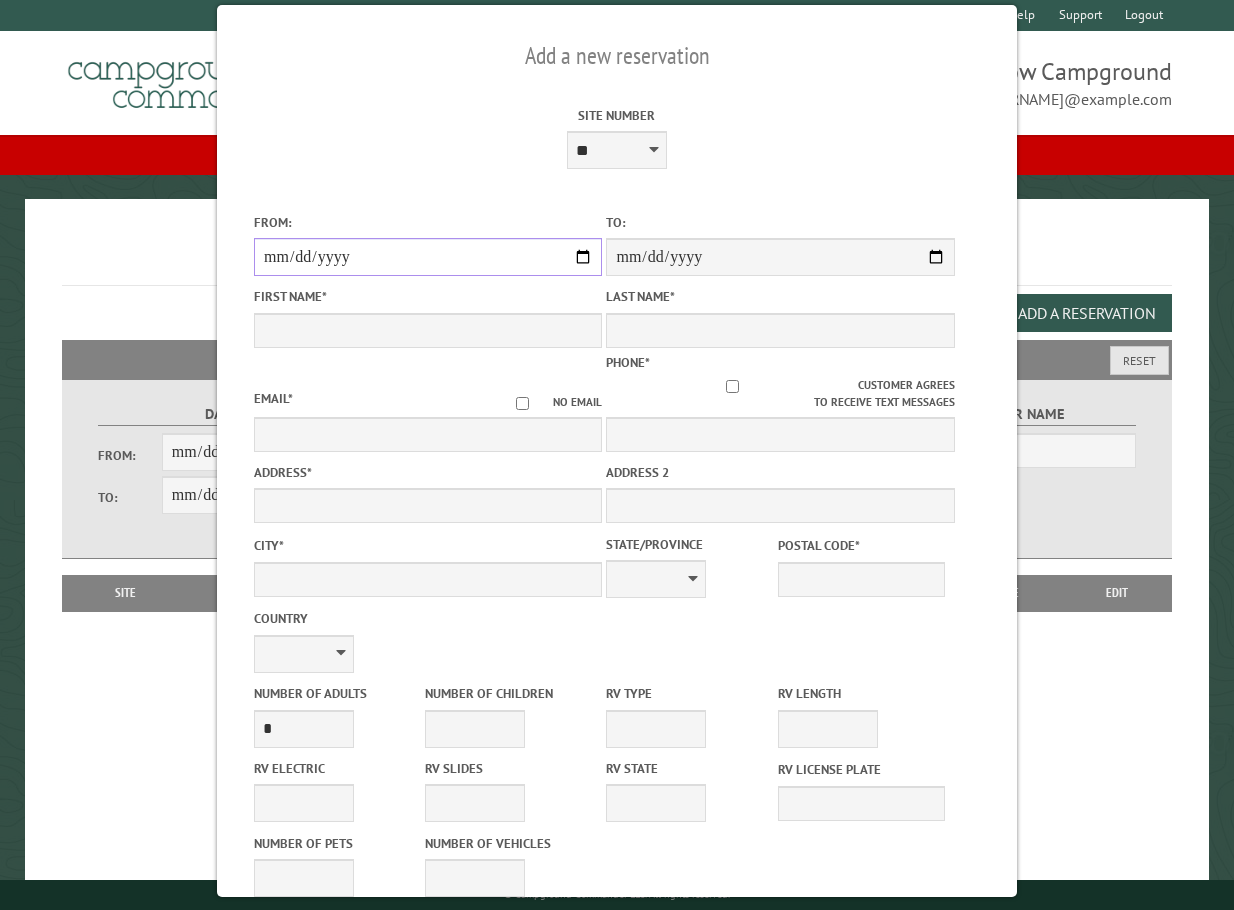 click on "From:" at bounding box center (428, 257) 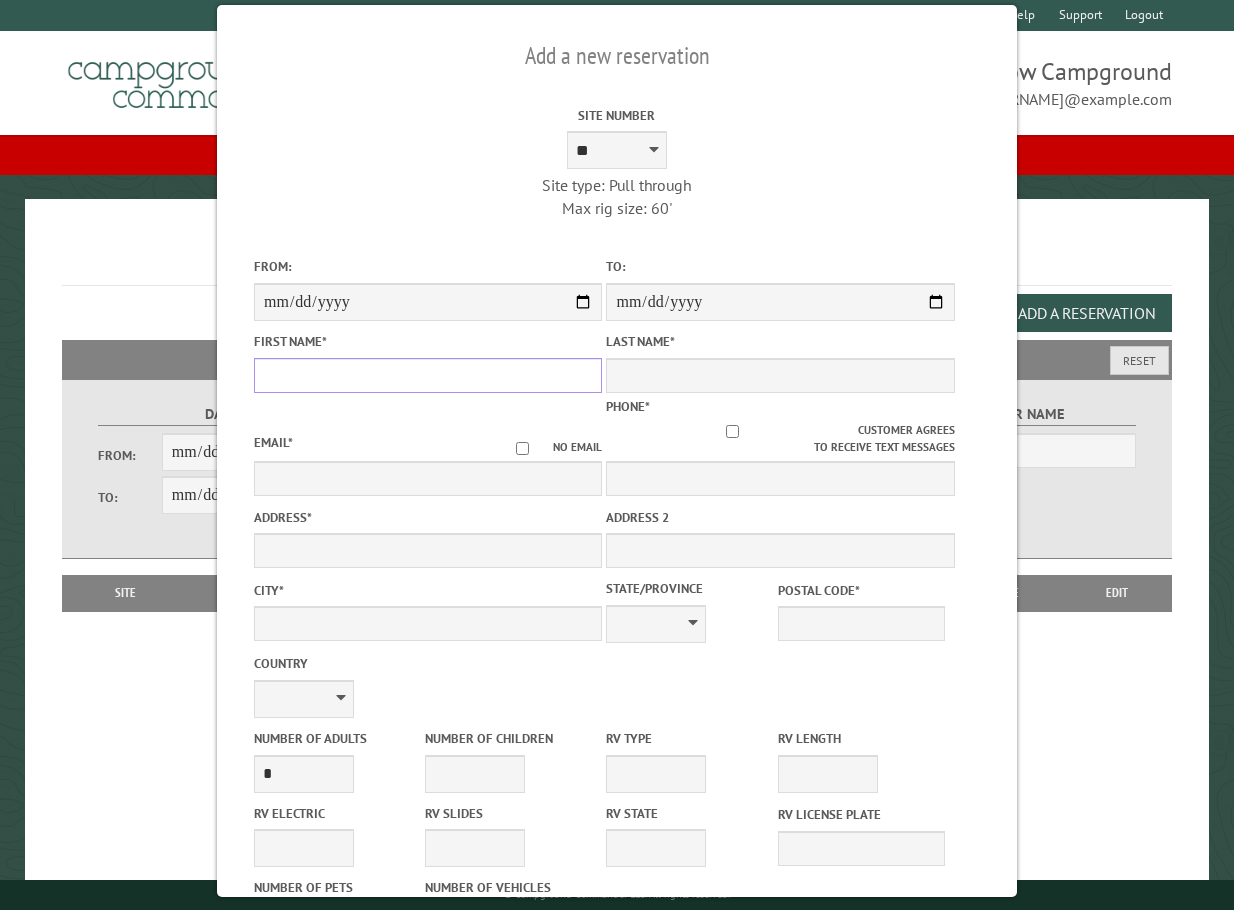 click on "First Name *" at bounding box center (428, 375) 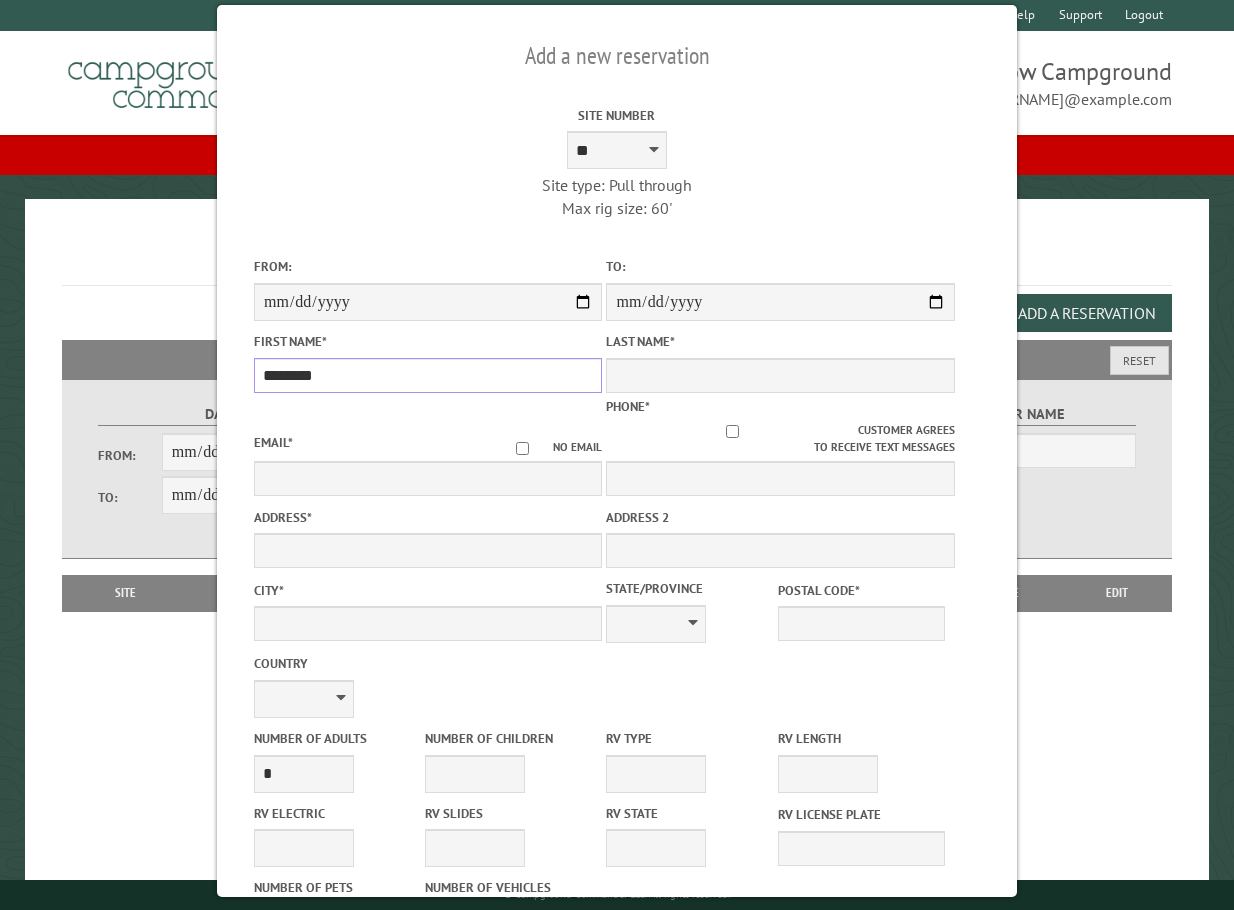 type on "********" 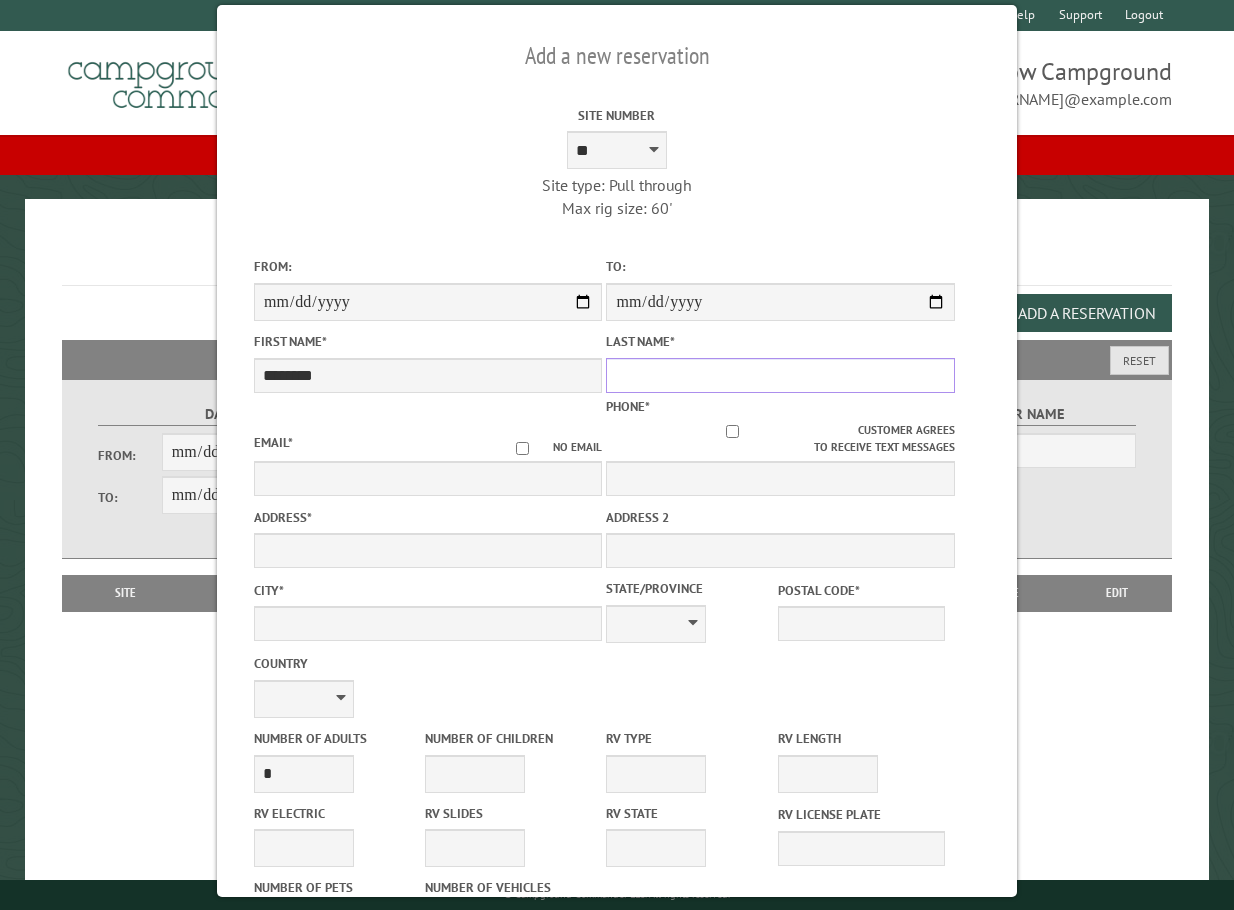 click on "Last Name *" at bounding box center (780, 375) 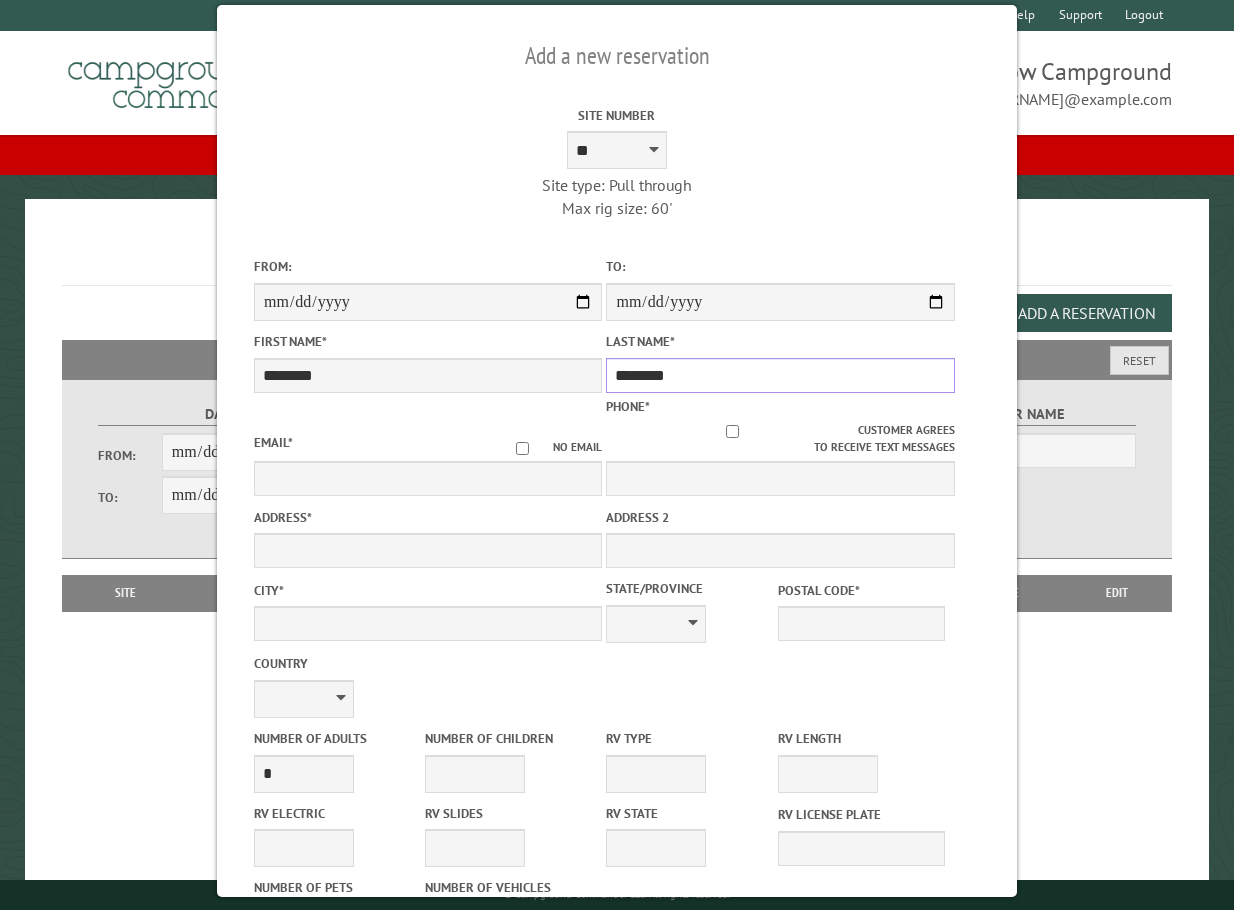 type on "********" 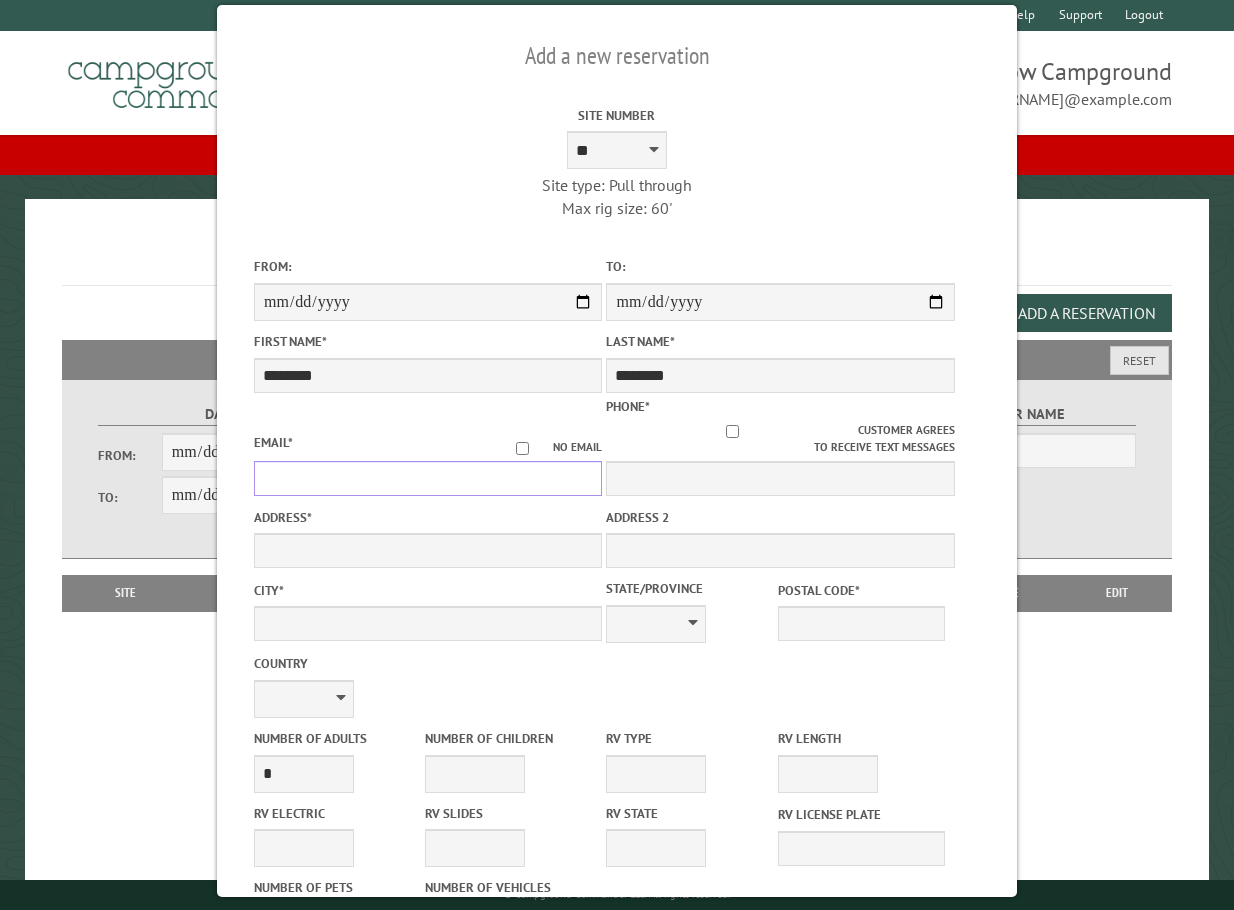 drag, startPoint x: 341, startPoint y: 461, endPoint x: 330, endPoint y: 465, distance: 11.7046995 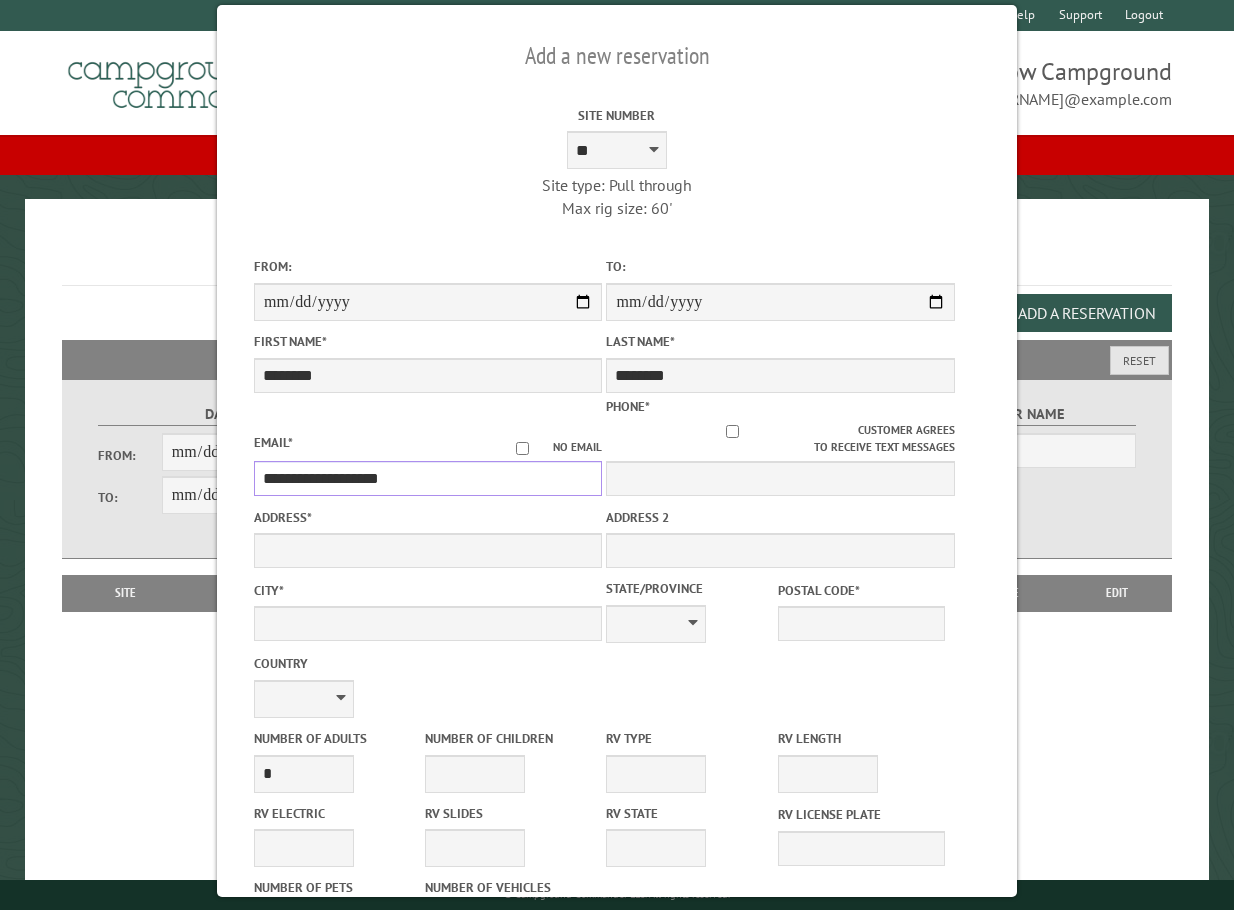 type on "**********" 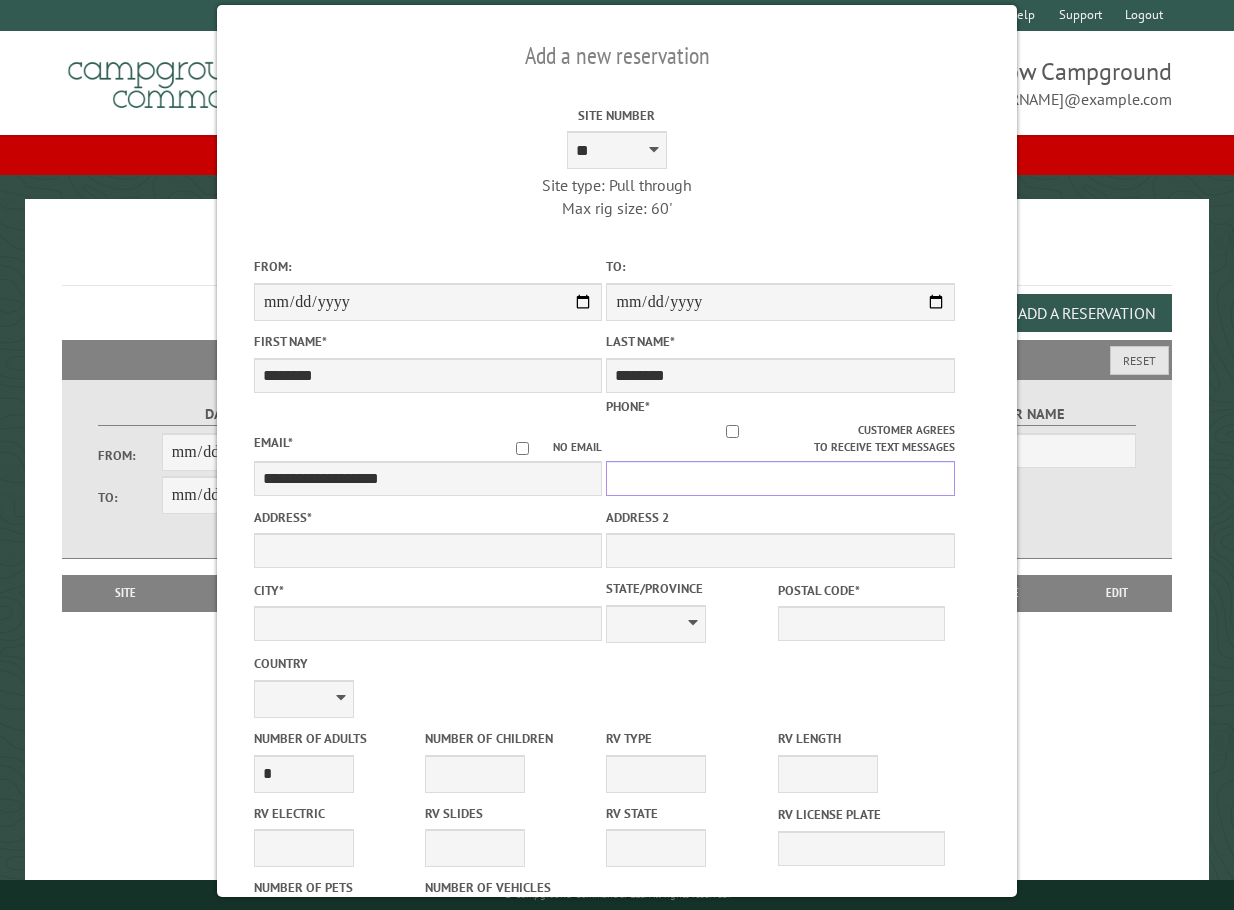 click on "Phone *" at bounding box center [780, 478] 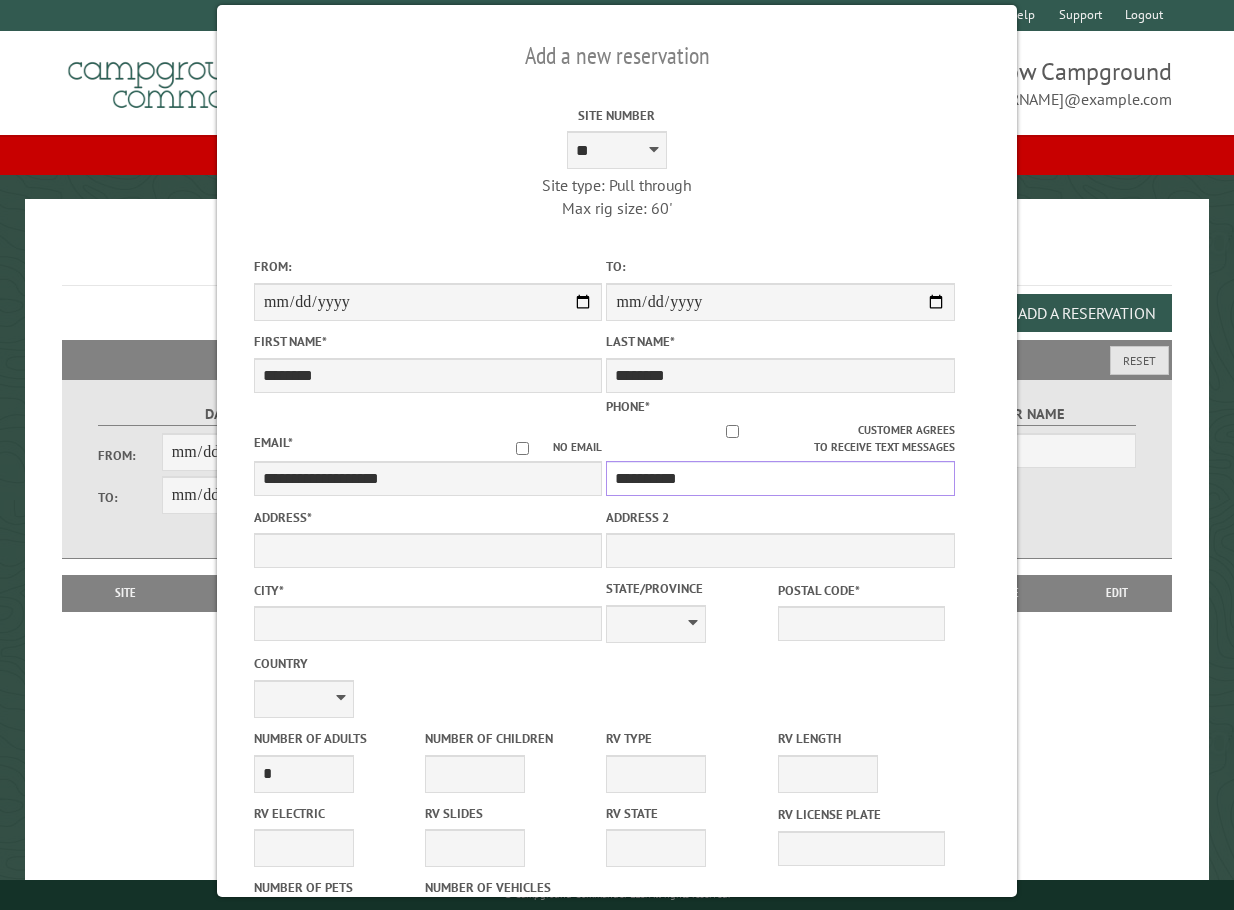 type on "**********" 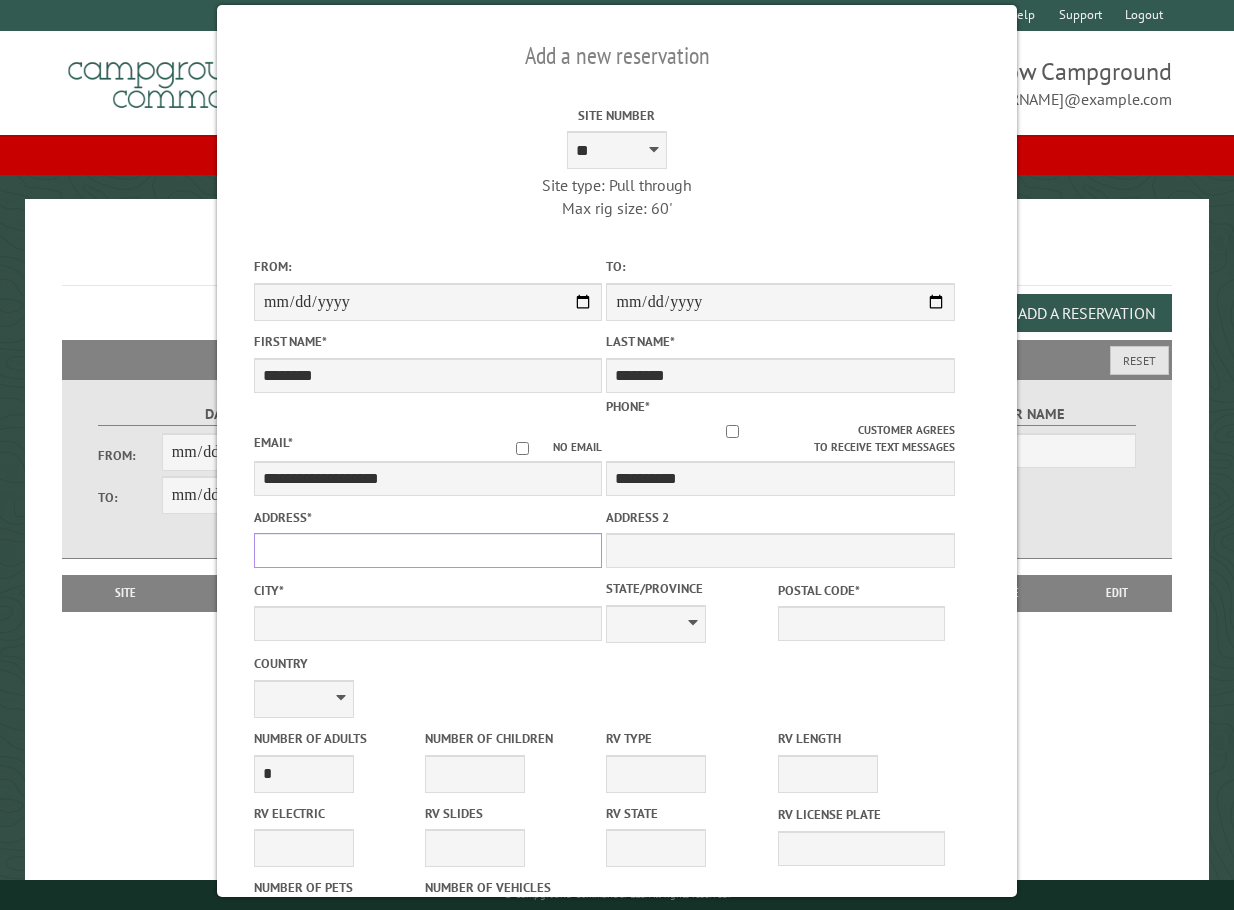 click on "Address *" at bounding box center (428, 550) 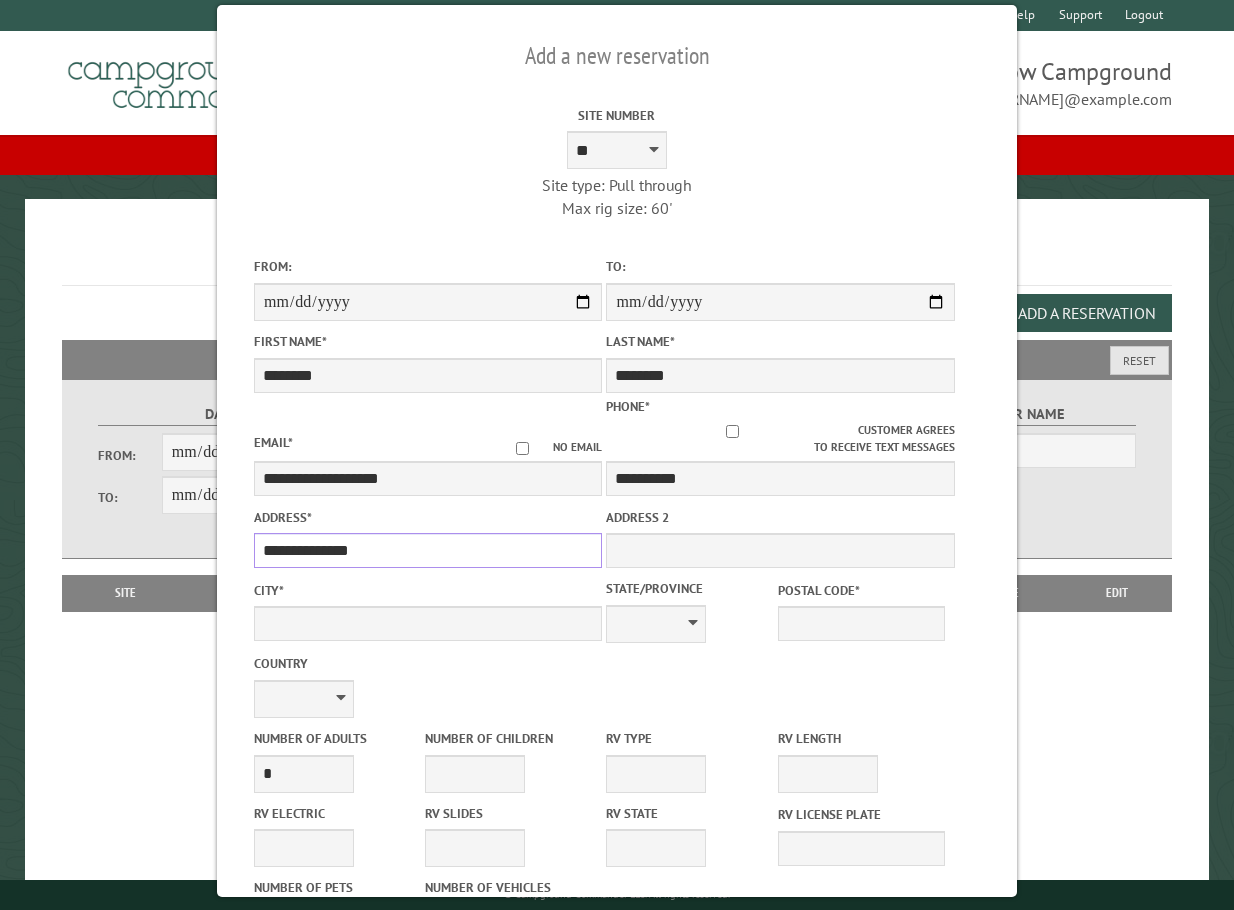 type on "**********" 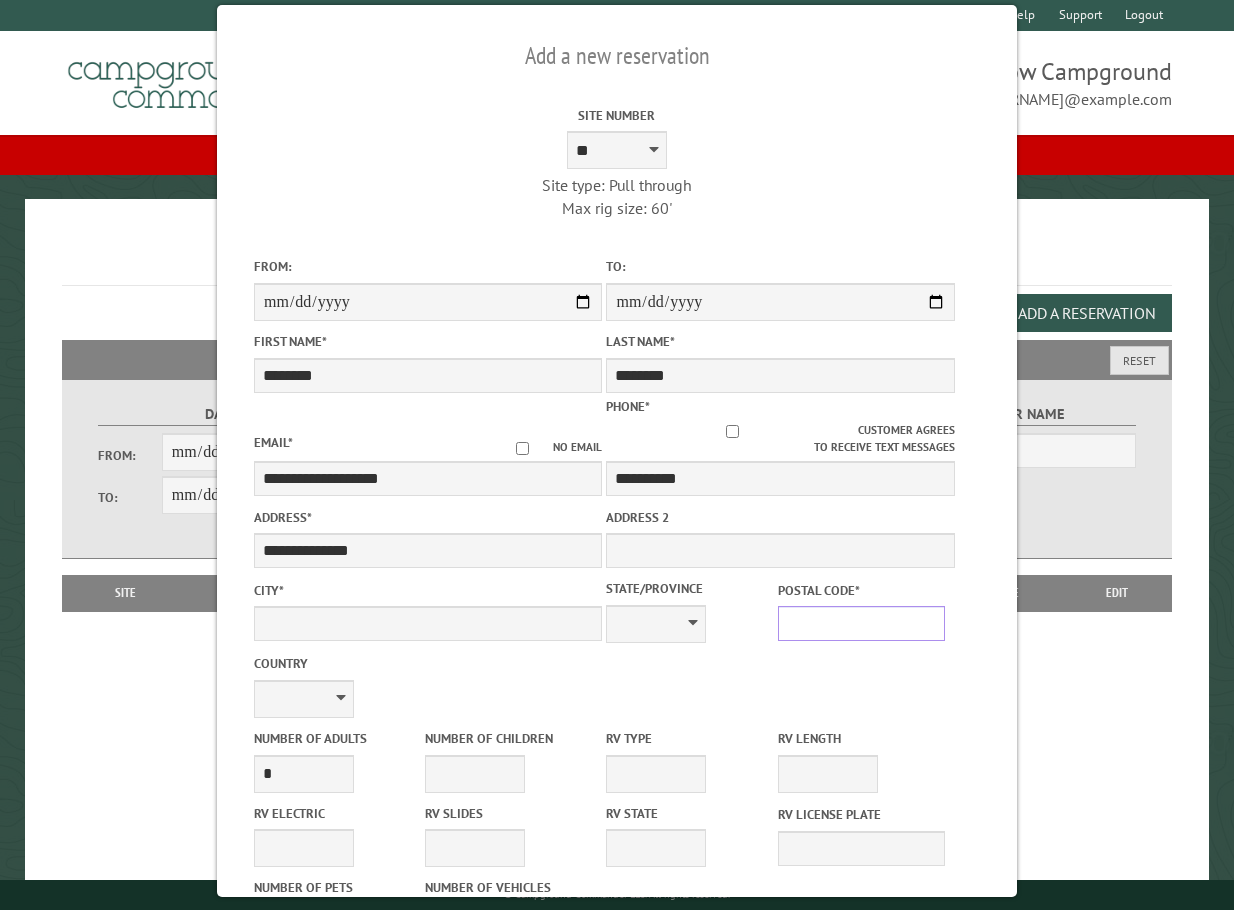 click on "Postal Code *" at bounding box center [861, 623] 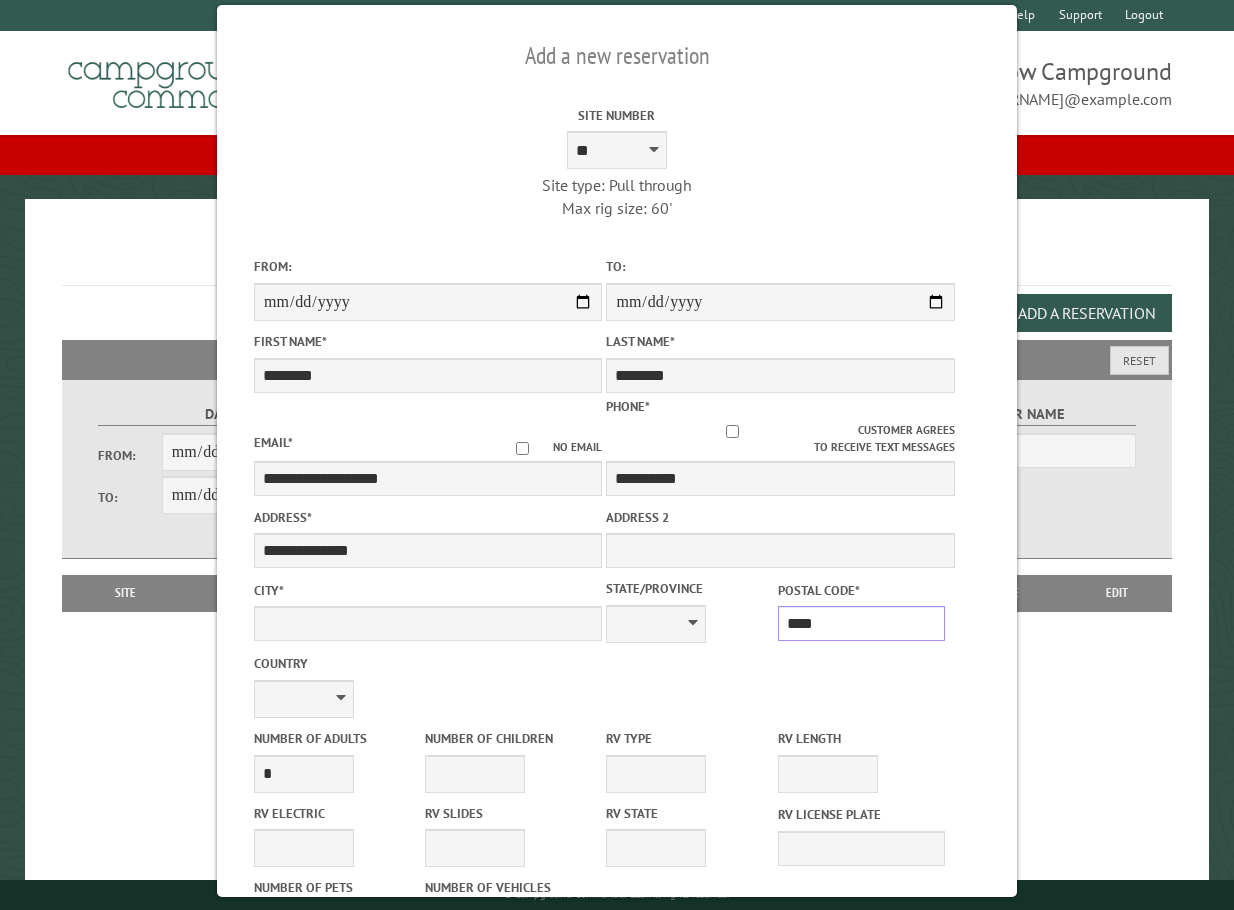 click on "****" at bounding box center [861, 623] 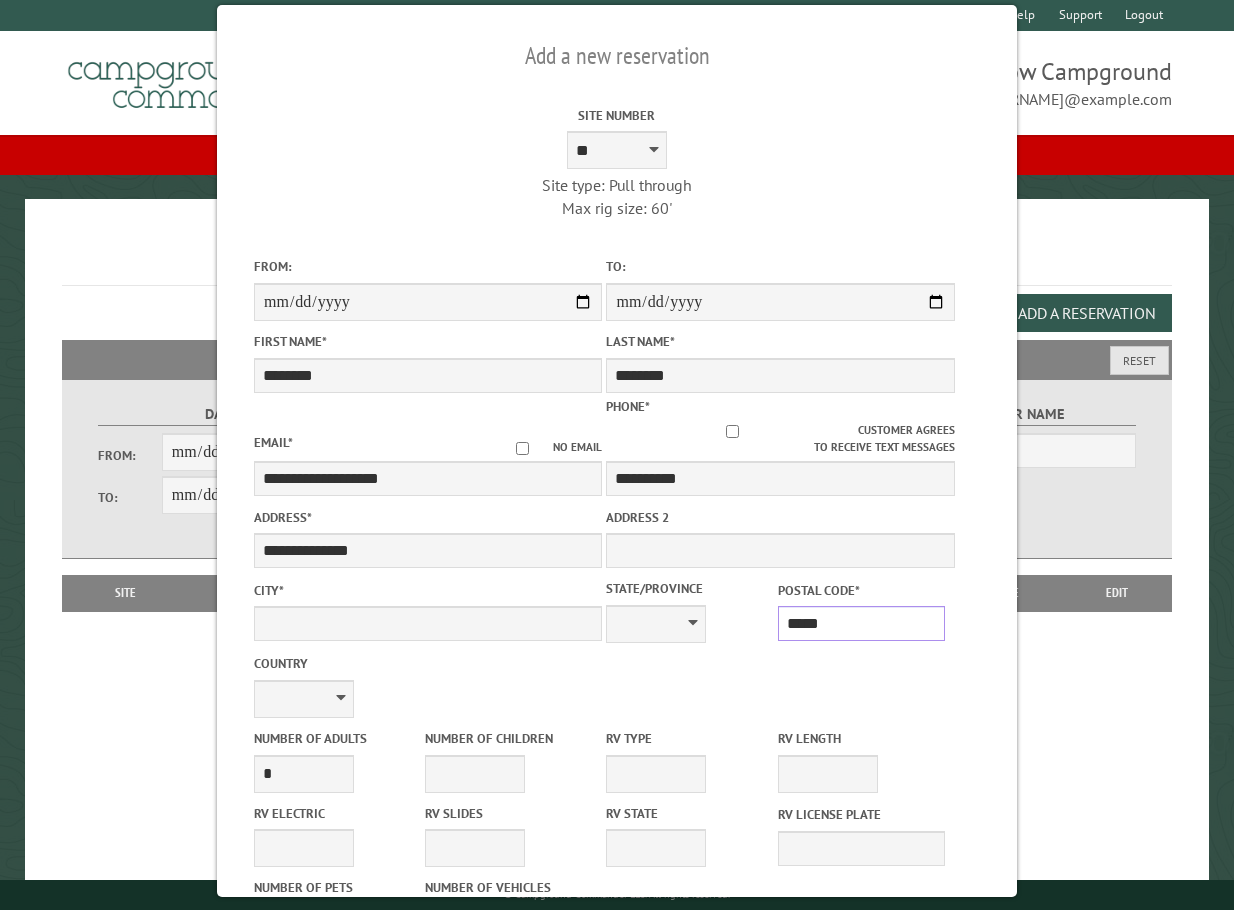 type on "*********" 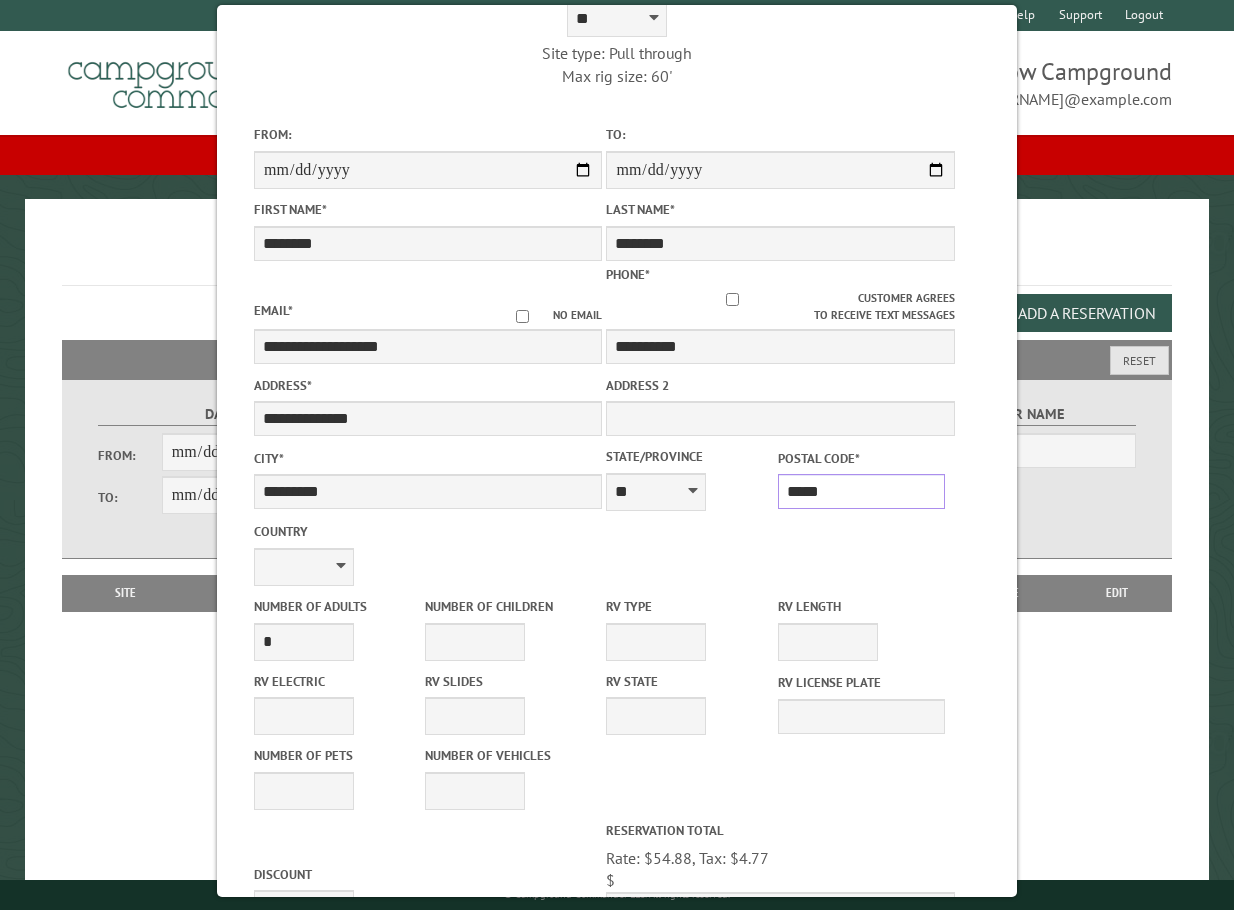 scroll, scrollTop: 300, scrollLeft: 0, axis: vertical 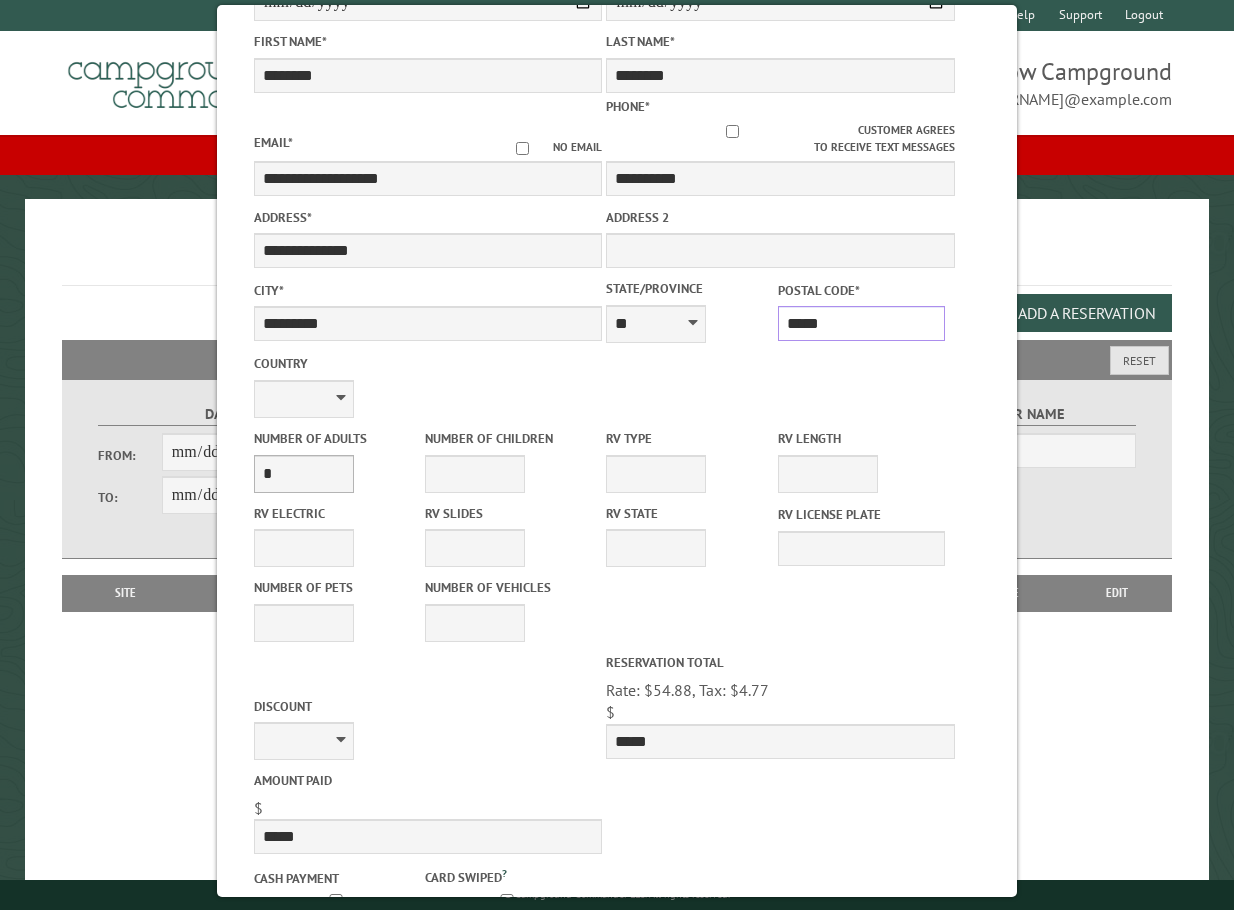 type on "*****" 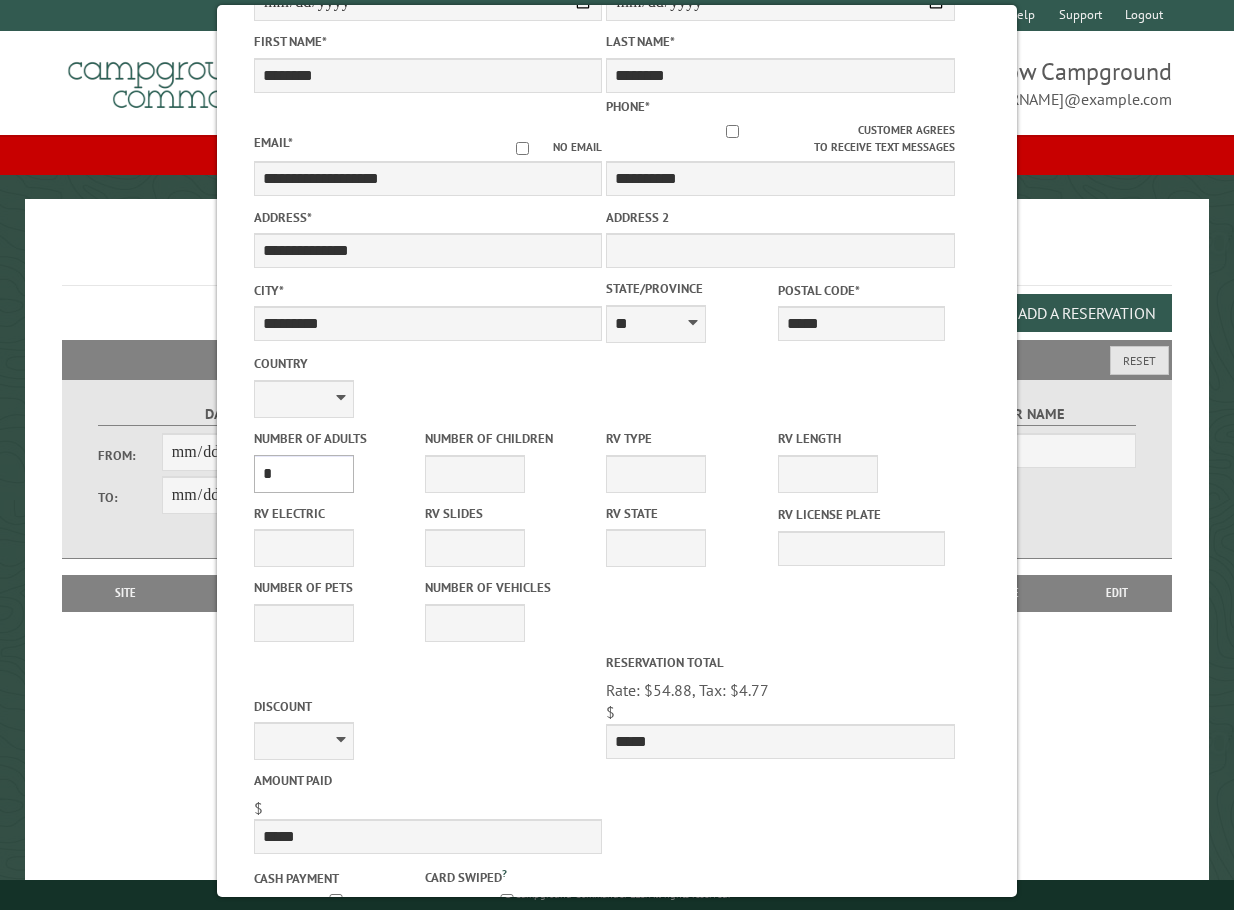 click on "* * * * * * * * * * **" at bounding box center (304, 474) 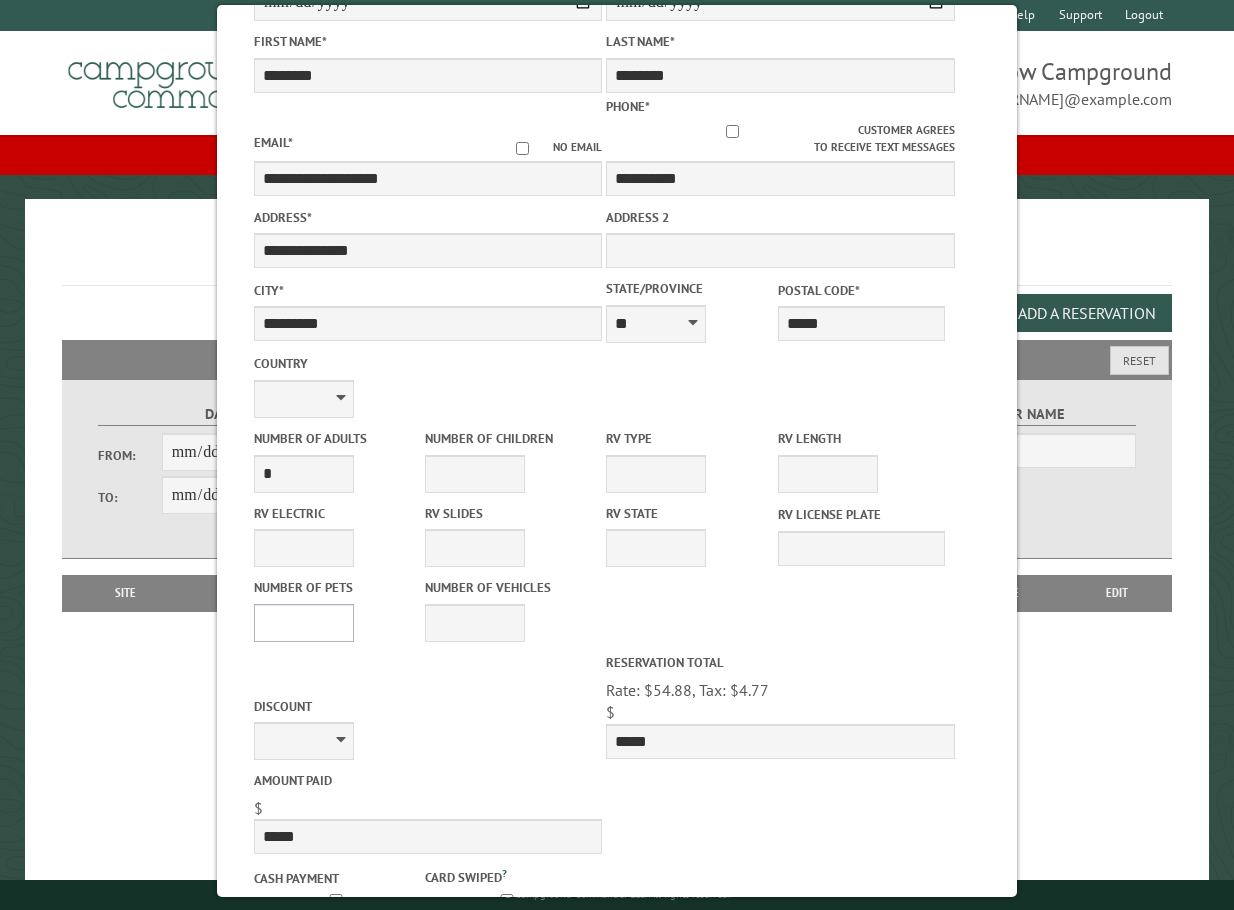 click on "* * * * * * * * * * **" at bounding box center (304, 623) 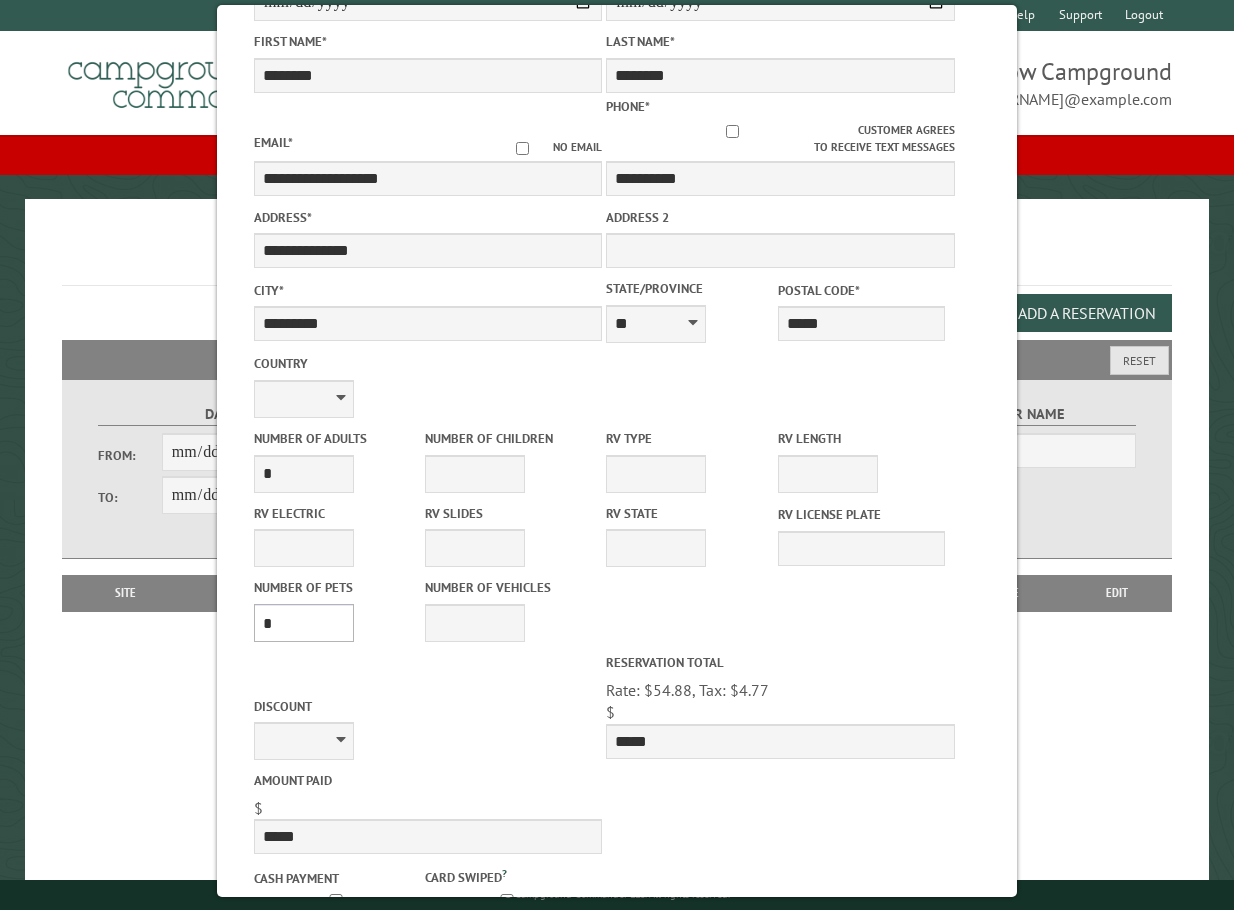 click on "* * * * * * * * * * **" at bounding box center [304, 623] 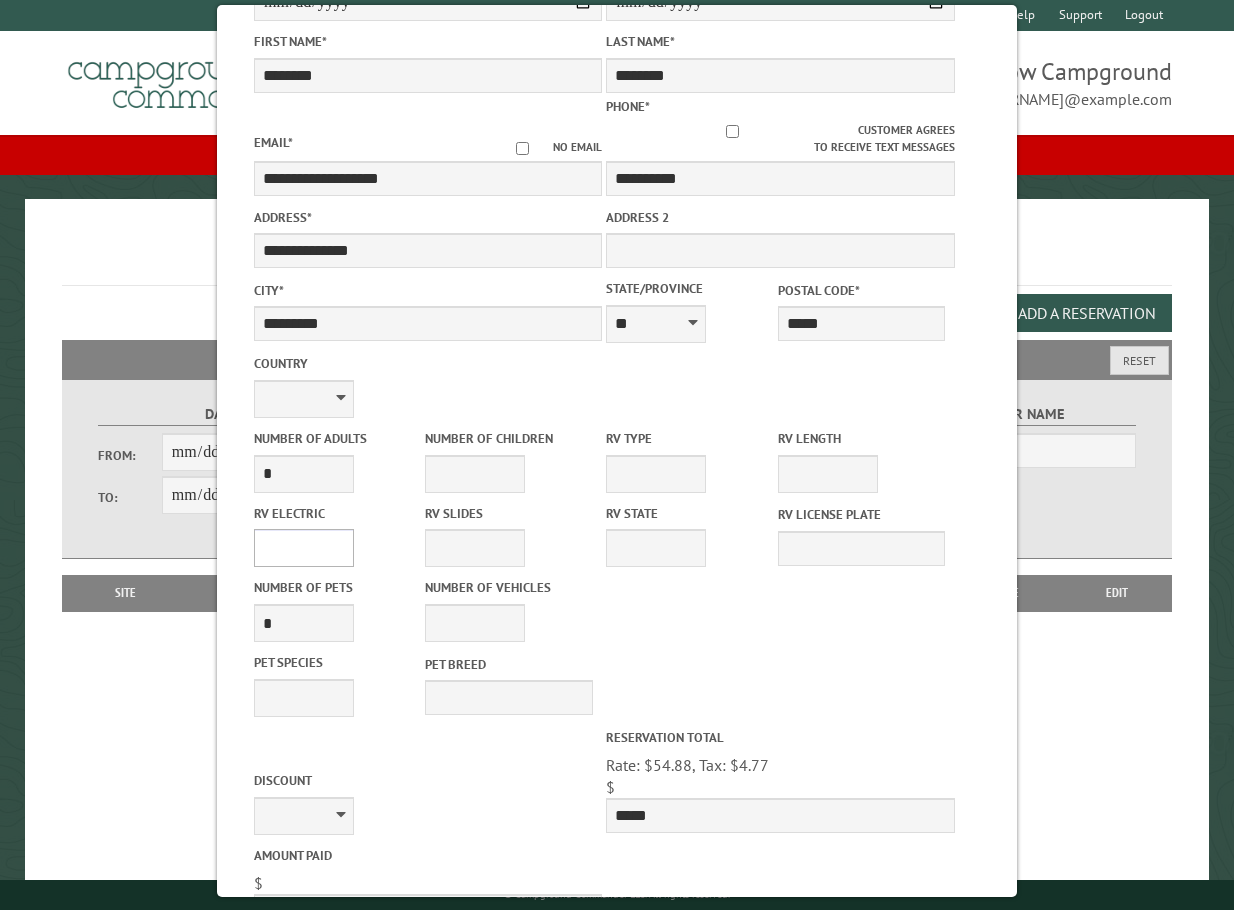 click on "**** *** *** ***" at bounding box center (304, 548) 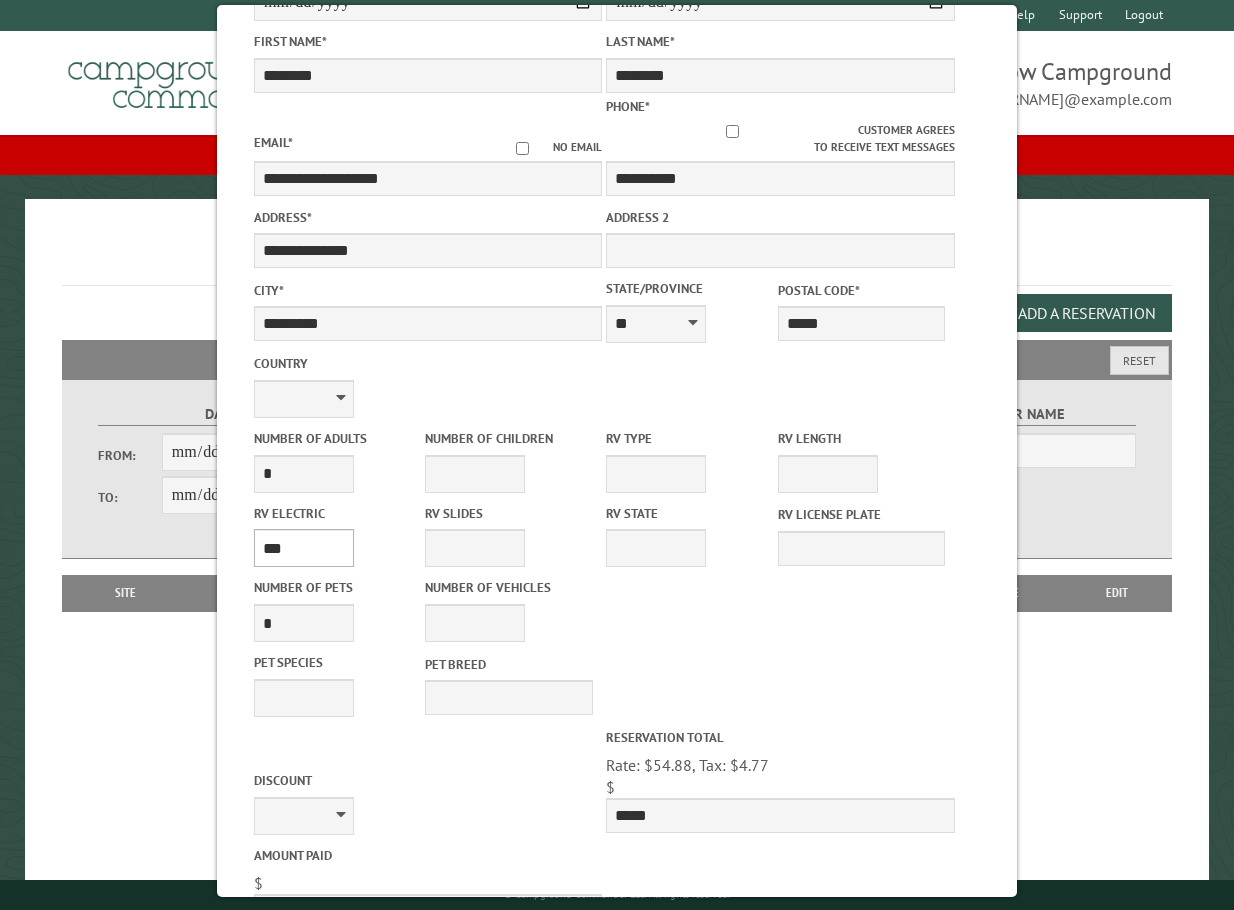 click on "**** *** *** ***" at bounding box center (304, 548) 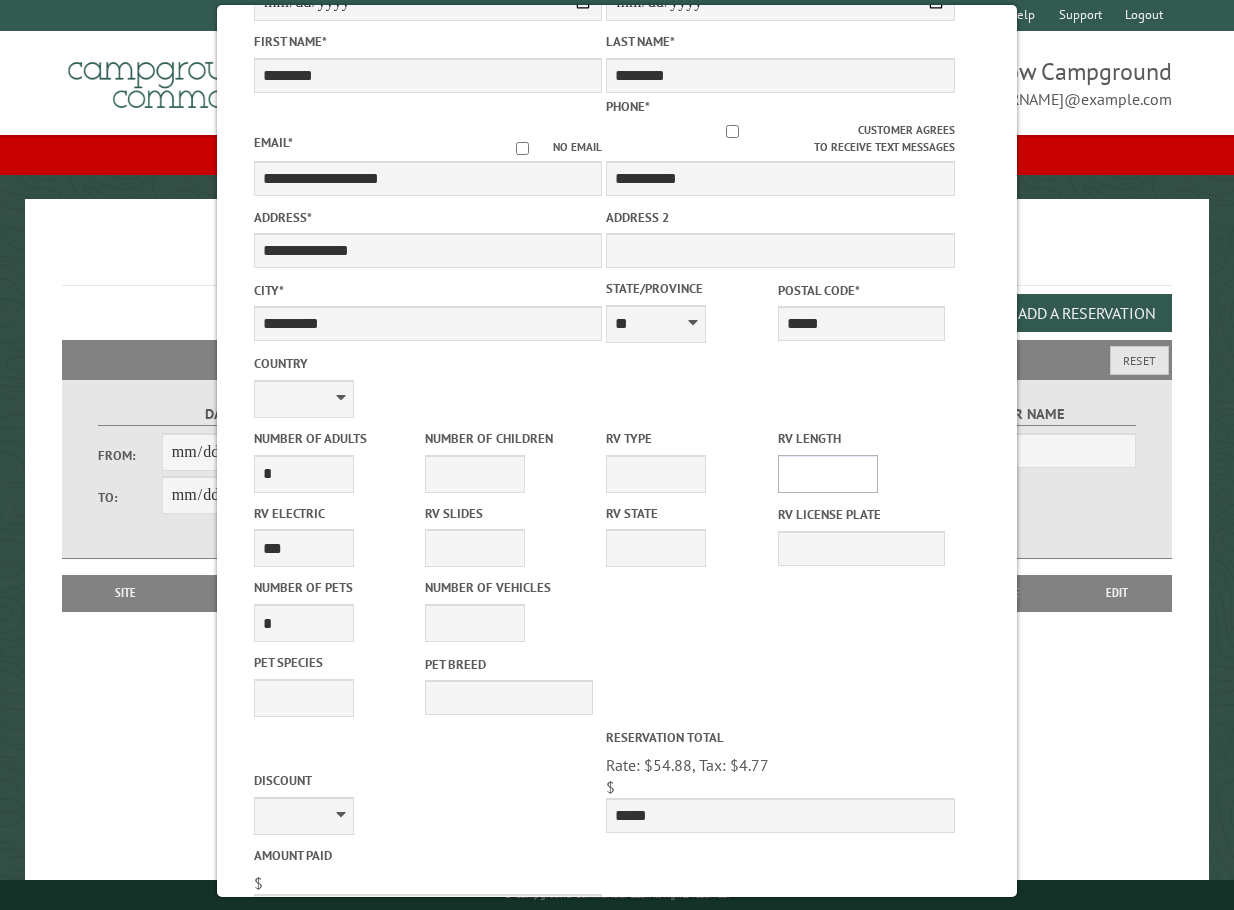 click on "* ** ** ** ** ** ** ** ** ** ** **" at bounding box center (828, 474) 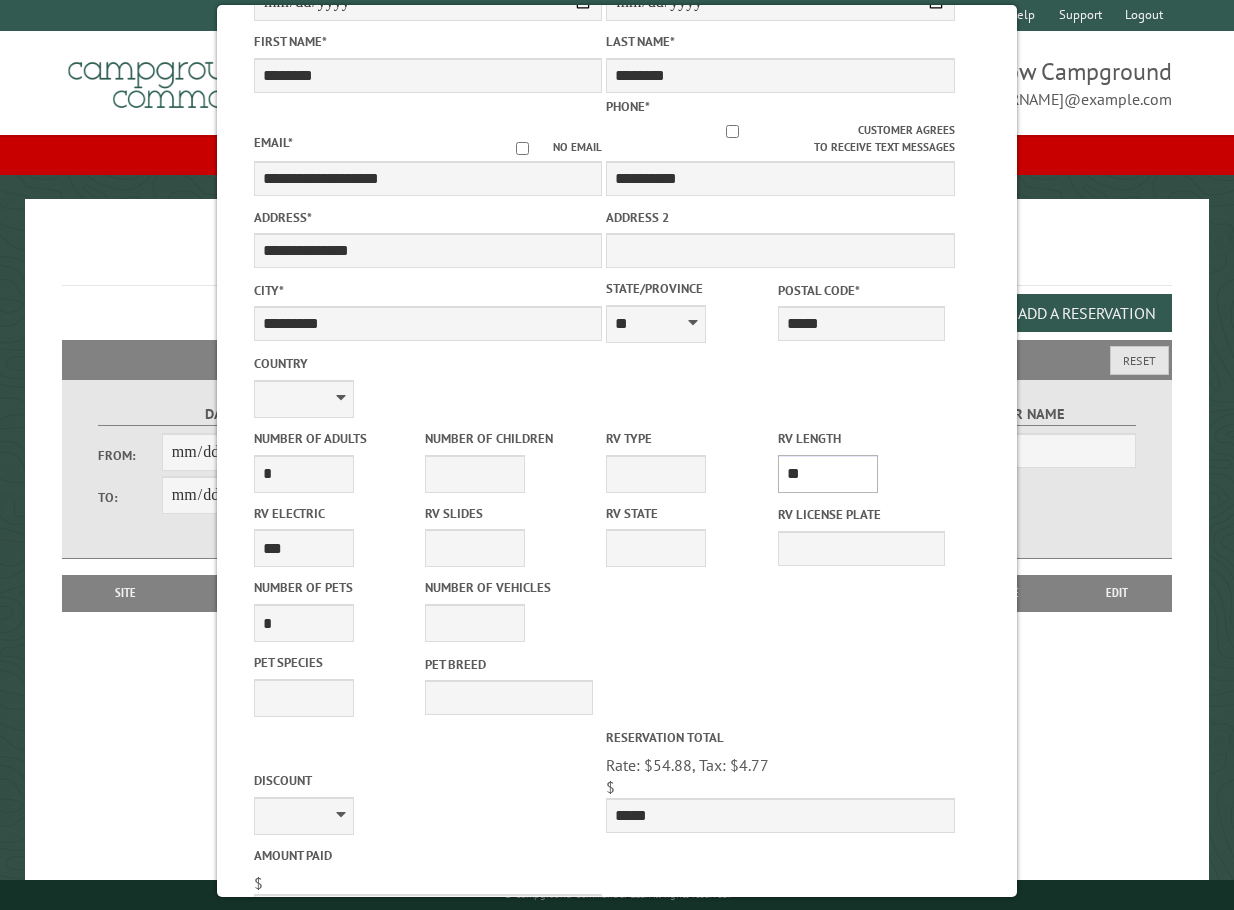 click on "* ** ** ** ** ** ** ** ** ** ** **" at bounding box center (828, 474) 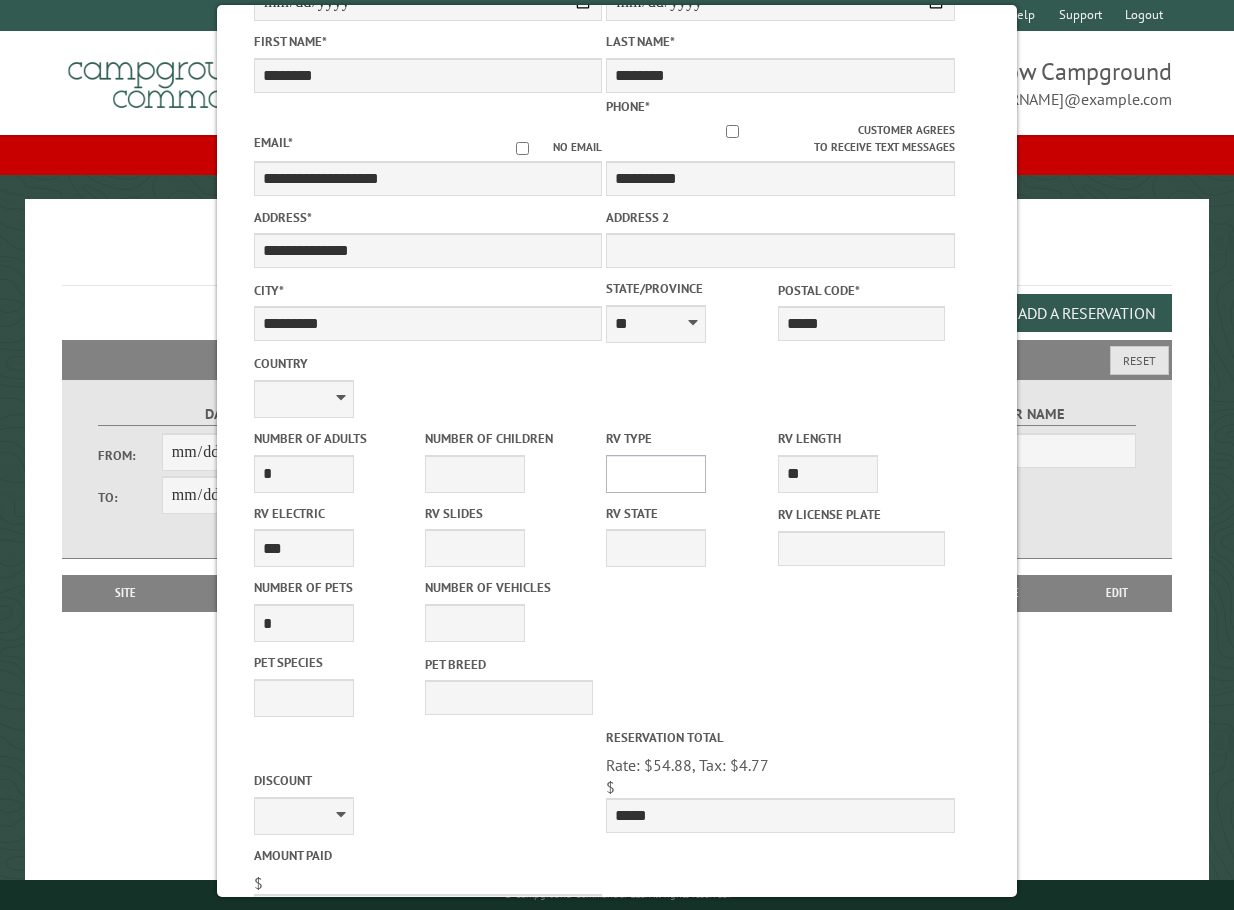 click on "**********" at bounding box center [656, 474] 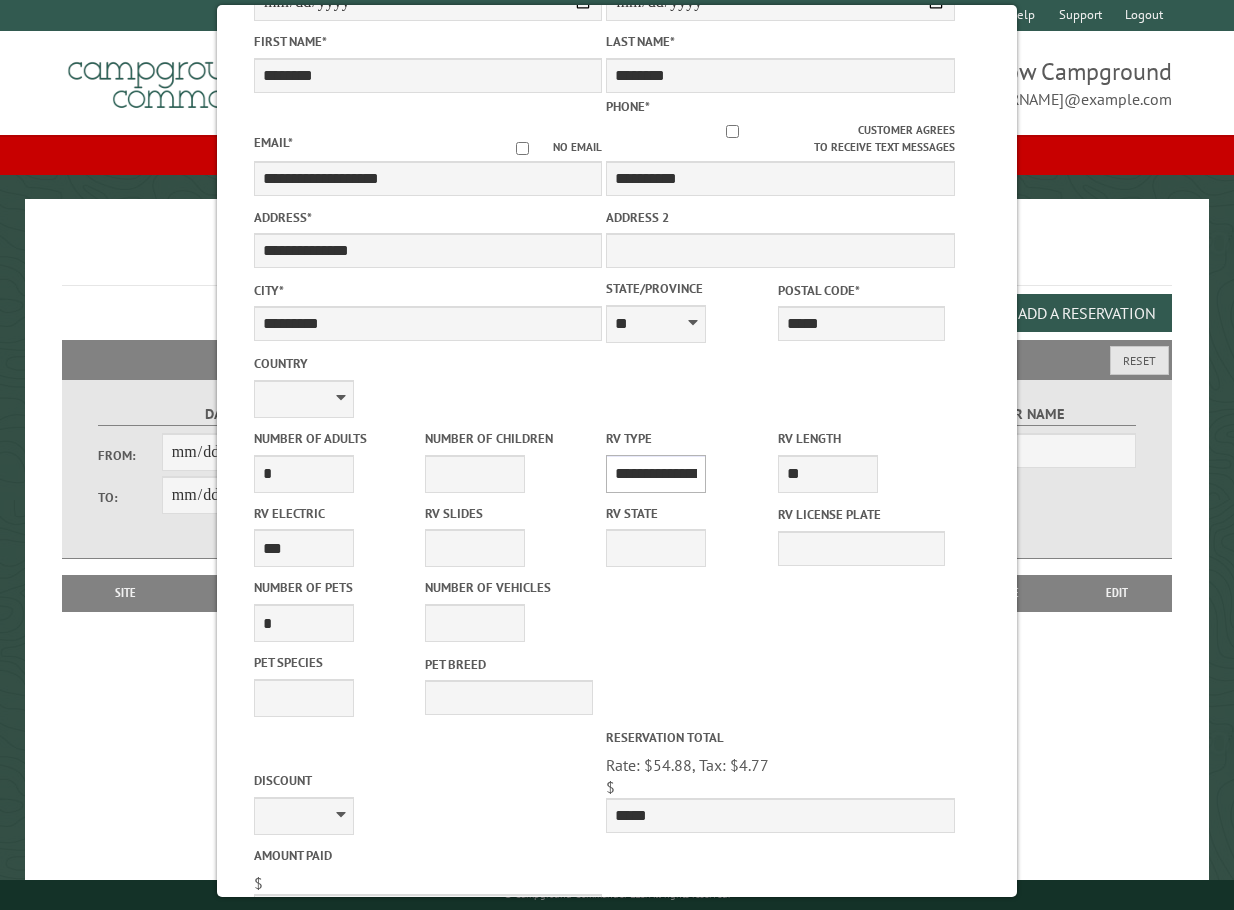 click on "**********" at bounding box center (656, 474) 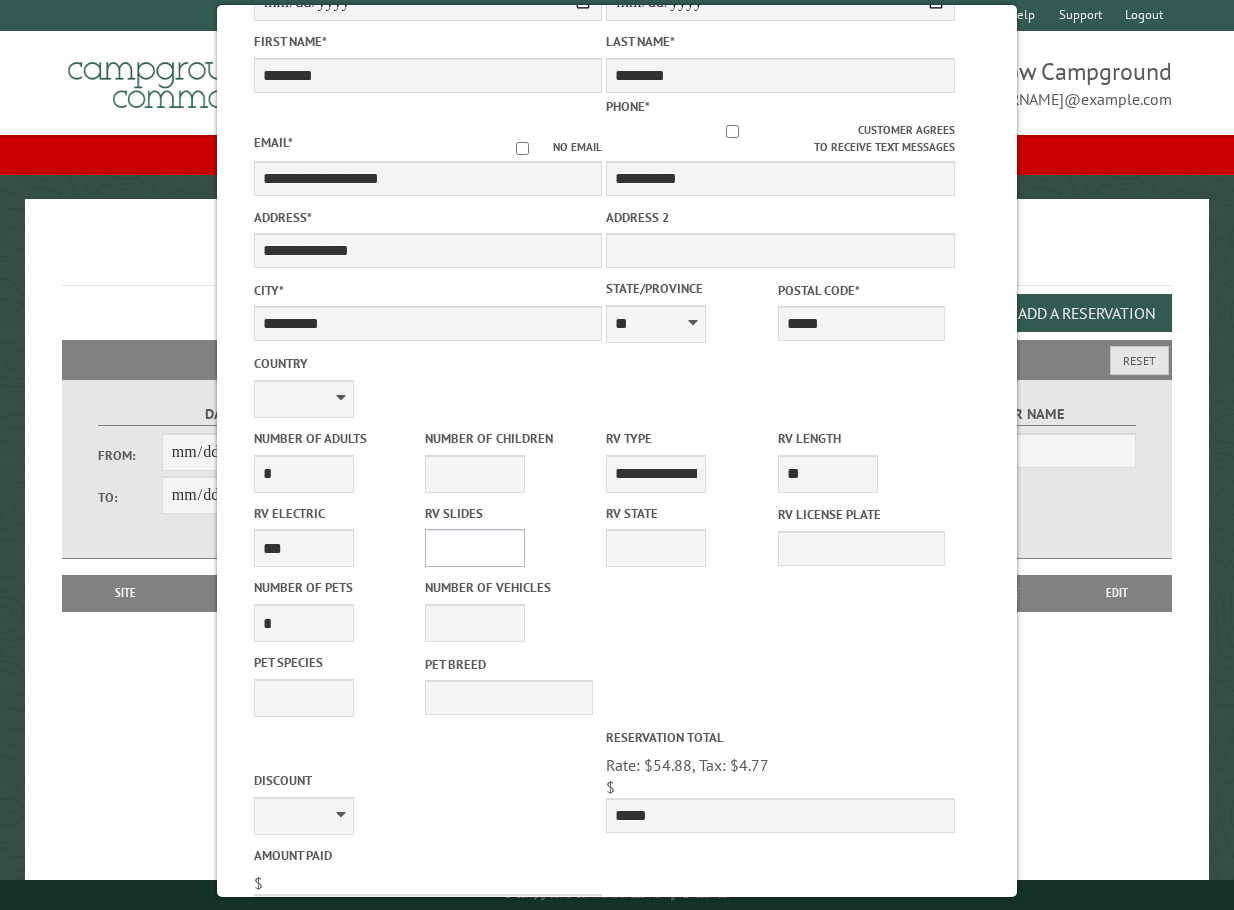 click on "* * * * * * * * * * **" at bounding box center (475, 548) 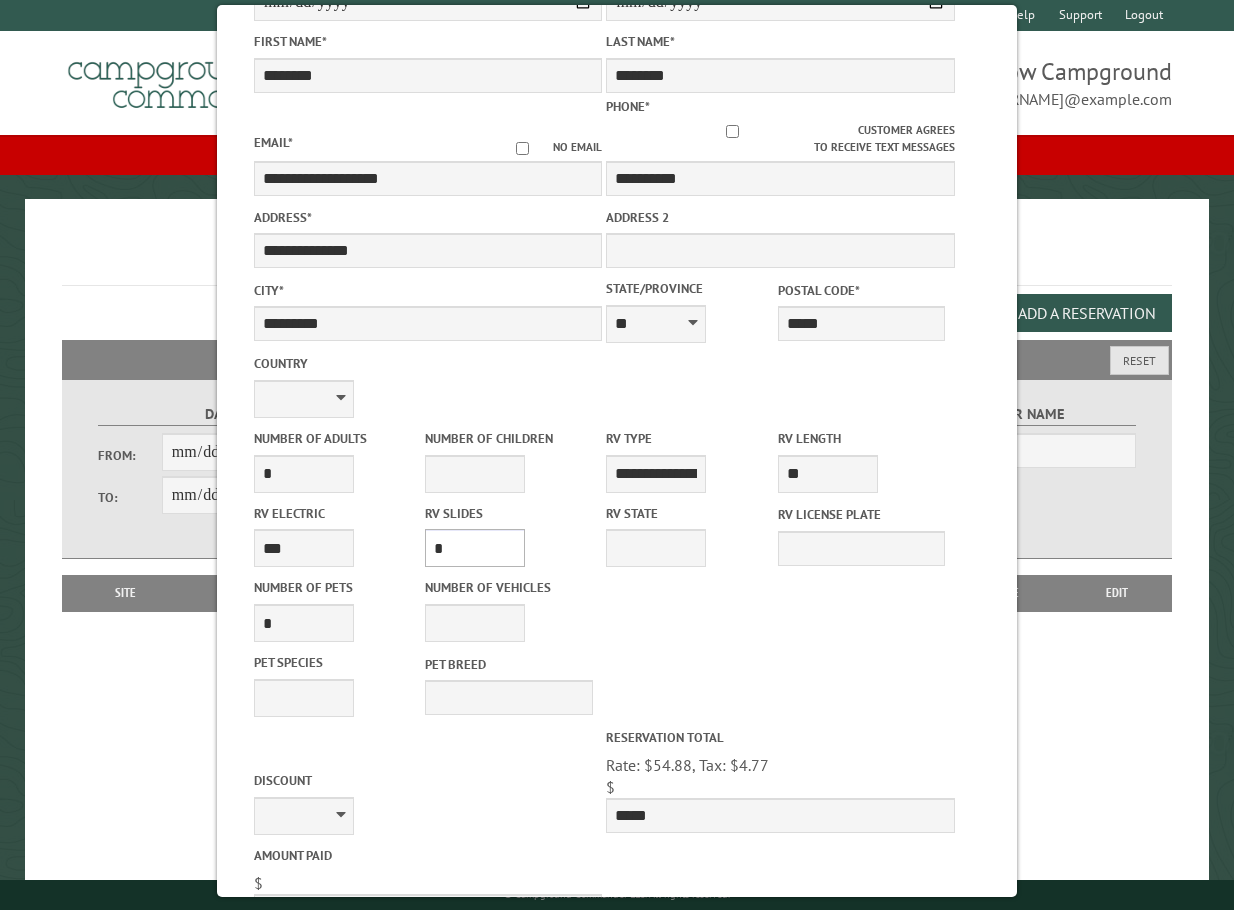 click on "* * * * * * * * * * **" at bounding box center (475, 548) 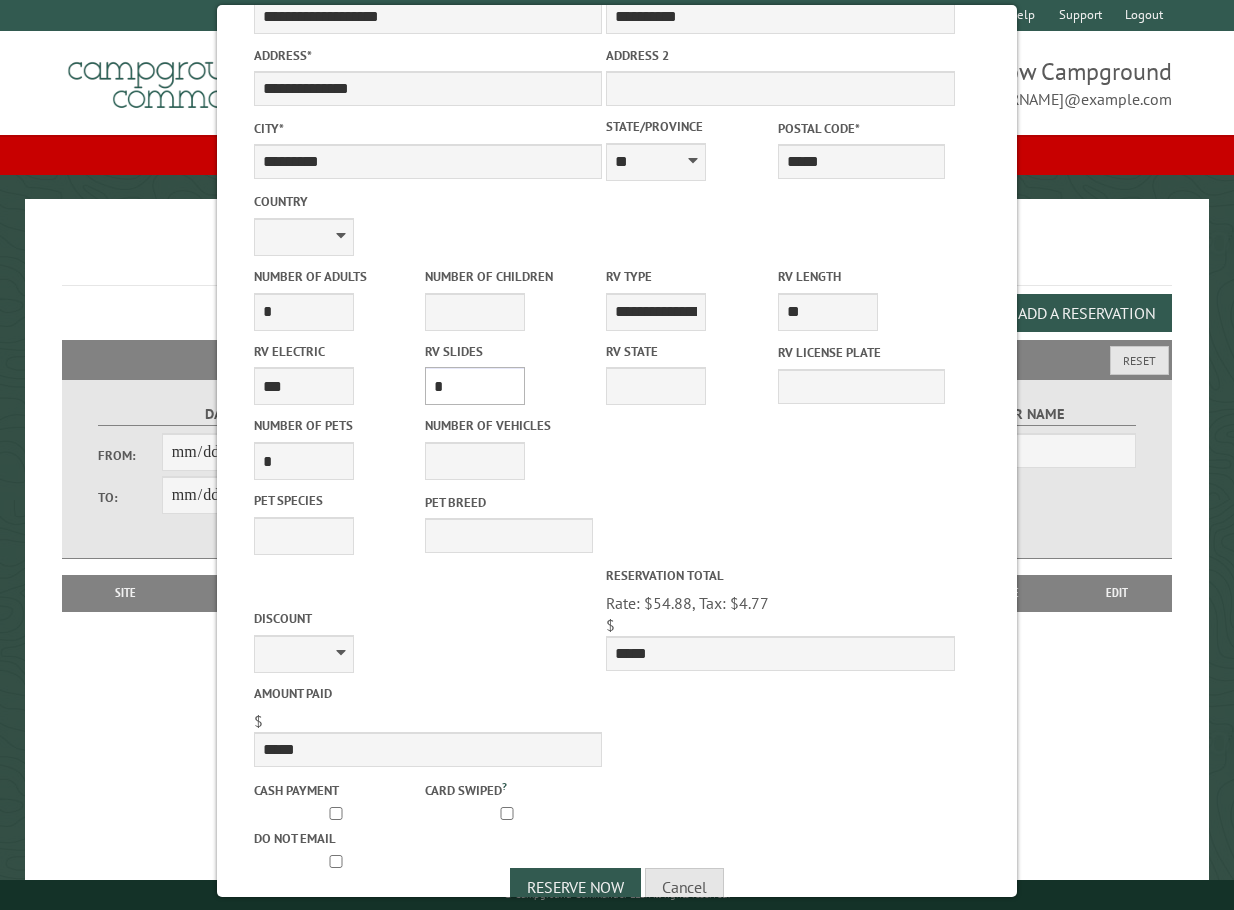 scroll, scrollTop: 495, scrollLeft: 0, axis: vertical 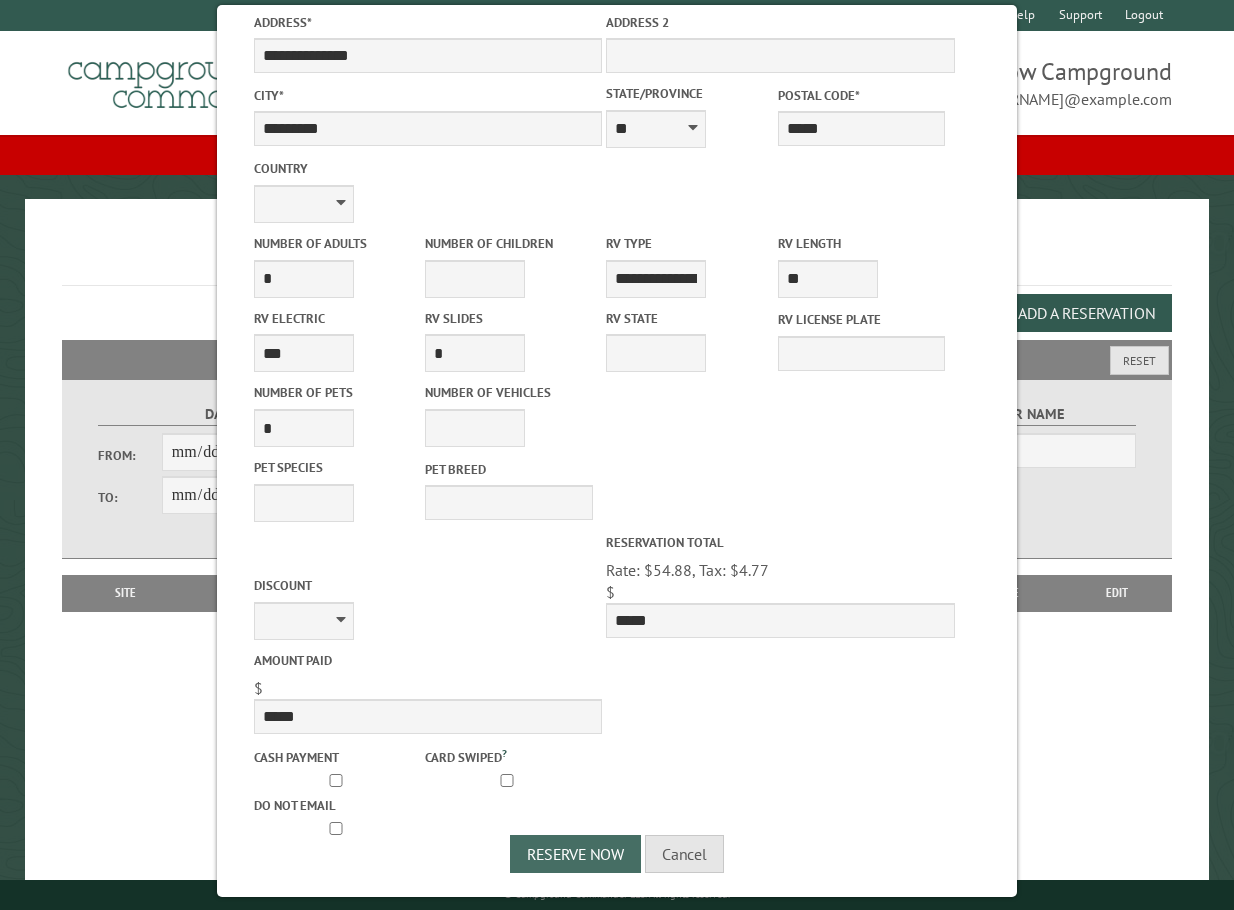 click on "Reserve Now" at bounding box center [575, 854] 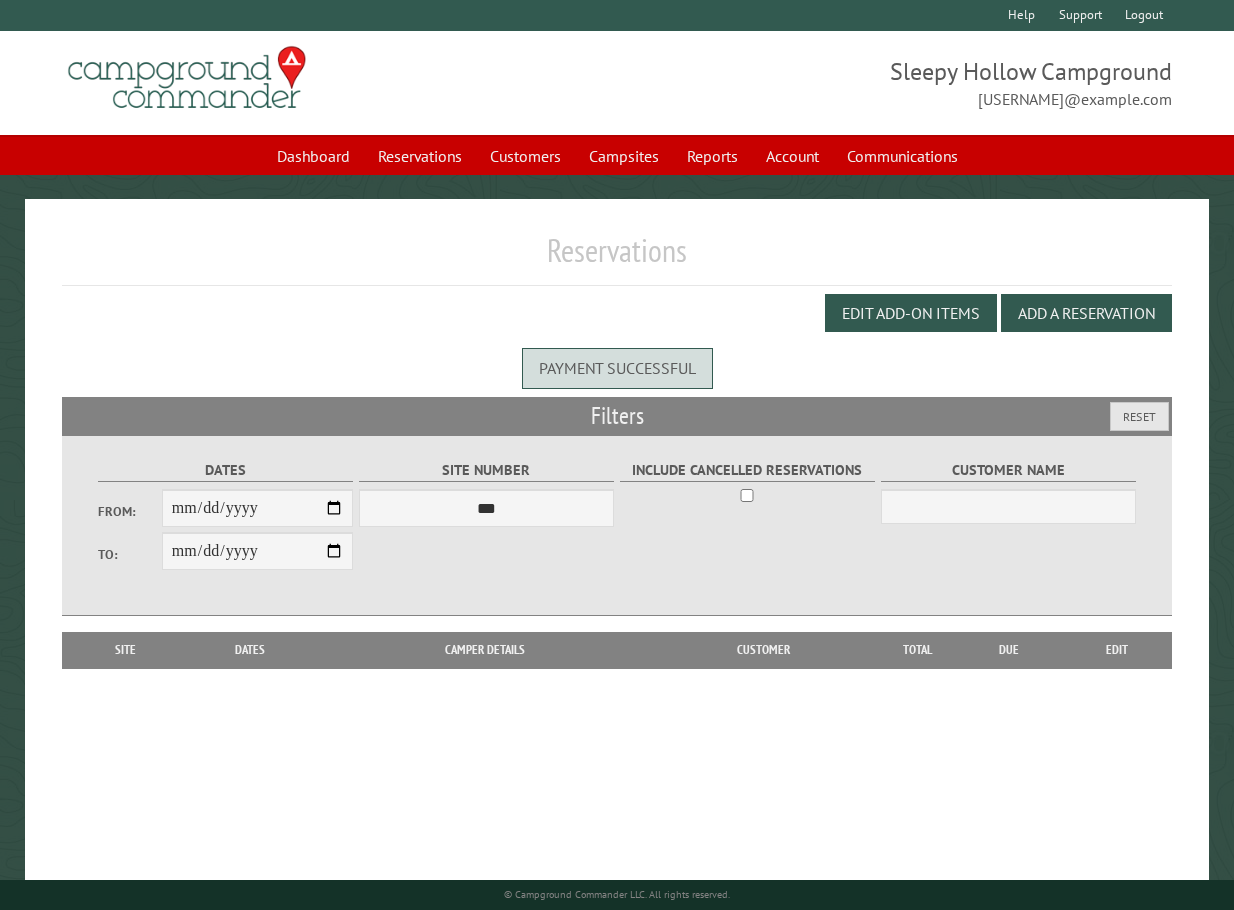 scroll, scrollTop: 0, scrollLeft: 0, axis: both 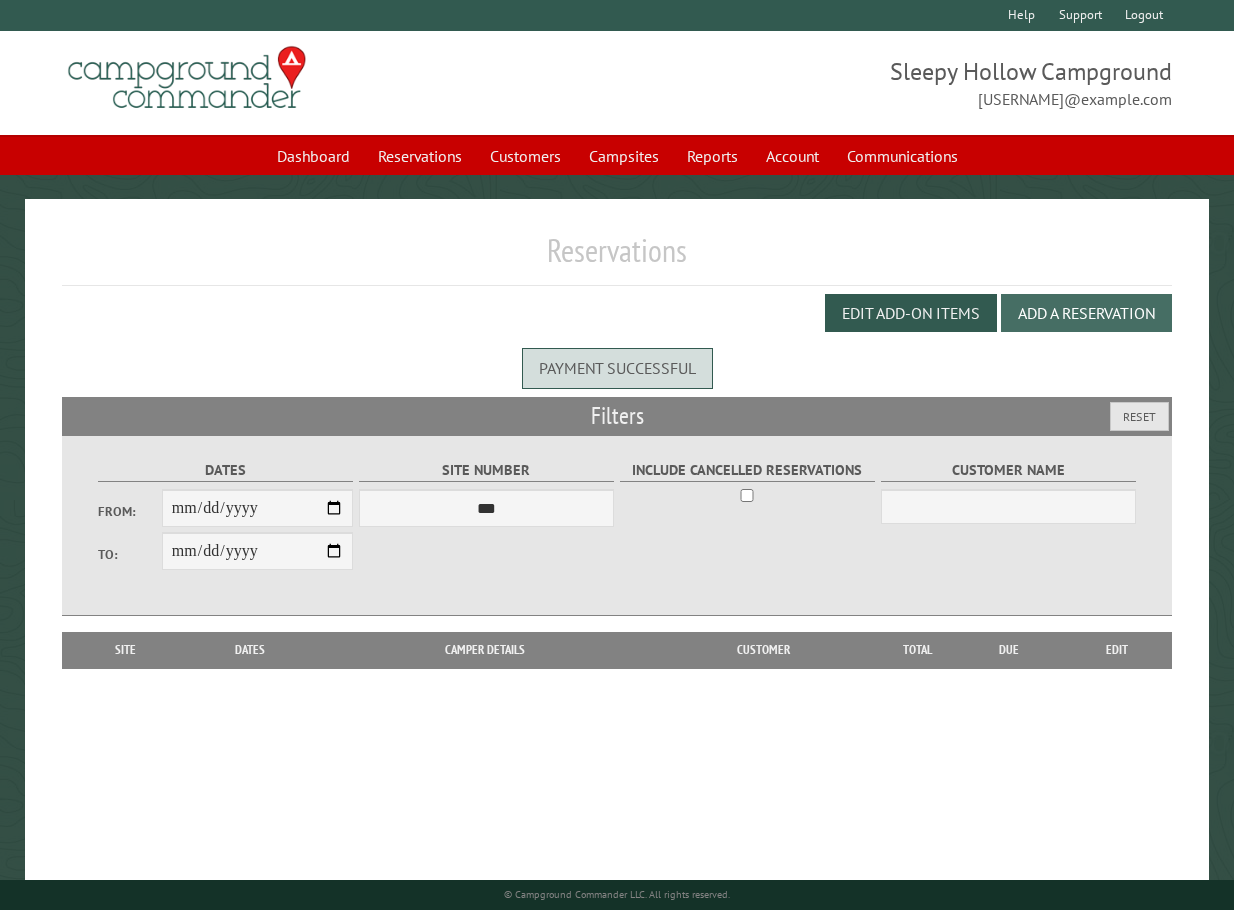 click on "Add a Reservation" at bounding box center (1086, 313) 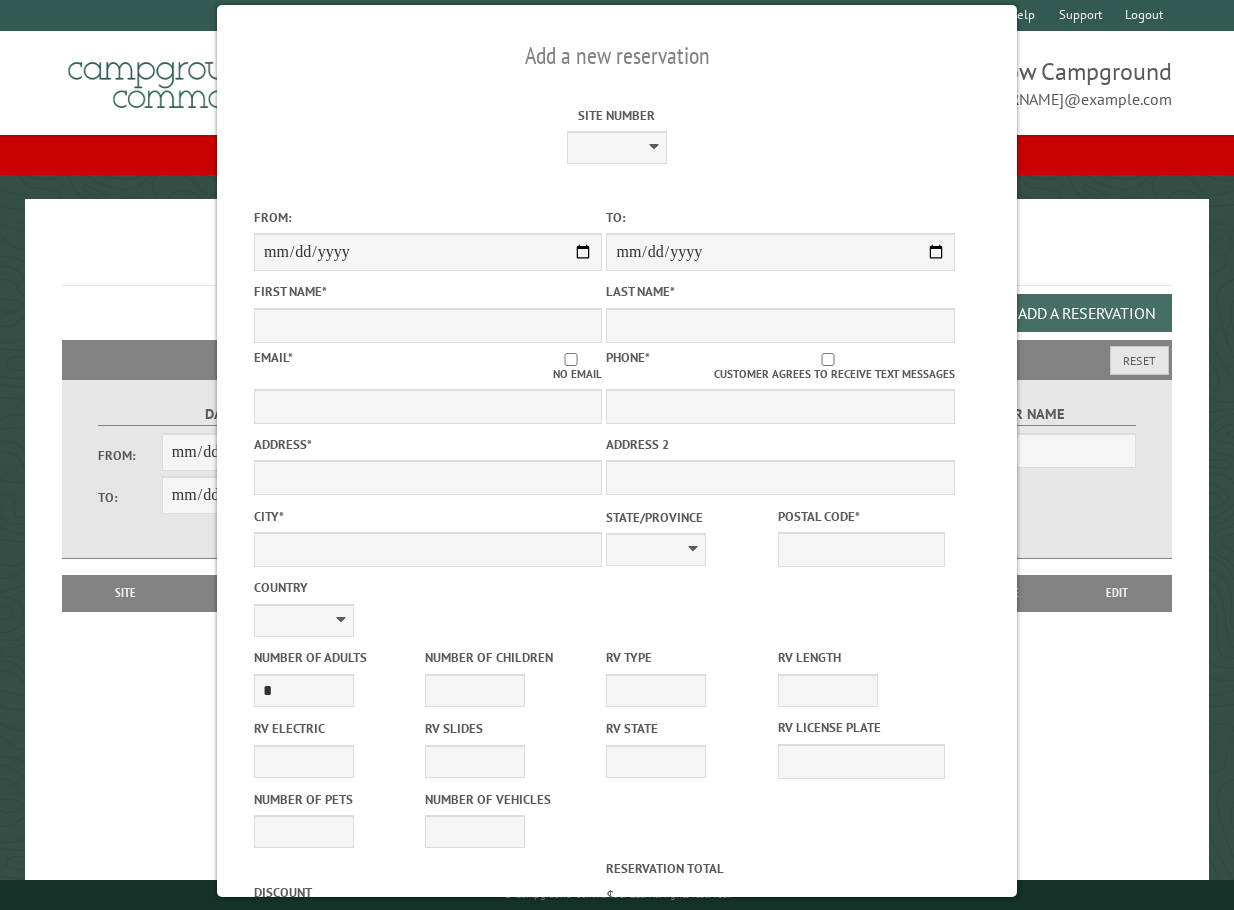 select on "*" 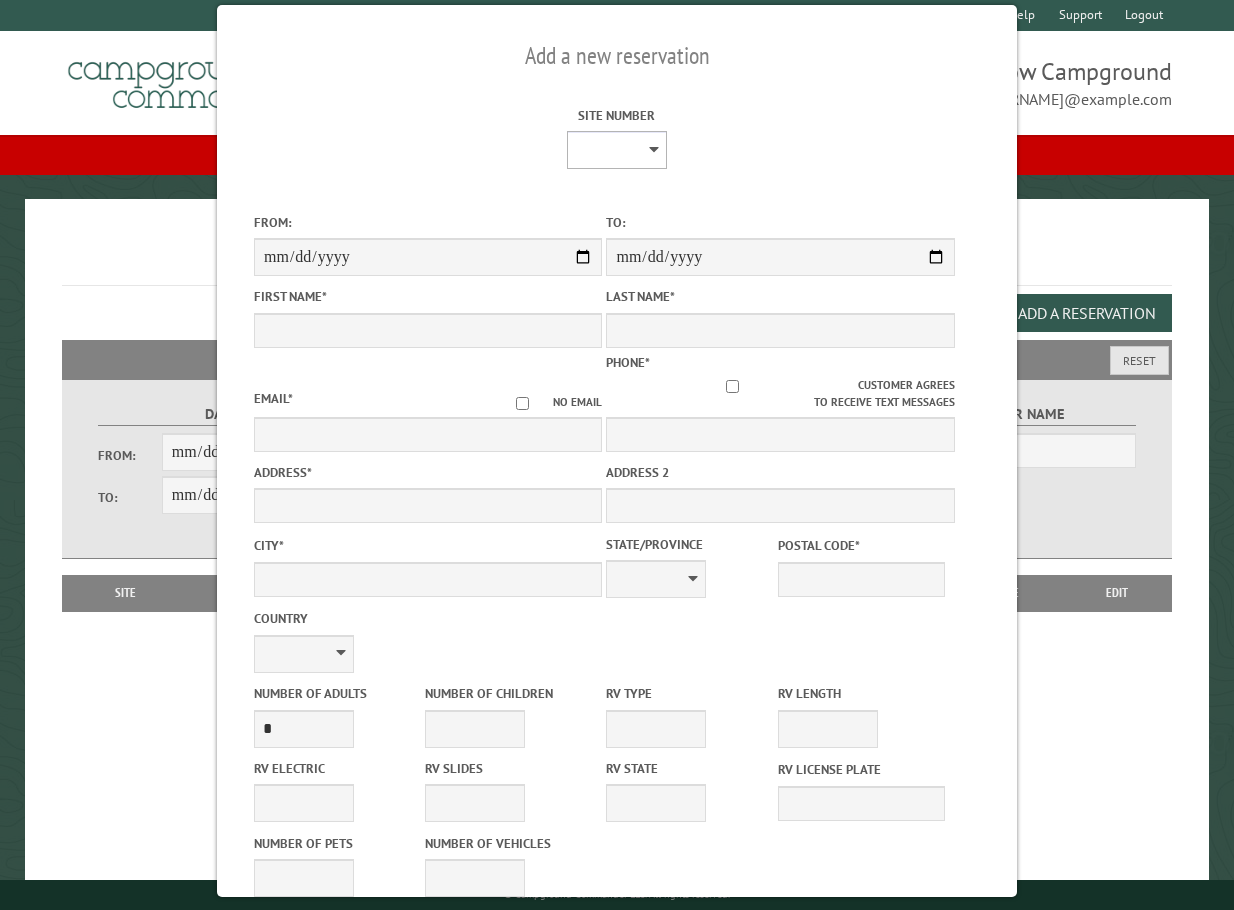 click on "* * * * * * * * * ** *** *** ** ** ** ** ** ** ** ** ** ** *** *** ** ** ** ** ** ** ** ** ** ** *** *** ** ** ** ** ** ** ** ** *** *** ** ** ** ** ** ** *** *** ** ** ** ** ** *** ** ** ** ** ** ** ** ** ** ** ** ** ** ** ** ** ** ** ** ** ** ** ** ** **" at bounding box center (617, 150) 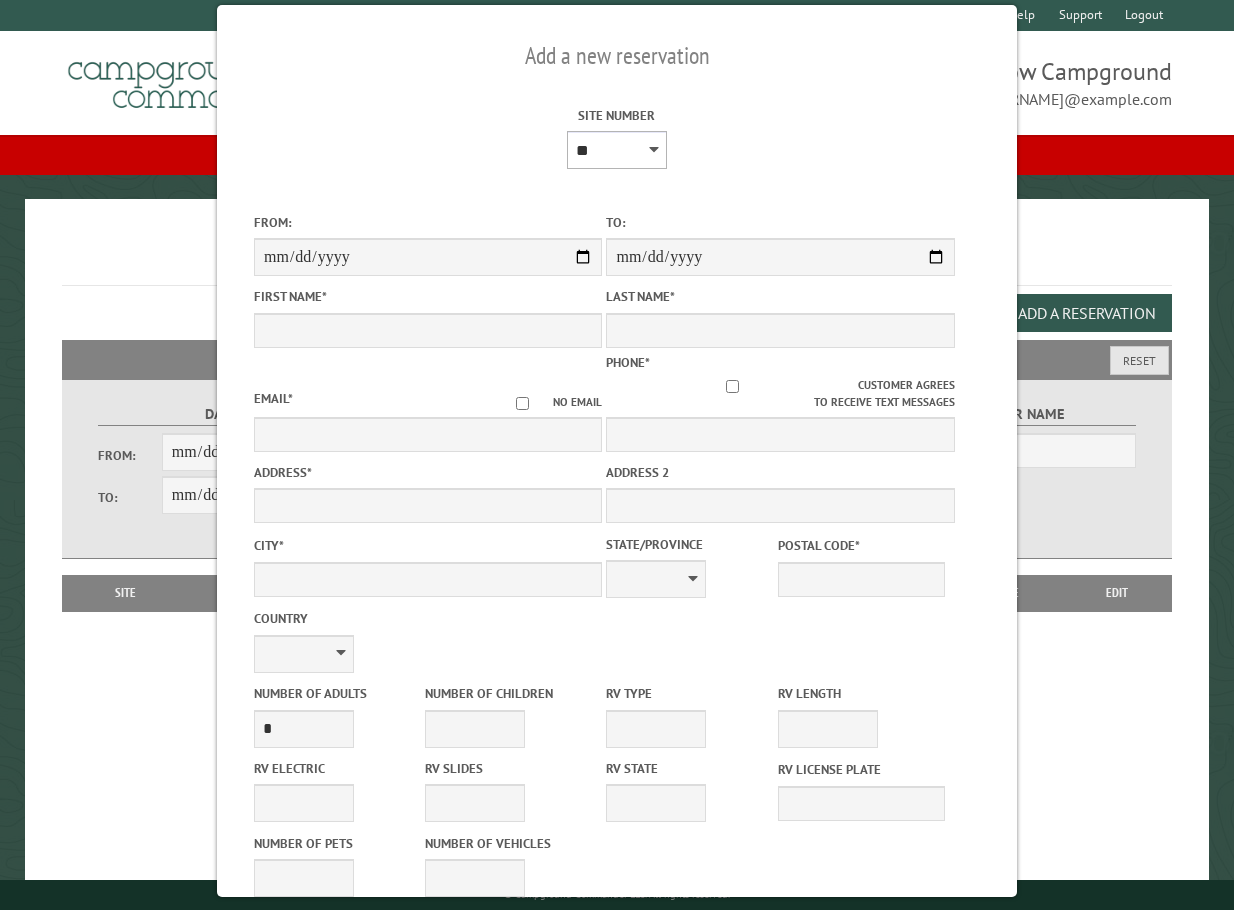 click on "* * * * * * * * * ** *** *** ** ** ** ** ** ** ** ** ** ** *** *** ** ** ** ** ** ** ** ** ** ** *** *** ** ** ** ** ** ** ** ** *** *** ** ** ** ** ** ** *** *** ** ** ** ** ** *** ** ** ** ** ** ** ** ** ** ** ** ** ** ** ** ** ** ** ** ** ** ** ** ** **" at bounding box center (617, 150) 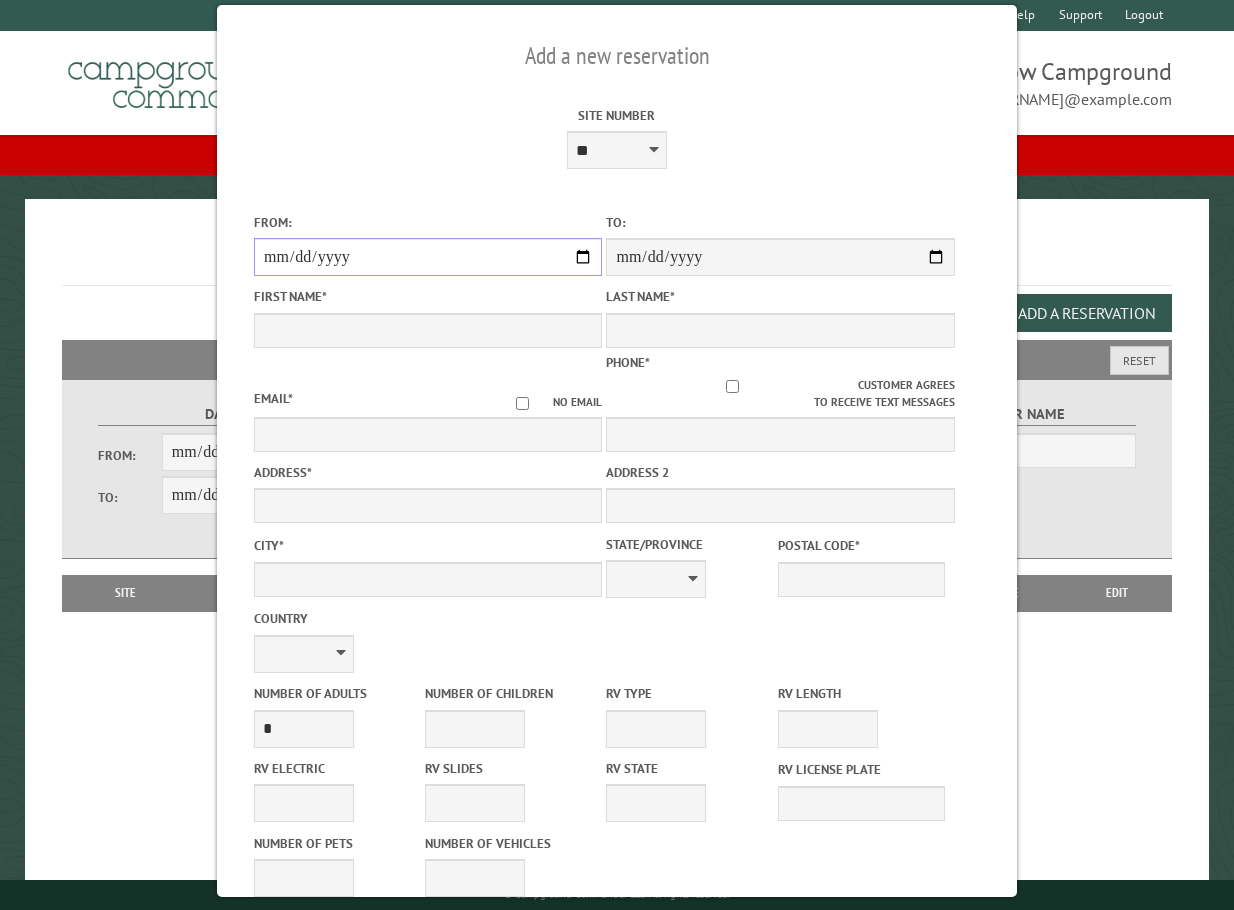 click on "From:" at bounding box center [428, 257] 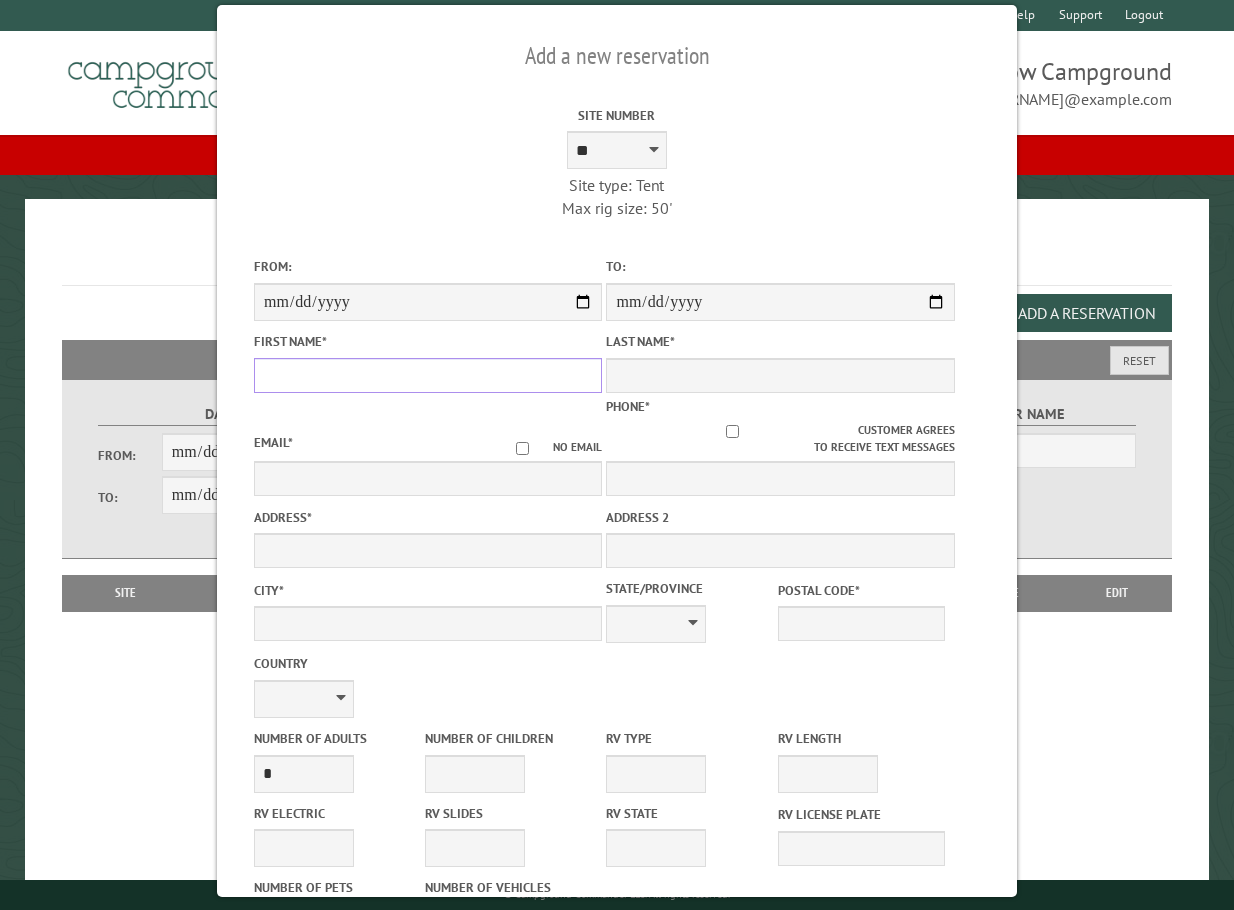 click on "First Name *" at bounding box center [428, 375] 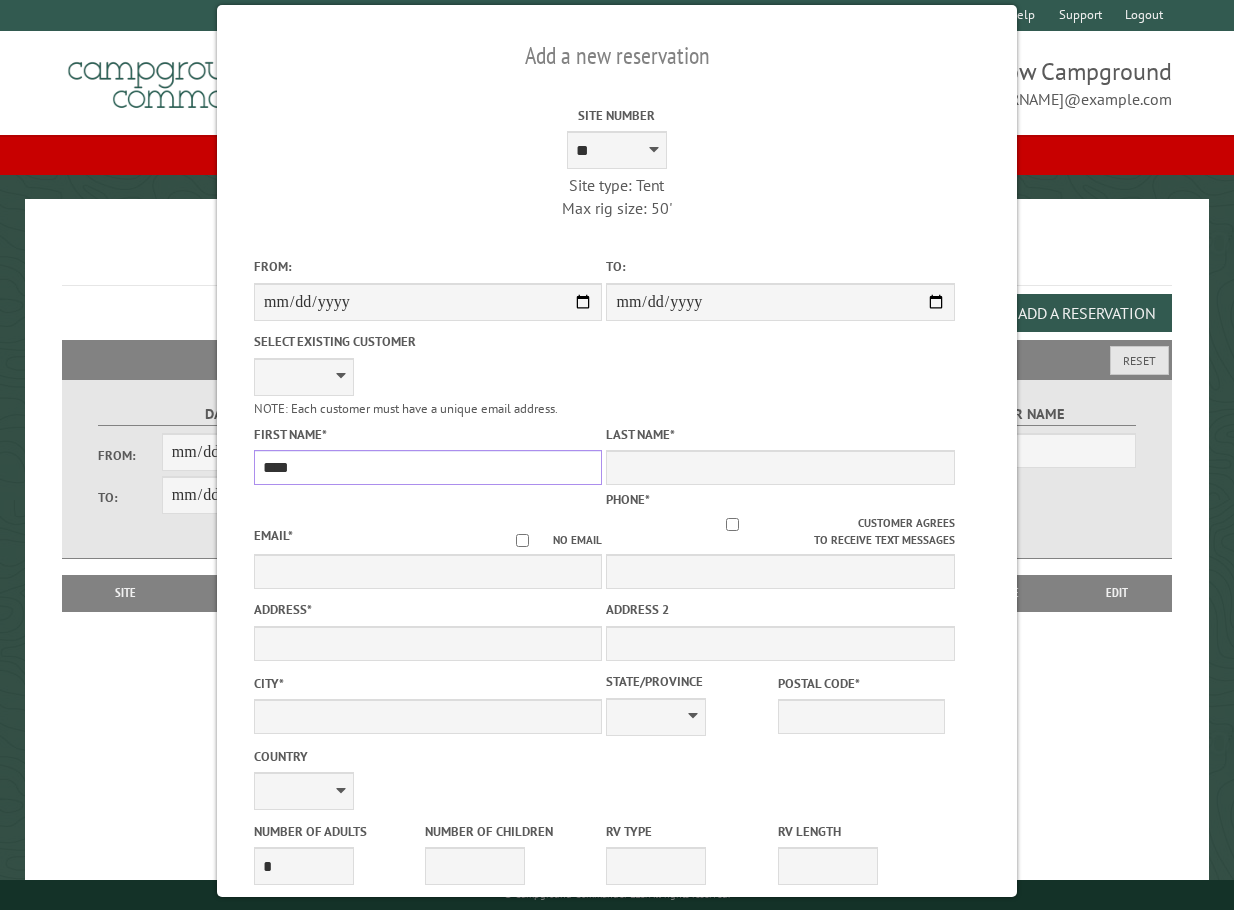 type on "****" 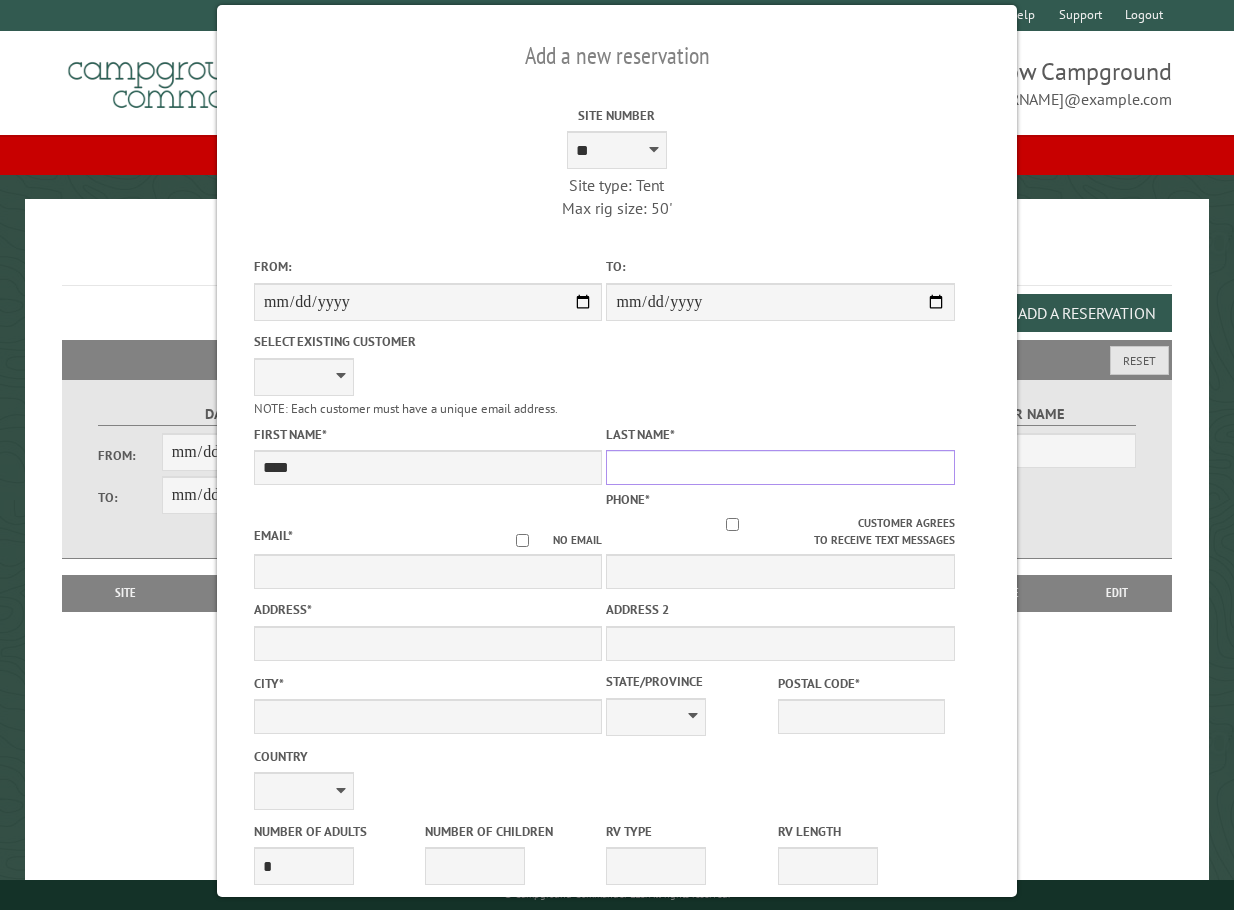 click on "Last Name *" at bounding box center [780, 467] 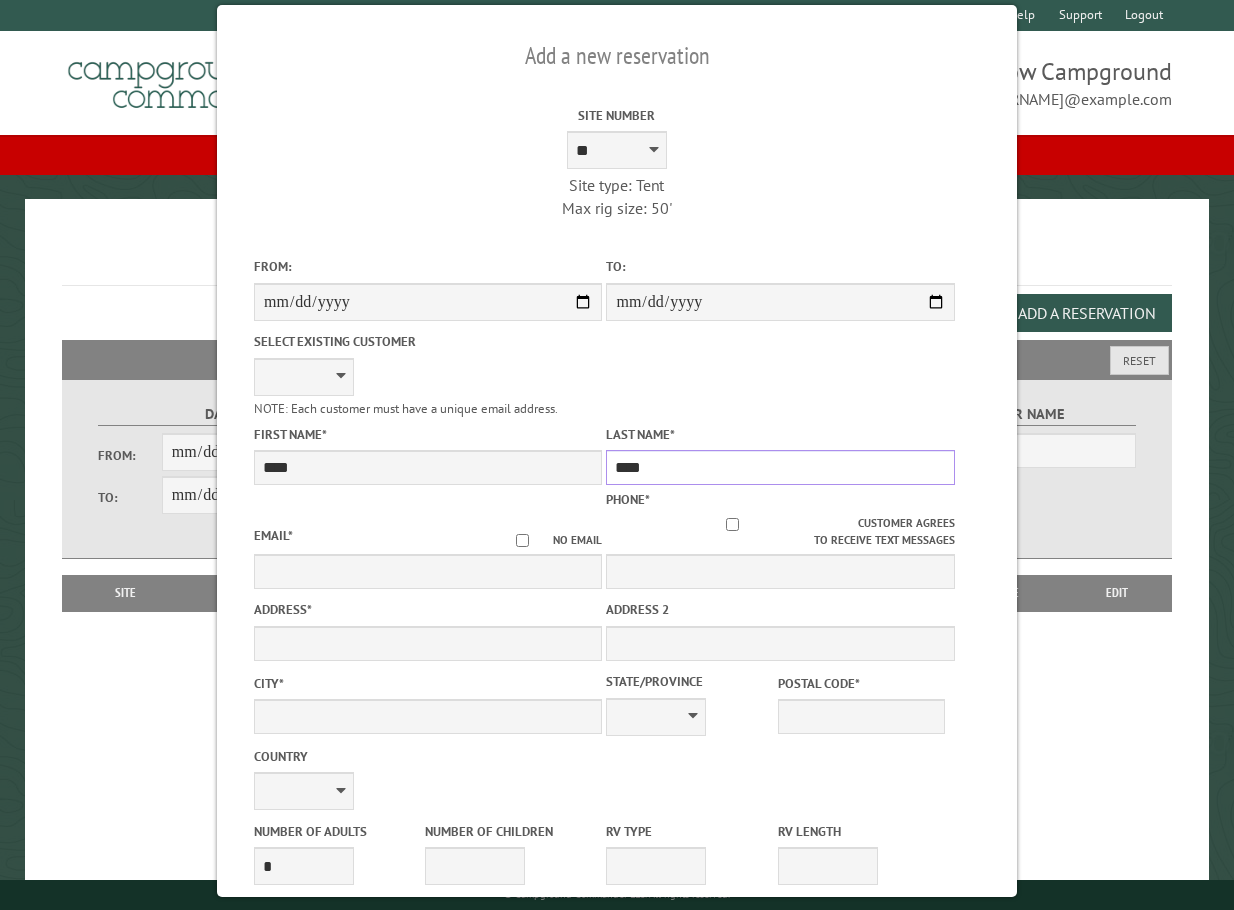 type on "****" 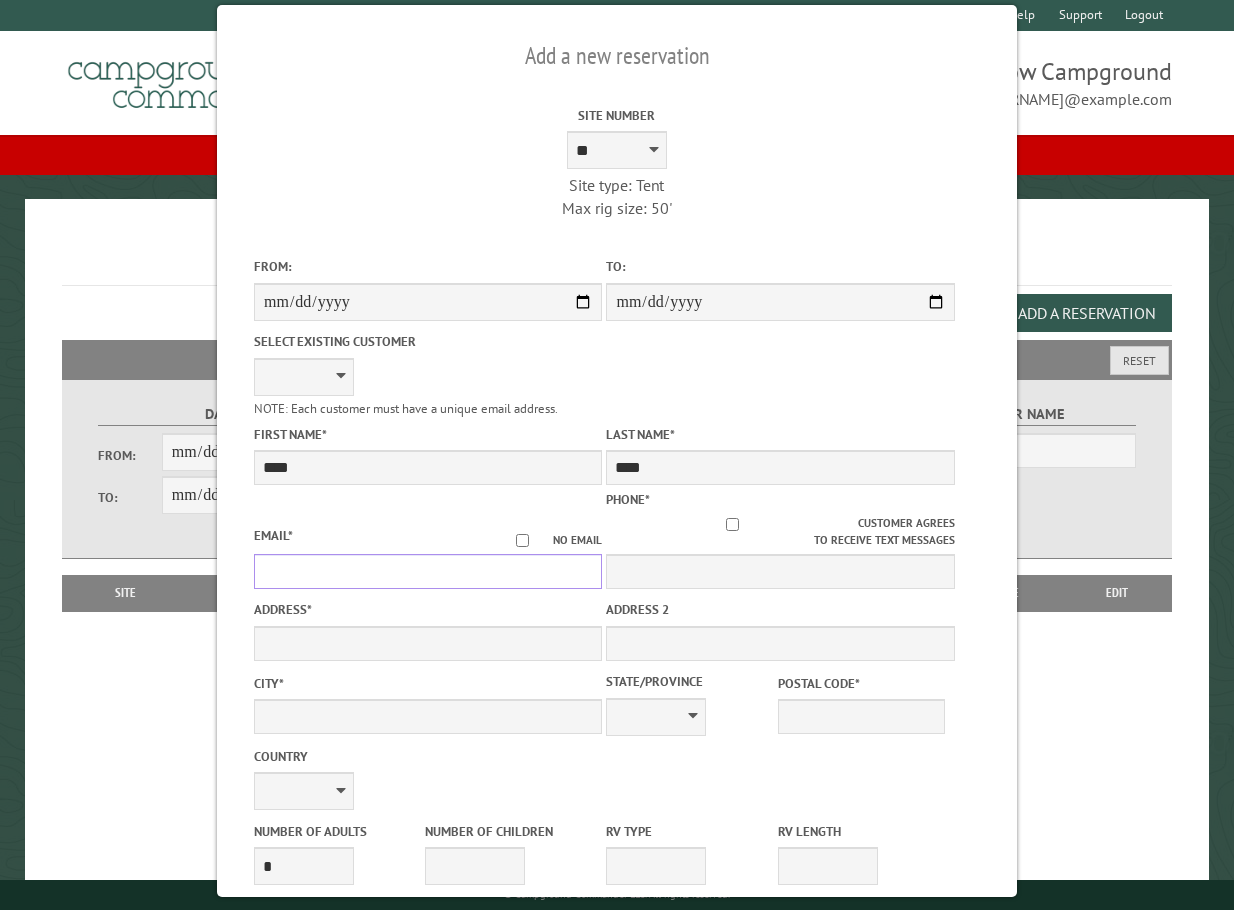 click on "Email *" at bounding box center [428, 571] 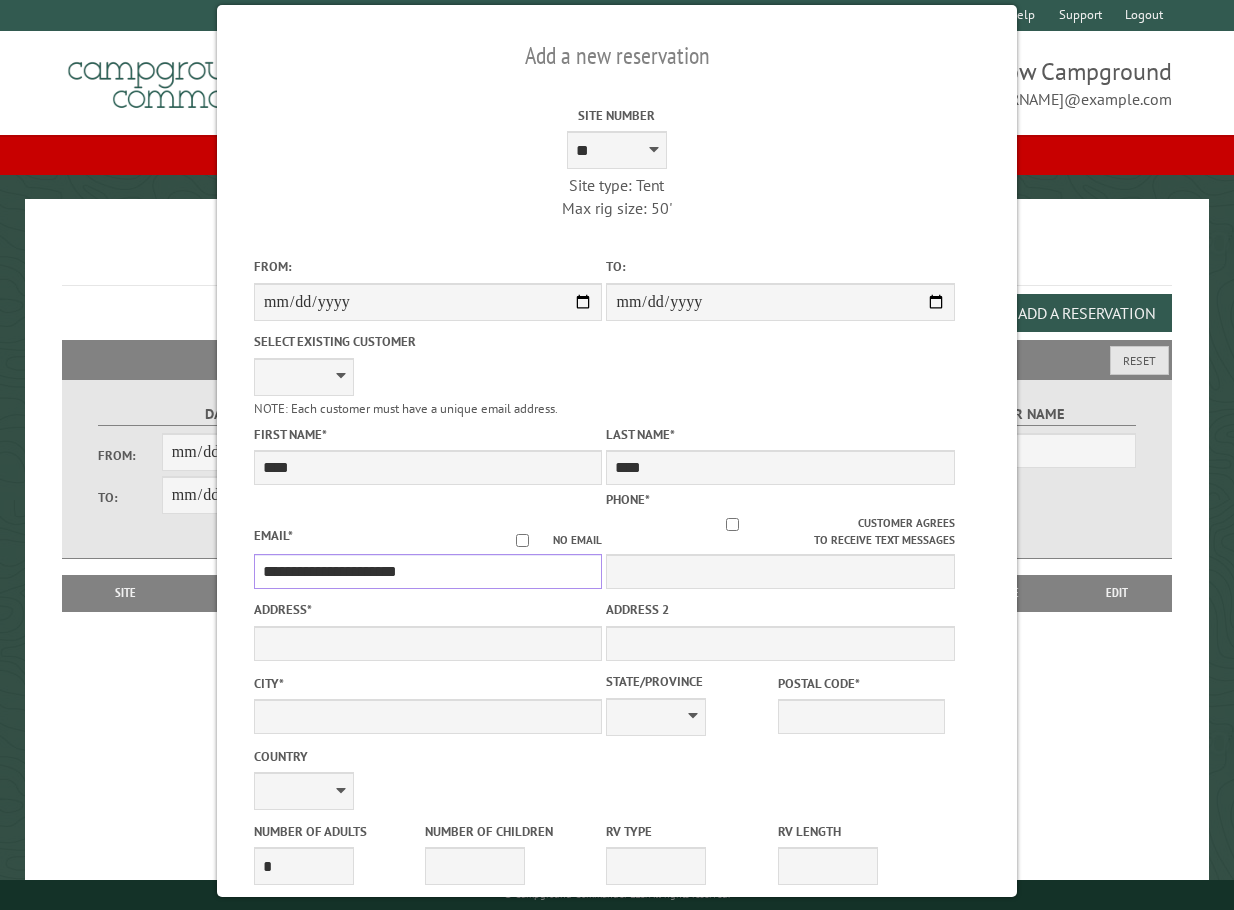 type on "**********" 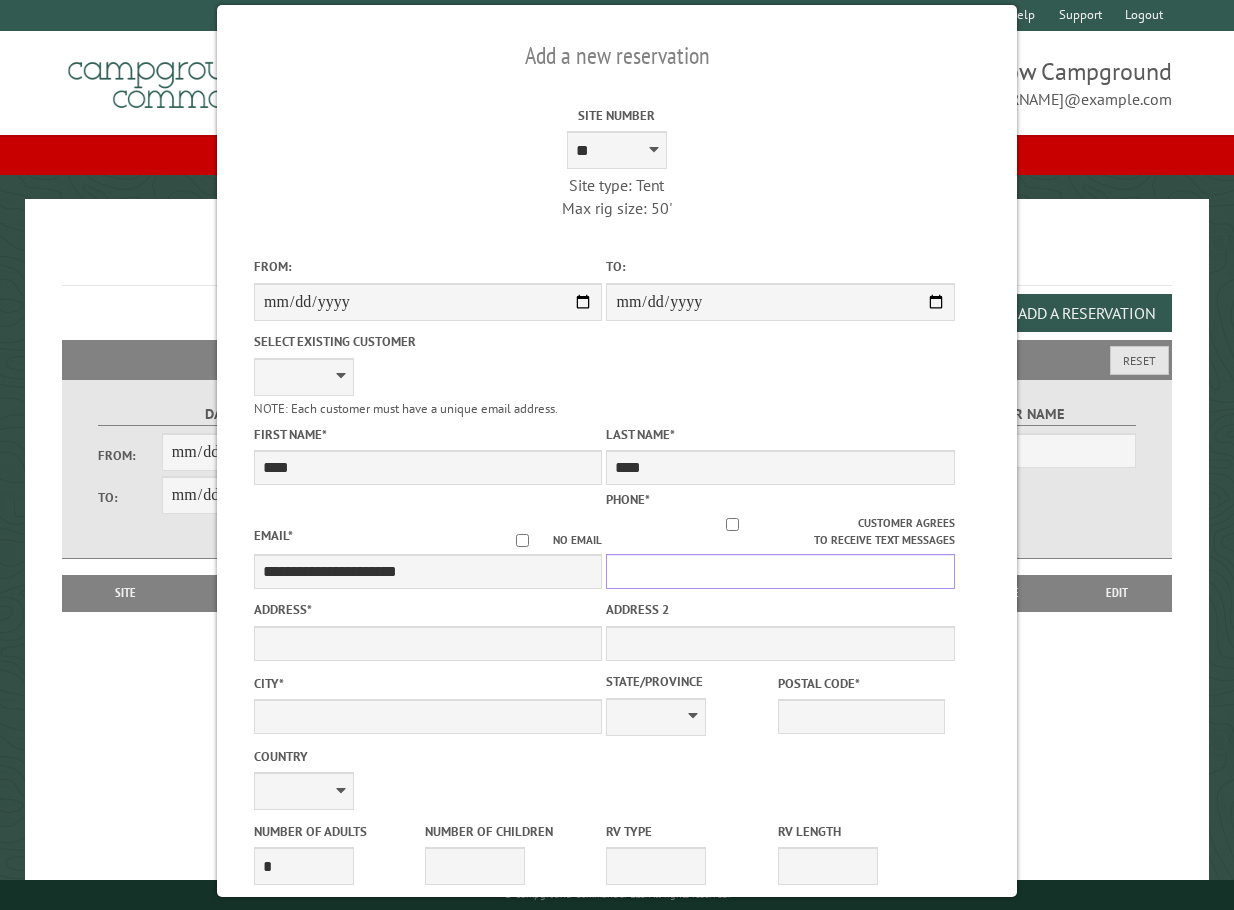 click on "Phone *" at bounding box center (780, 571) 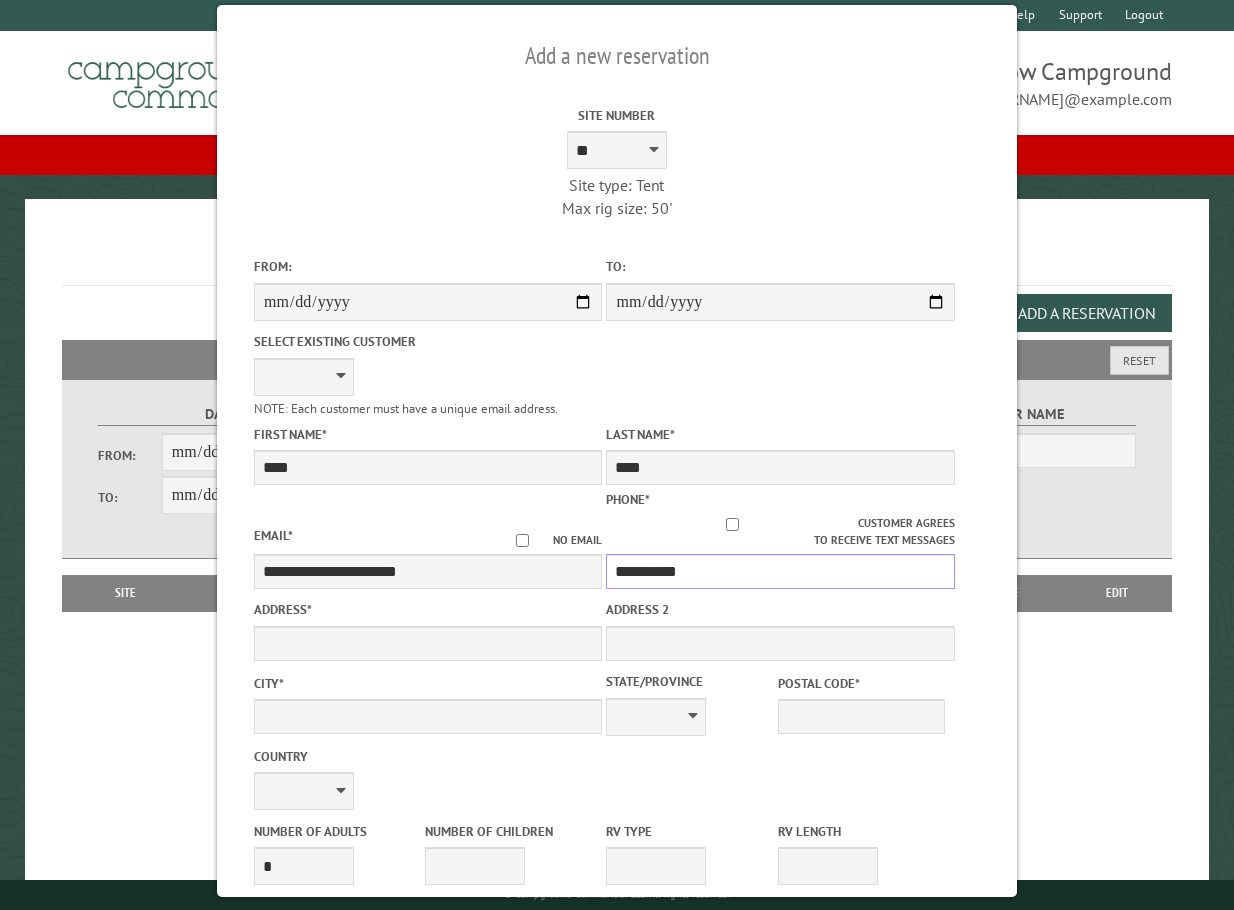 type on "**********" 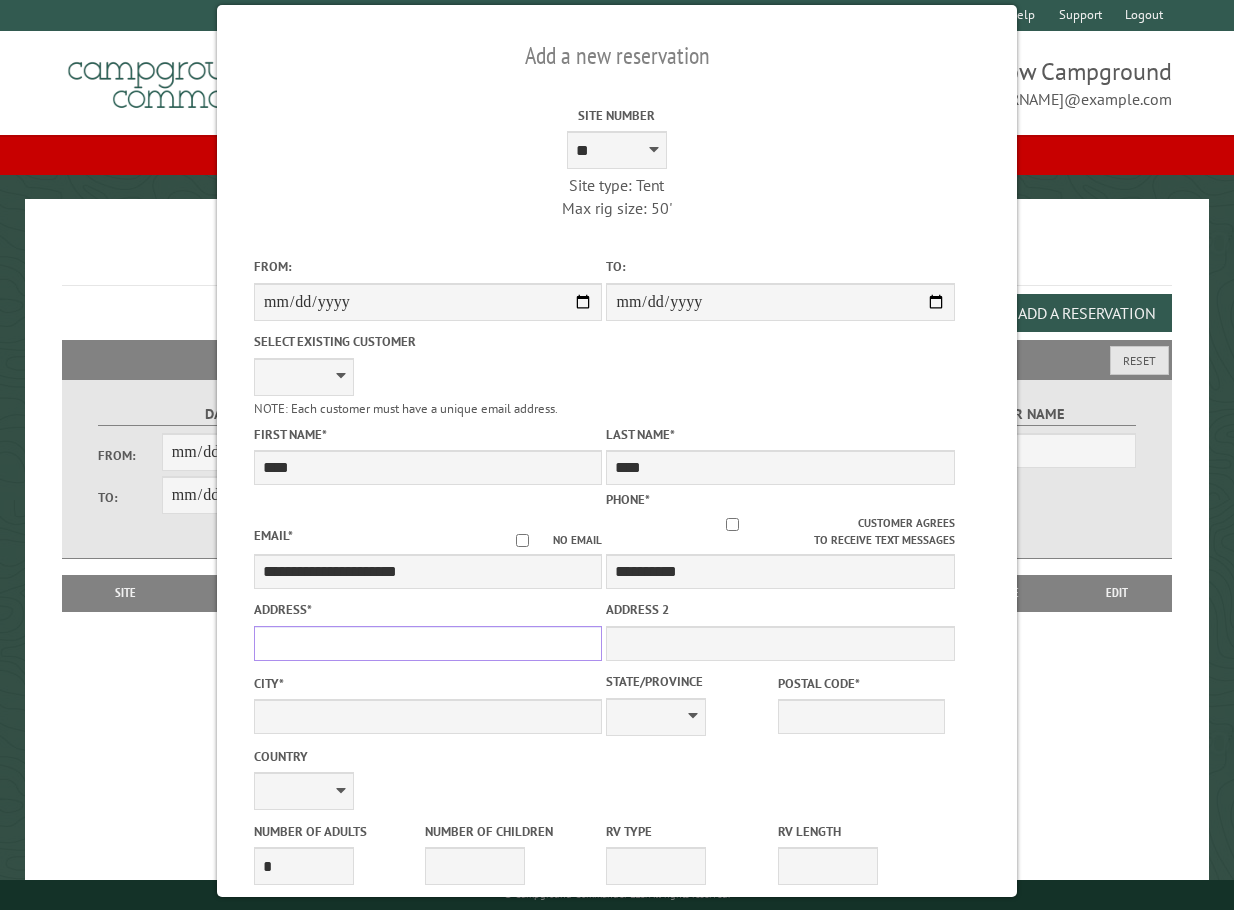 click on "Address *" at bounding box center [428, 643] 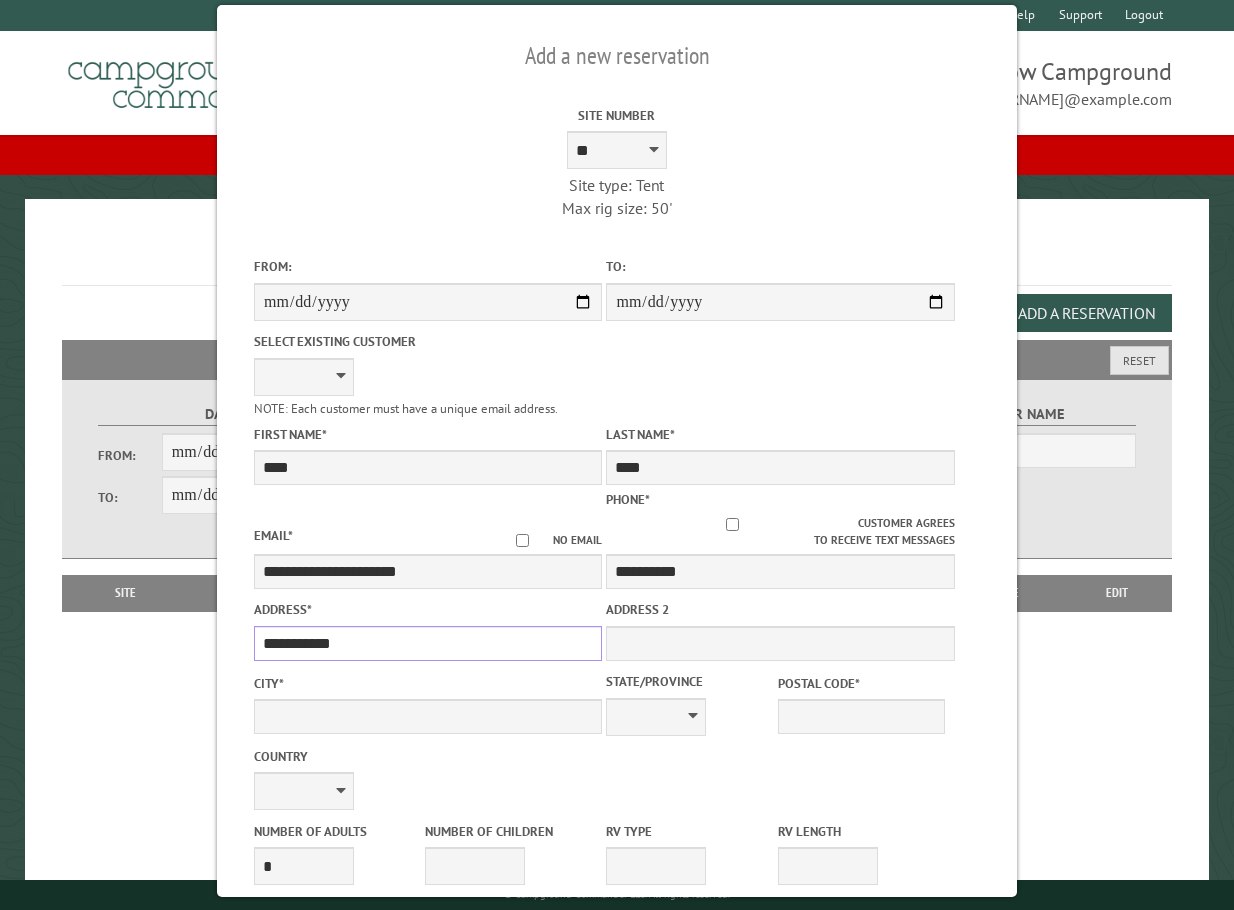 click on "**********" at bounding box center (428, 643) 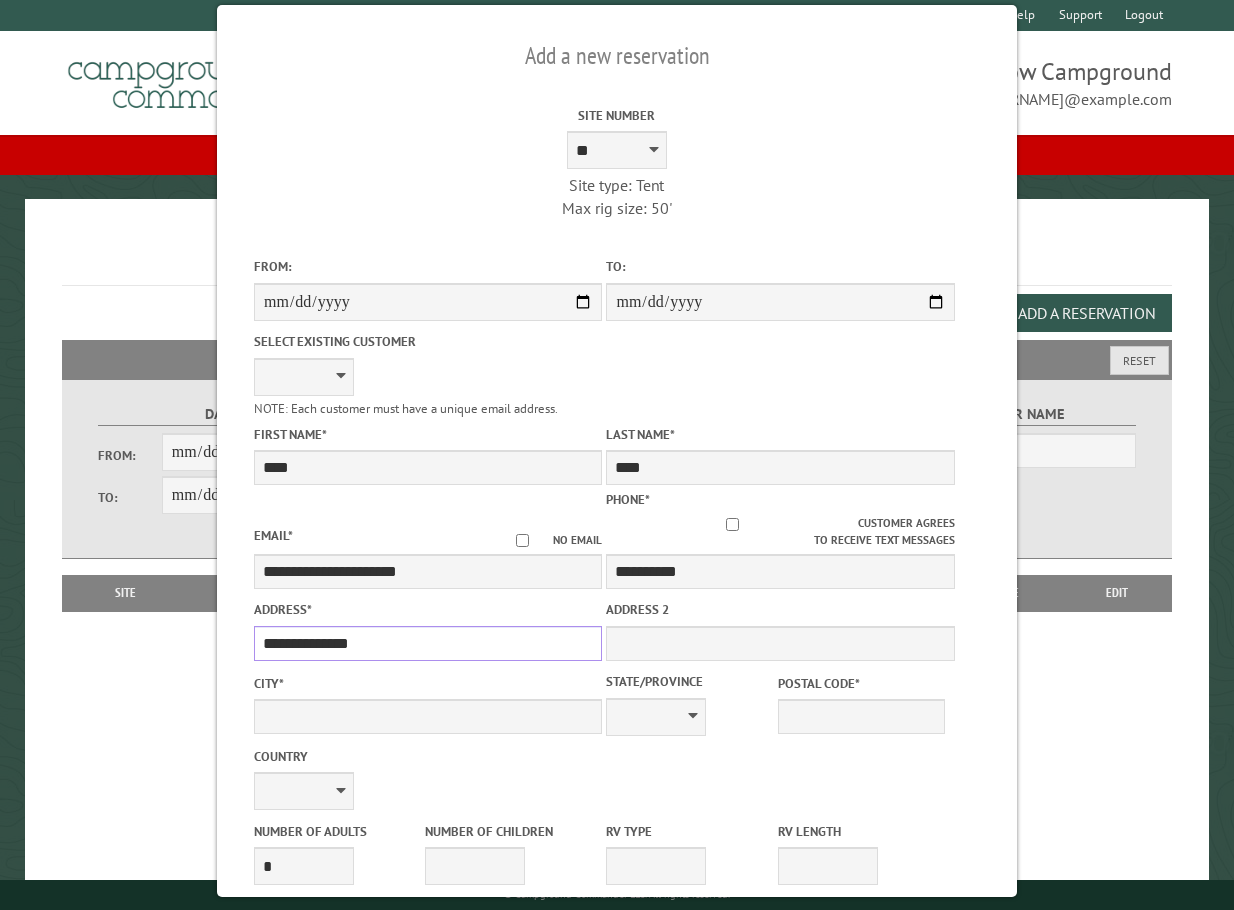 type on "**********" 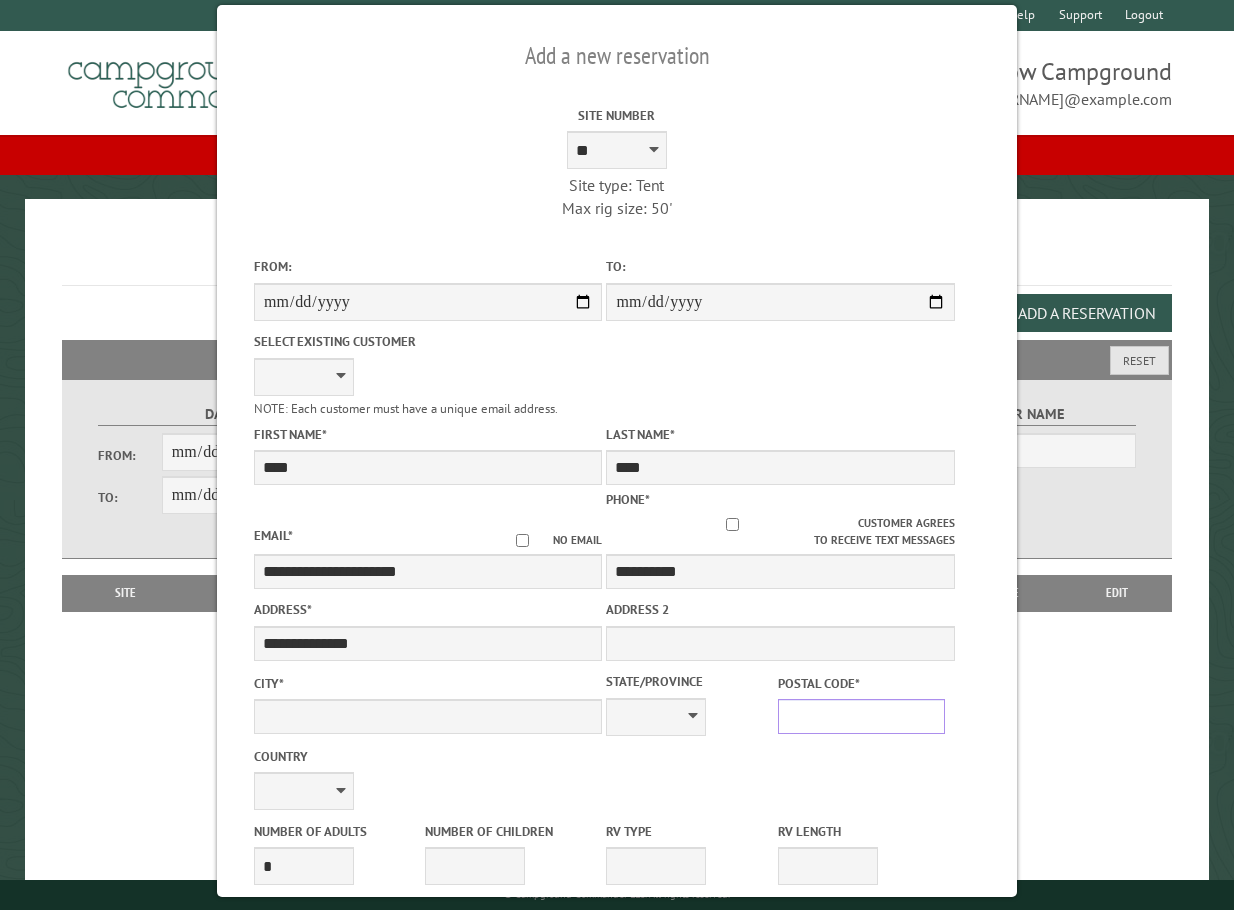 click on "Postal Code *" at bounding box center [861, 716] 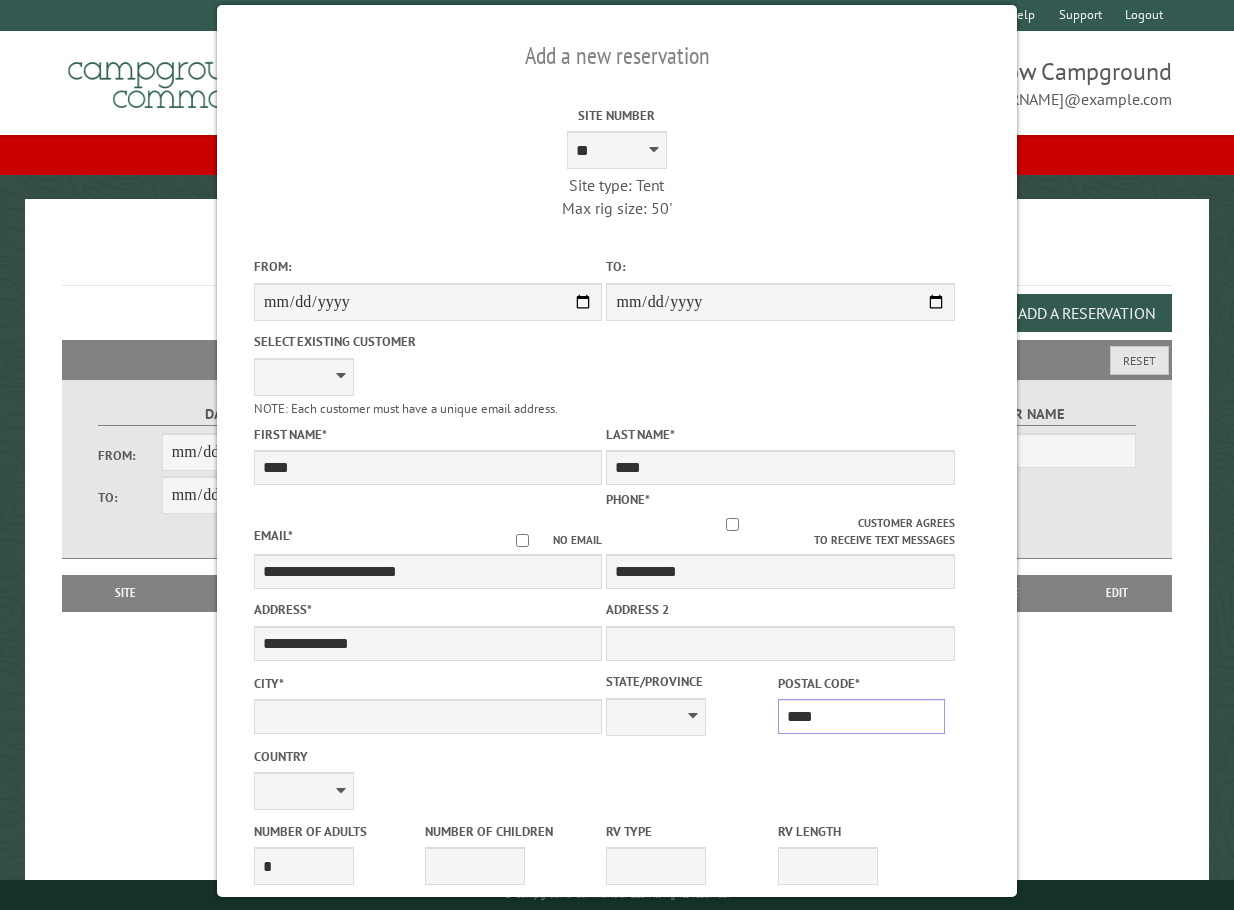 type on "*****" 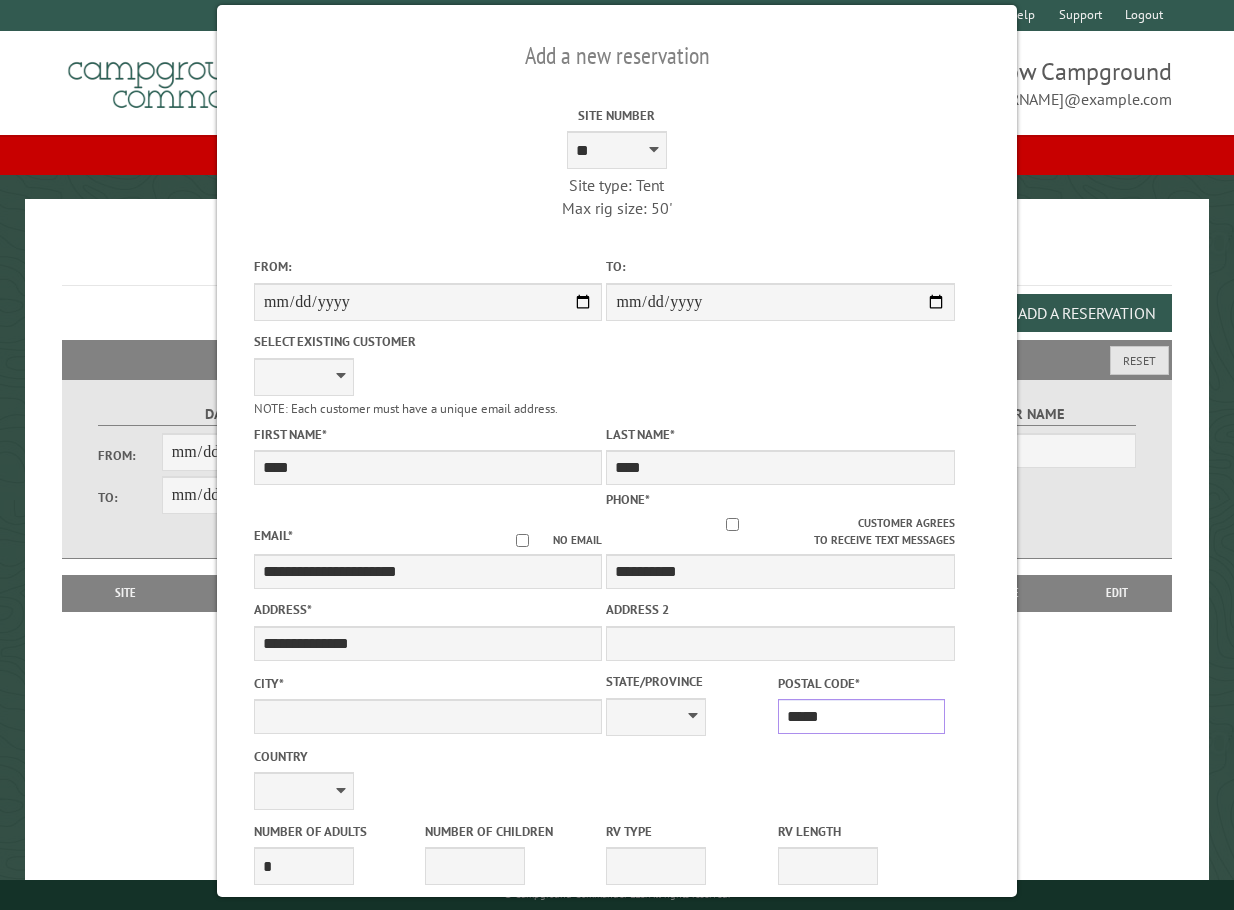 type on "*********" 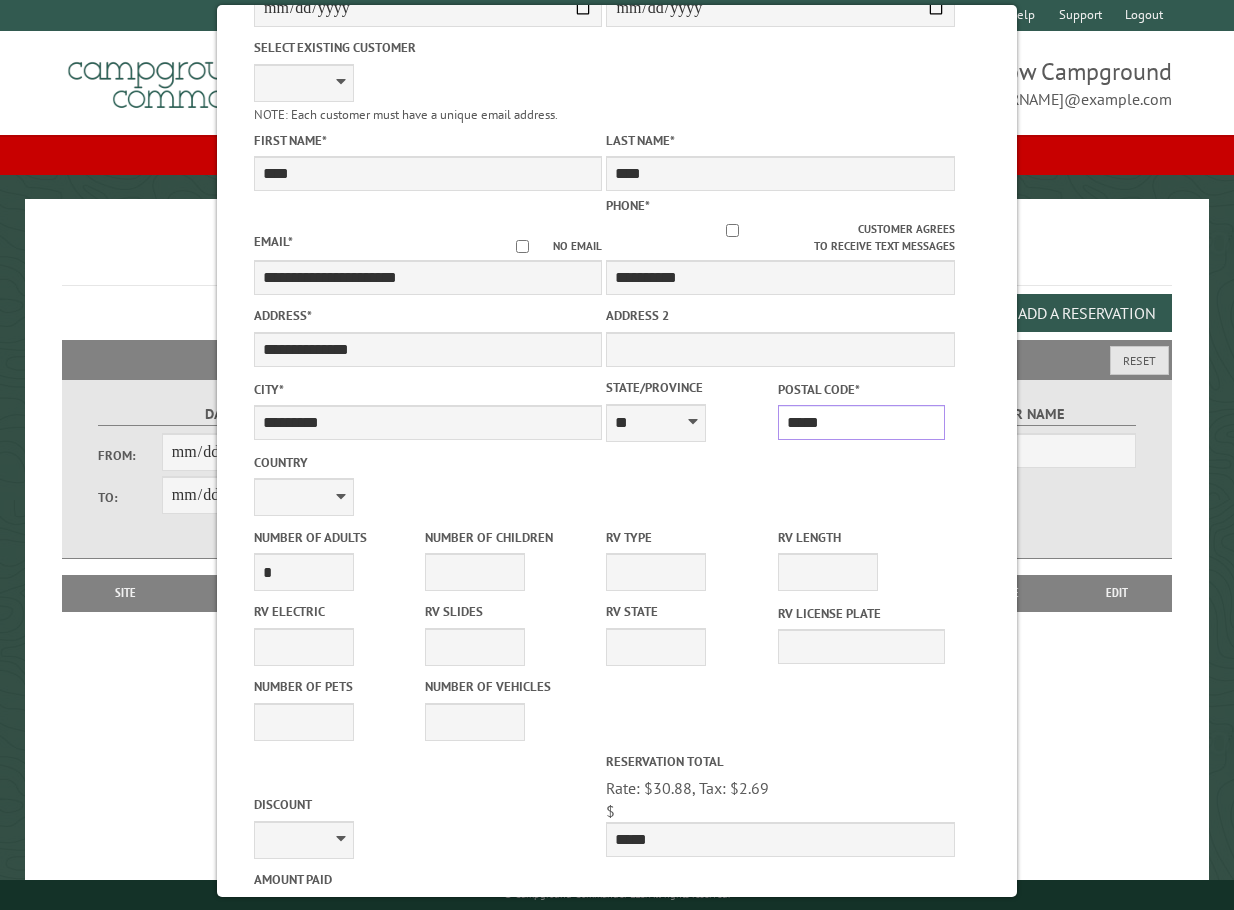 scroll, scrollTop: 300, scrollLeft: 0, axis: vertical 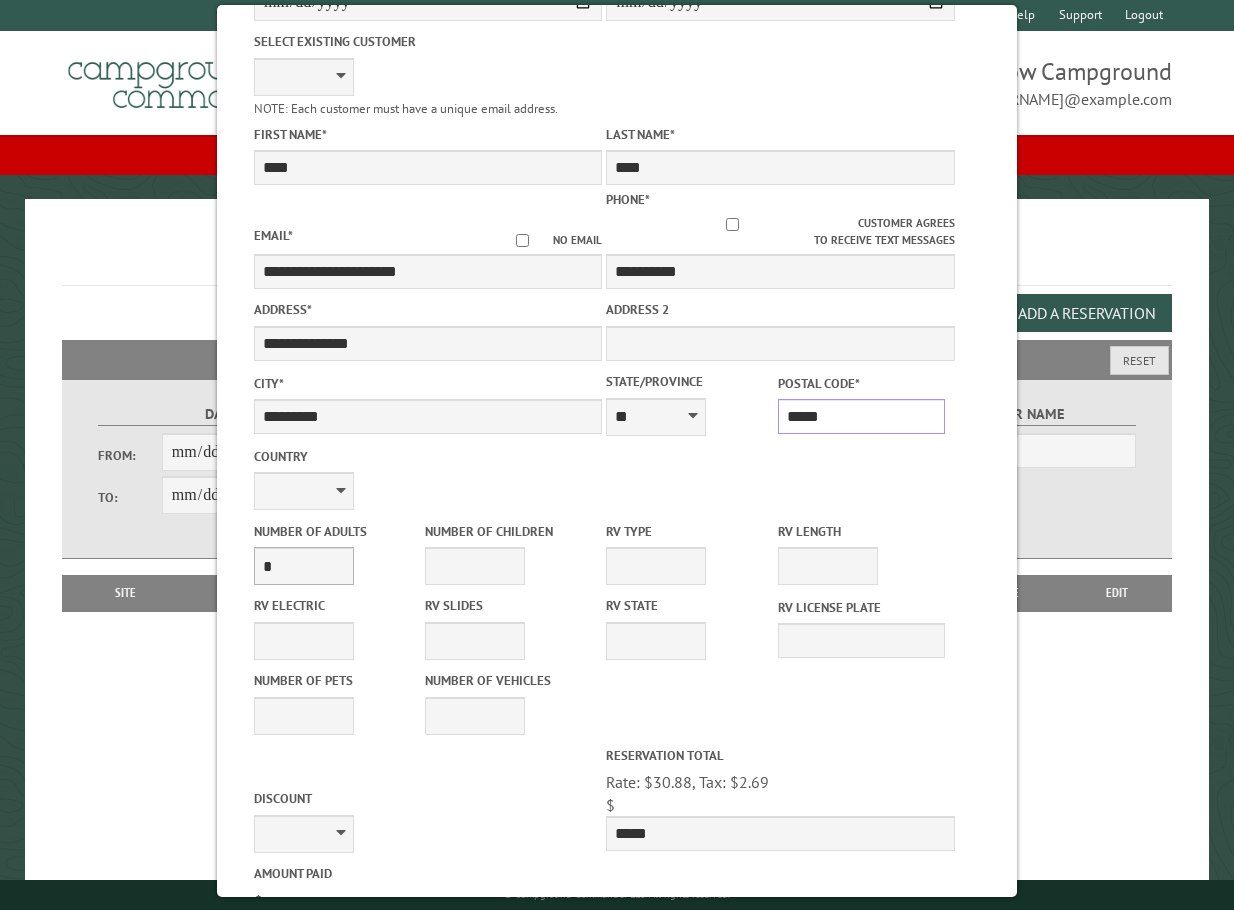 type on "*****" 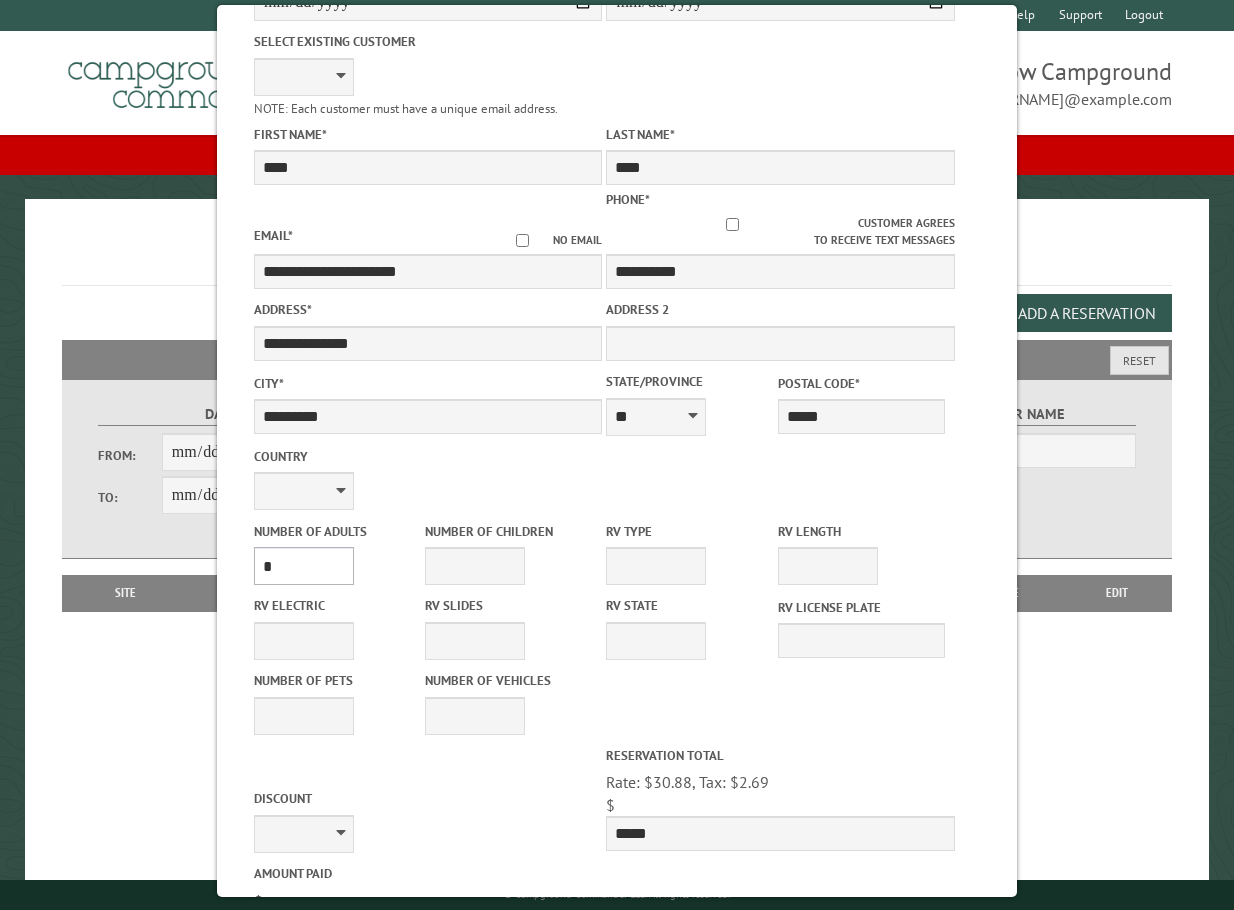 click on "* * * * * * * * * * **" at bounding box center [304, 566] 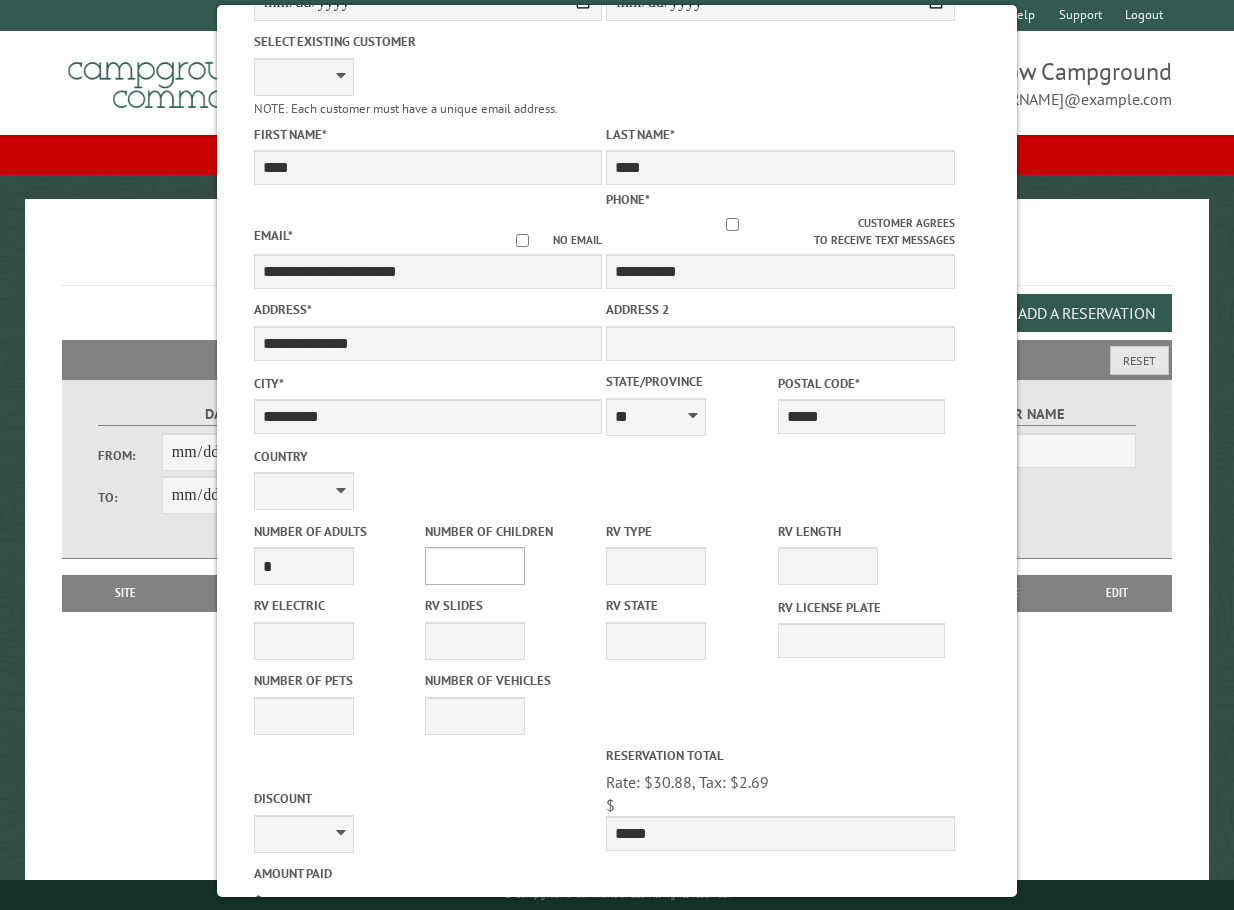 click on "* * * * * * * * * * **" at bounding box center (475, 566) 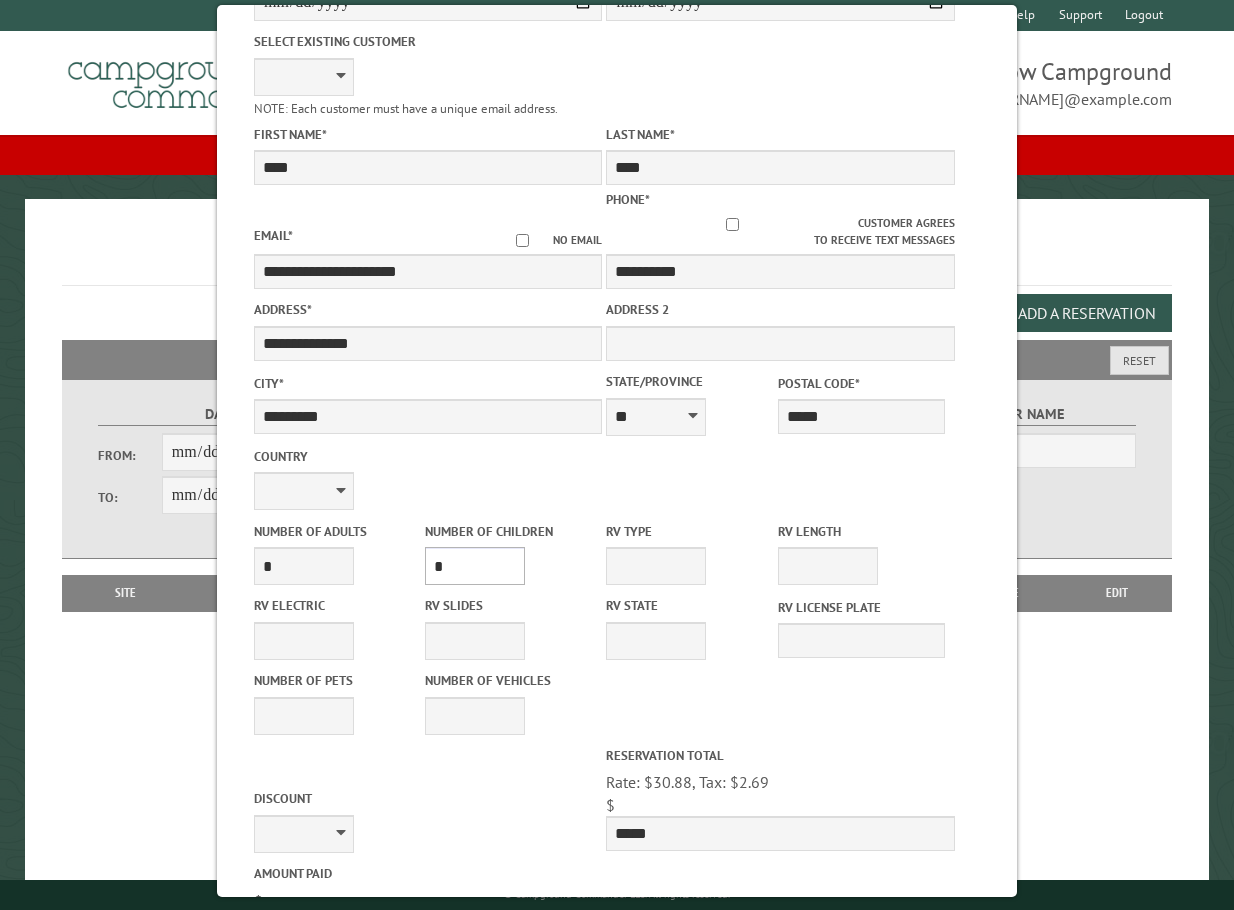 click on "* * * * * * * * * * **" at bounding box center [475, 566] 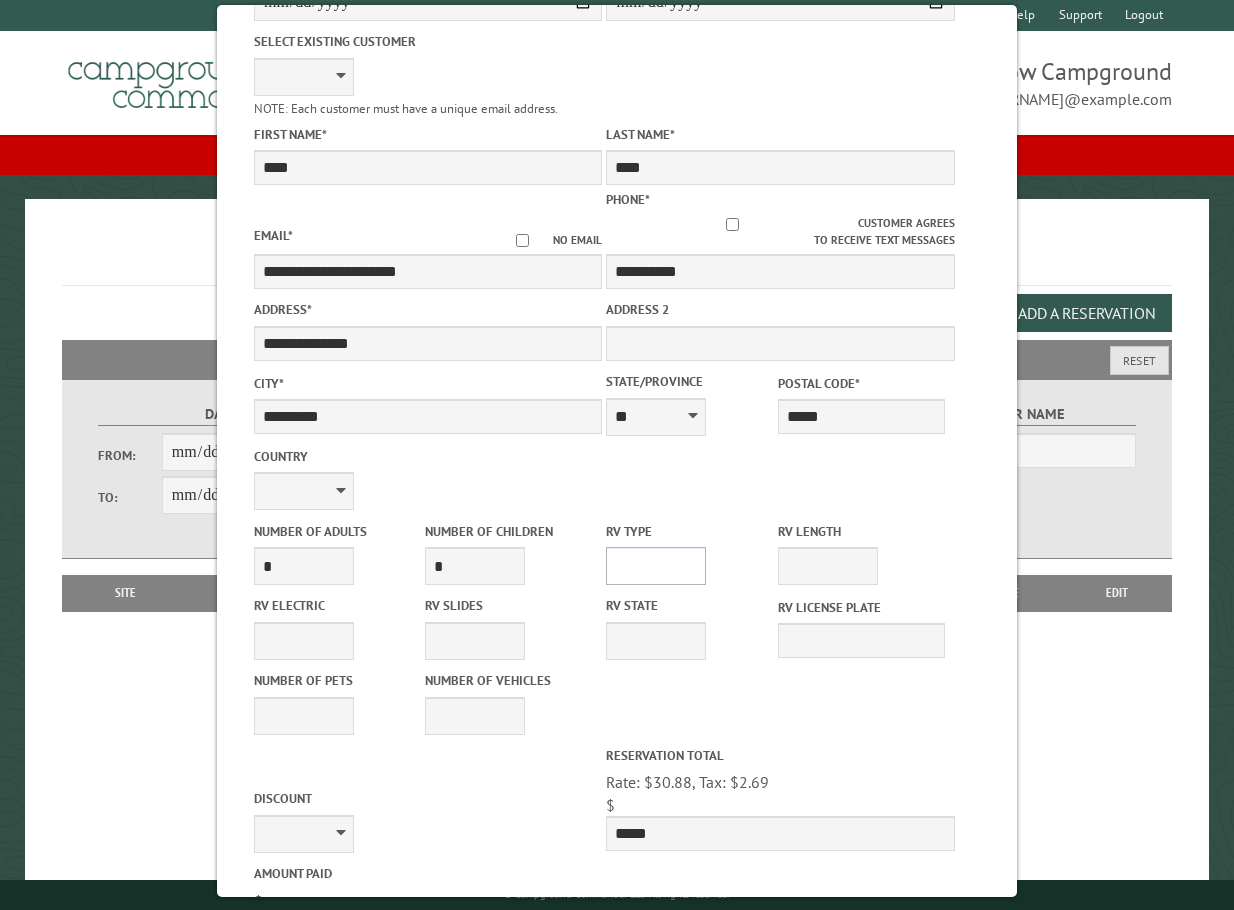 click on "**********" at bounding box center [656, 566] 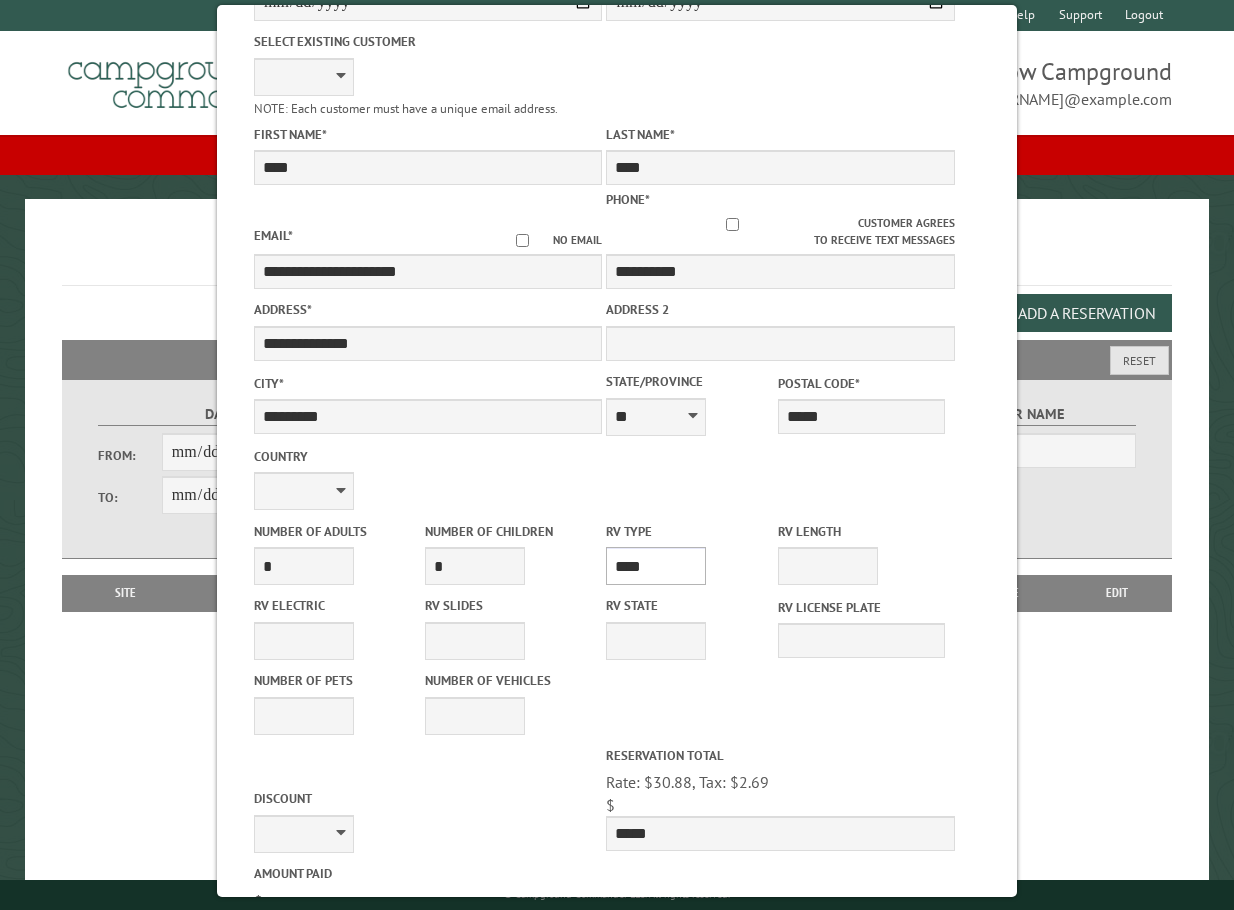 click on "**********" at bounding box center (656, 566) 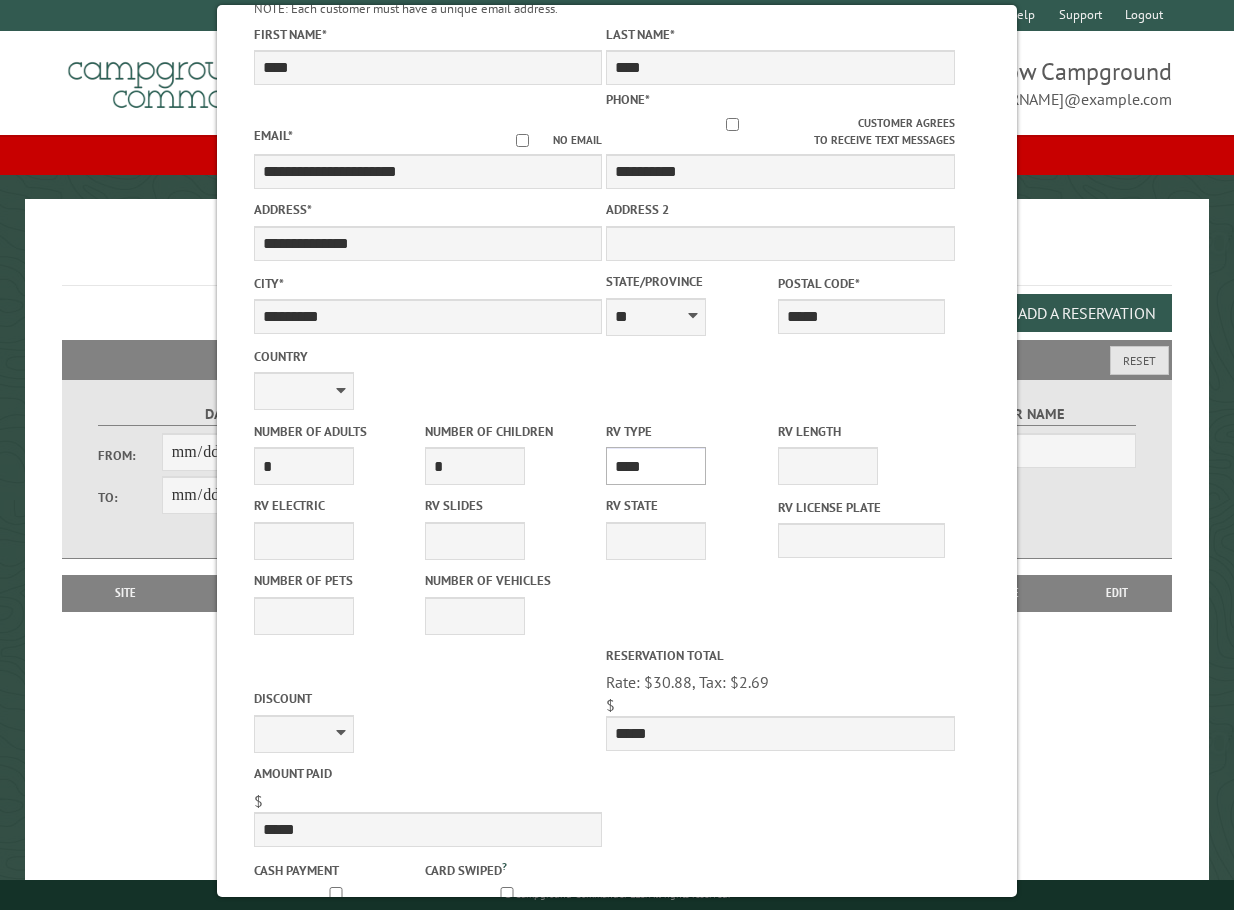 scroll, scrollTop: 500, scrollLeft: 0, axis: vertical 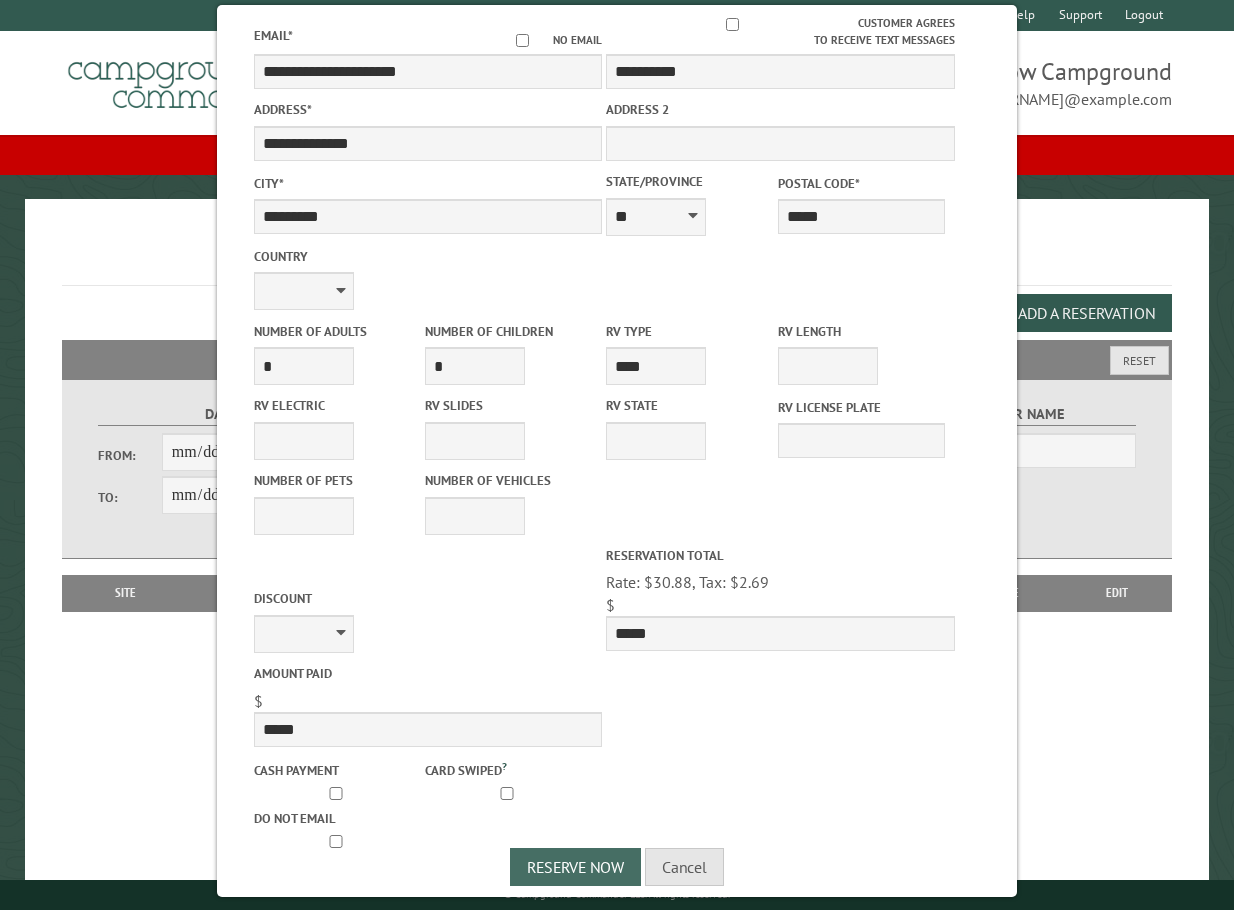 click on "Reserve Now" at bounding box center (575, 867) 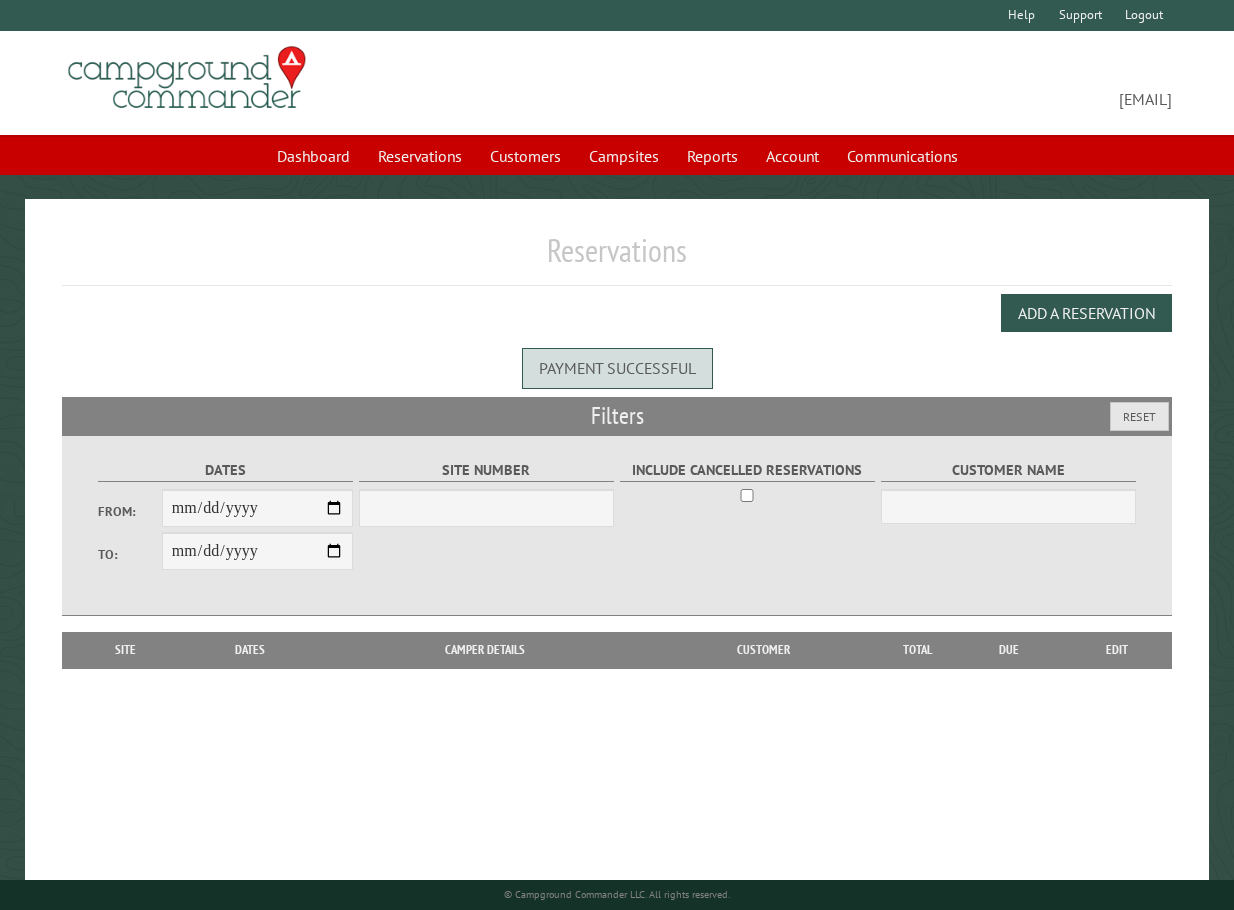 scroll, scrollTop: 0, scrollLeft: 0, axis: both 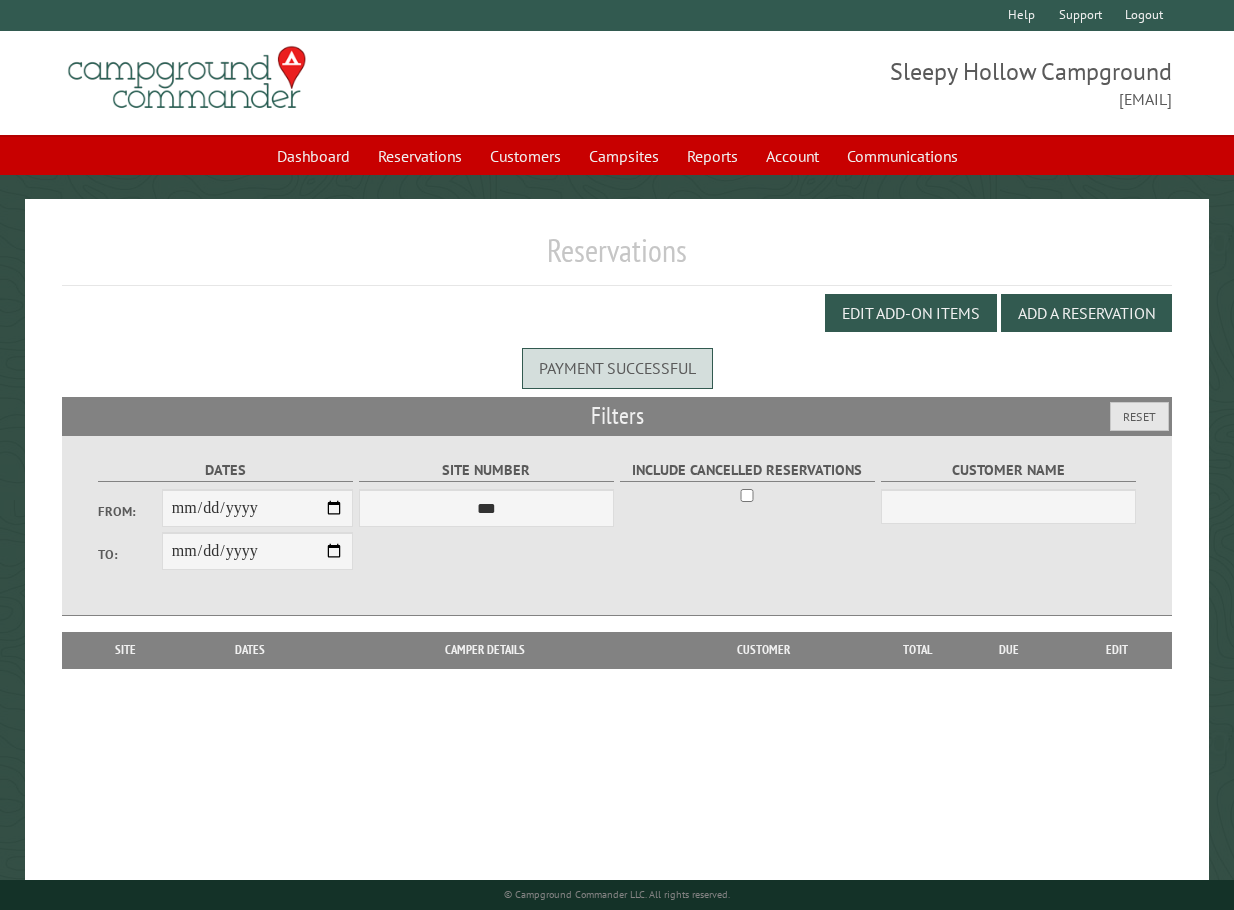 click on "Edit Add-on Items
Add a Reservation" at bounding box center (617, 313) 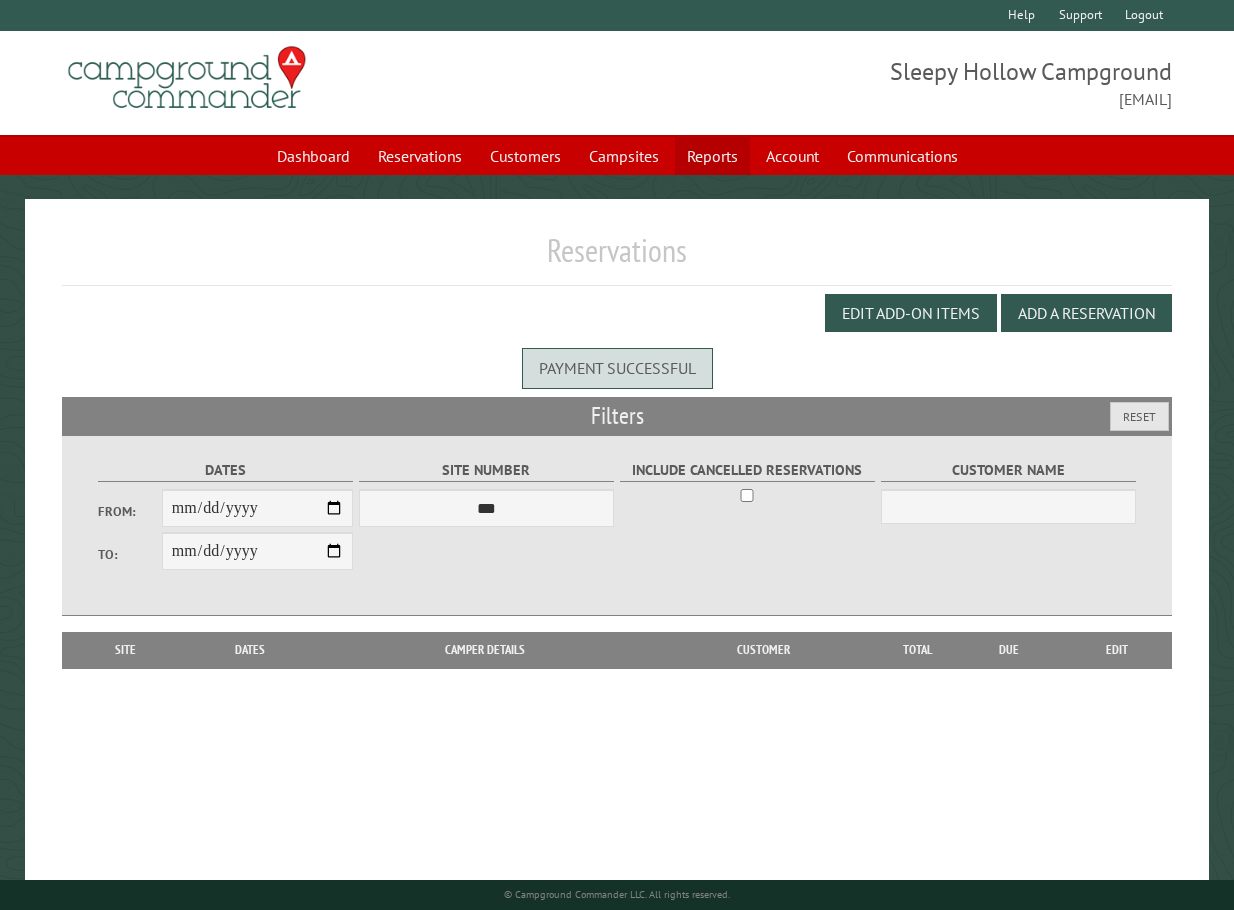 click on "Reports" at bounding box center [712, 156] 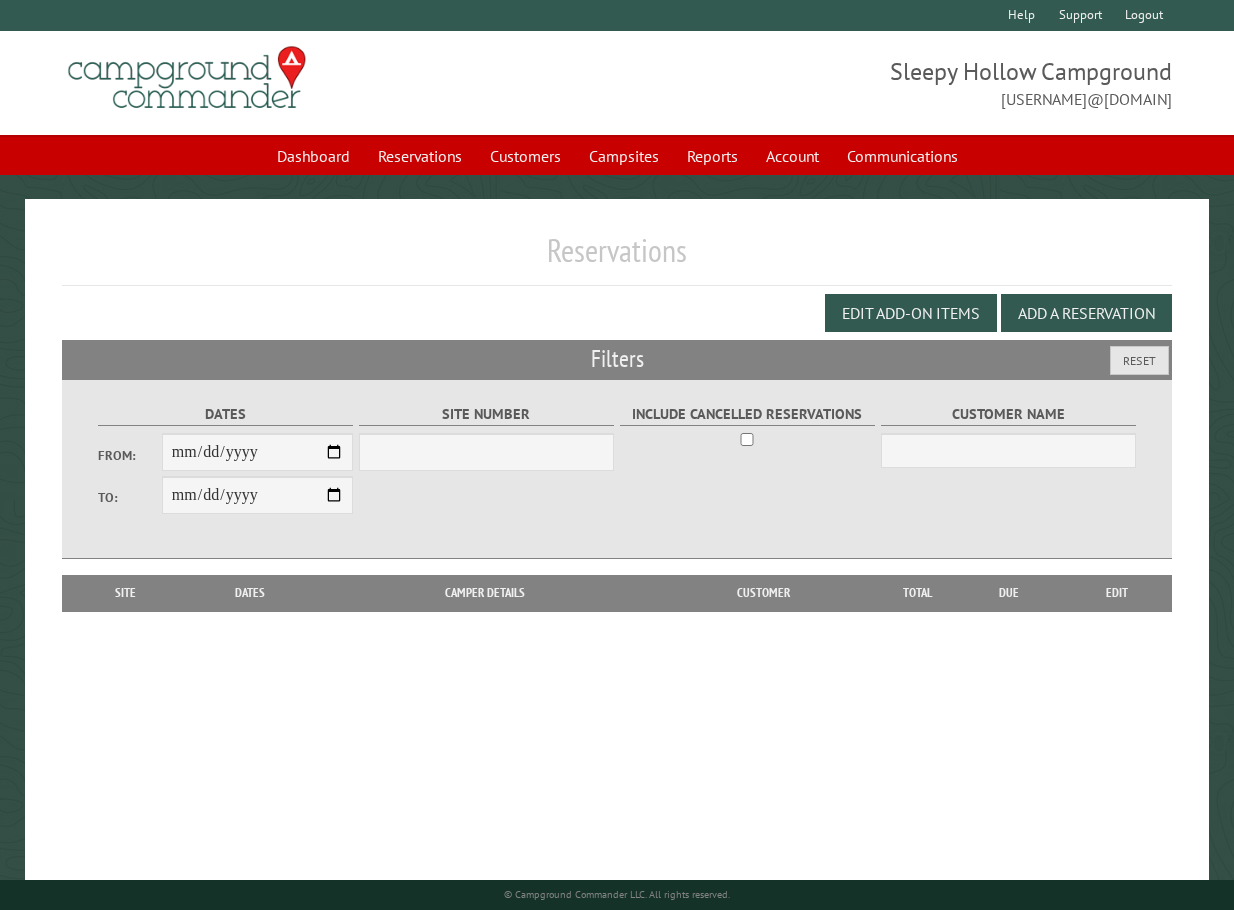 scroll, scrollTop: 0, scrollLeft: 0, axis: both 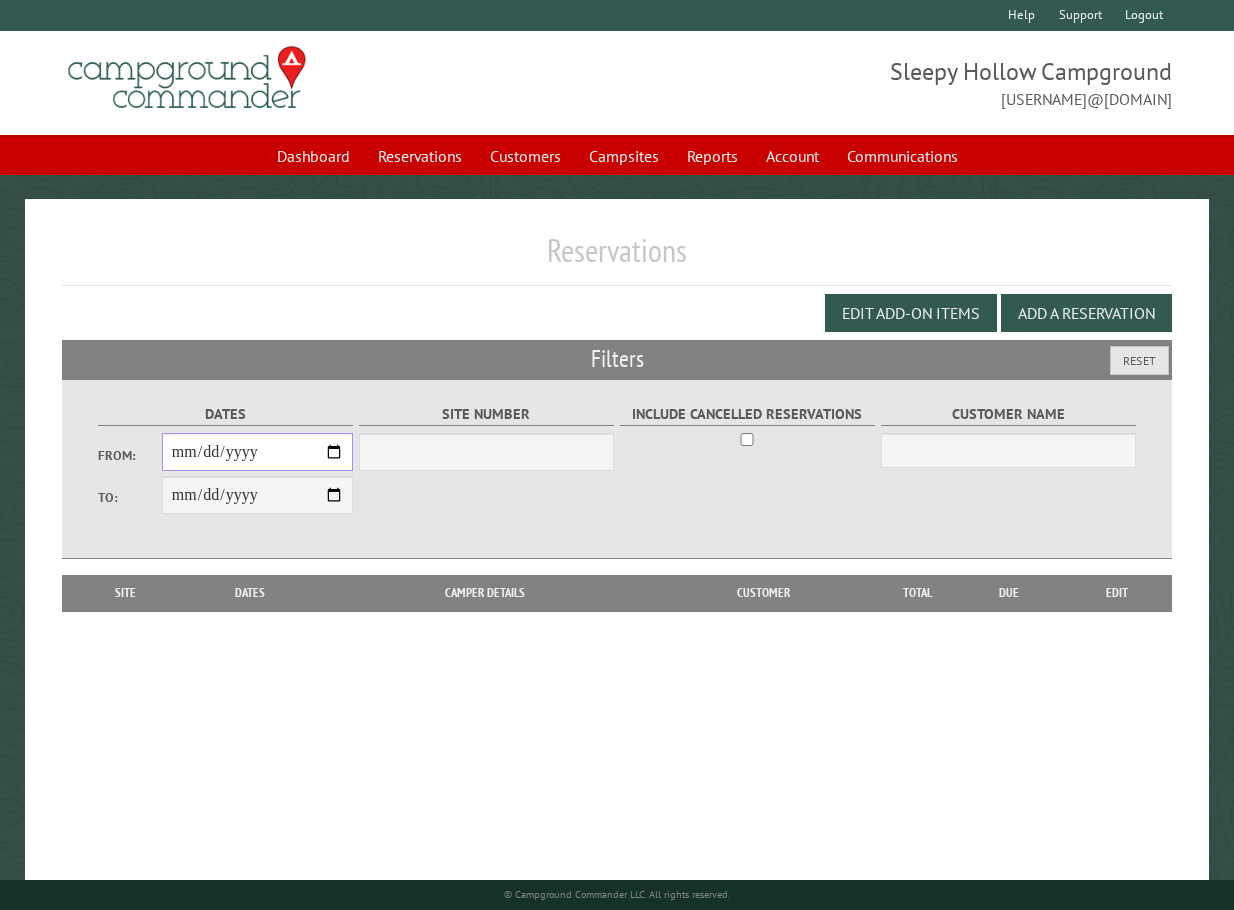 click on "**********" at bounding box center [257, 452] 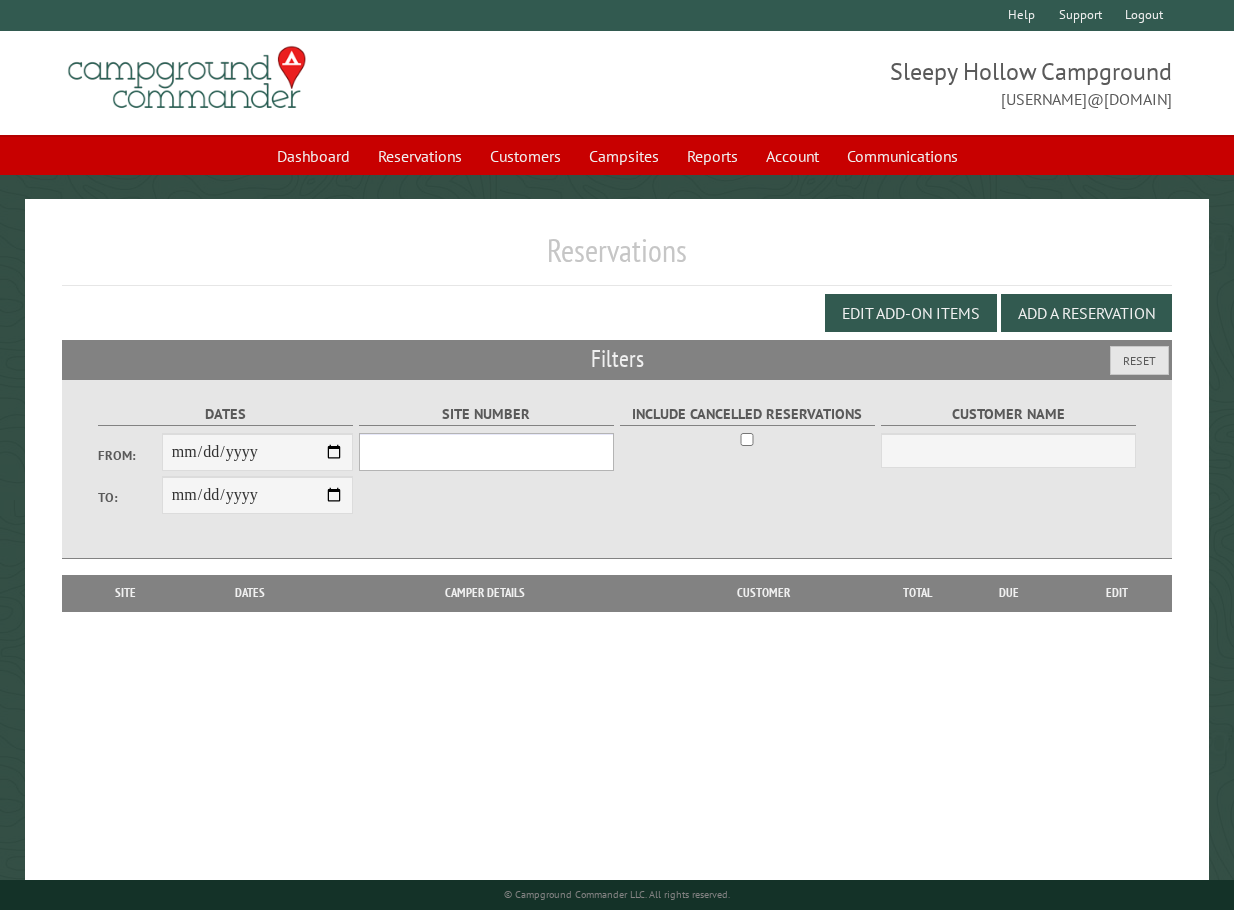 click on "Site Number" at bounding box center (486, 452) 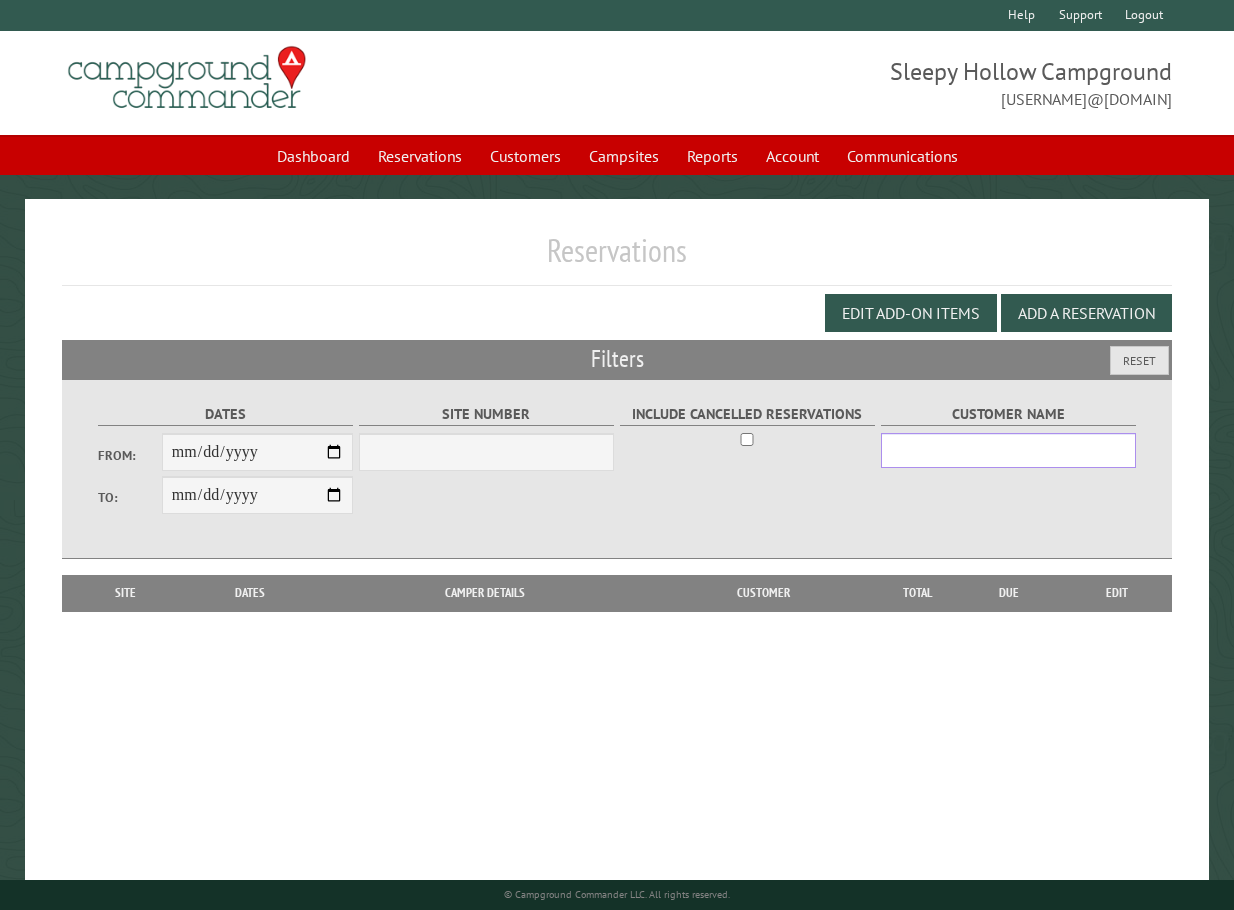 click on "Customer Name" at bounding box center (1008, 450) 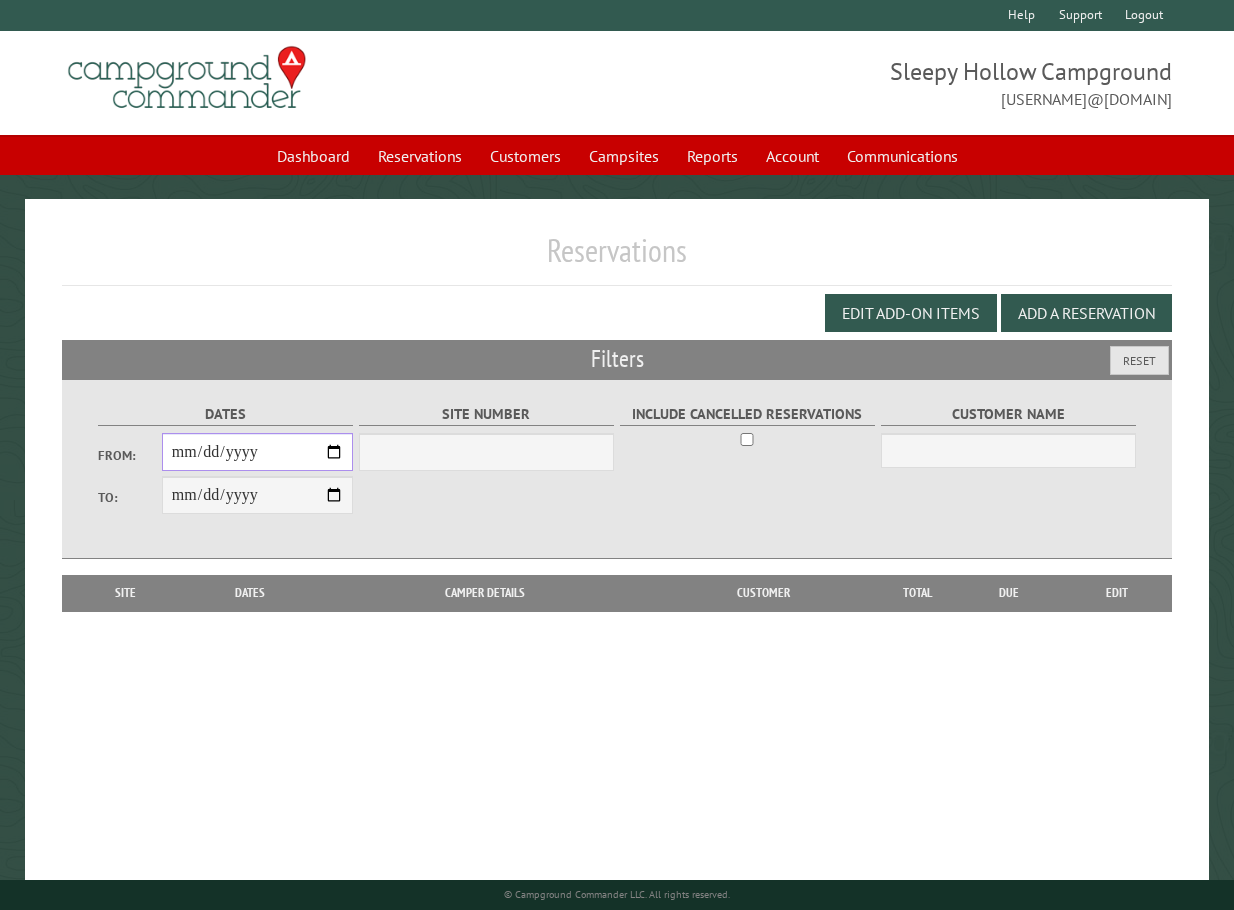 click on "**********" at bounding box center (257, 452) 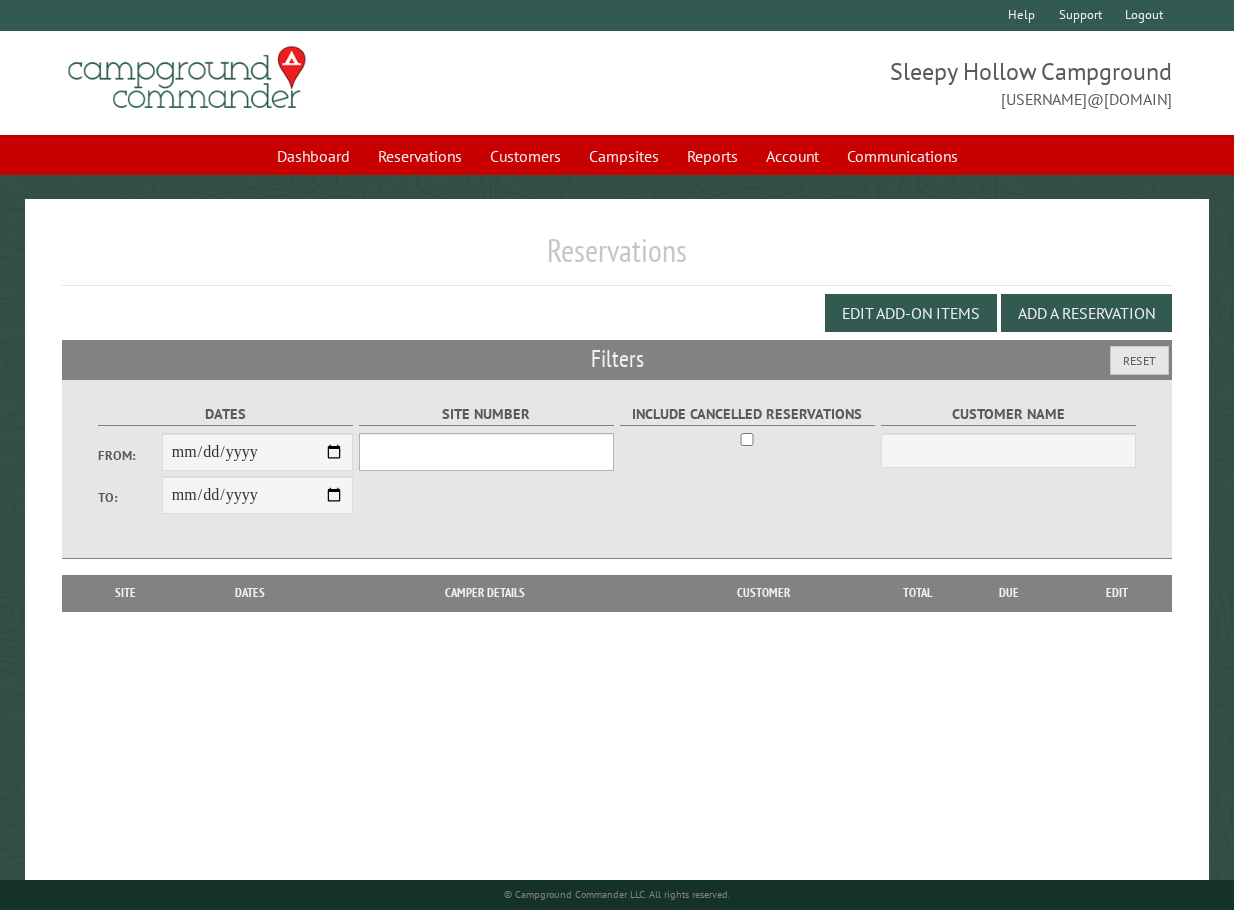 click on "Site Number" at bounding box center [486, 452] 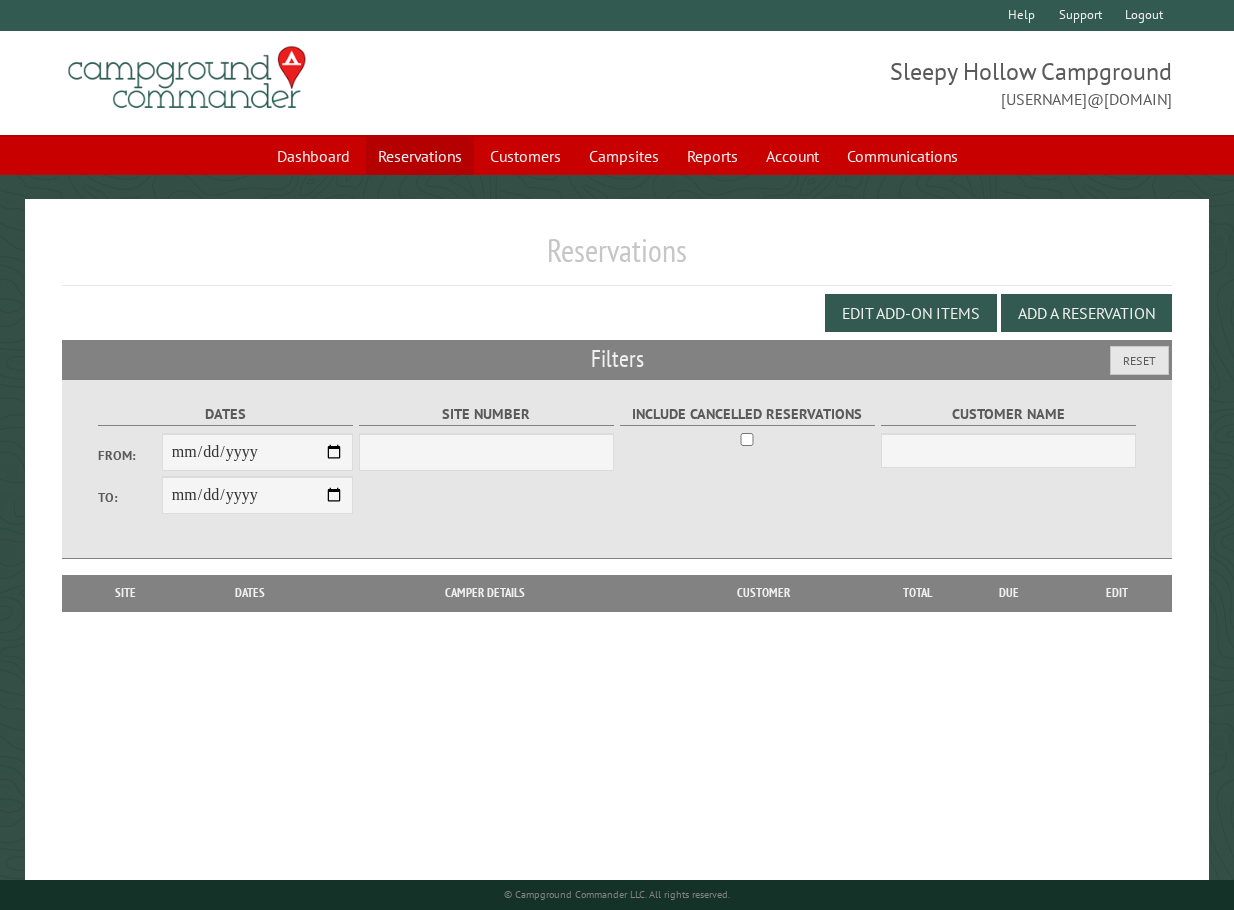 click on "Reservations" at bounding box center [420, 156] 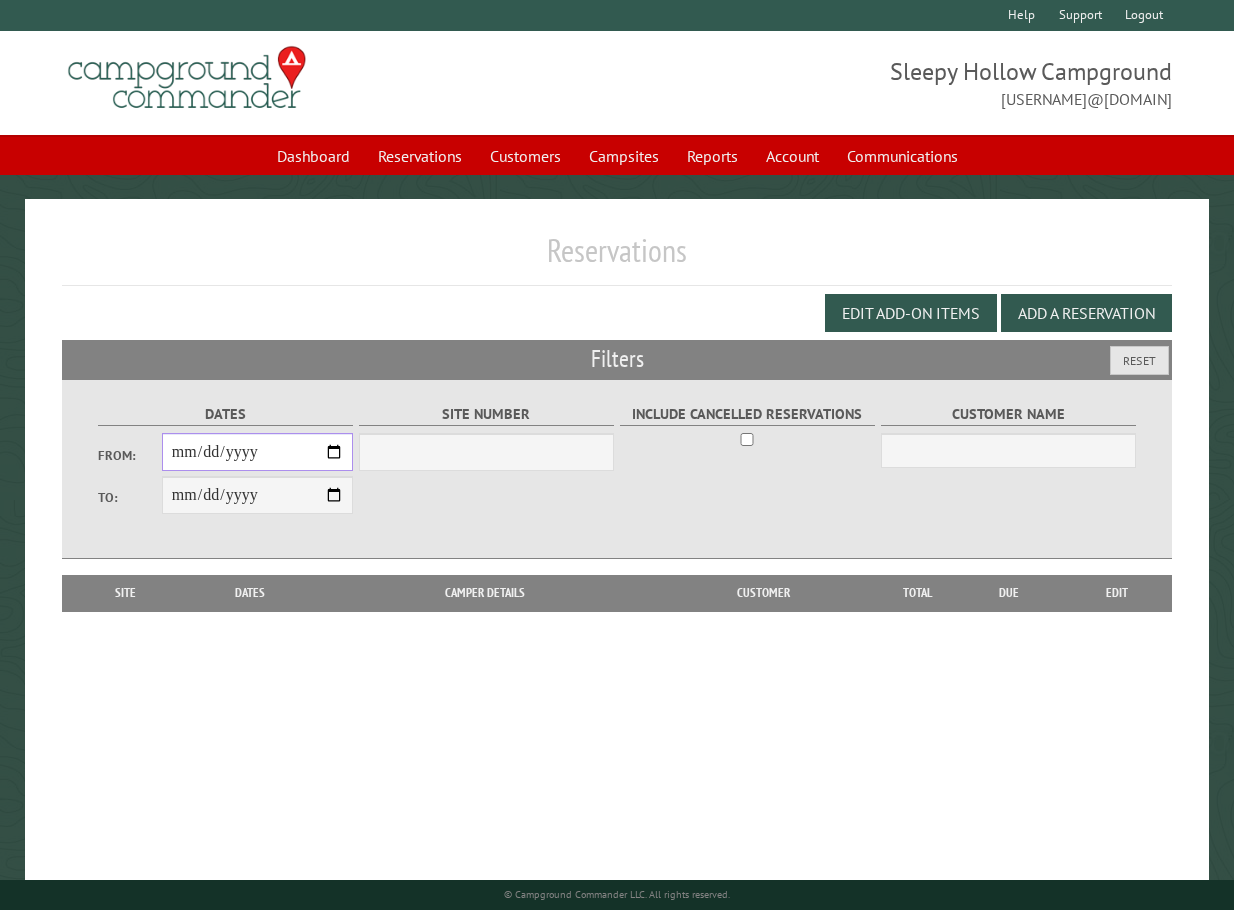 click on "**********" at bounding box center (257, 452) 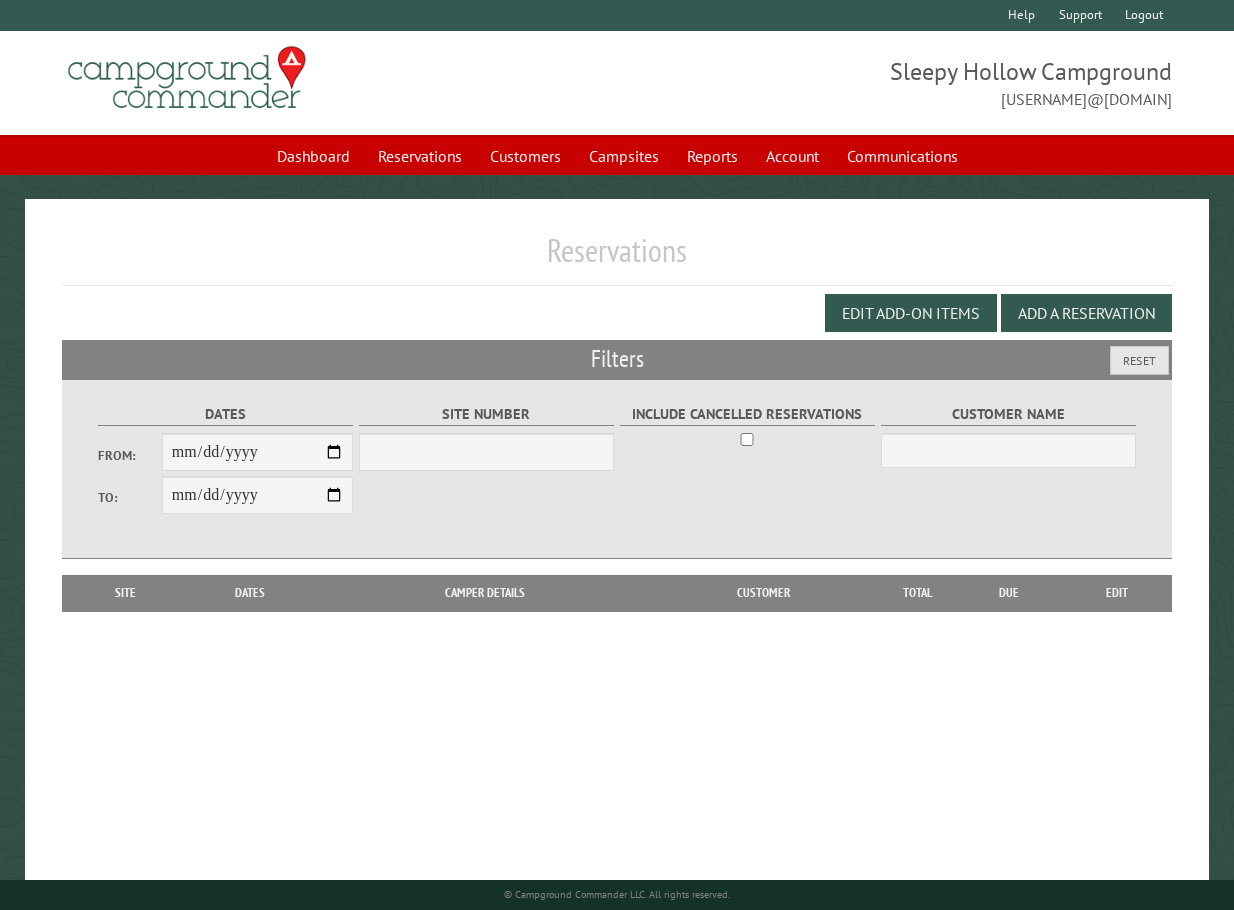 click on "Edit Add-on Items
Add a Reservation" at bounding box center (617, 313) 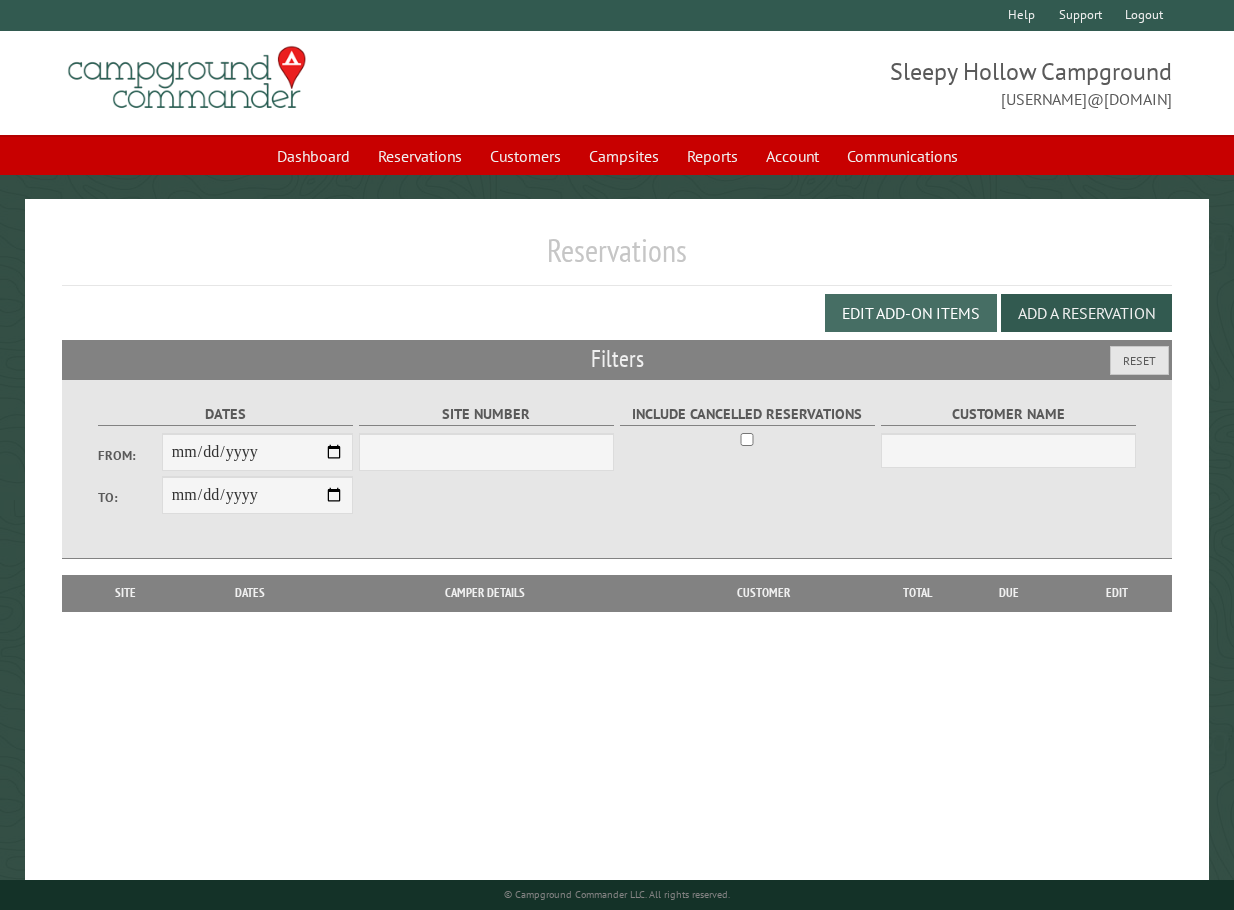 click on "Edit Add-on Items" at bounding box center [911, 313] 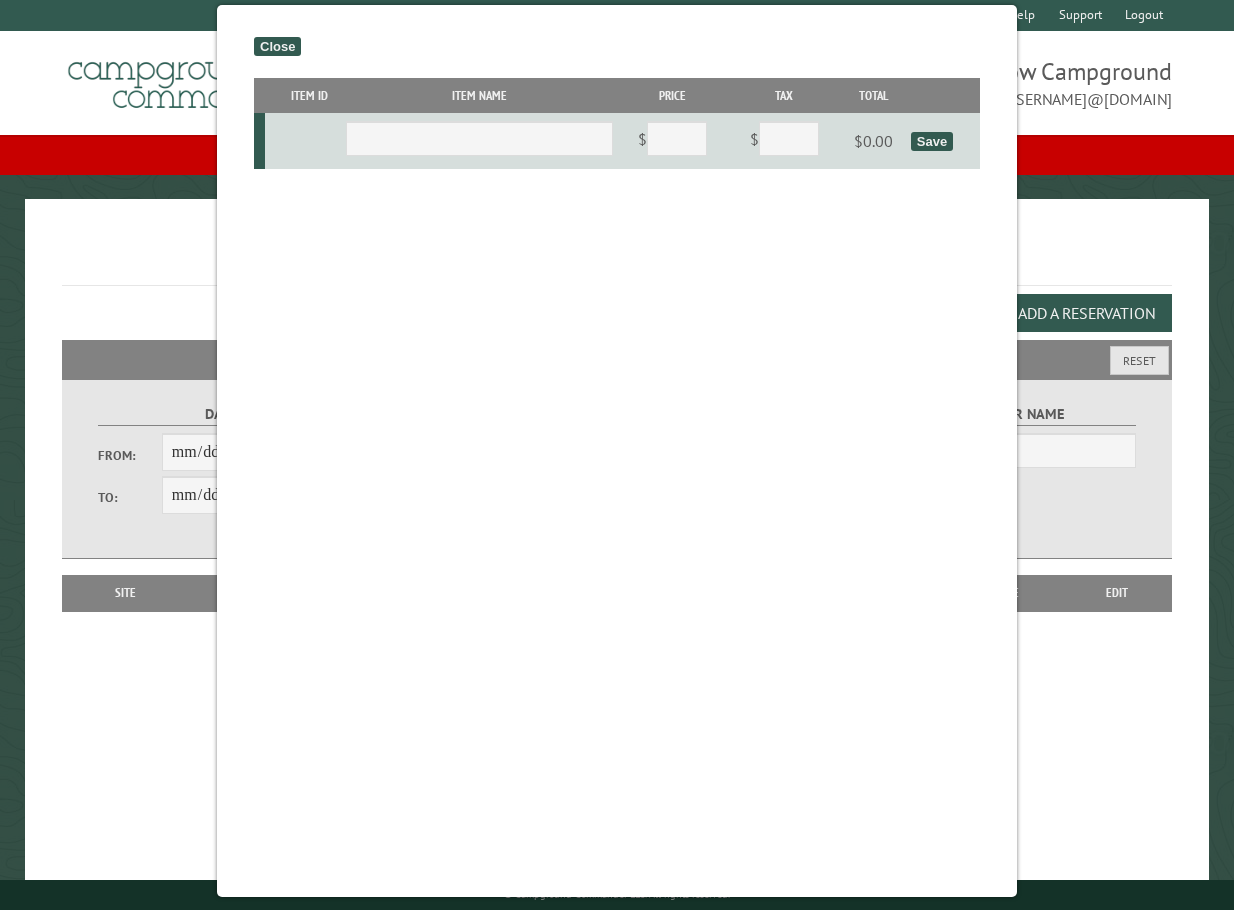 click on "Close
Item ID
Item Name
Price
Tax
Total
$ *
$ *
$0.00
Save" at bounding box center (617, 451) 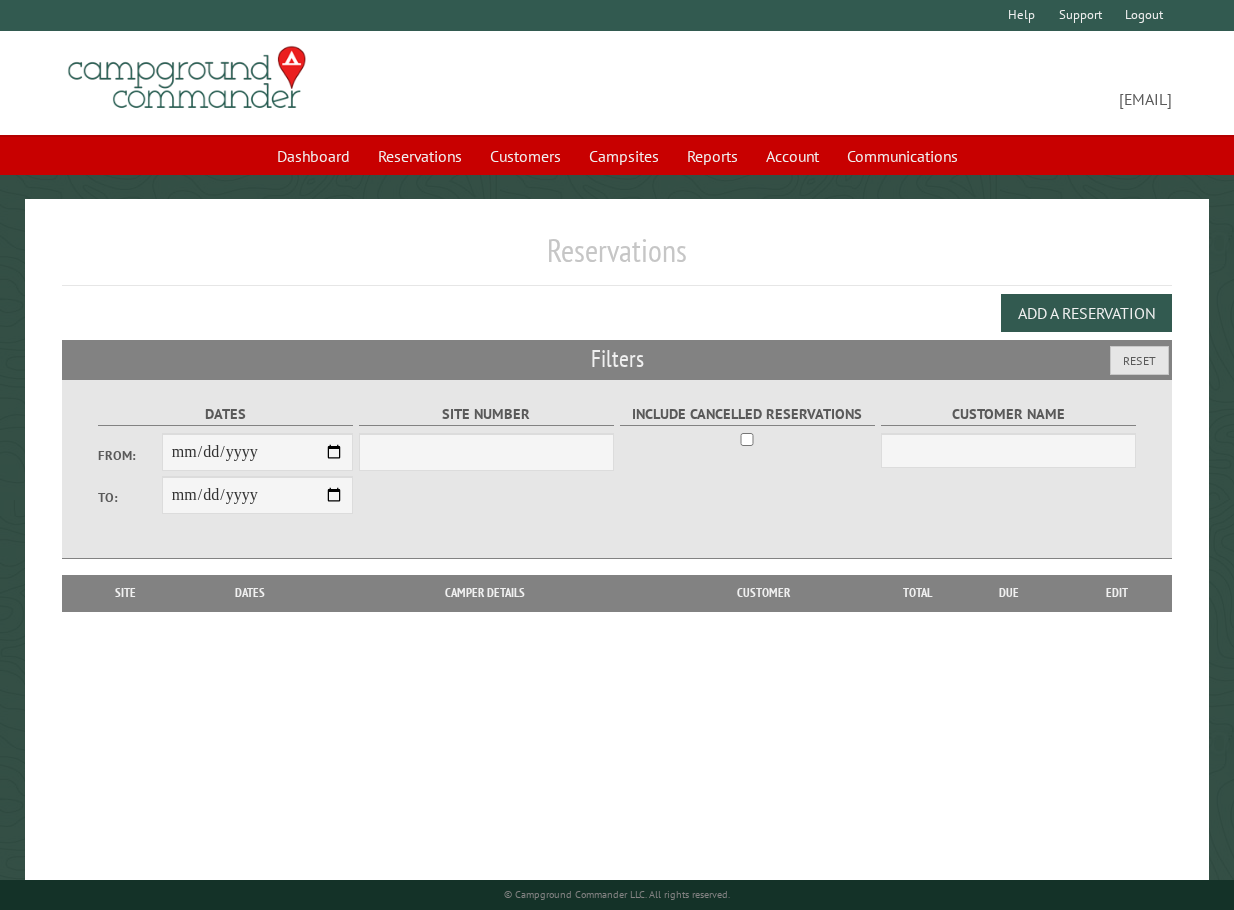 scroll, scrollTop: 0, scrollLeft: 0, axis: both 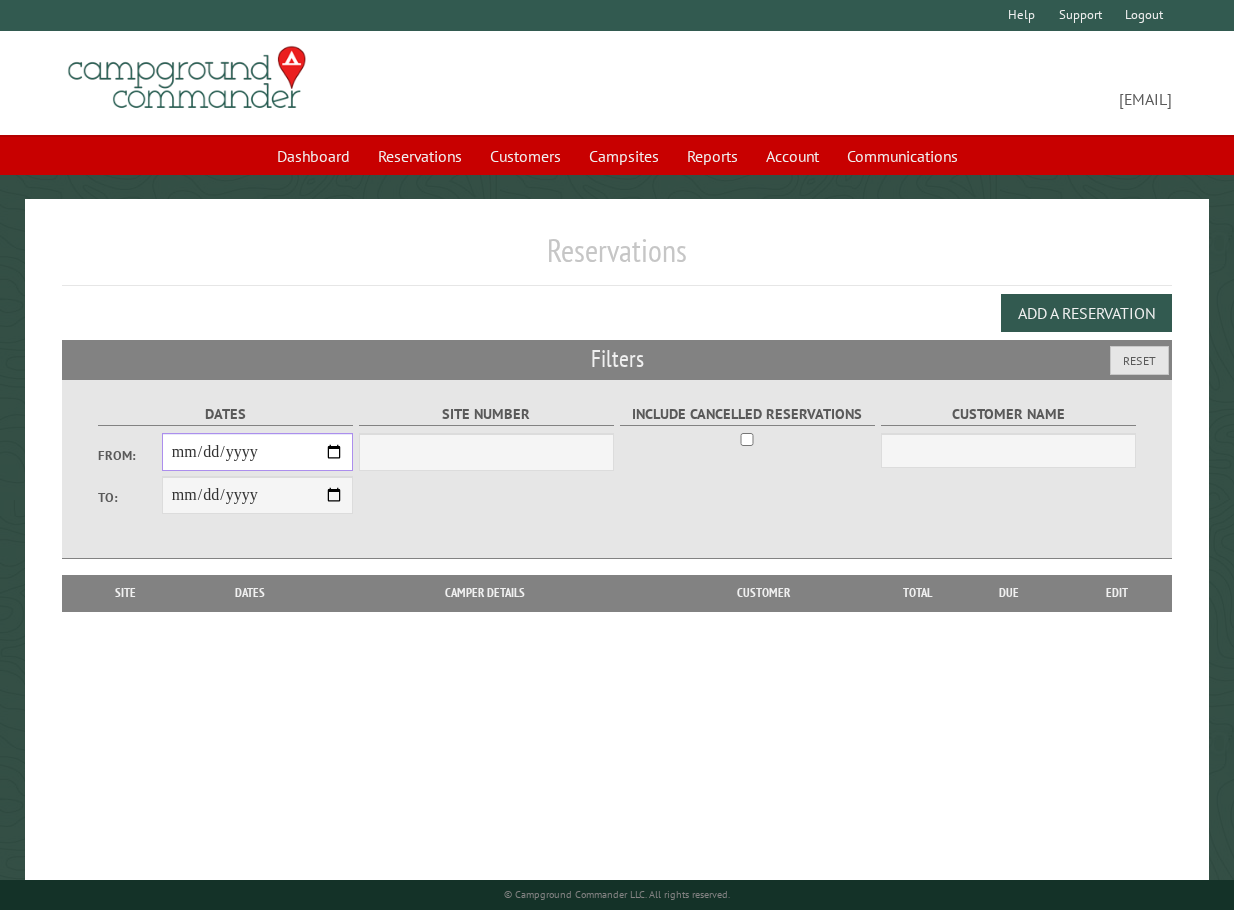 click on "From:" at bounding box center (257, 452) 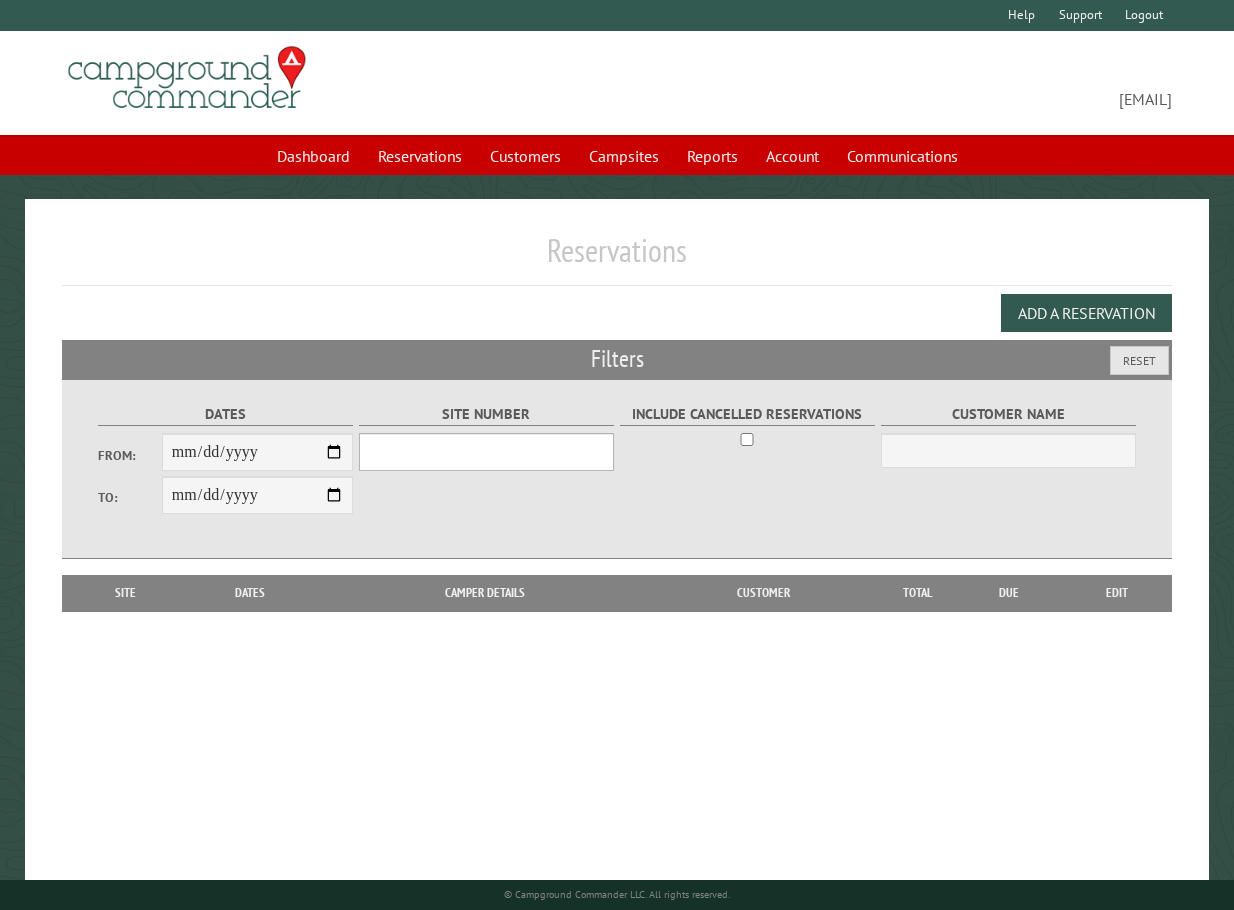 click on "Site Number" at bounding box center (486, 452) 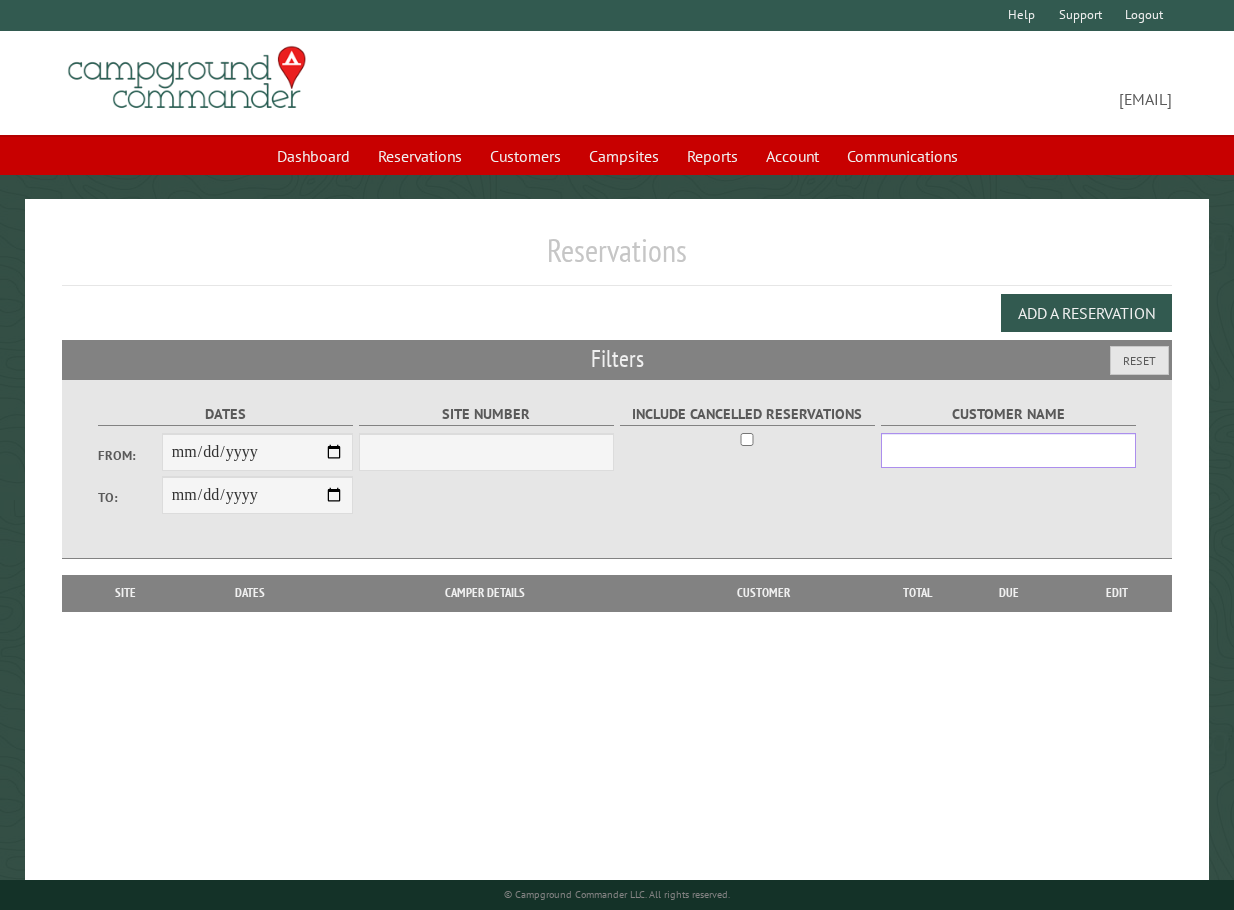 click on "Customer Name" at bounding box center (1008, 450) 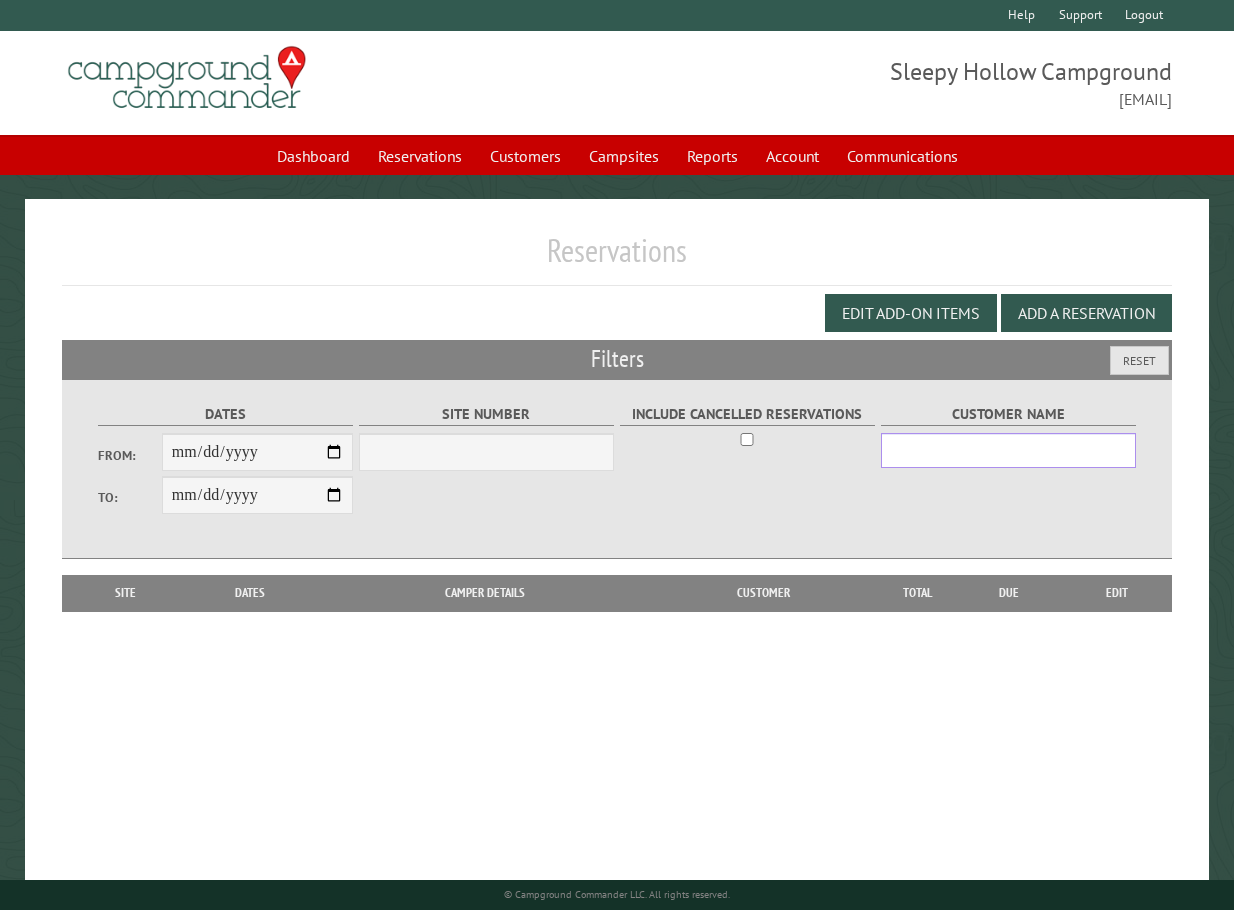 select on "***" 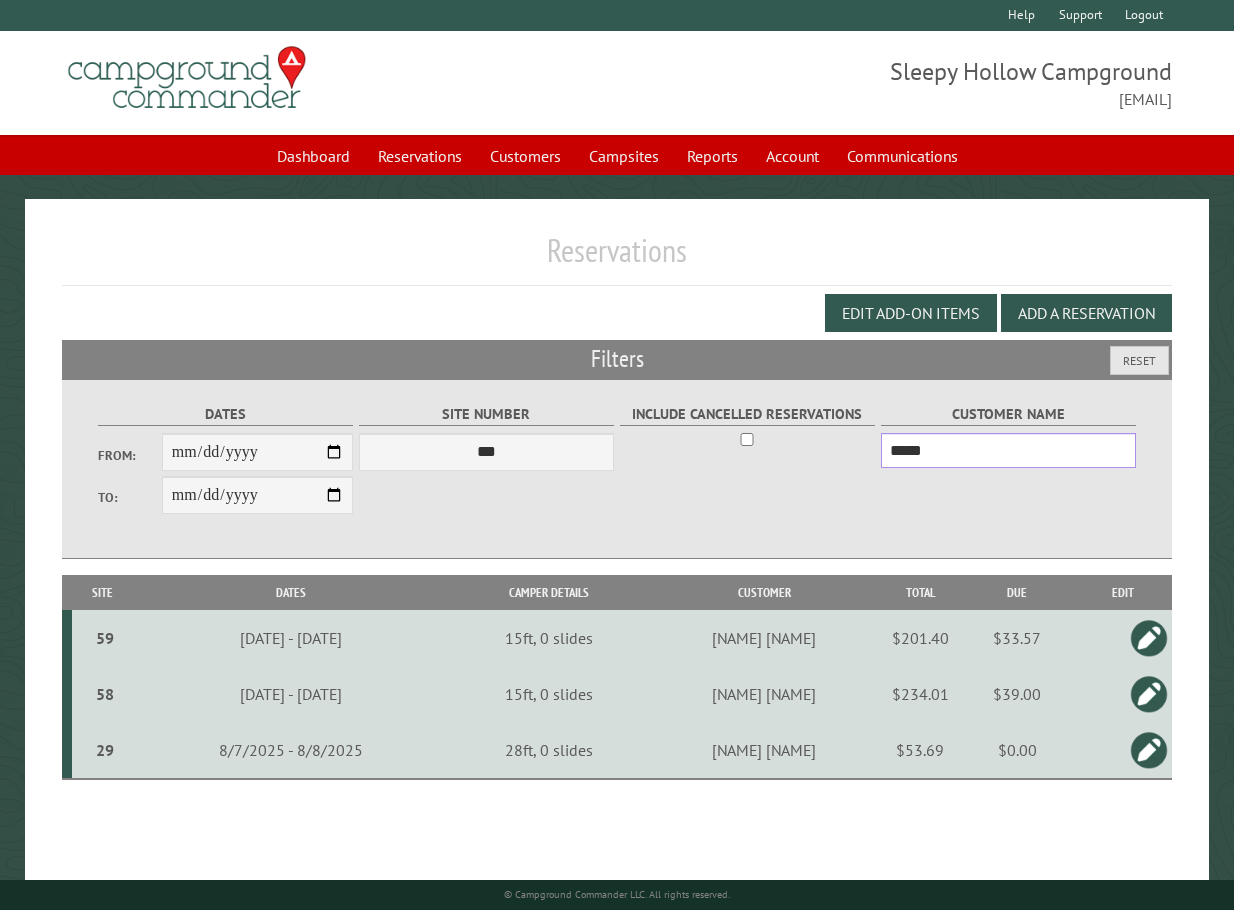 type on "*****" 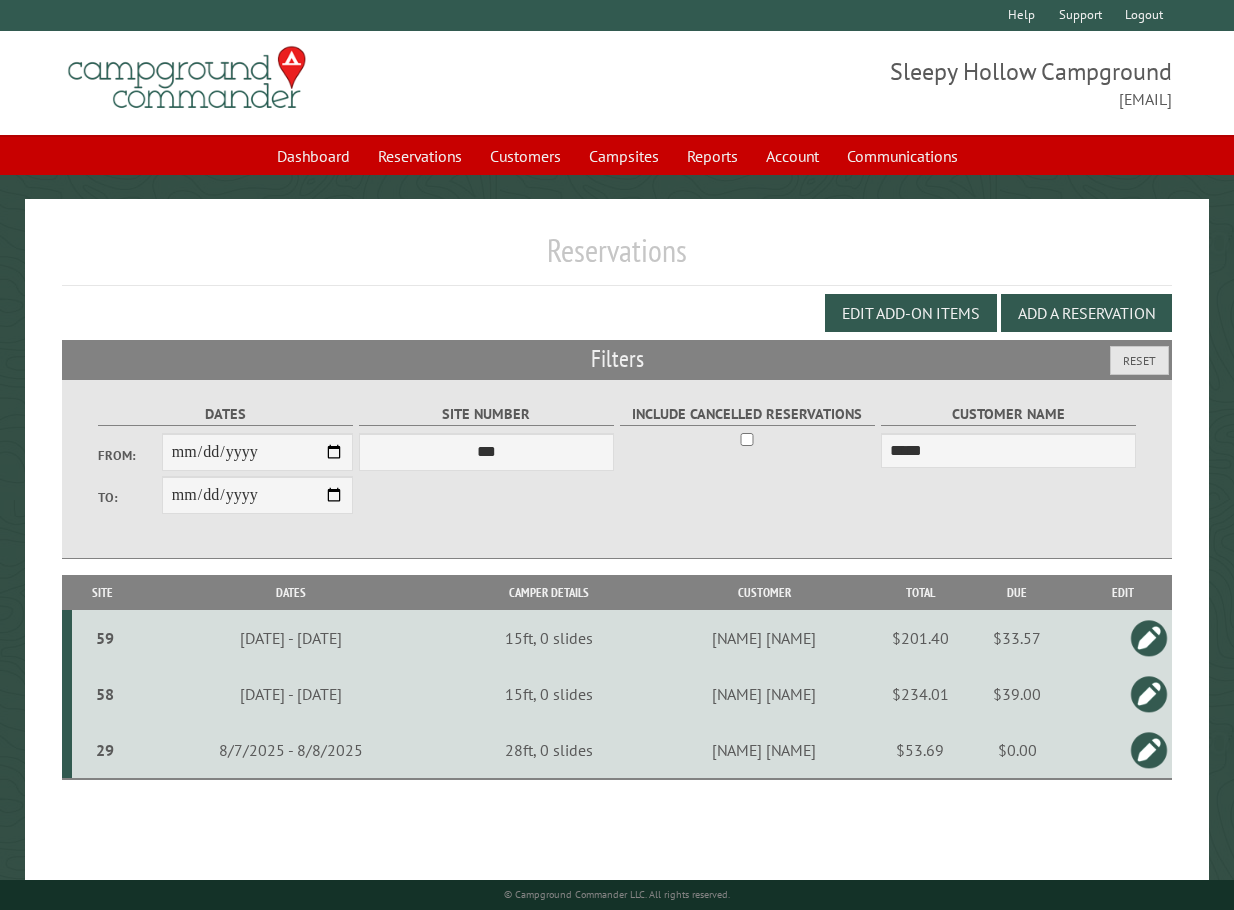 click on "59" at bounding box center (105, 638) 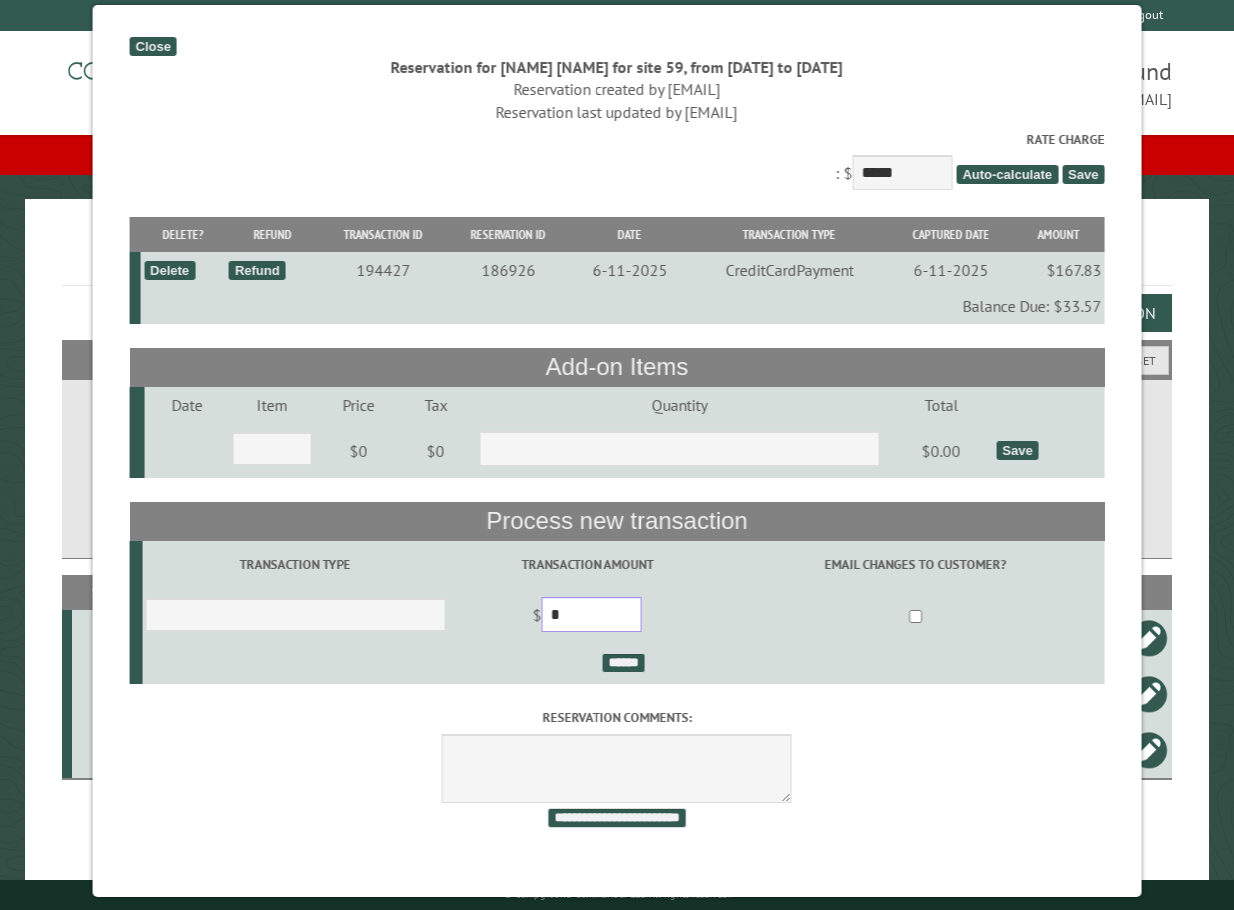 click on "*" at bounding box center (592, 614) 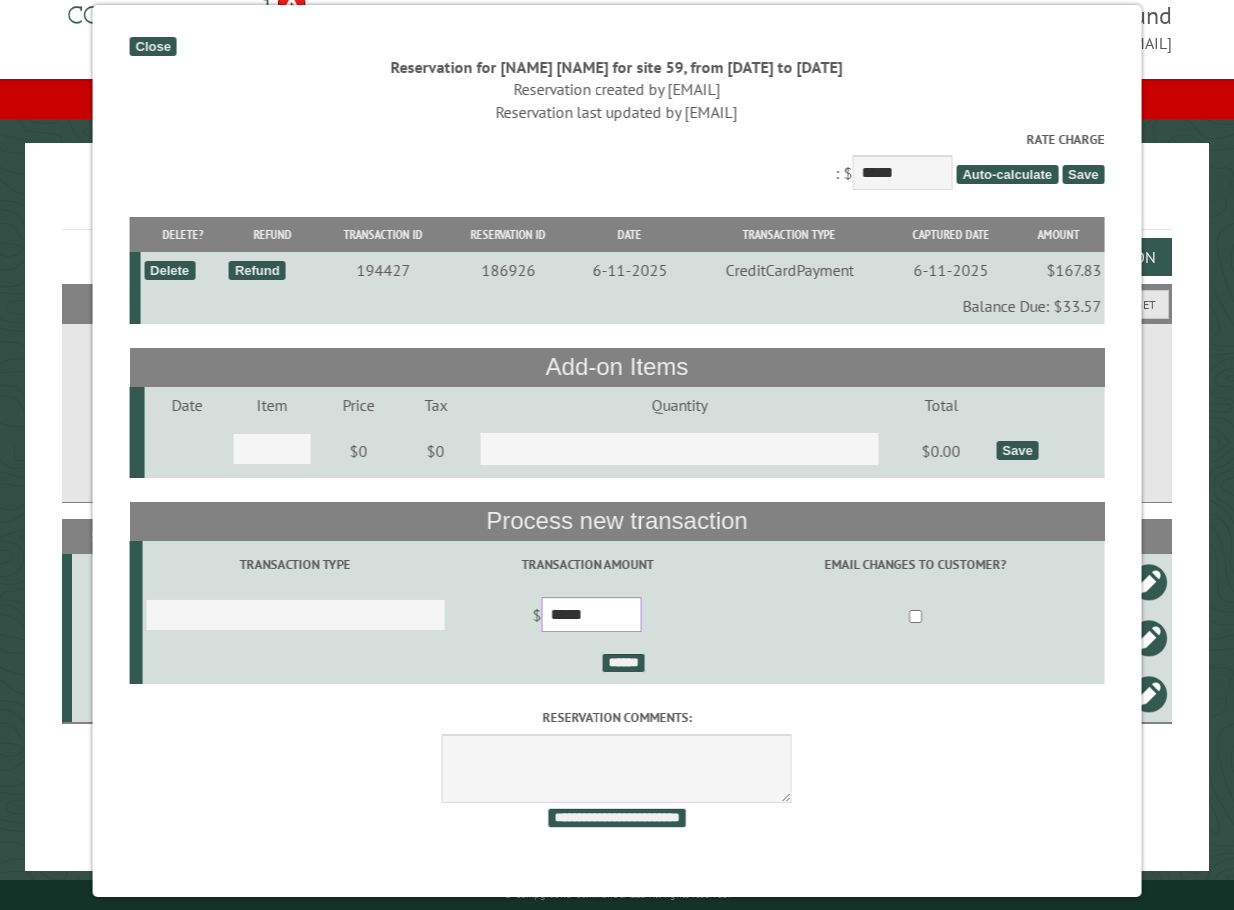 scroll, scrollTop: 65, scrollLeft: 0, axis: vertical 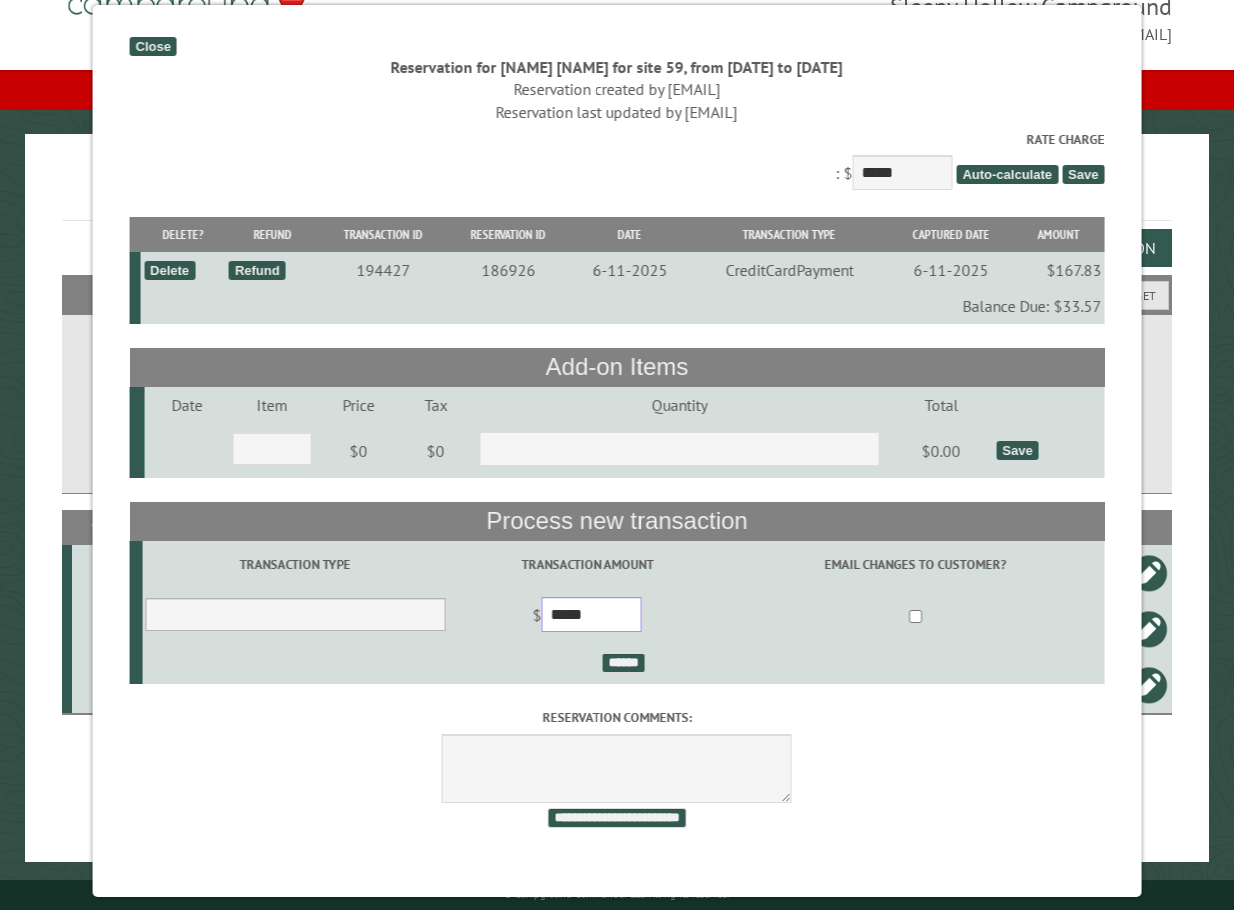 type on "*****" 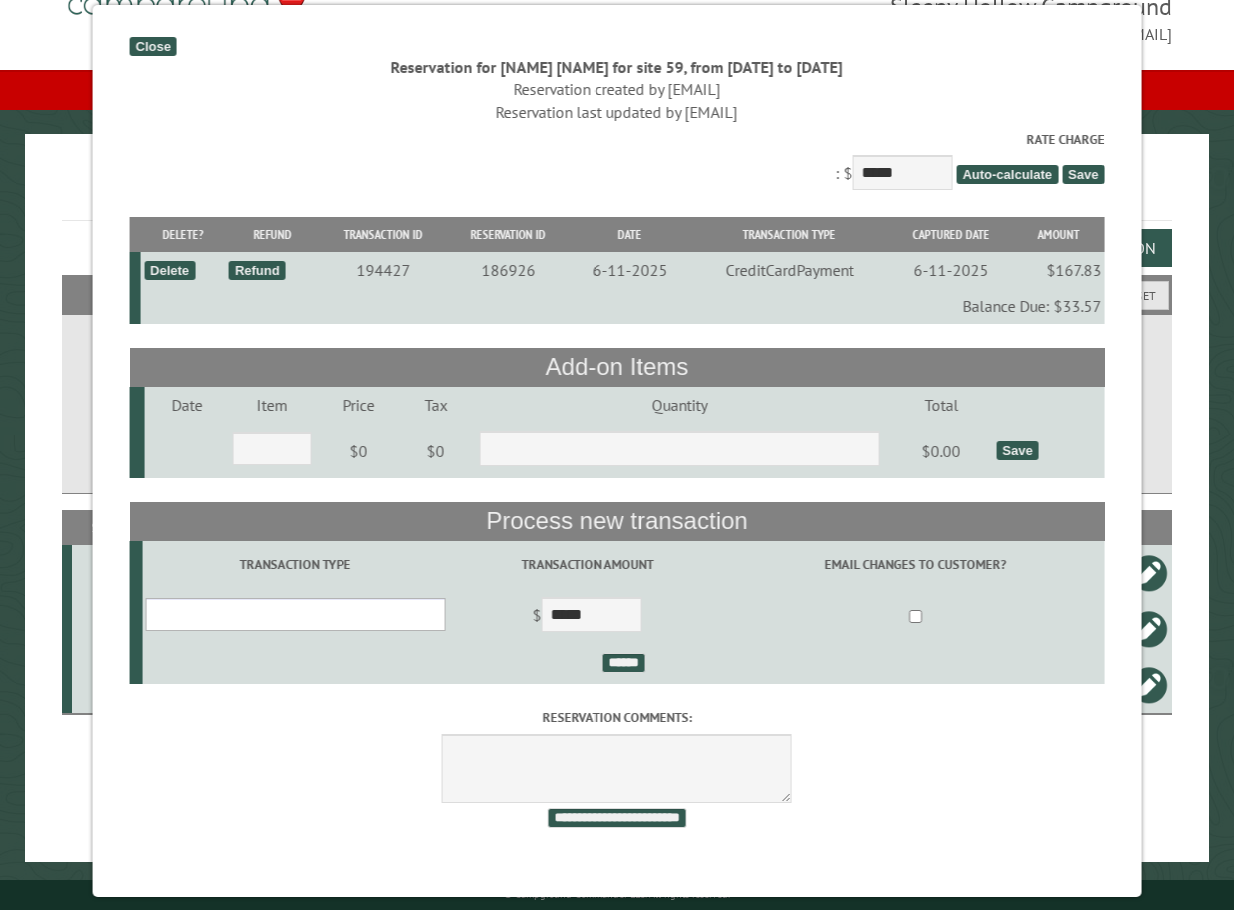 click on "**********" at bounding box center (296, 614) 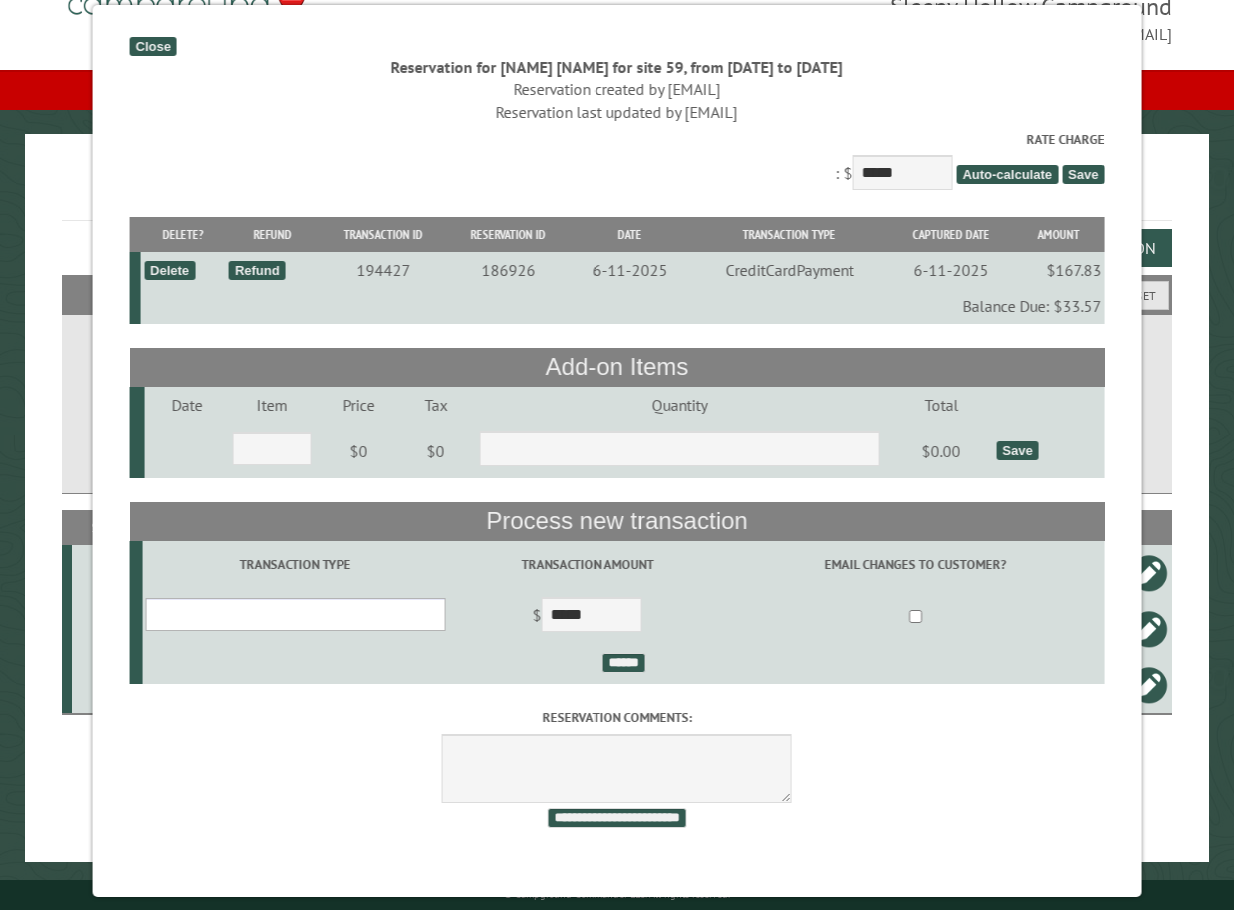 select on "*" 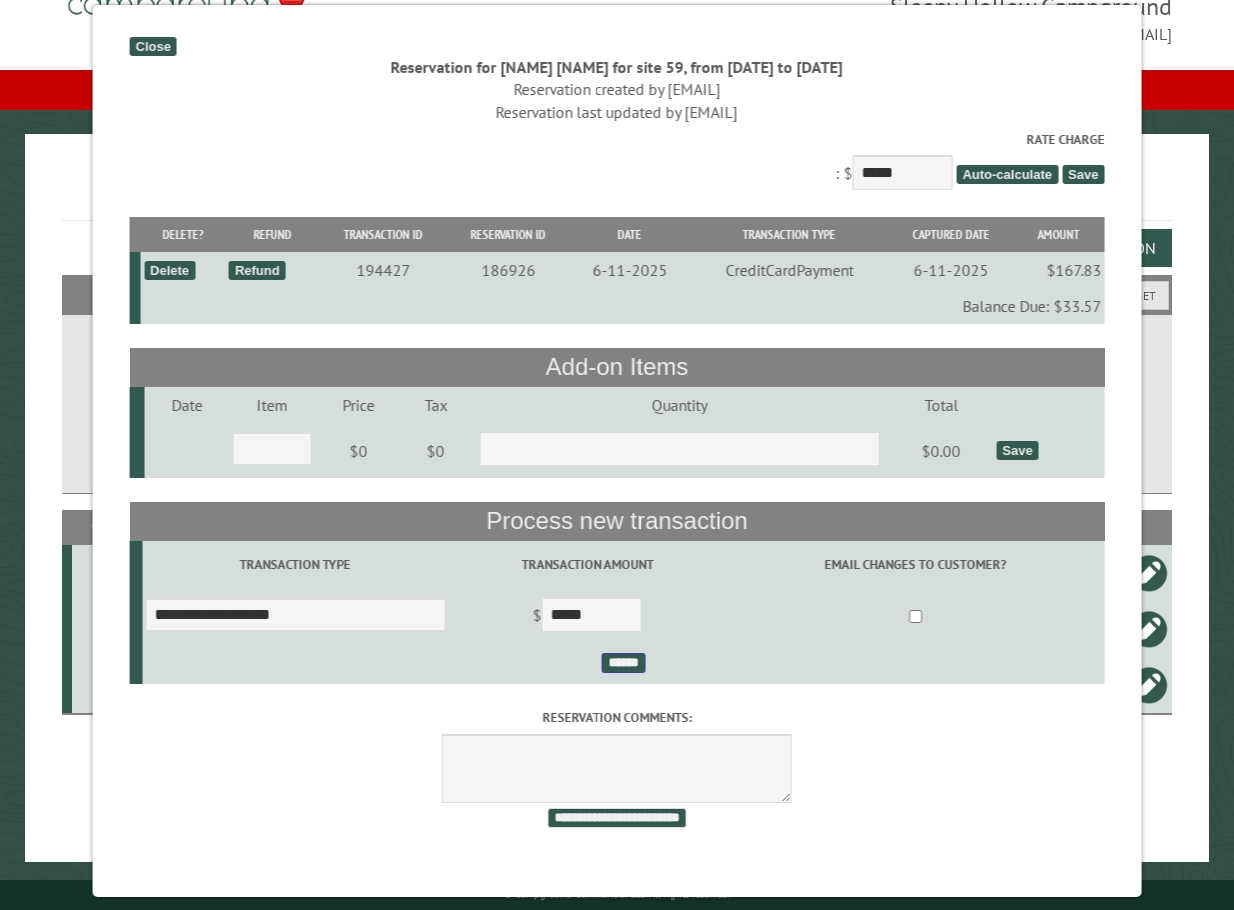 click on "******" at bounding box center (623, 663) 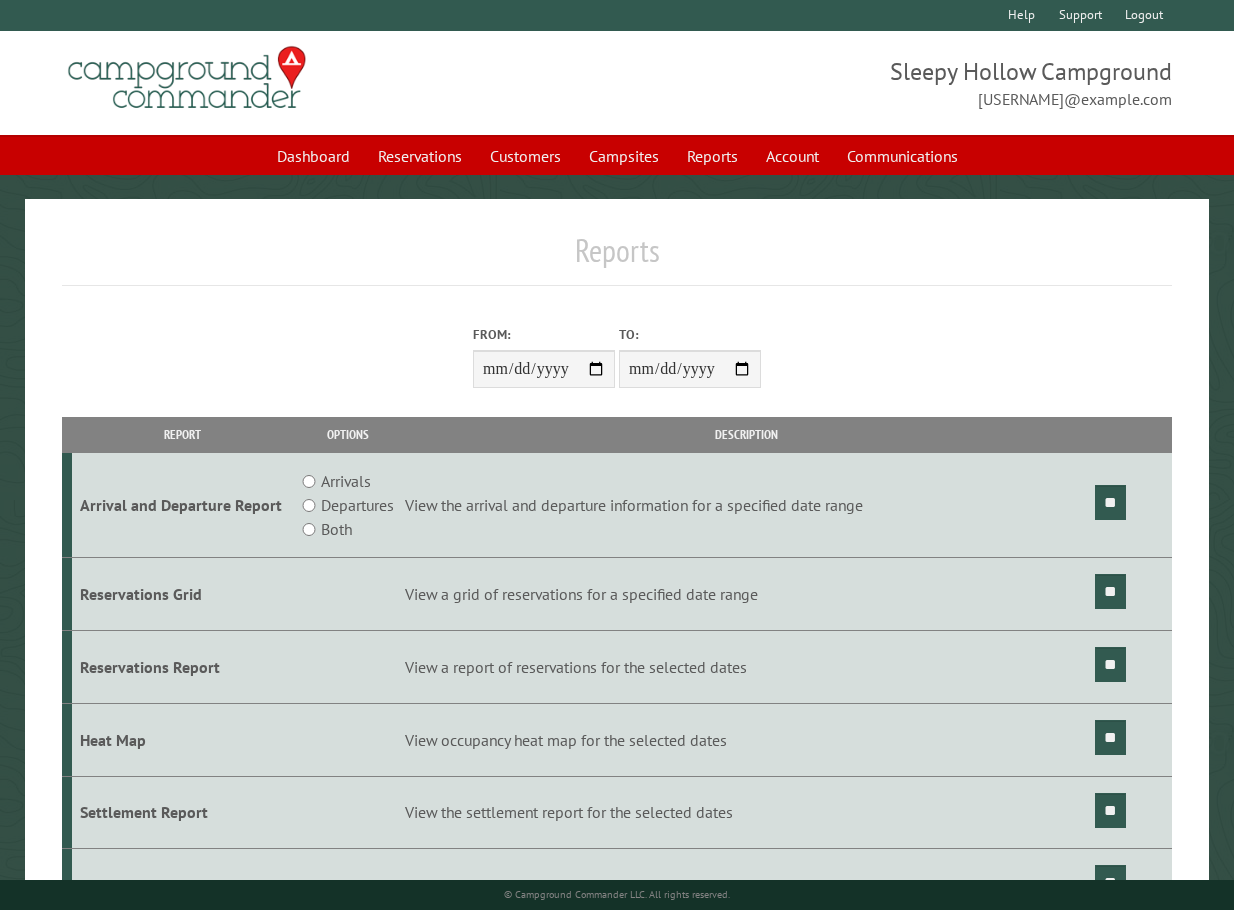 scroll, scrollTop: 0, scrollLeft: 0, axis: both 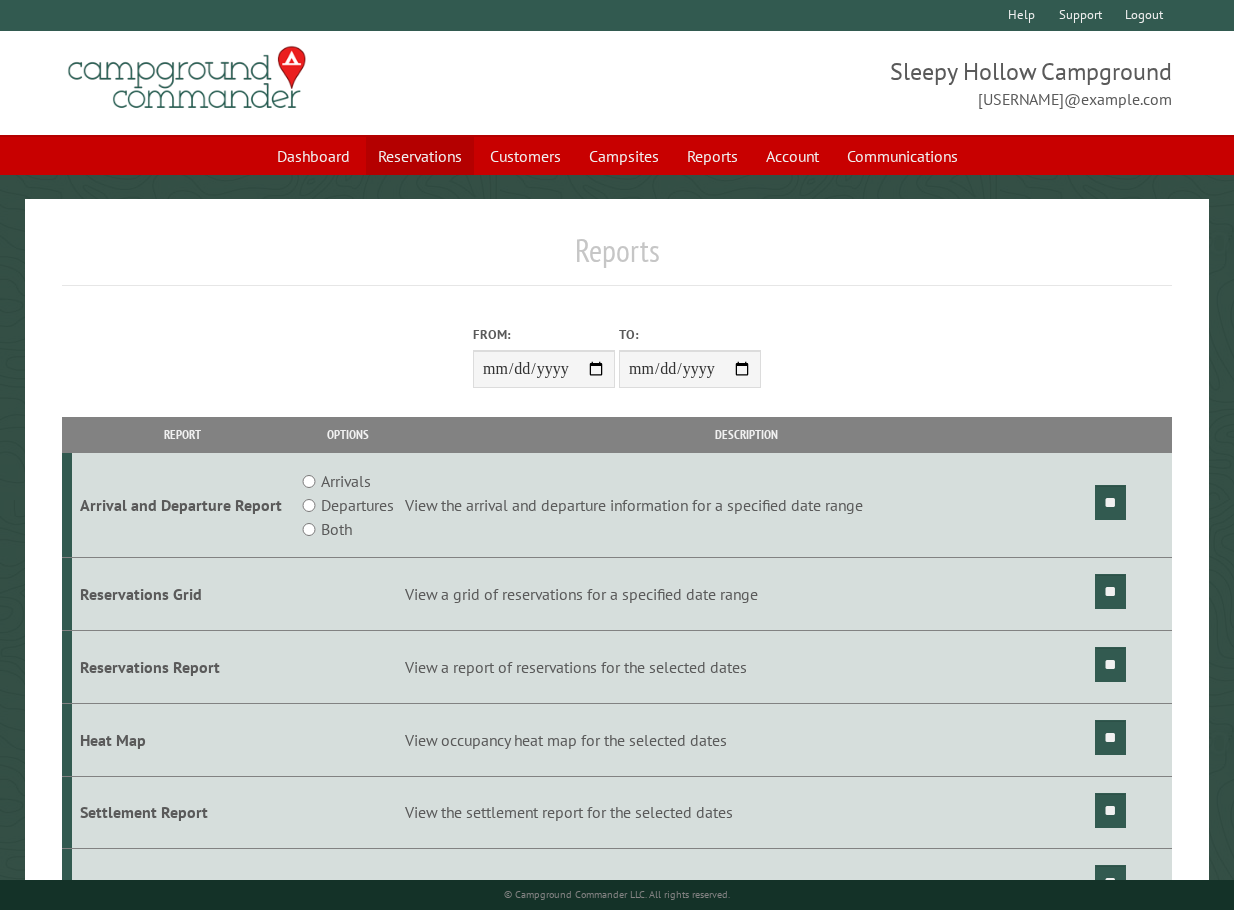 click on "Reservations" at bounding box center (420, 156) 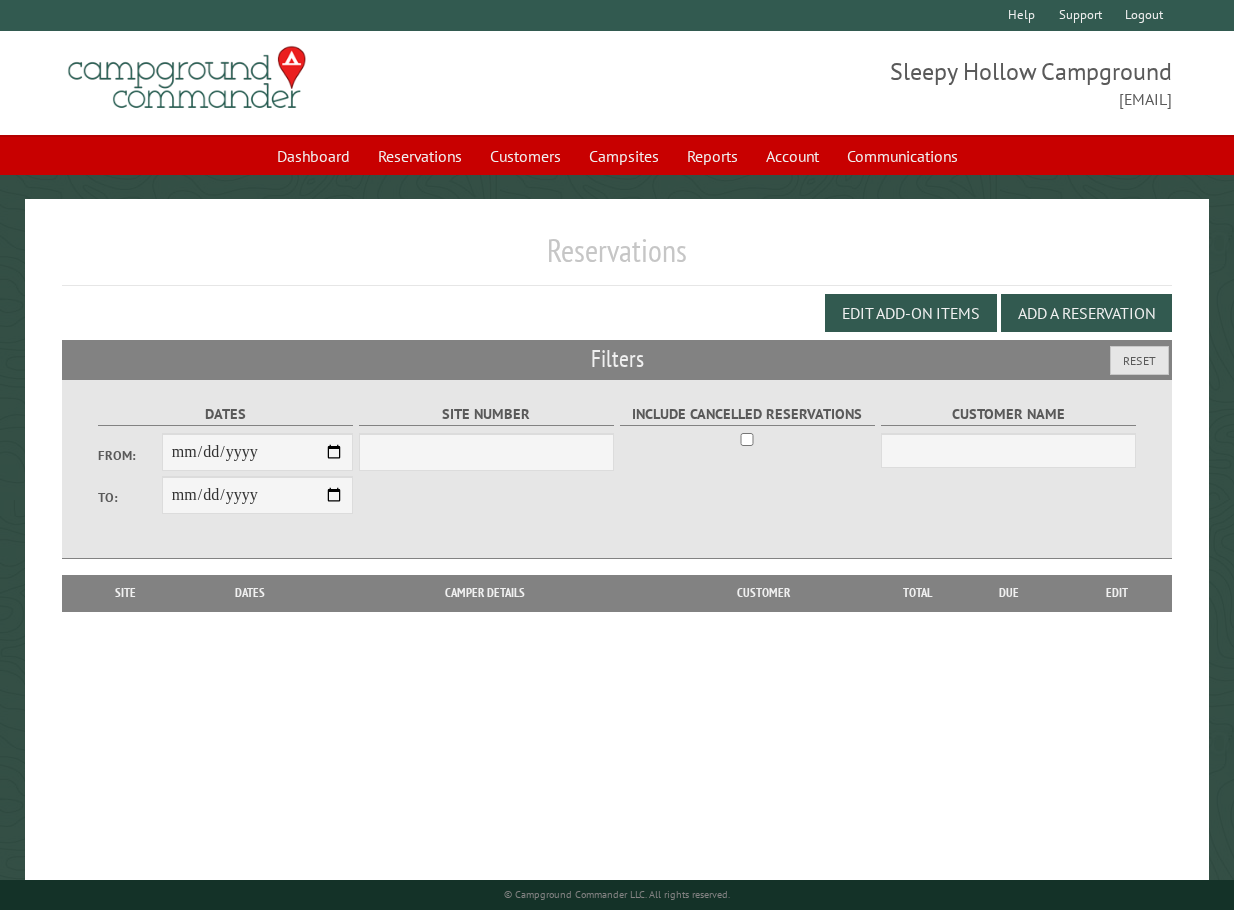 scroll, scrollTop: 0, scrollLeft: 0, axis: both 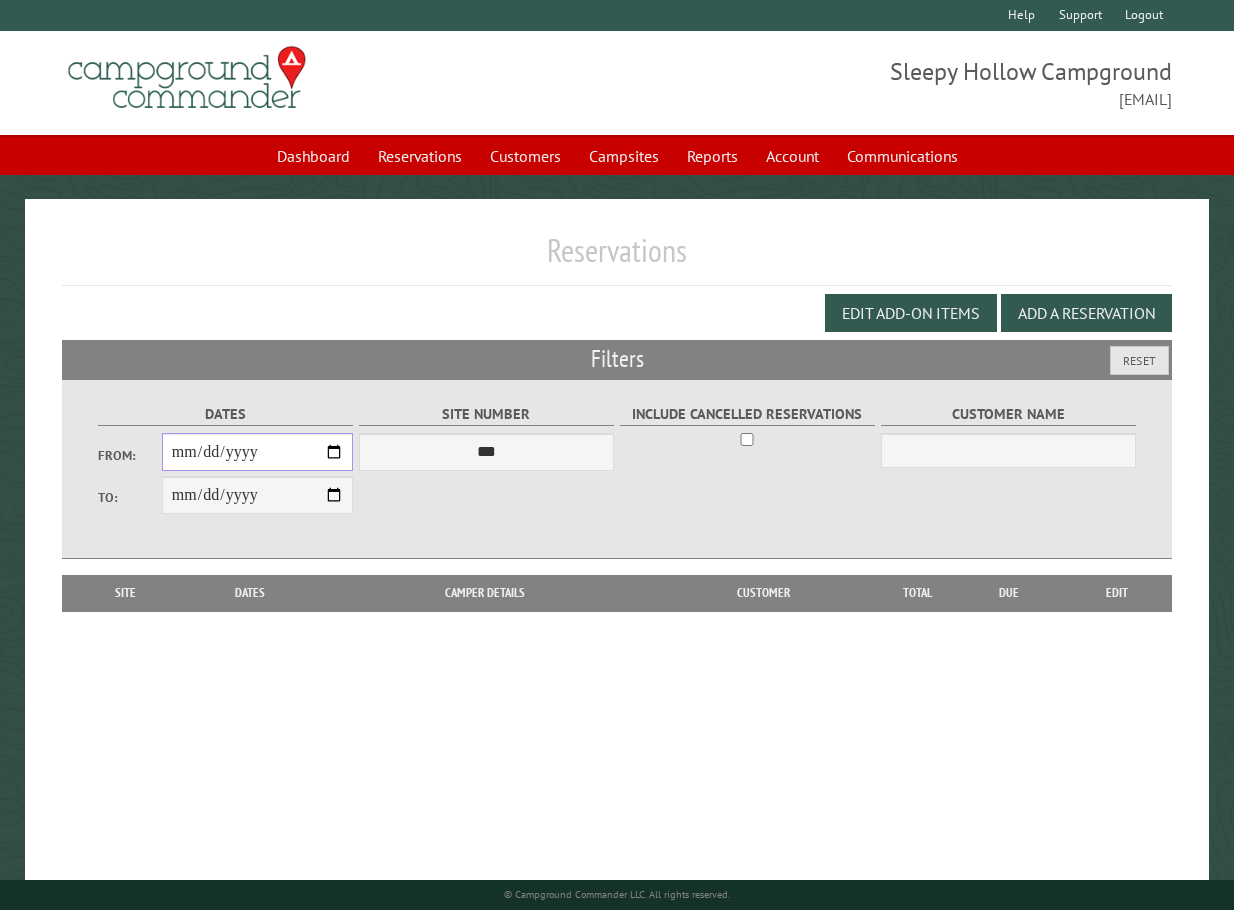 click on "From:" at bounding box center [257, 452] 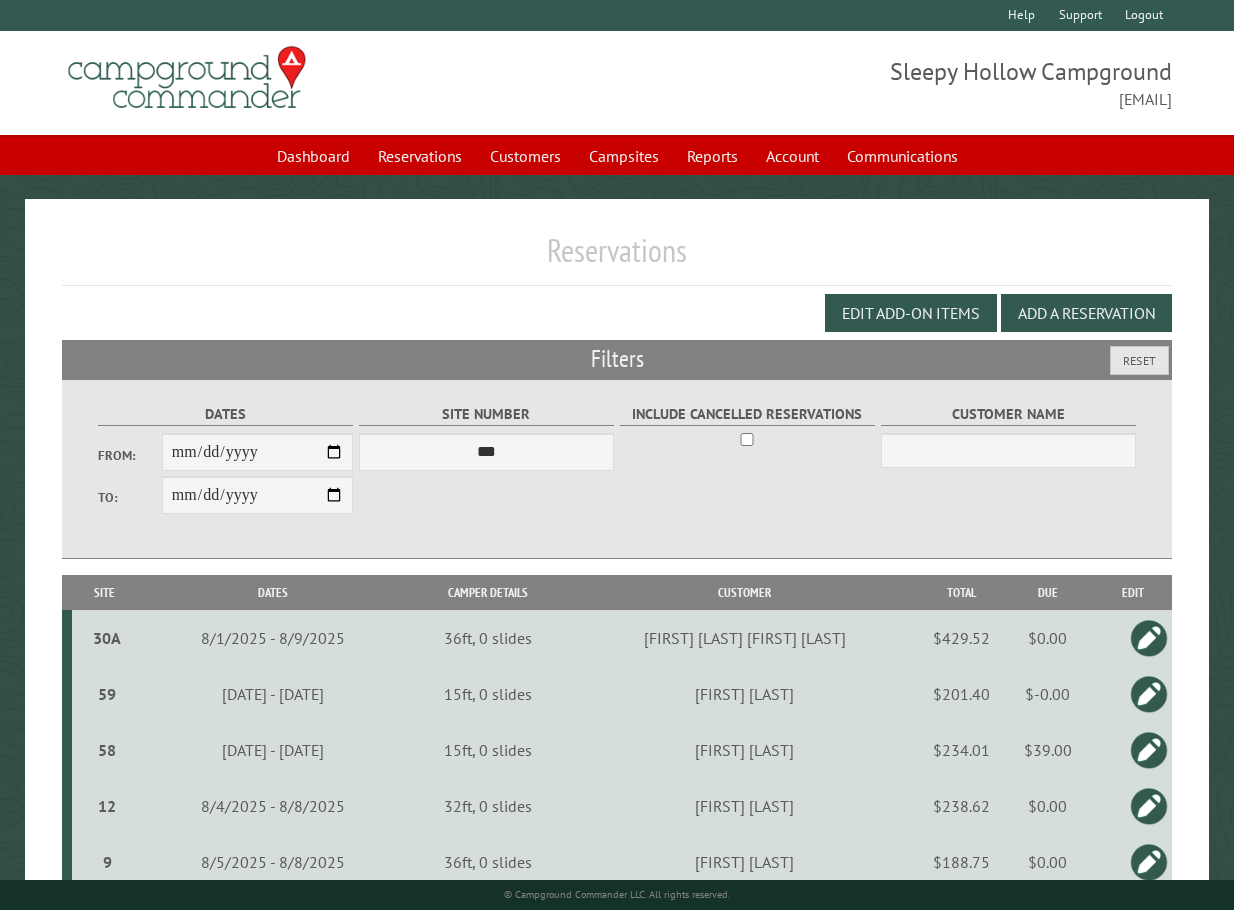 click on "58" at bounding box center (107, 750) 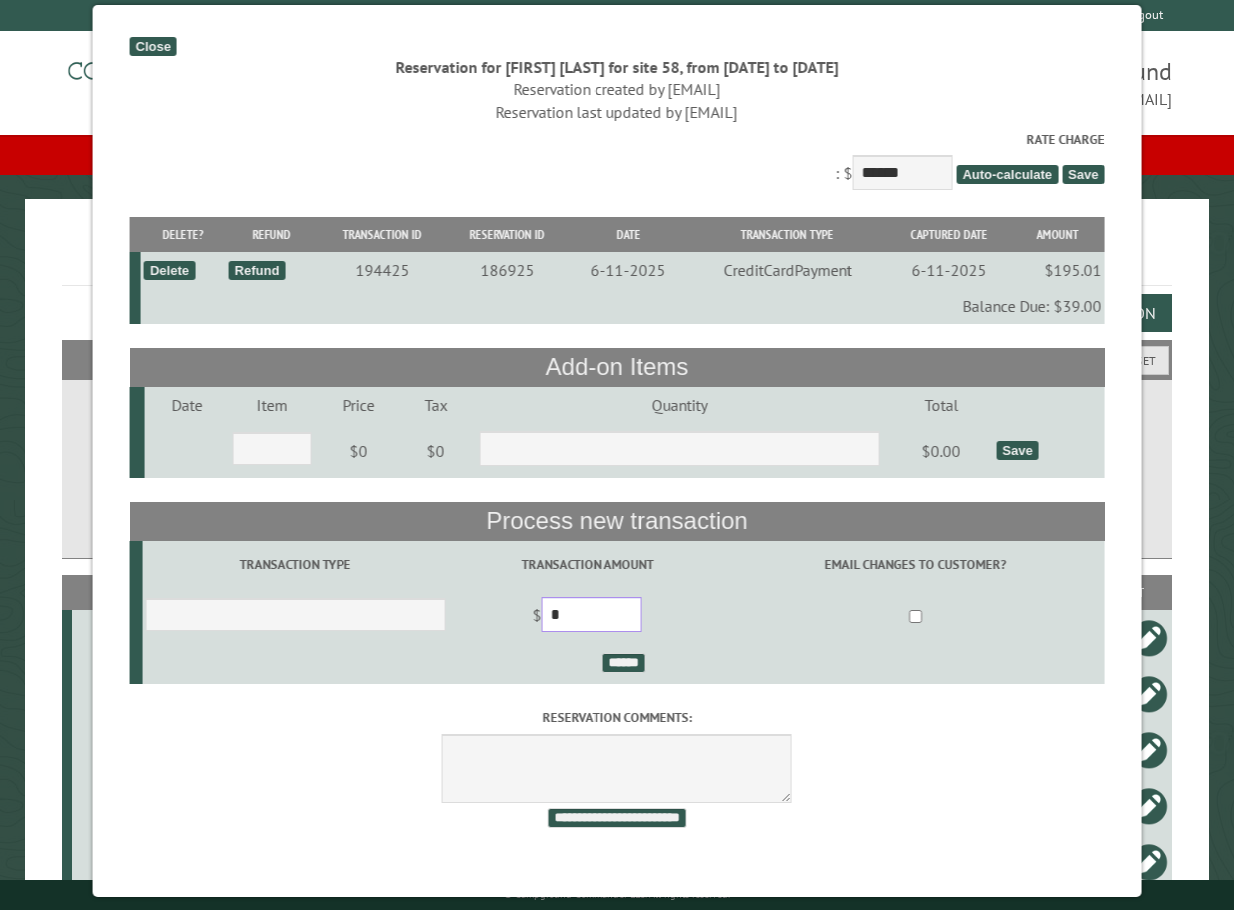 click on "*" at bounding box center [592, 614] 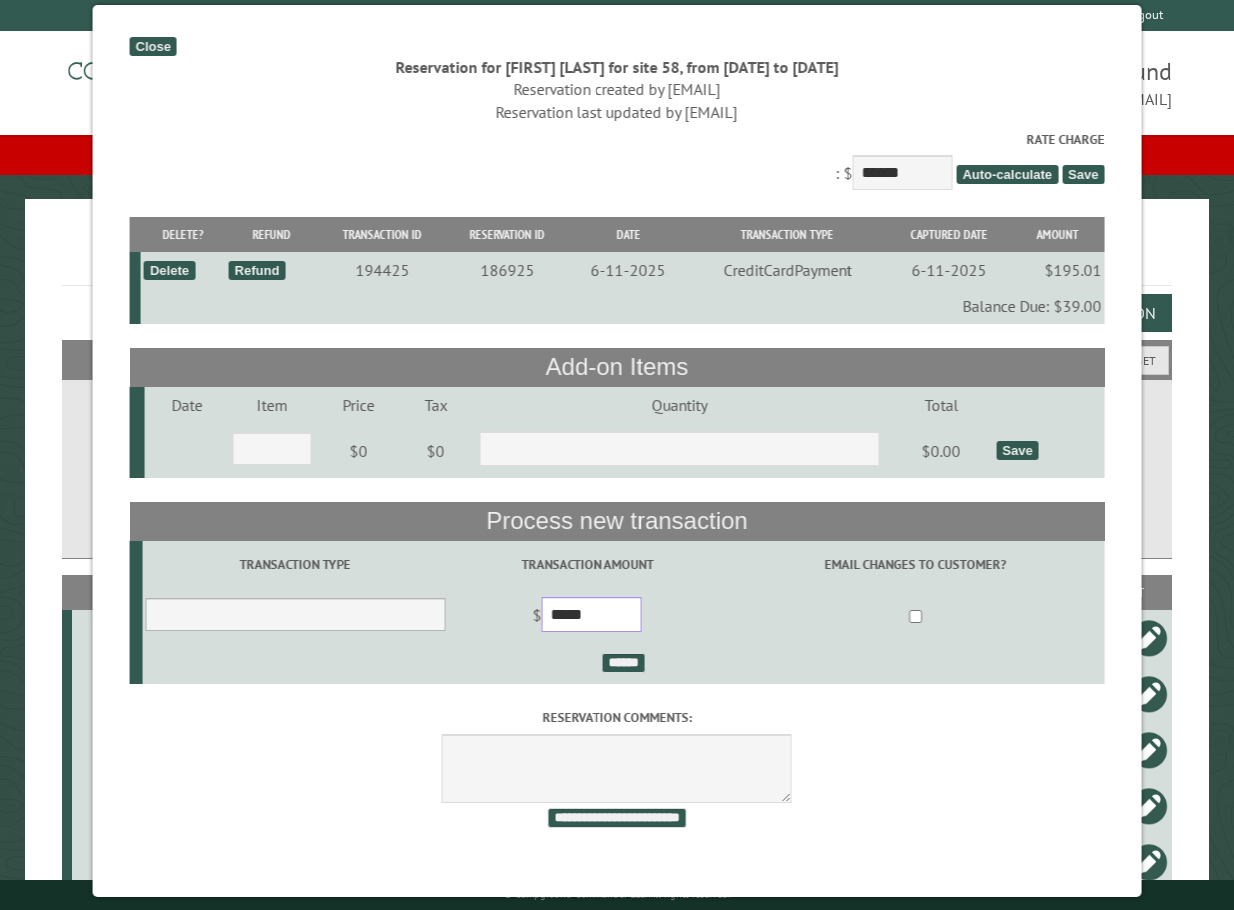 type on "*****" 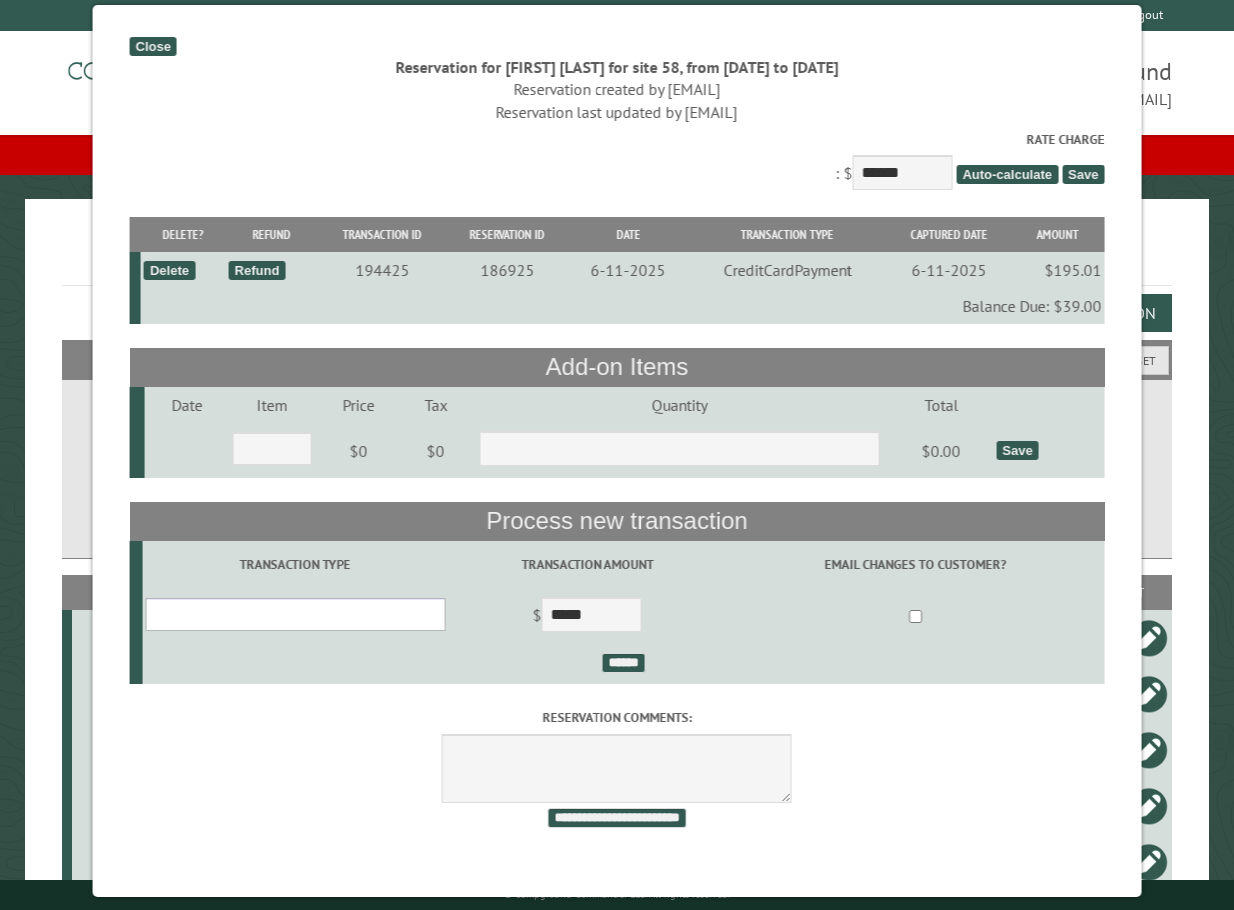 click on "**********" at bounding box center (296, 614) 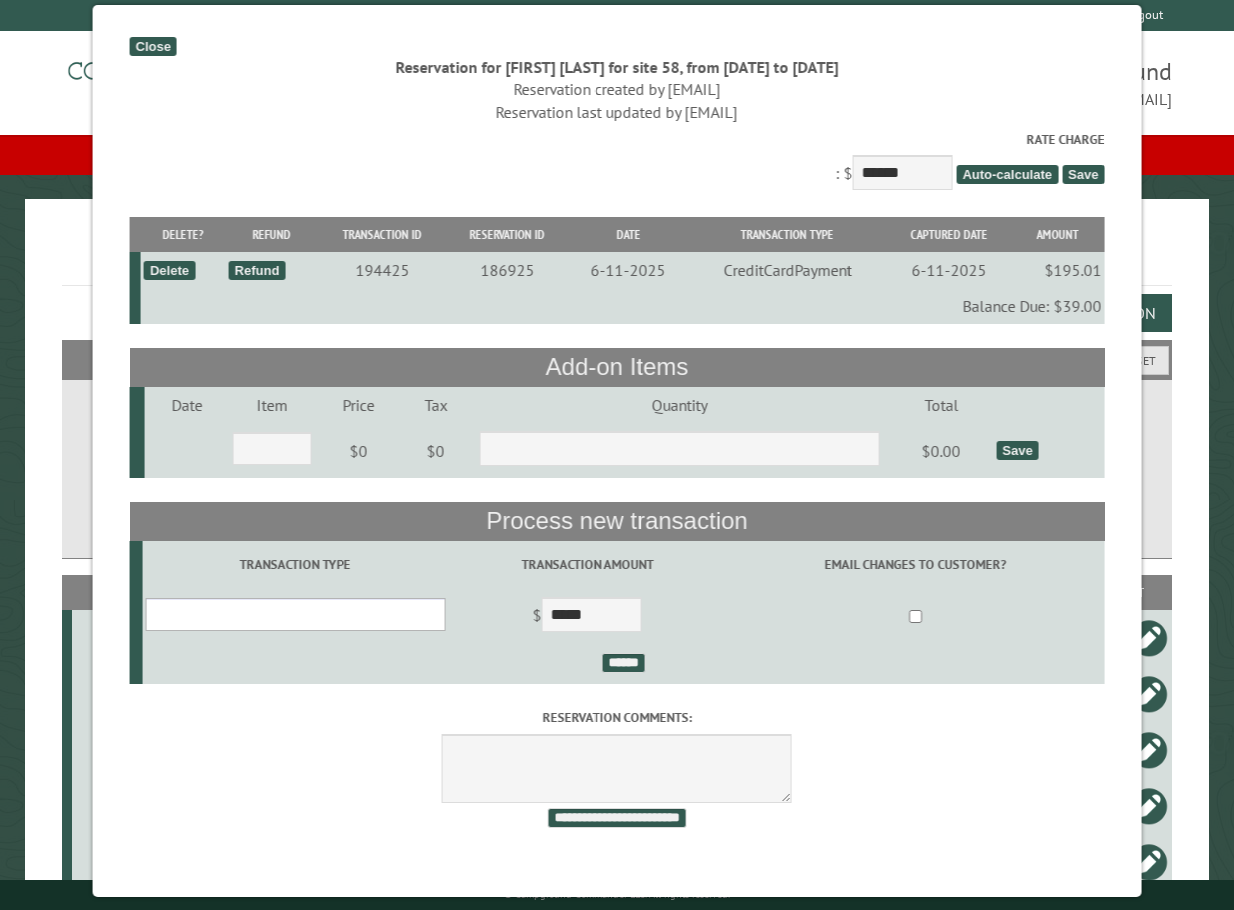select on "*" 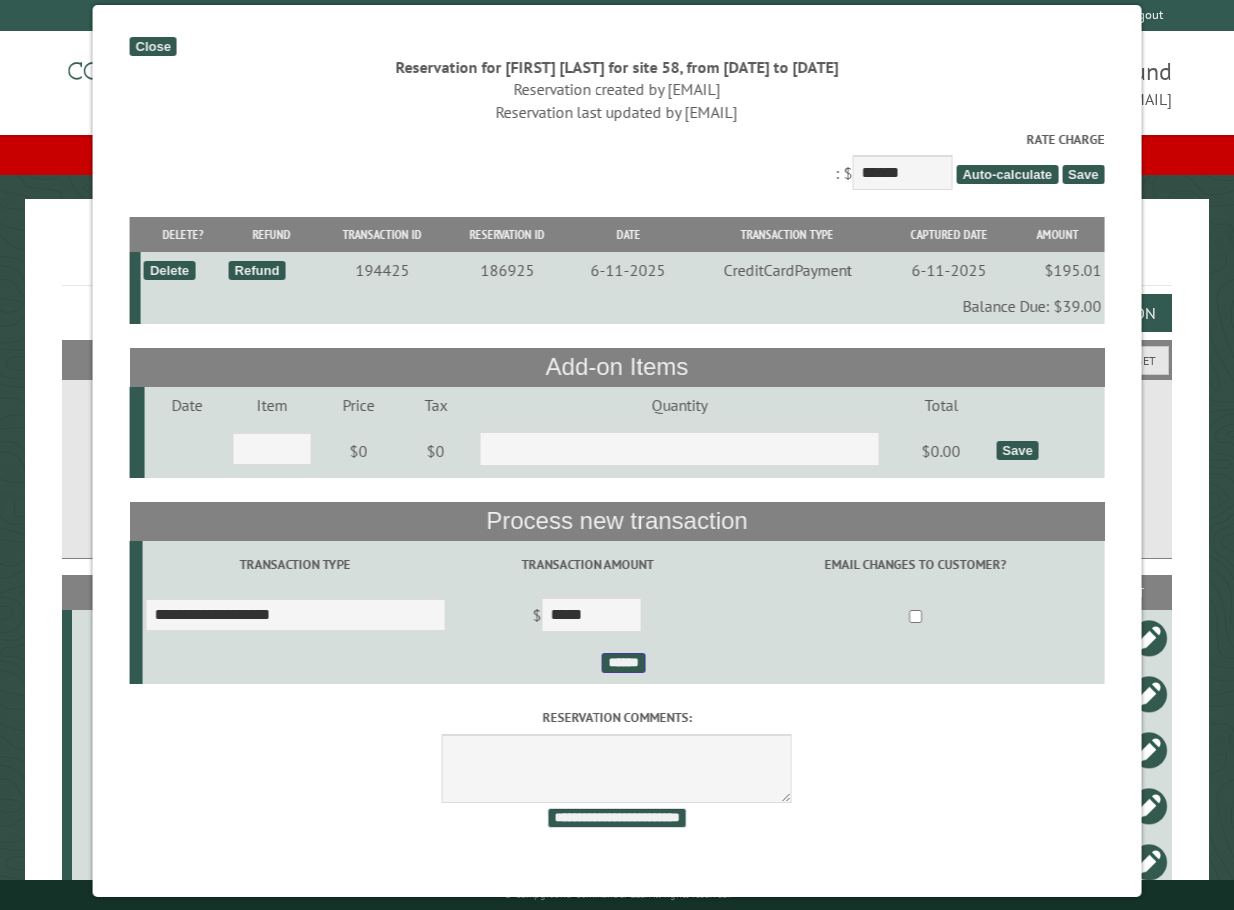 click on "******" at bounding box center (623, 663) 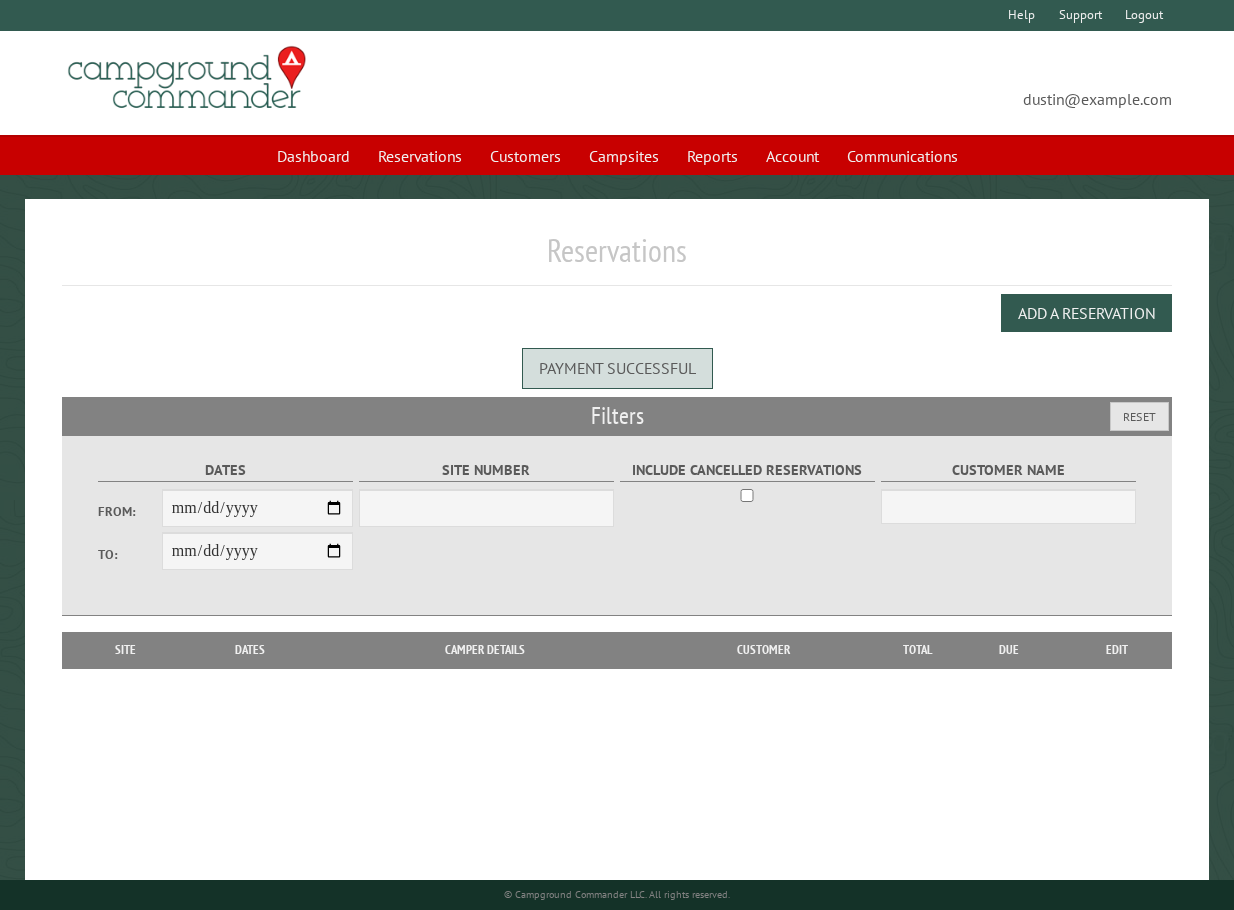 scroll, scrollTop: 0, scrollLeft: 0, axis: both 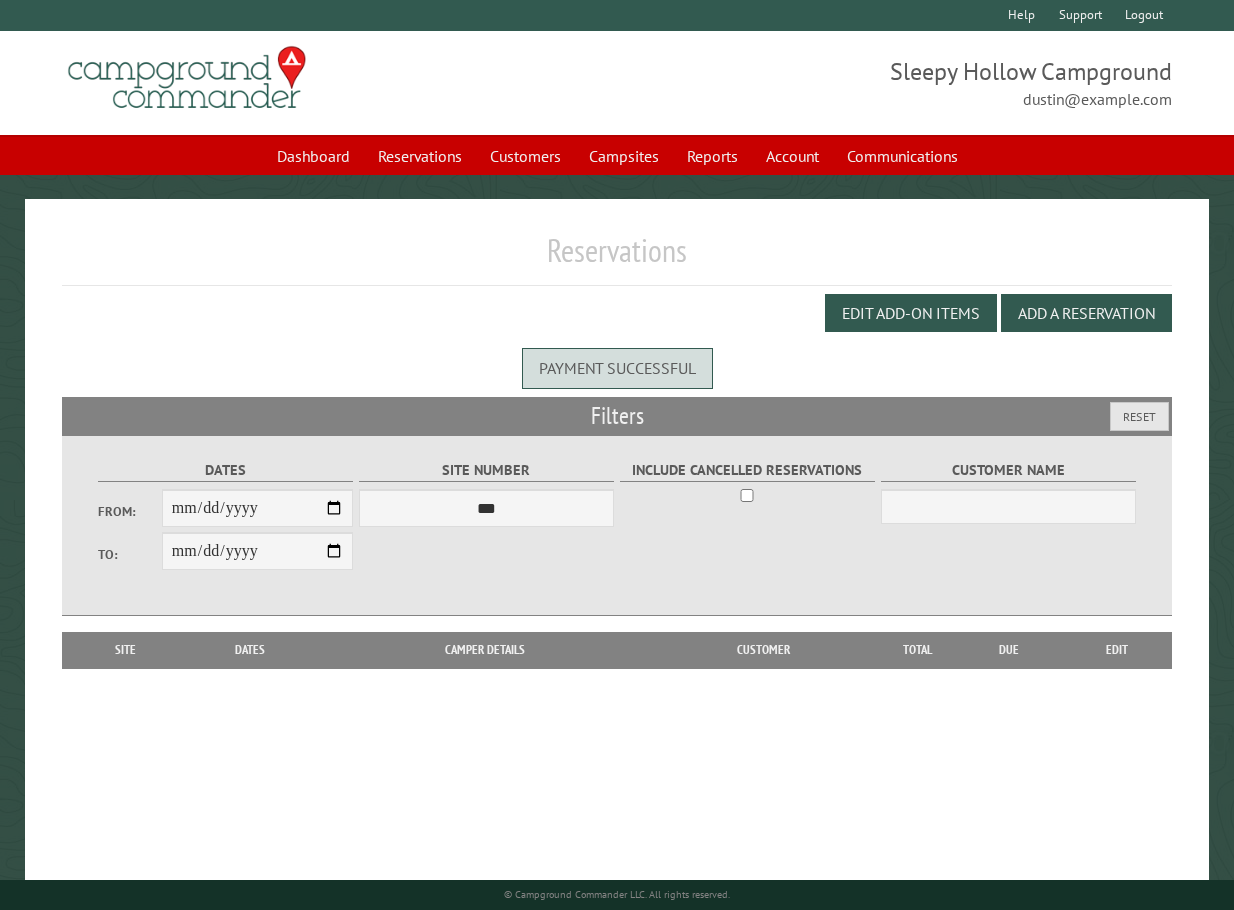 drag, startPoint x: 469, startPoint y: 82, endPoint x: 471, endPoint y: 95, distance: 13.152946 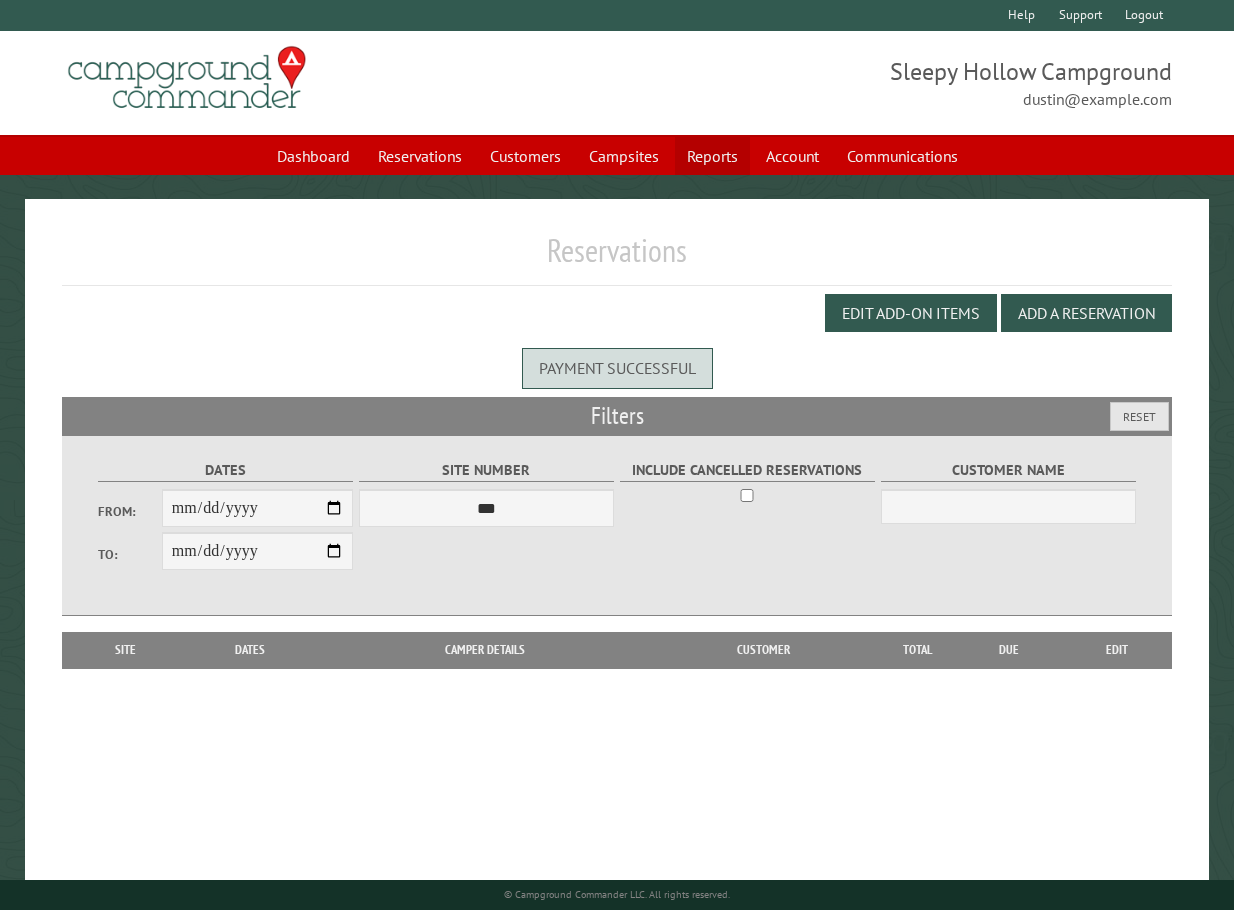 click on "Reports" at bounding box center (712, 156) 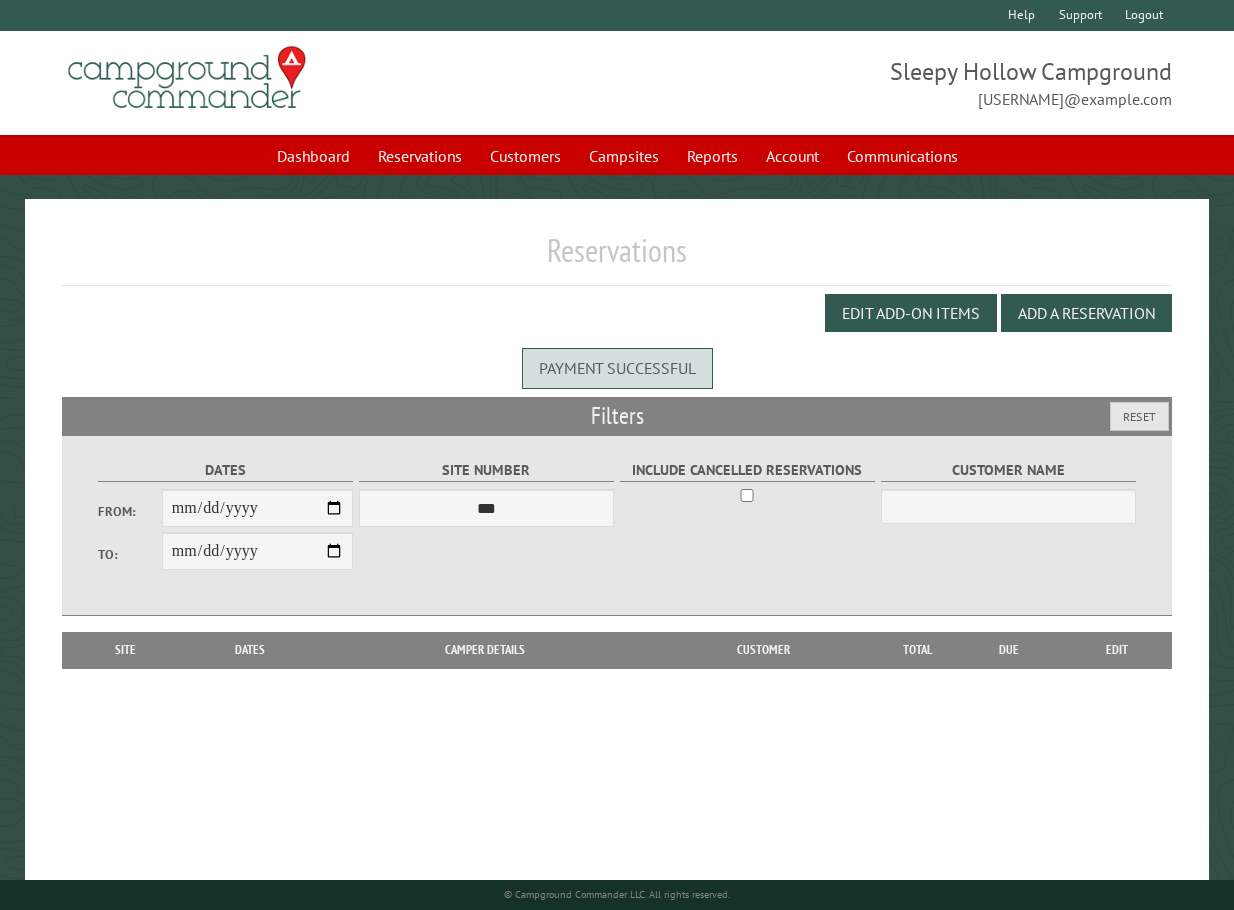 scroll, scrollTop: 0, scrollLeft: 0, axis: both 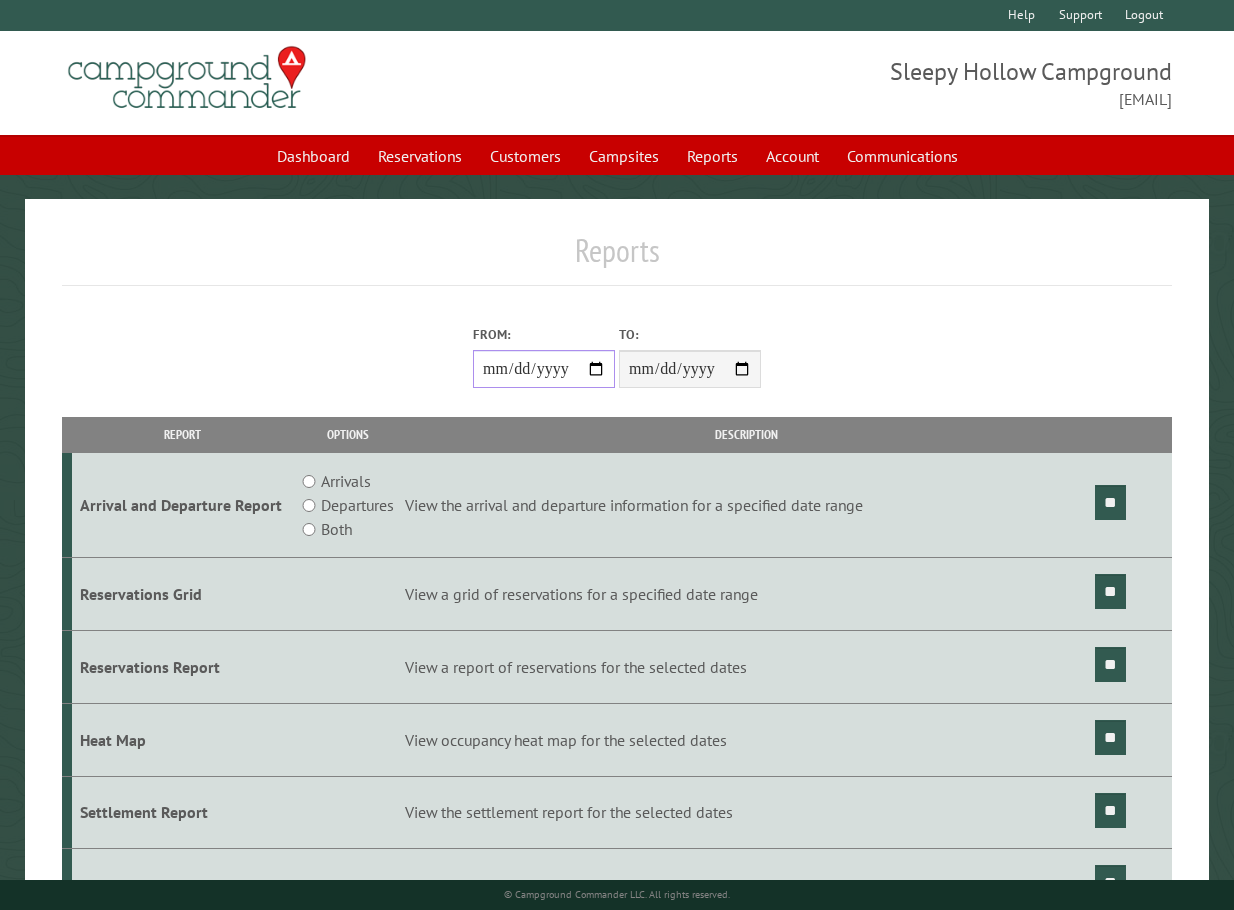 click on "From:" at bounding box center (544, 369) 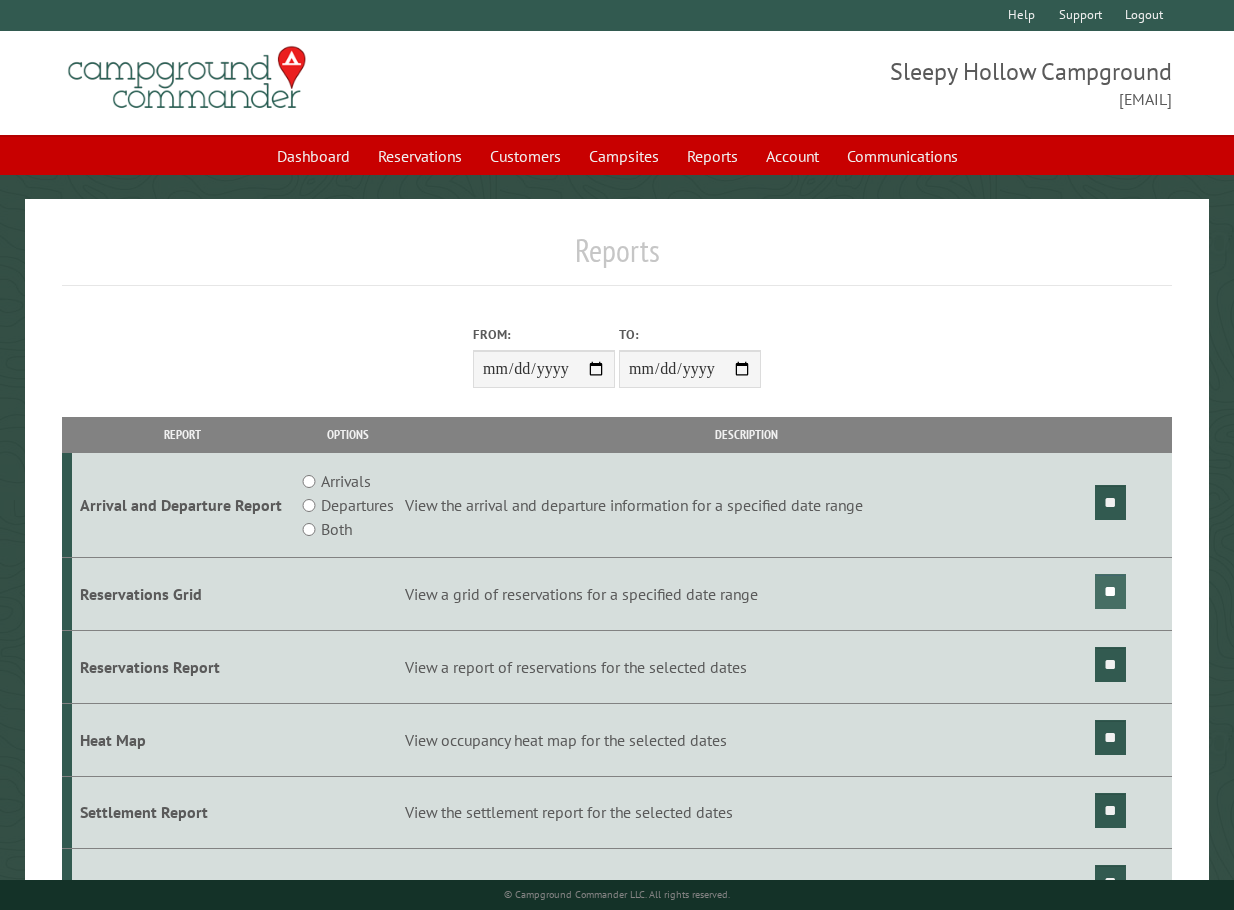 click on "**" at bounding box center (1110, 591) 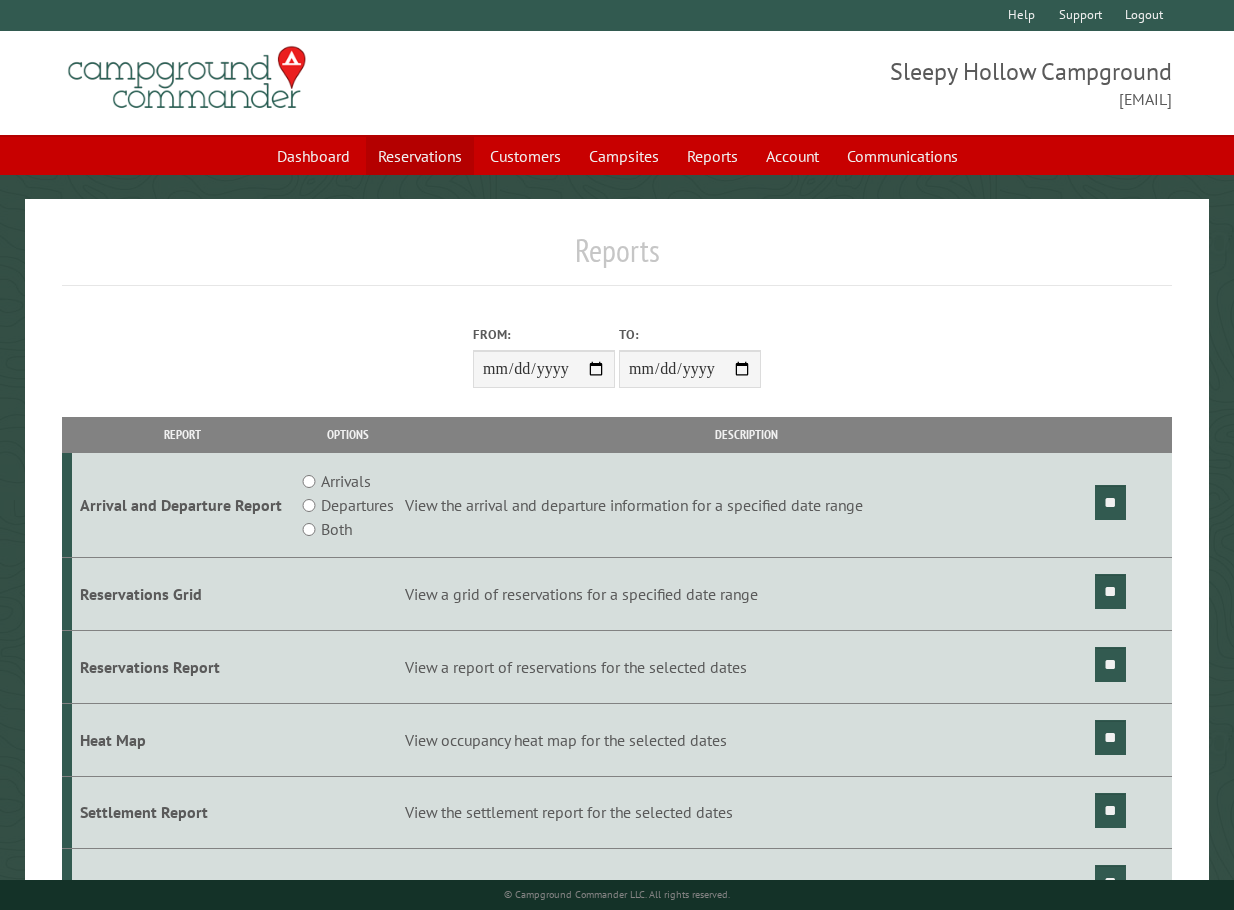 click on "Reservations" at bounding box center [420, 156] 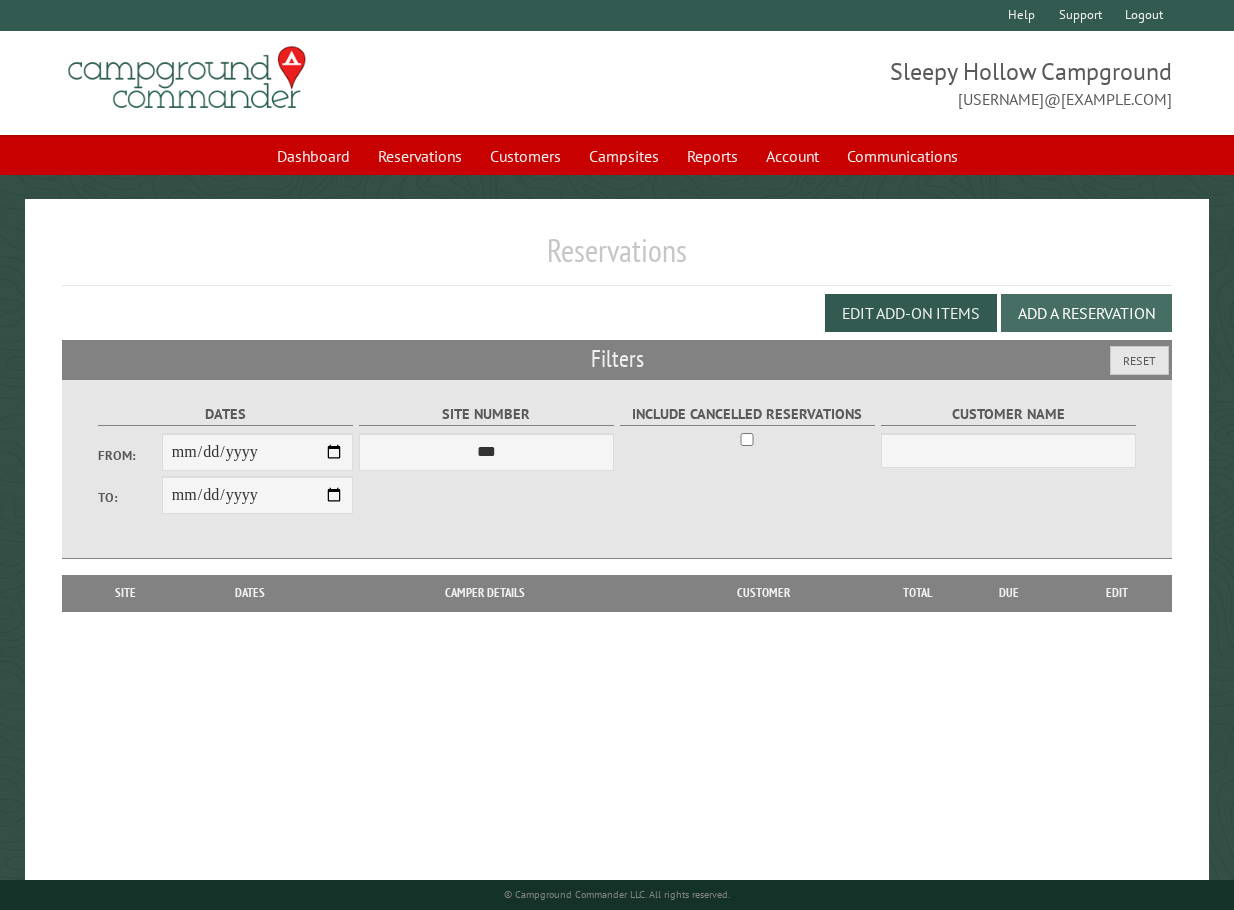 scroll, scrollTop: 0, scrollLeft: 0, axis: both 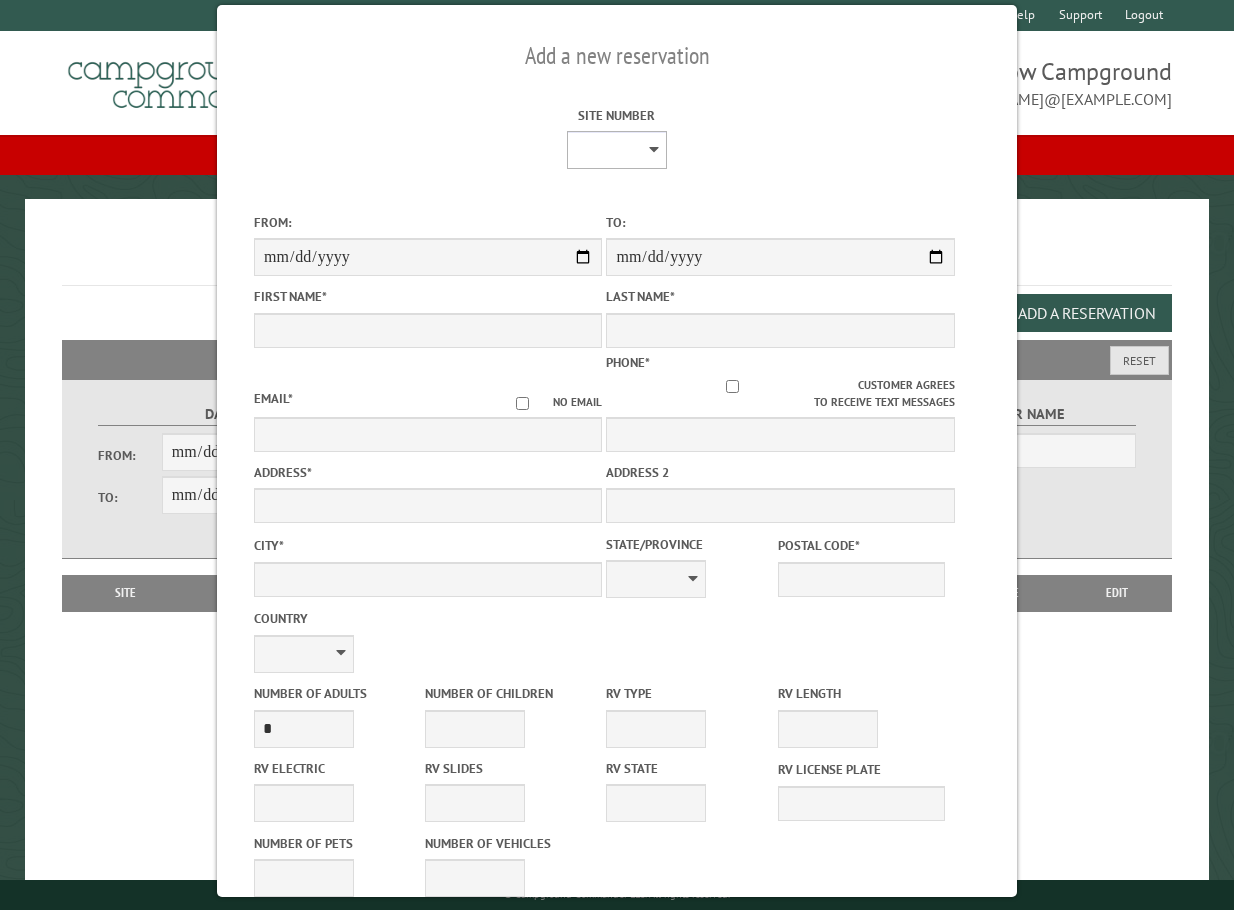 drag, startPoint x: 648, startPoint y: 143, endPoint x: 658, endPoint y: 144, distance: 10.049875 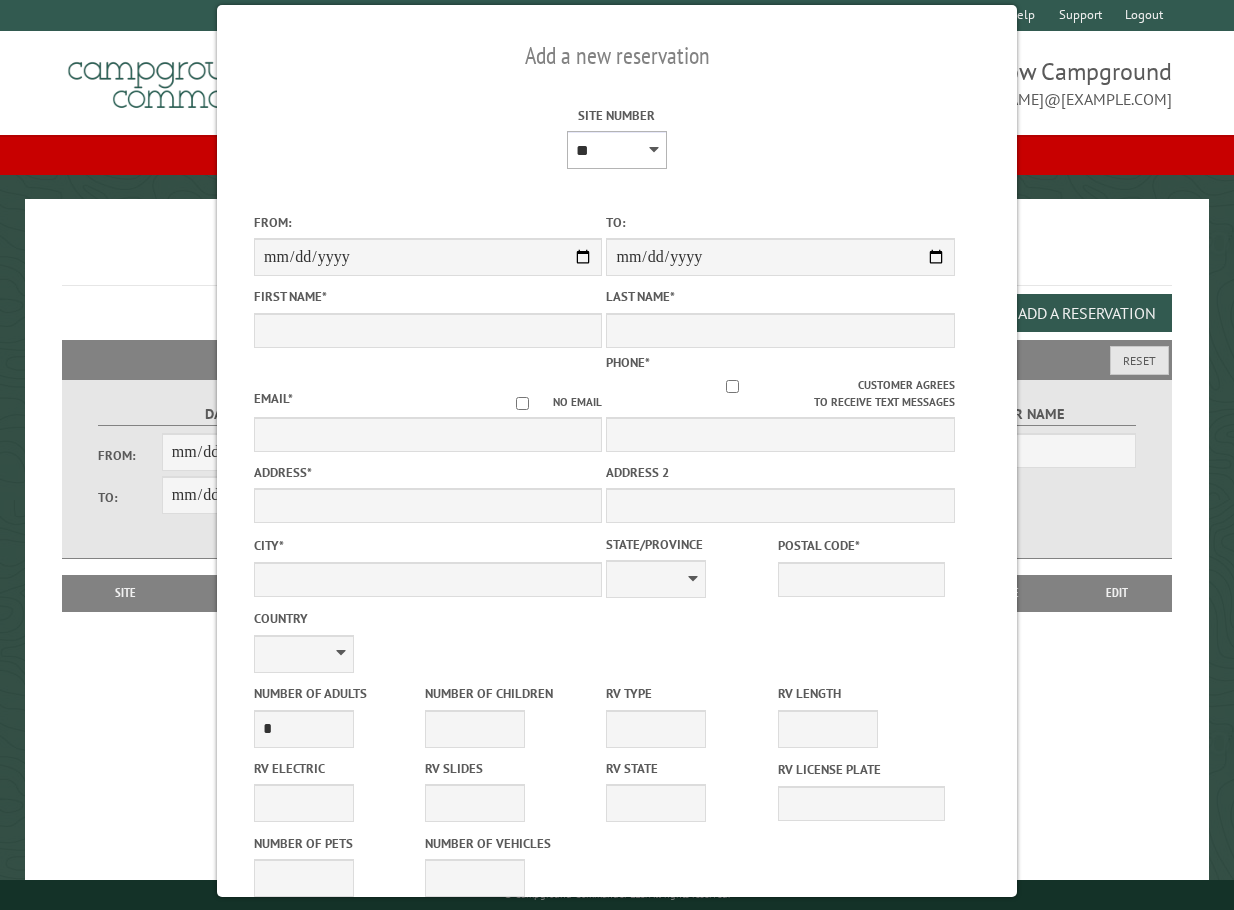click on "* * * * * * * * * ** *** *** ** ** ** ** ** ** ** ** ** ** *** *** ** ** ** ** ** ** ** ** ** ** *** *** ** ** ** ** ** ** ** ** *** *** ** ** ** ** ** ** *** *** ** ** ** ** ** *** ** ** ** ** ** ** ** ** ** ** ** ** ** ** ** ** ** ** ** ** ** ** ** ** **" at bounding box center (617, 150) 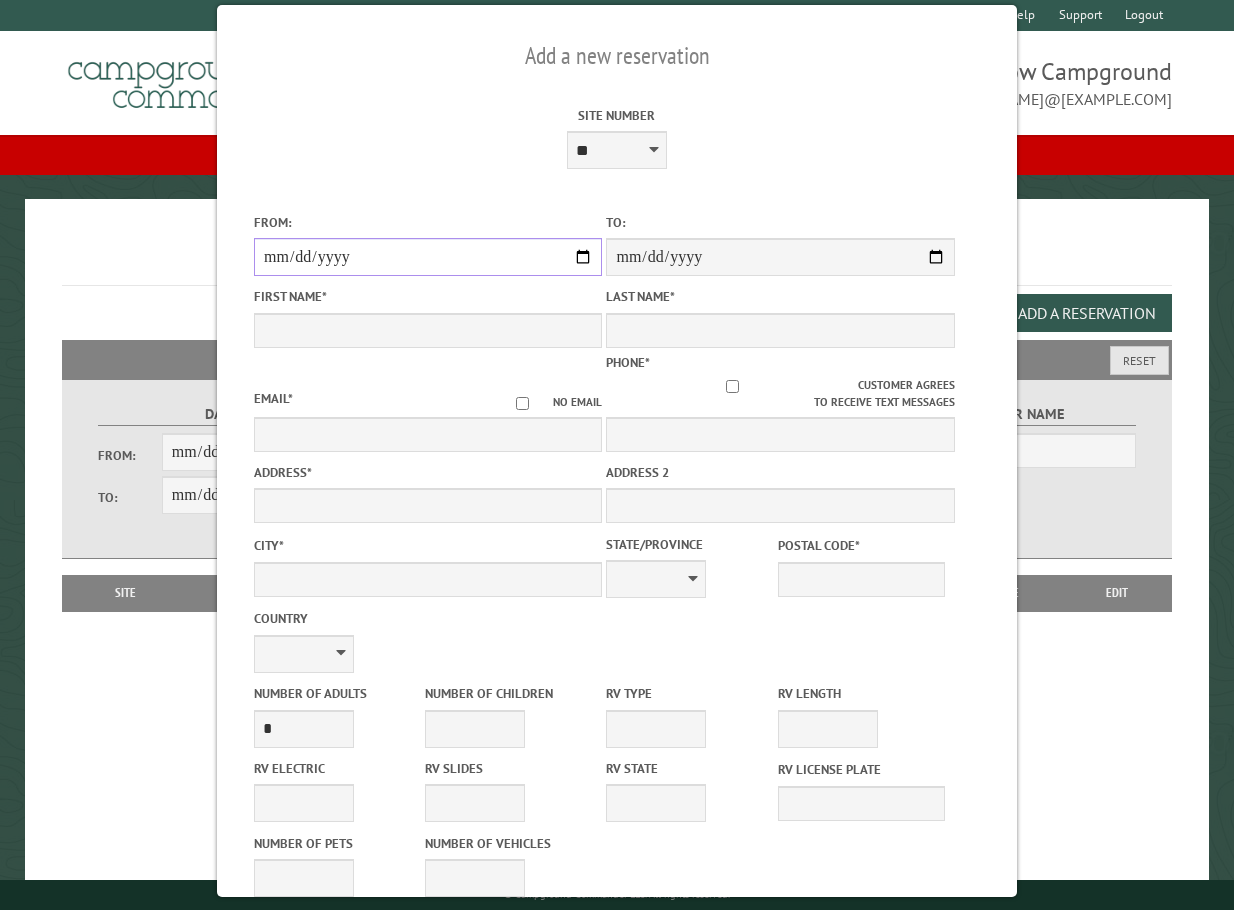 click on "From:" at bounding box center (428, 257) 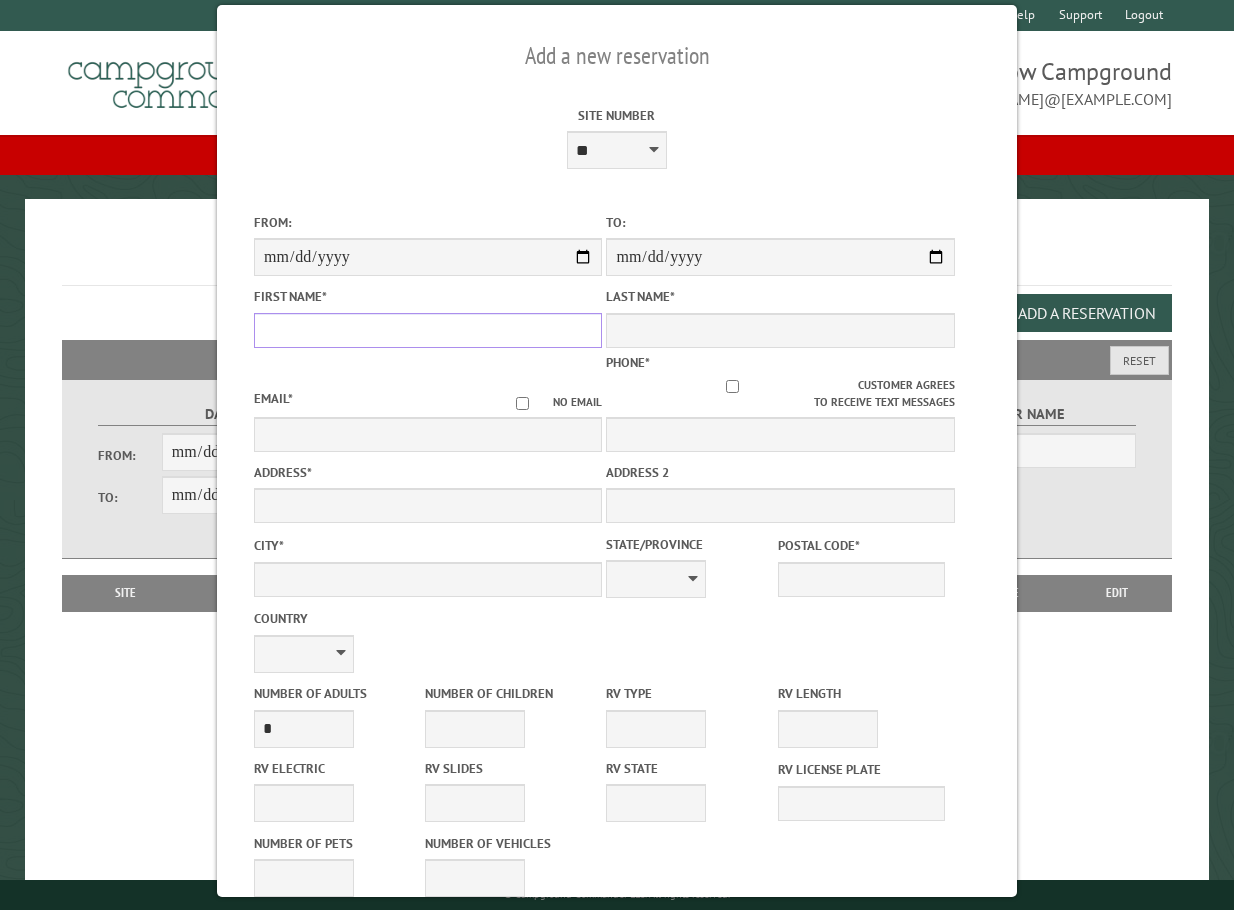 click on "First Name *" at bounding box center [428, 330] 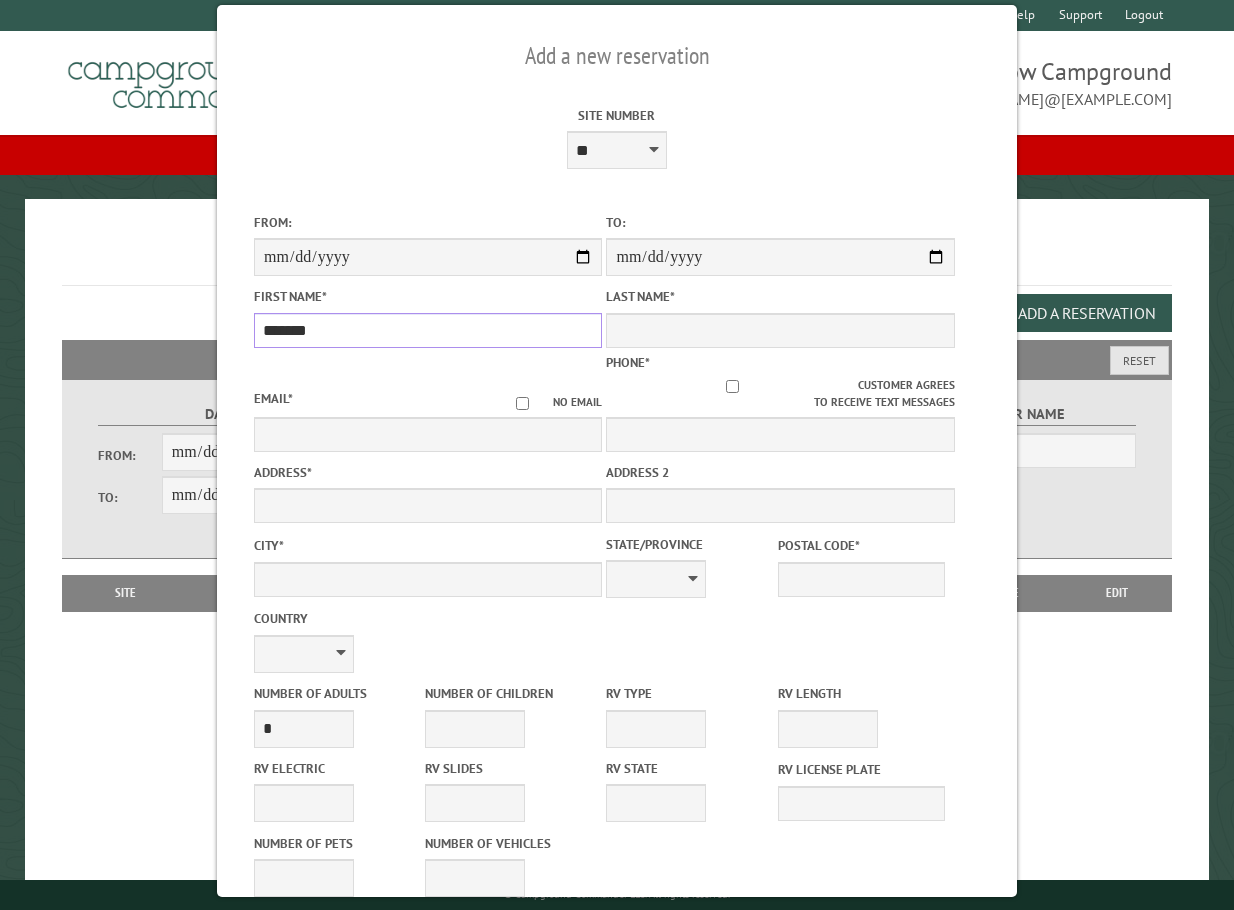 type on "********" 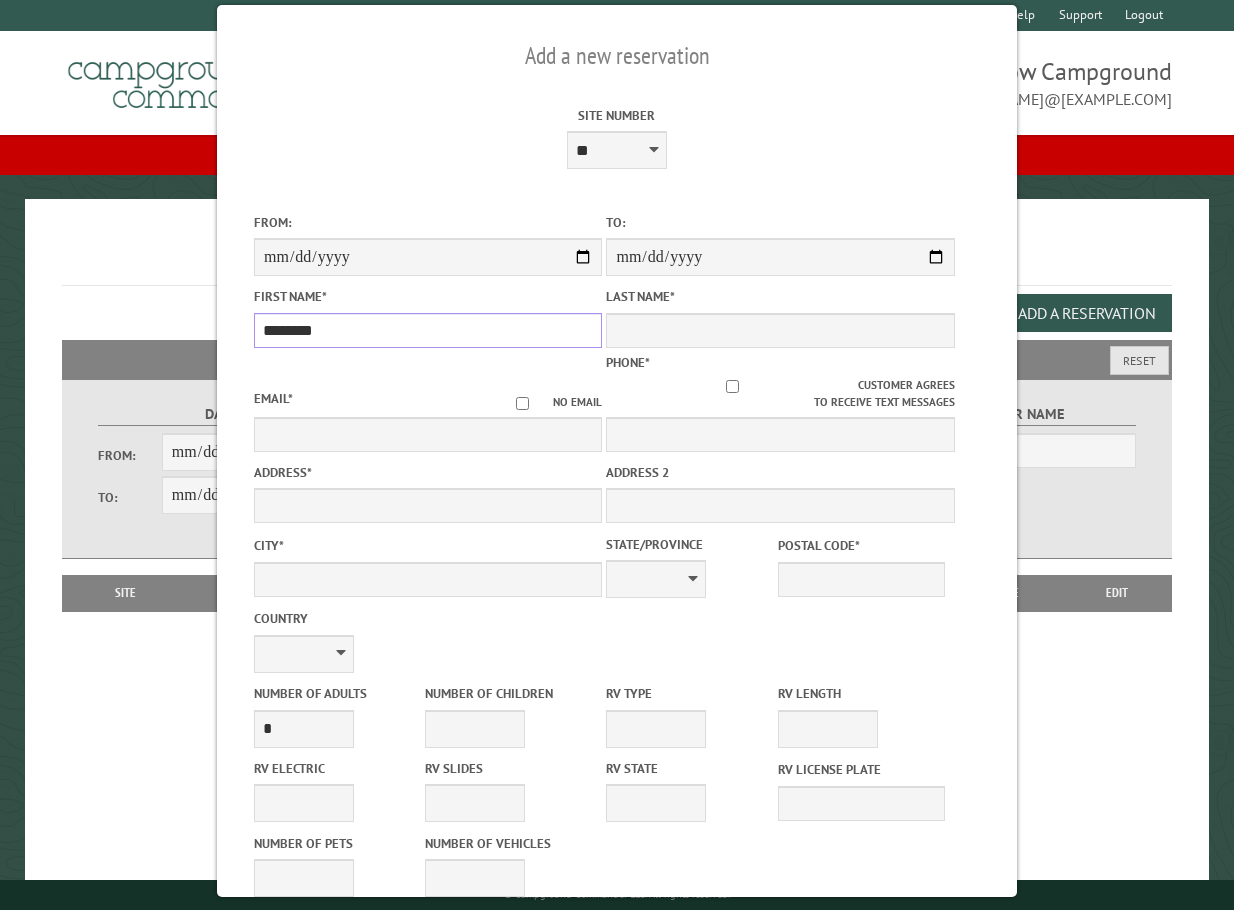 type on "*****" 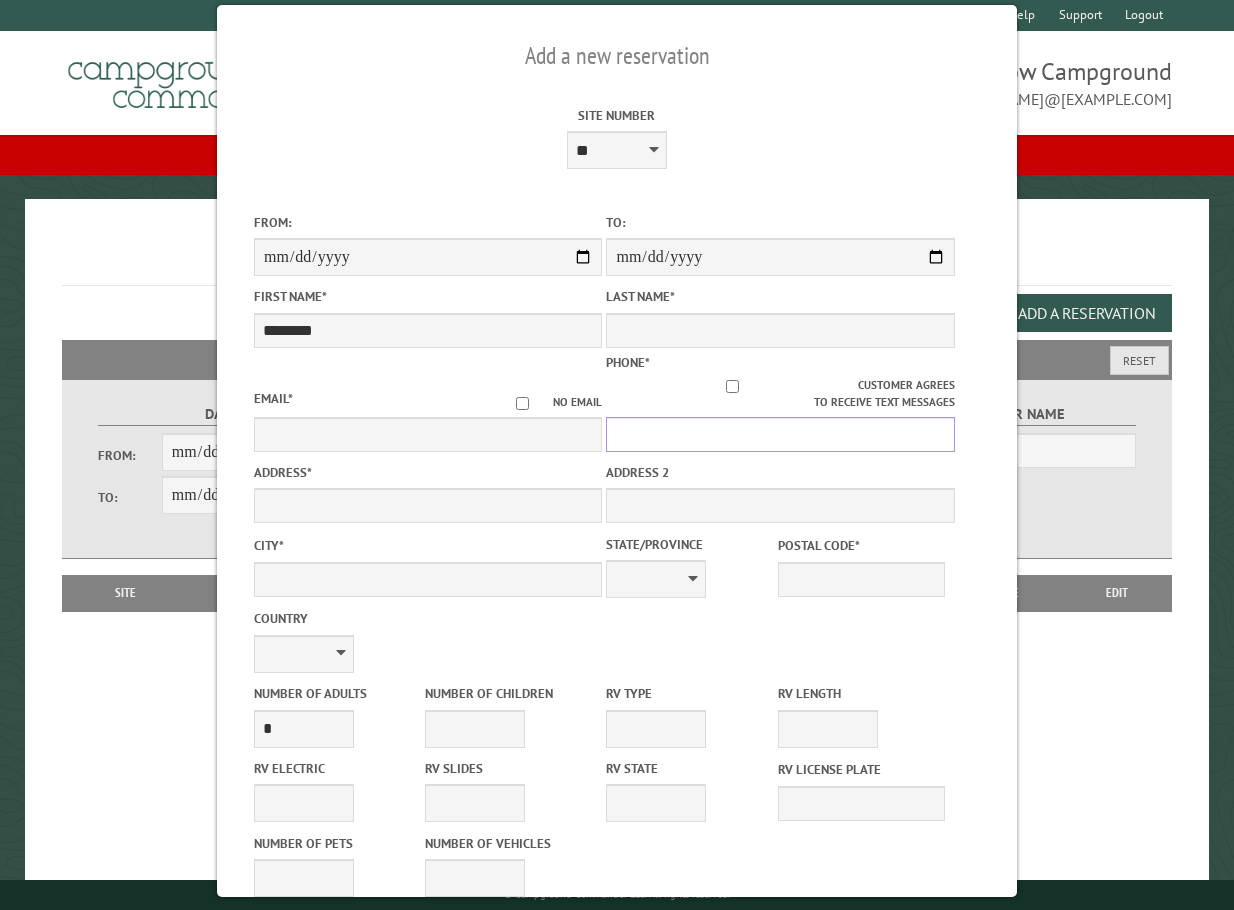 click on "Phone *" at bounding box center [780, 434] 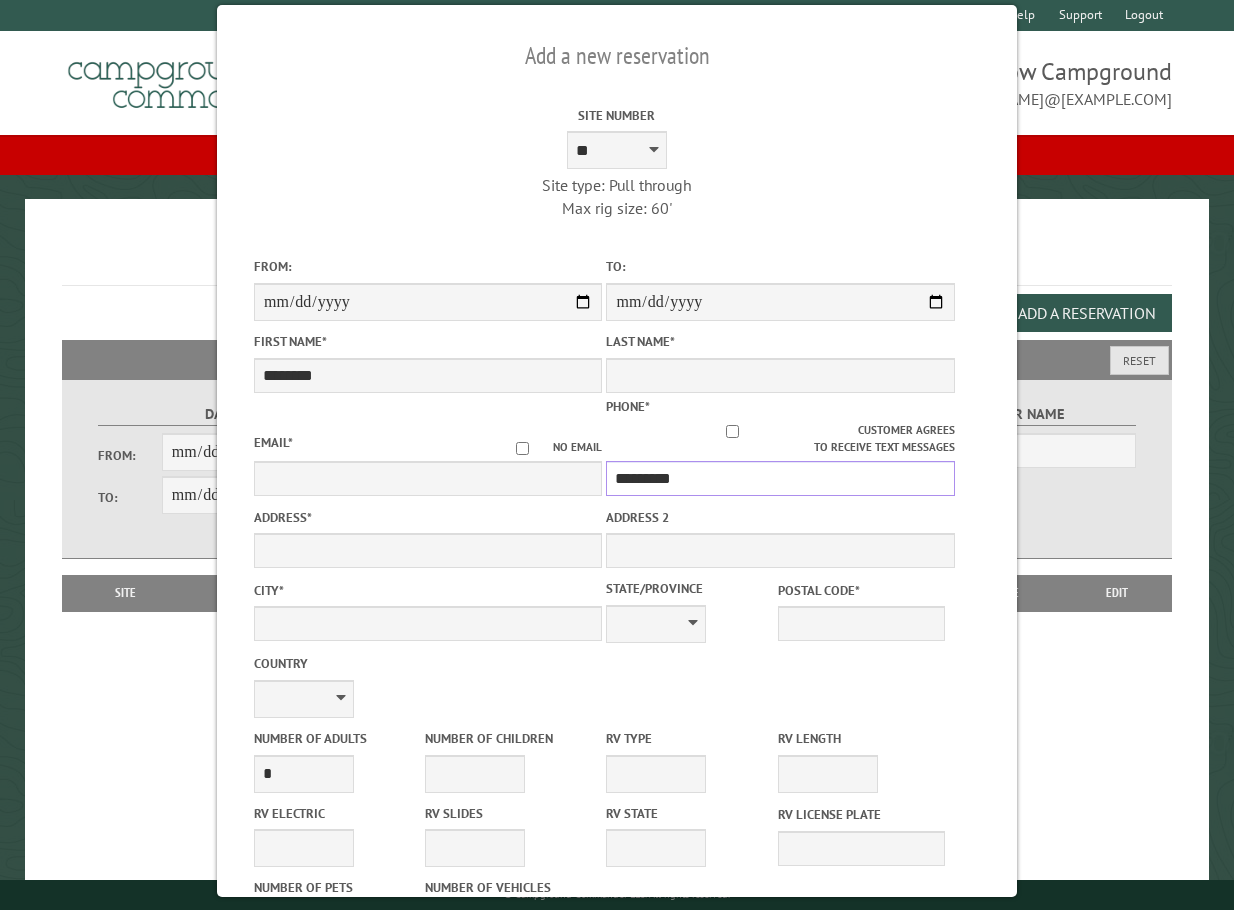 type on "*********" 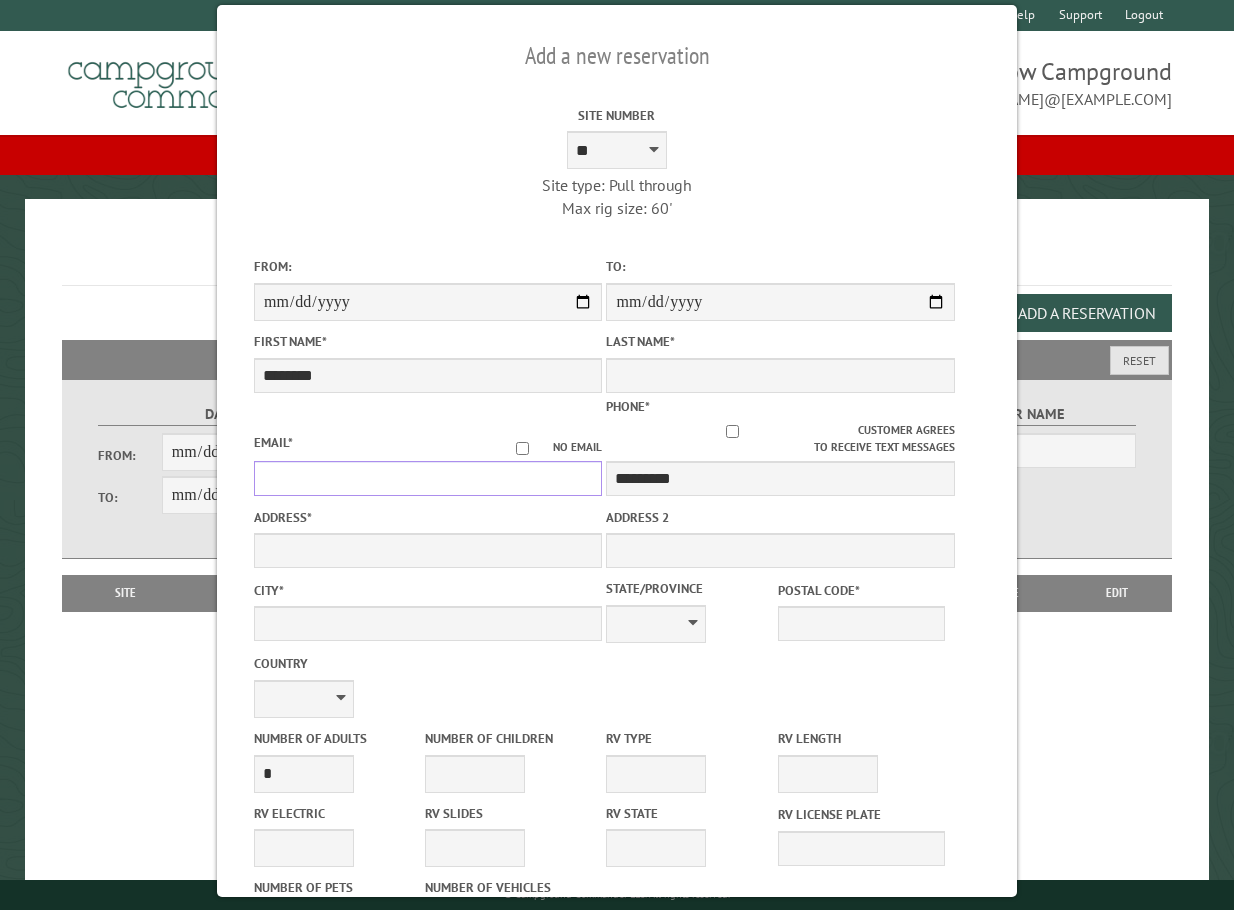click on "Email *" at bounding box center (428, 478) 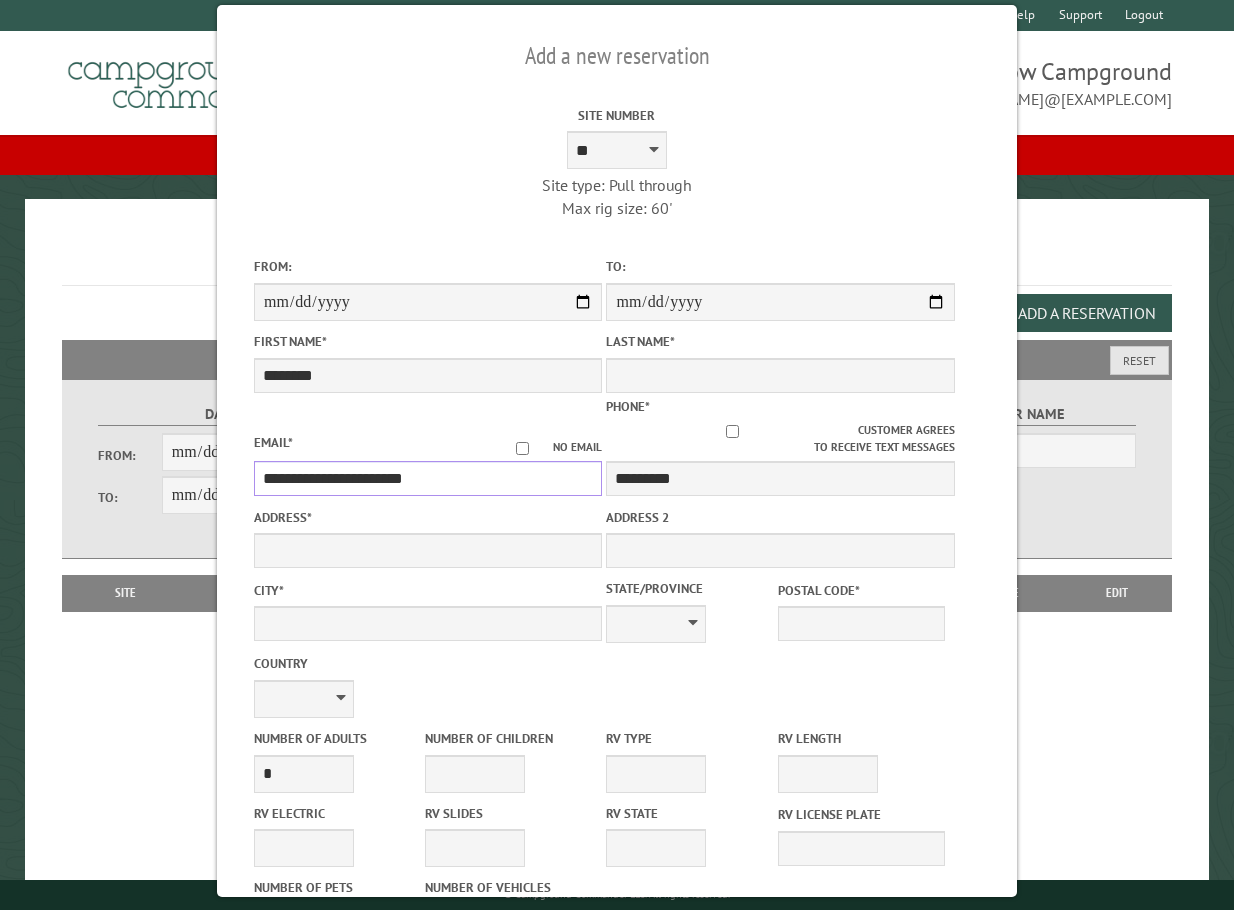 type on "**********" 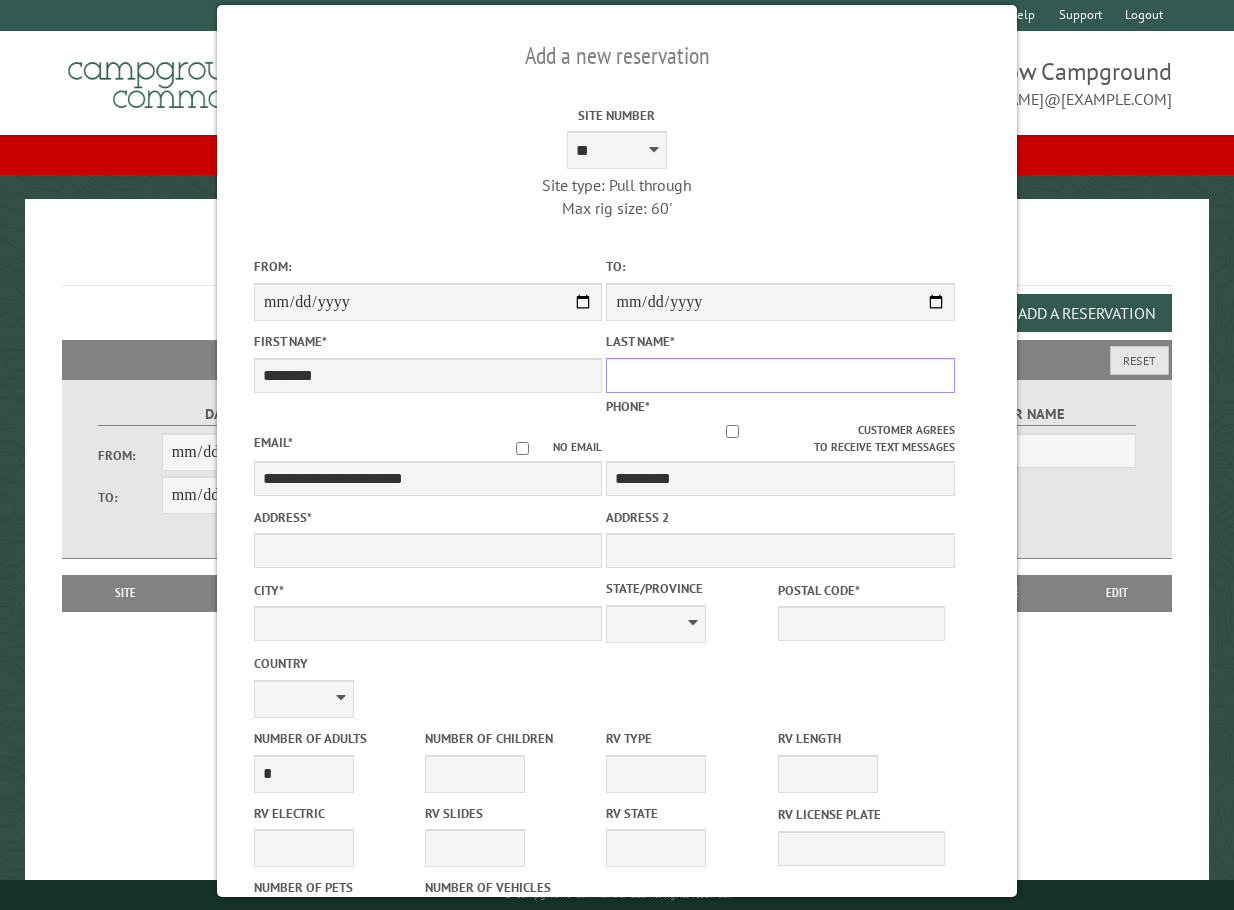 click on "Last Name *" at bounding box center [780, 375] 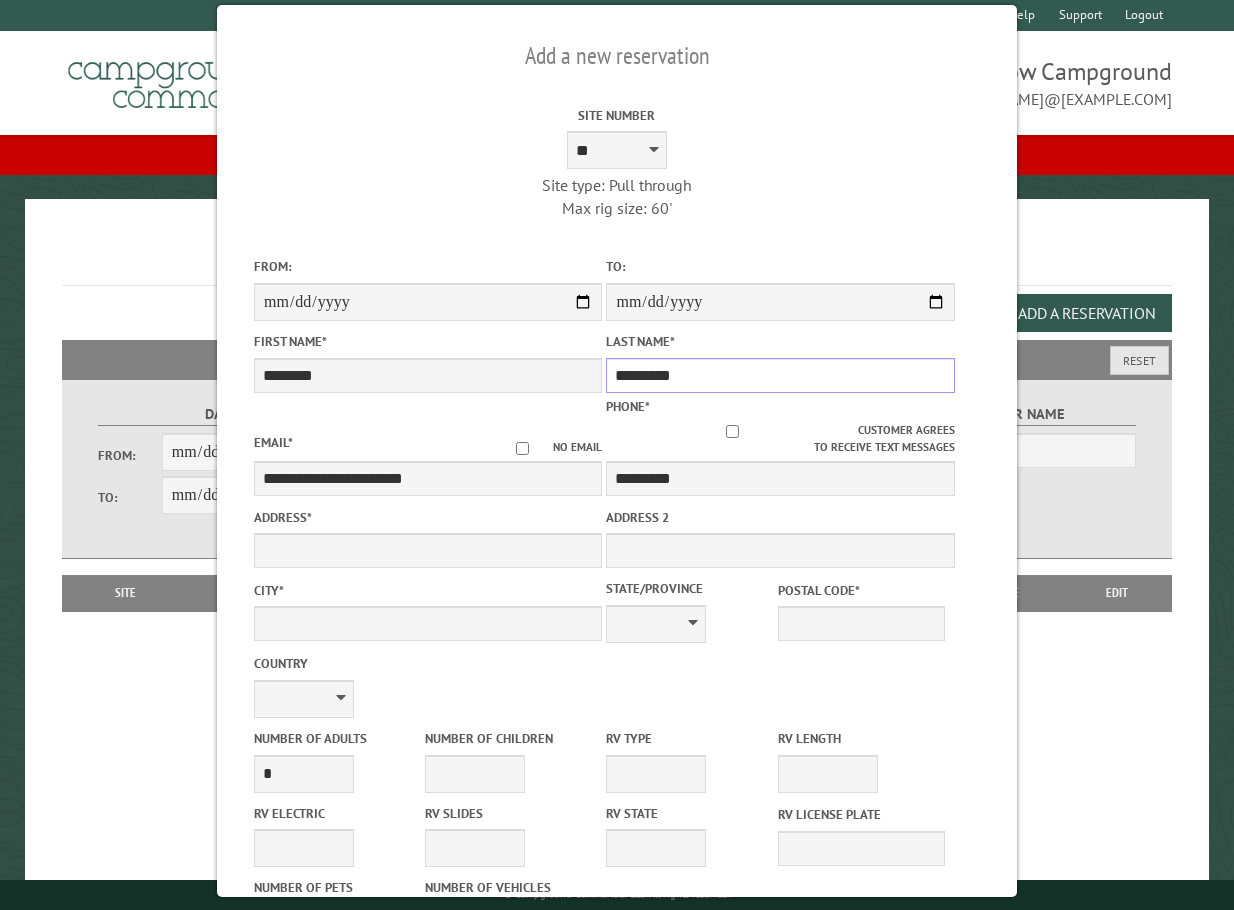 type on "*********" 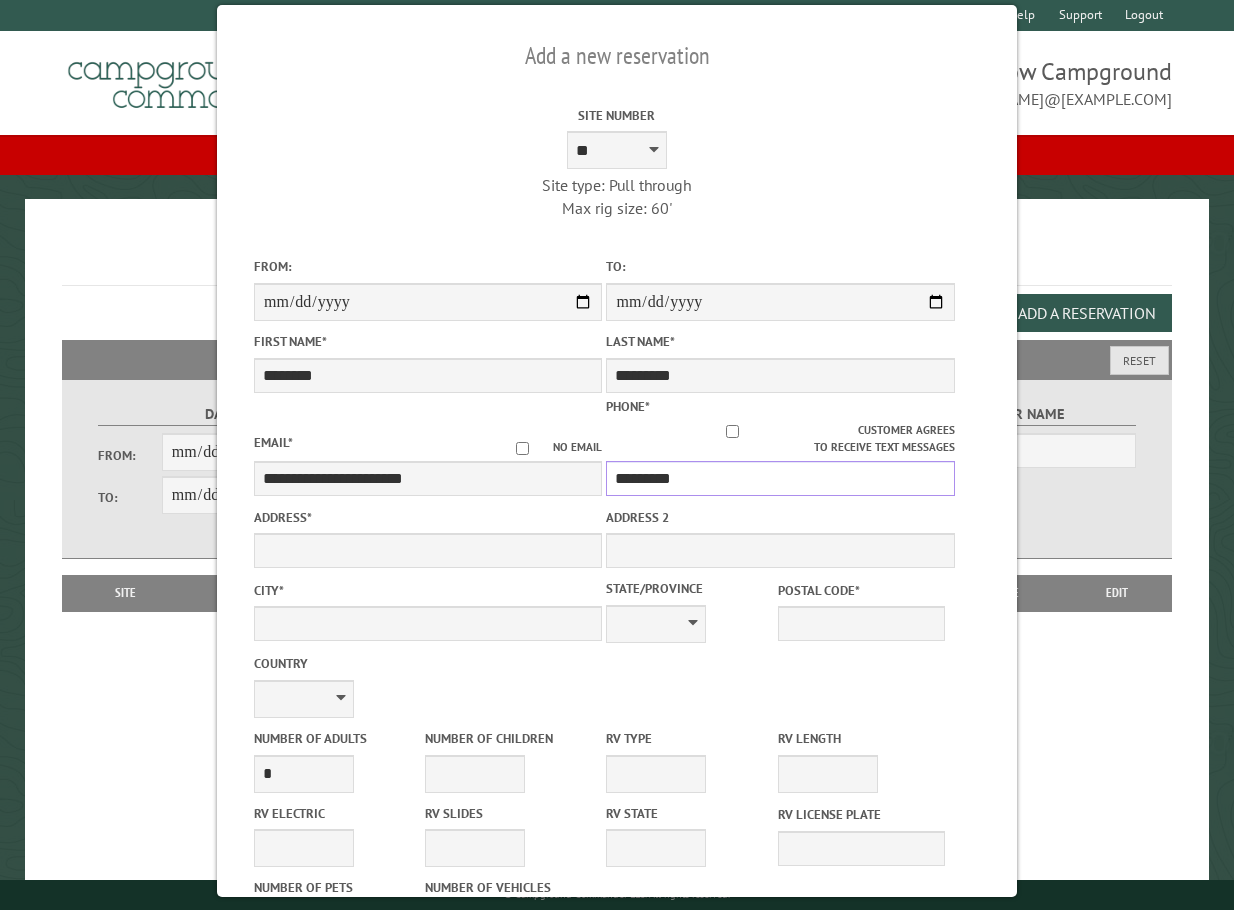 click on "*********" at bounding box center (780, 478) 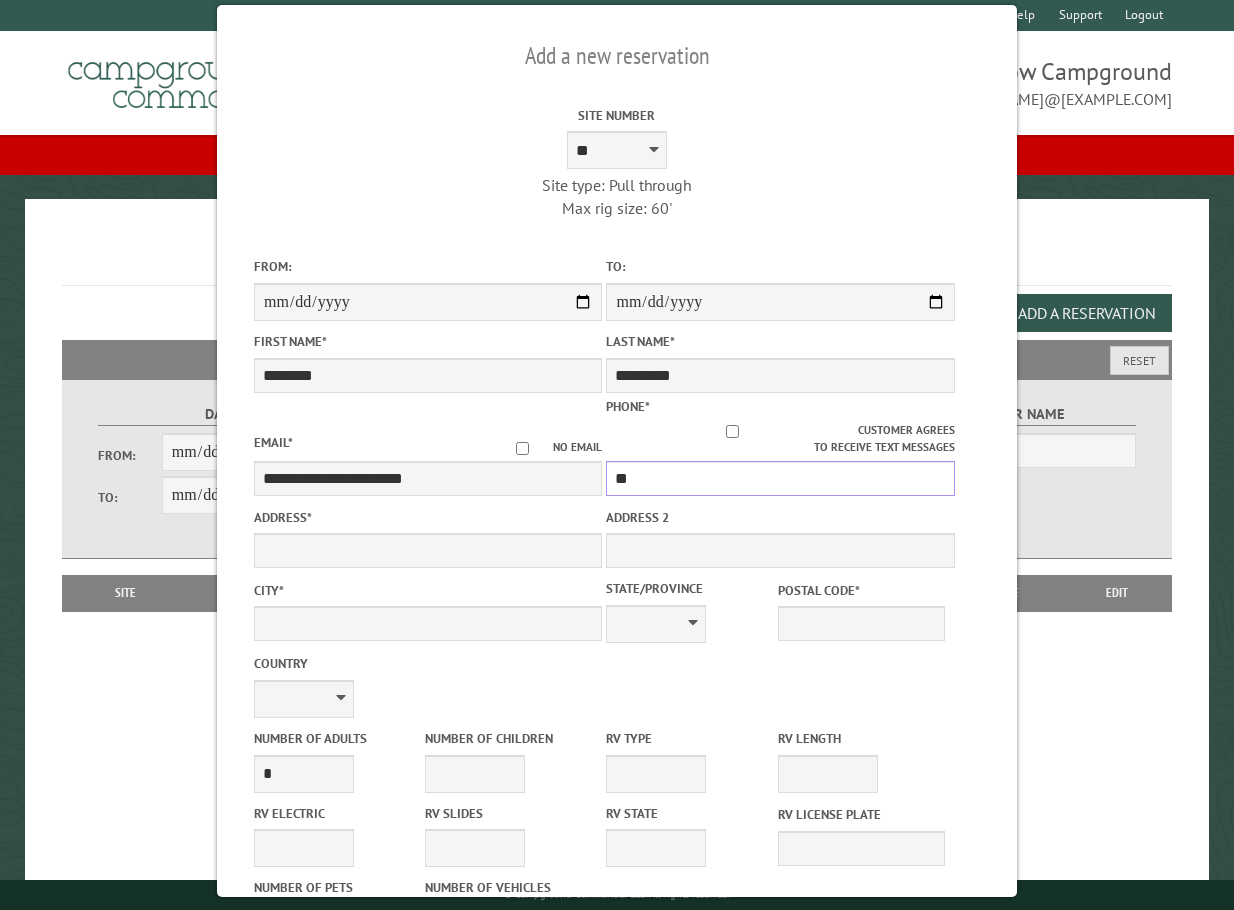 type on "*" 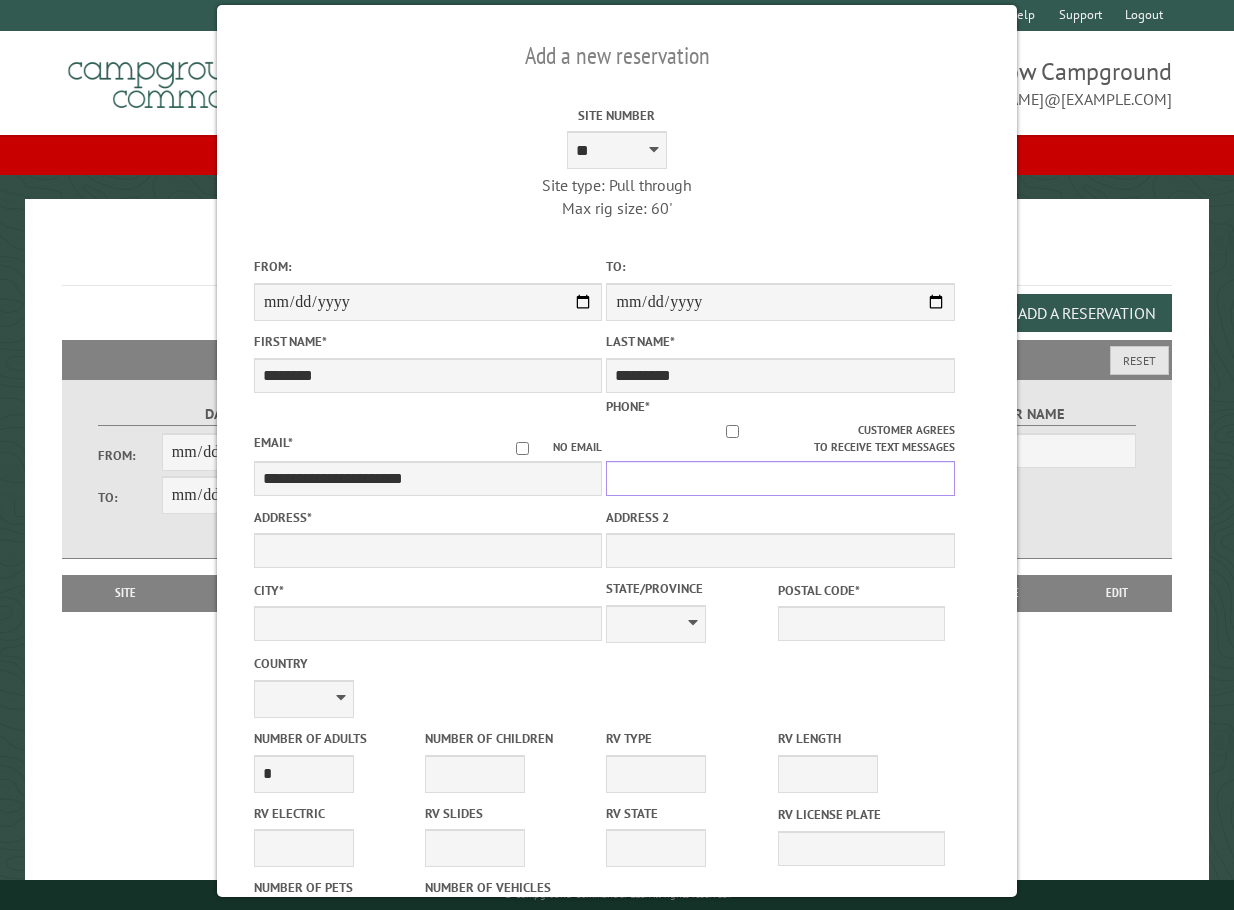 type 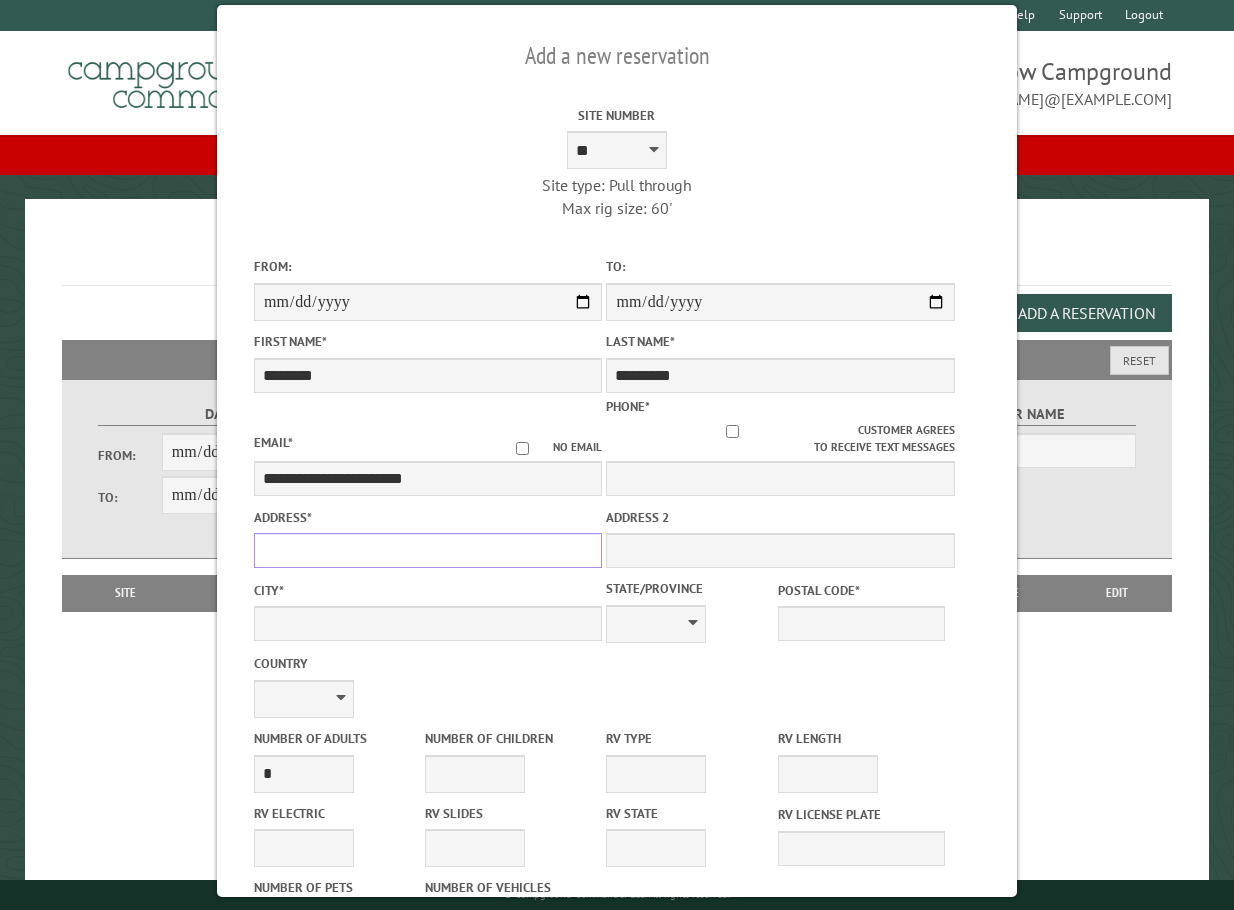 click on "Address *" at bounding box center (428, 550) 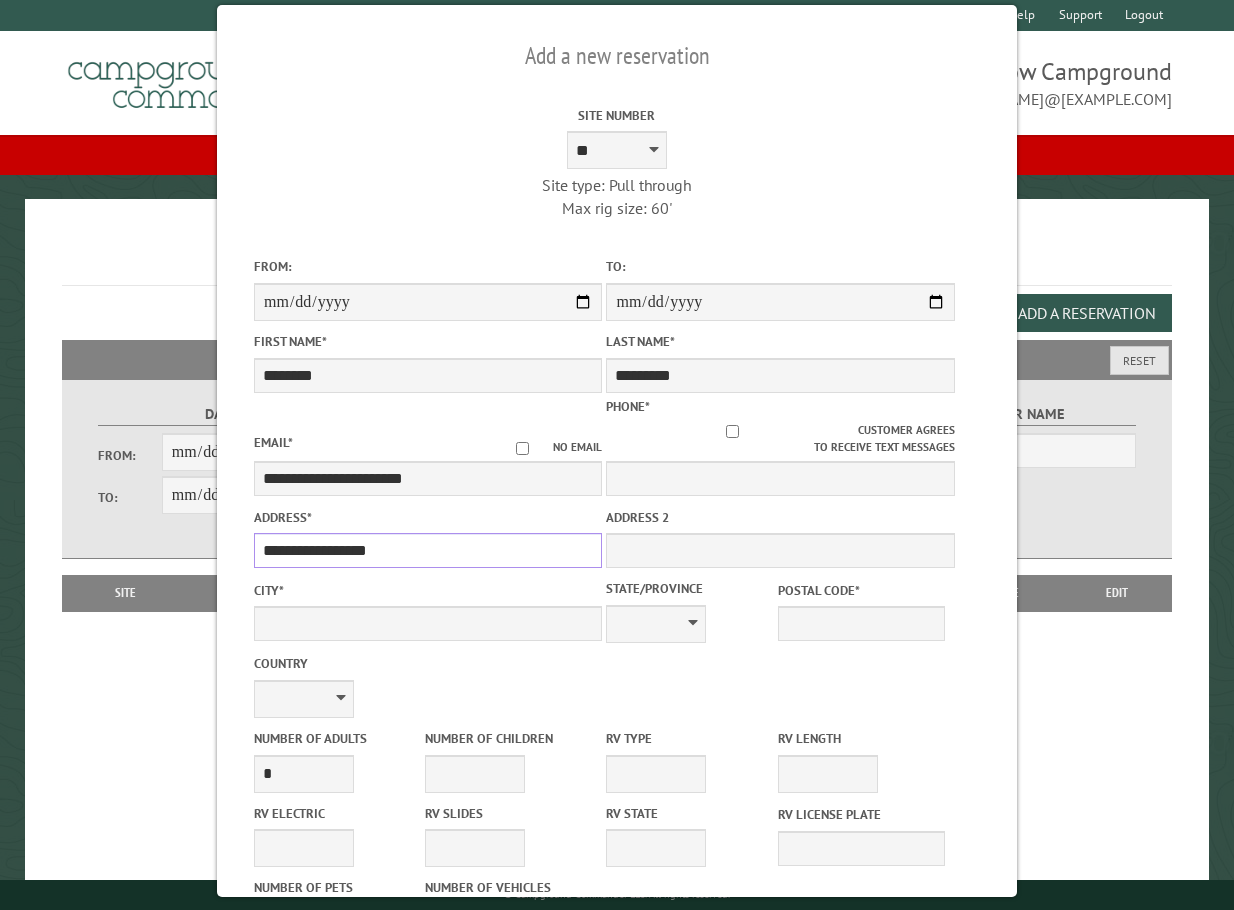 type on "**********" 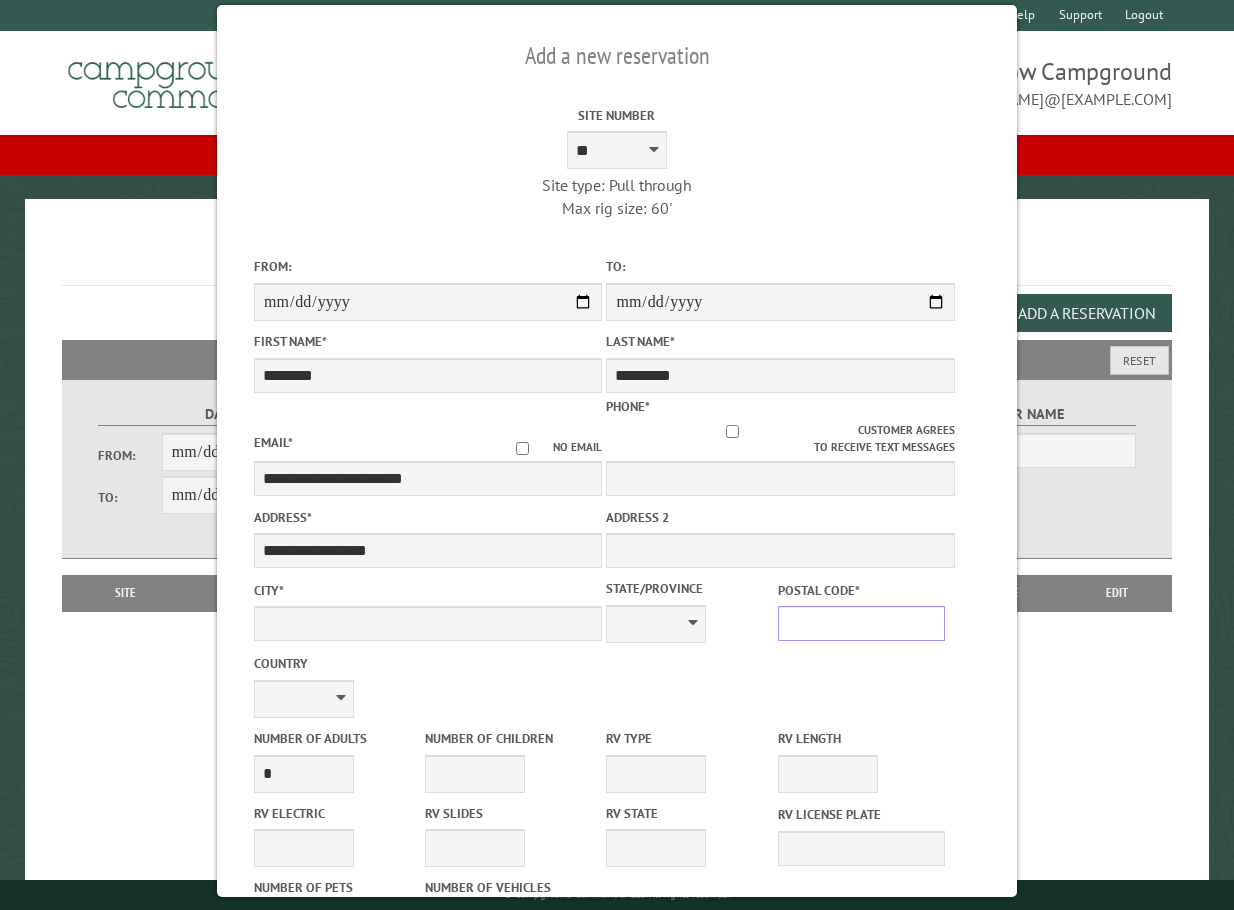 click on "Postal Code *" at bounding box center [861, 623] 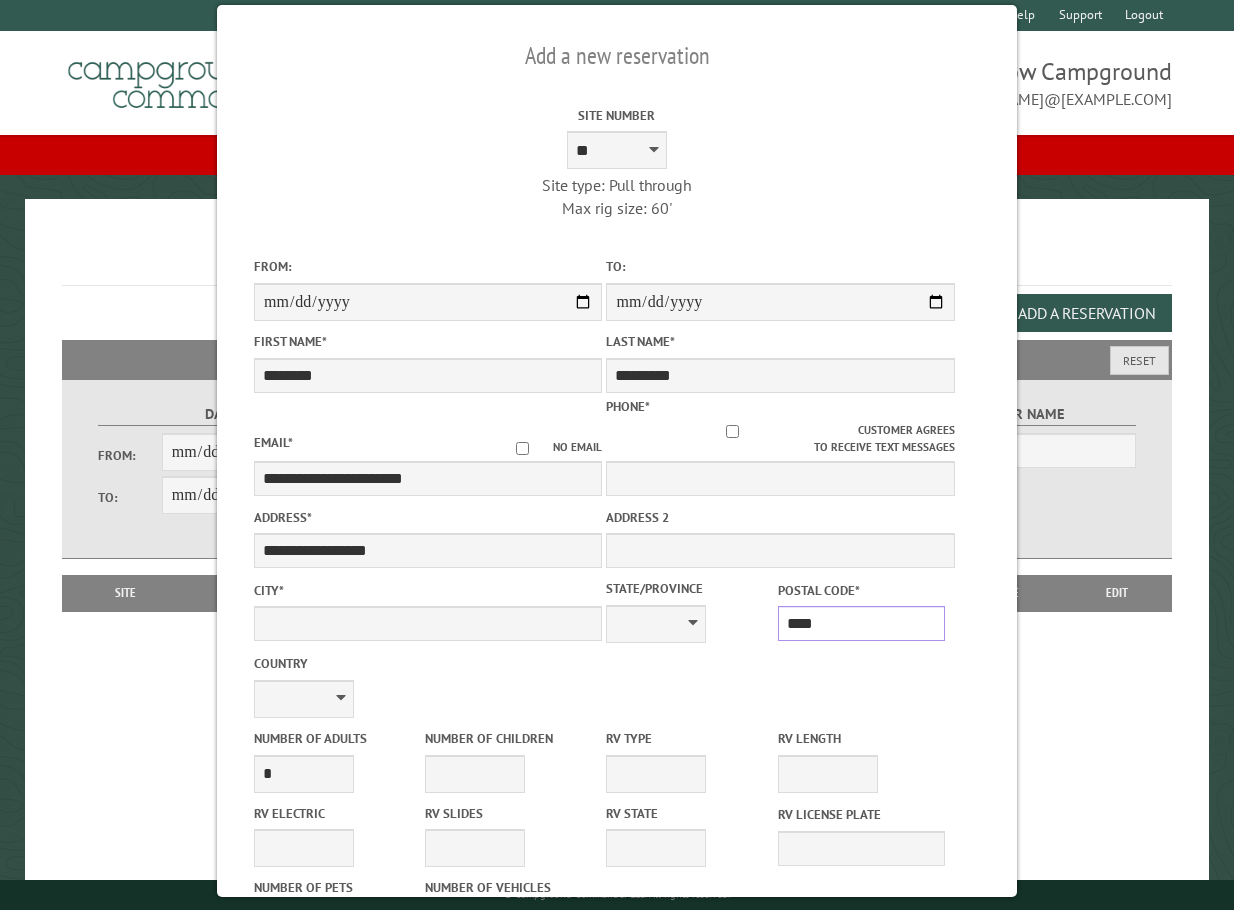 type on "*****" 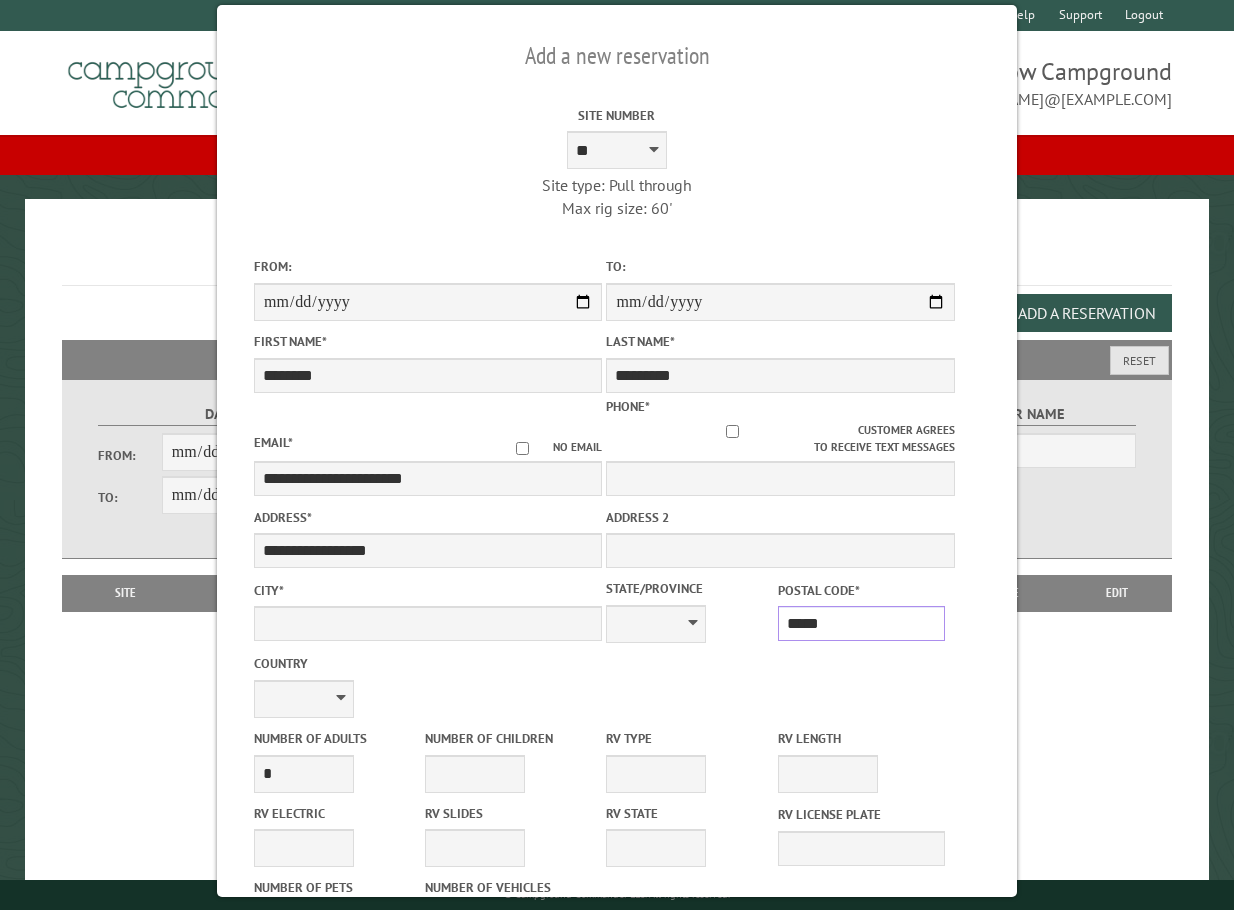 type on "**********" 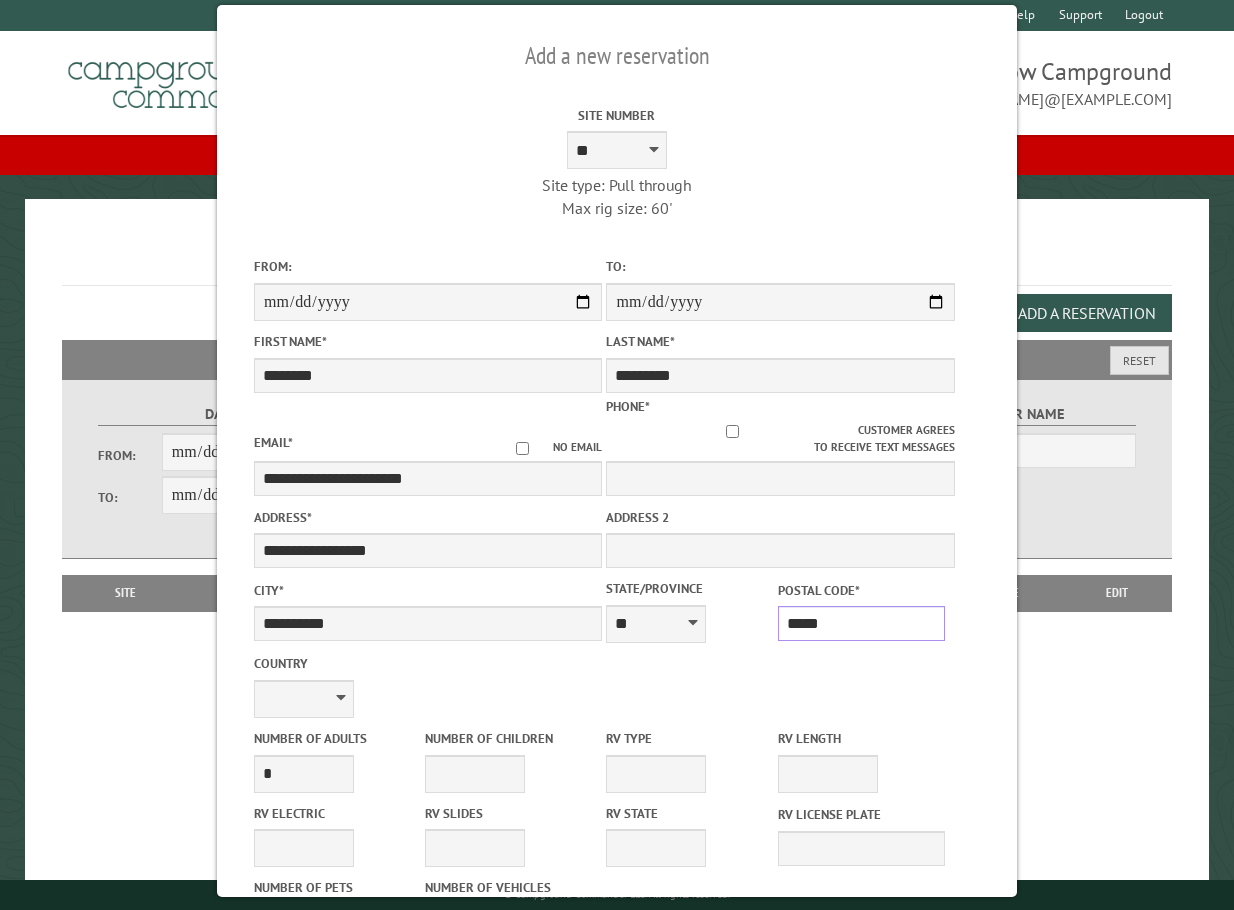 type on "*****" 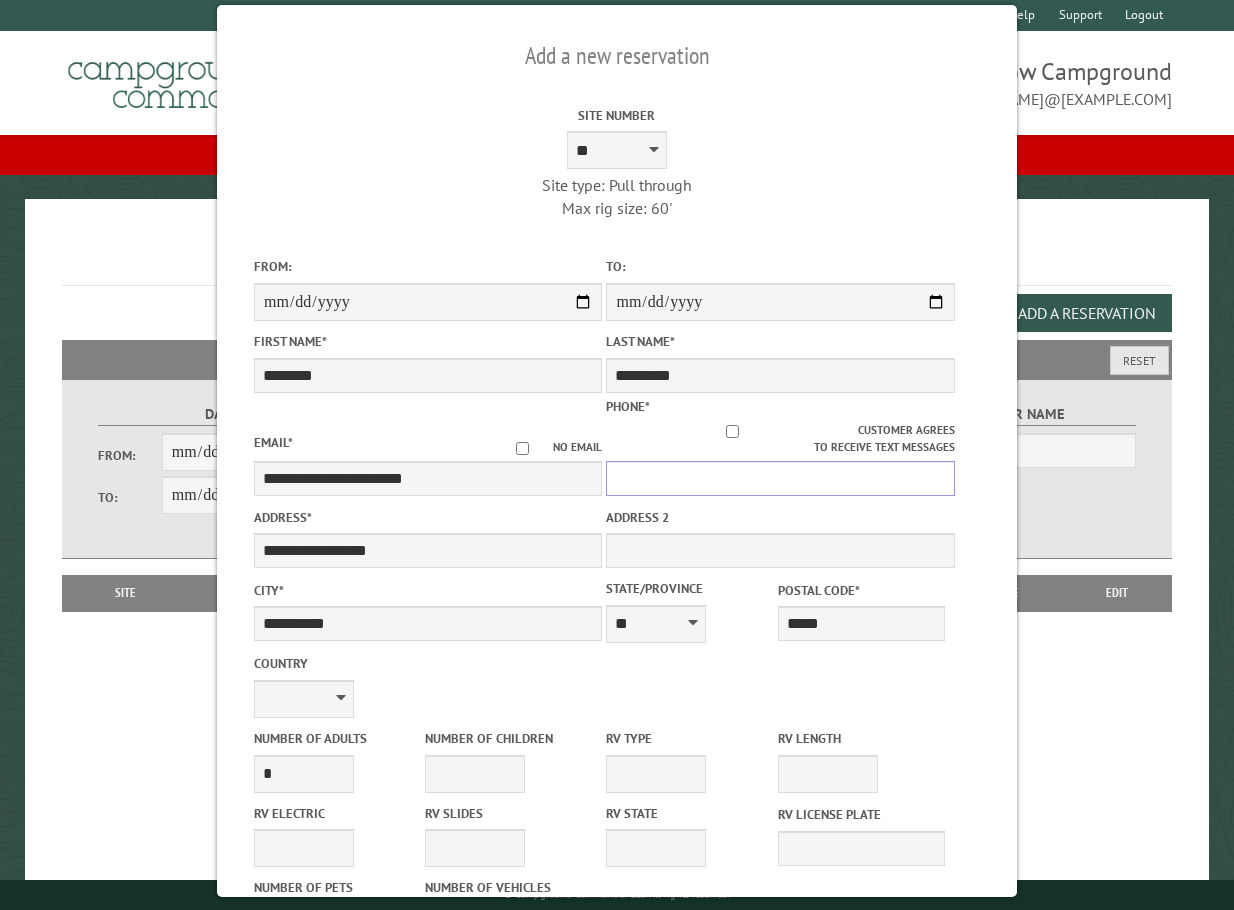 click on "Phone *" at bounding box center (780, 478) 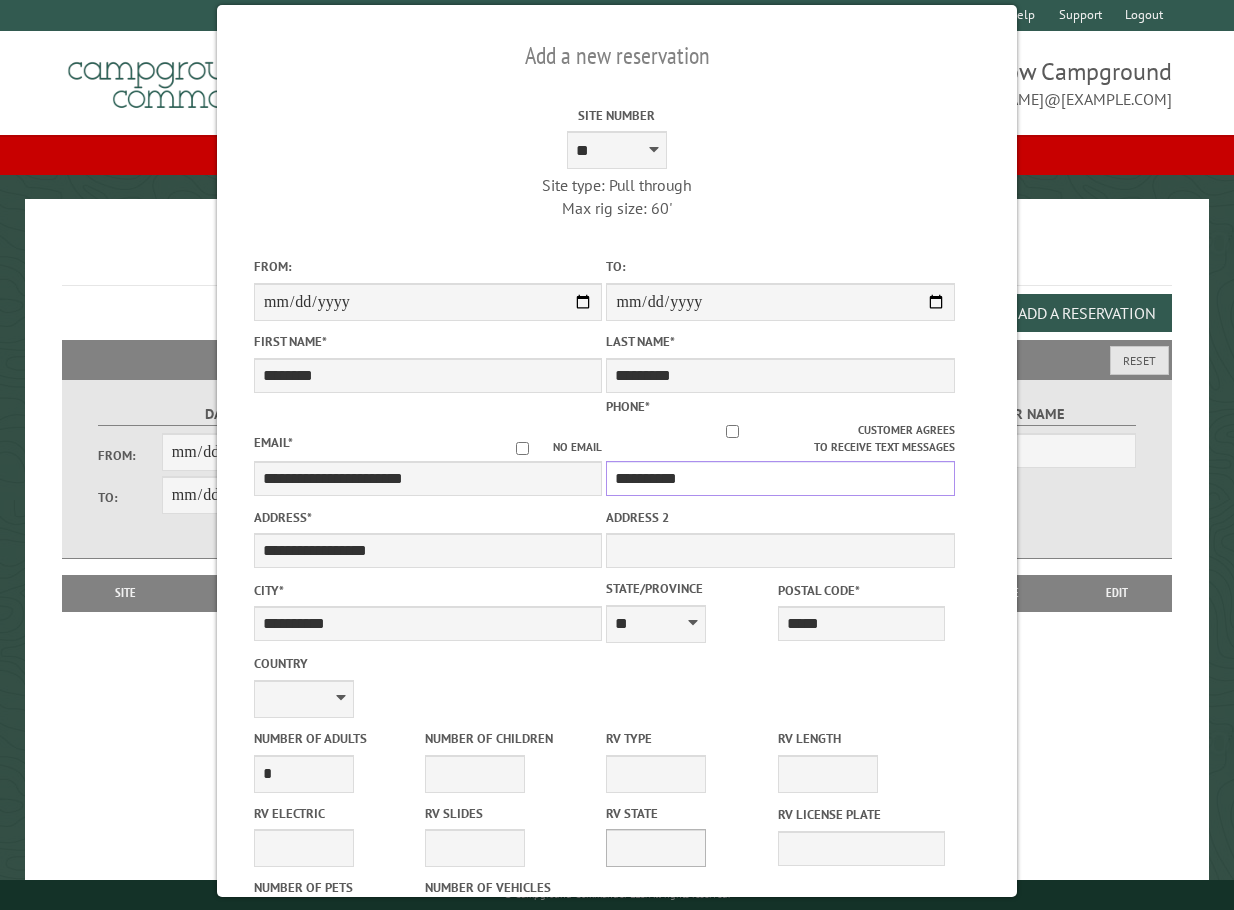 type on "**********" 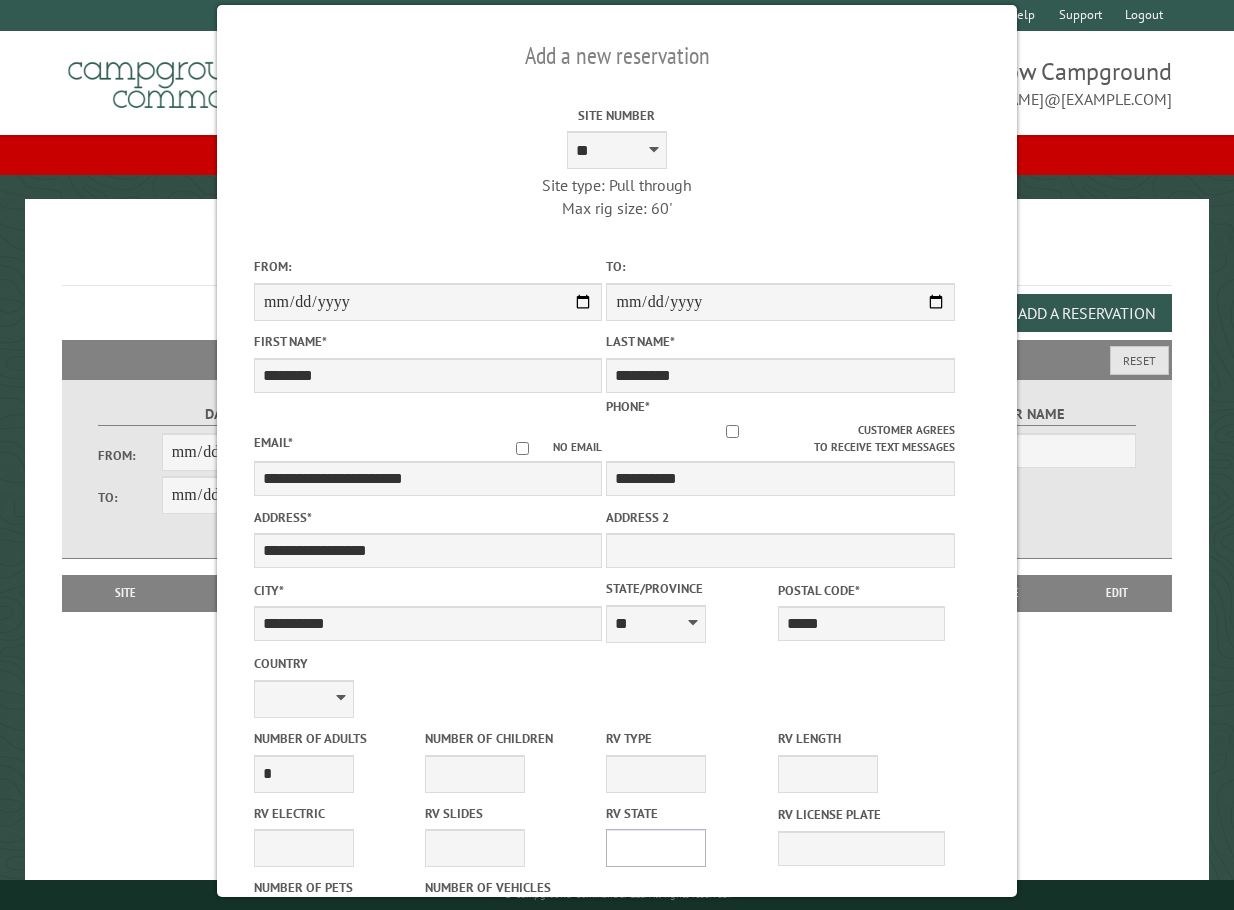 click on "** ** ** ** ** ** ** ** ** ** ** ** ** ** ** ** ** ** ** ** ** ** ** ** ** ** ** ** ** ** ** ** ** ** ** ** ** ** ** ** ** ** ** ** ** ** ** ** ** ** ** ** ** ** ** ** ** ** ** ** ** ** ** **" at bounding box center (656, 848) 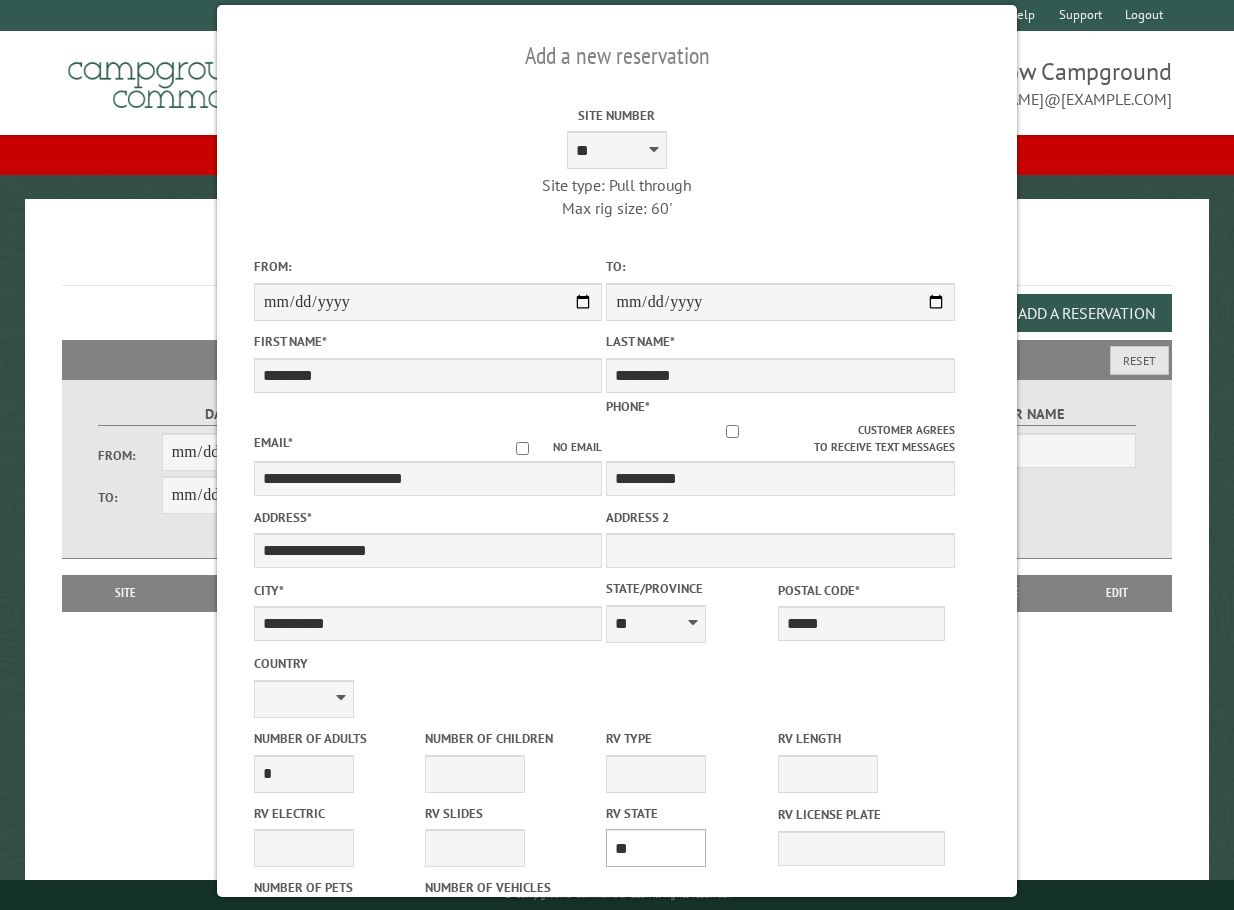 click on "** ** ** ** ** ** ** ** ** ** ** ** ** ** ** ** ** ** ** ** ** ** ** ** ** ** ** ** ** ** ** ** ** ** ** ** ** ** ** ** ** ** ** ** ** ** ** ** ** ** ** ** ** ** ** ** ** ** ** ** ** ** ** **" at bounding box center (656, 848) 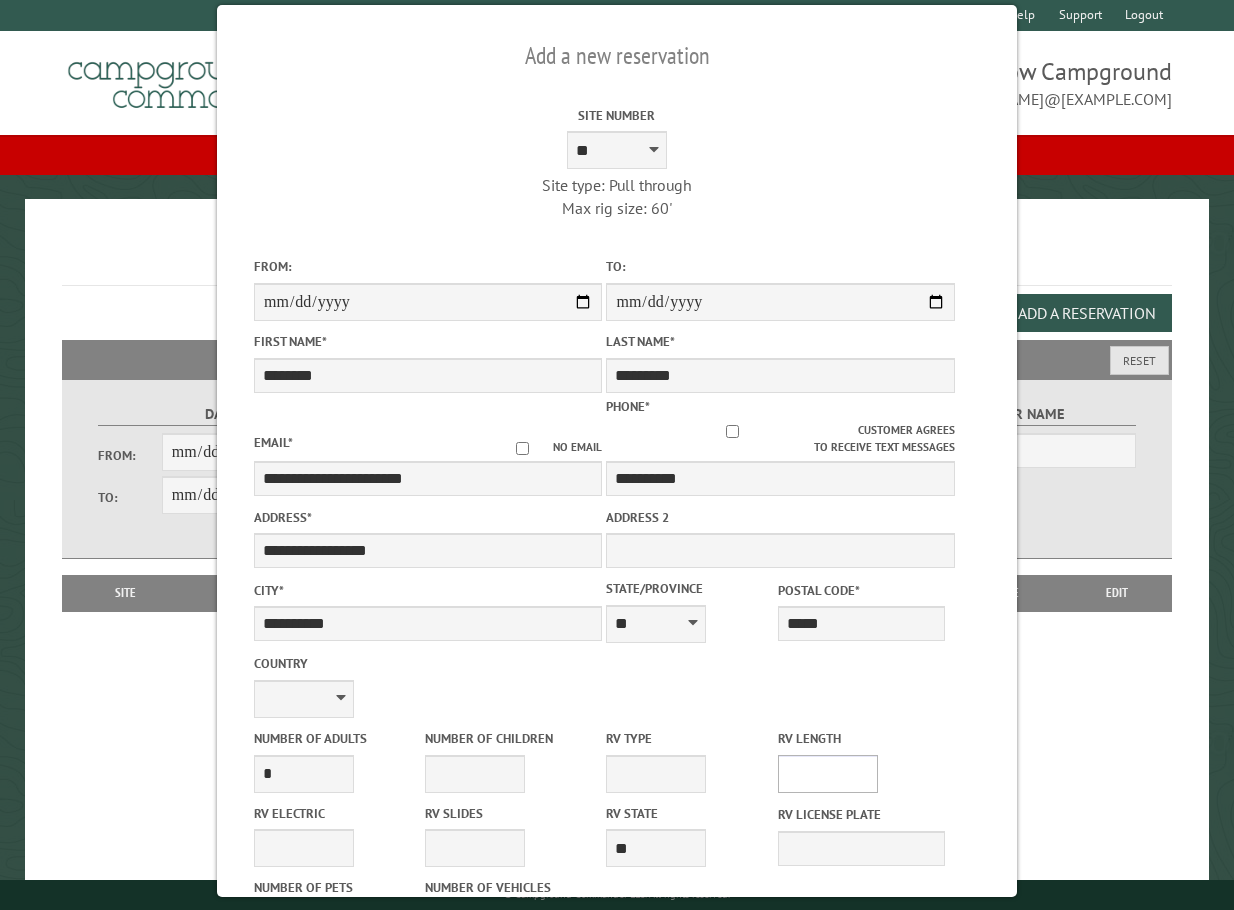 click on "* ** ** ** ** ** ** ** ** ** ** **" at bounding box center [828, 774] 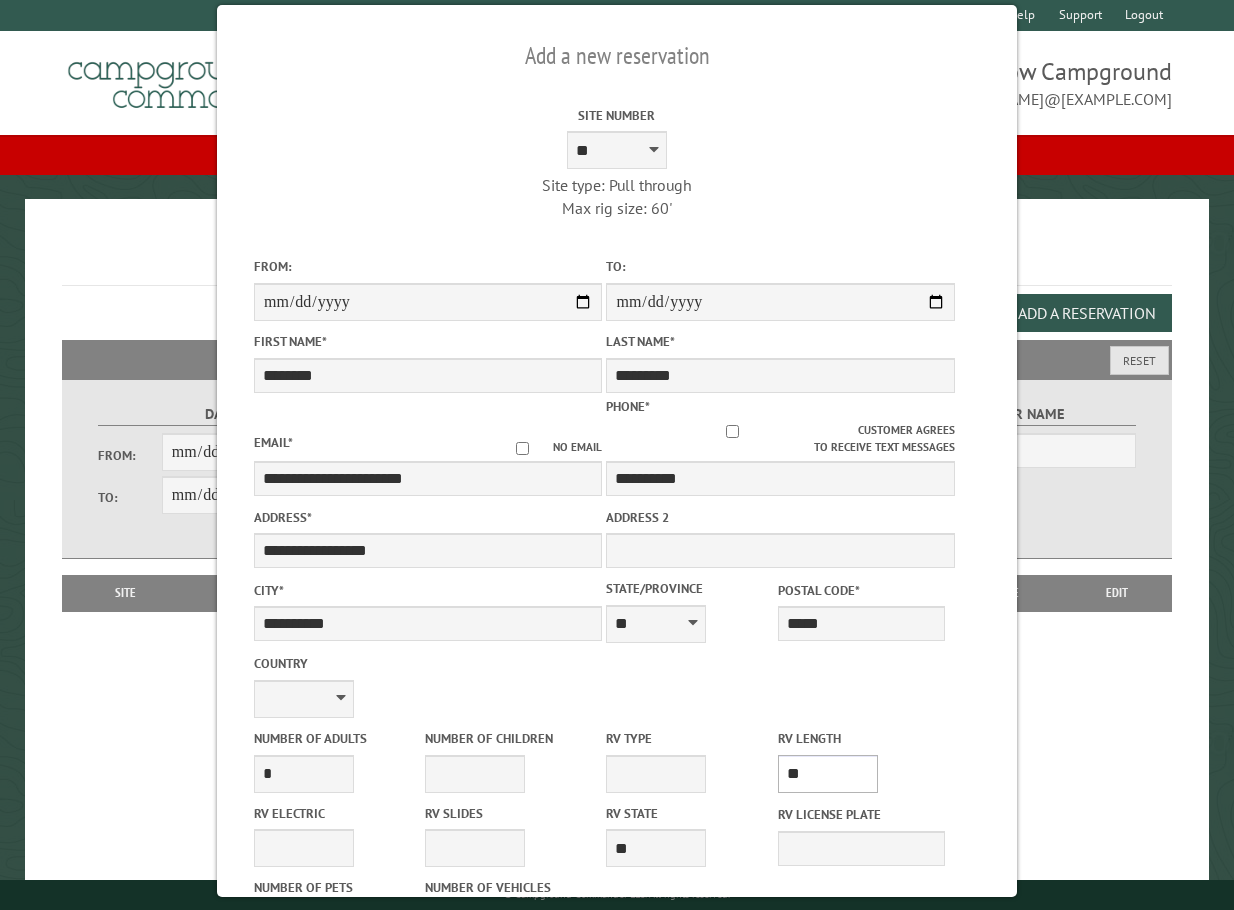 click on "* ** ** ** ** ** ** ** ** ** ** **" at bounding box center (828, 774) 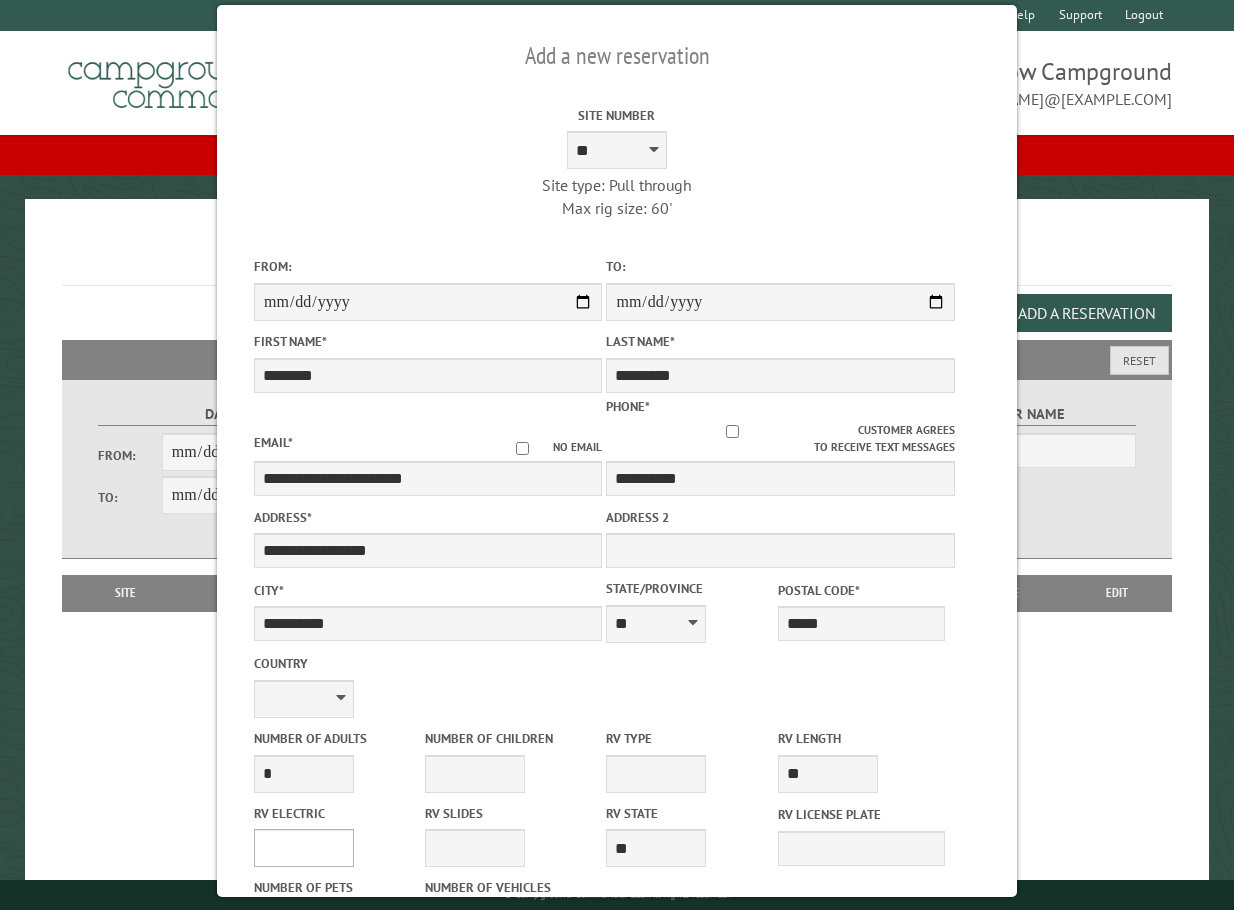 click on "**** *** *** ***" at bounding box center (304, 848) 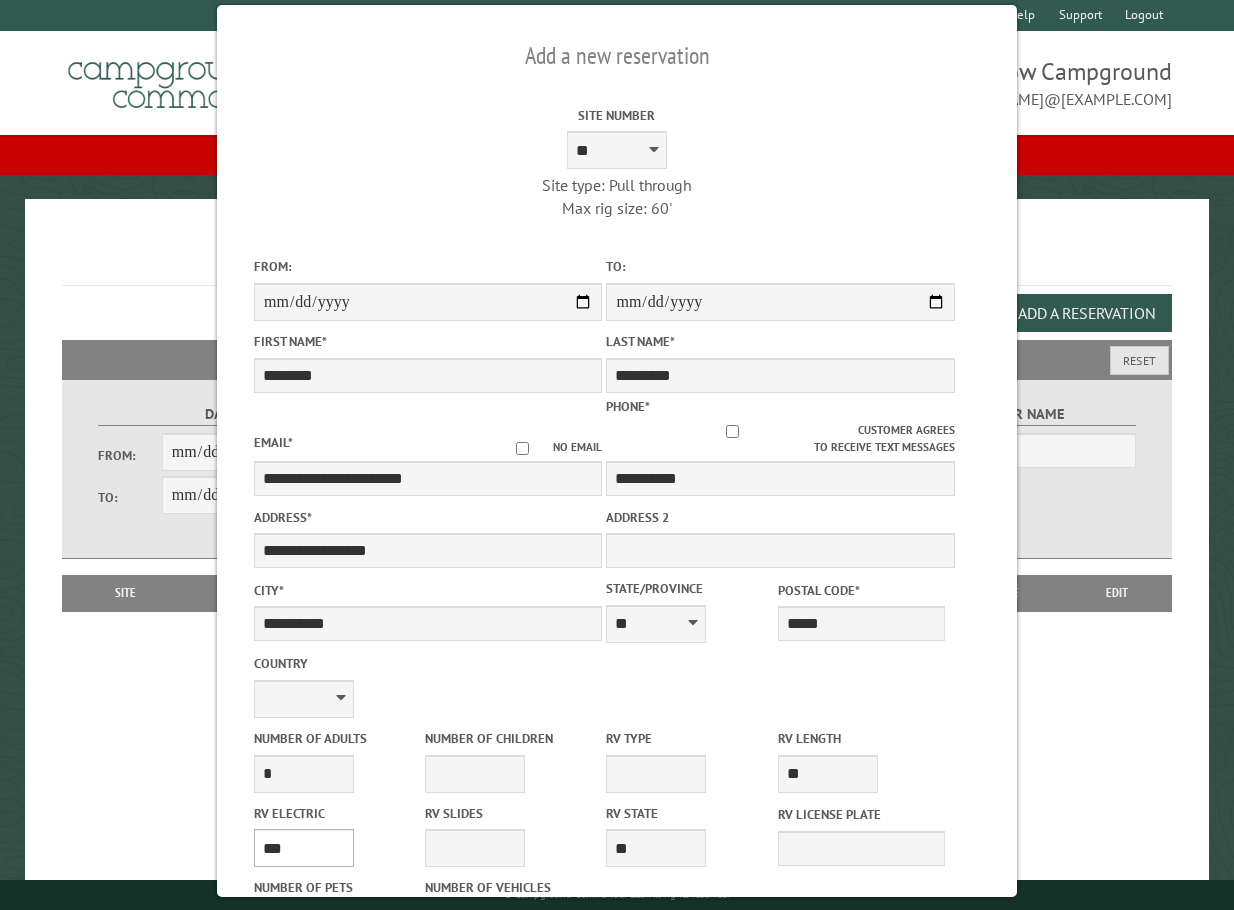click on "**** *** *** ***" at bounding box center [304, 848] 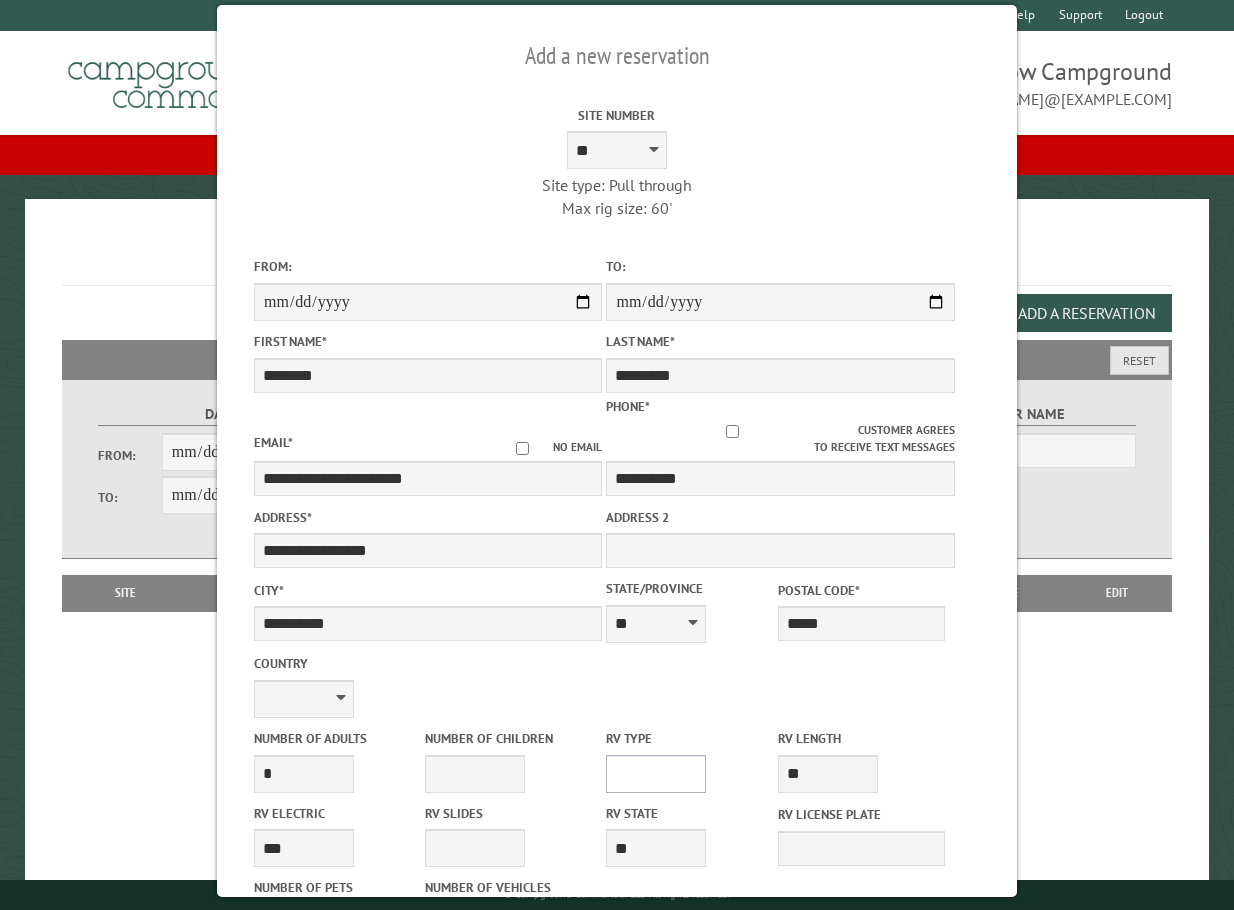 click on "**********" at bounding box center [656, 774] 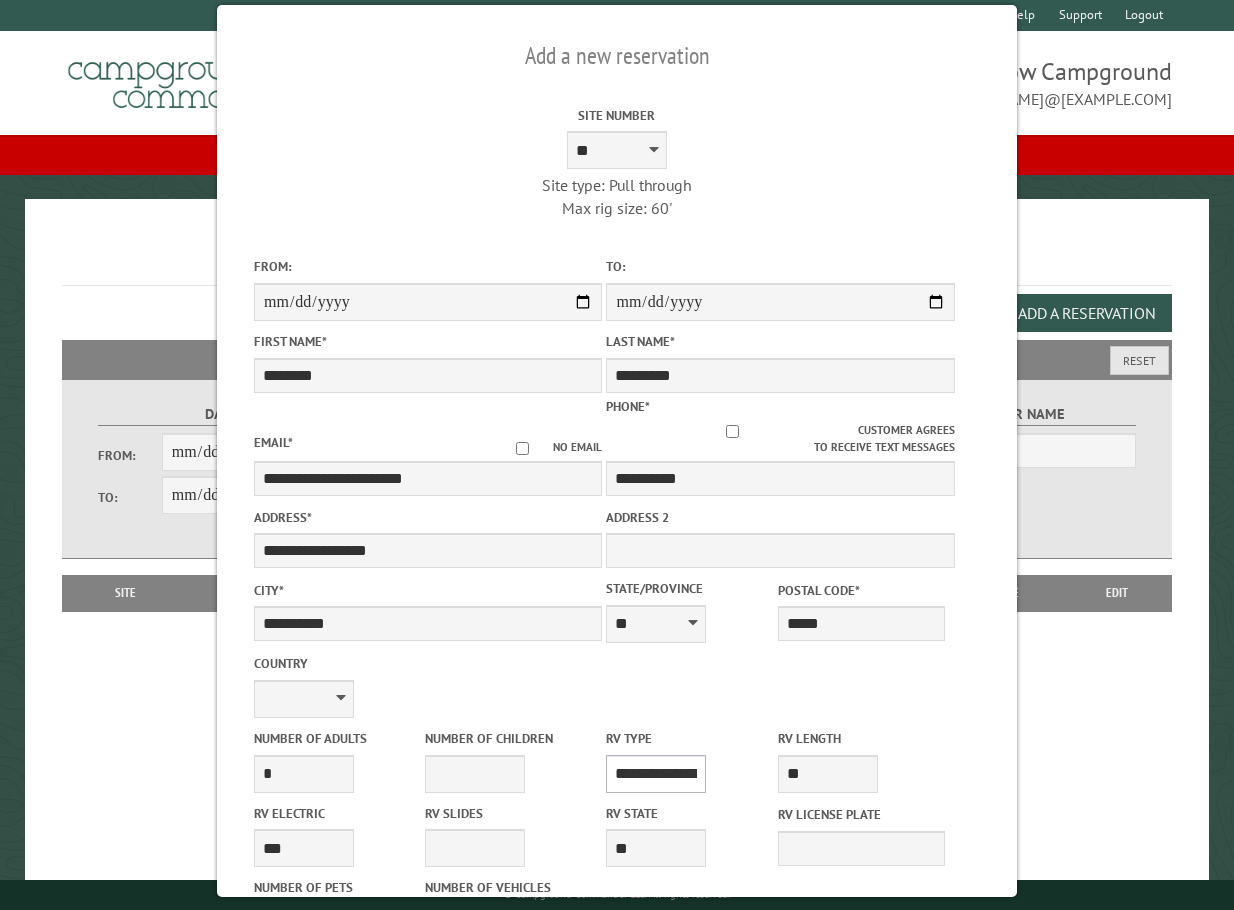 click on "**********" at bounding box center (656, 774) 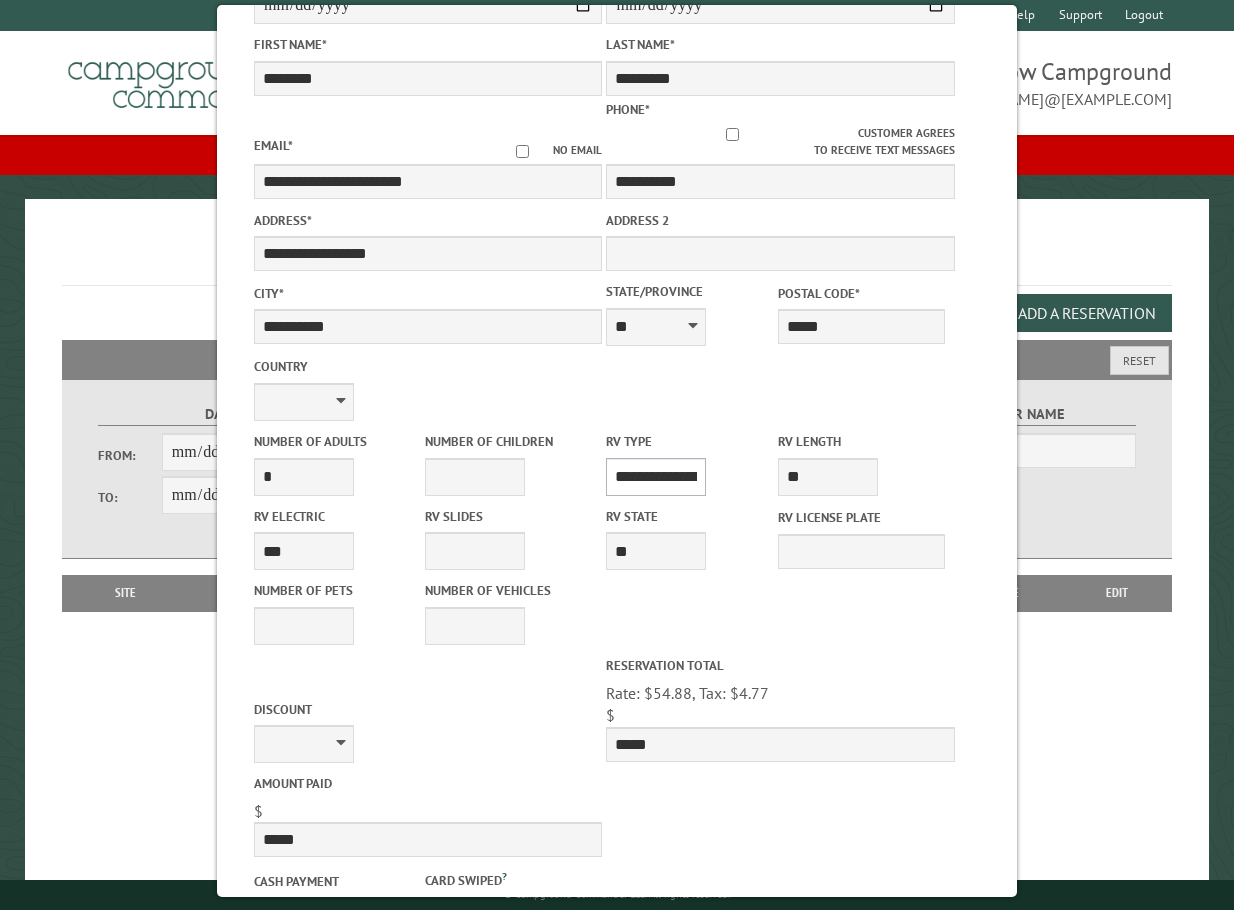 scroll, scrollTop: 300, scrollLeft: 0, axis: vertical 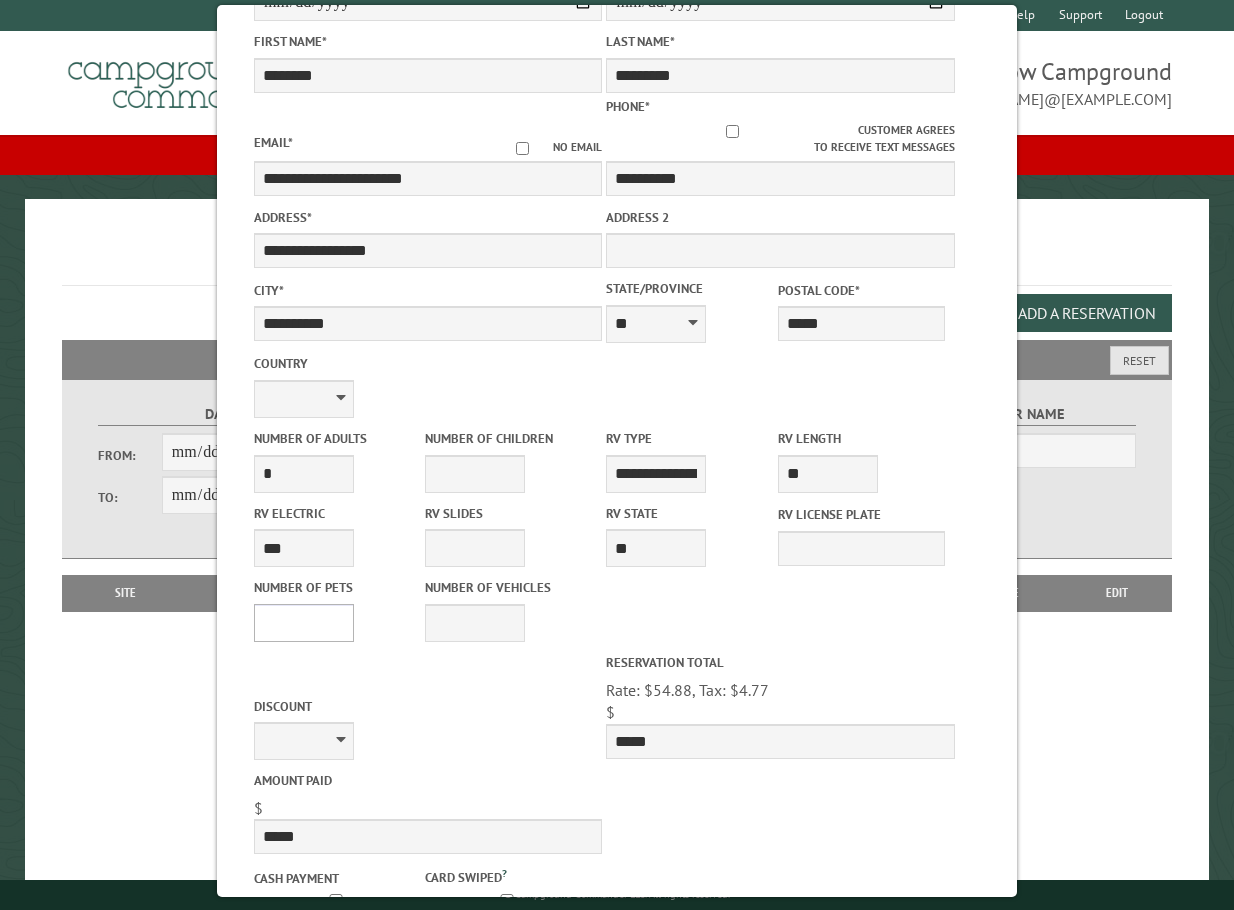 click on "* * * * * * * * * * **" at bounding box center (304, 623) 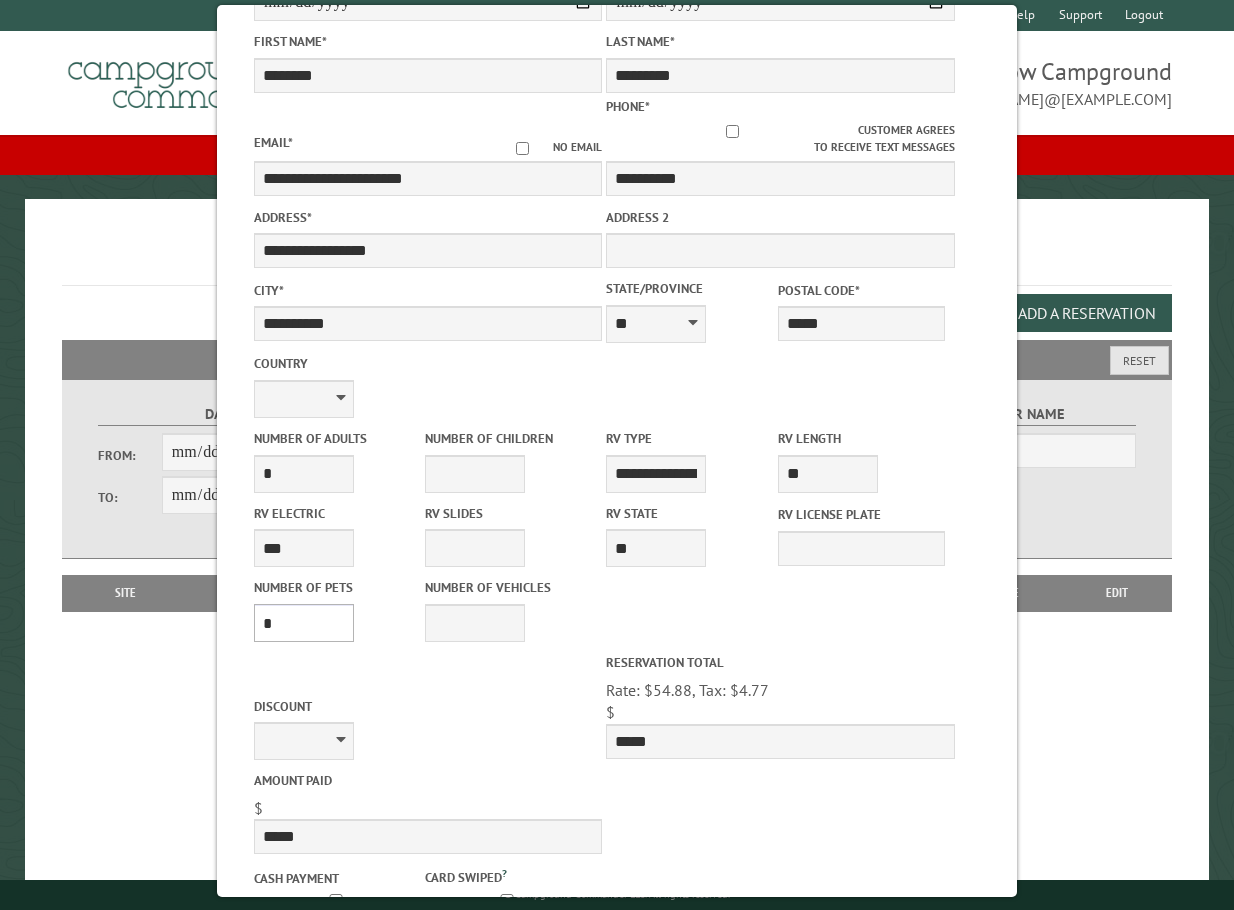 click on "* * * * * * * * * * **" at bounding box center (304, 623) 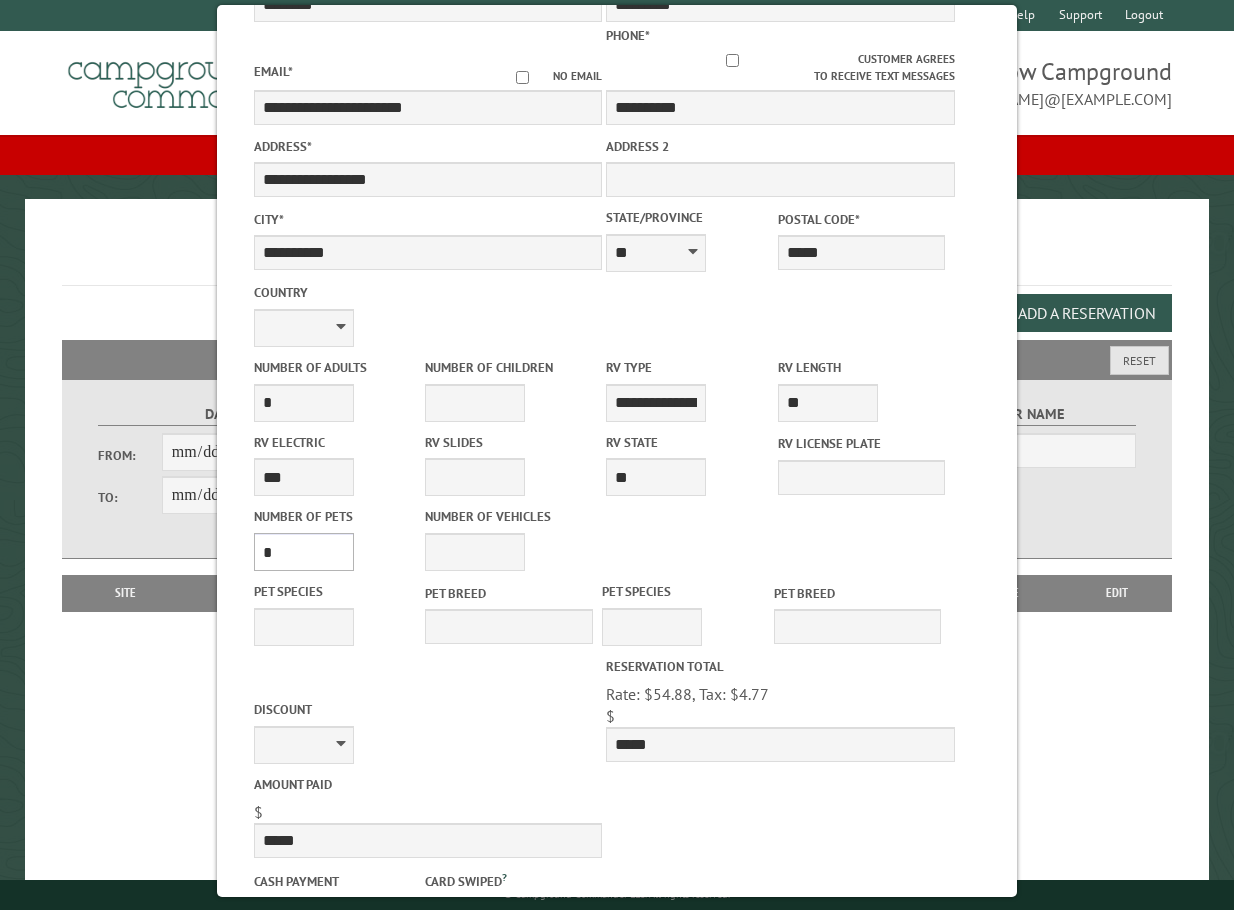scroll, scrollTop: 495, scrollLeft: 0, axis: vertical 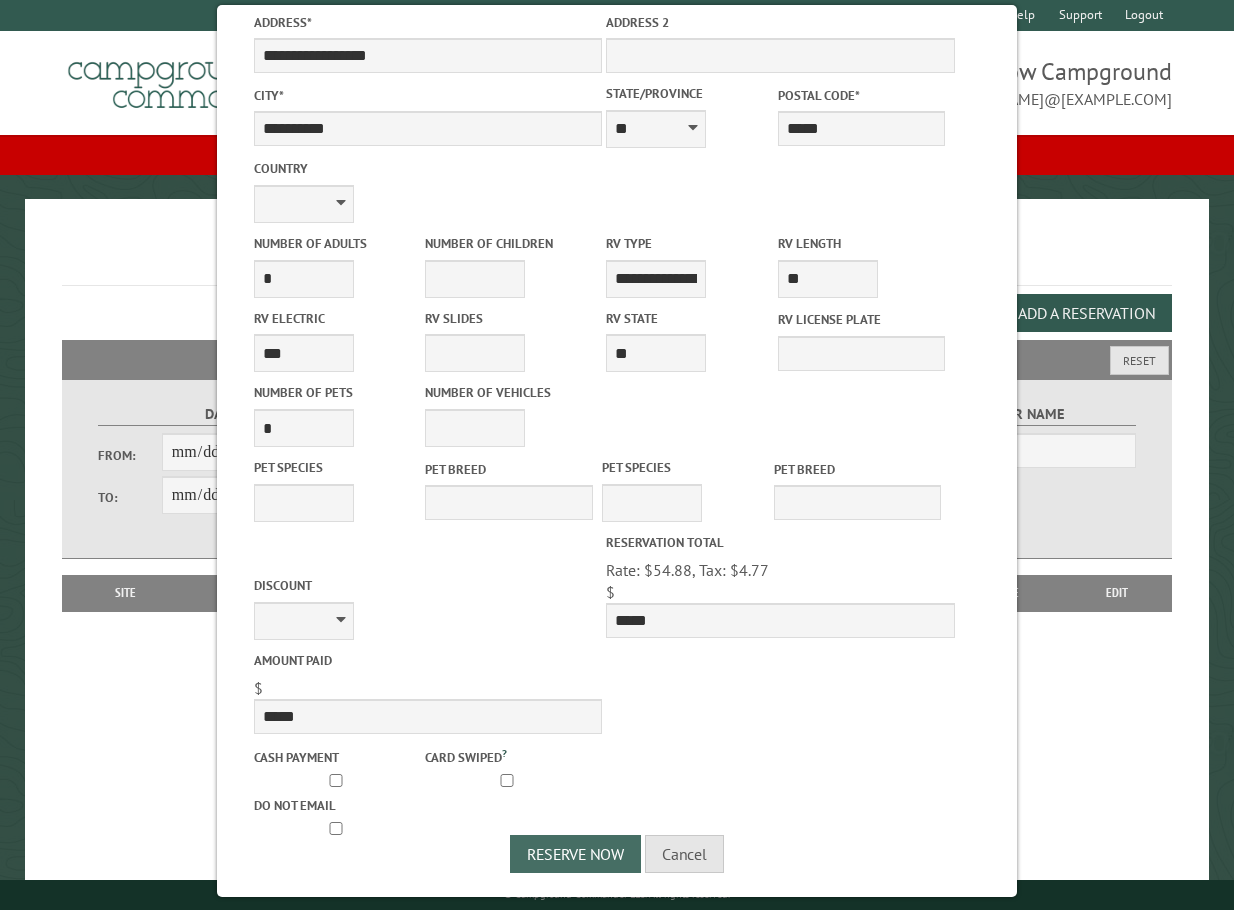 click on "Reserve Now" at bounding box center (575, 854) 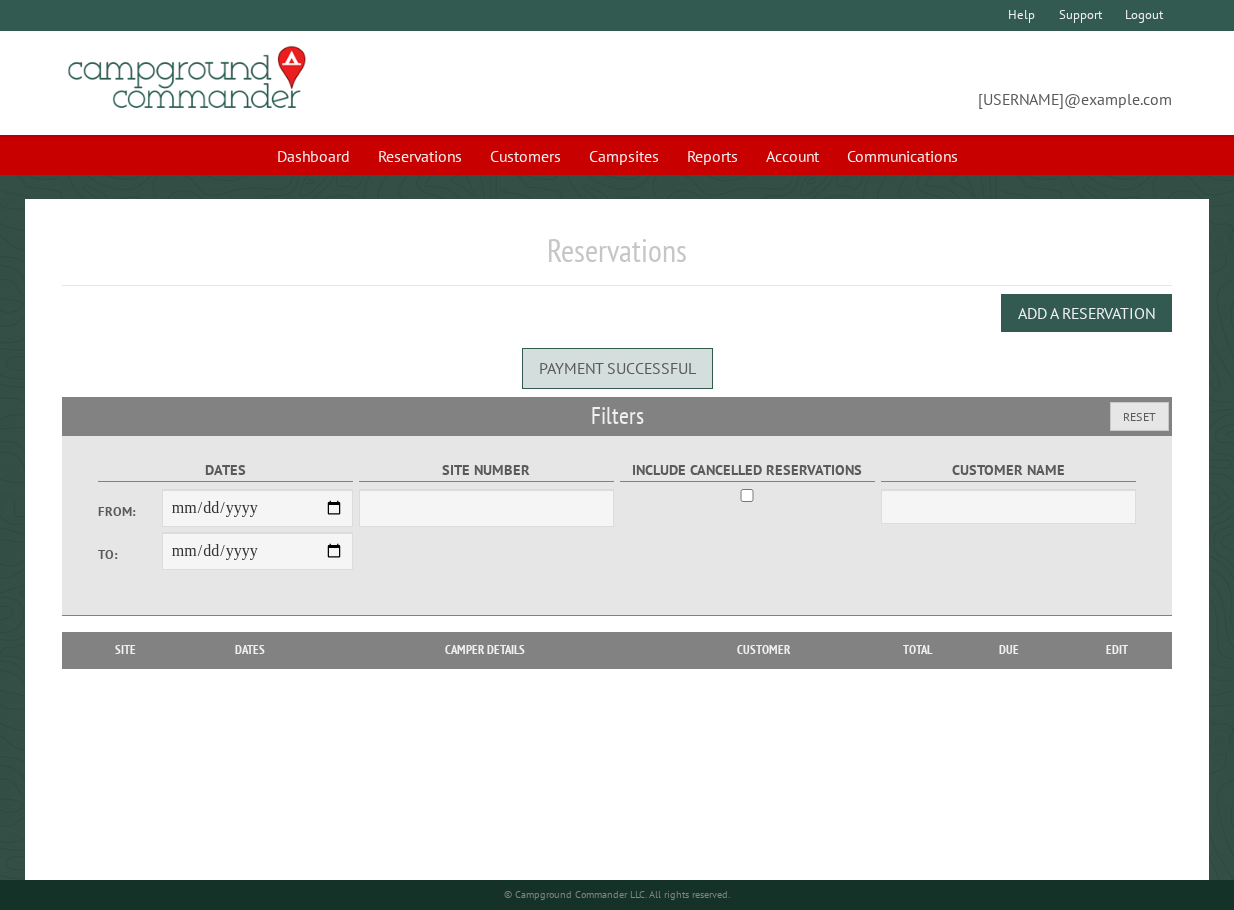 scroll, scrollTop: 0, scrollLeft: 0, axis: both 